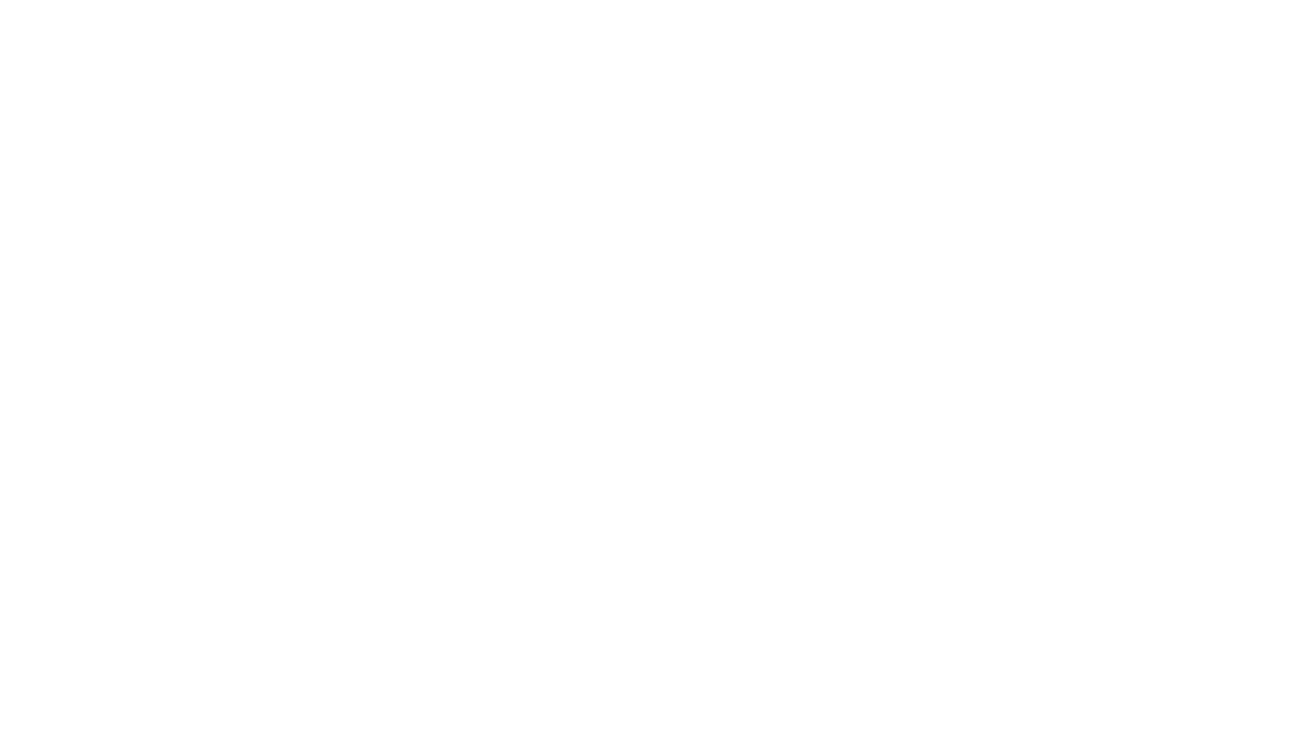 scroll, scrollTop: 0, scrollLeft: 0, axis: both 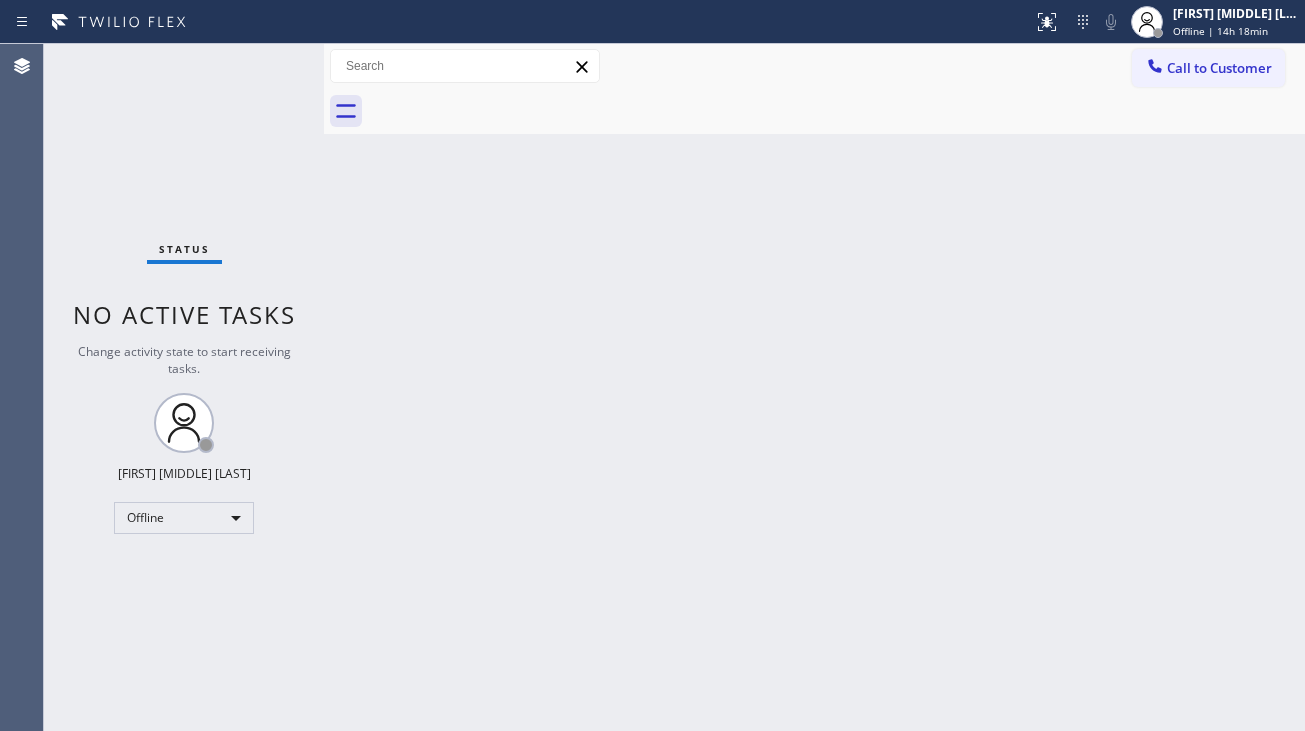 click on "Status   No active tasks     Change activity state to start receiving tasks.   [FIRST] [LAST] Offline" at bounding box center [184, 387] 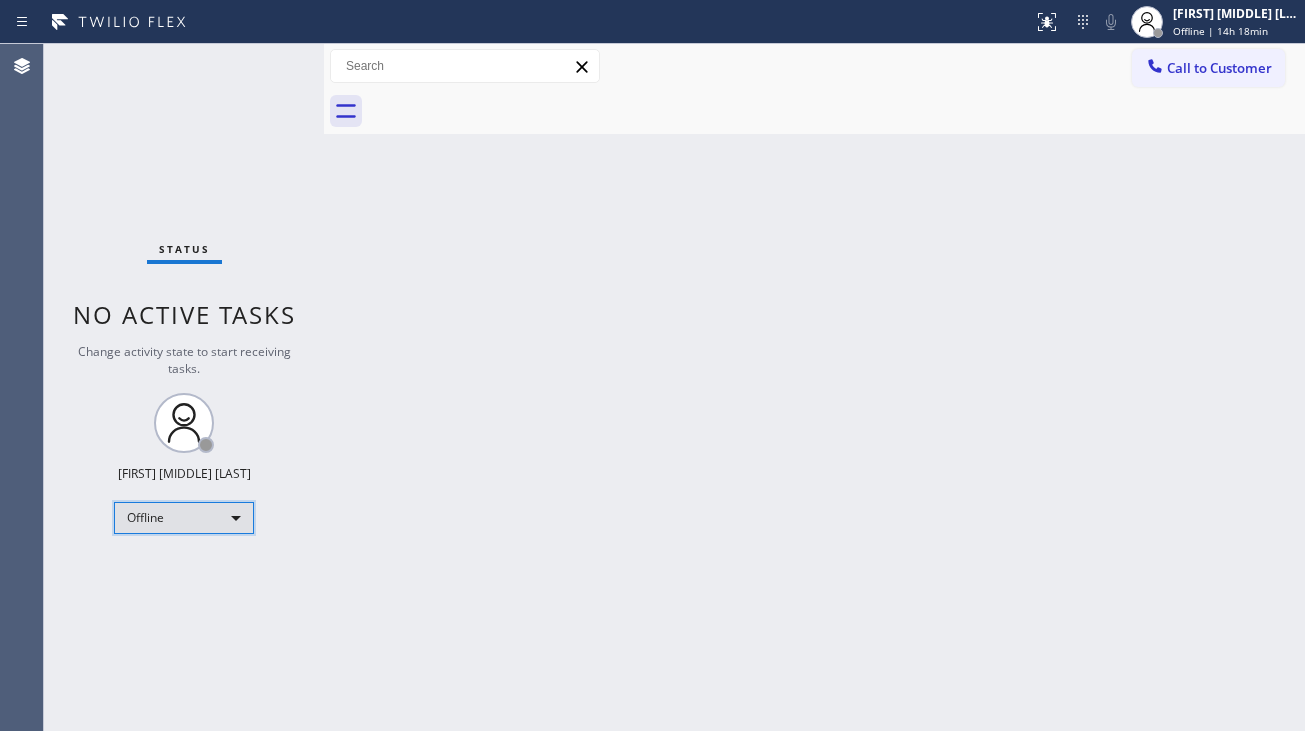 click on "Offline" at bounding box center (184, 518) 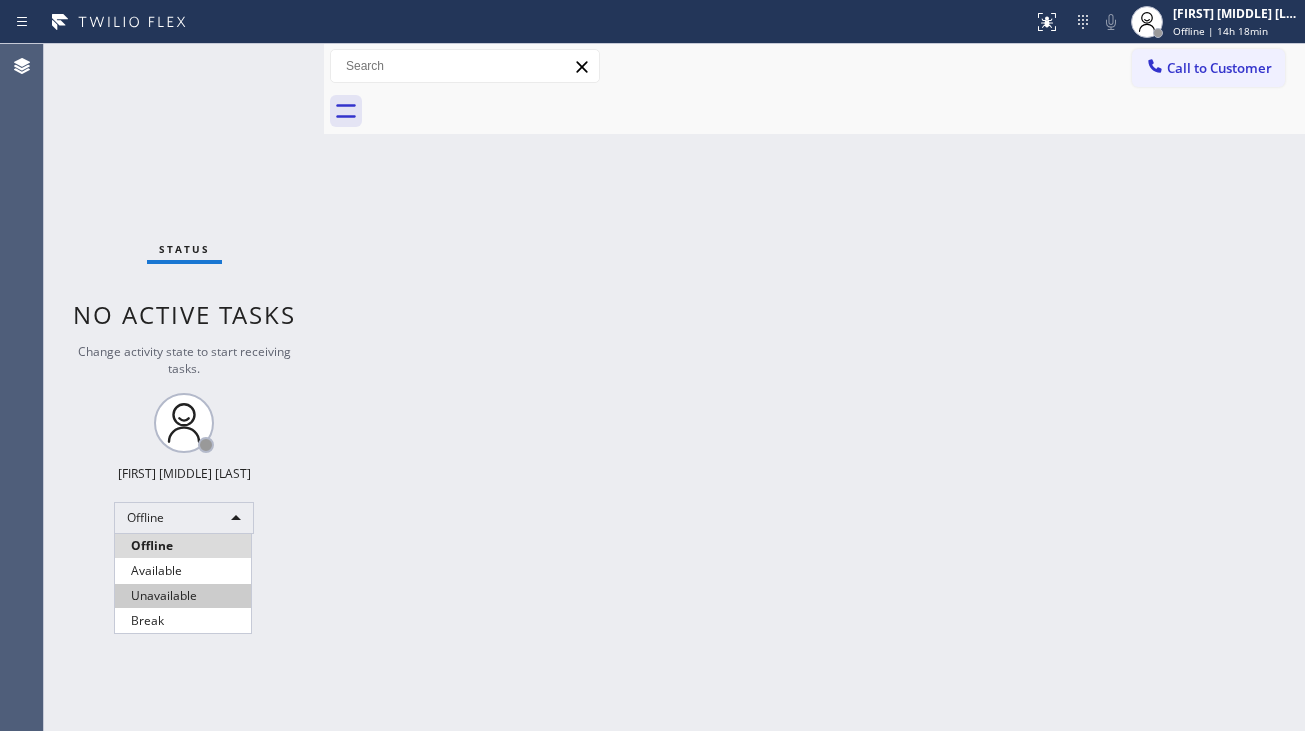 click on "Unavailable" at bounding box center (183, 596) 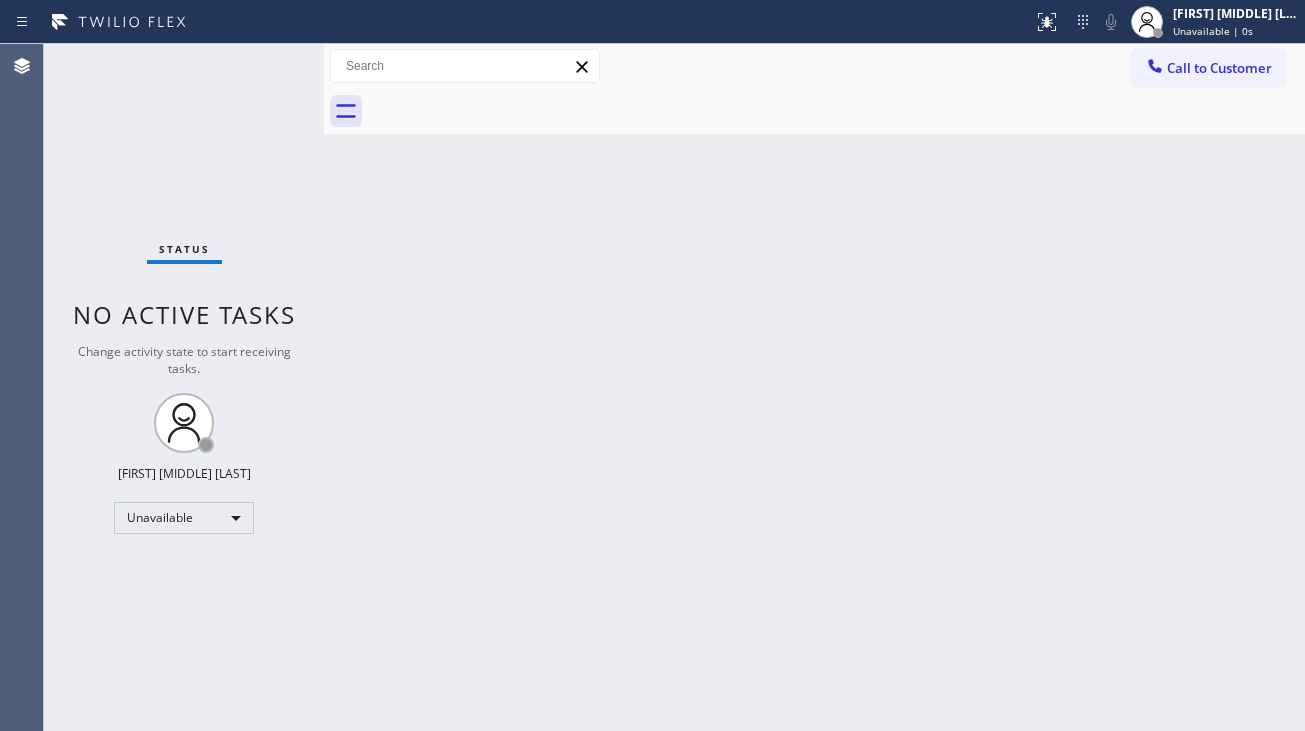 click on "Back to Dashboard Change Sender ID Customers Technicians Select a contact Outbound call Technician Search Technician Your caller id phone number Your caller id phone number Call Technician info Name   Phone none Address none Change Sender ID HVAC +18559994417 5 Star Appliance +18557314952 Appliance Repair +18554611149 Plumbing +18889090120 Air Duct Cleaning +18006865038  Electricians +18005688664 Cancel Change Check personal SMS Reset Change No tabs Call to Customer Outbound call Location Search location Your caller id phone number Customer number Call Outbound call Technician Search Technician Your caller id phone number Your caller id phone number Call" at bounding box center [814, 387] 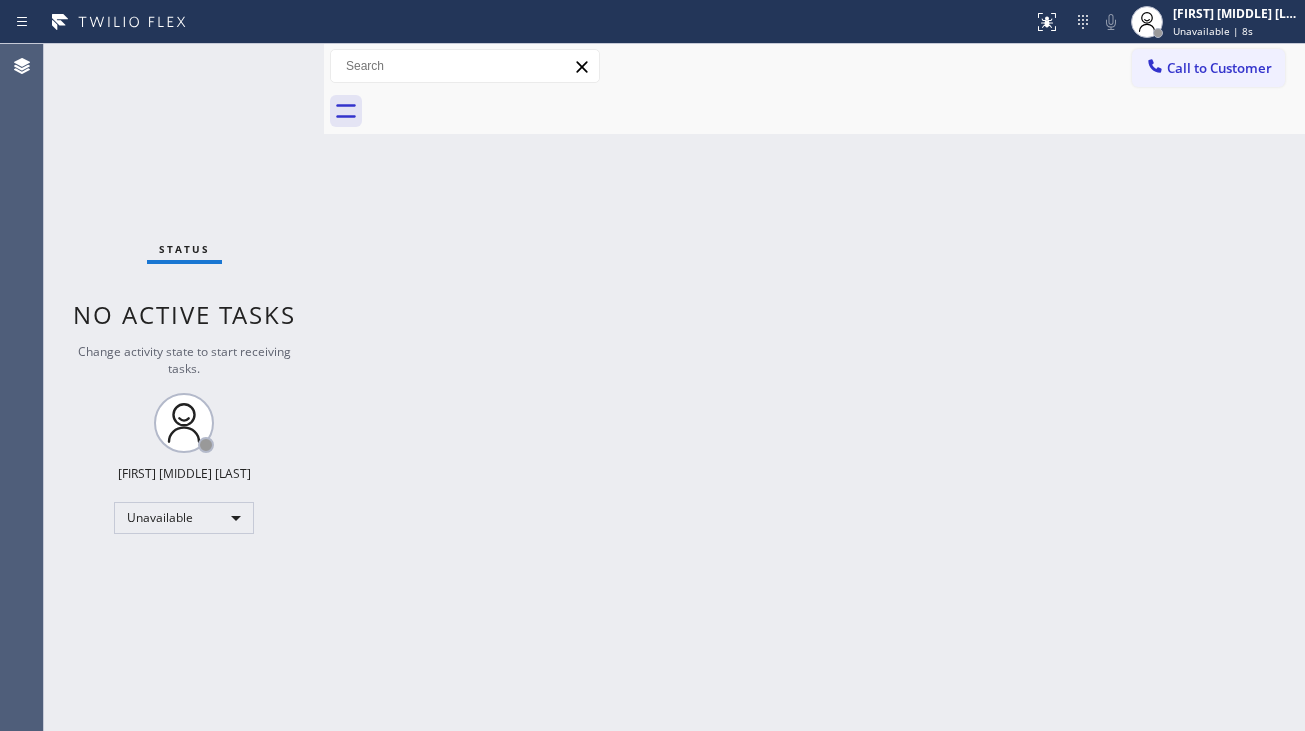 click on "Call to Customer" at bounding box center (1219, 68) 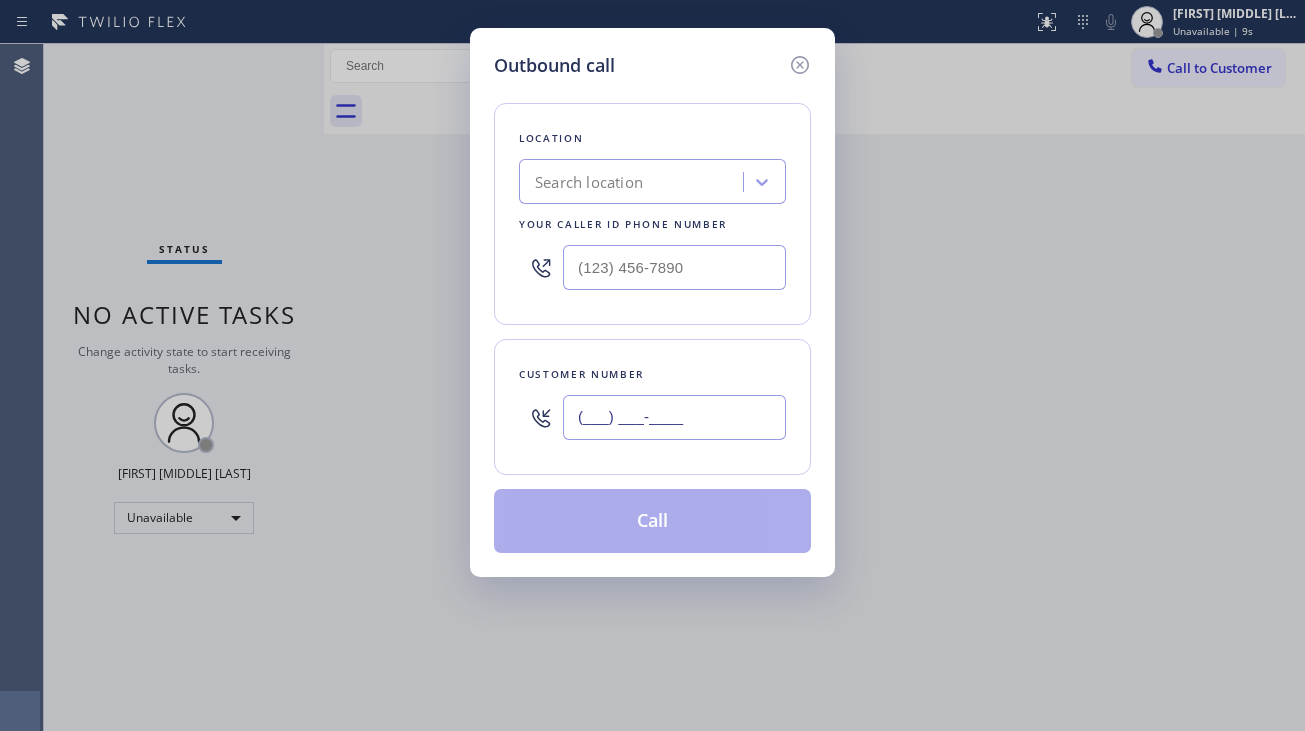 click on "(___) ___-____" at bounding box center [674, 417] 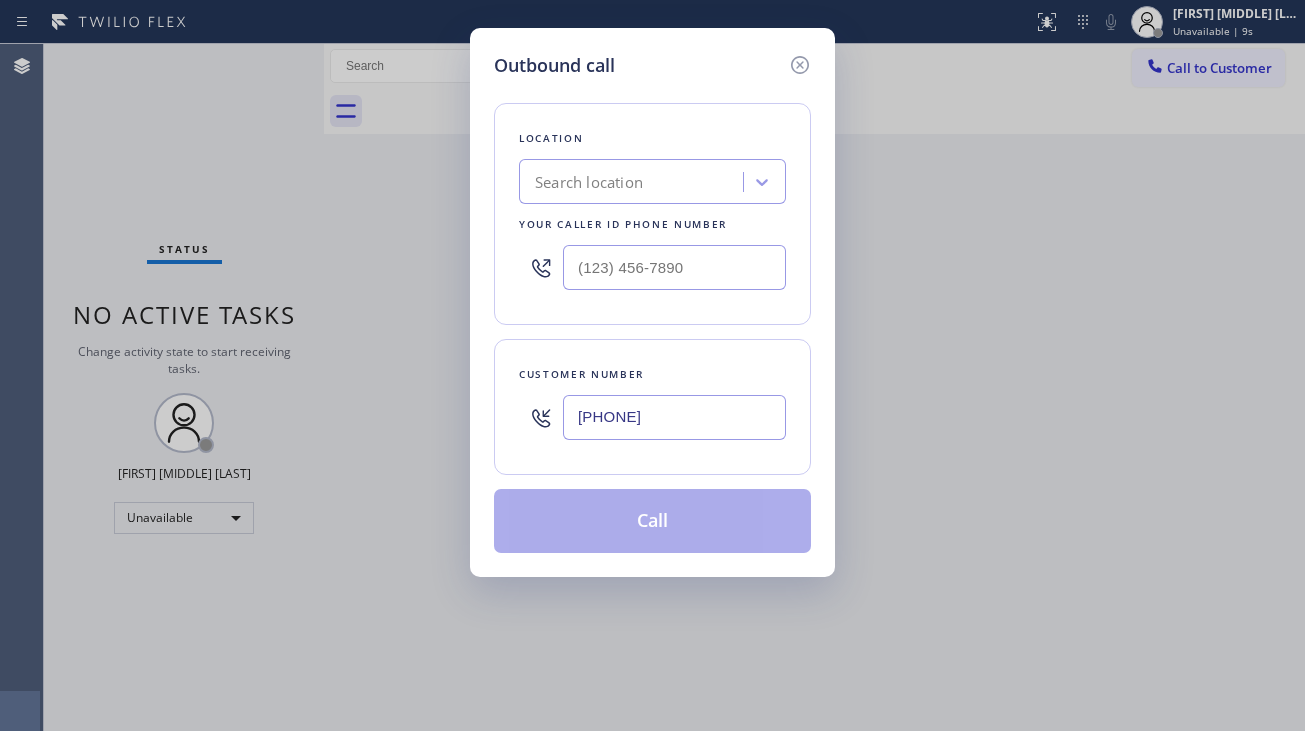 type on "[PHONE]" 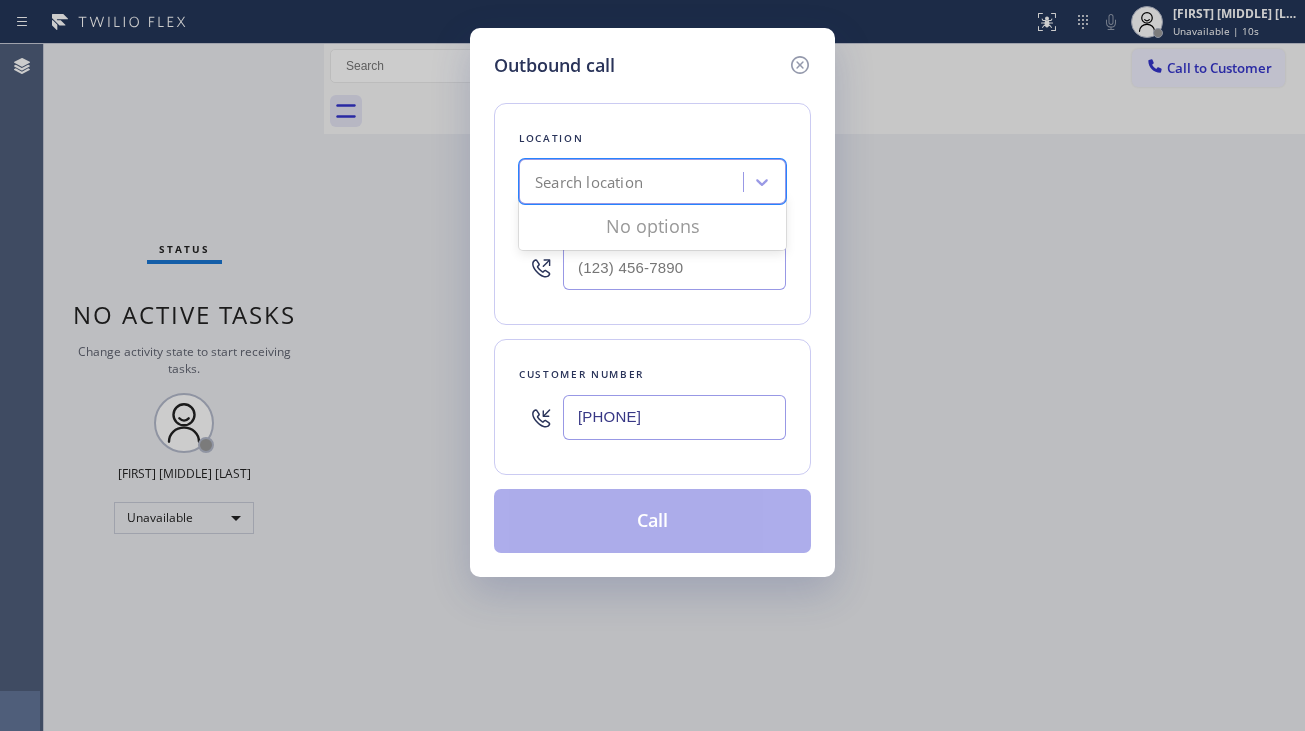 click on "Search location" at bounding box center (589, 182) 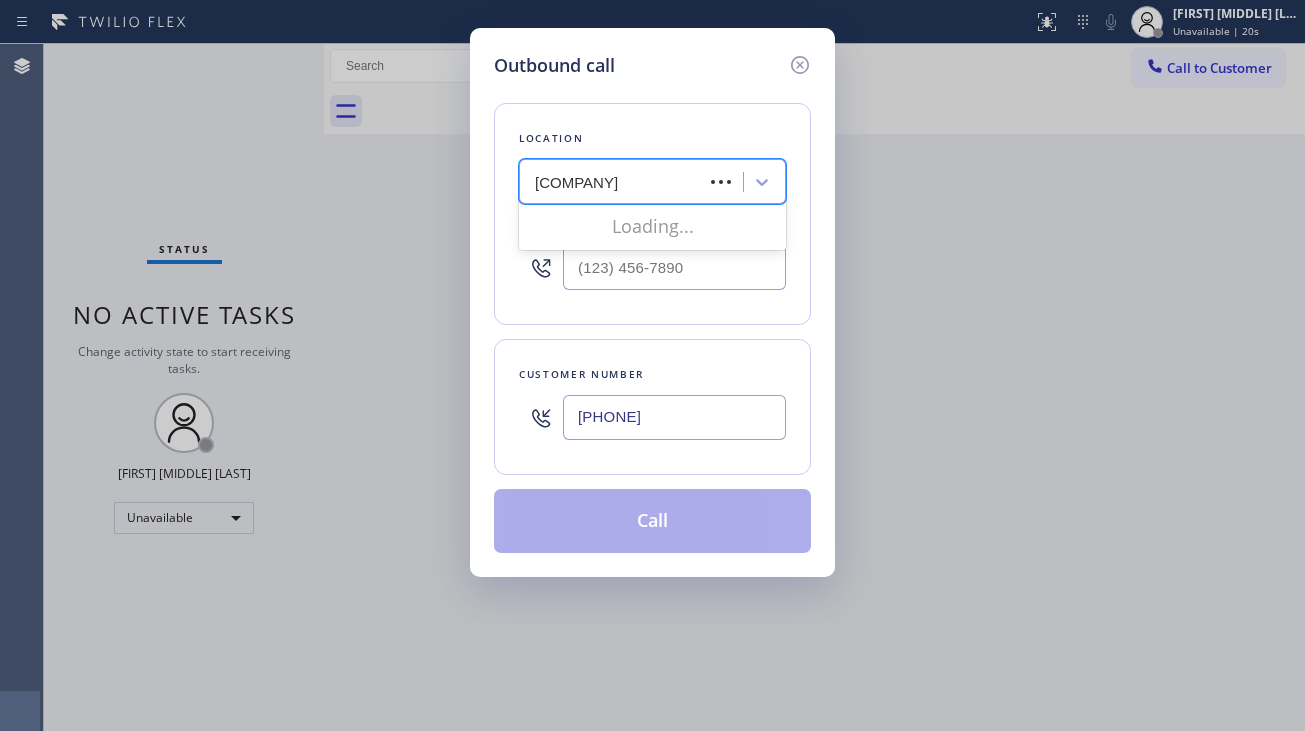 type on "5 star appliance rep" 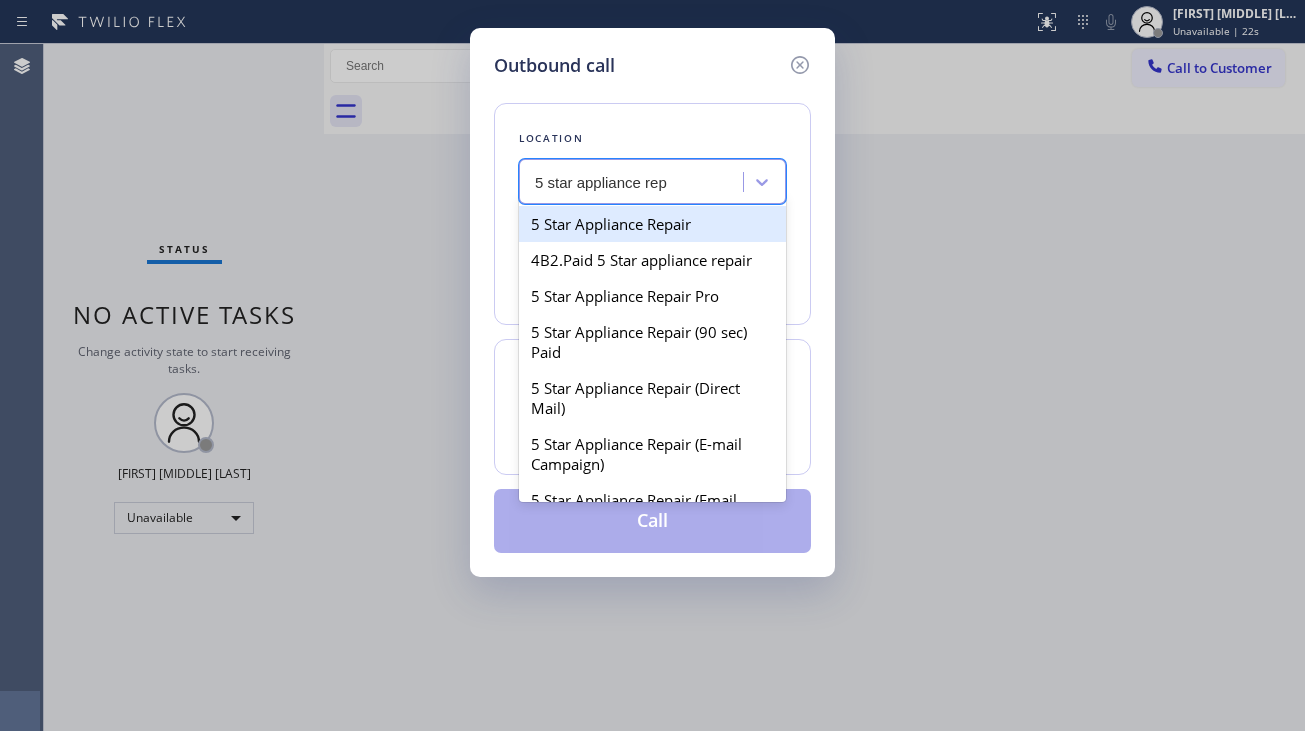 click on "5 Star Appliance Repair" at bounding box center [652, 224] 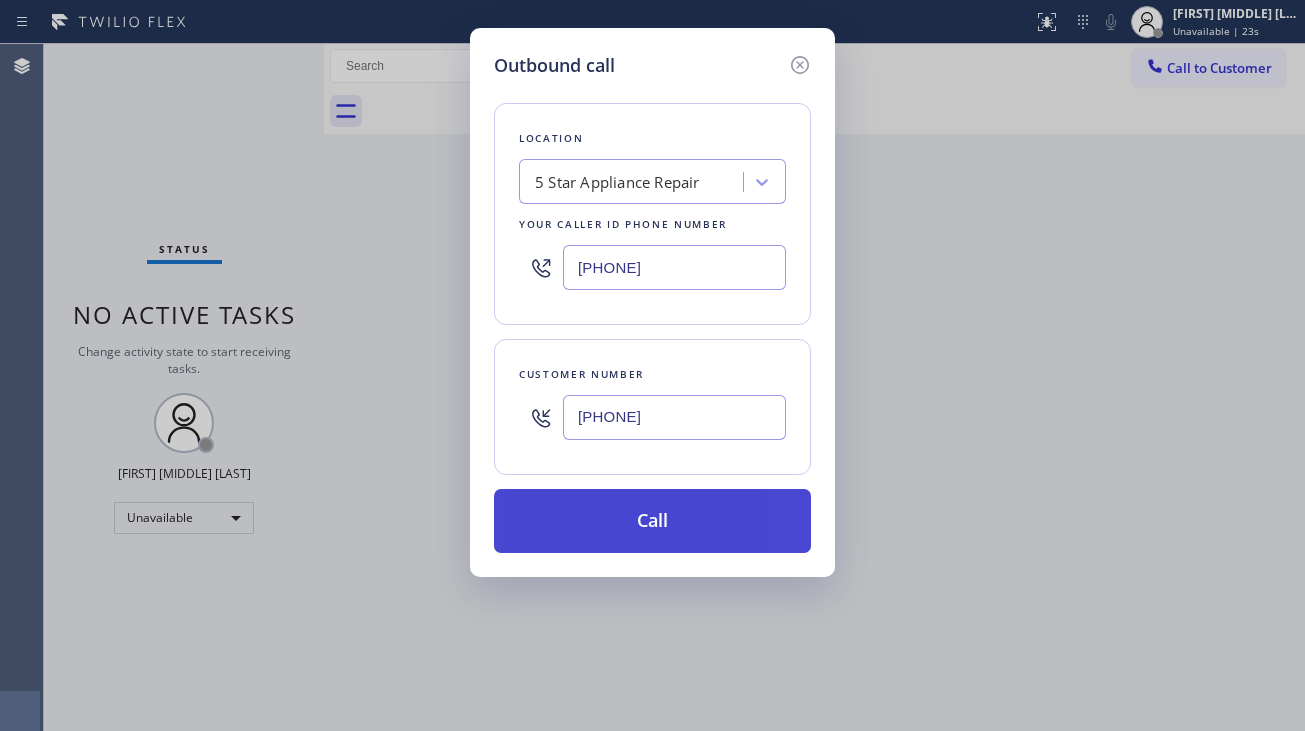 click on "Call" at bounding box center [652, 521] 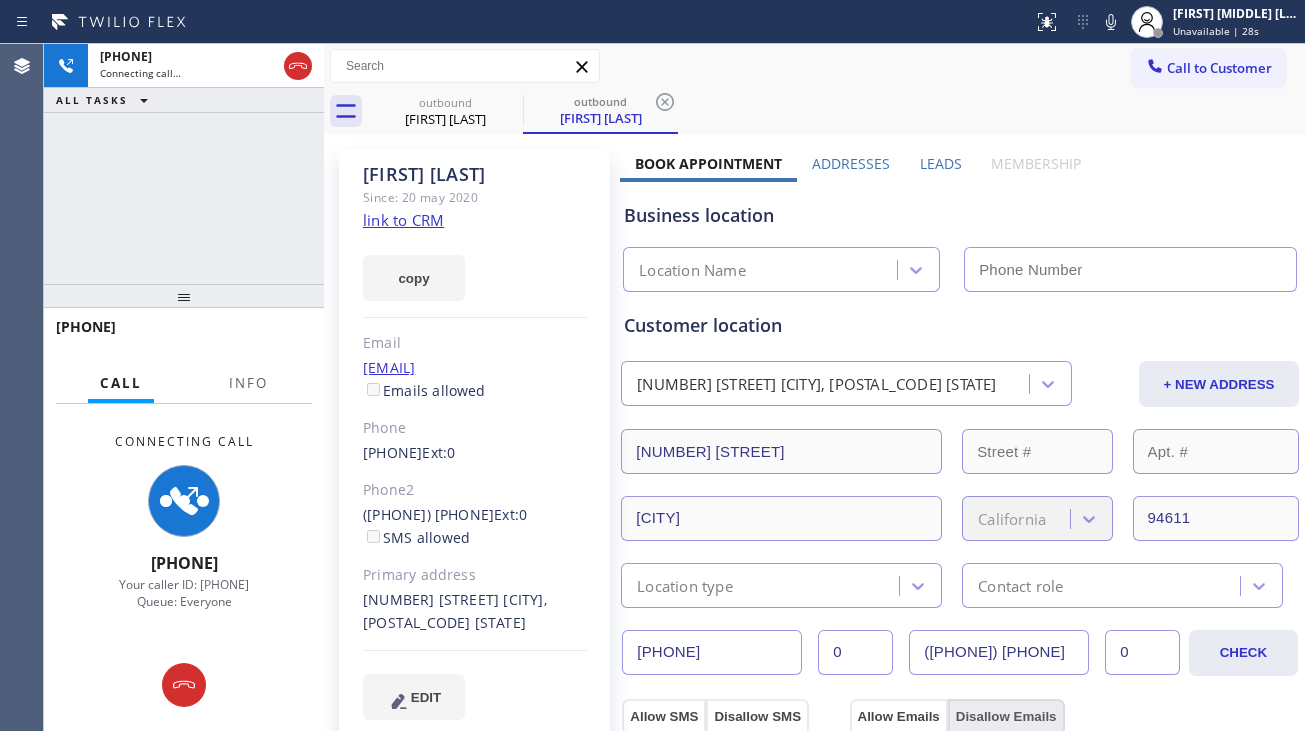 type on "[PHONE]" 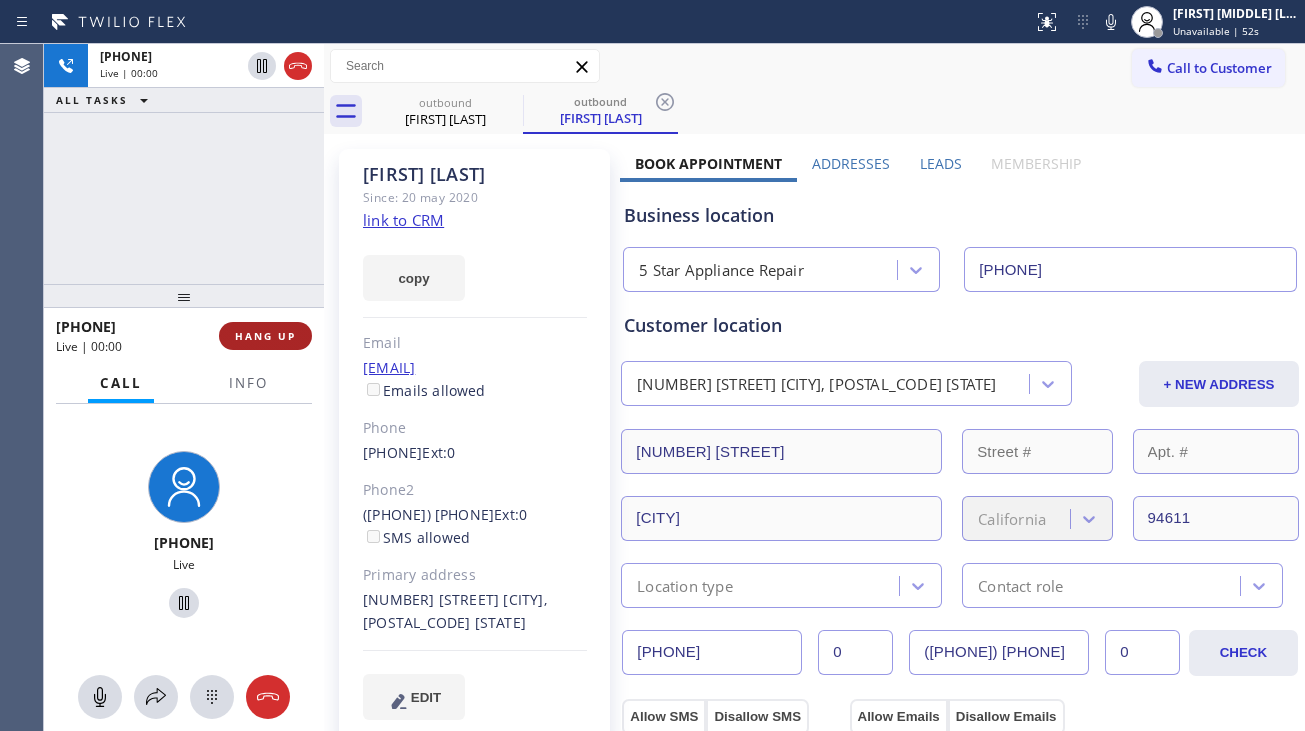 click on "HANG UP" at bounding box center (265, 336) 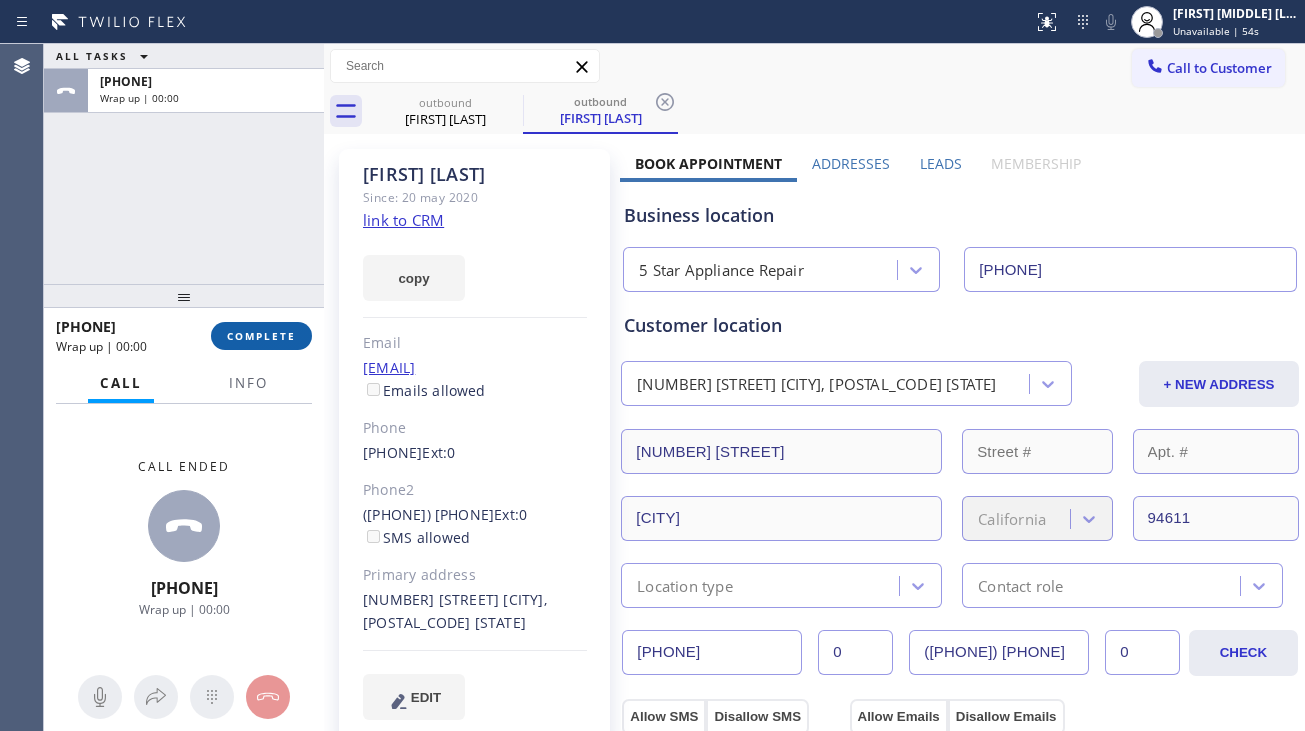 click on "COMPLETE" at bounding box center [261, 336] 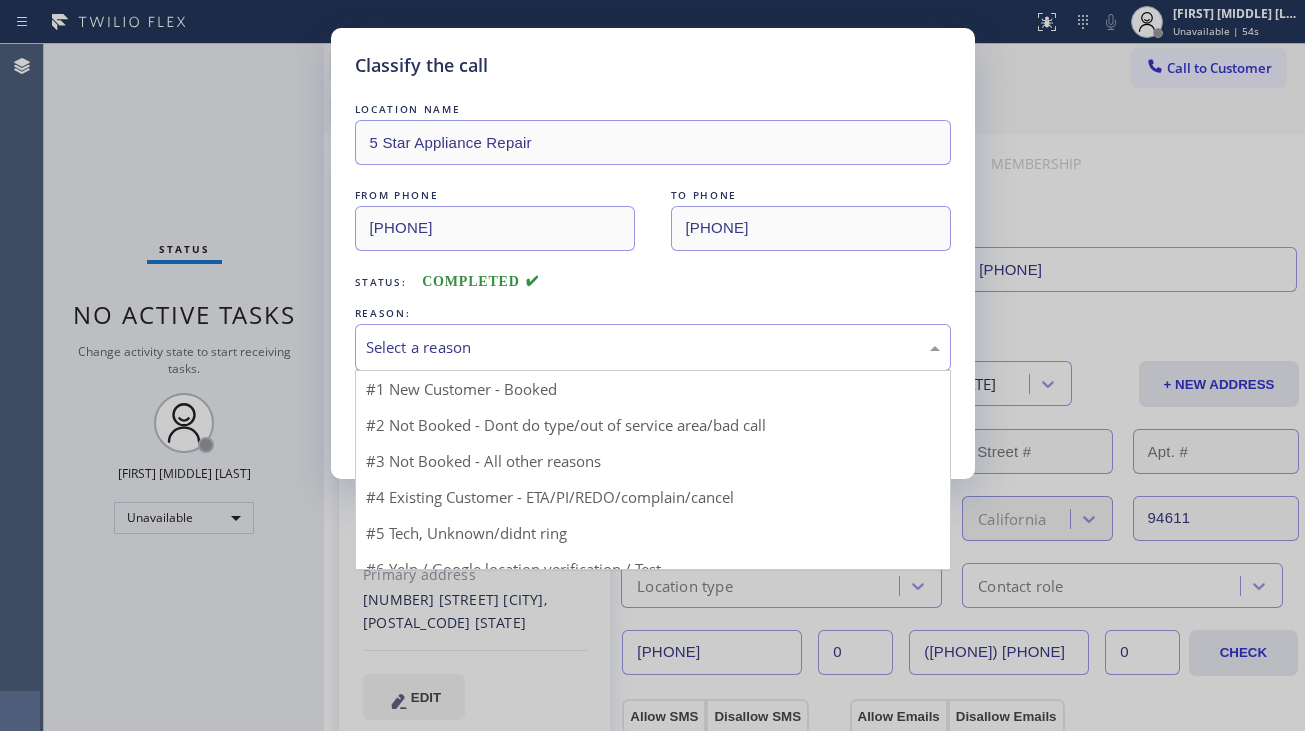 click on "Select a reason" at bounding box center (653, 347) 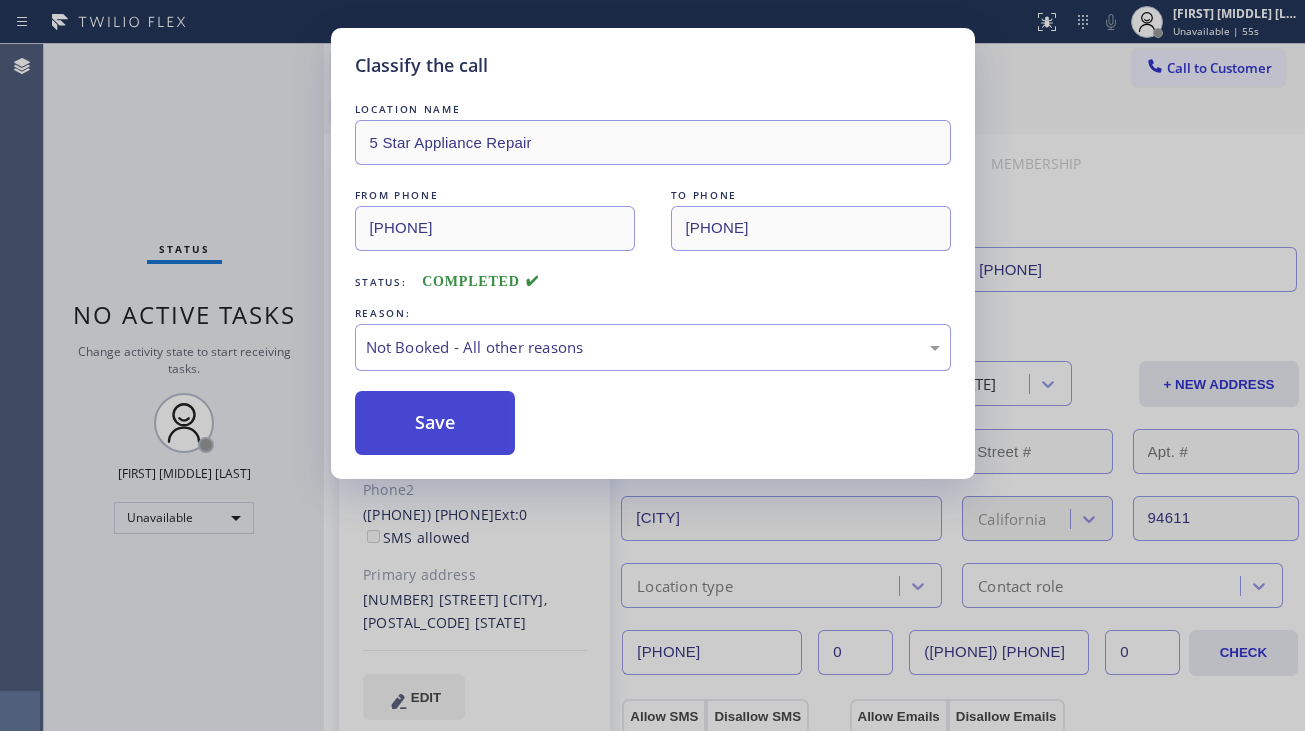 click on "Save" at bounding box center [435, 423] 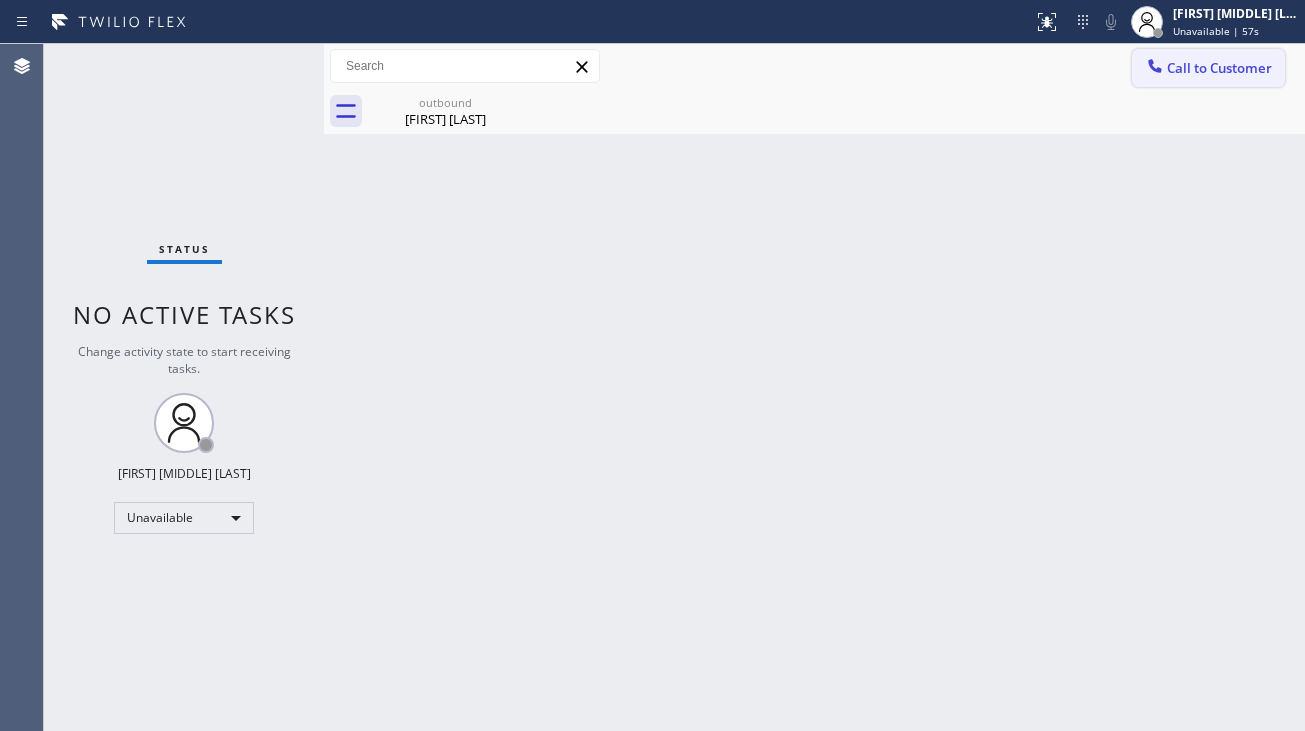 click 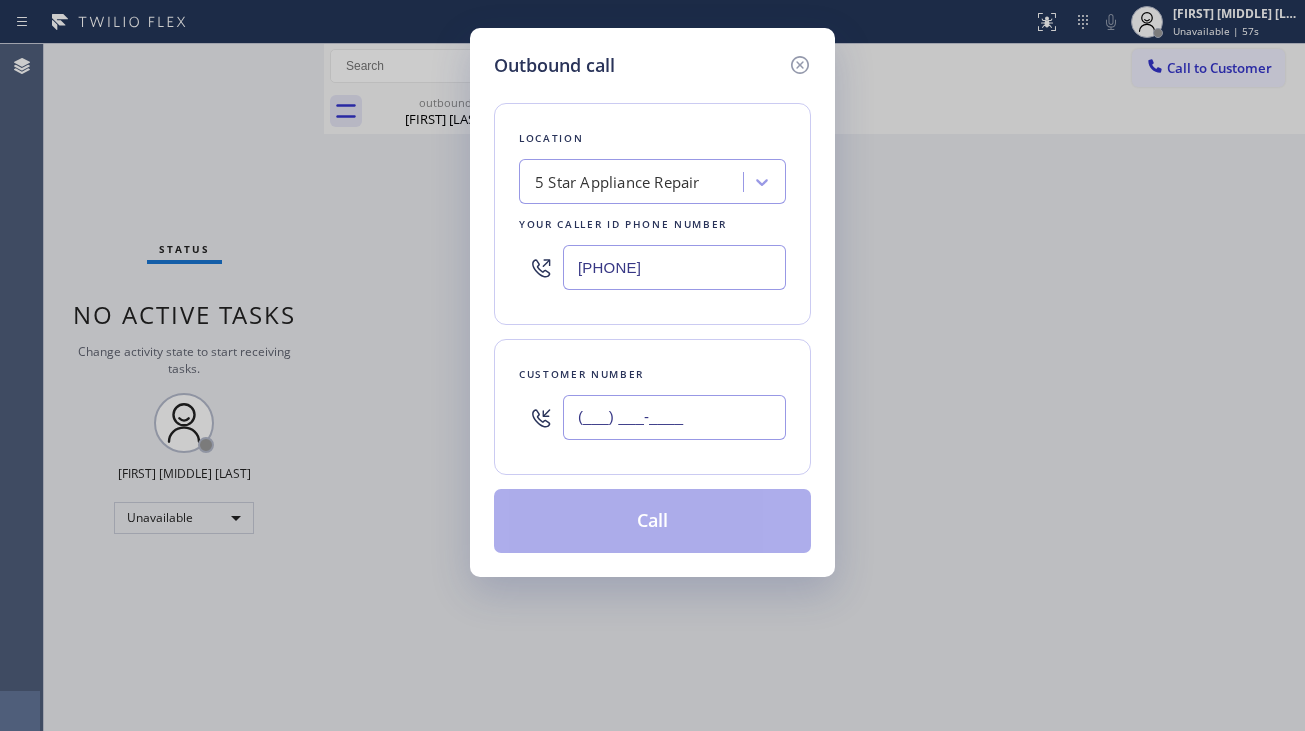 click on "(___) ___-____" at bounding box center [674, 417] 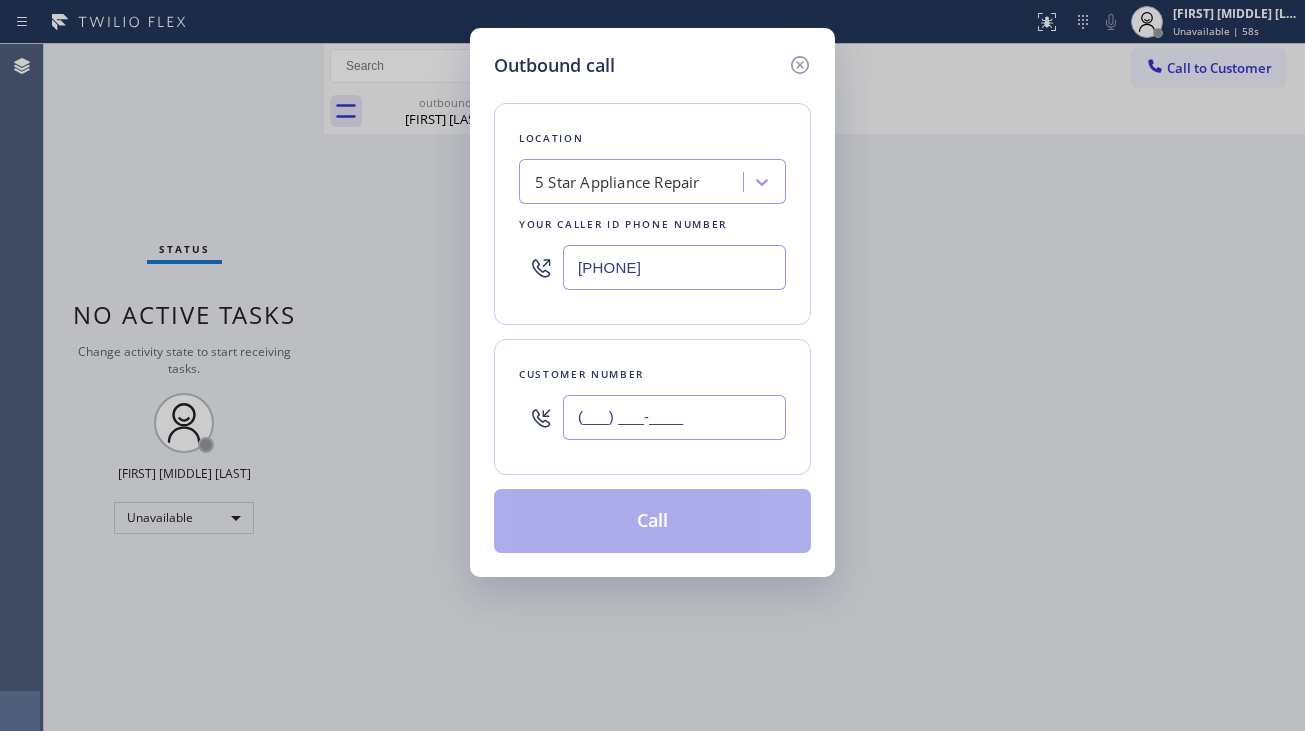 paste on "([PHONE]) [PHONE]" 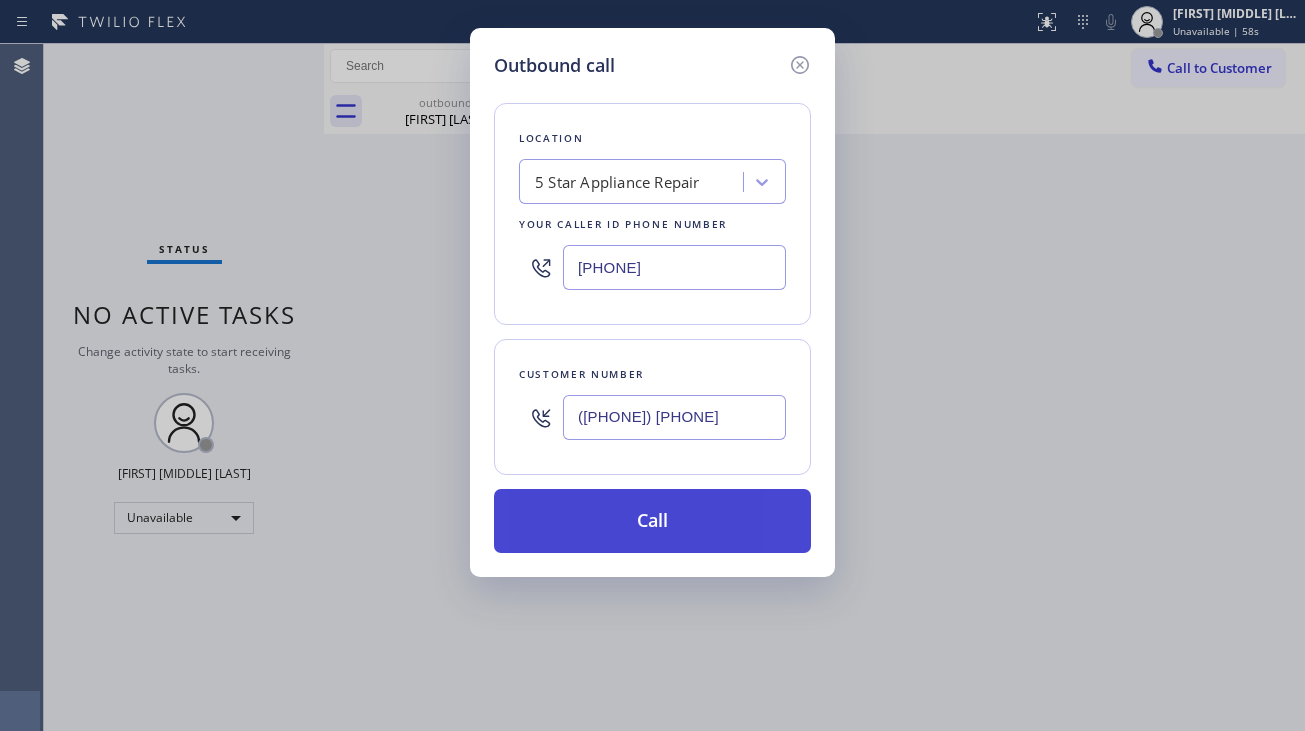 type on "([PHONE]) [PHONE]" 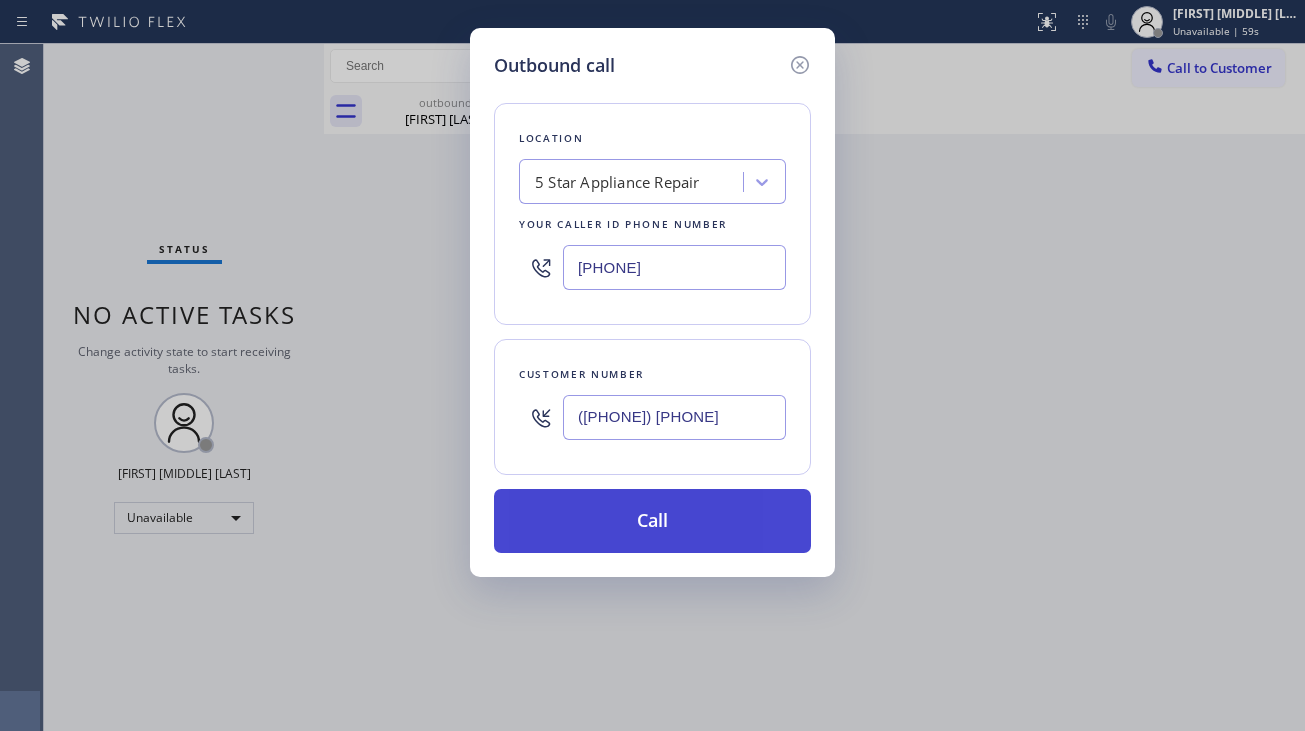 type 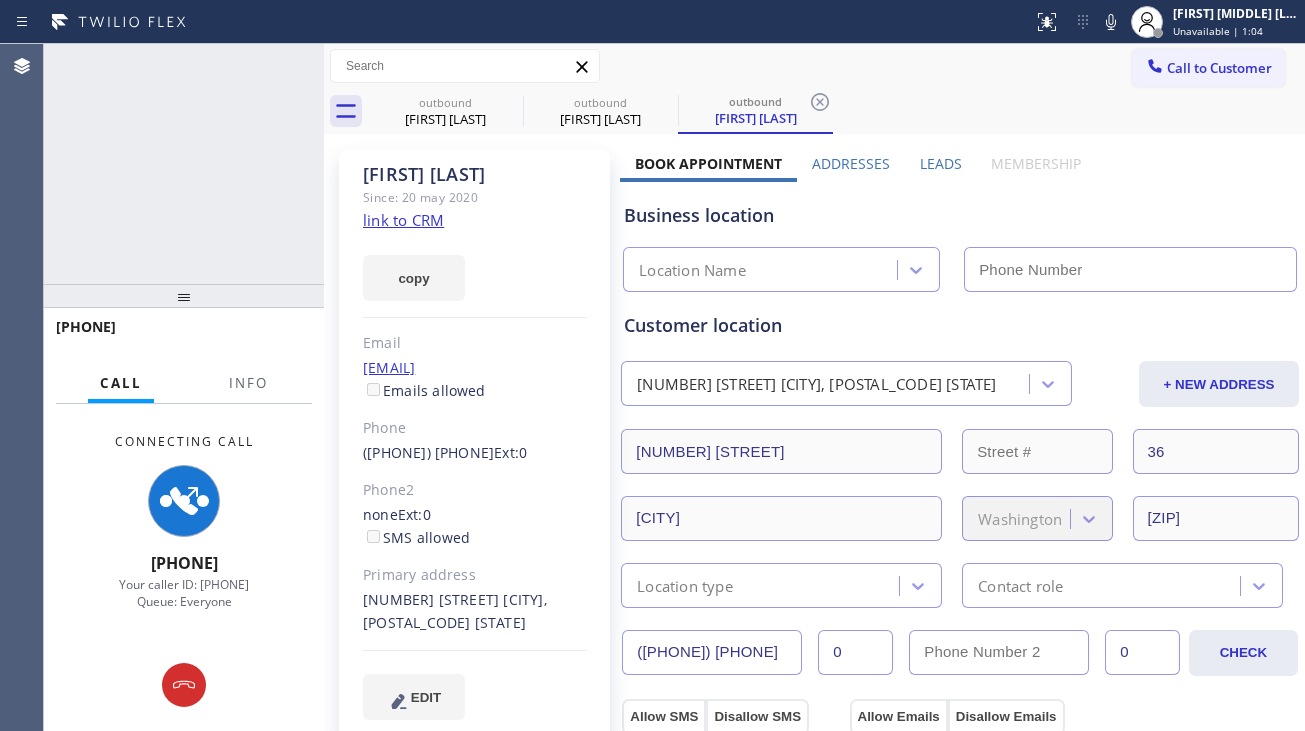 type on "[PHONE]" 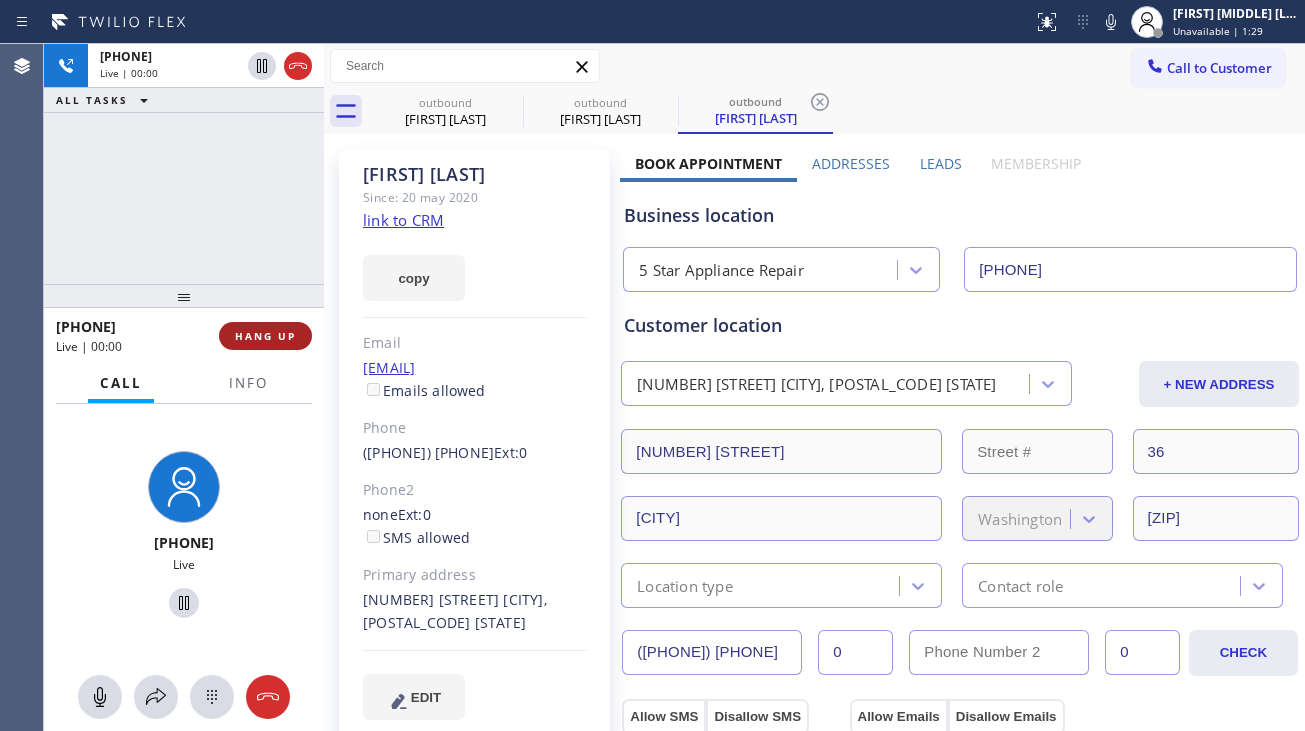 click on "HANG UP" at bounding box center [265, 336] 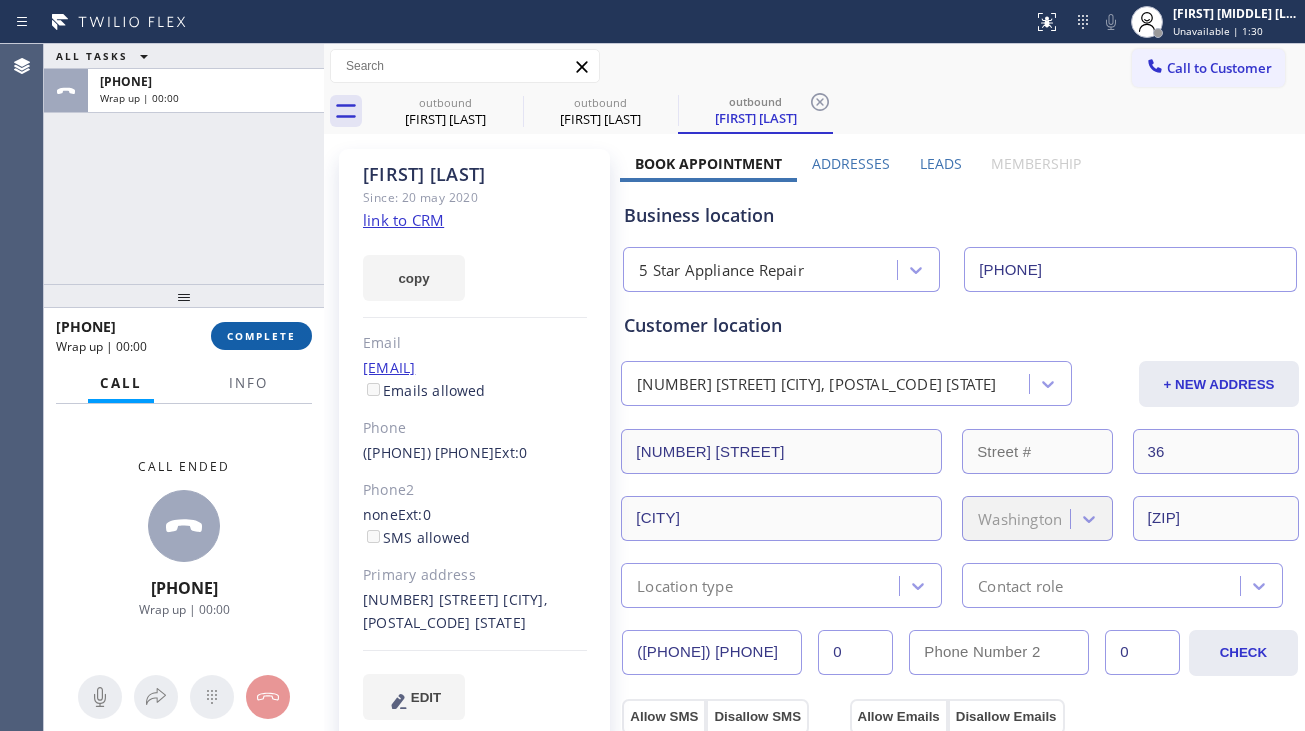 click on "COMPLETE" at bounding box center [261, 336] 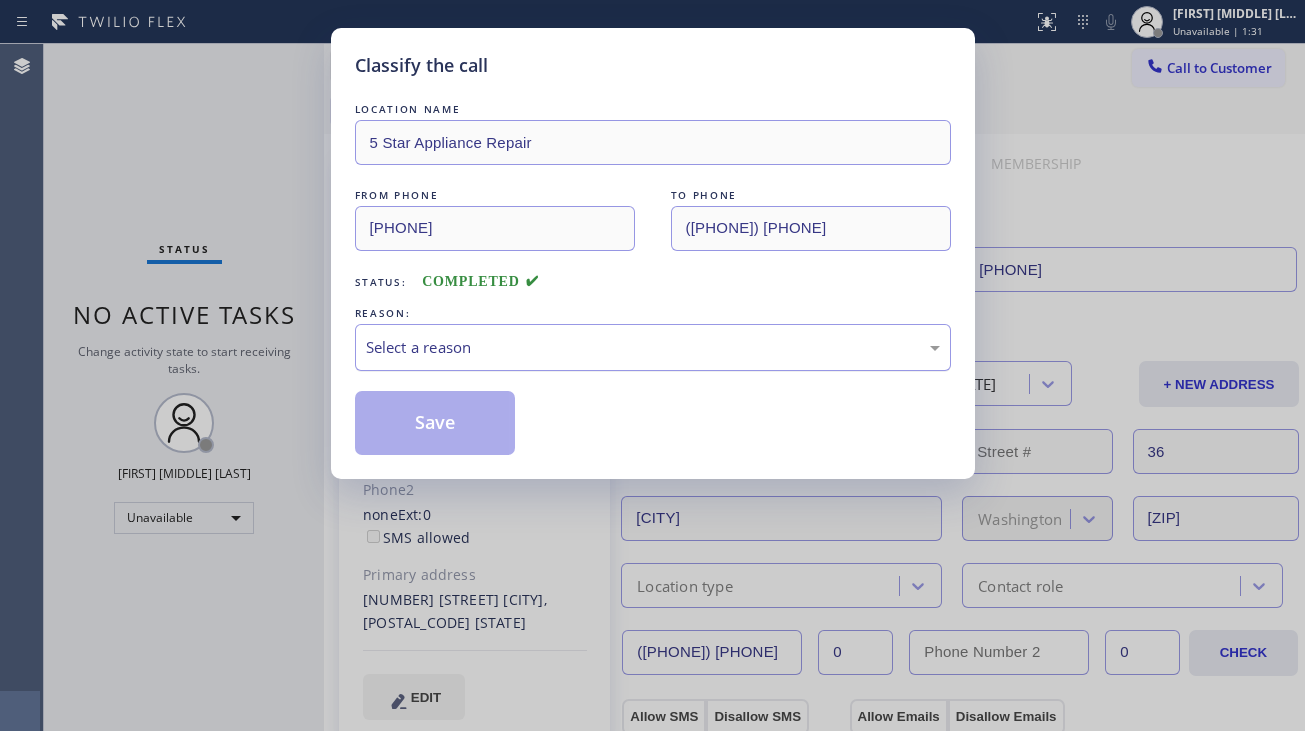 click on "Select a reason" at bounding box center (653, 347) 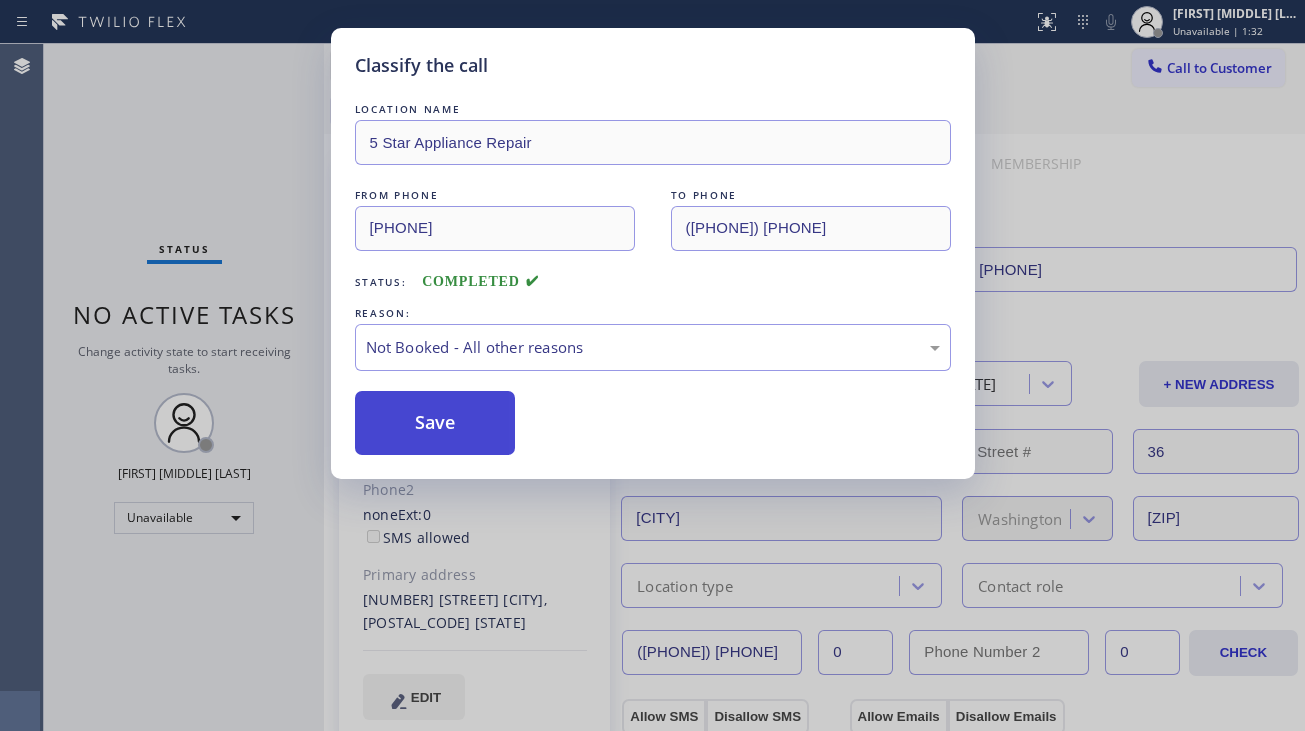 click on "Save" at bounding box center (435, 423) 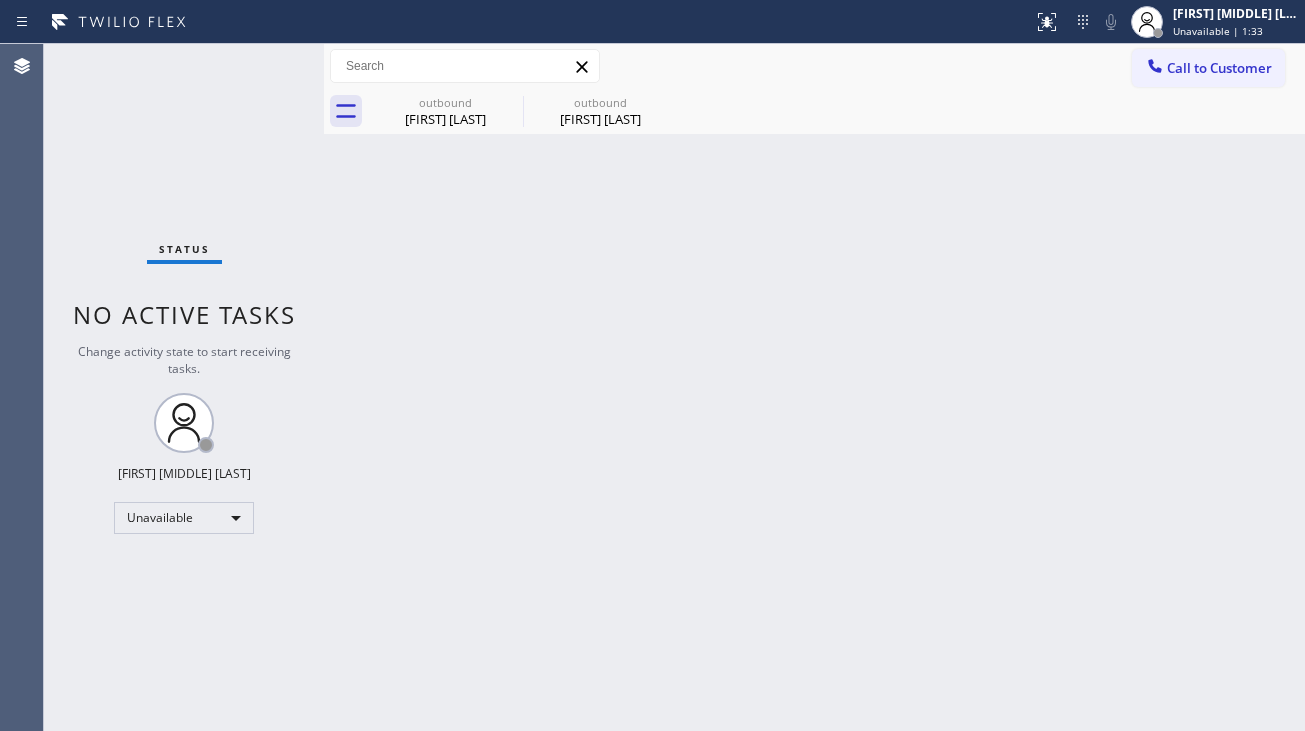 click on "Call to Customer" at bounding box center (1219, 68) 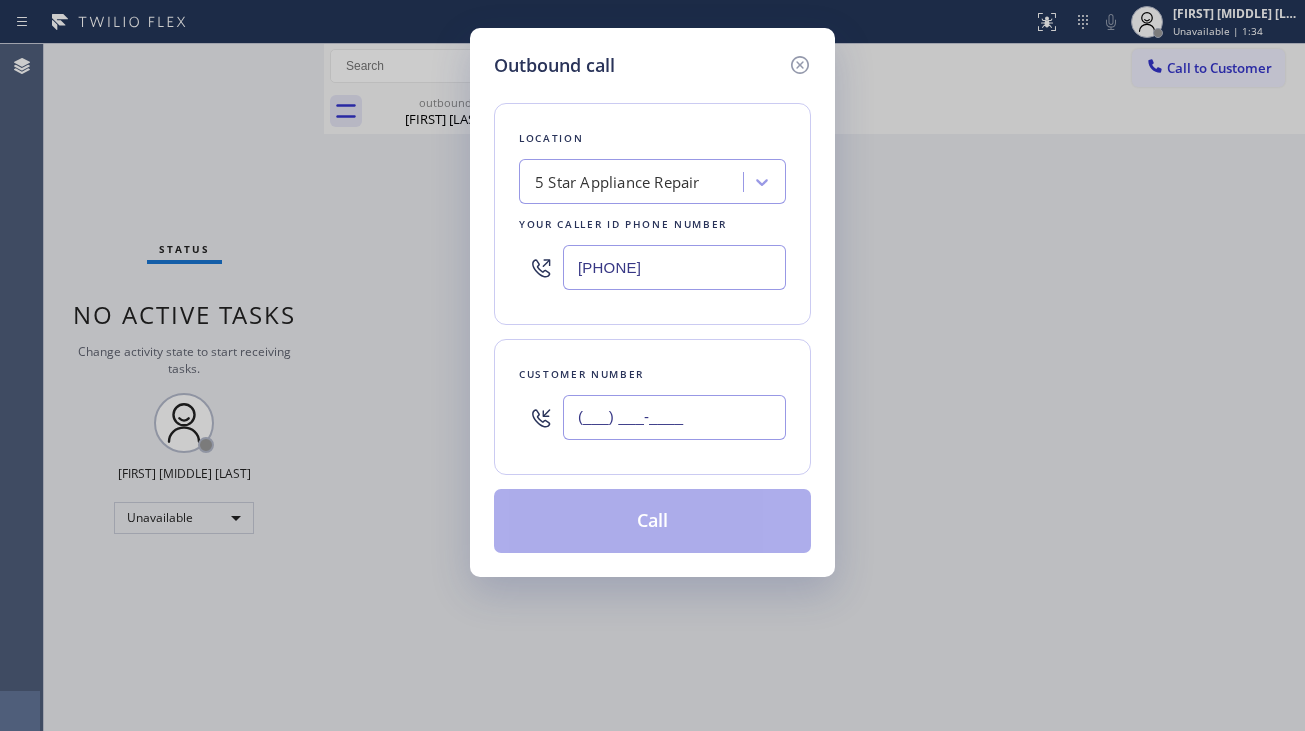click on "(___) ___-____" at bounding box center (674, 417) 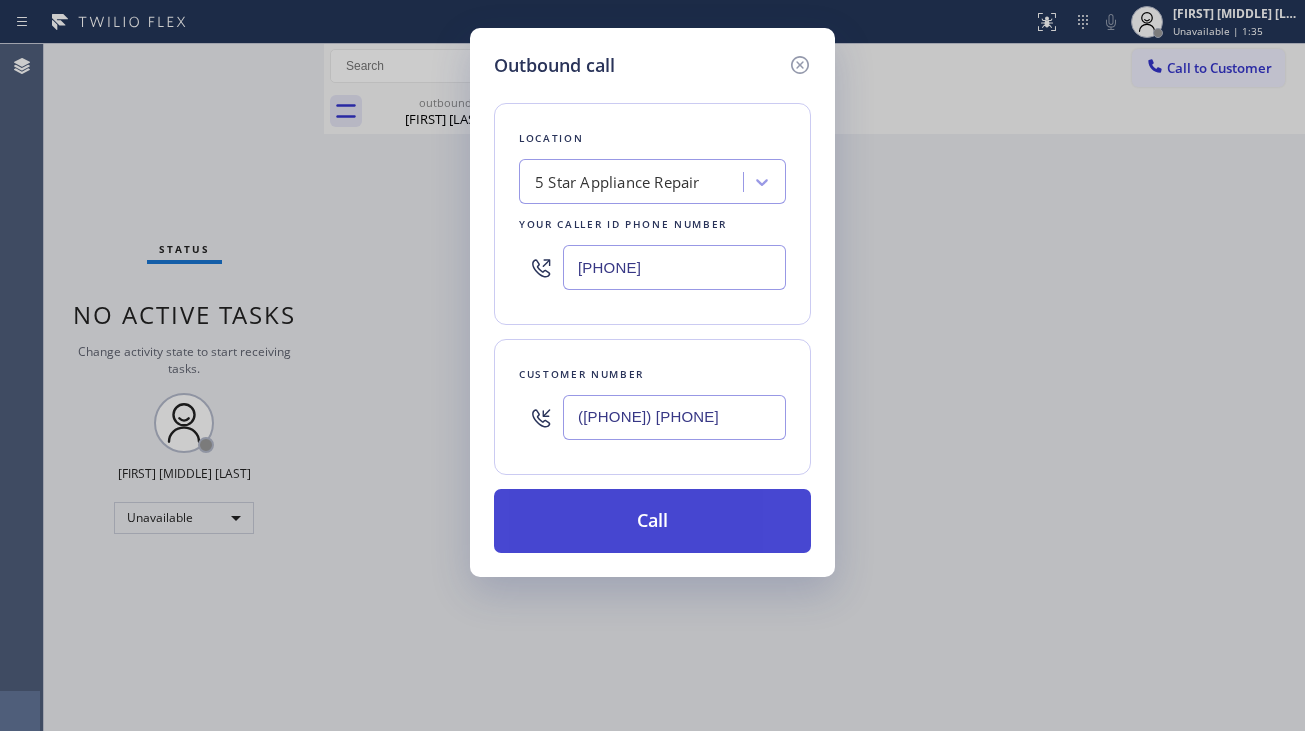 type on "([PHONE]) [PHONE]" 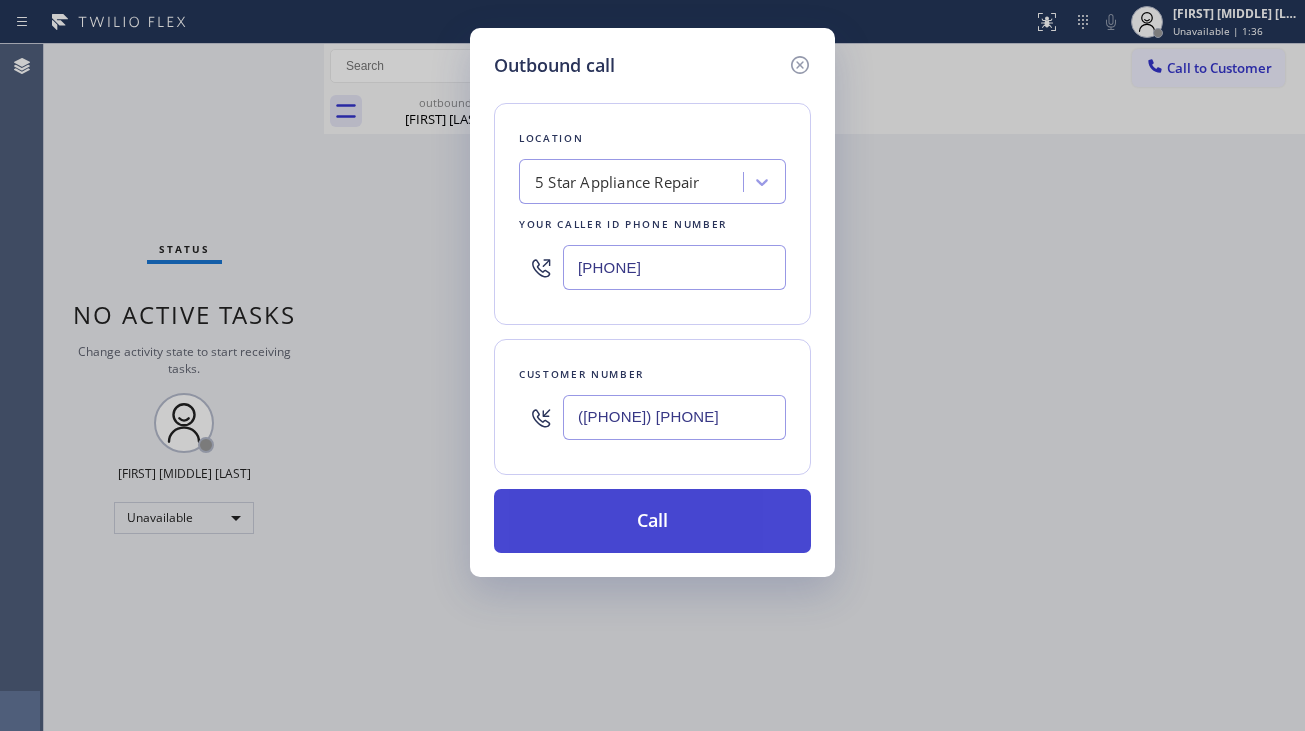 click on "Call" at bounding box center [652, 521] 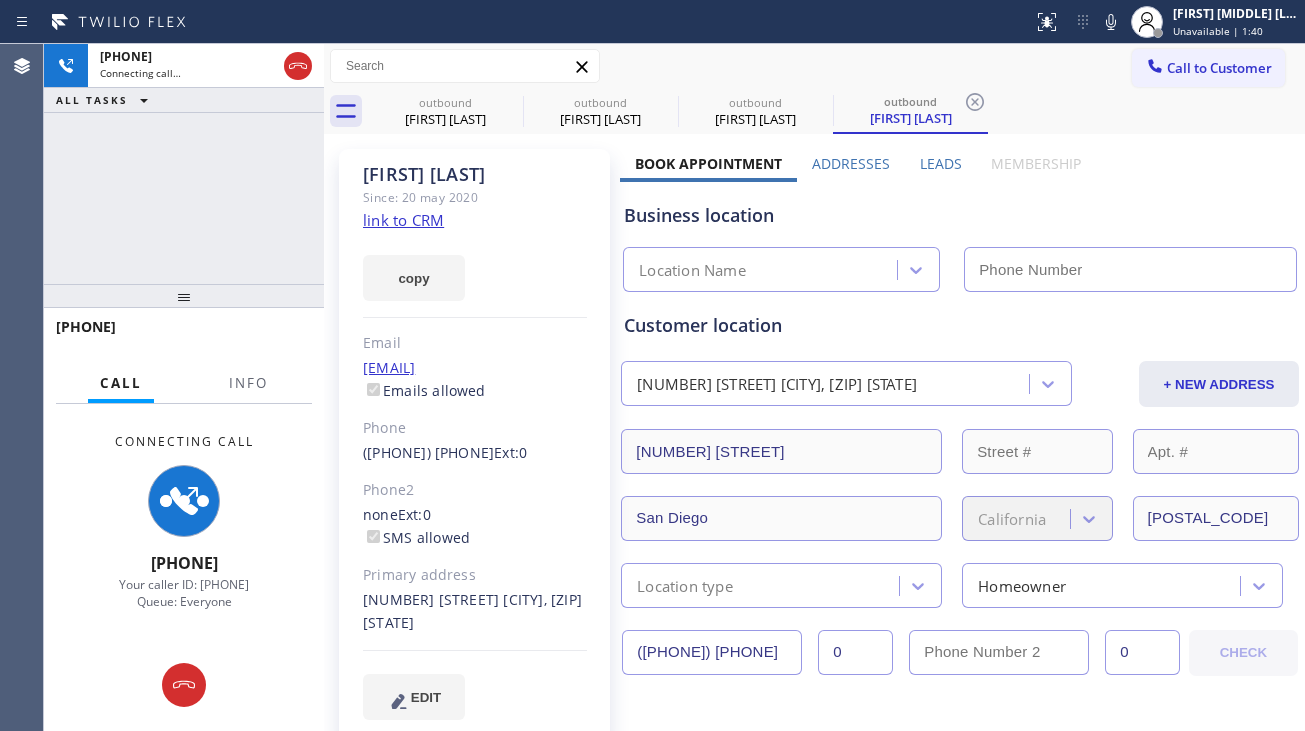 type on "[PHONE]" 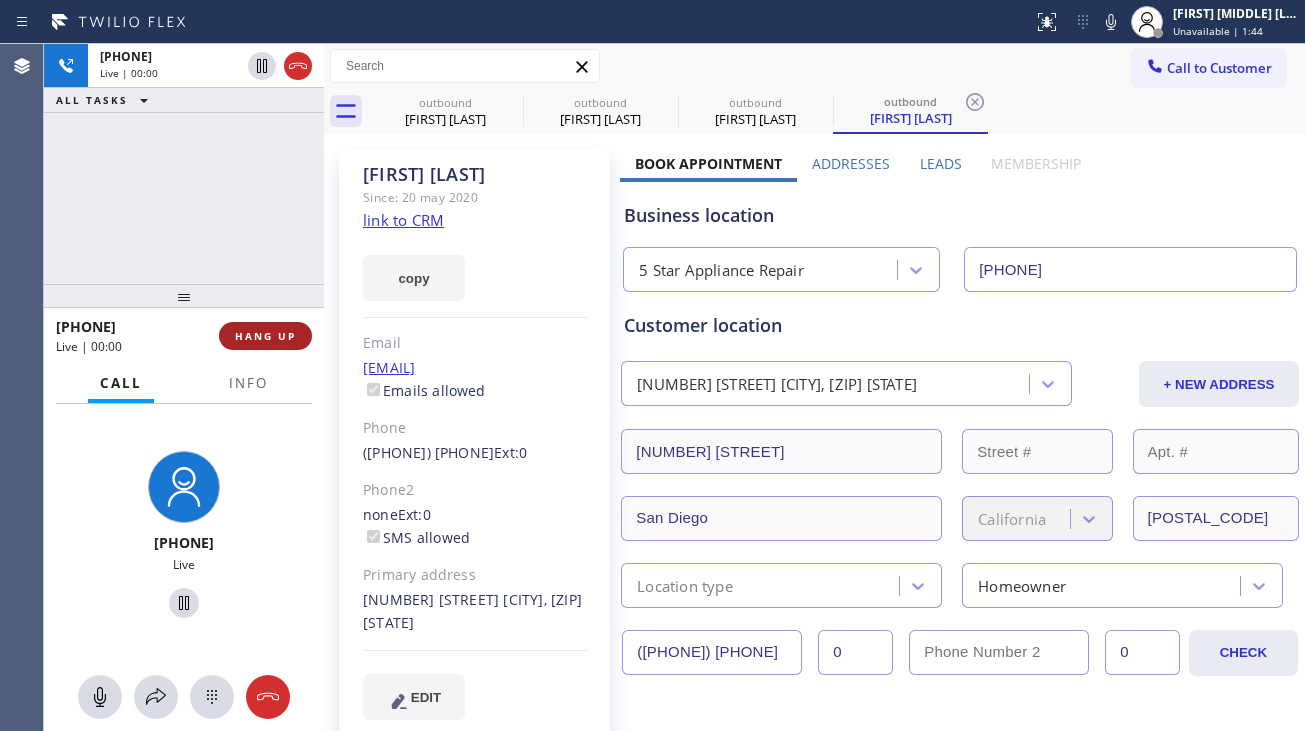 click on "HANG UP" at bounding box center (265, 336) 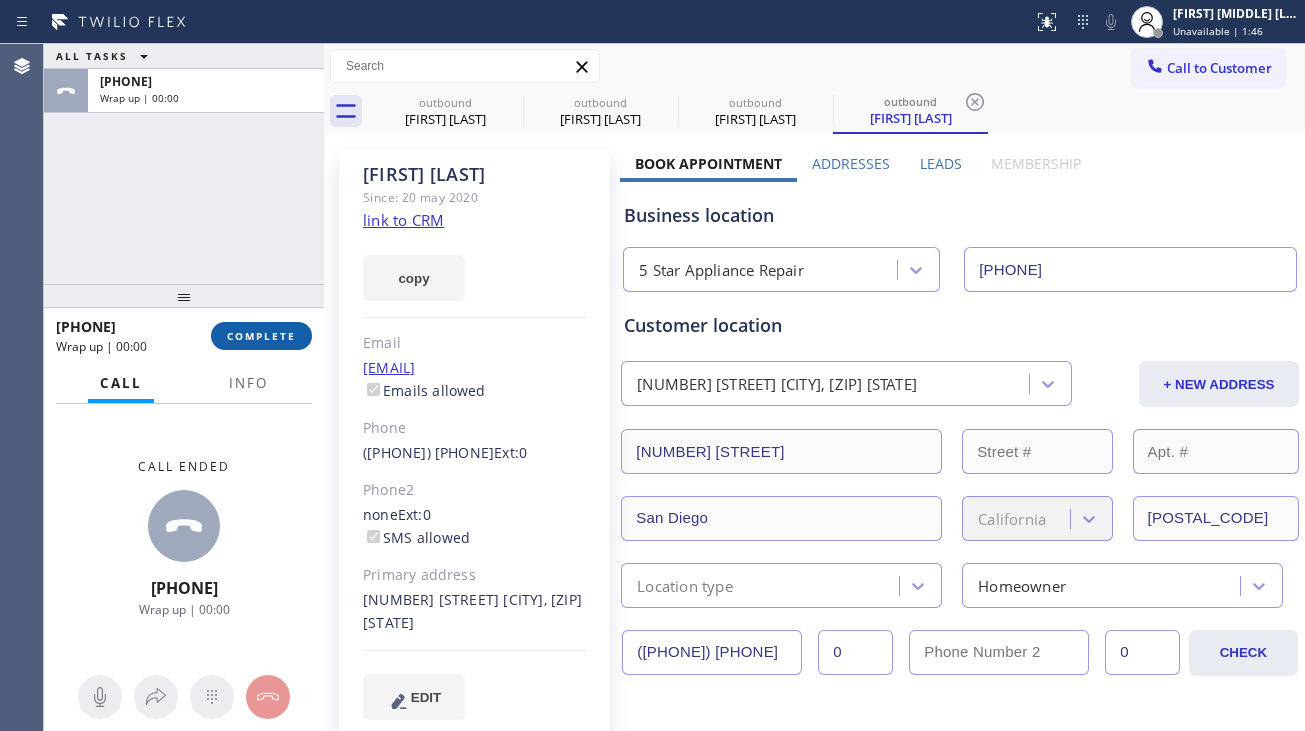 click on "COMPLETE" at bounding box center [261, 336] 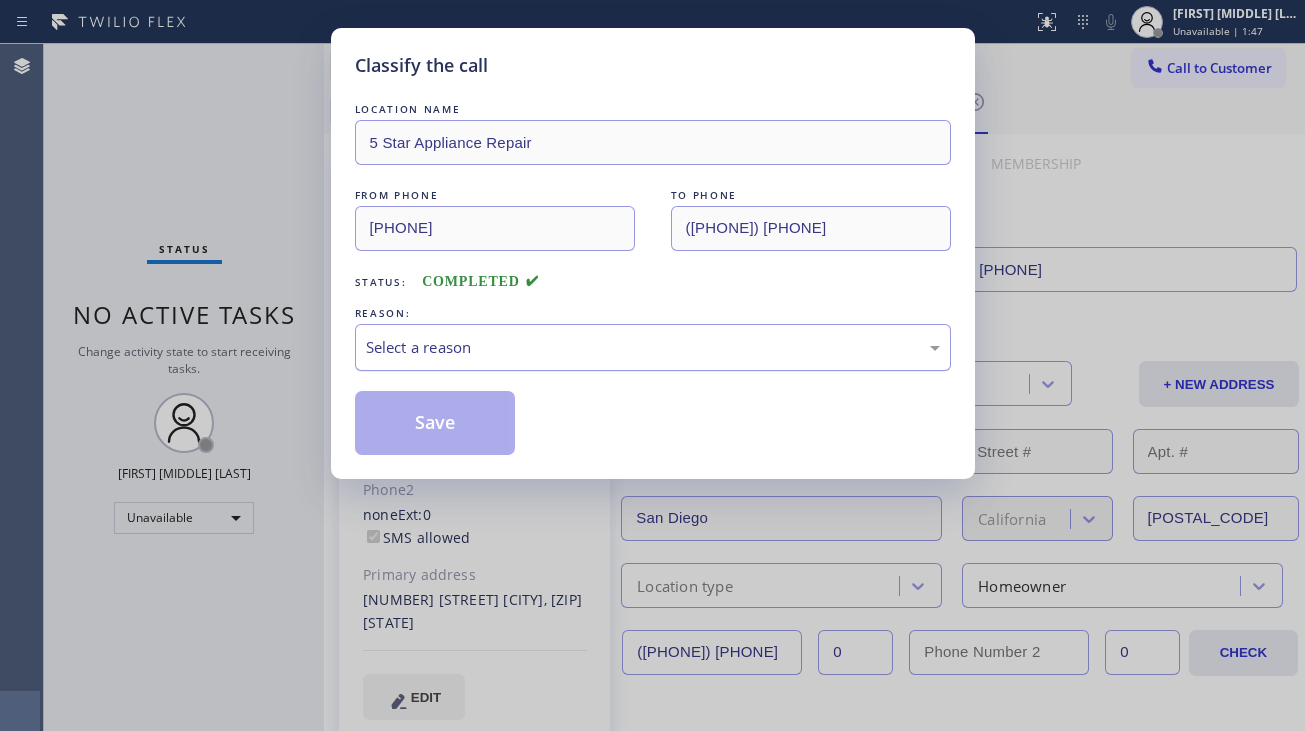 drag, startPoint x: 366, startPoint y: 347, endPoint x: 373, endPoint y: 356, distance: 11.401754 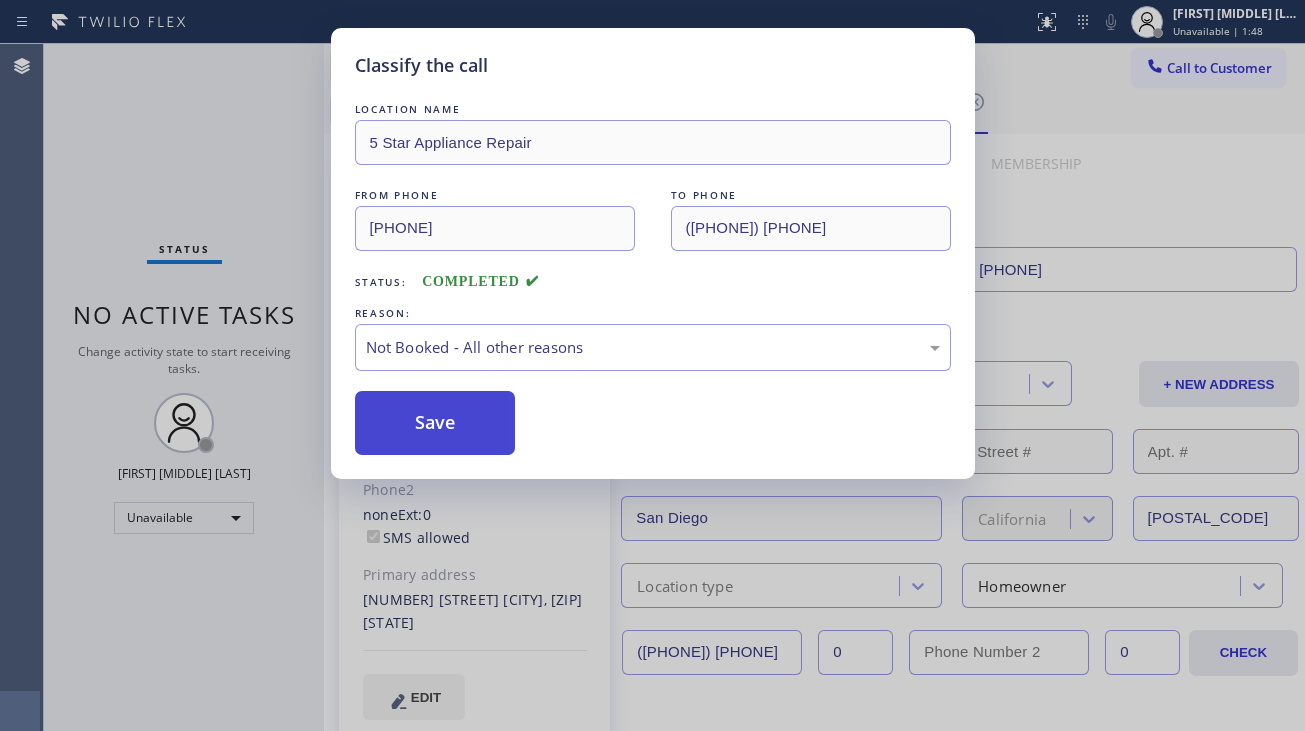 click on "Save" at bounding box center [435, 423] 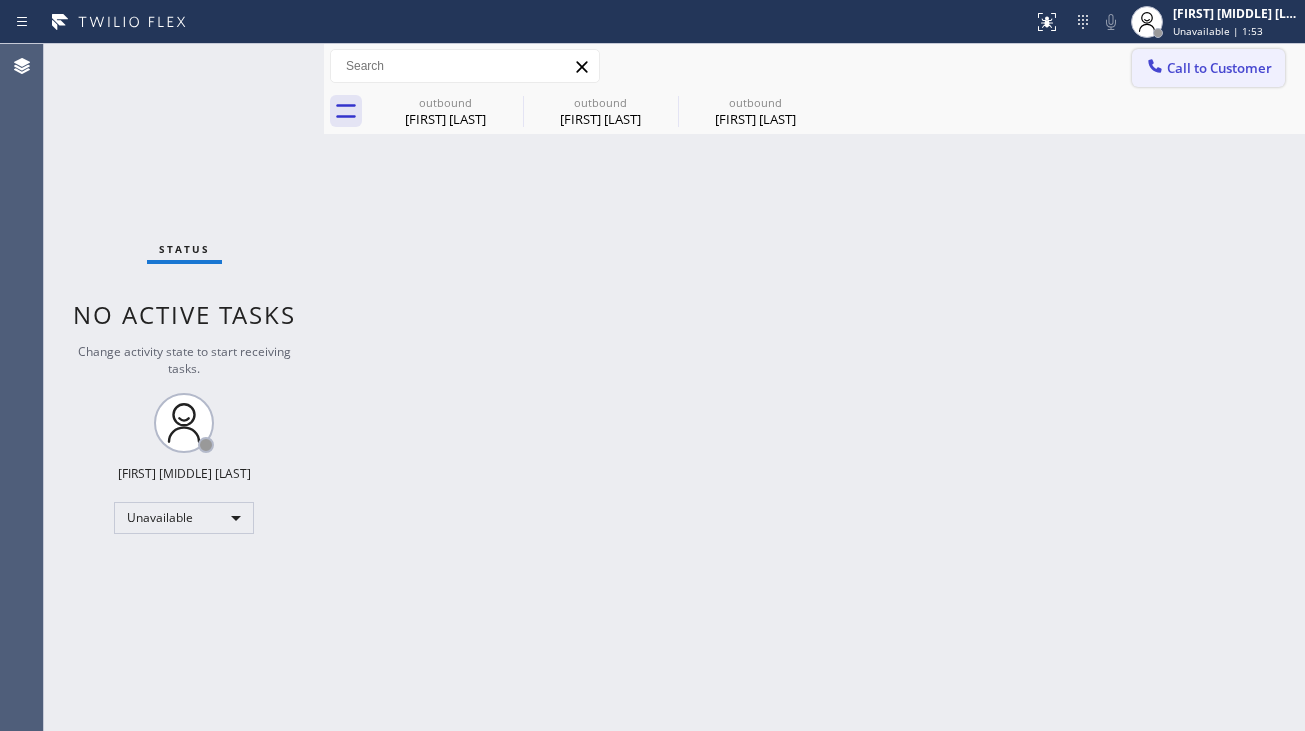 click on "Call to Customer" at bounding box center (1219, 68) 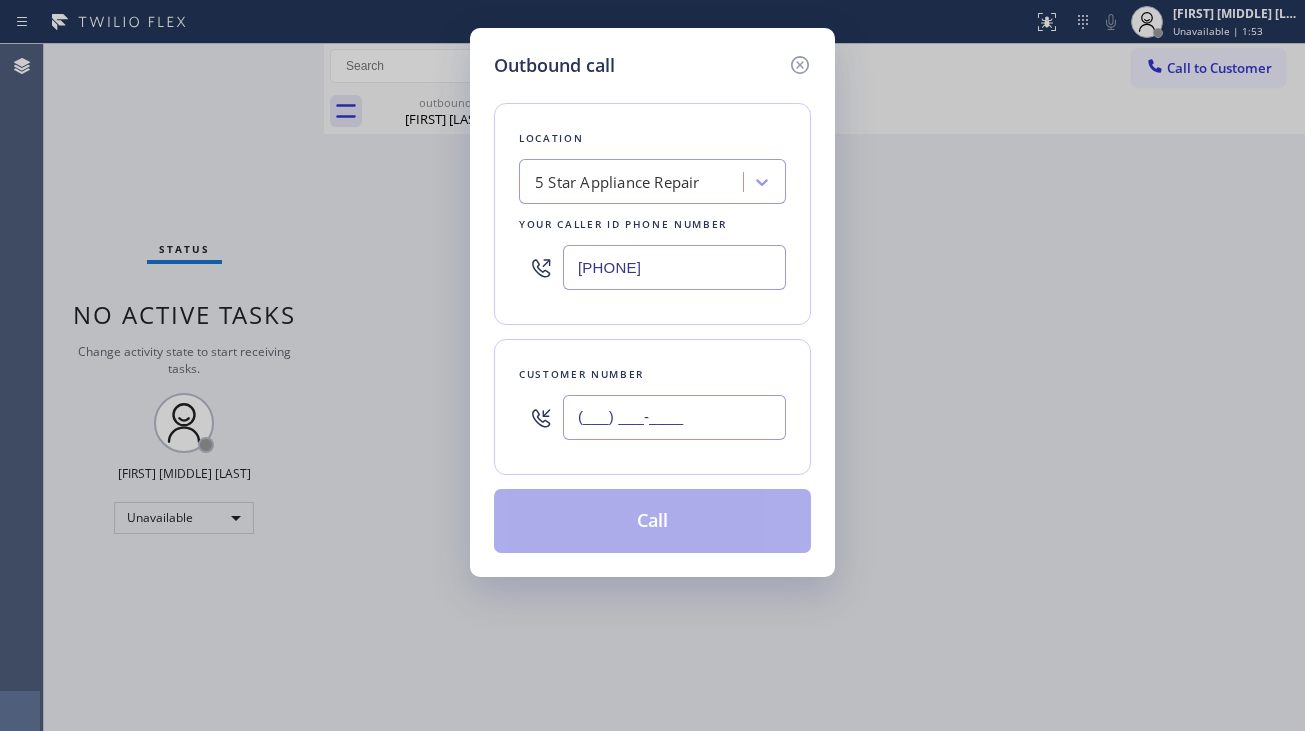 click on "(___) ___-____" at bounding box center (674, 417) 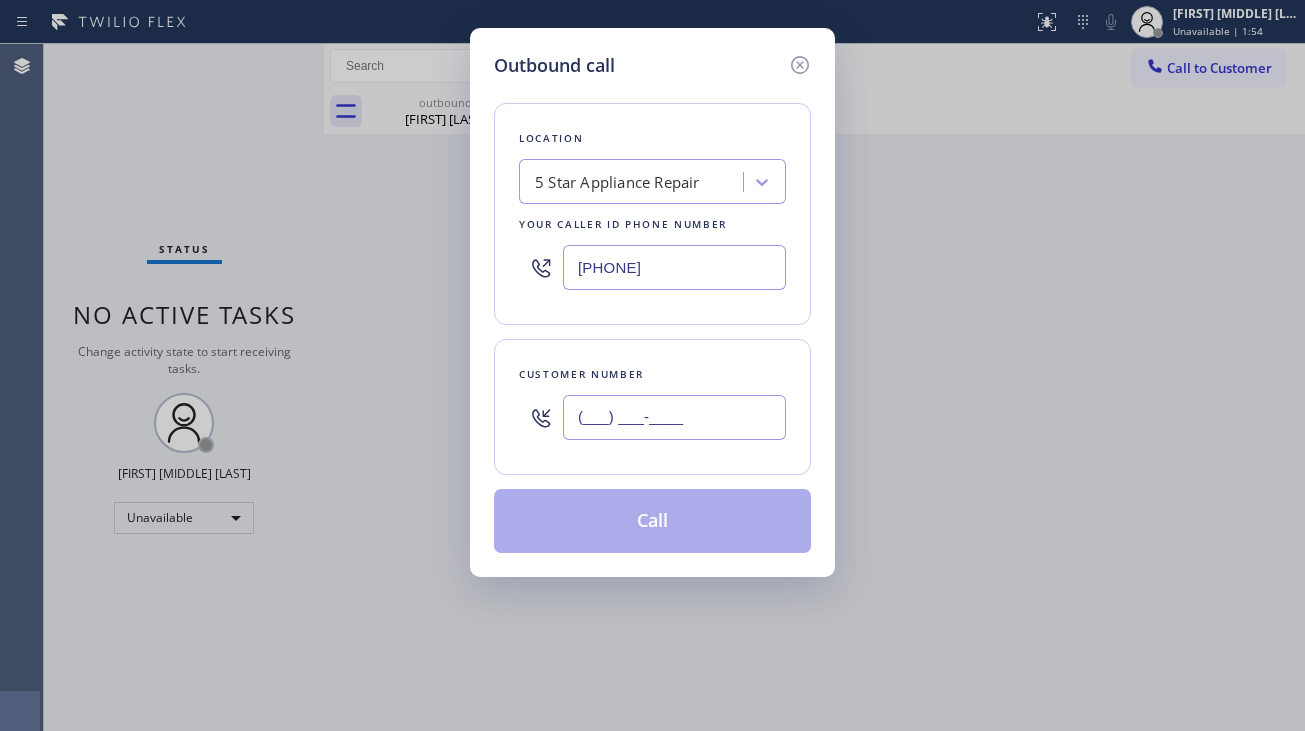 paste on "([PHONE]) [PHONE]" 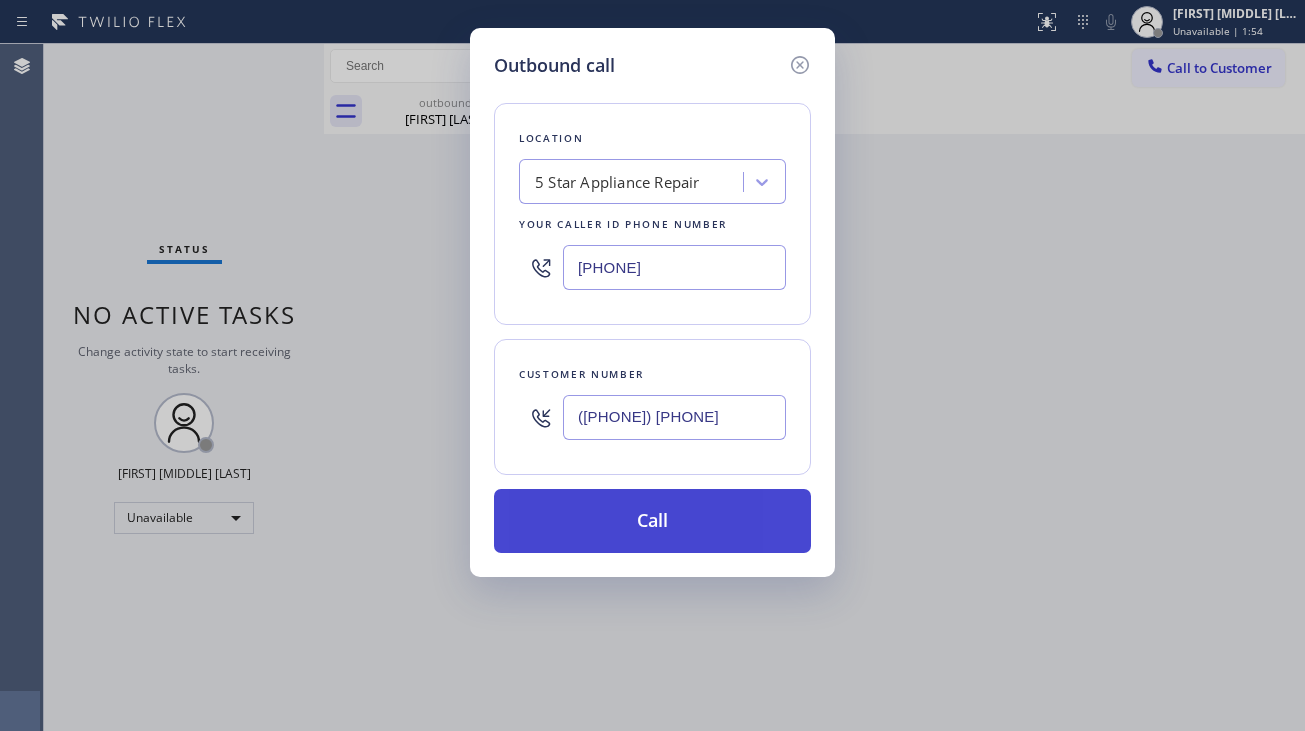 type on "([PHONE]) [PHONE]" 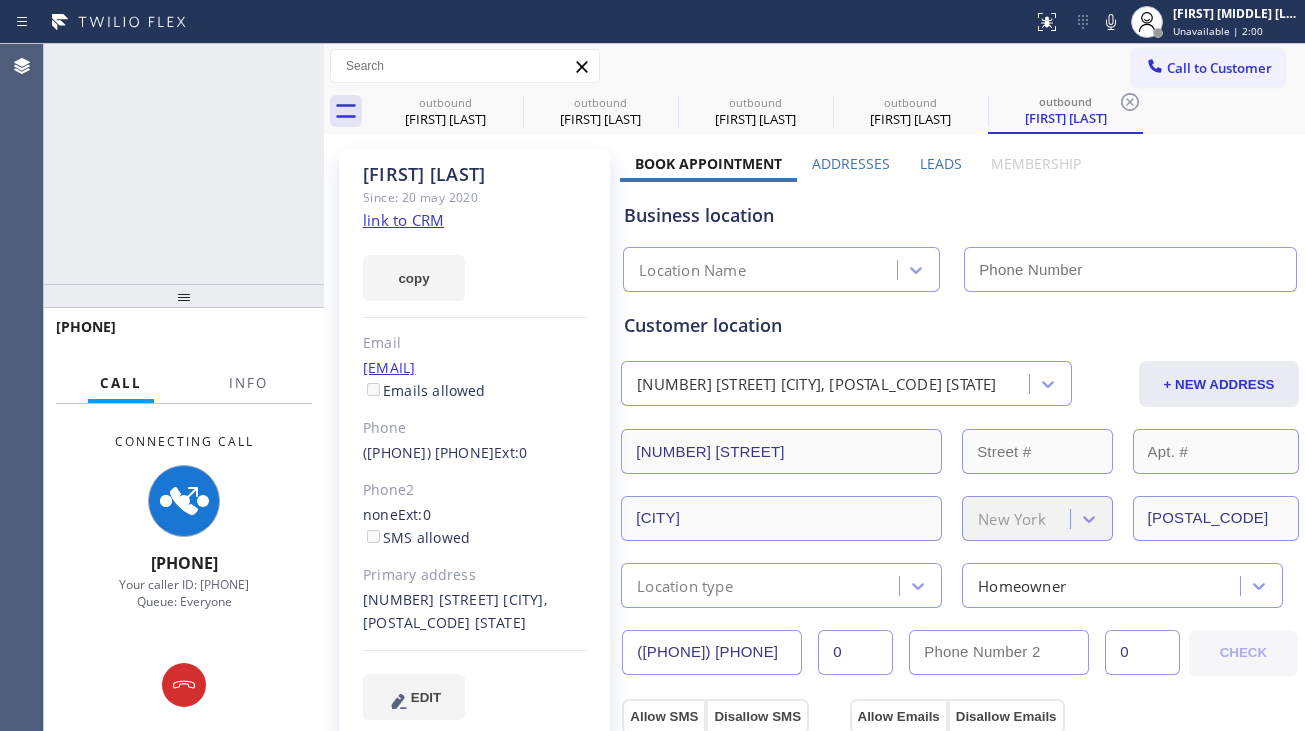 type on "[PHONE]" 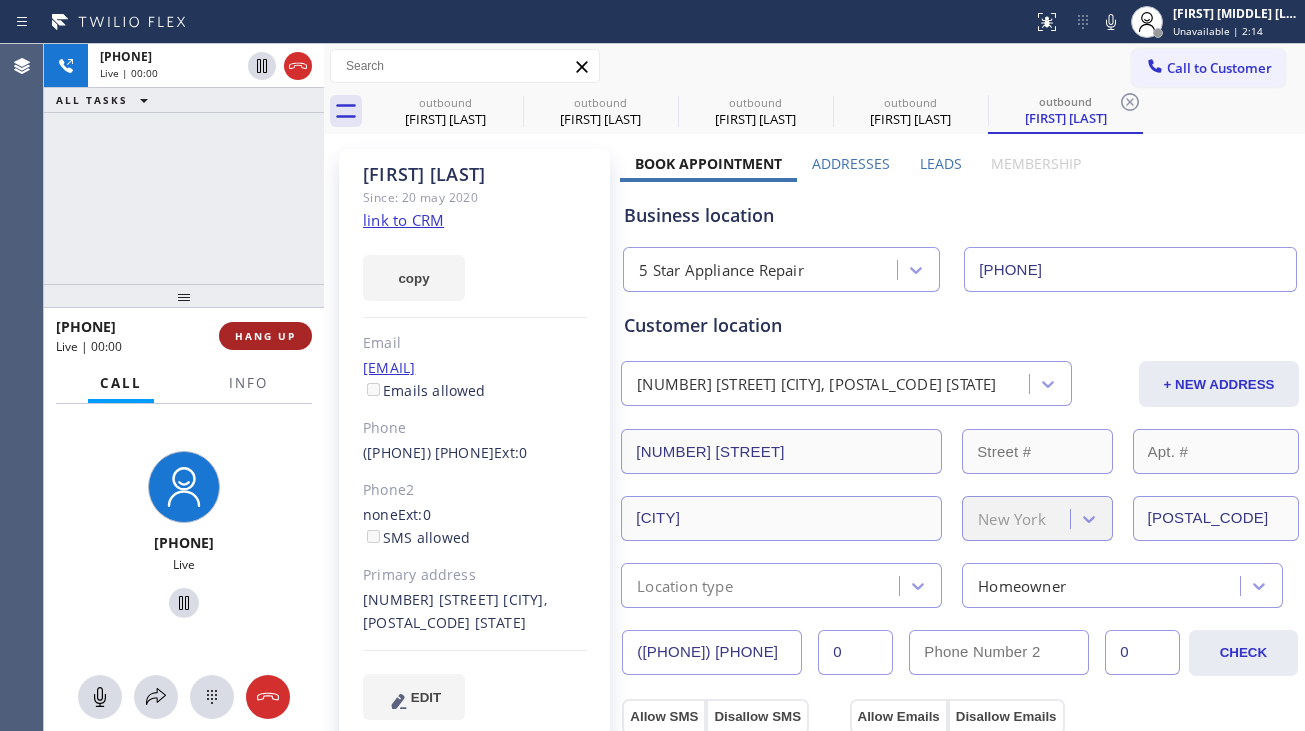 click on "HANG UP" at bounding box center [265, 336] 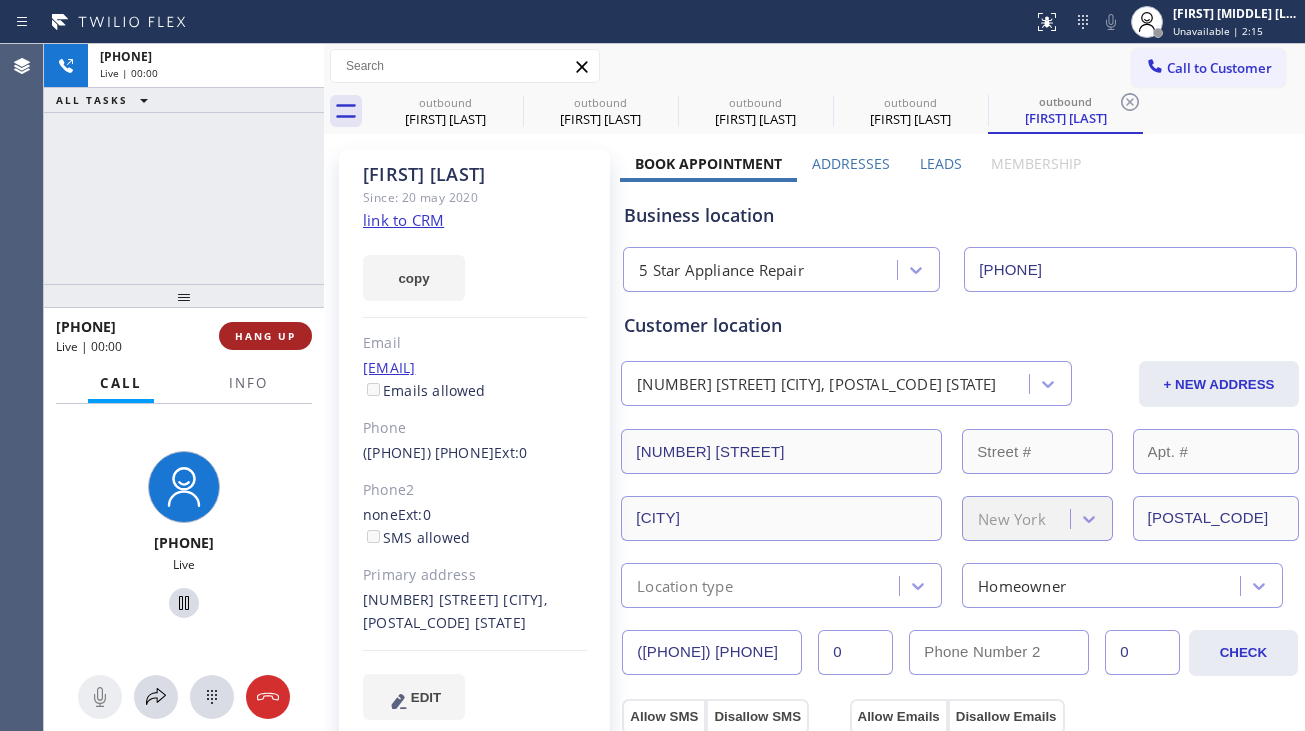click on "HANG UP" at bounding box center (265, 336) 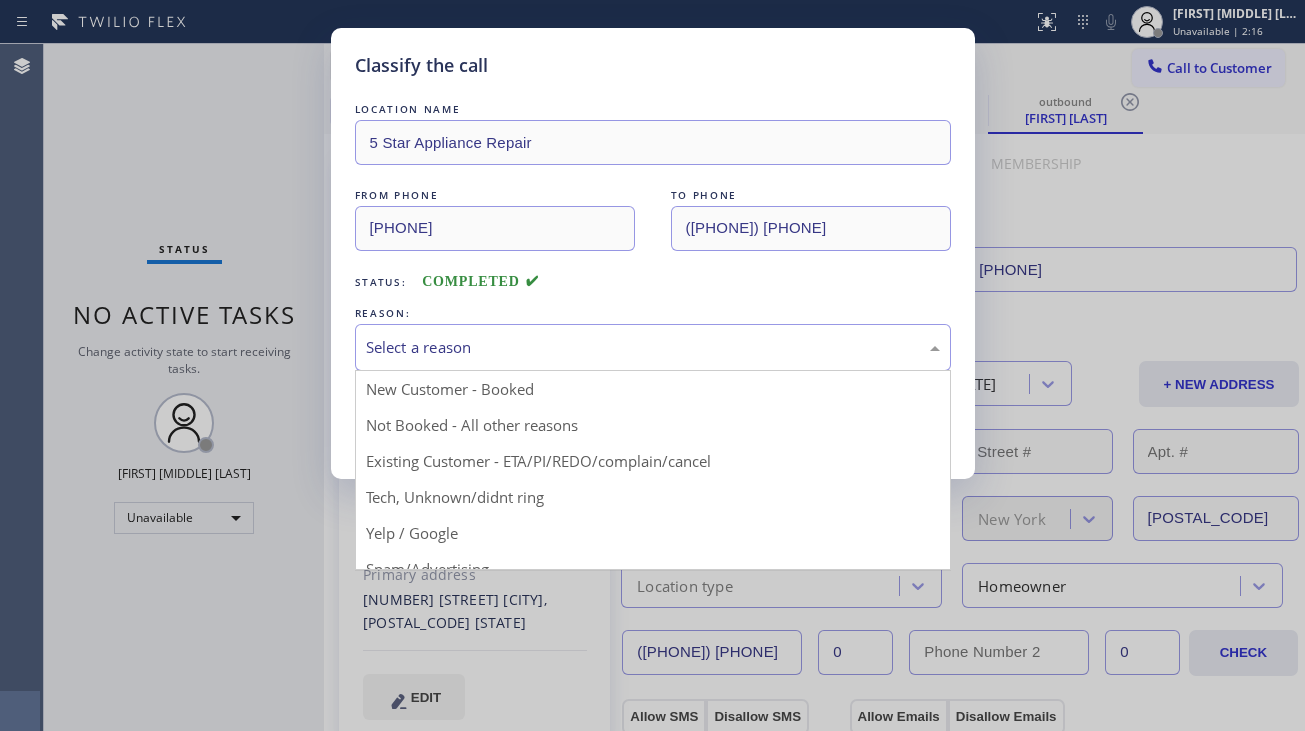 click on "Select a reason" at bounding box center (653, 347) 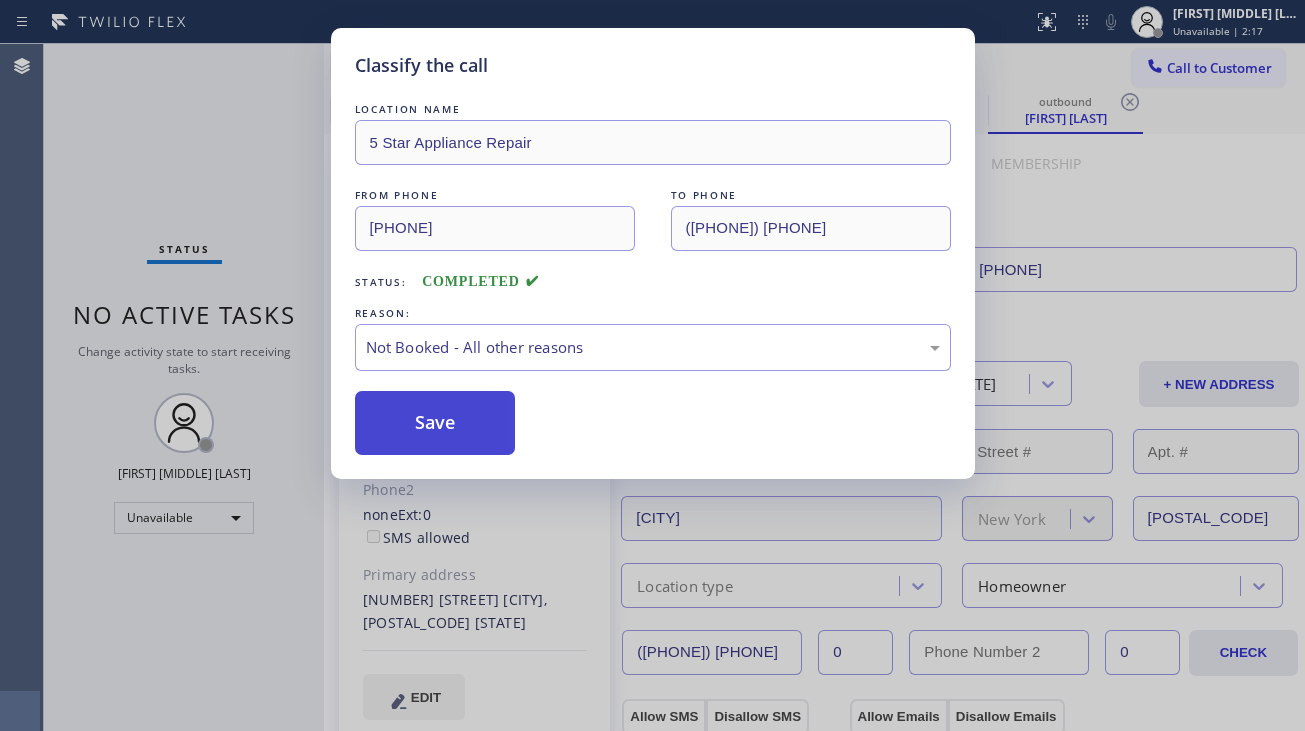 click on "Save" at bounding box center [435, 423] 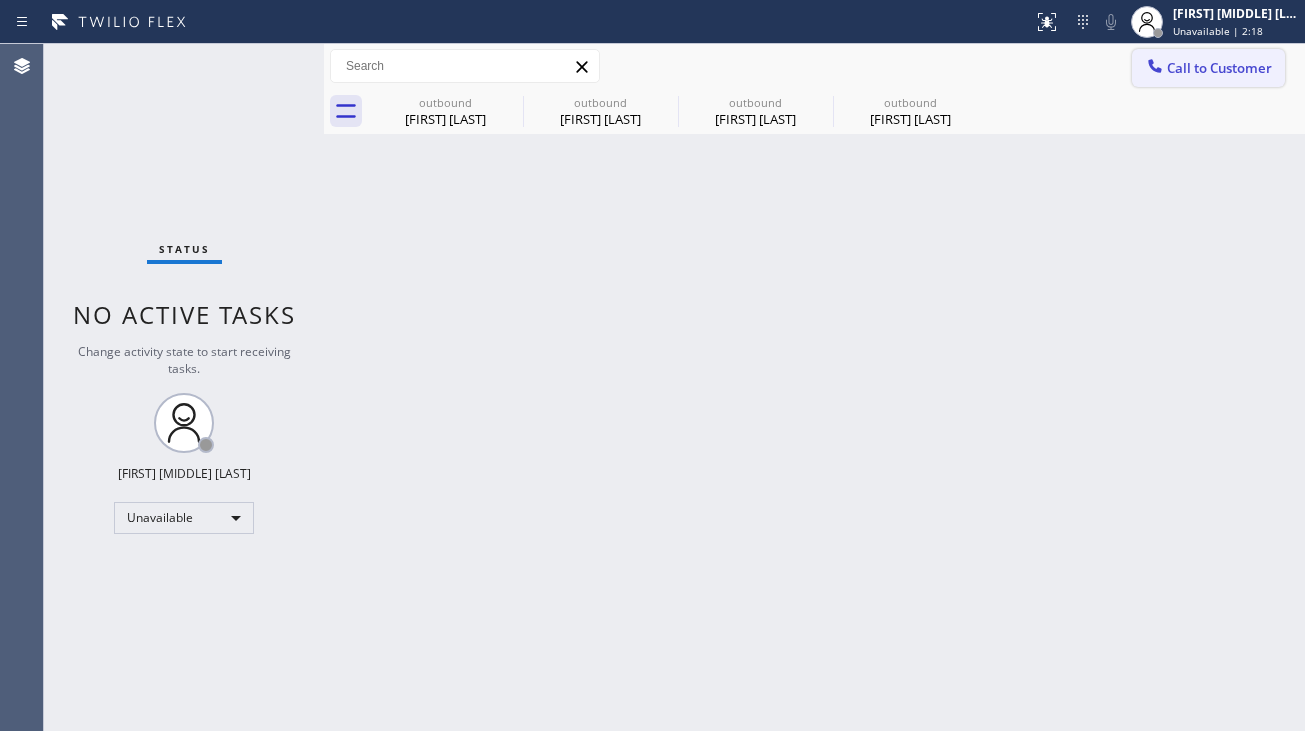 click 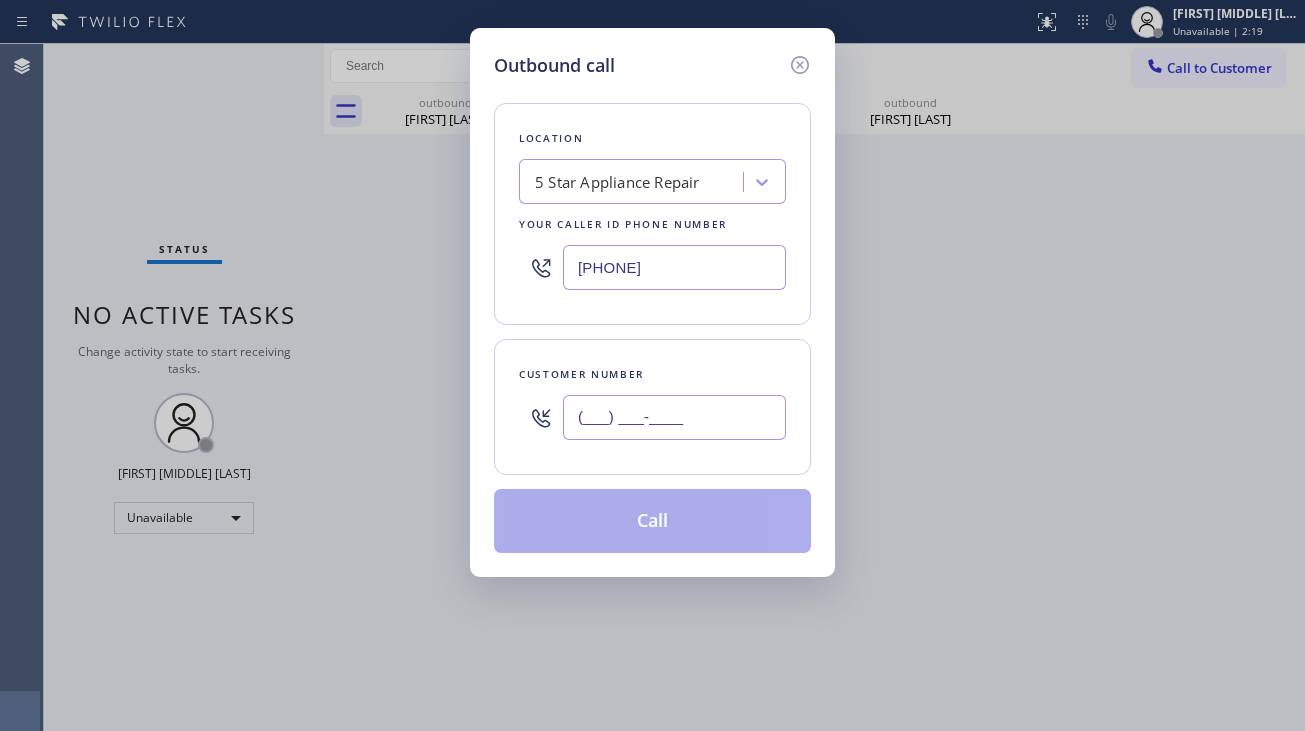 click on "(___) ___-____" at bounding box center (674, 417) 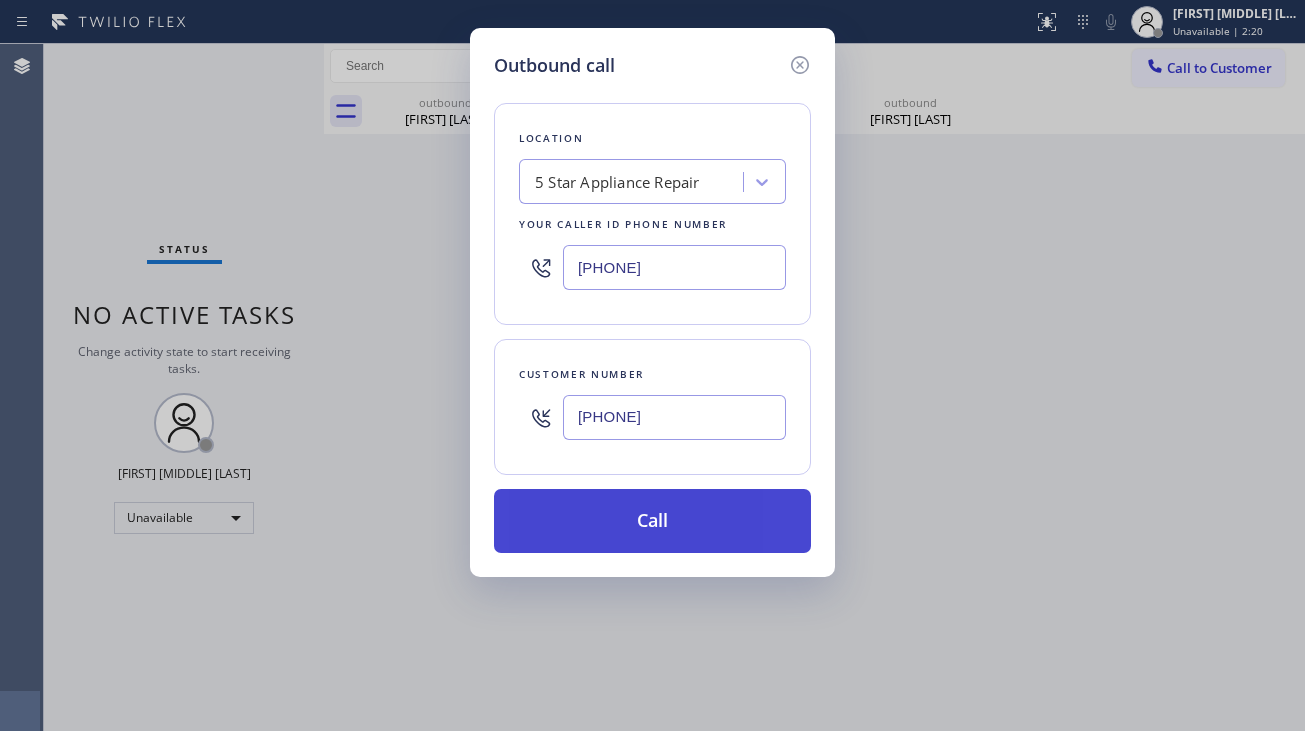 type on "[PHONE]" 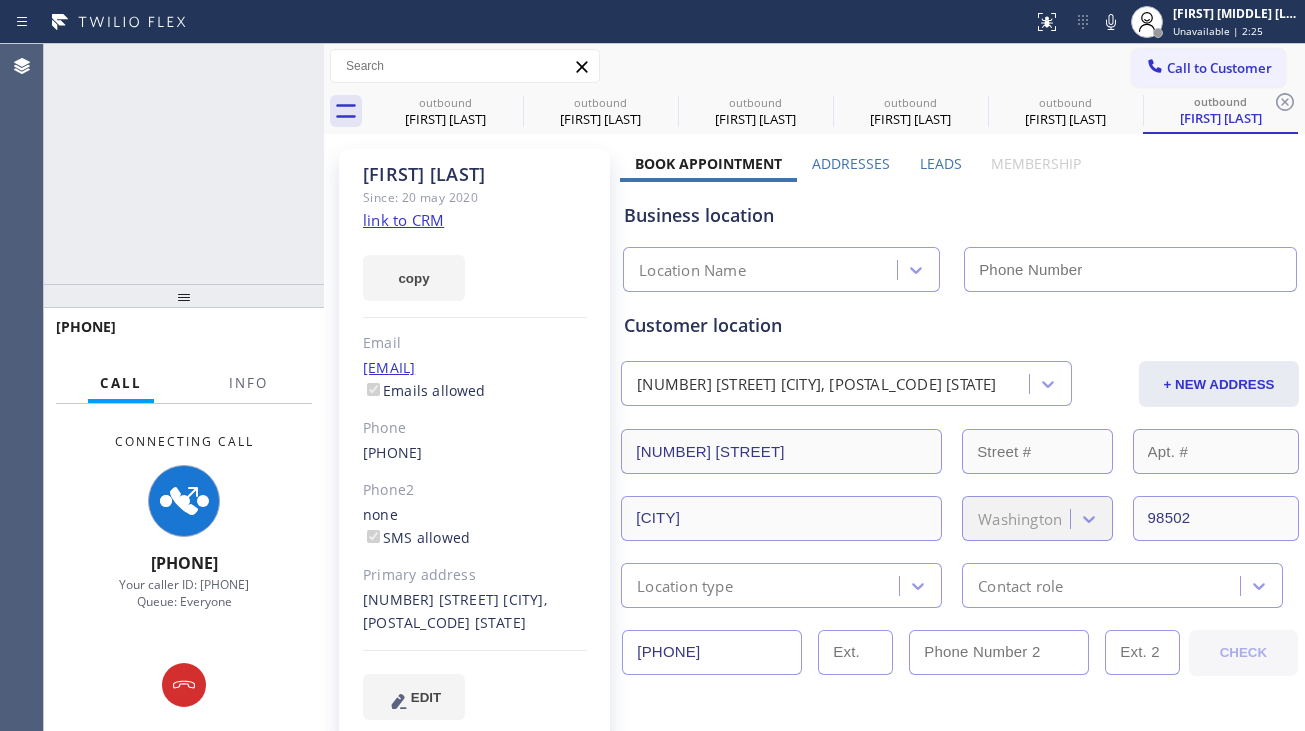 type on "[PHONE]" 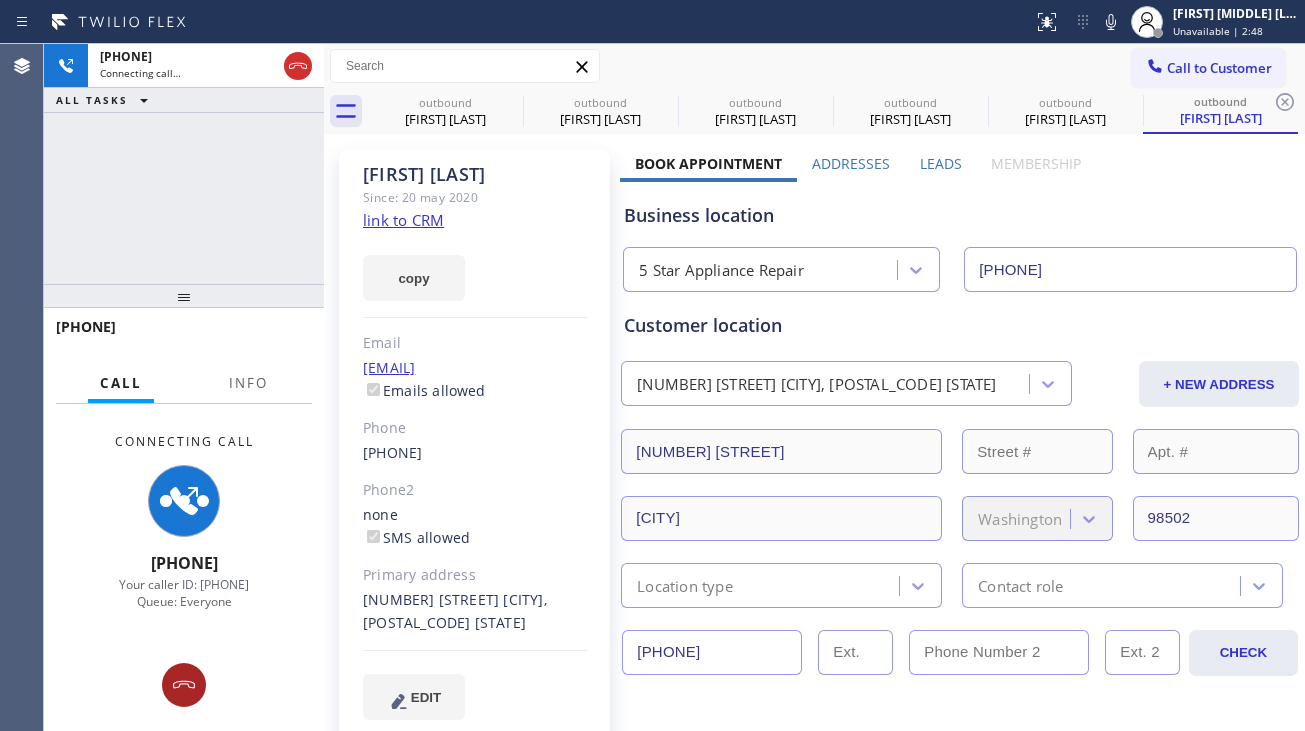 click at bounding box center (184, 685) 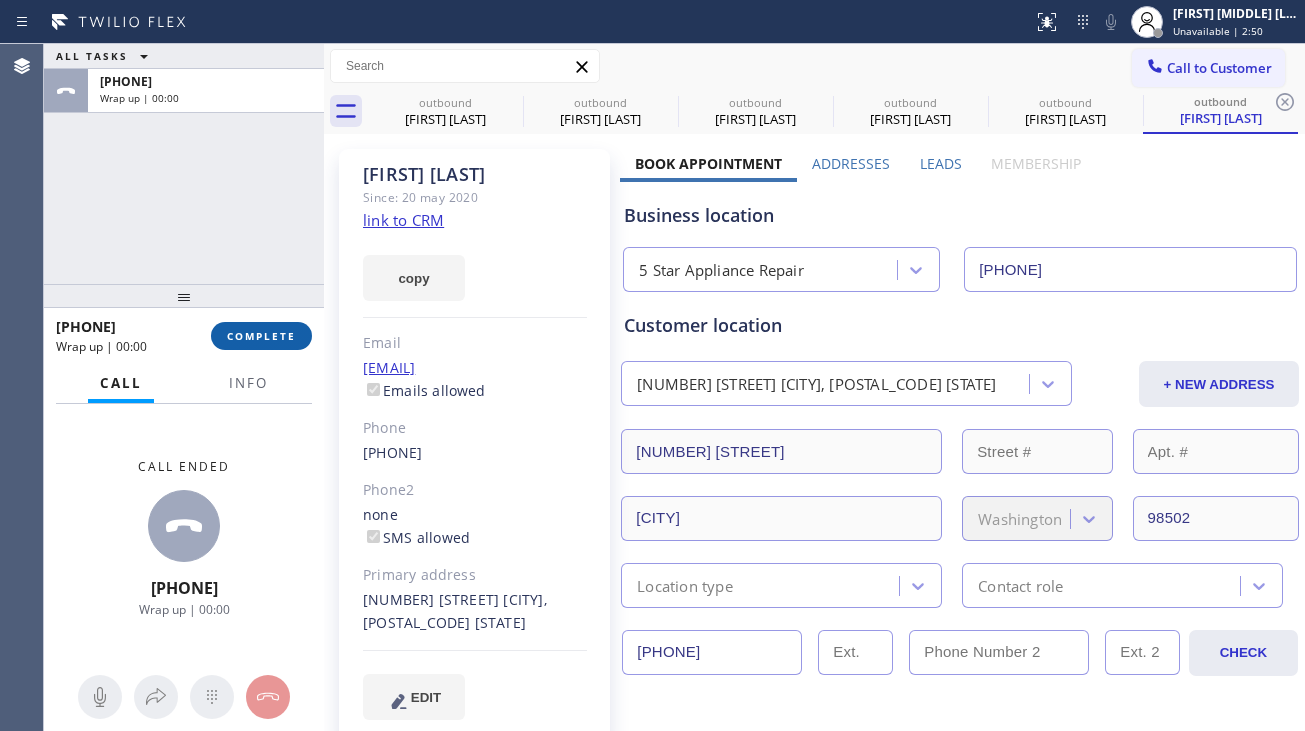 click on "COMPLETE" at bounding box center (261, 336) 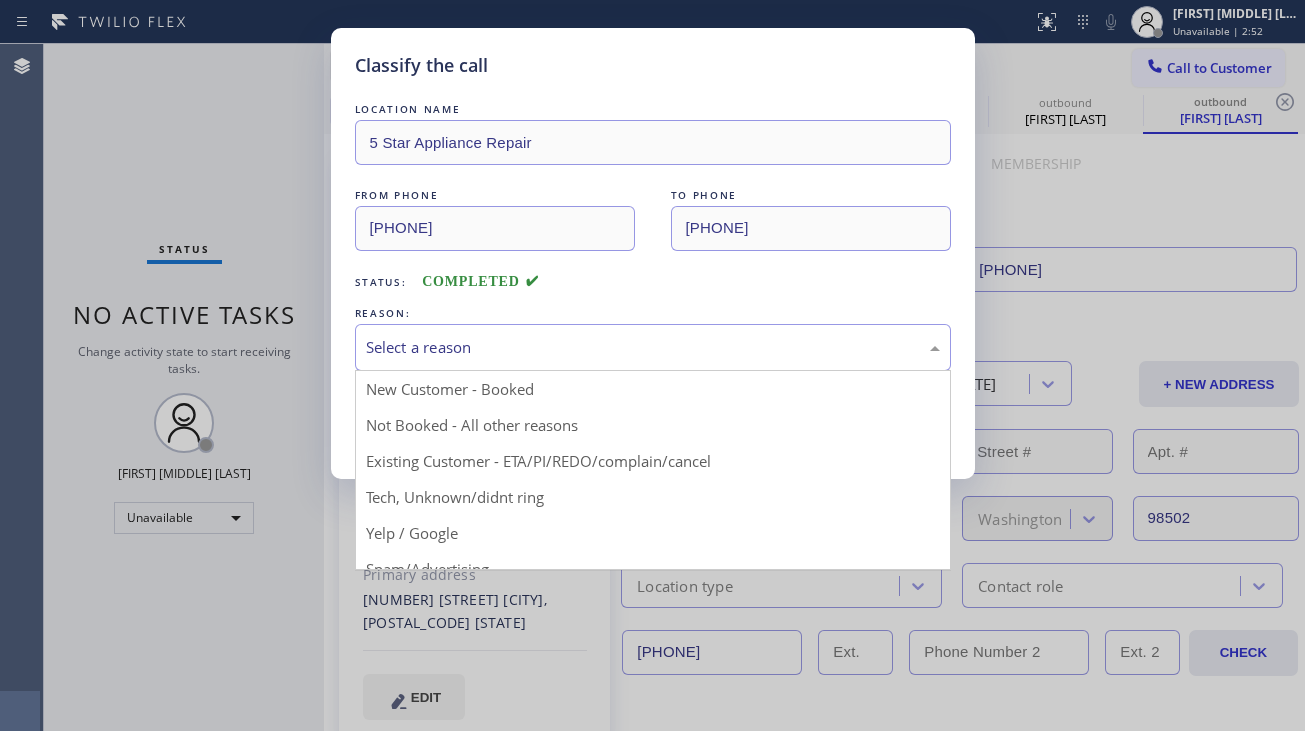 click on "Select a reason" at bounding box center (653, 347) 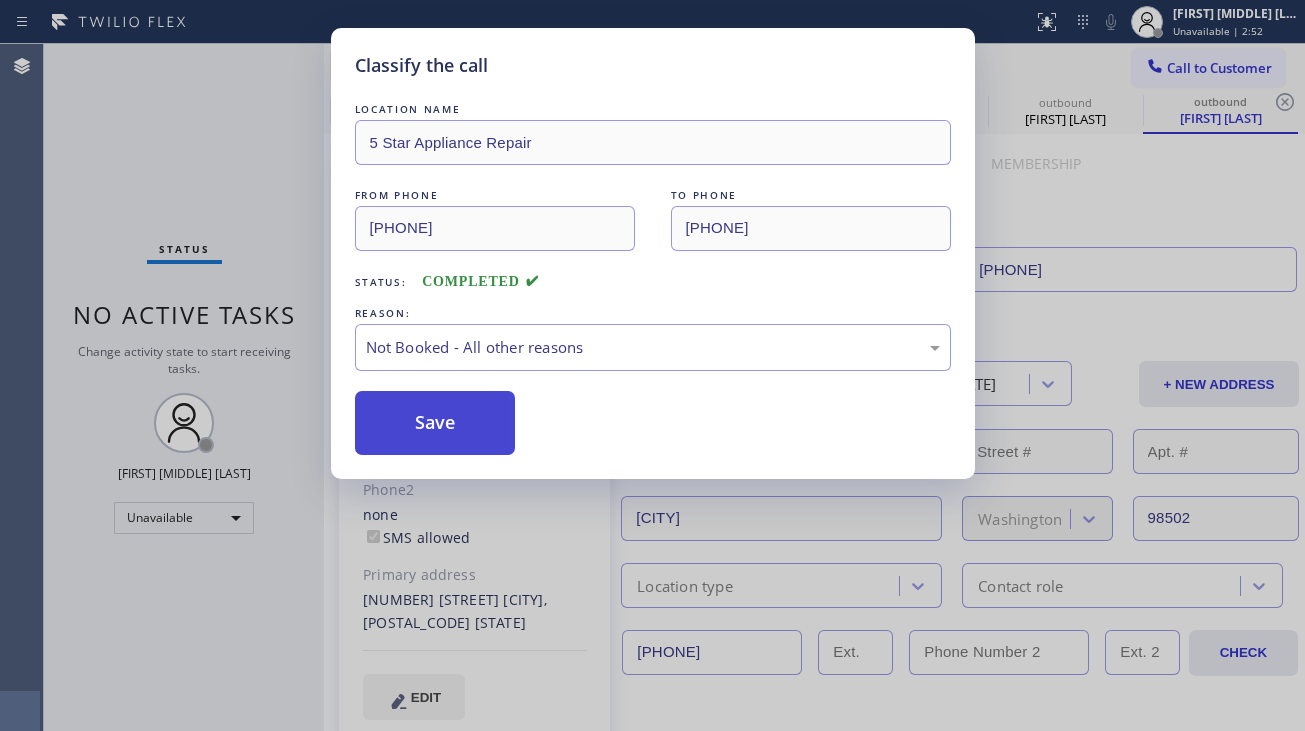 click on "Save" at bounding box center (435, 423) 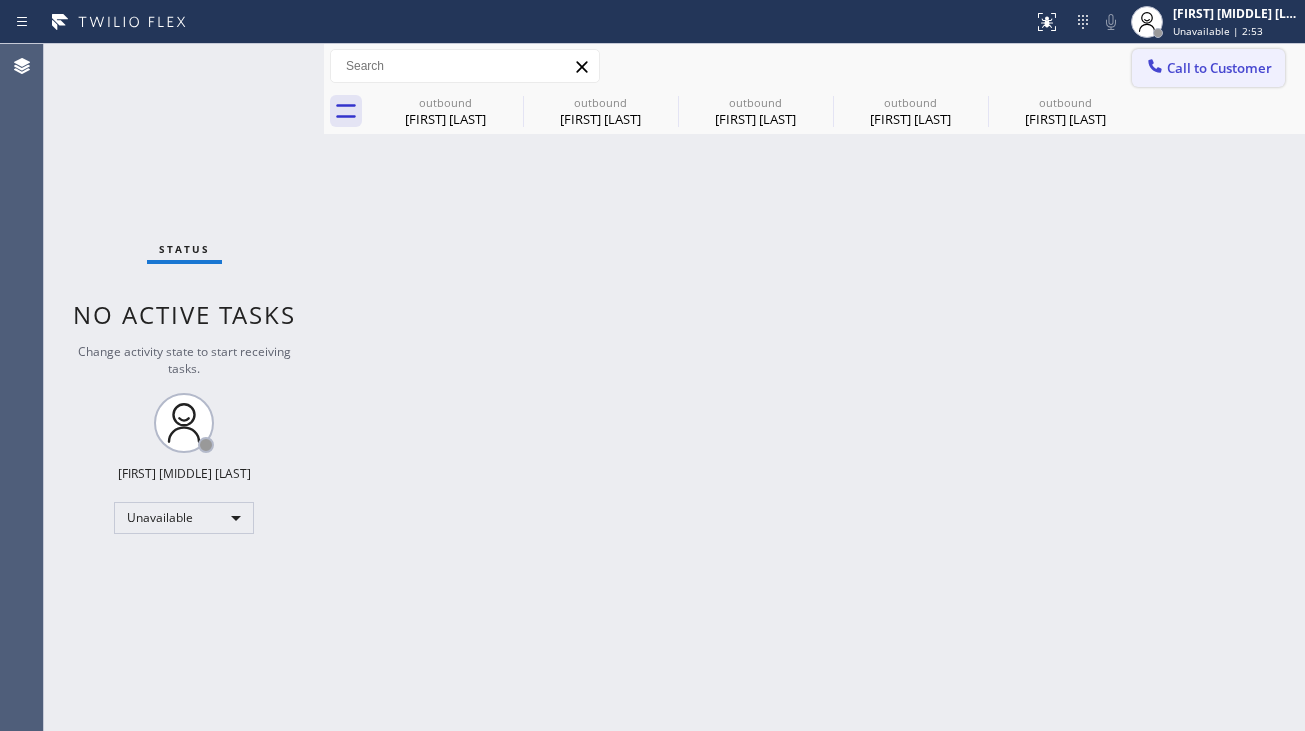 click on "Call to Customer" at bounding box center [1219, 68] 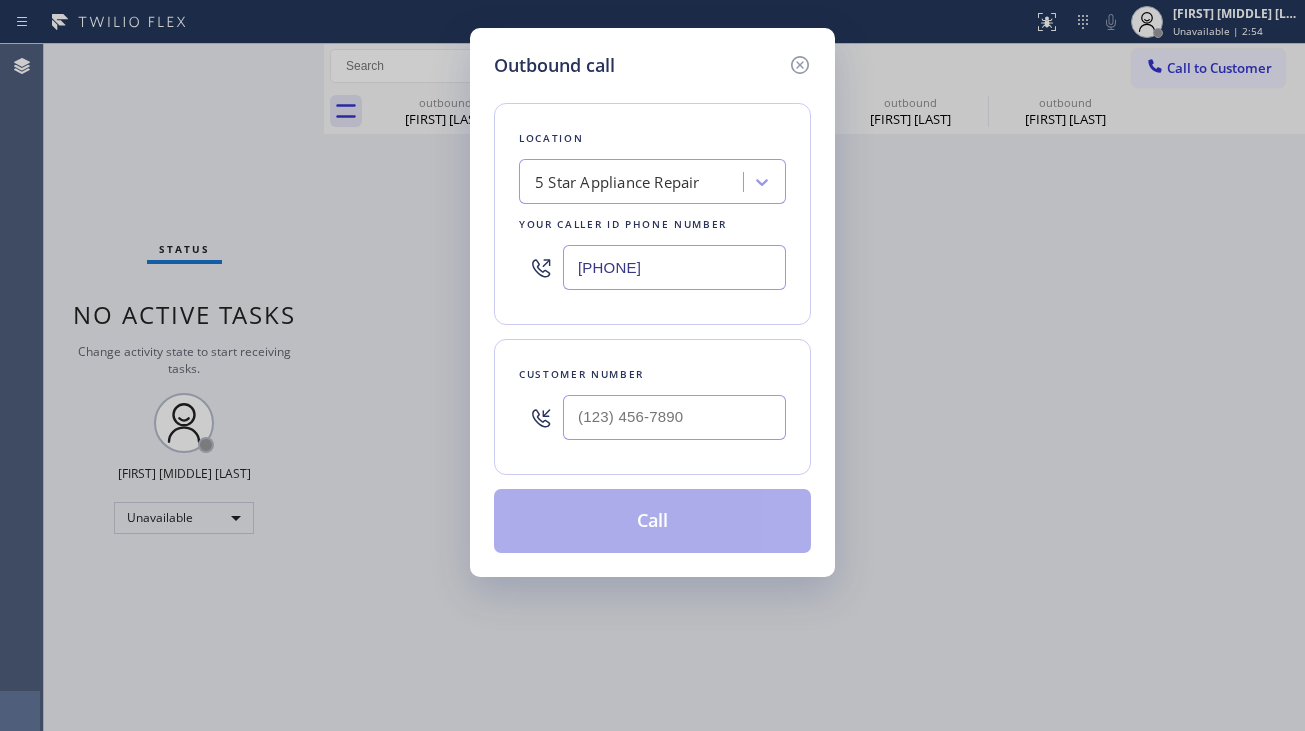 type 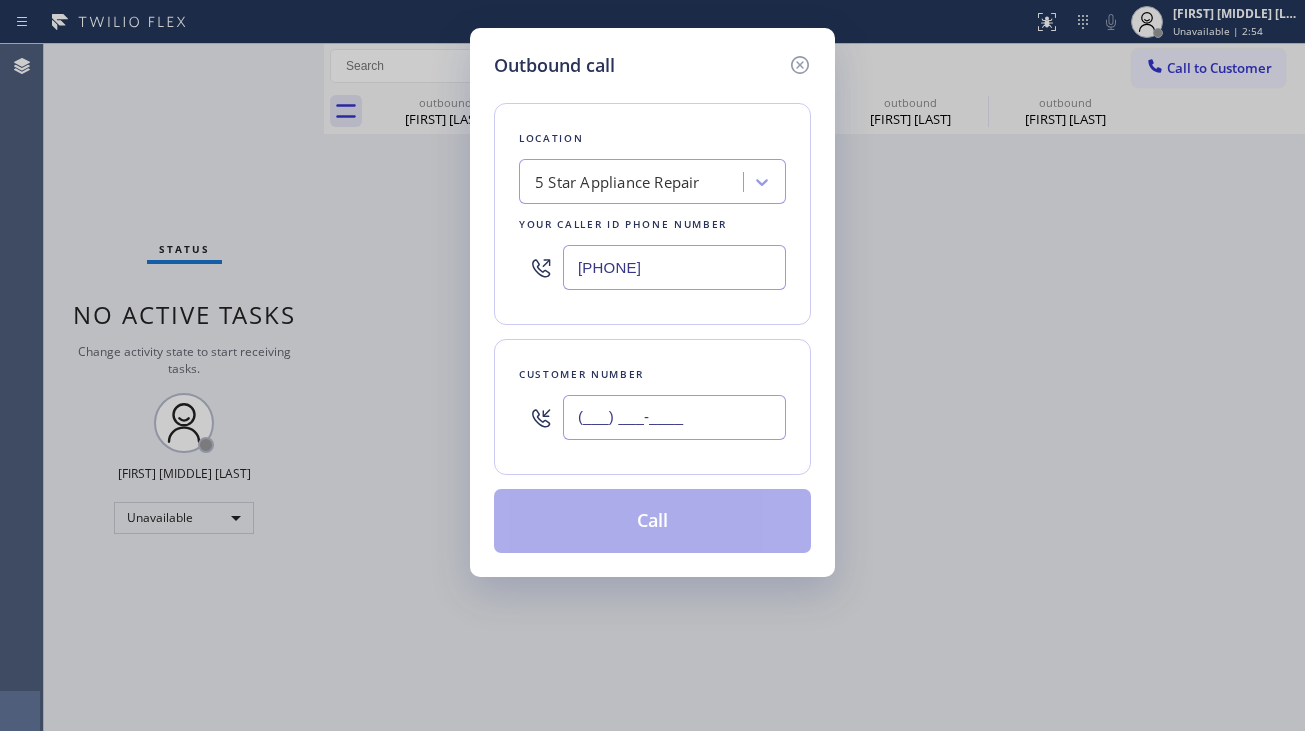 click on "(___) ___-____" at bounding box center [674, 417] 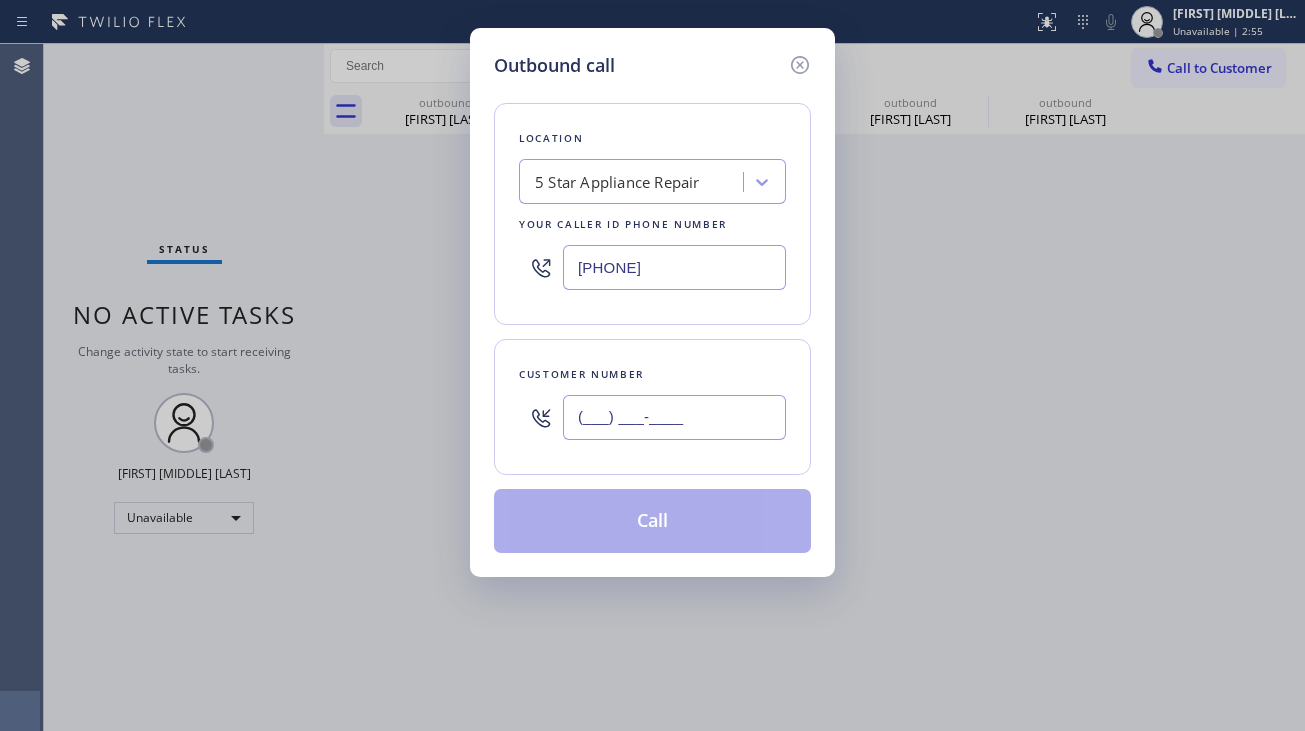 paste on "[PHONE]" 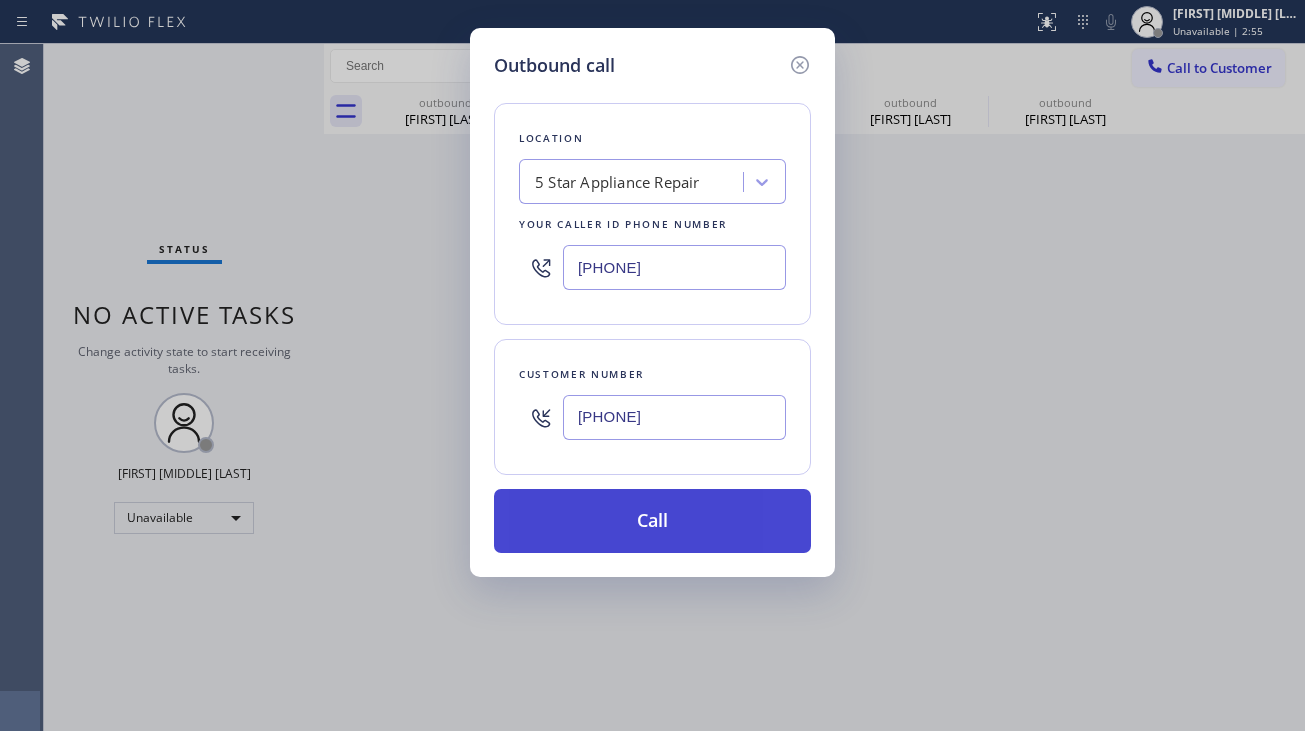 type on "[PHONE]" 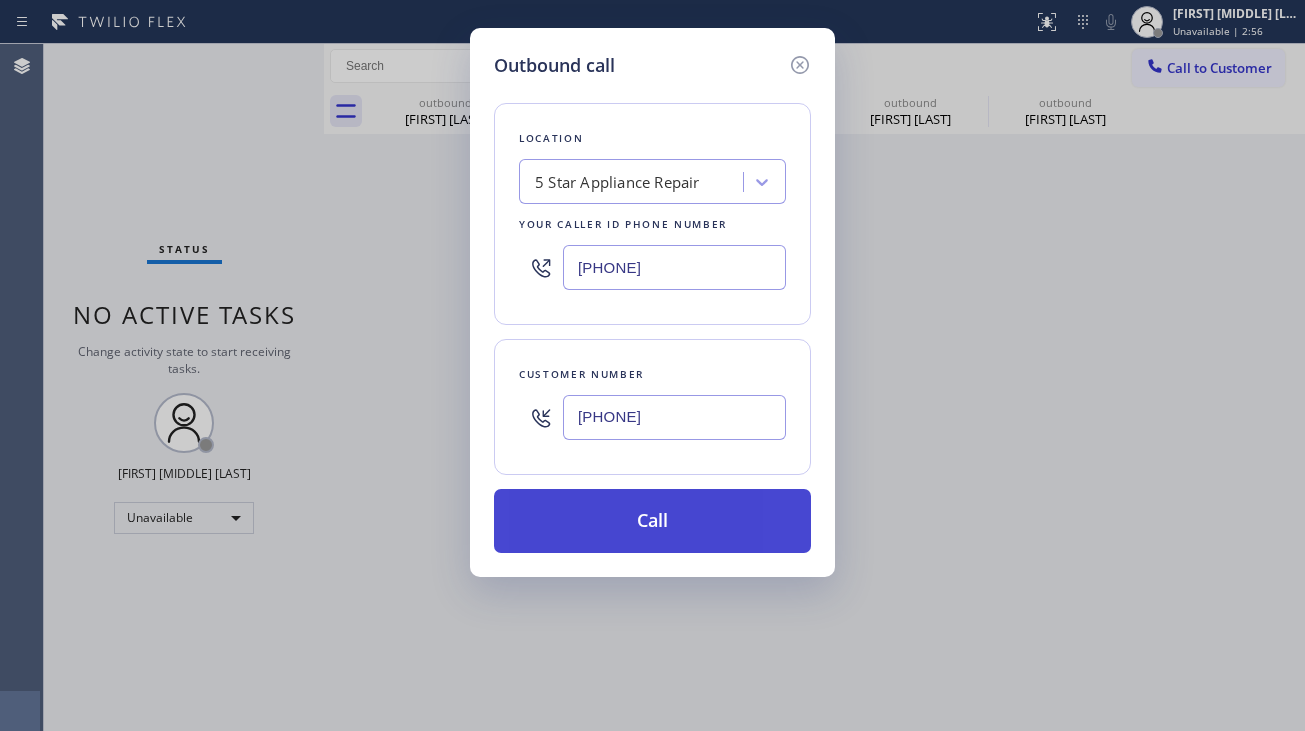 click on "Call" at bounding box center (652, 521) 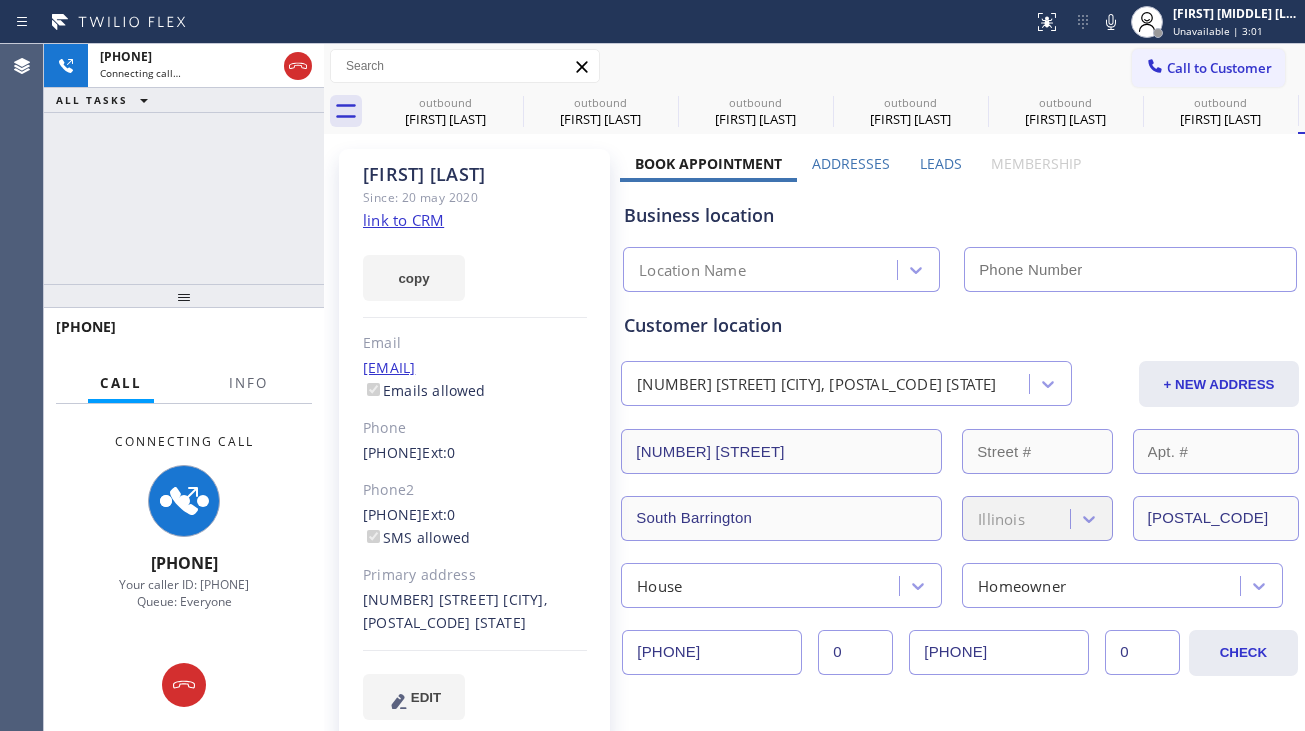 type on "[PHONE]" 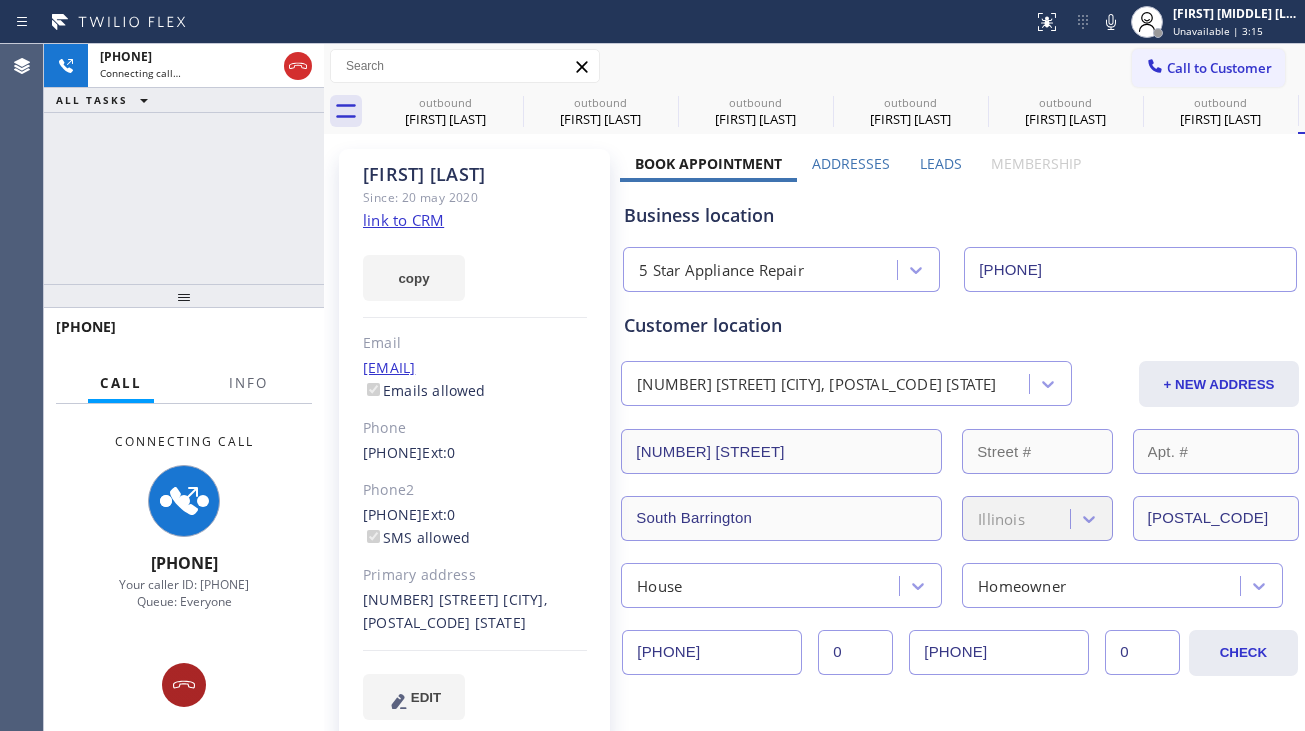 click 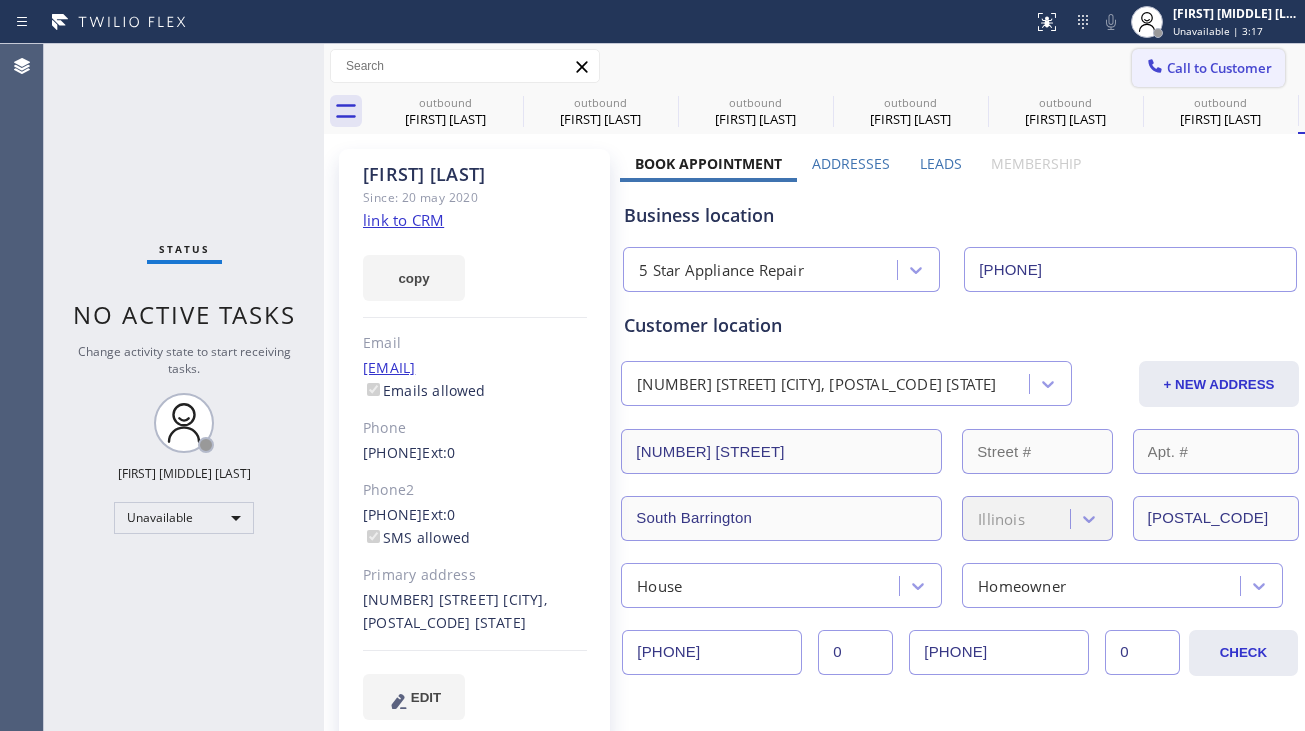 click on "Call to Customer" at bounding box center (1219, 68) 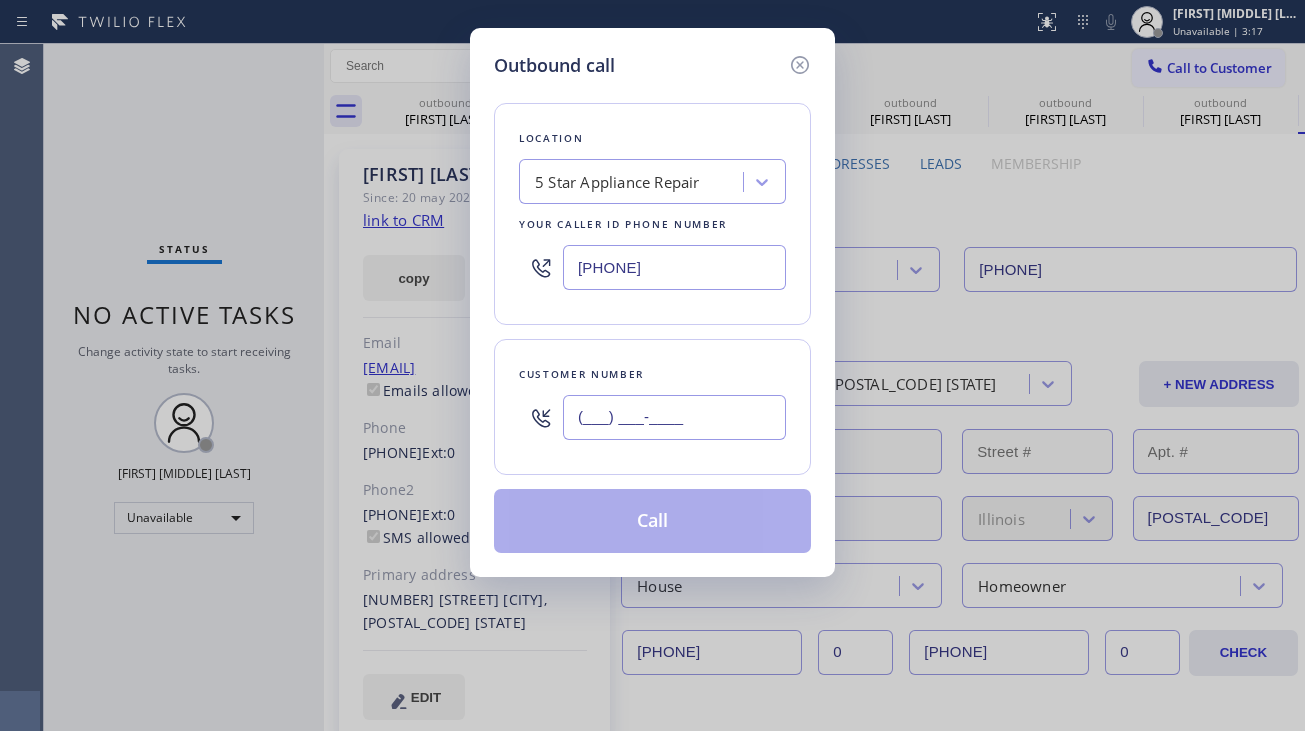 click on "(___) ___-____" at bounding box center [674, 417] 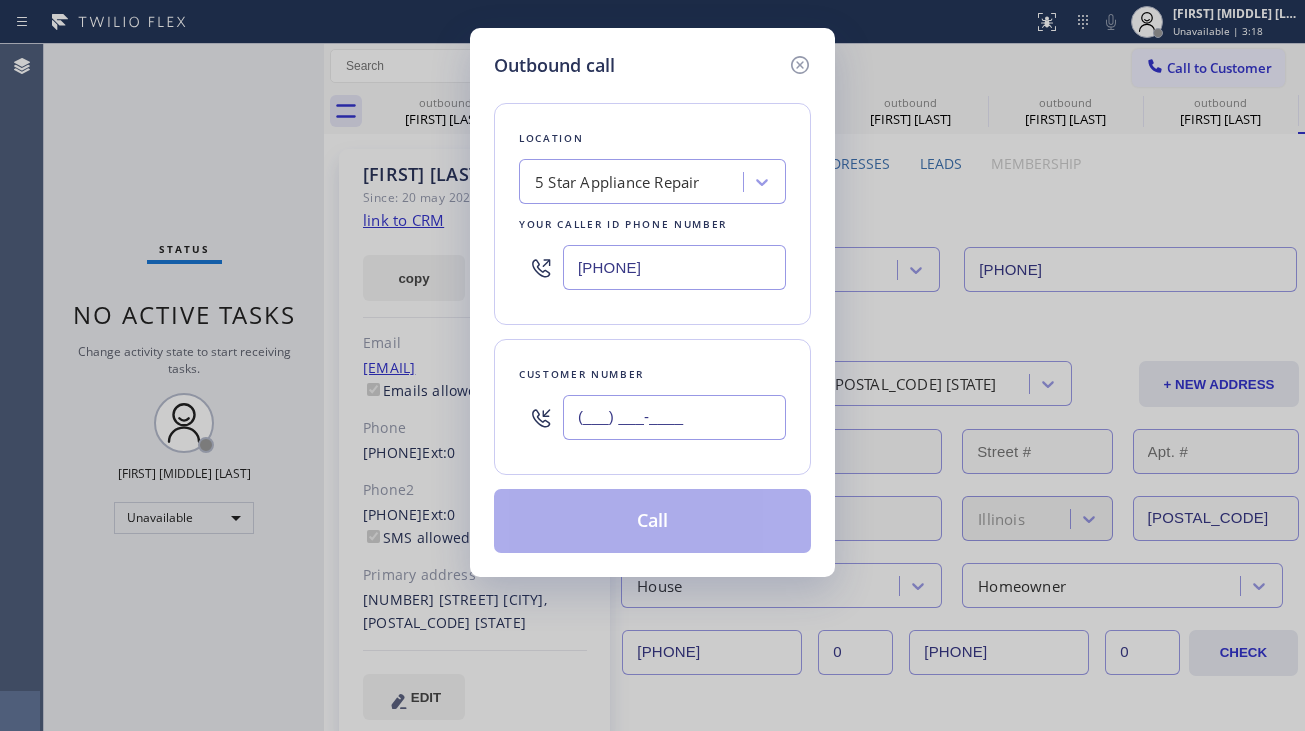 paste on "[PHONE]" 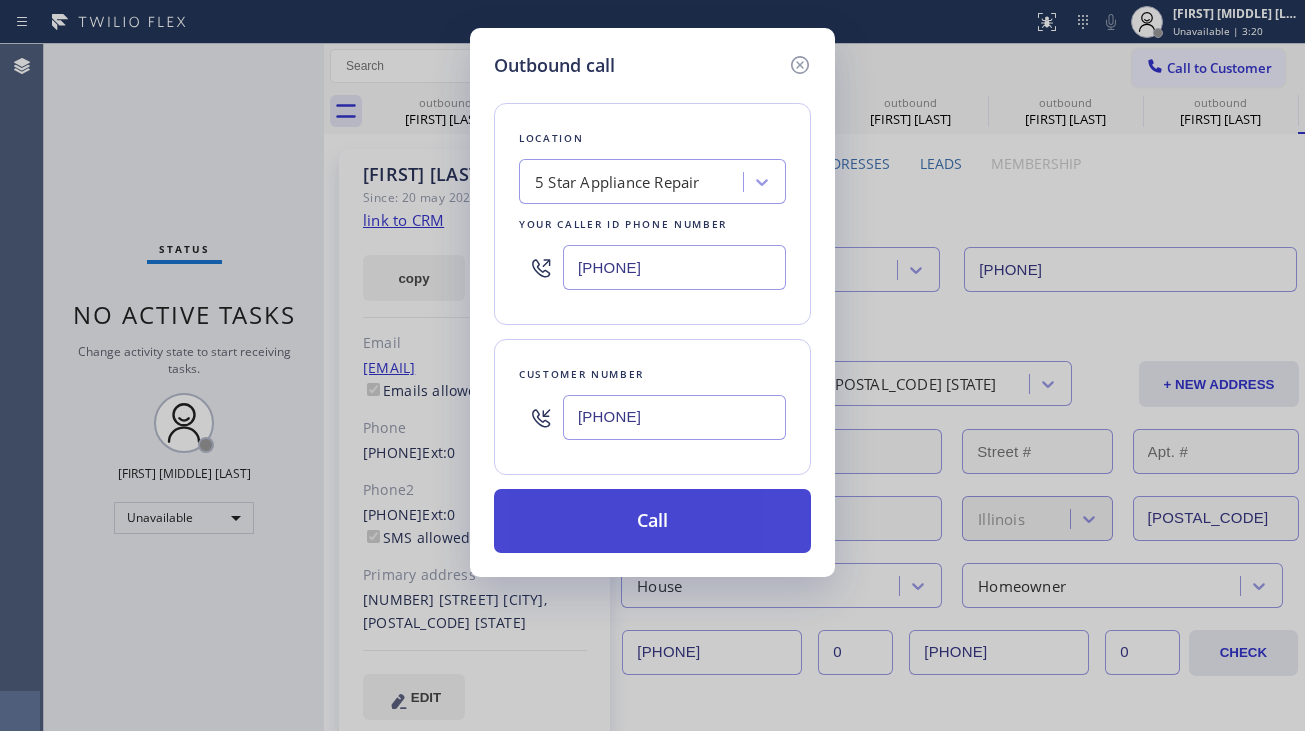 type on "[PHONE]" 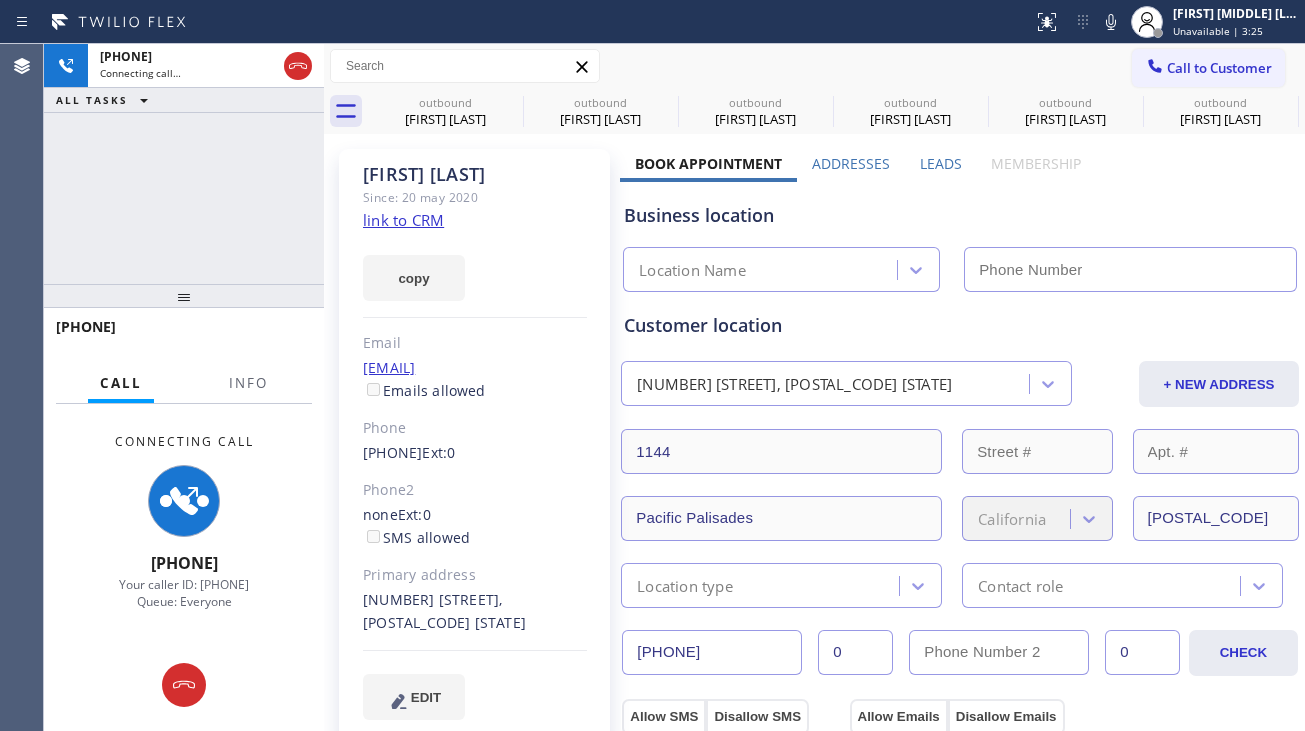 type on "[PHONE]" 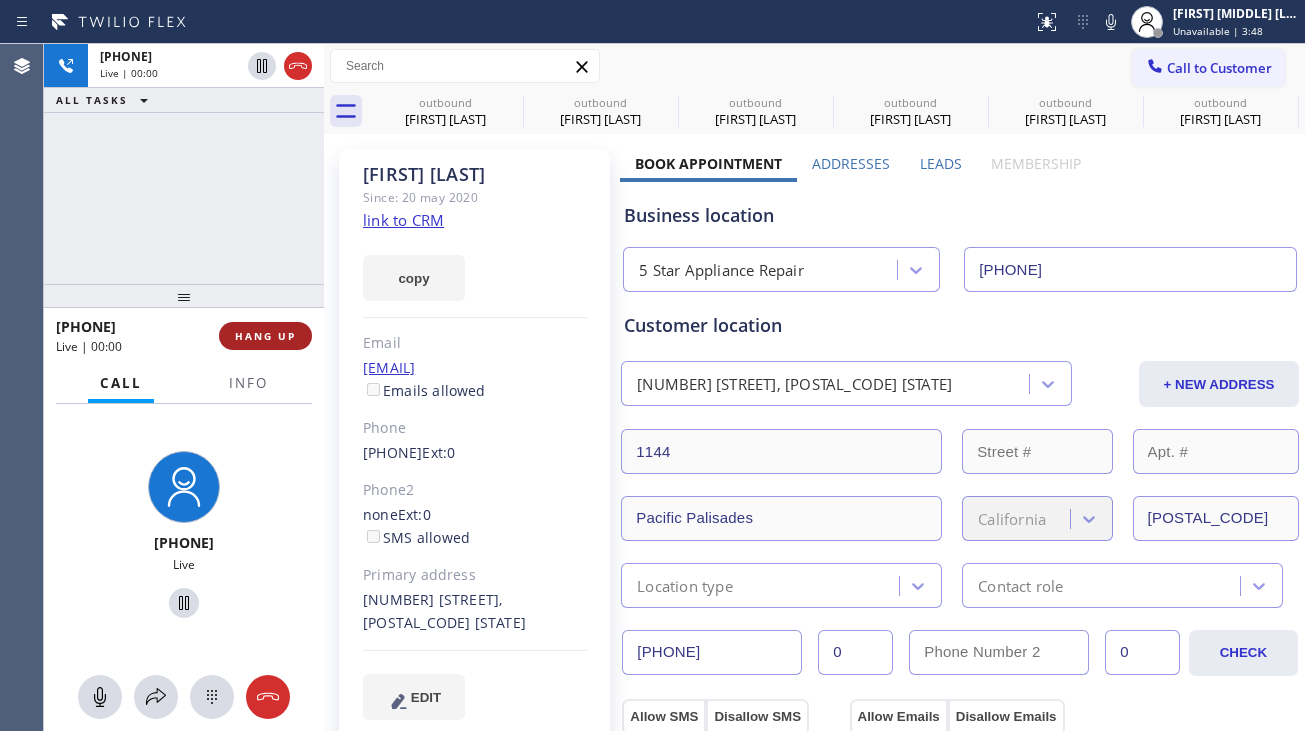 click on "HANG UP" at bounding box center (265, 336) 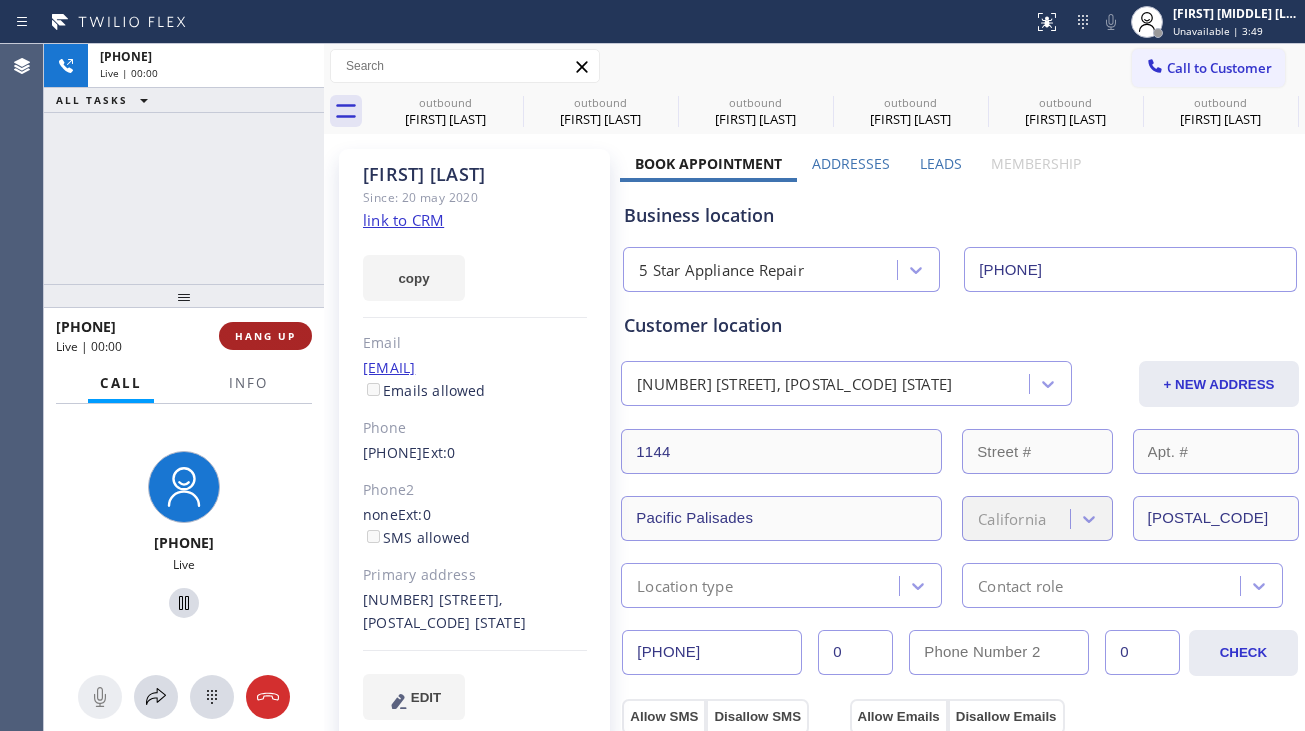 click on "HANG UP" at bounding box center (265, 336) 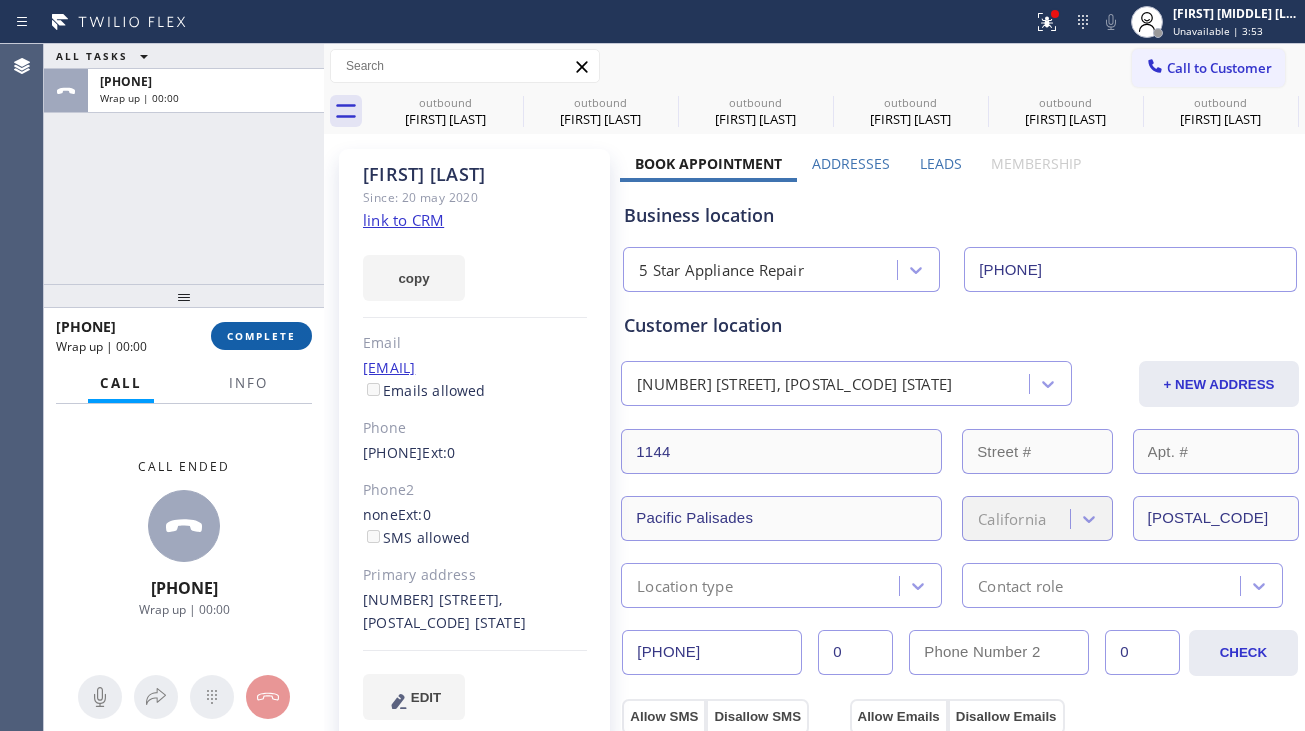 click on "COMPLETE" at bounding box center [261, 336] 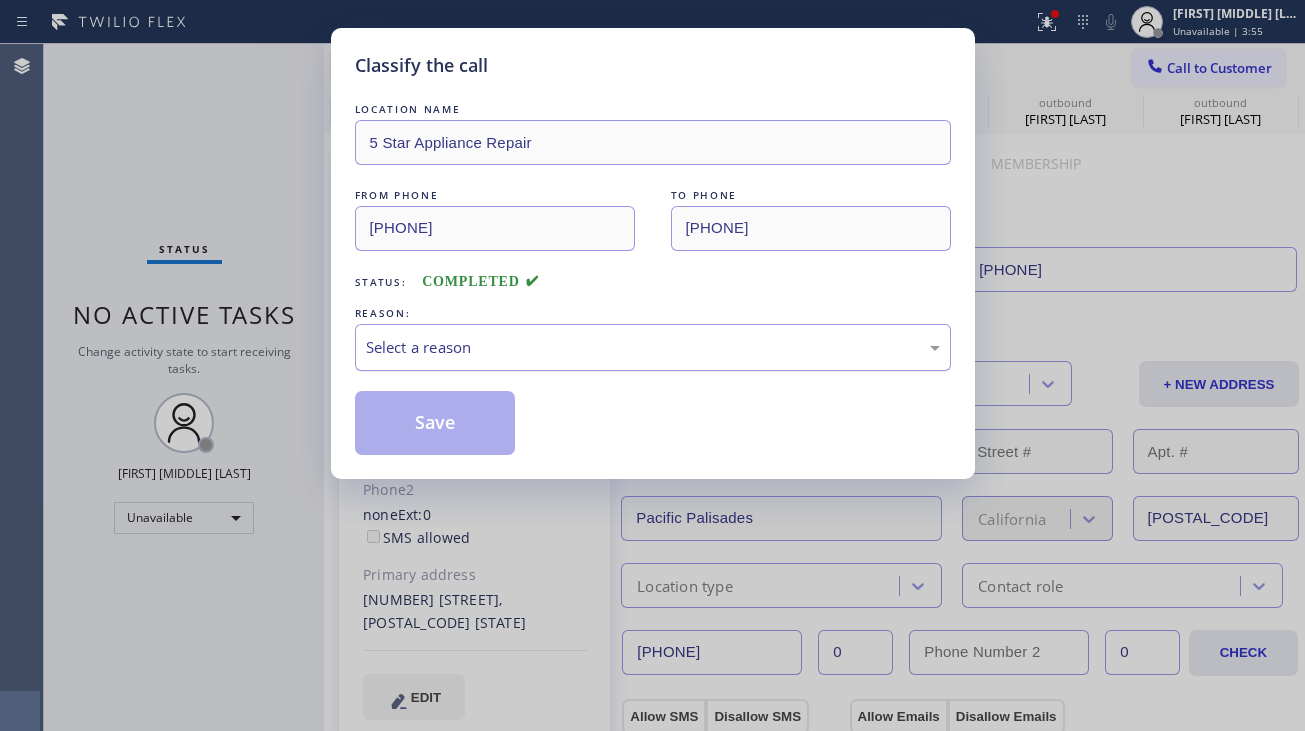 click on "Select a reason" at bounding box center [653, 347] 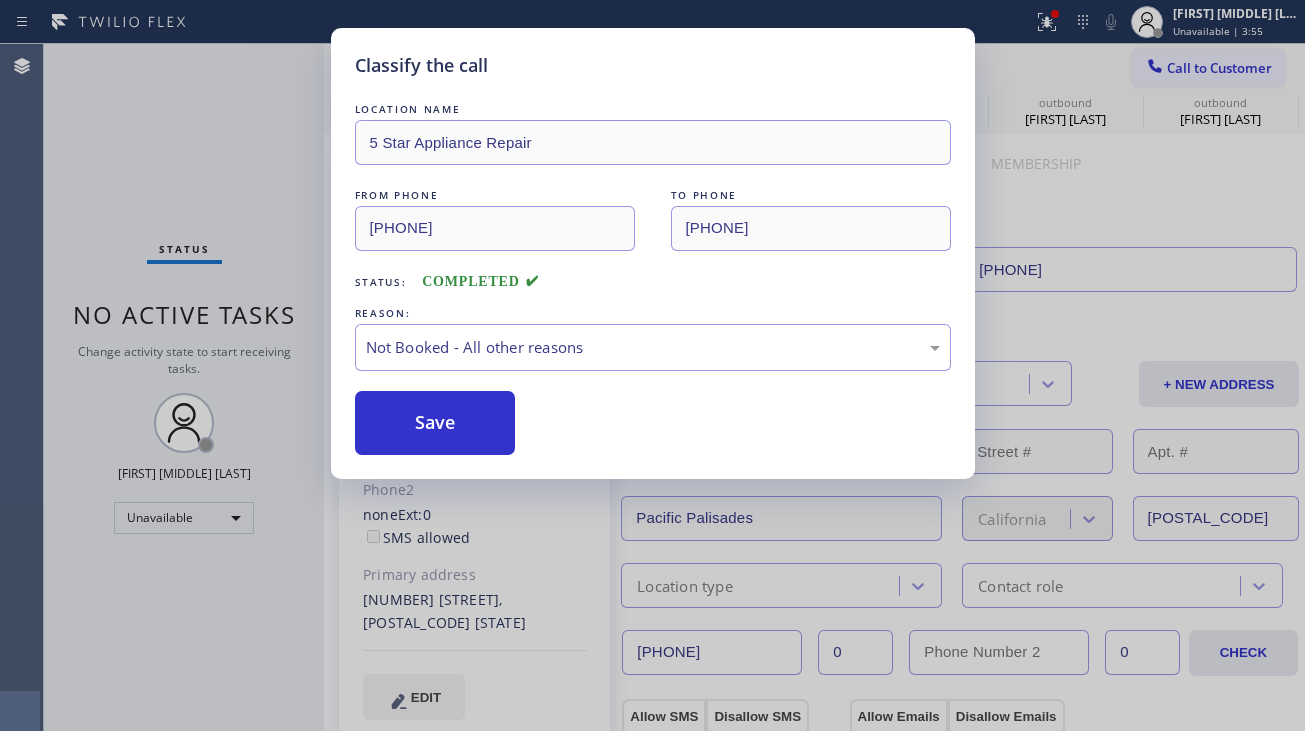 click on "Save" at bounding box center [435, 423] 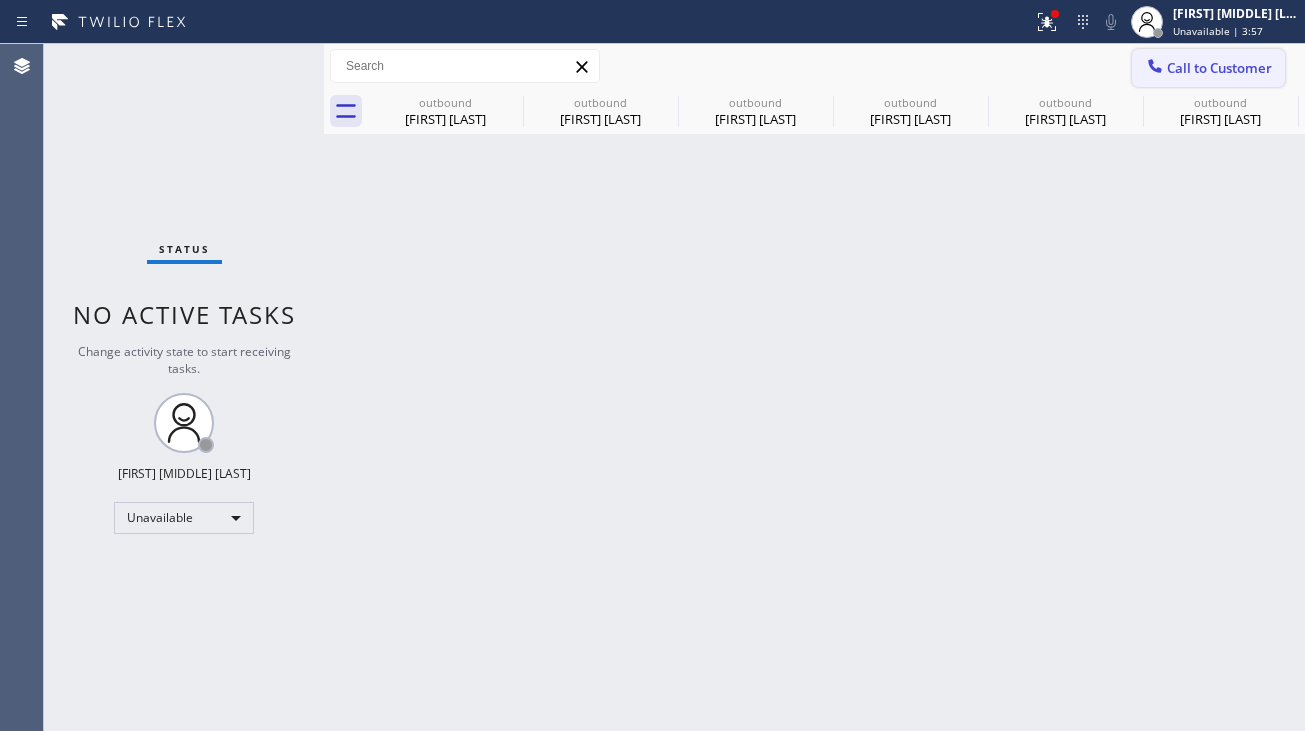 click on "Call to Customer" at bounding box center [1219, 68] 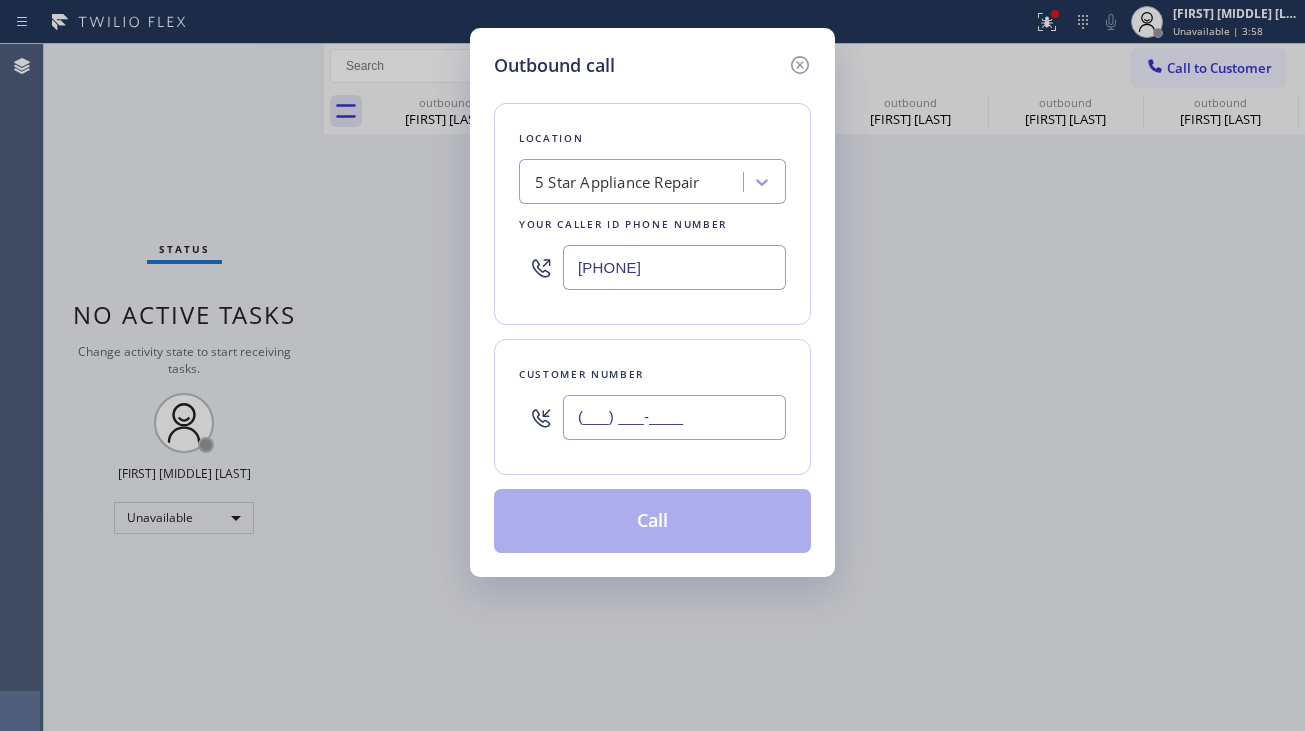 click on "(___) ___-____" at bounding box center [674, 417] 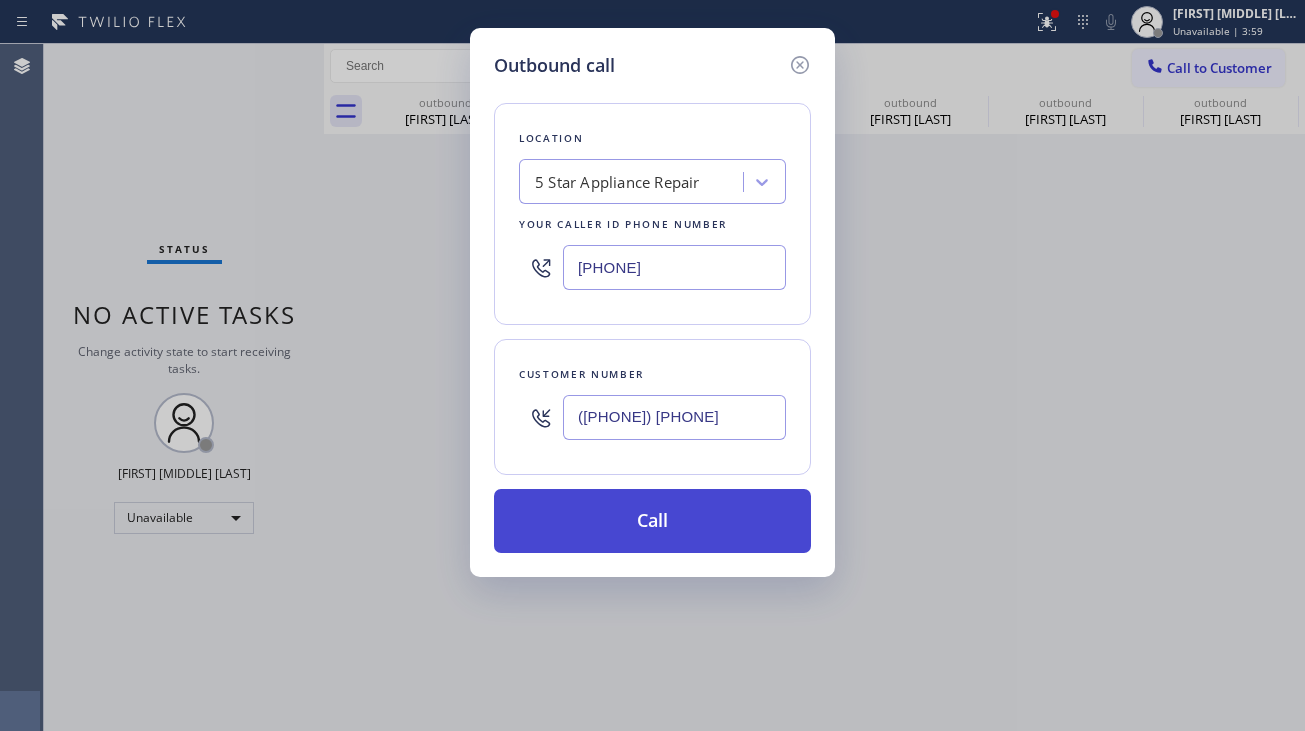 type on "([PHONE]) [PHONE]" 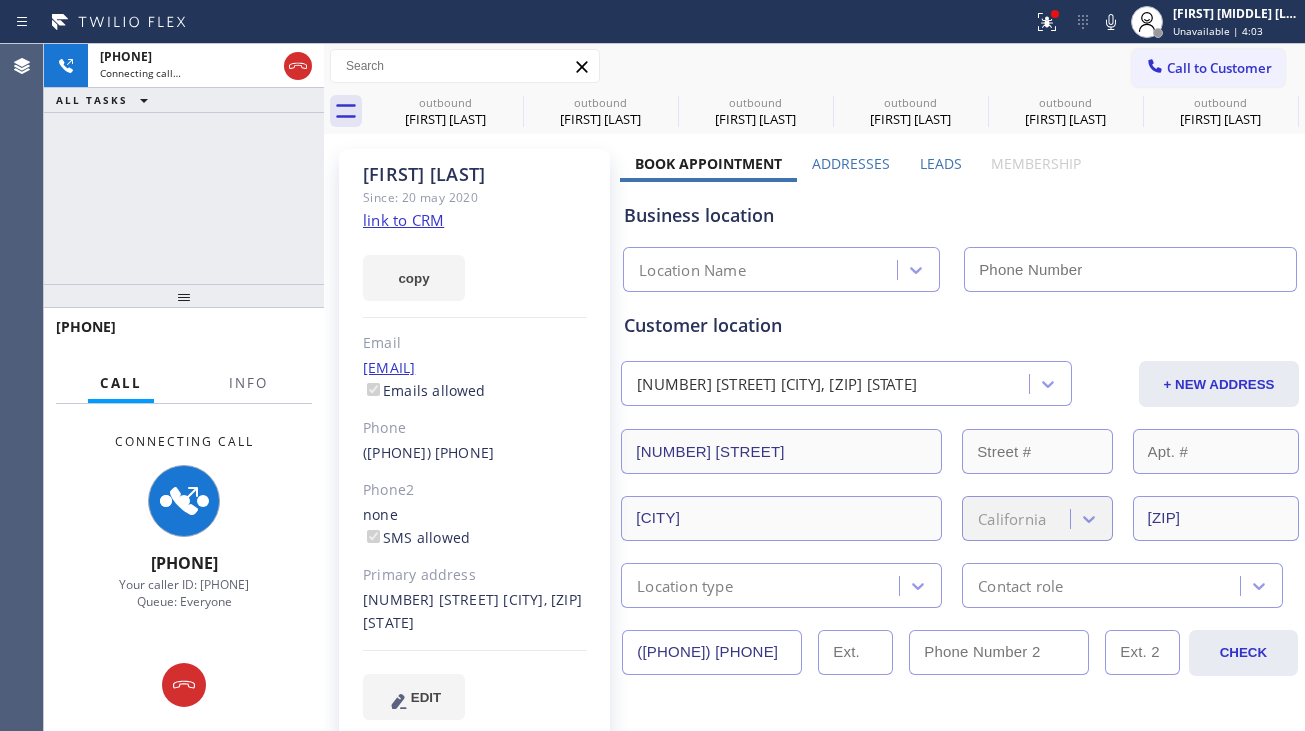 type on "[PHONE]" 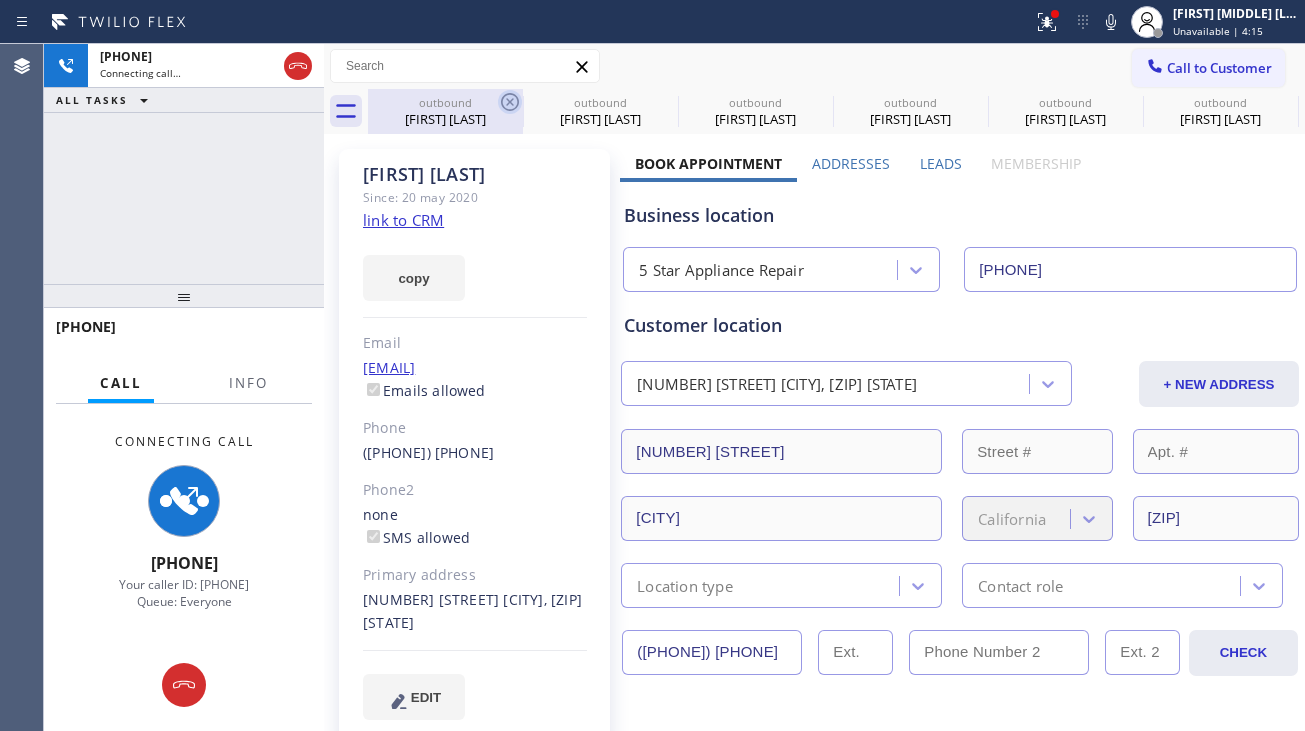click 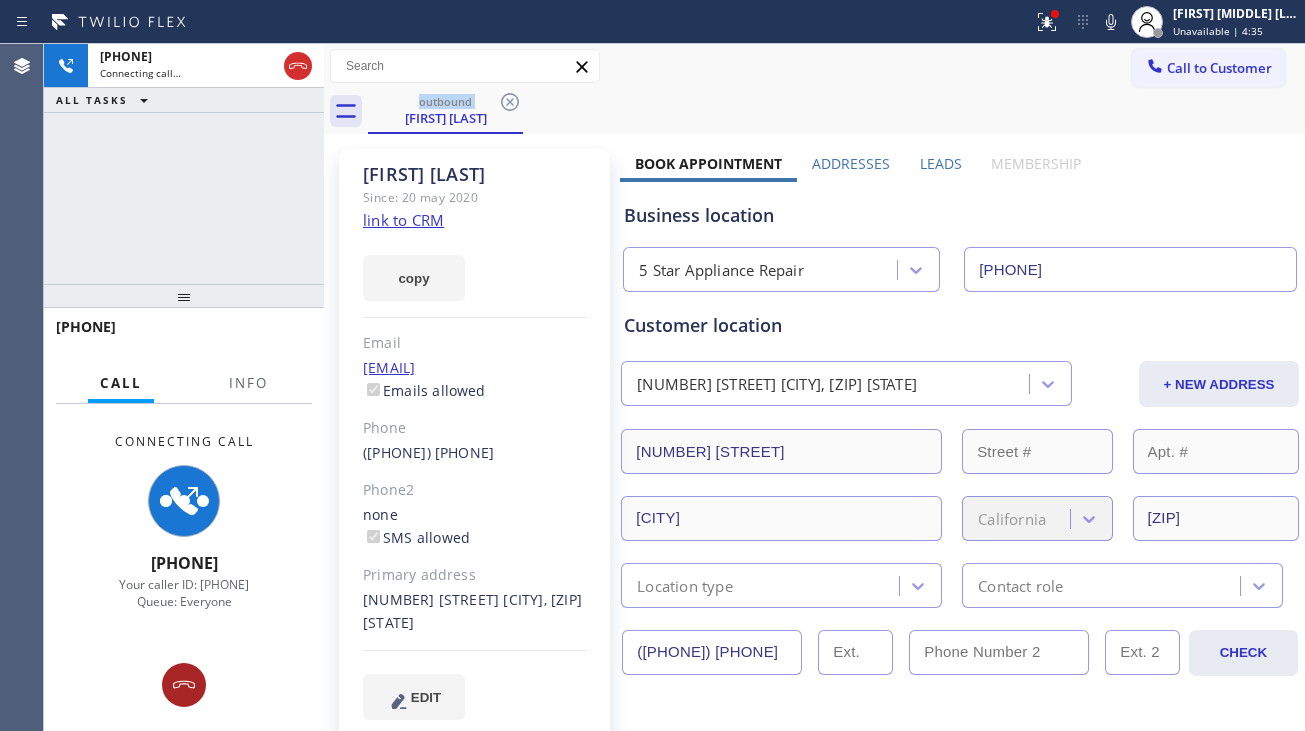 click 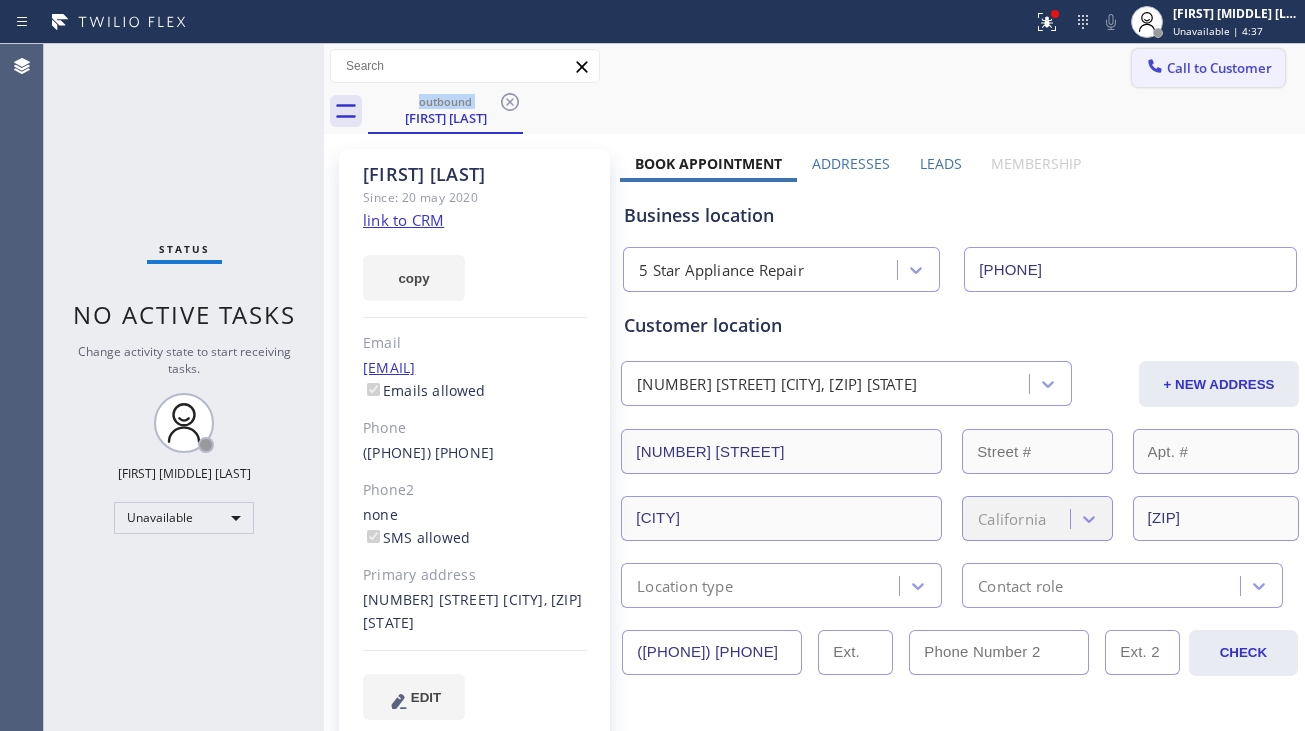 click on "Call to Customer" at bounding box center (1208, 68) 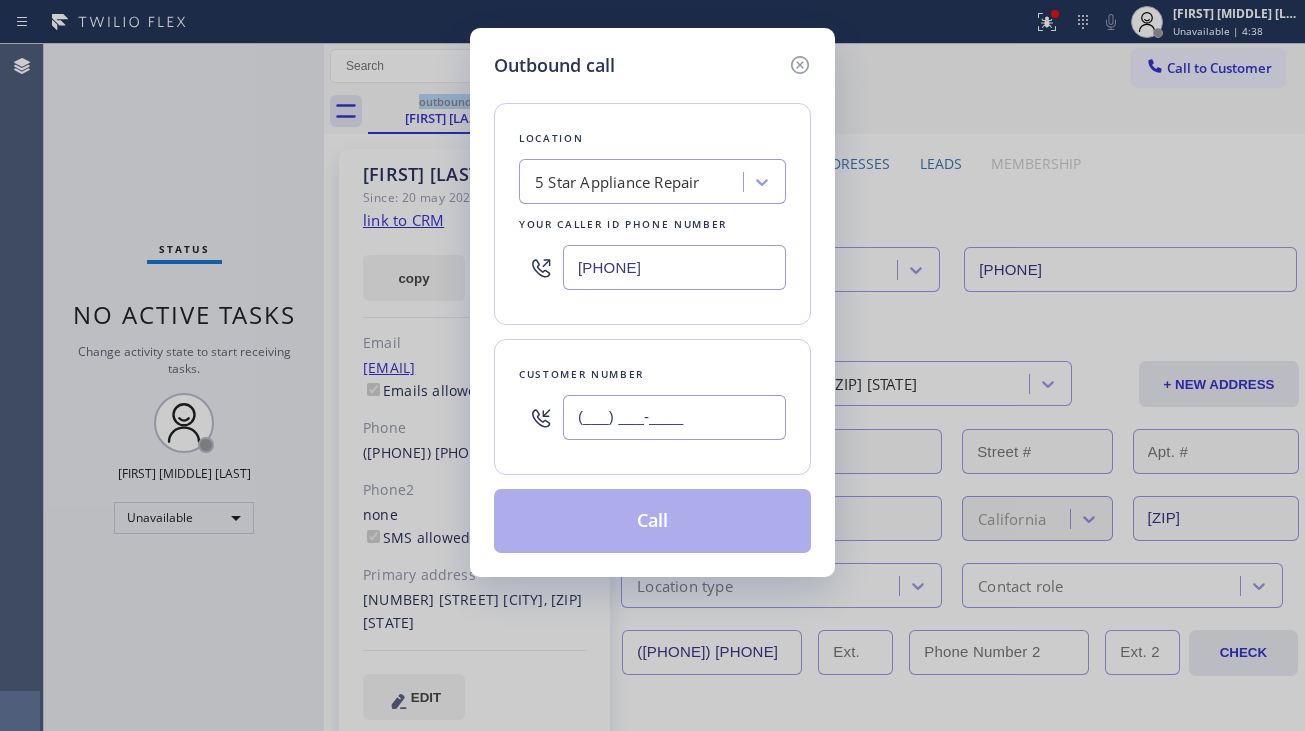 click on "(___) ___-____" at bounding box center (674, 417) 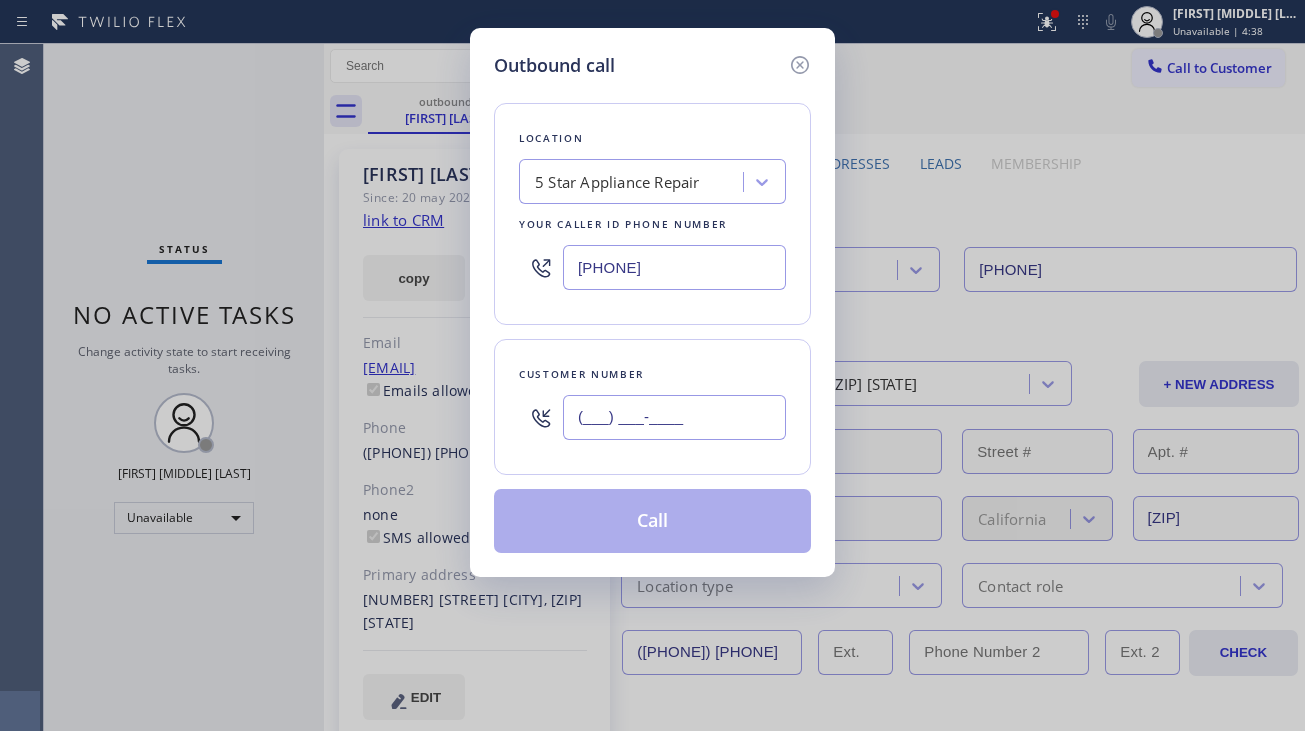 paste on "[PHONE]" 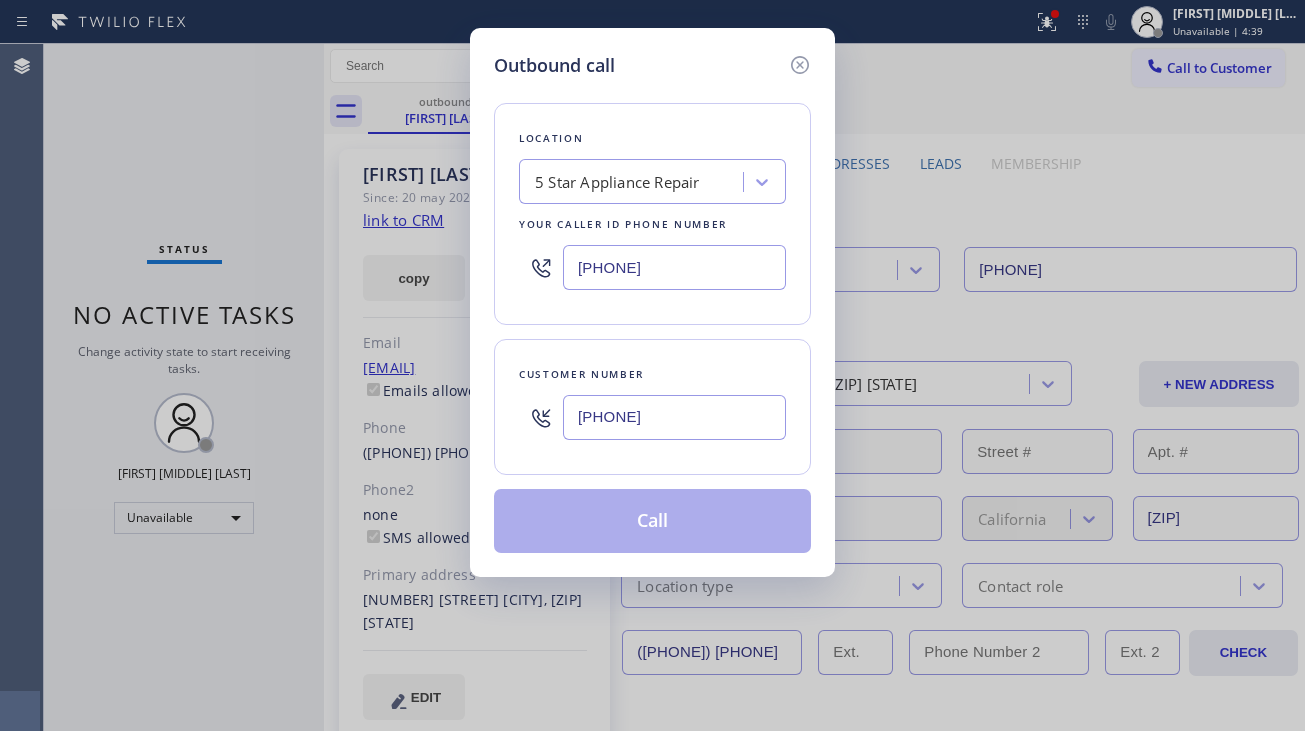 type on "[PHONE]" 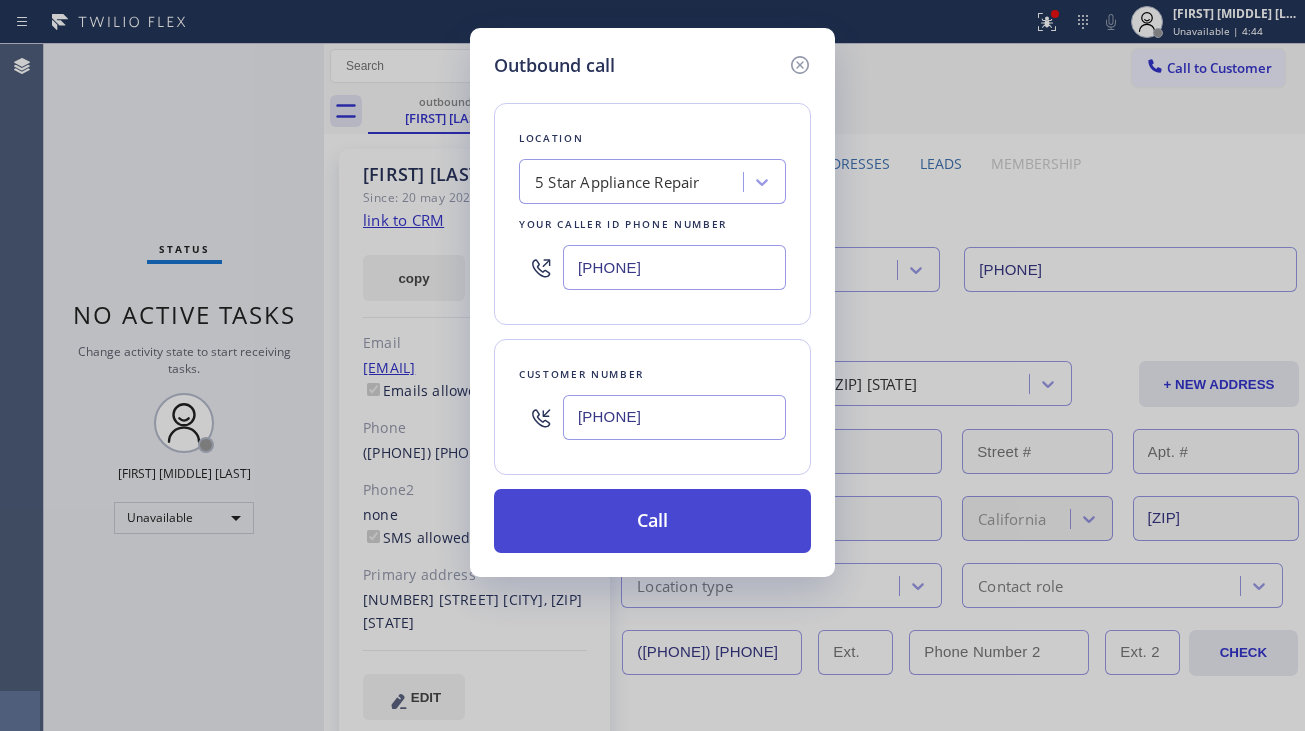 click on "Call" at bounding box center [652, 521] 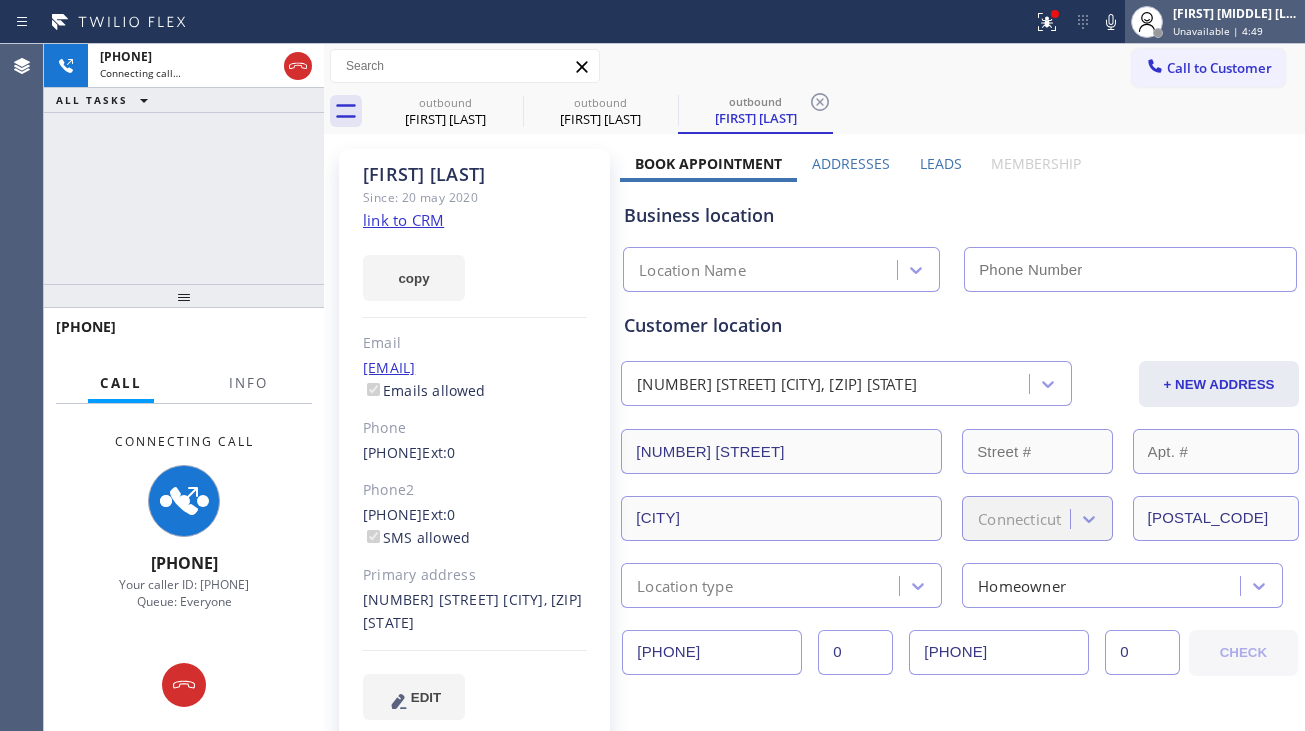 type on "[PHONE]" 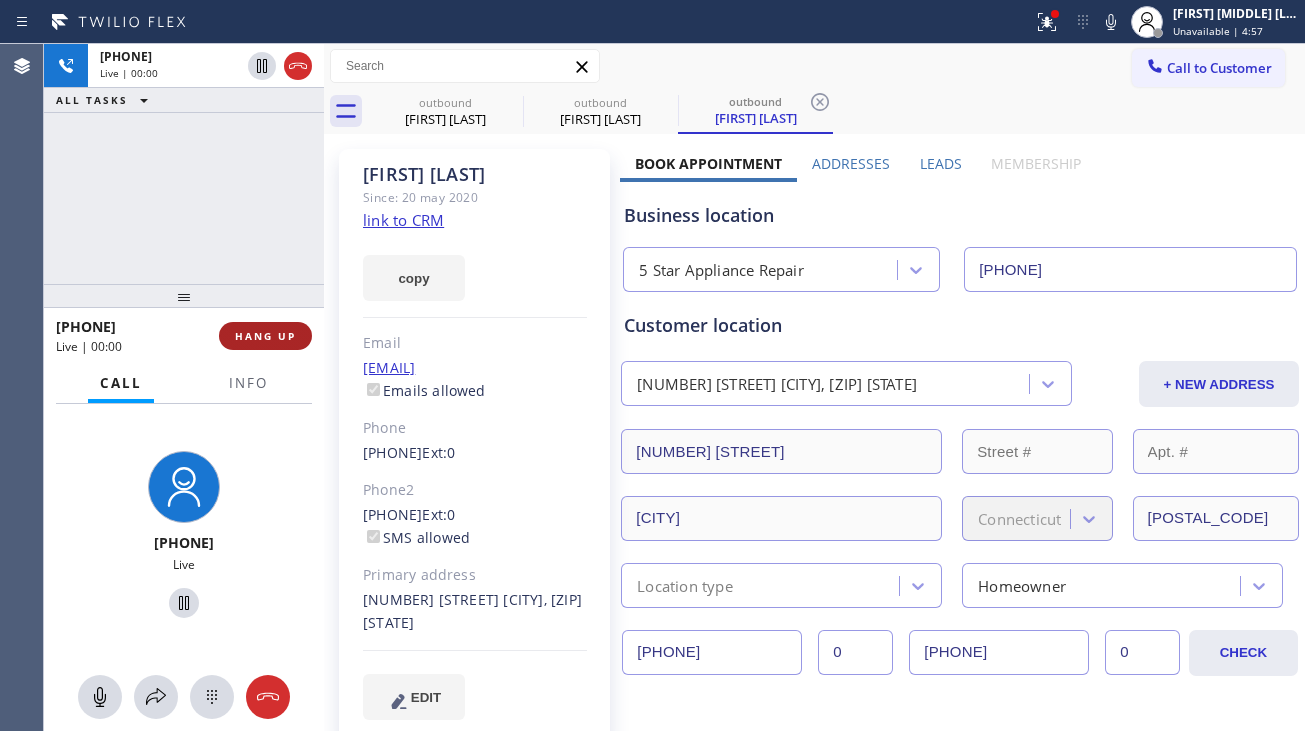 click on "HANG UP" at bounding box center (265, 336) 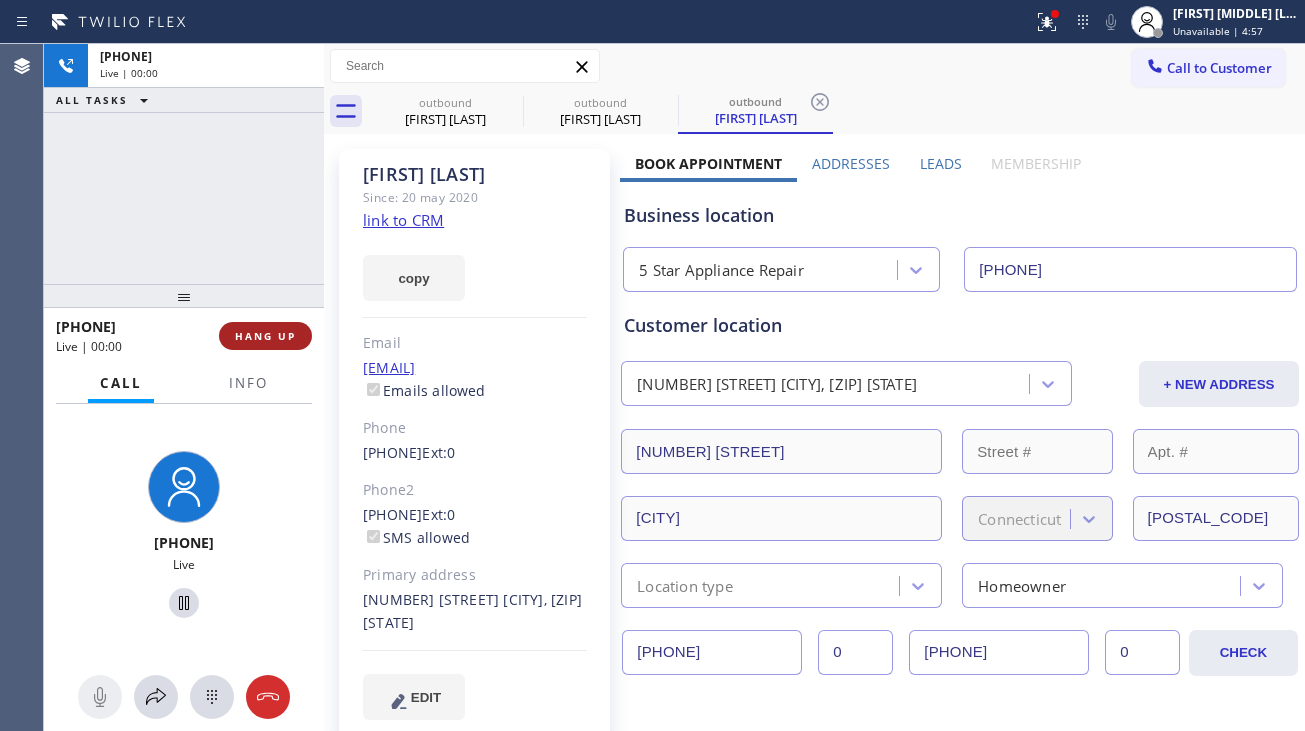 click on "HANG UP" at bounding box center (265, 336) 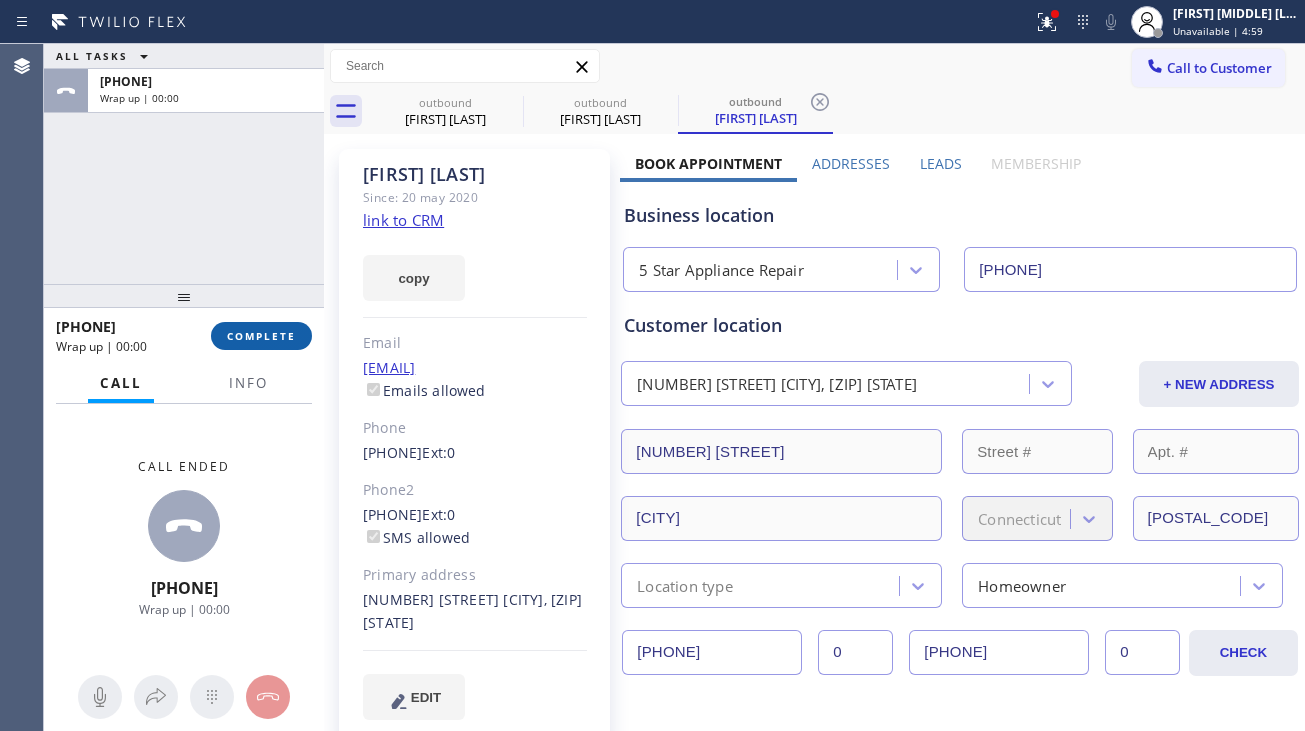 click on "COMPLETE" at bounding box center (261, 336) 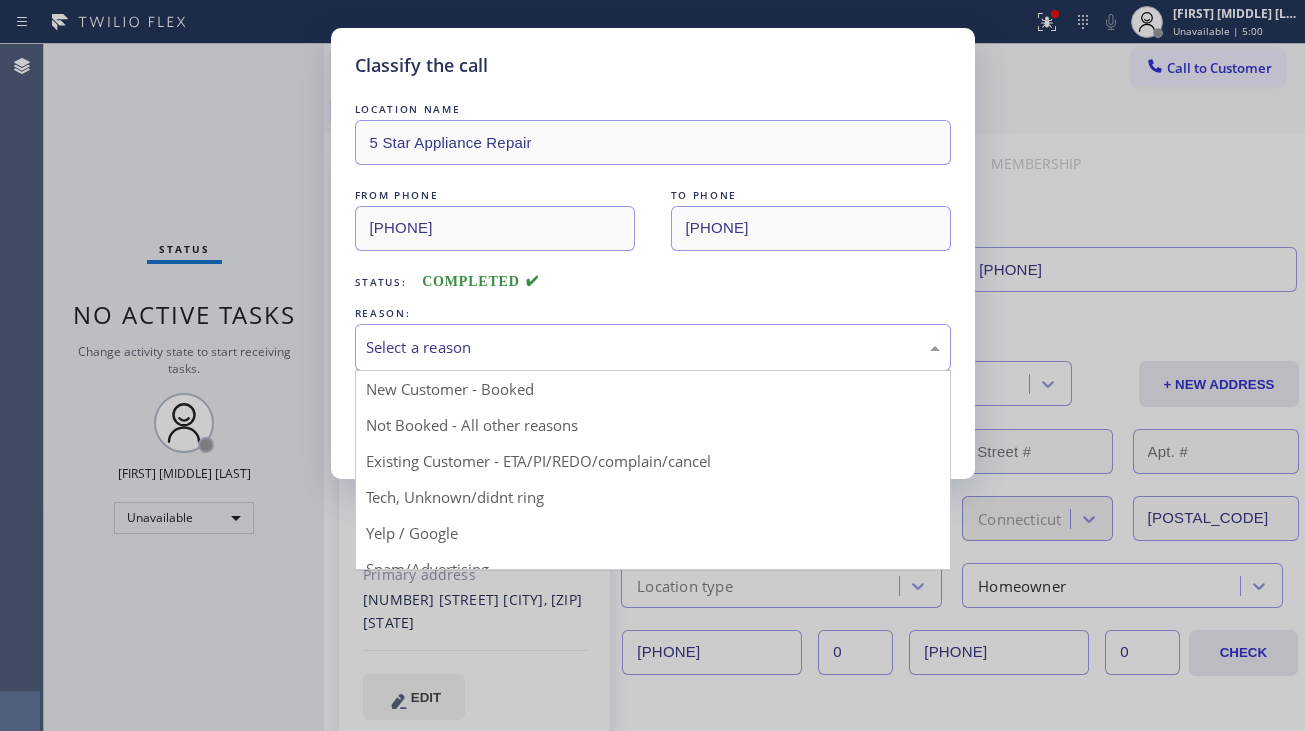 click on "Select a reason" at bounding box center [653, 347] 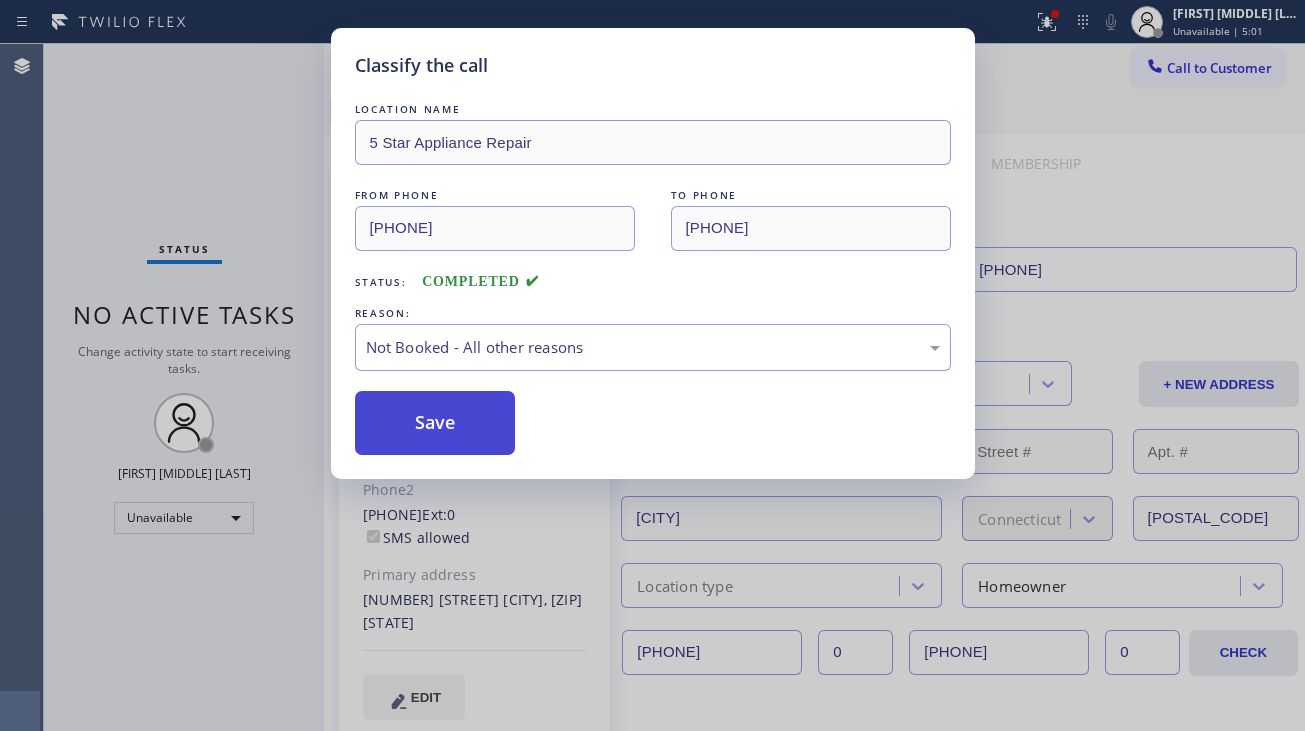 click on "Save" at bounding box center [435, 423] 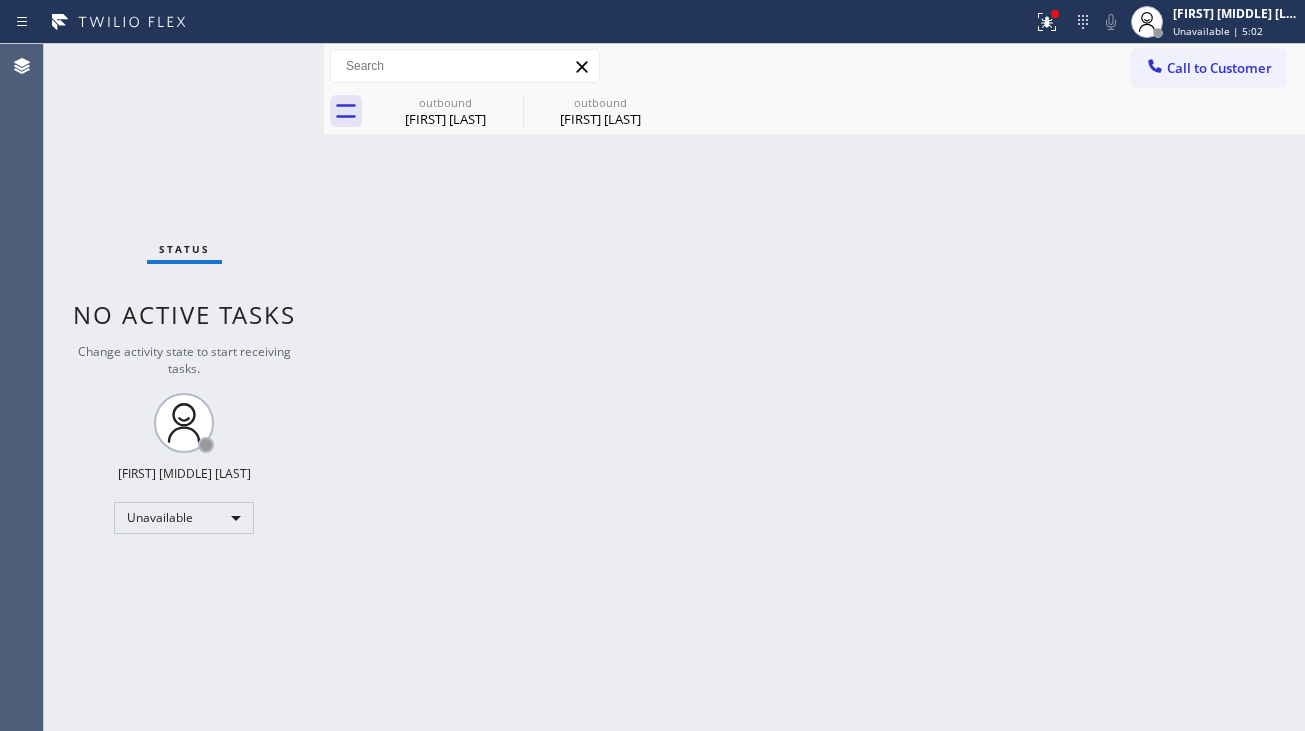 click on "Call to Customer" at bounding box center [1208, 68] 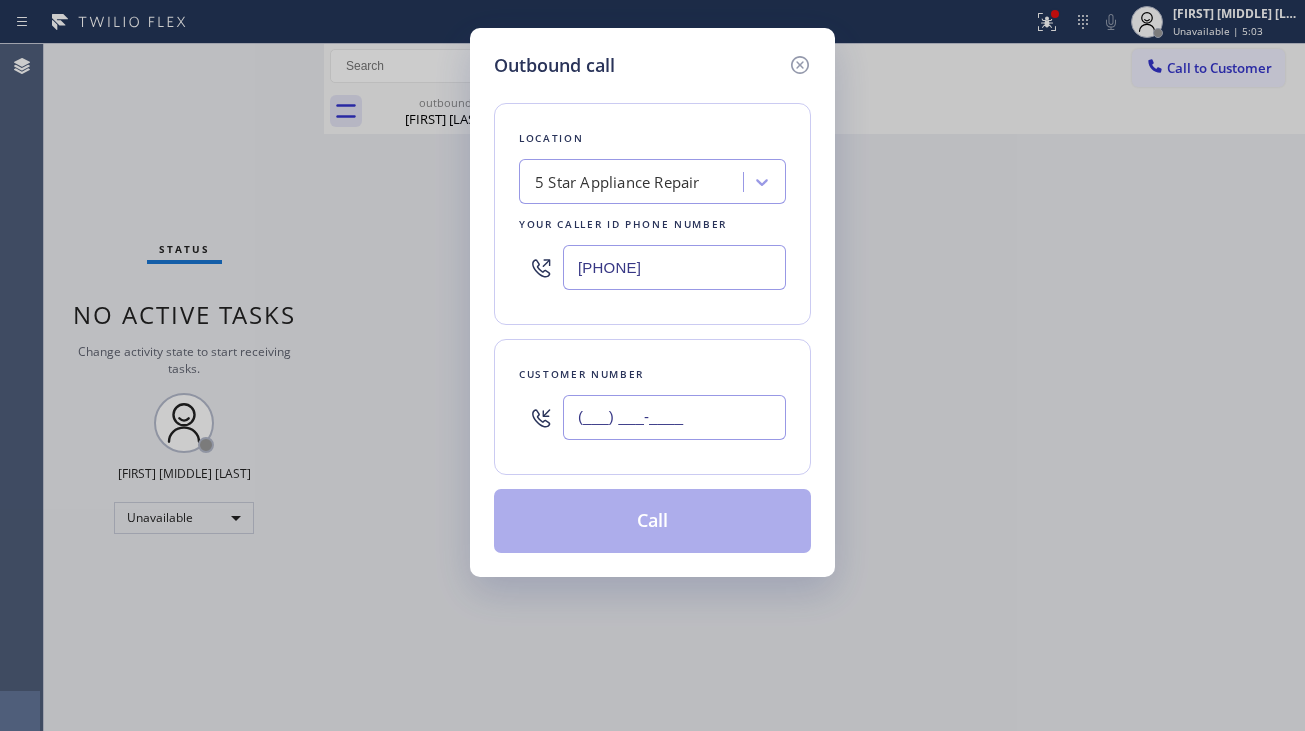 click on "(___) ___-____" at bounding box center [674, 417] 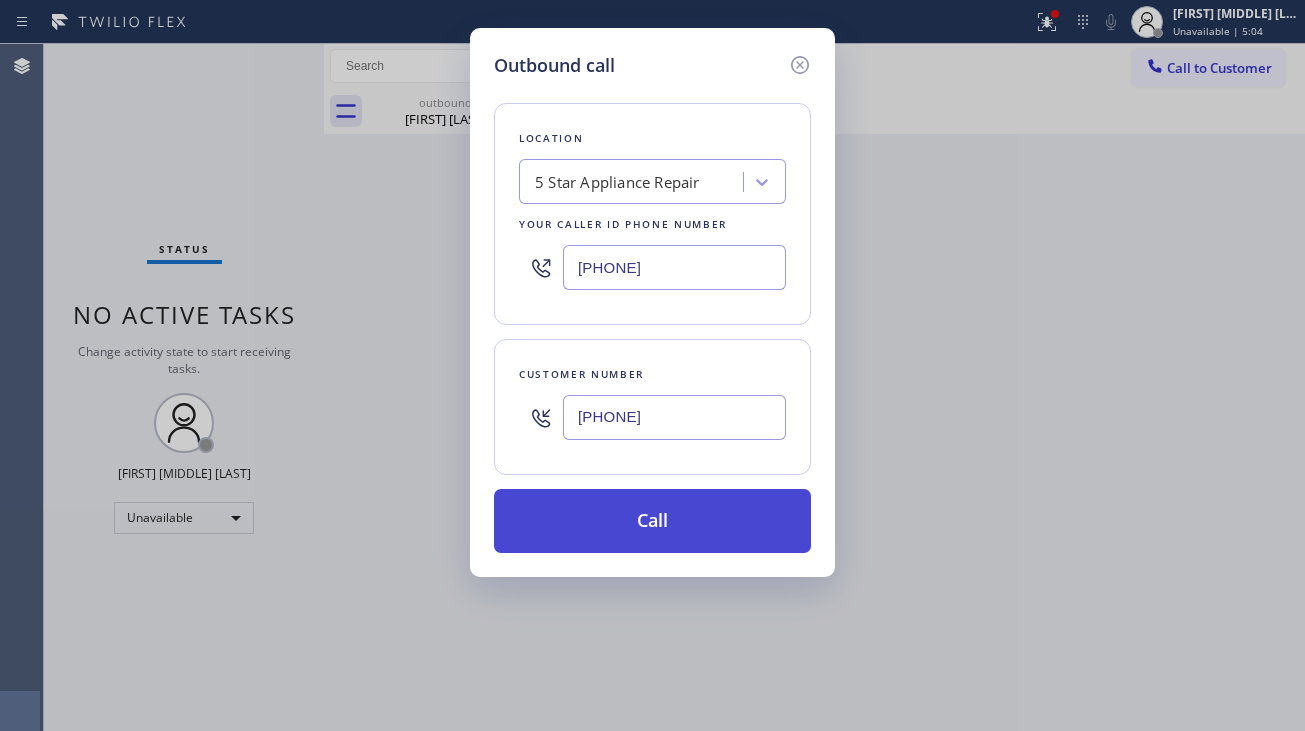 type on "[PHONE]" 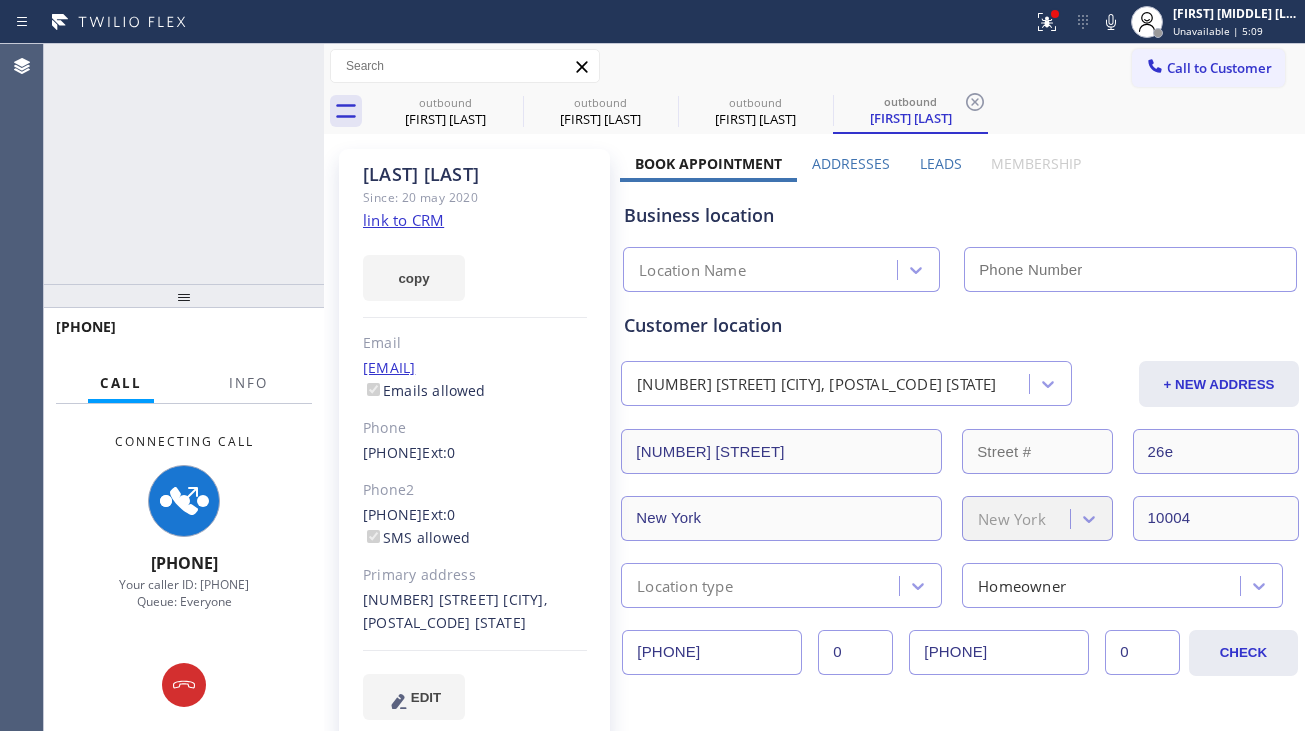 type on "[PHONE]" 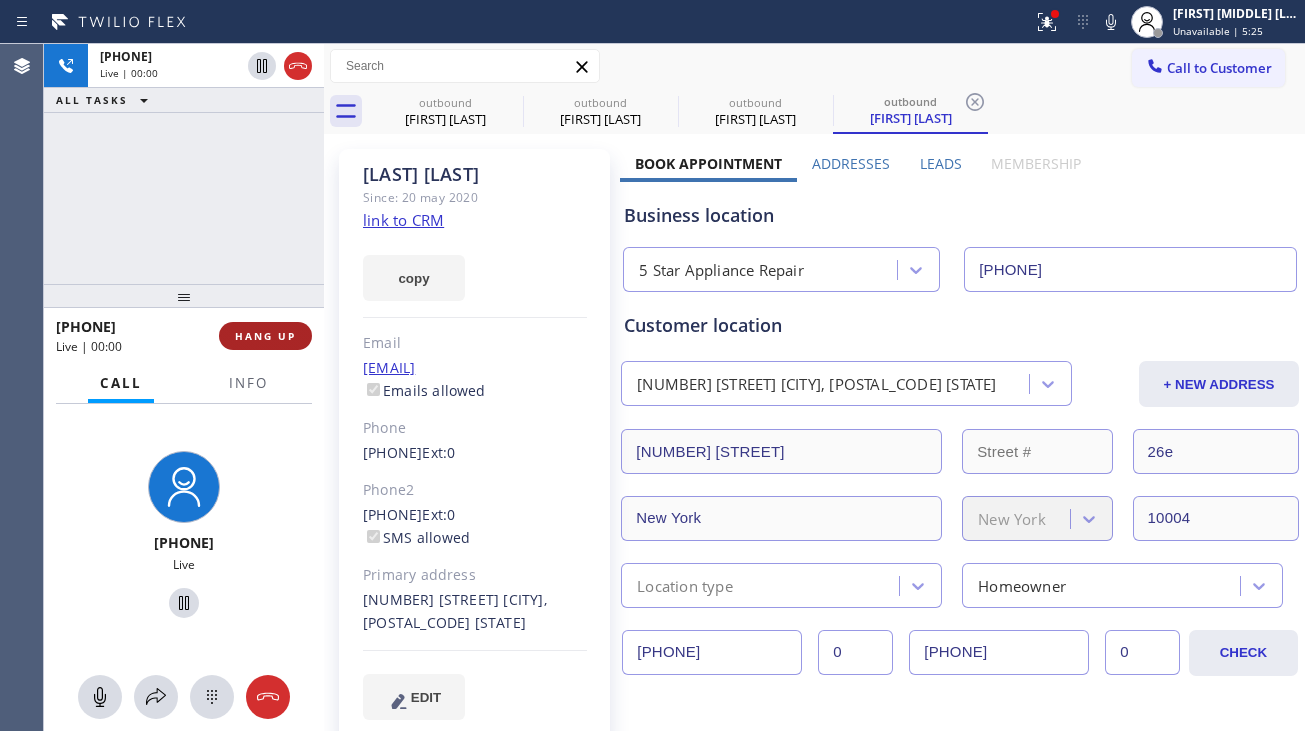 click on "HANG UP" at bounding box center [265, 336] 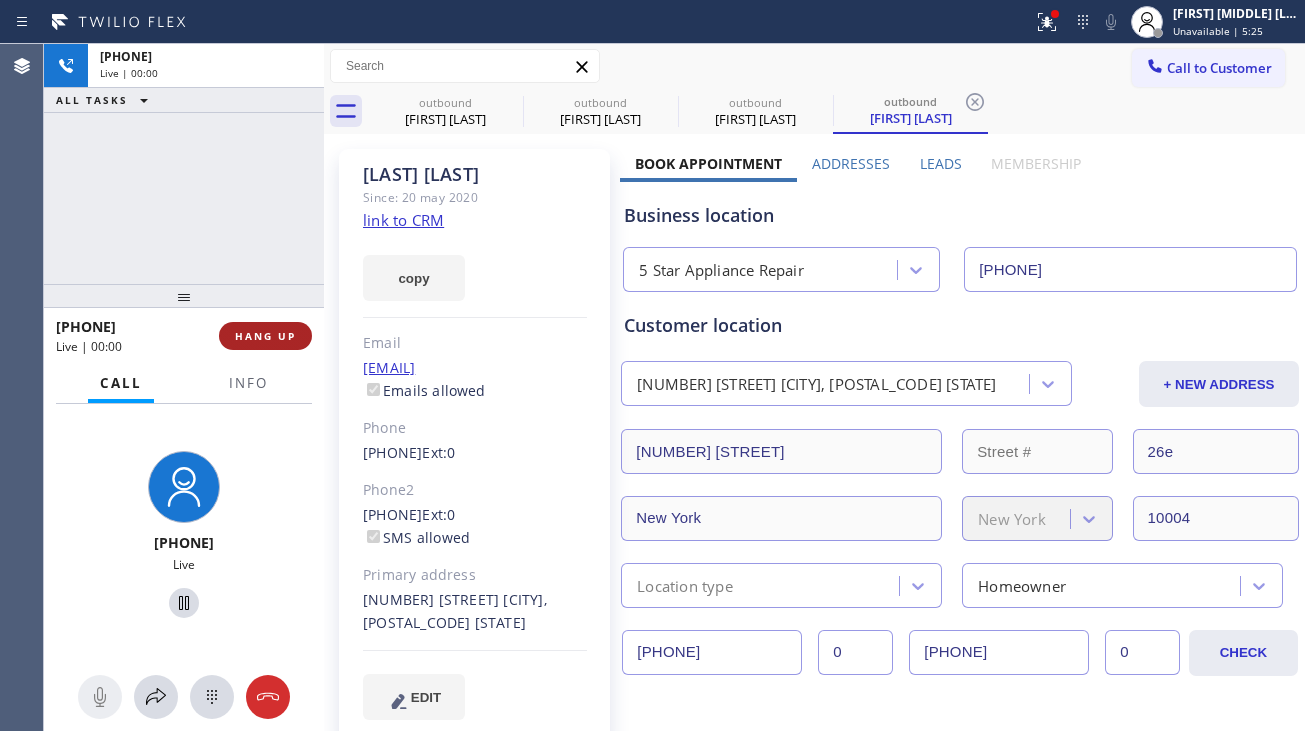 click on "HANG UP" at bounding box center [265, 336] 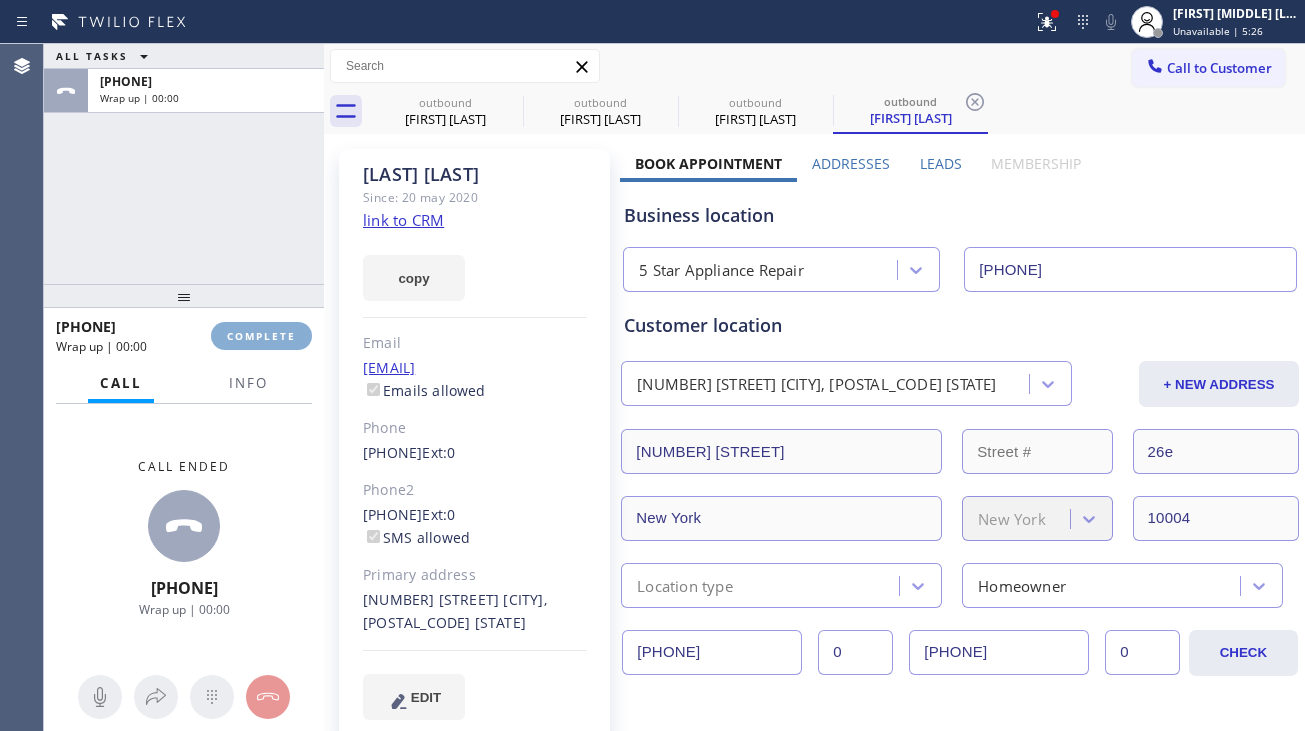 click on "COMPLETE" at bounding box center (261, 336) 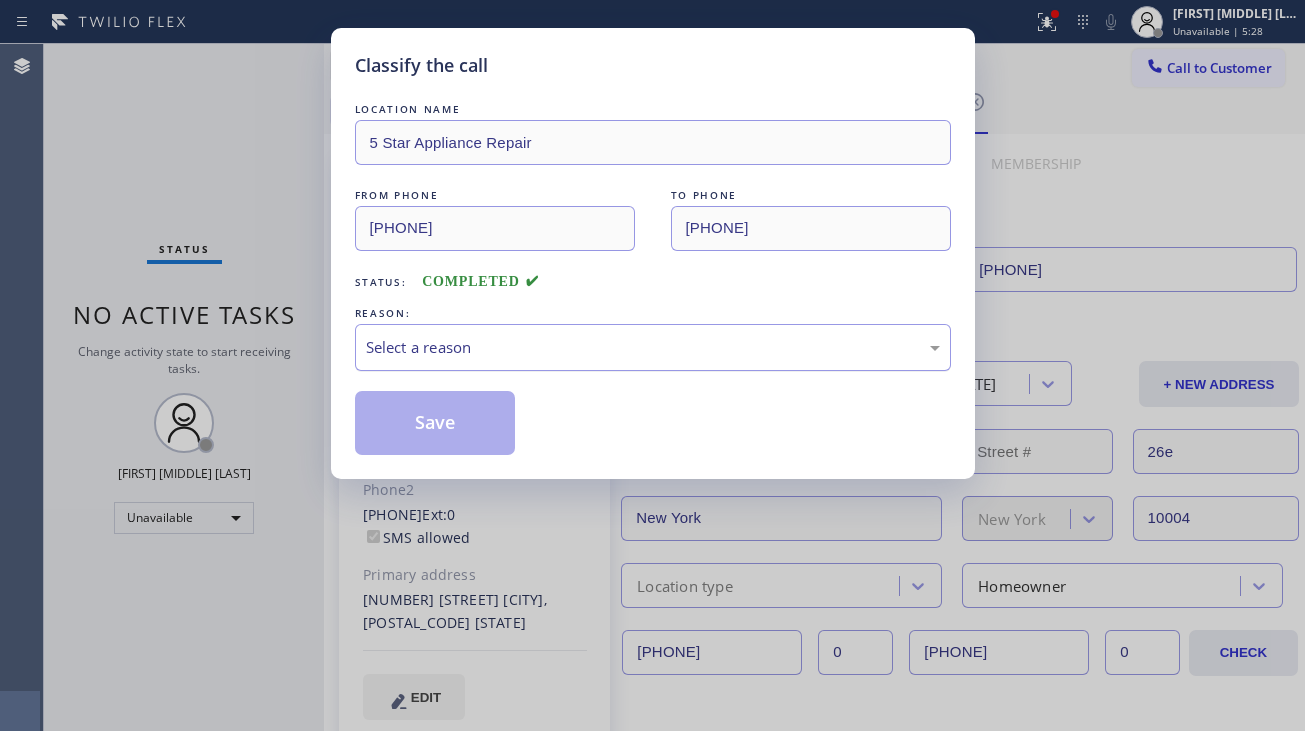 click on "Select a reason" at bounding box center [653, 347] 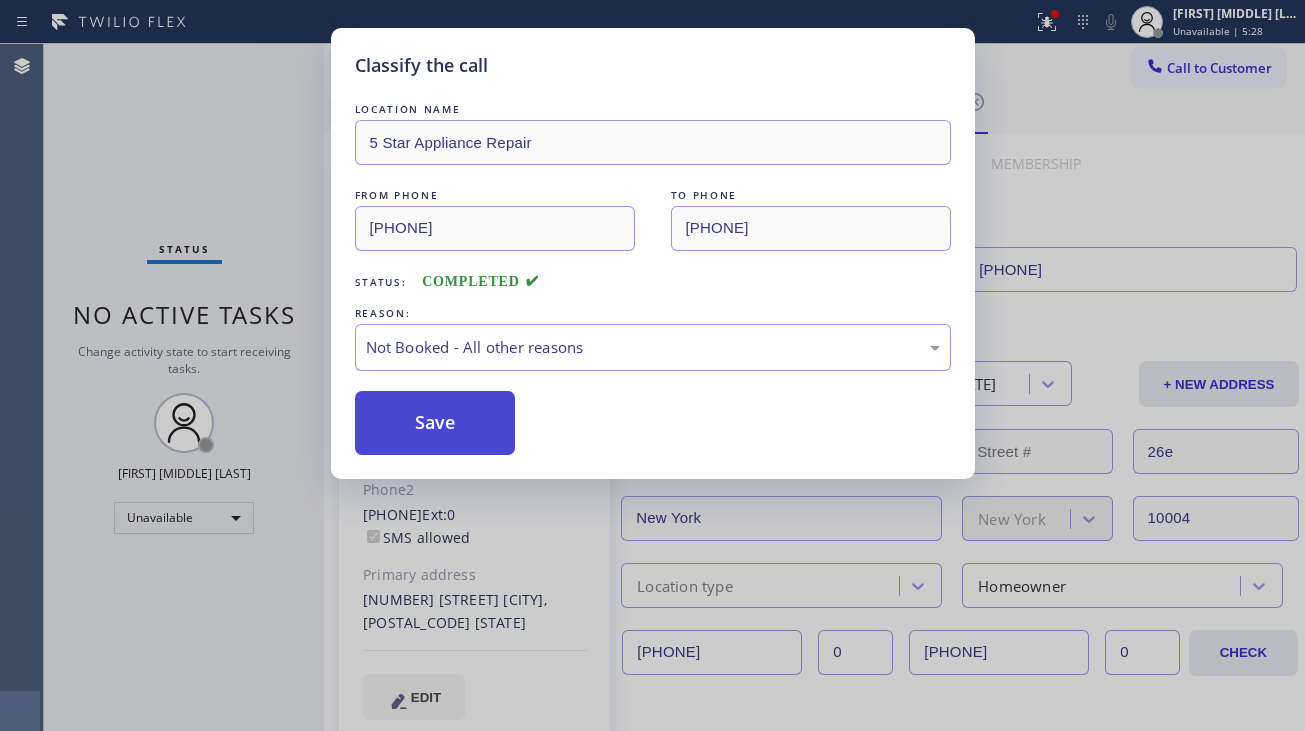 click on "Save" at bounding box center [435, 423] 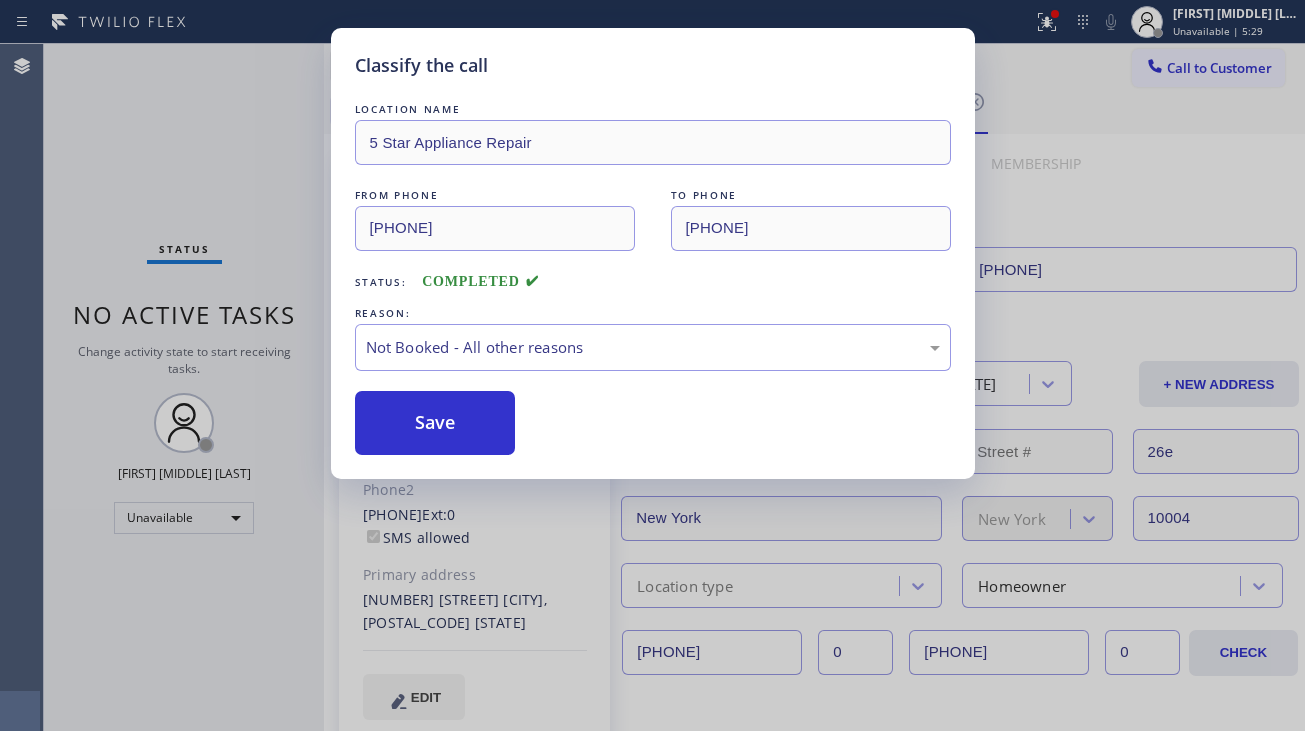 click on "Classify the call LOCATION NAME [COMPANY] FROM PHONE [PHONE] TO PHONE [PHONE] Status: COMPLETED REASON: Not Booked - All other reasons Save" at bounding box center (652, 365) 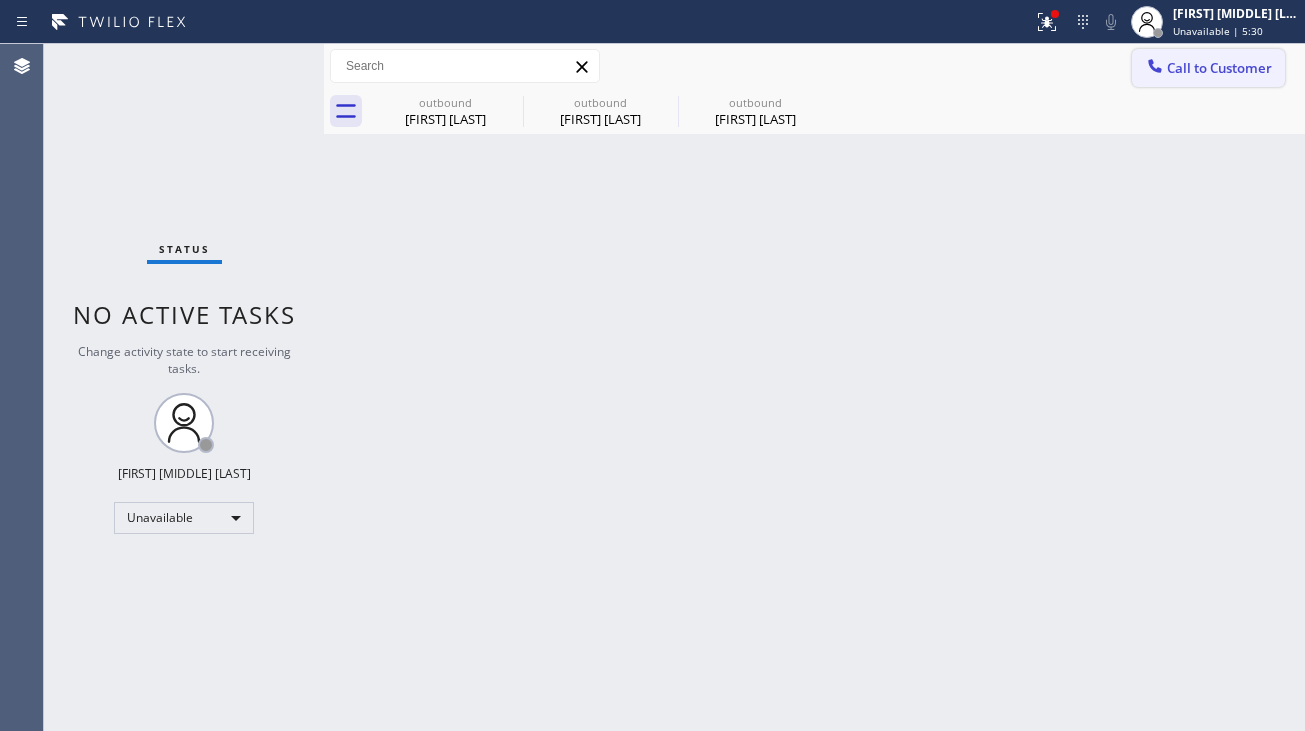 click 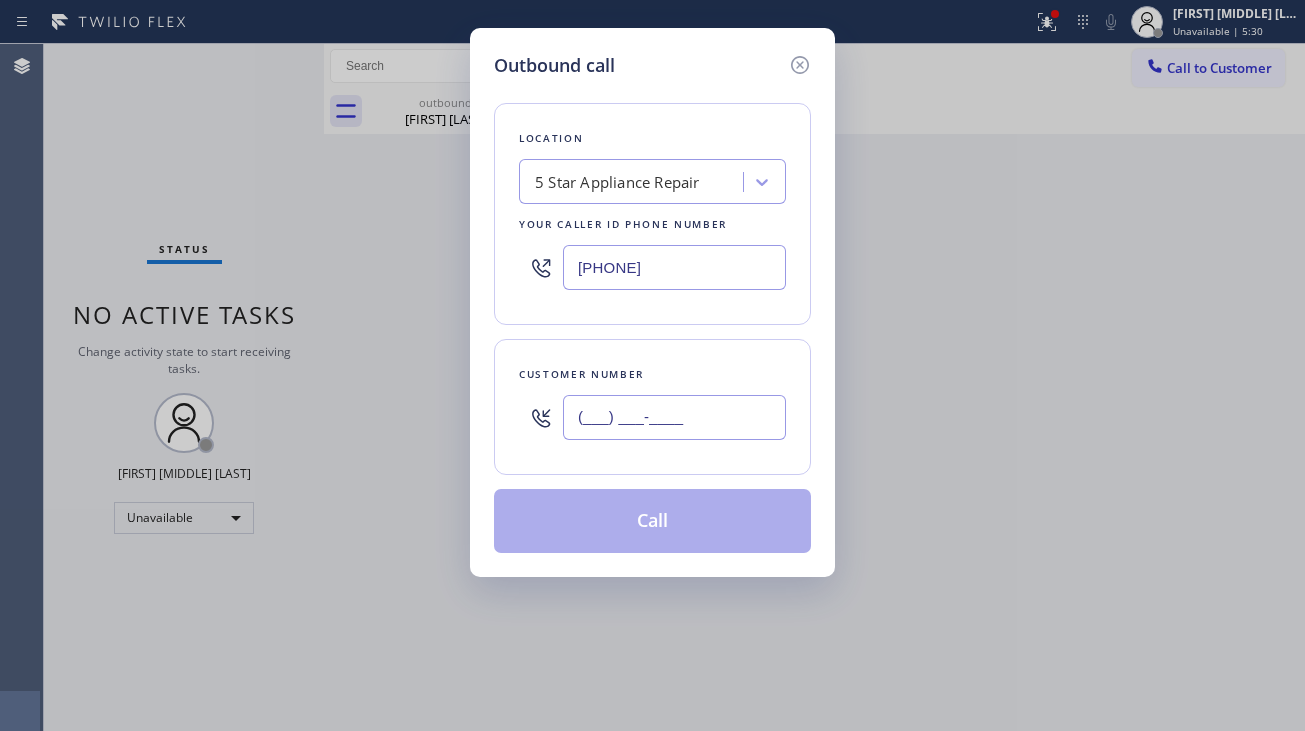 click on "(___) ___-____" at bounding box center (674, 417) 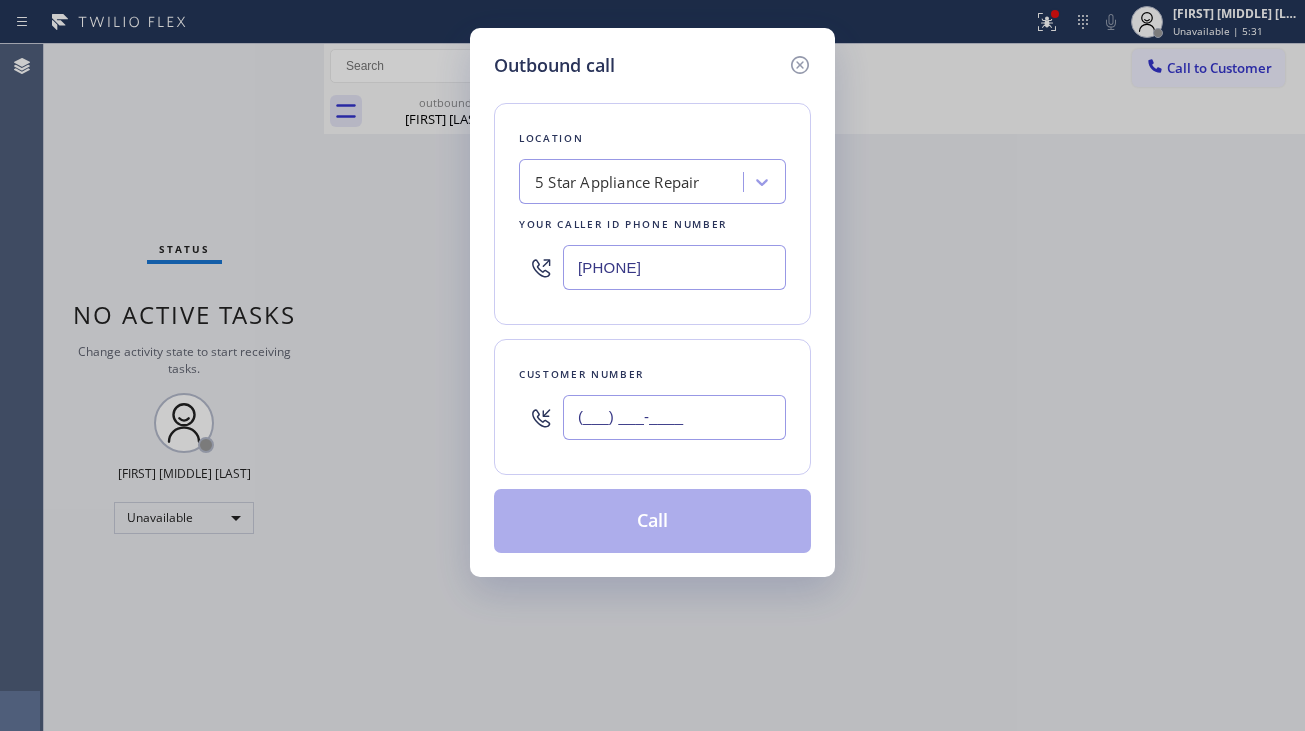 paste on "[PHONE]" 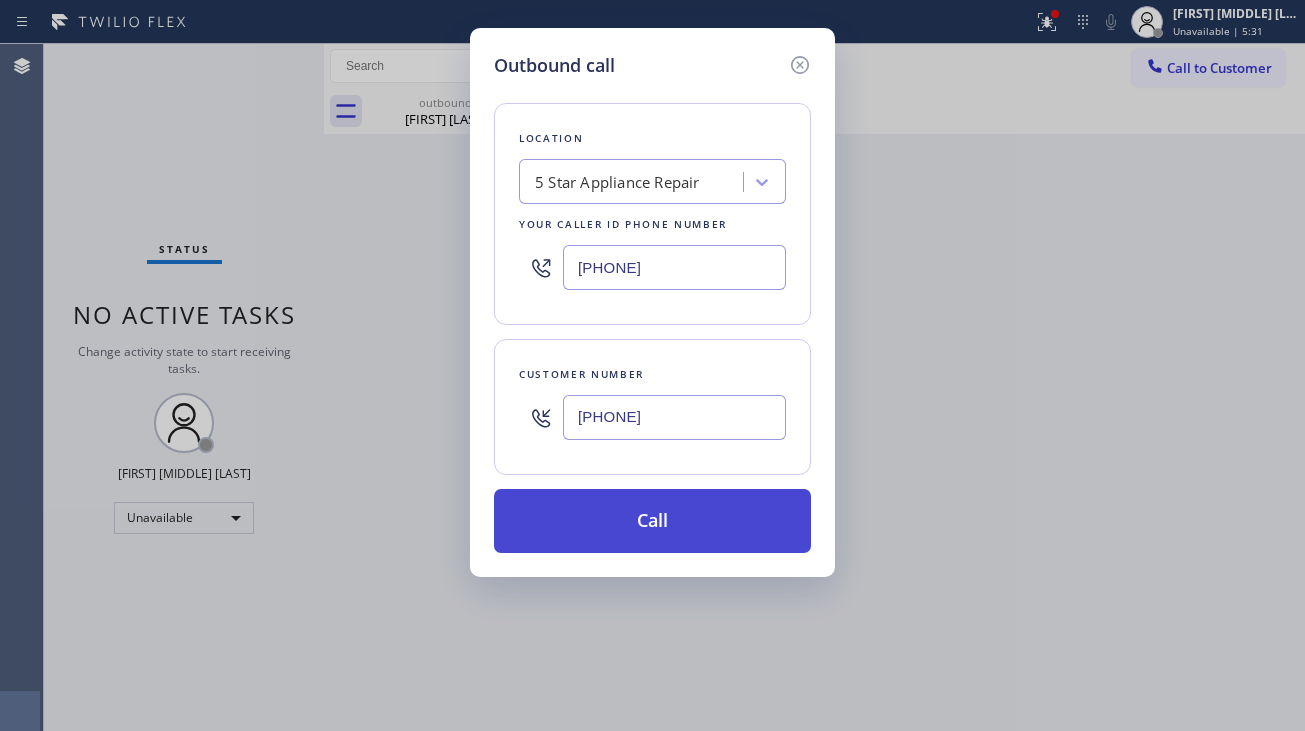 type on "[PHONE]" 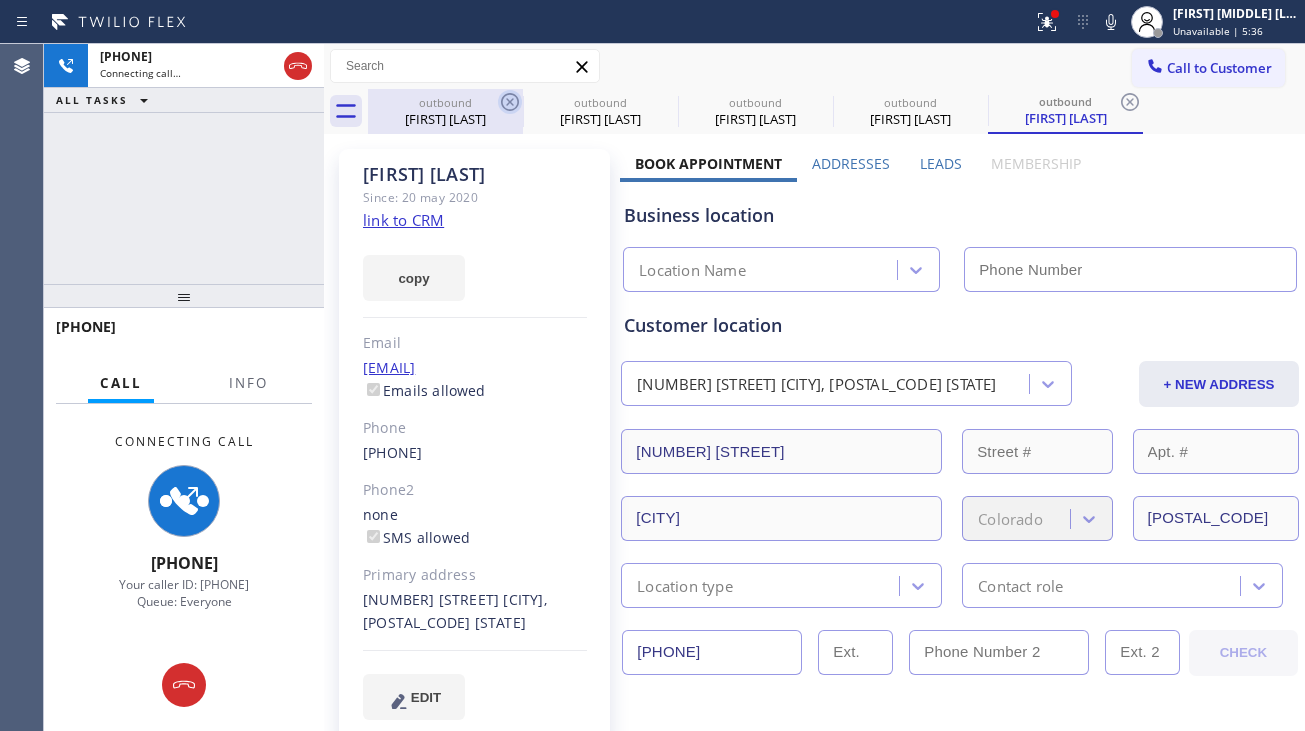 click 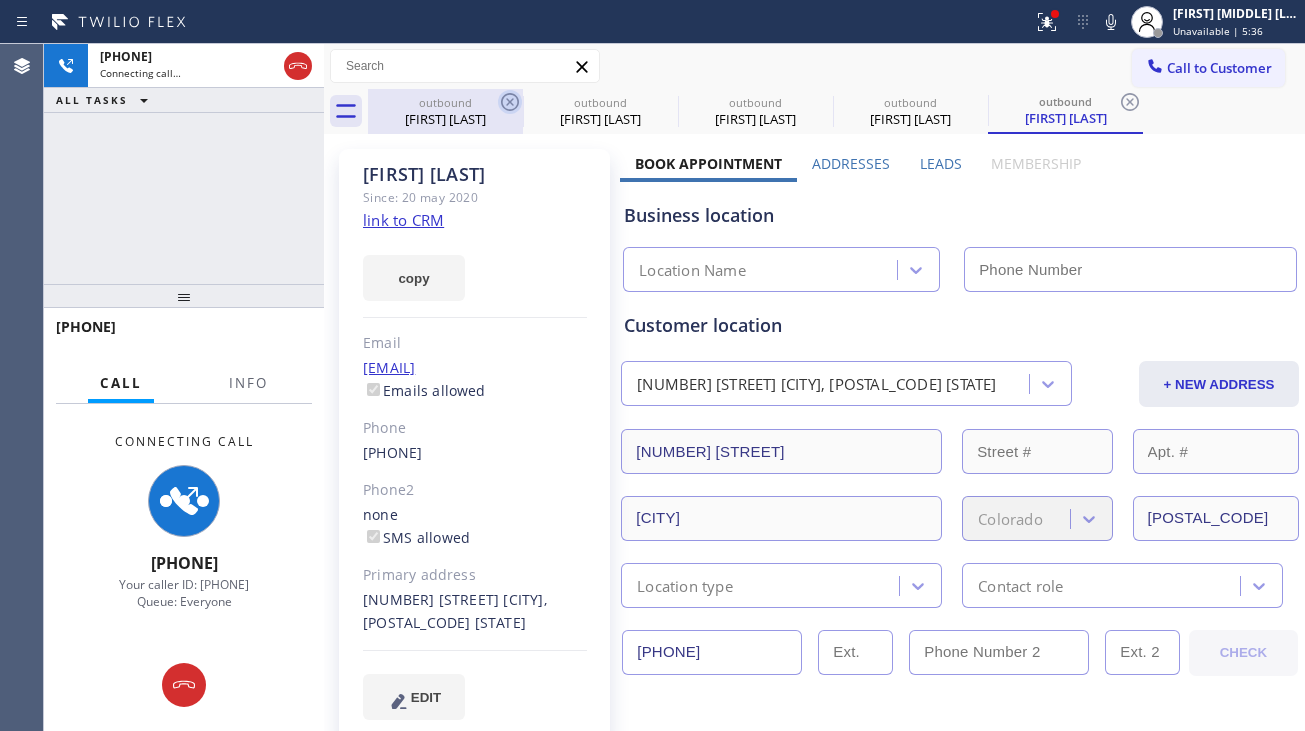 click 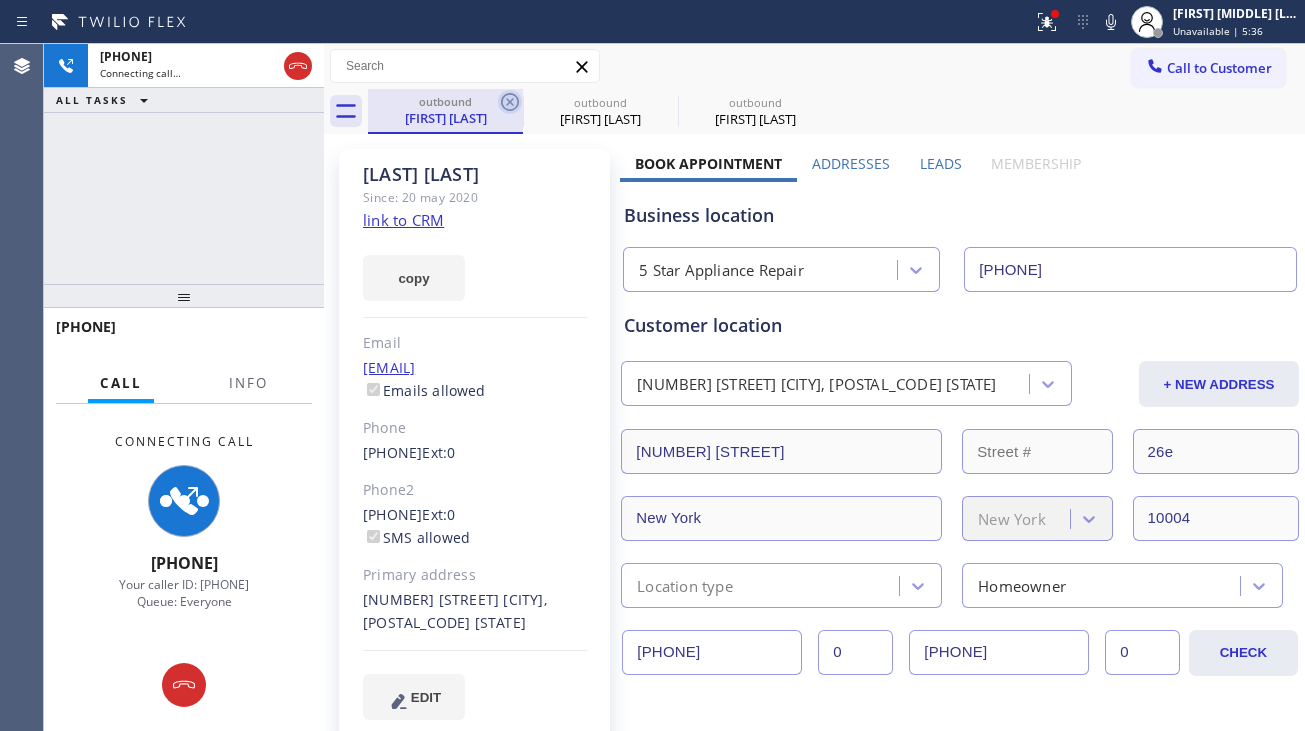 click 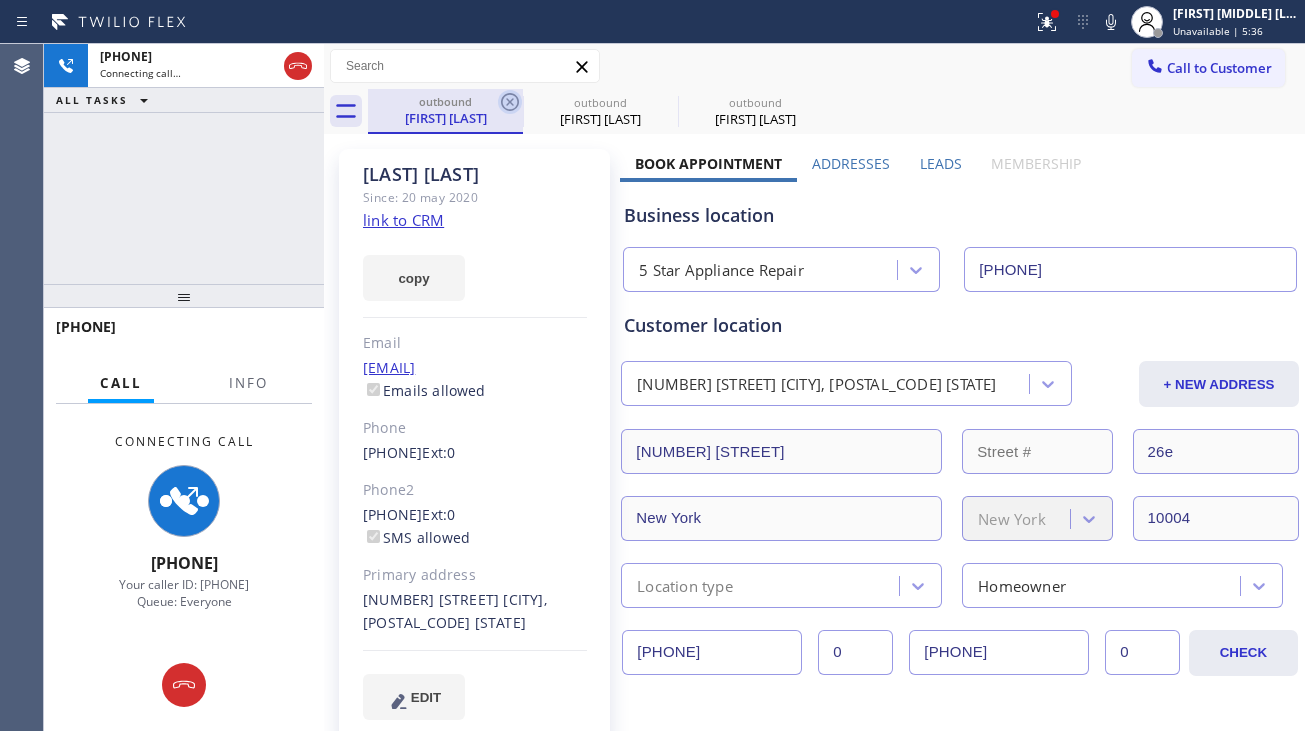 type on "[PHONE]" 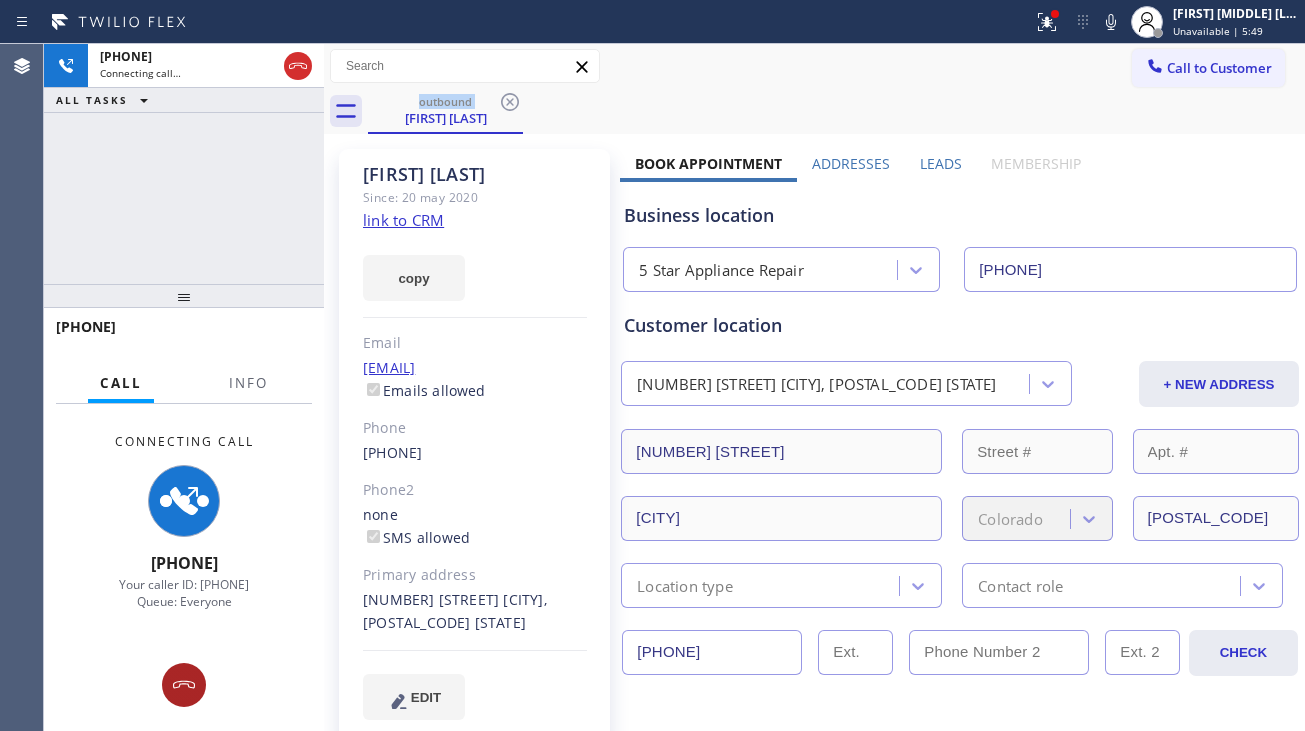 click 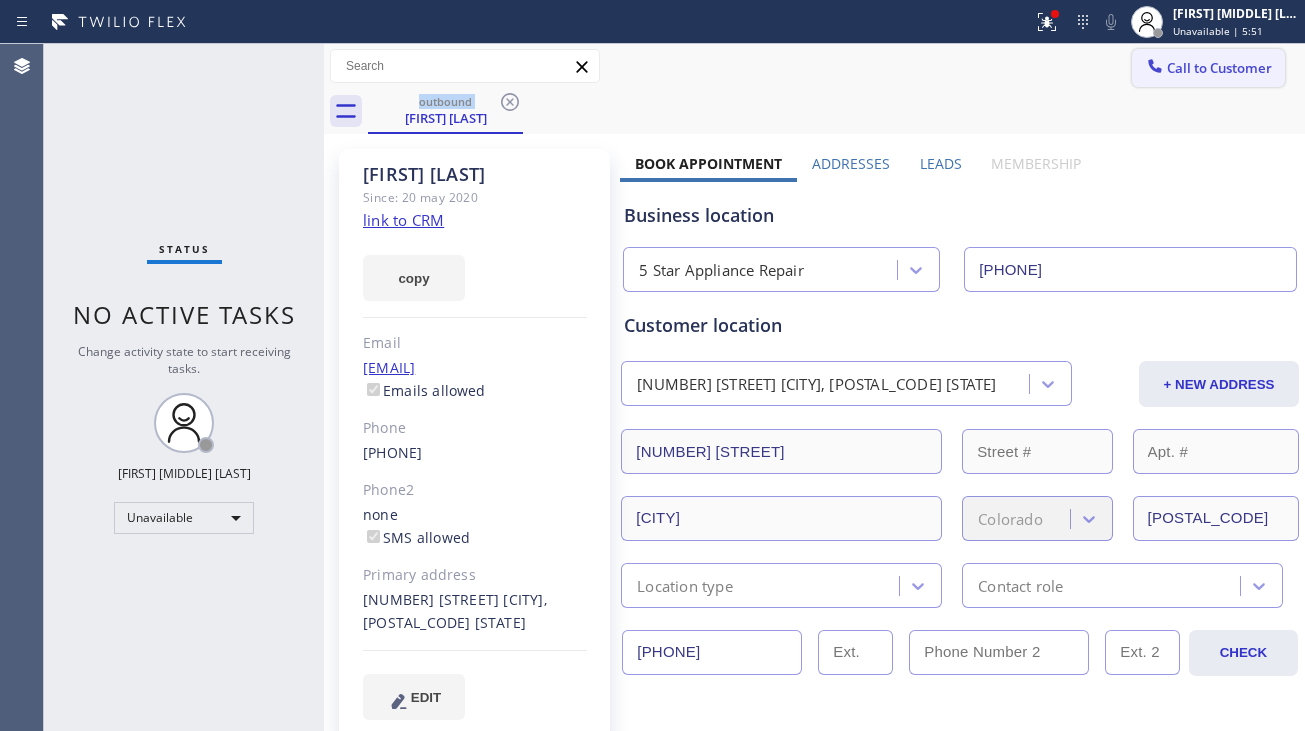 click on "Call to Customer" at bounding box center (1208, 68) 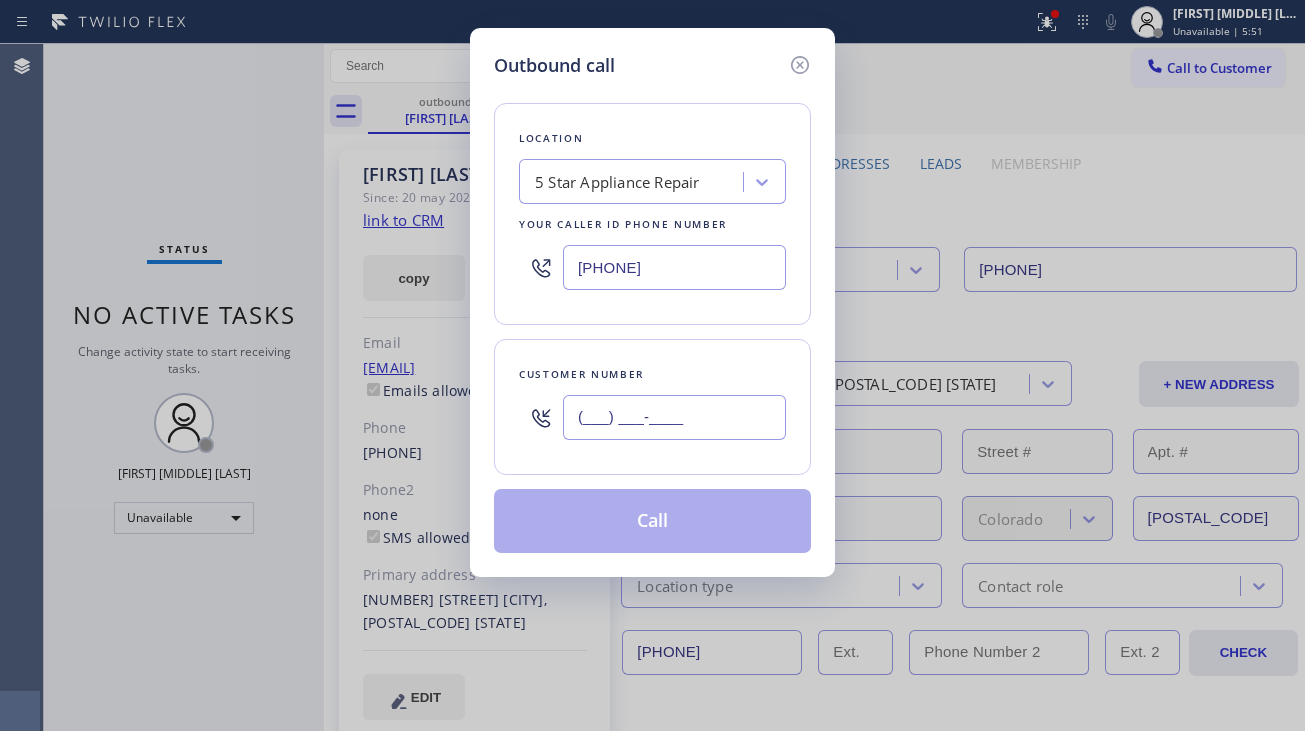 click on "(___) ___-____" at bounding box center [674, 417] 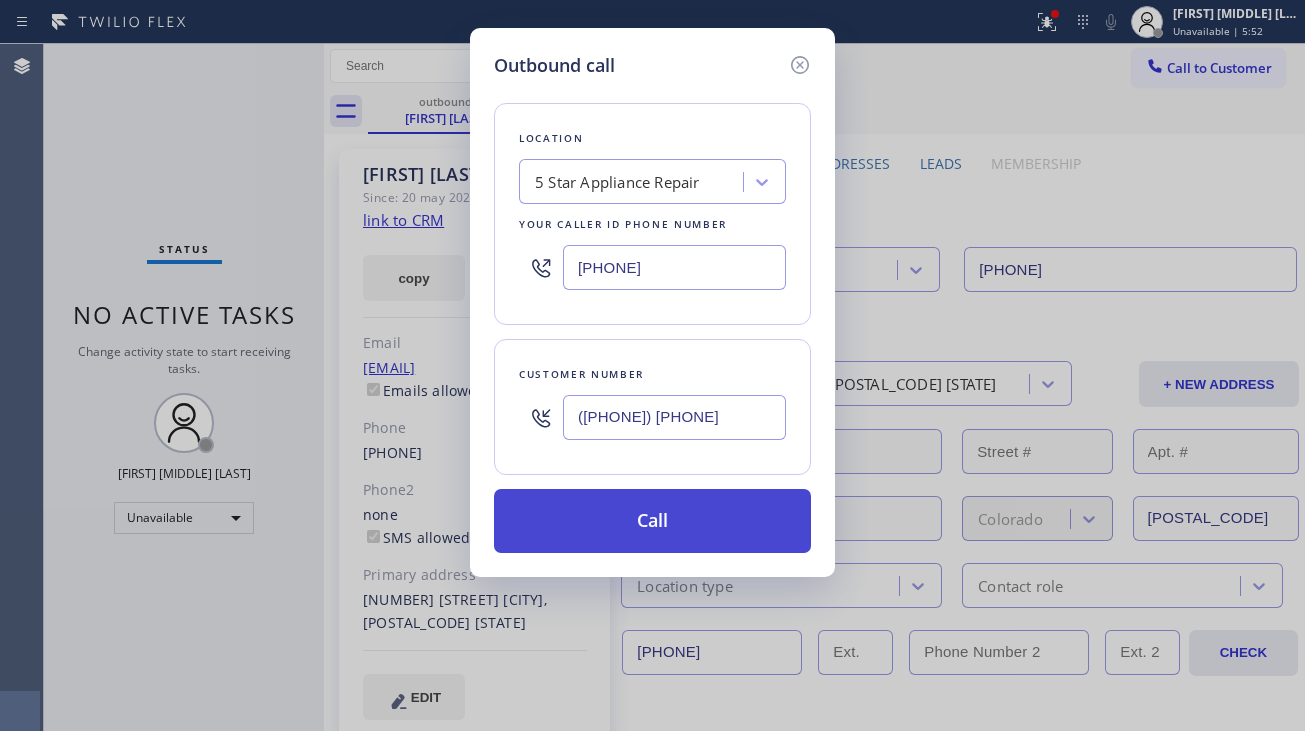 type on "([PHONE]) [PHONE]" 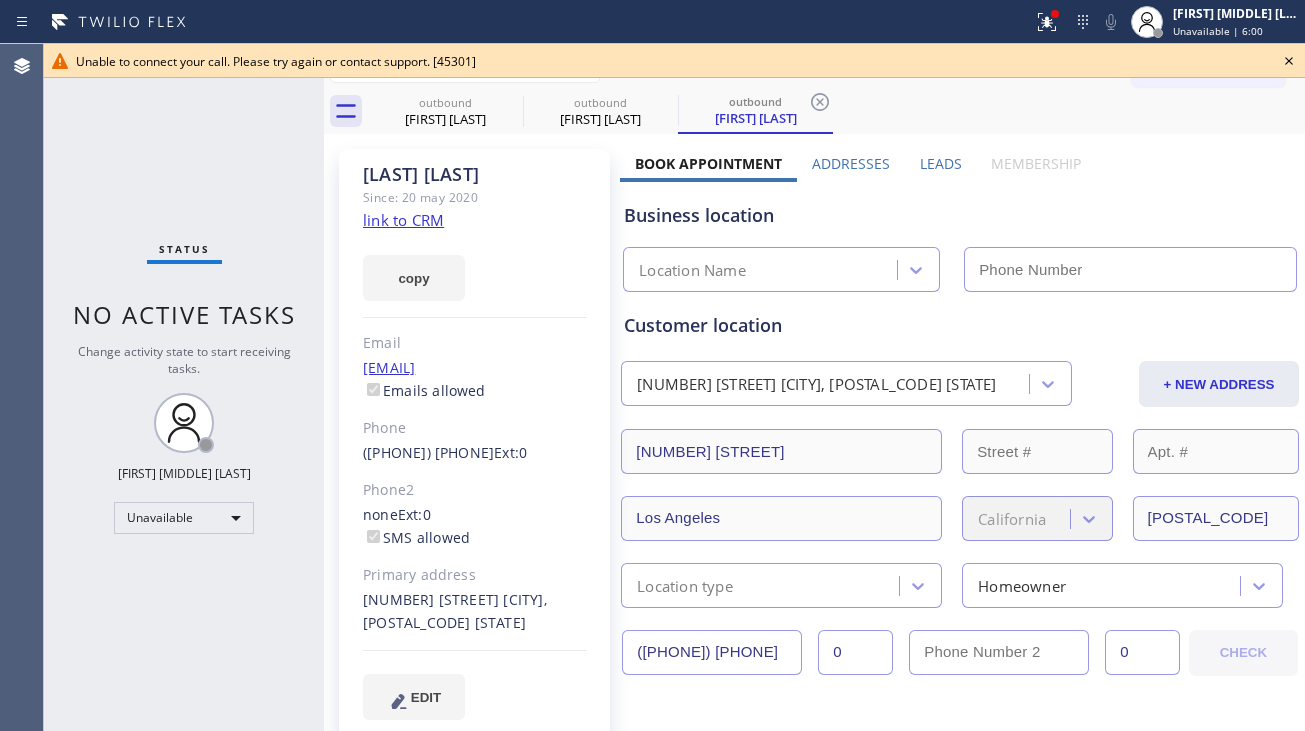 type on "[PHONE]" 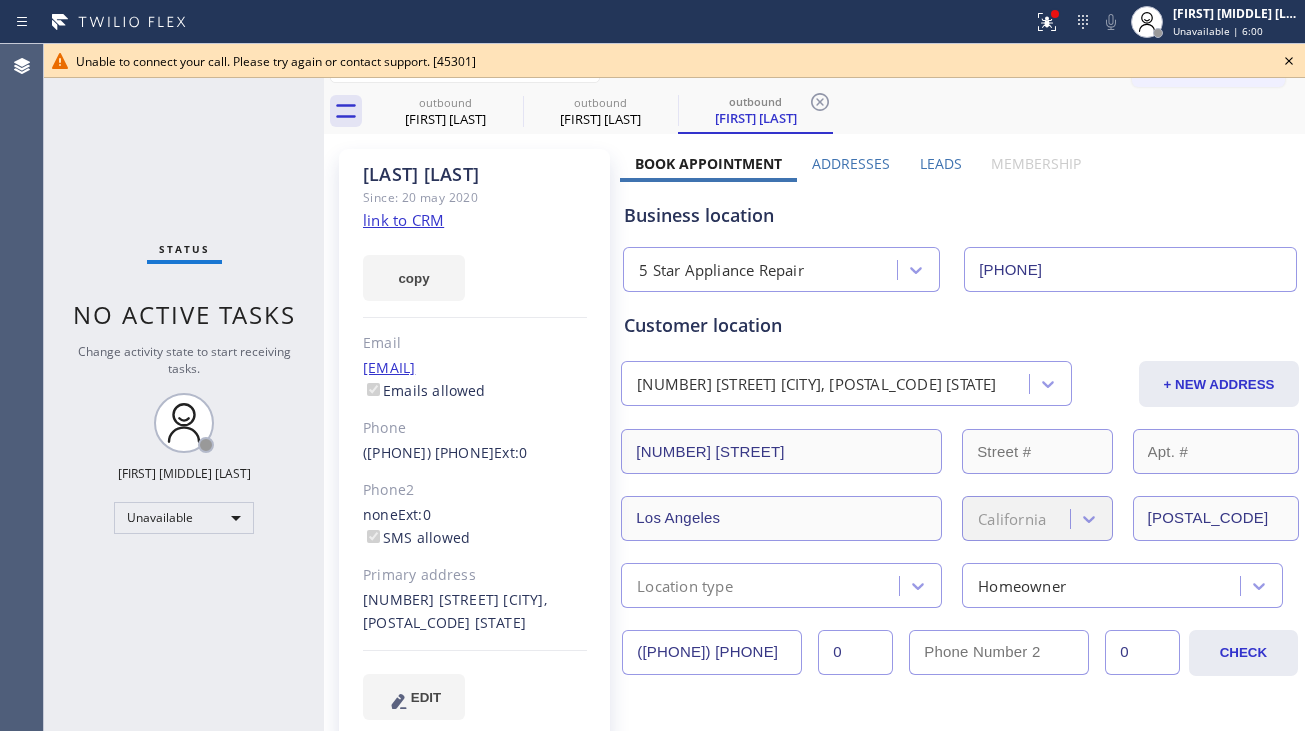 click 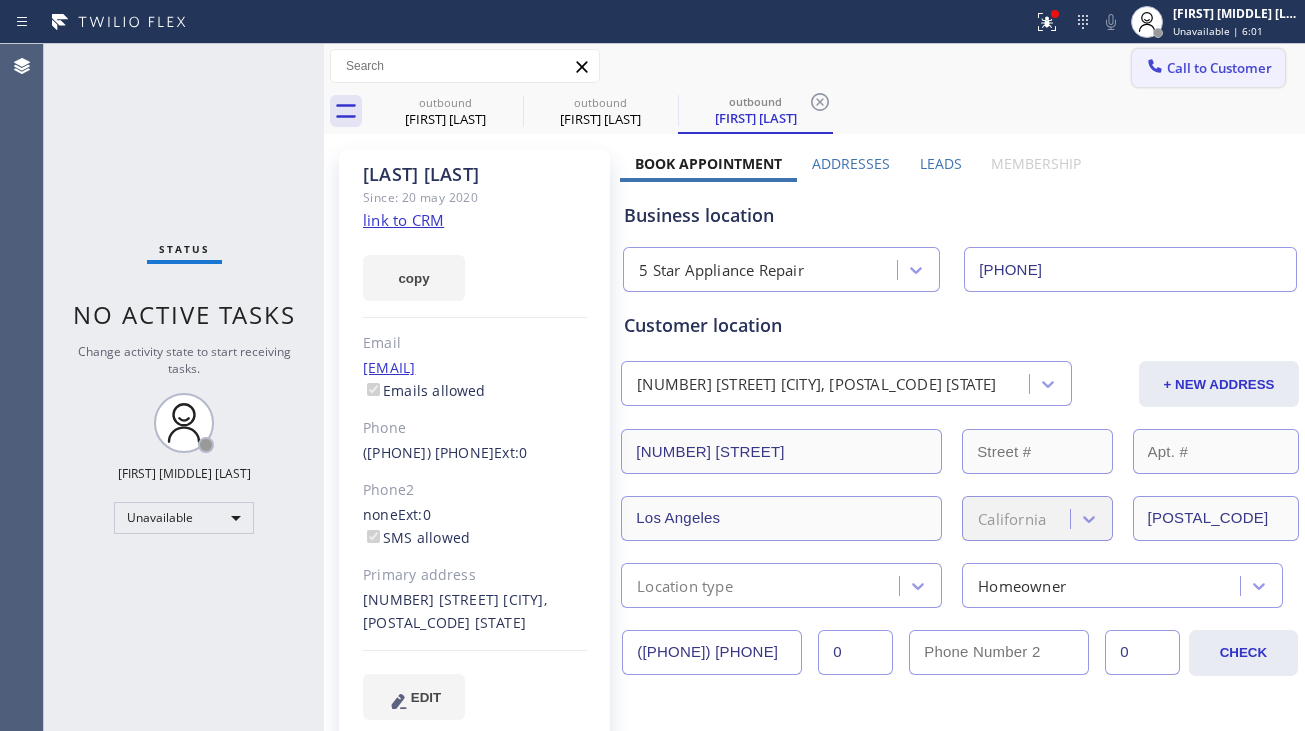 click on "Call to Customer" at bounding box center (1208, 68) 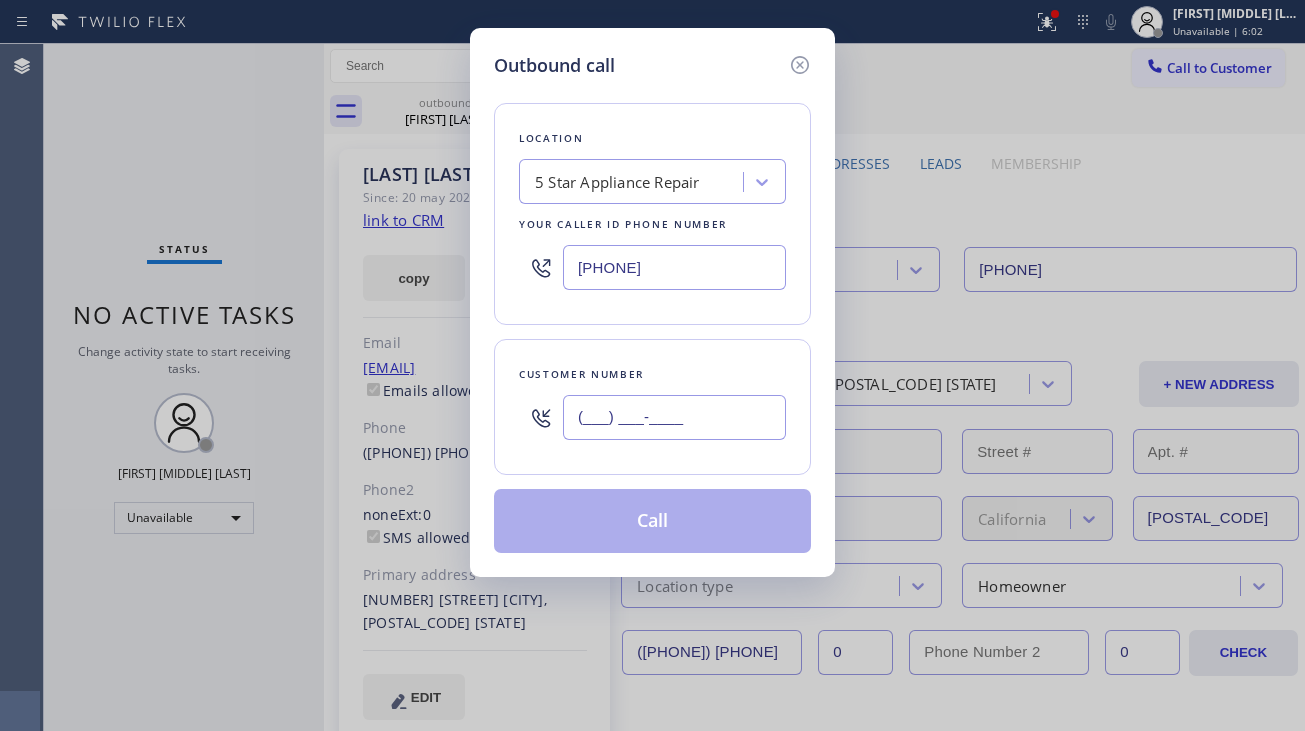 click on "(___) ___-____" at bounding box center (674, 417) 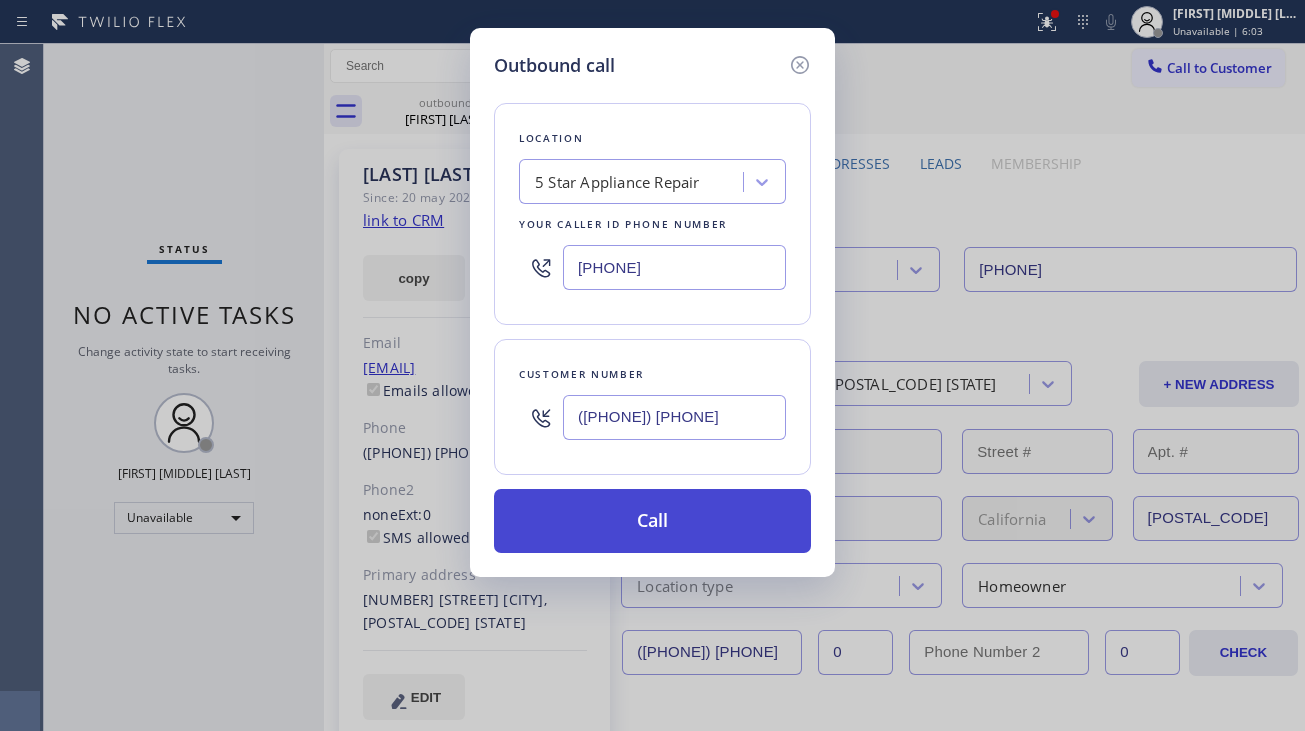 type on "([PHONE]) [PHONE]" 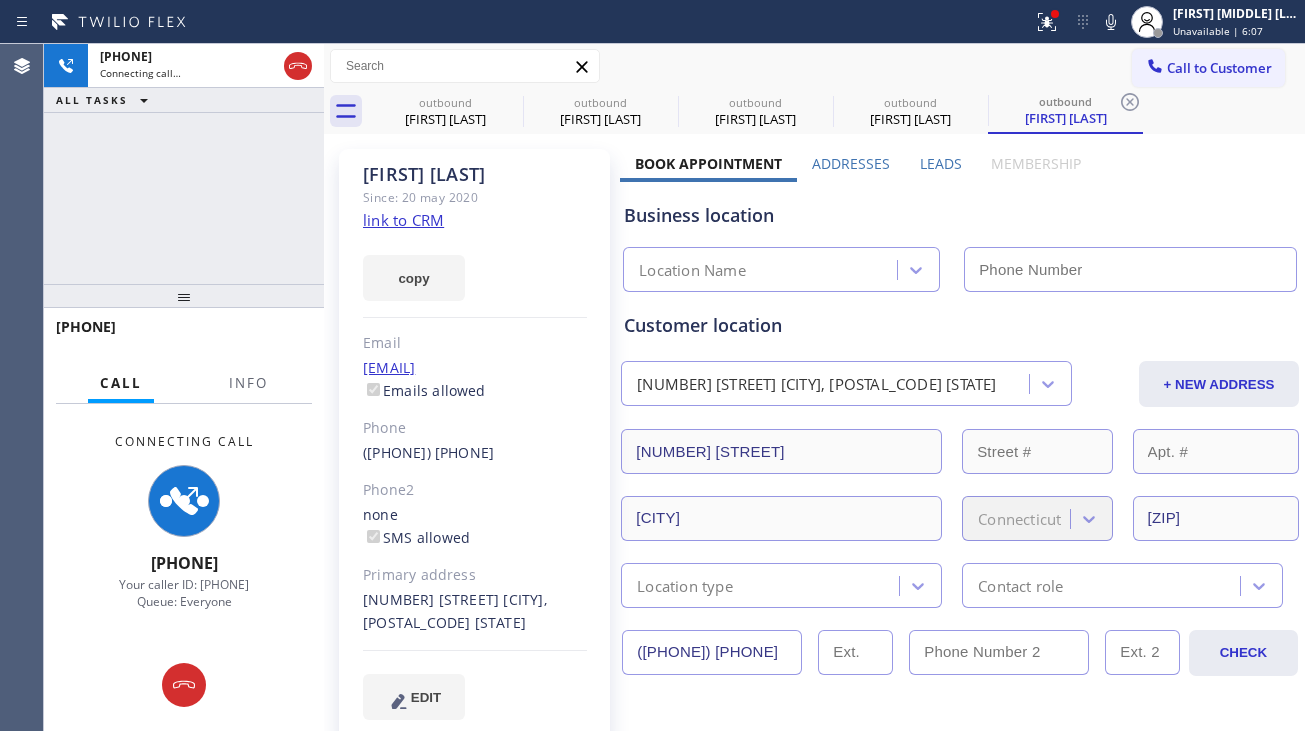 type on "[PHONE]" 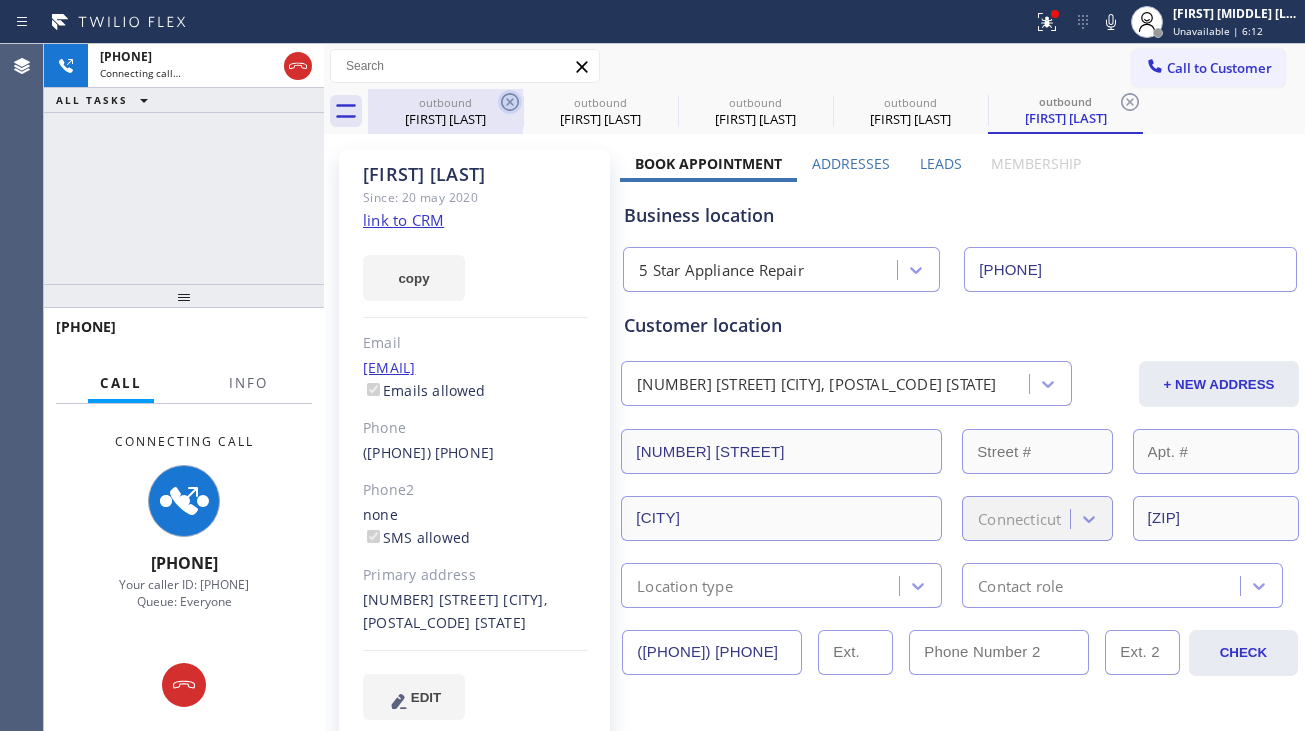 click 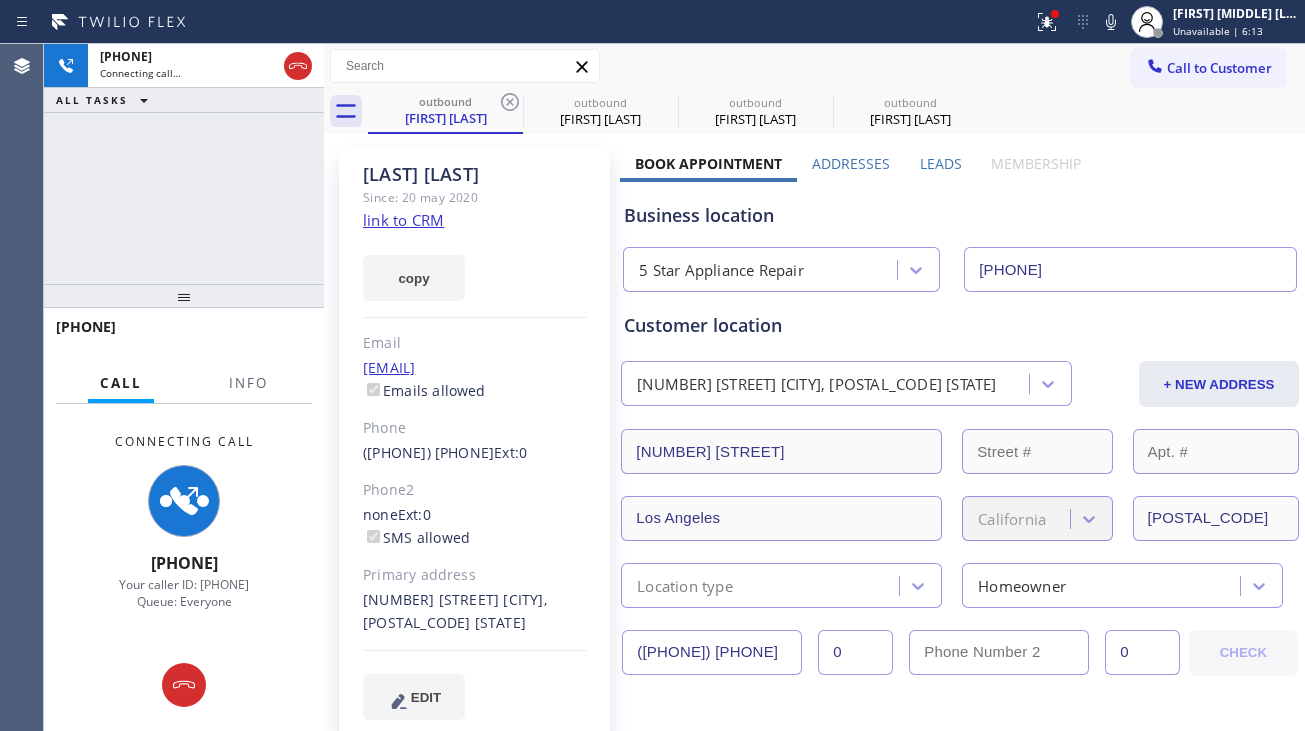 click 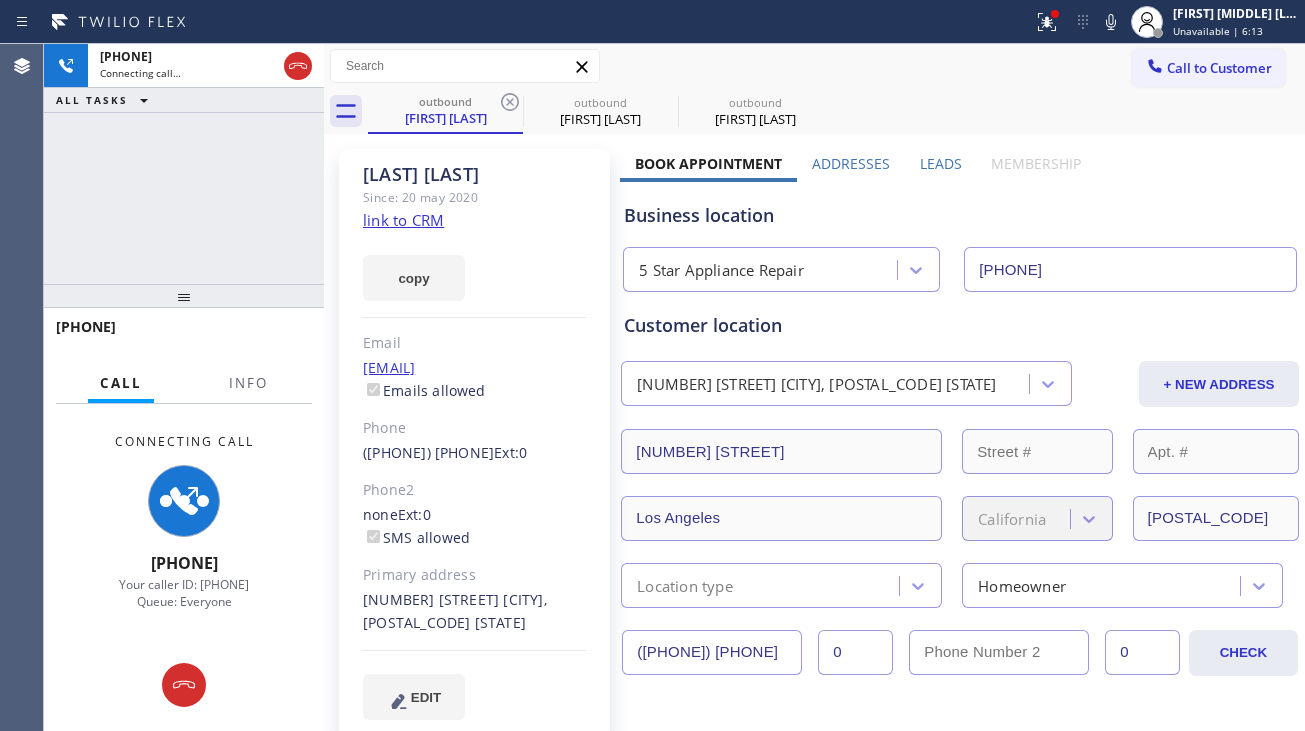 click 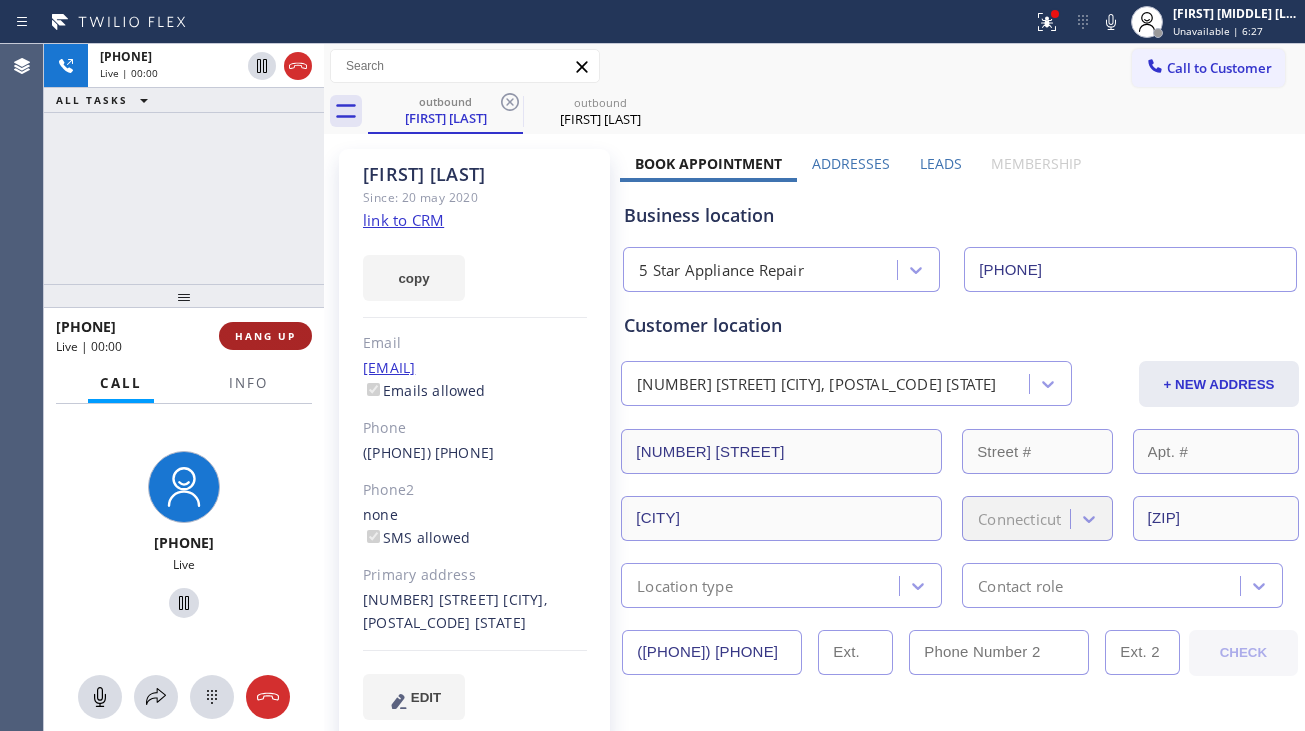 click on "HANG UP" at bounding box center [265, 336] 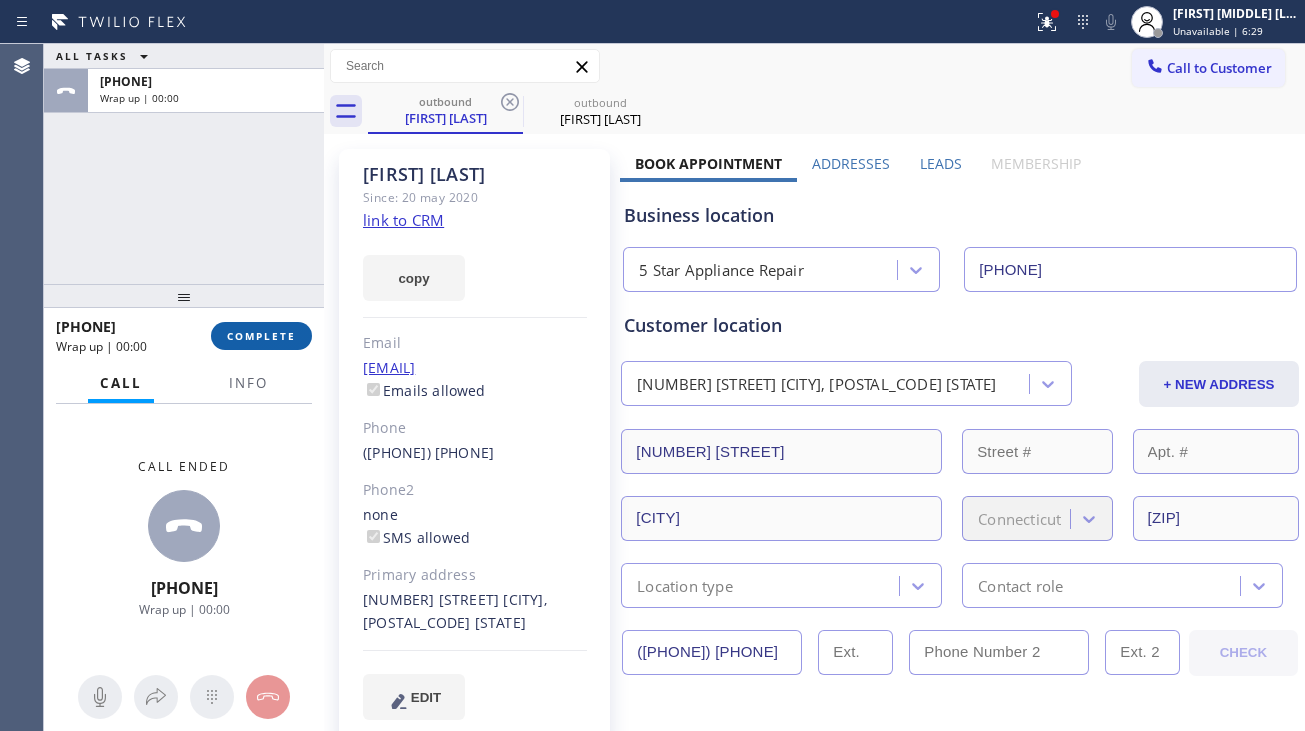 click on "COMPLETE" at bounding box center [261, 336] 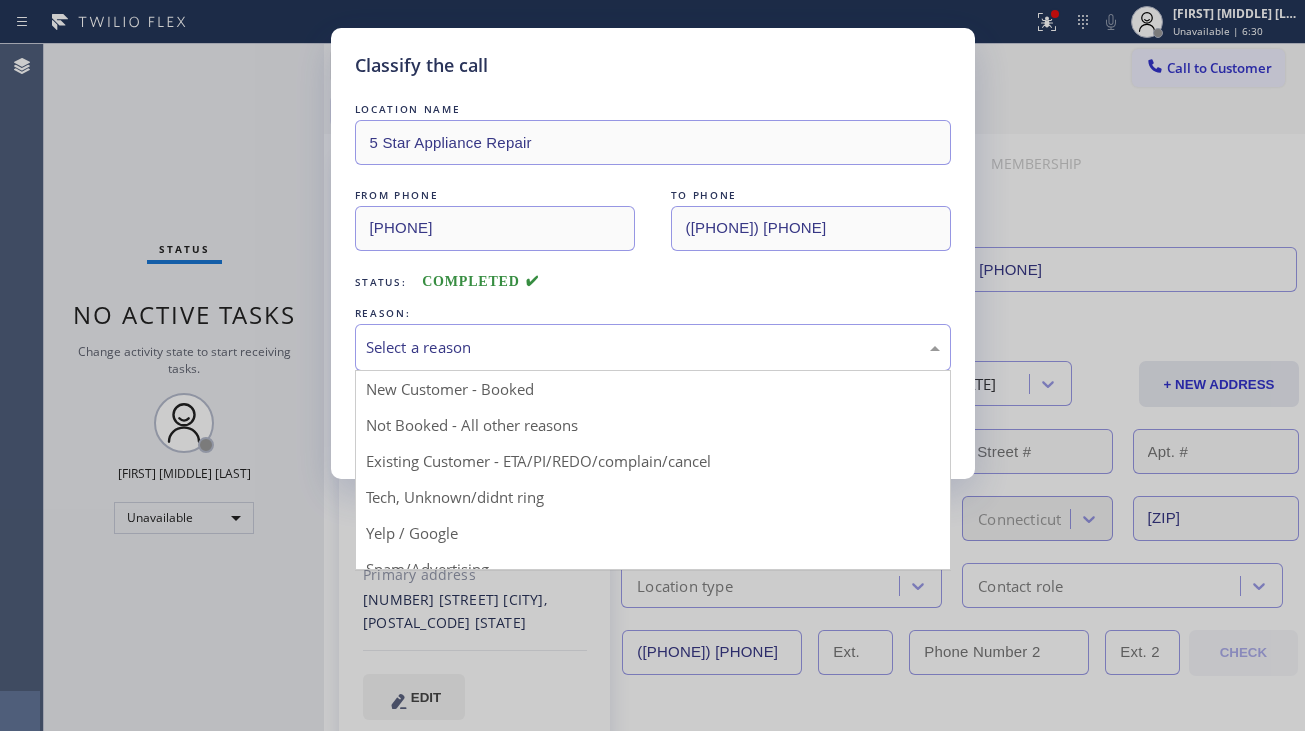 click on "Select a reason" at bounding box center (653, 347) 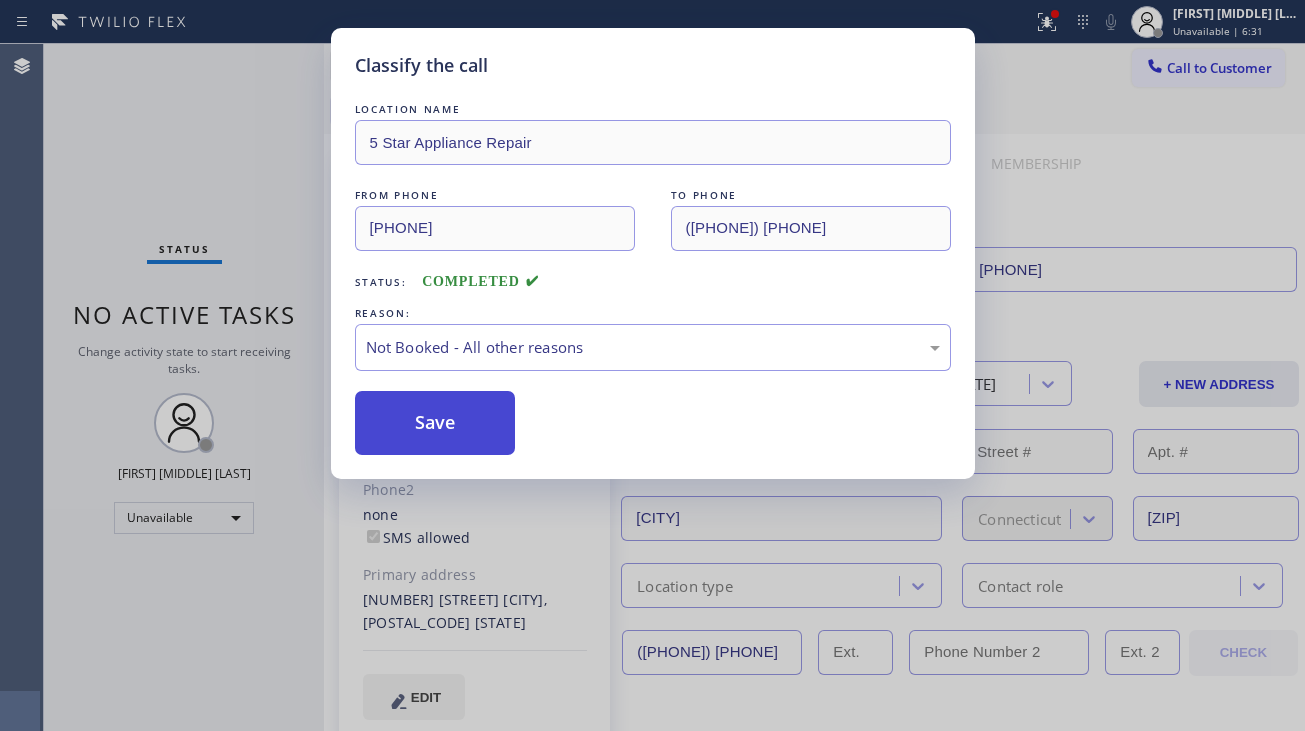 click on "Save" at bounding box center [435, 423] 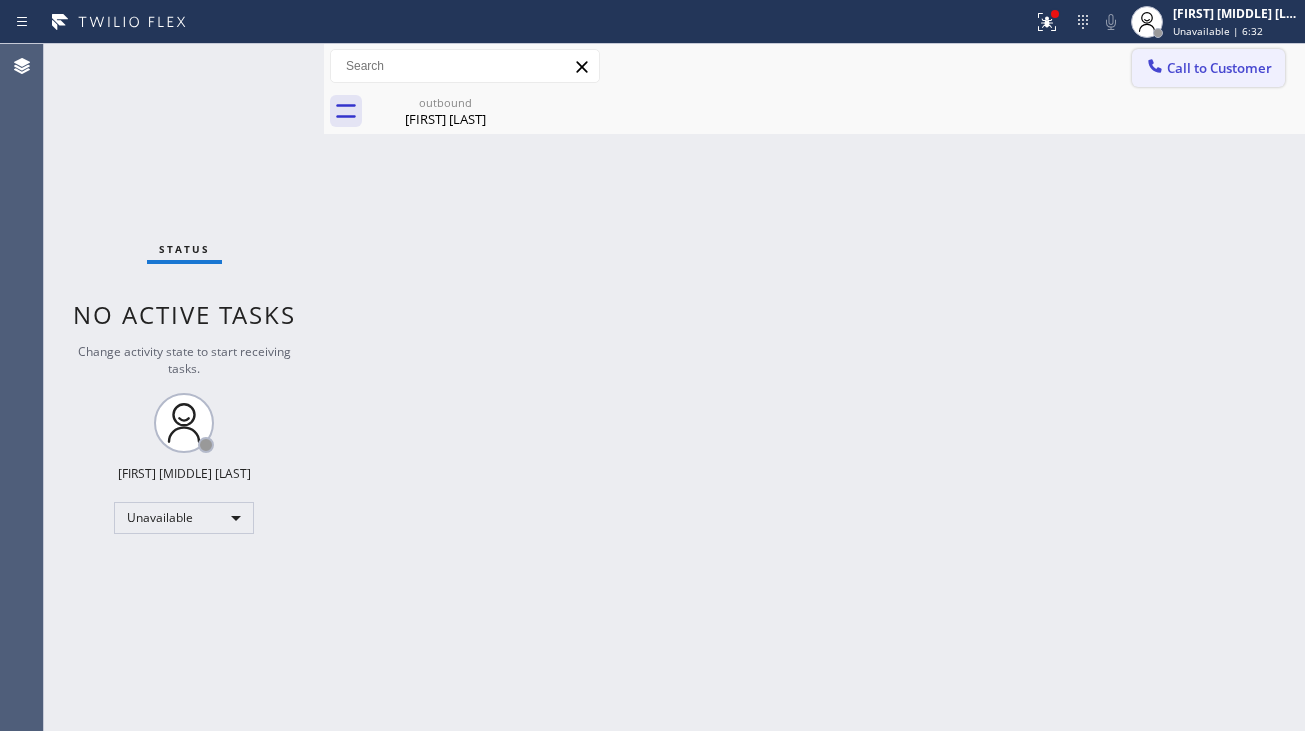 click 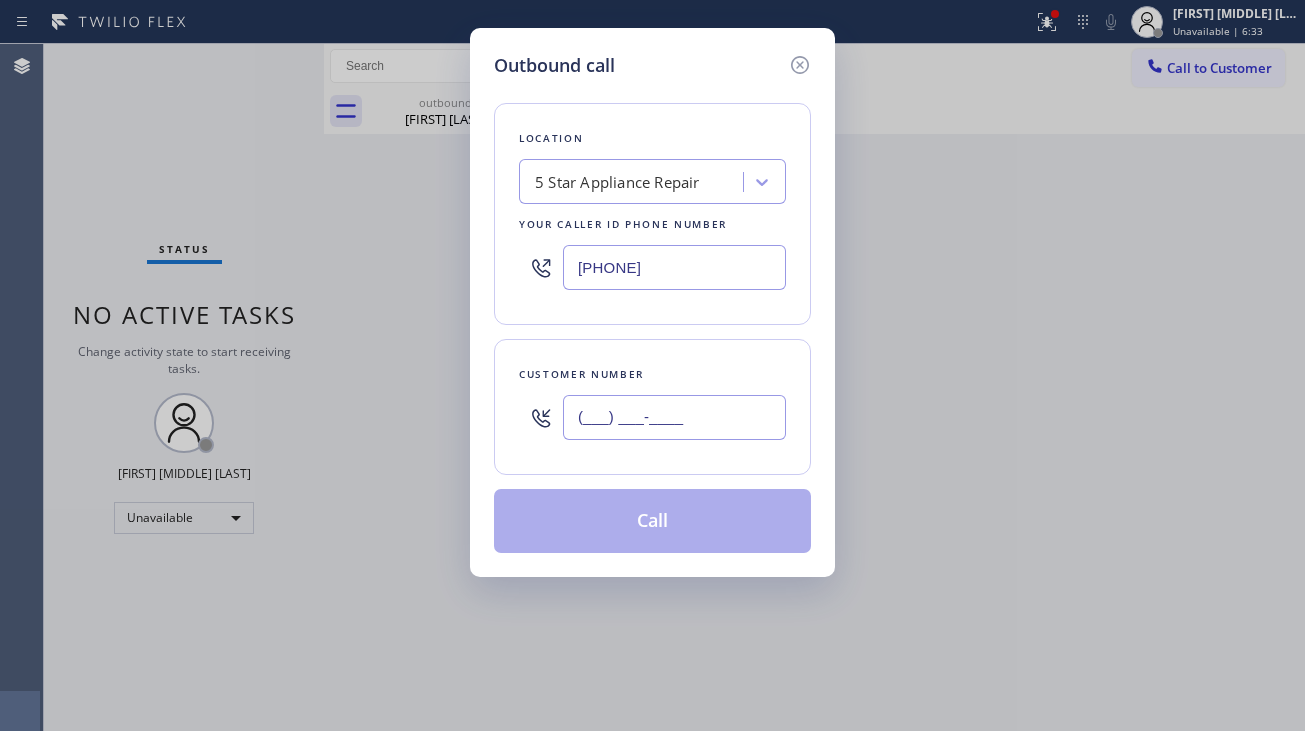 click on "(___) ___-____" at bounding box center (674, 417) 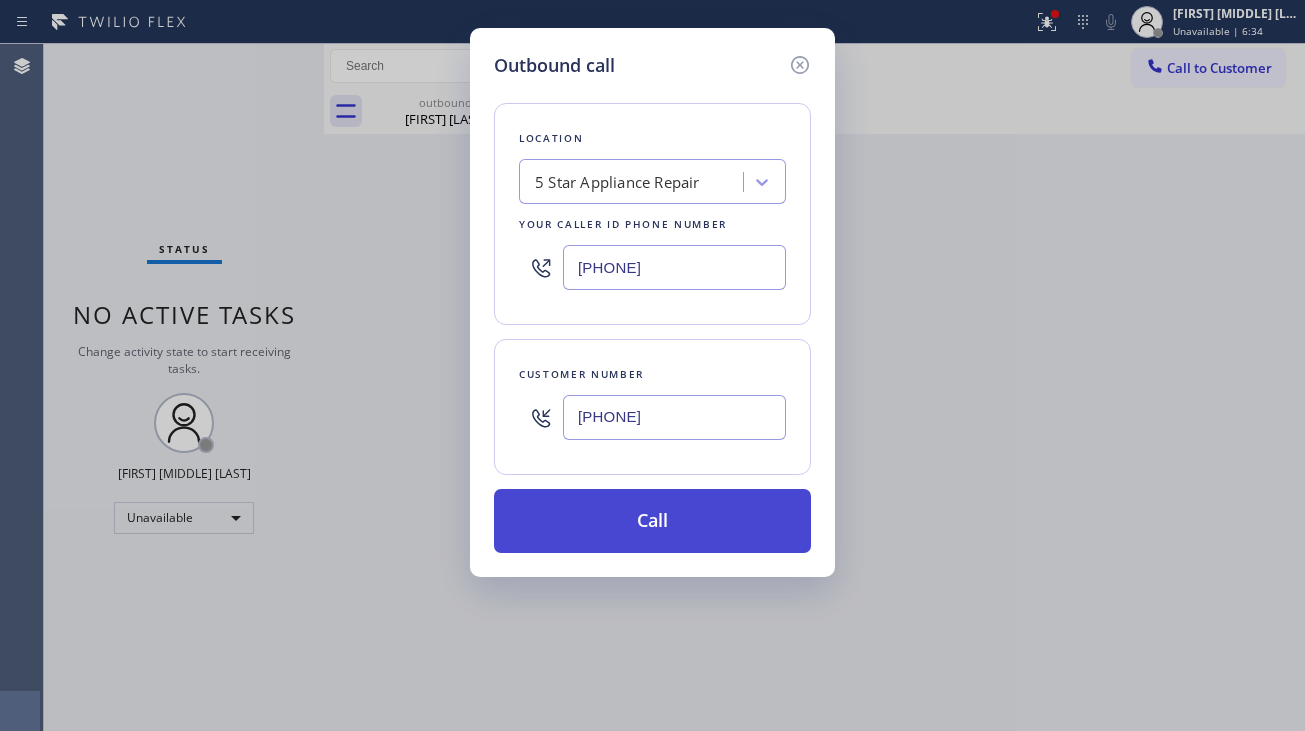 type on "[PHONE]" 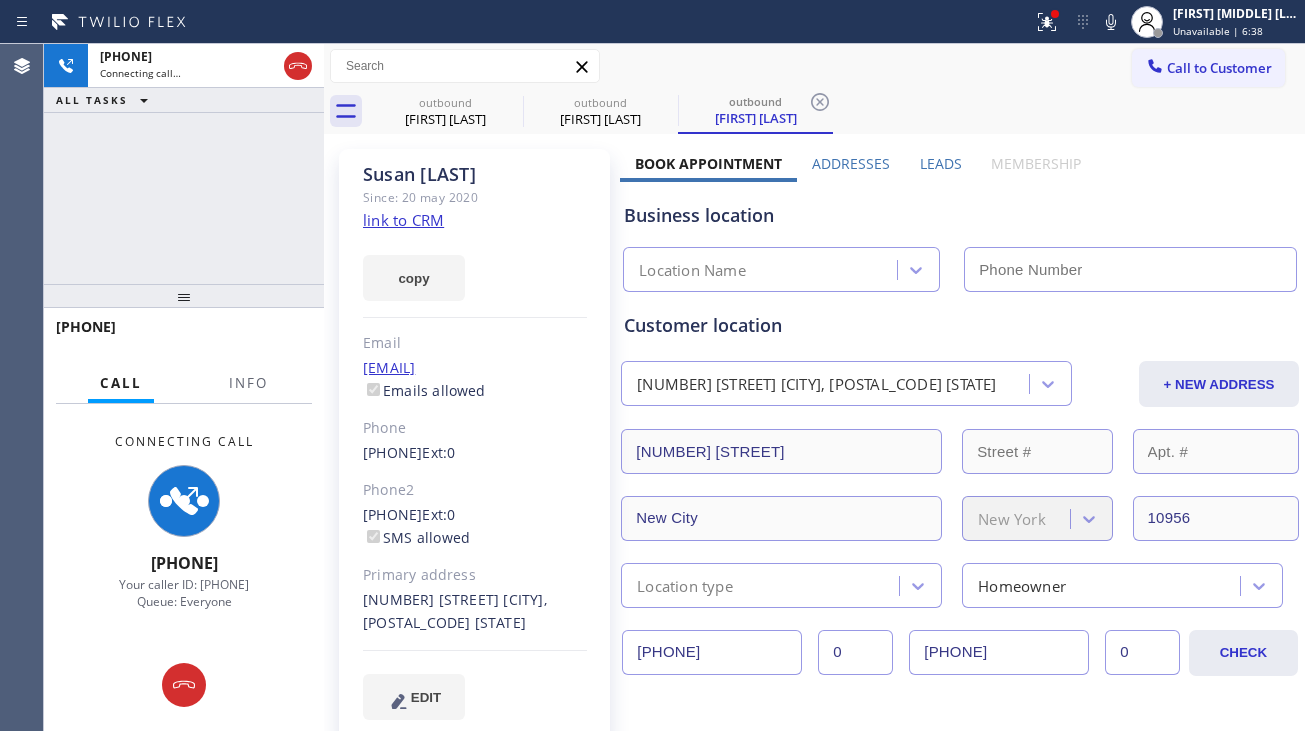 type on "[PHONE]" 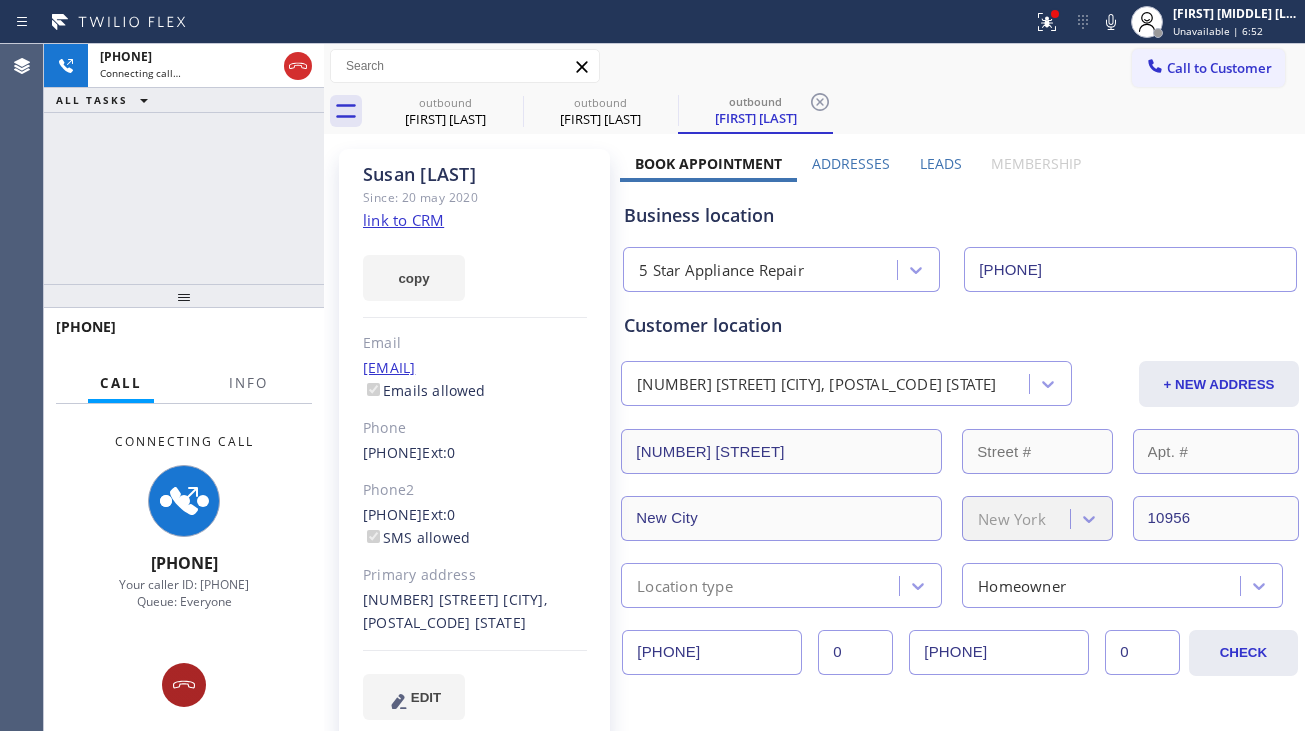 click 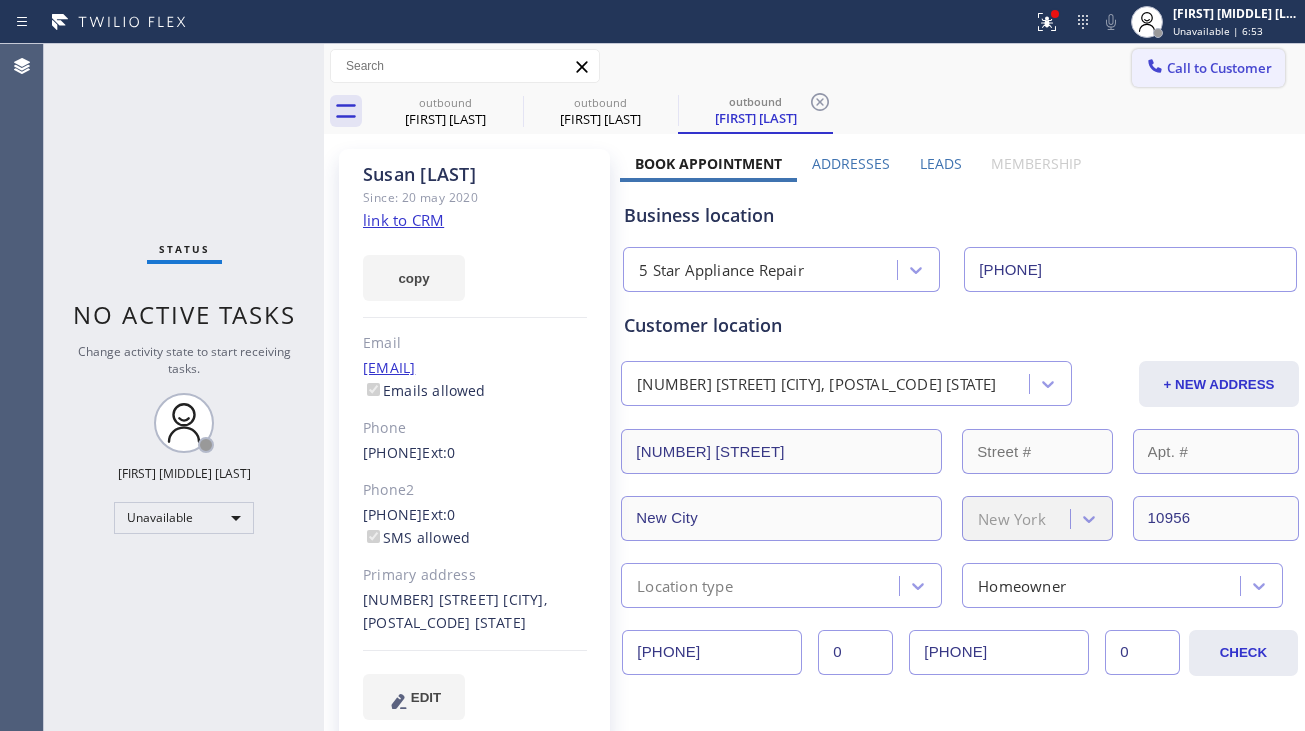click on "Call to Customer" at bounding box center (1208, 68) 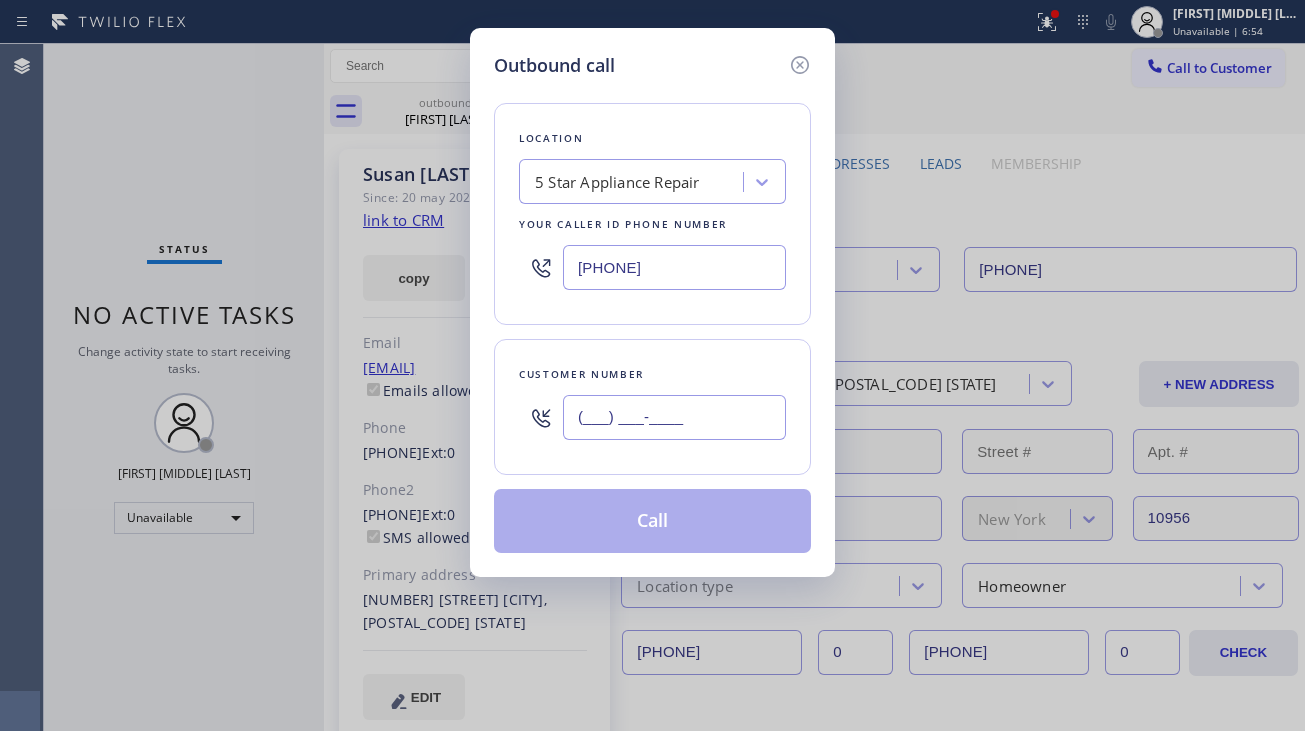 click on "(___) ___-____" at bounding box center [674, 417] 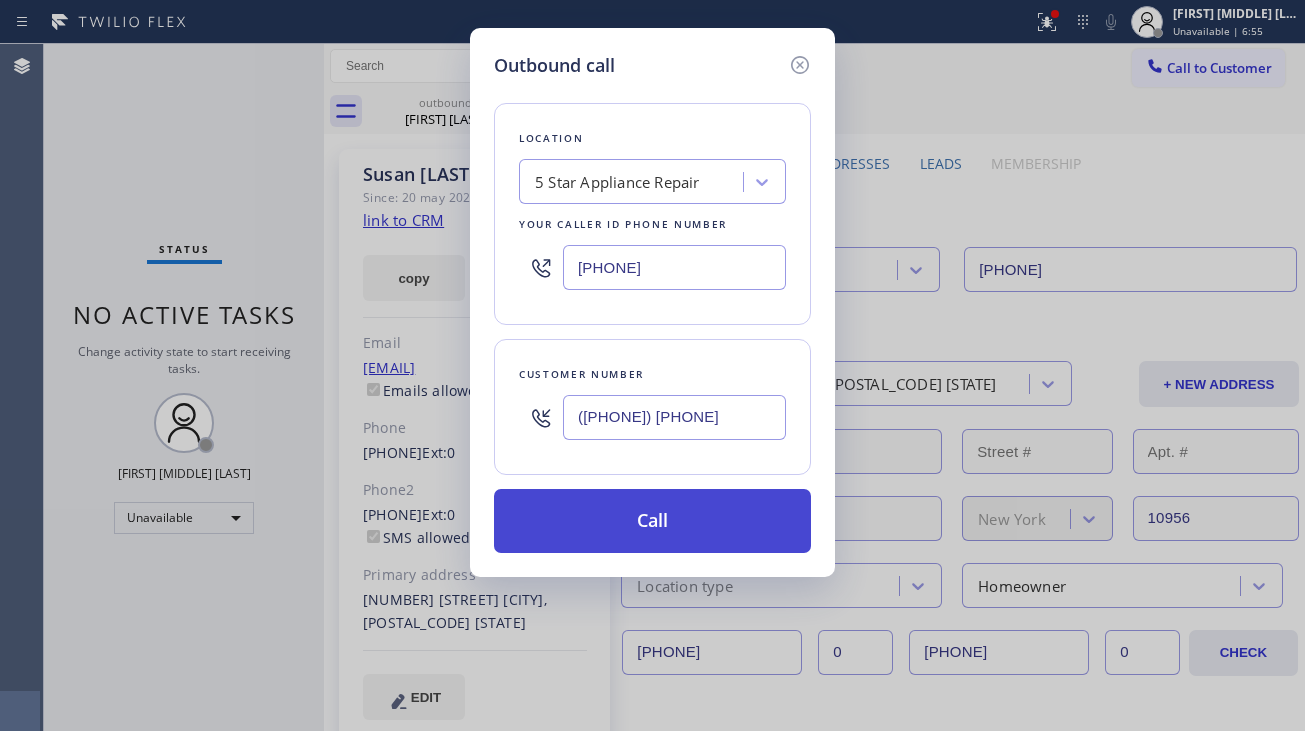 type on "([PHONE]) [PHONE]" 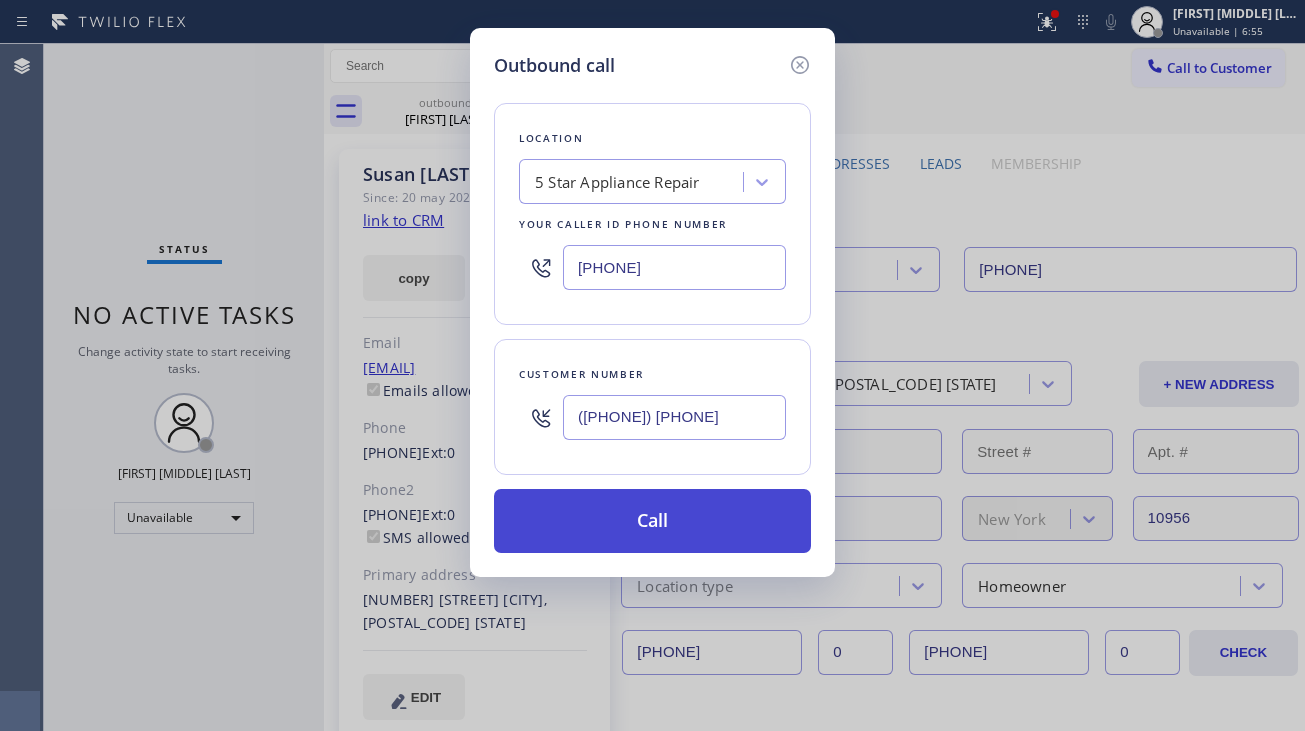 click on "Call" at bounding box center [652, 521] 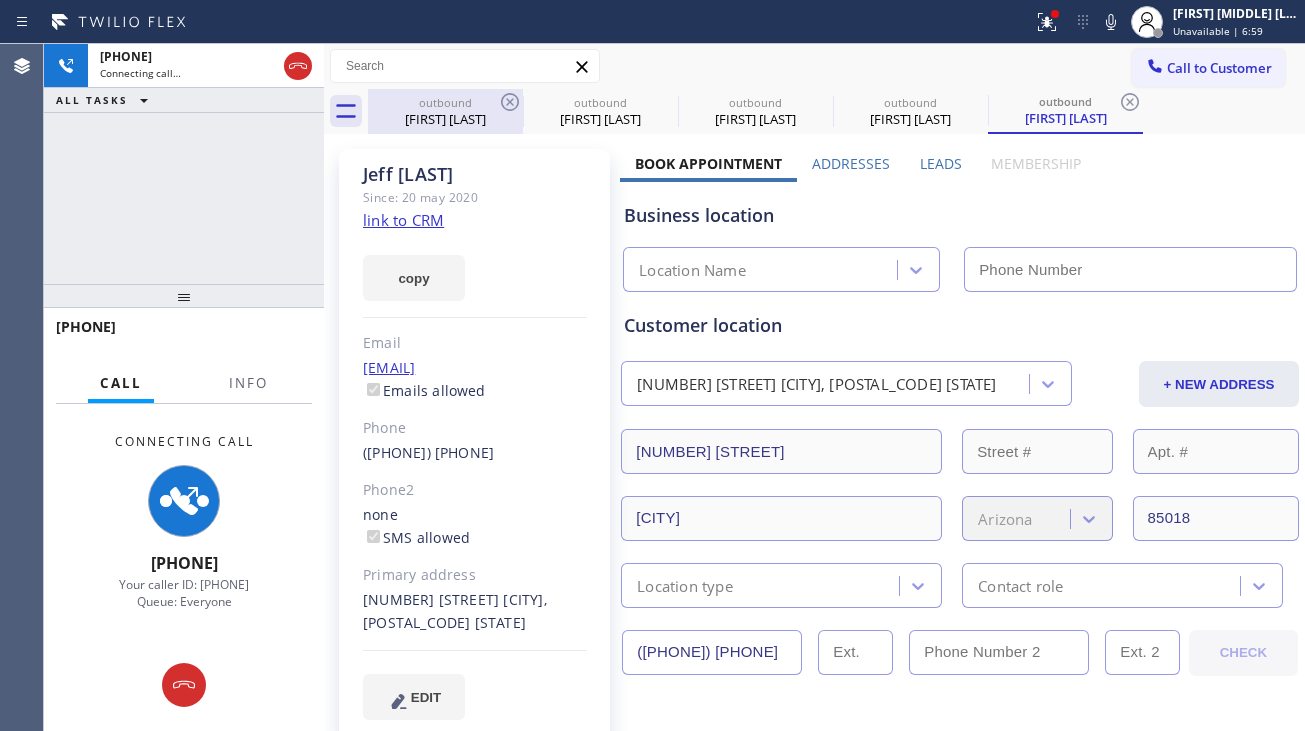 type on "[PHONE]" 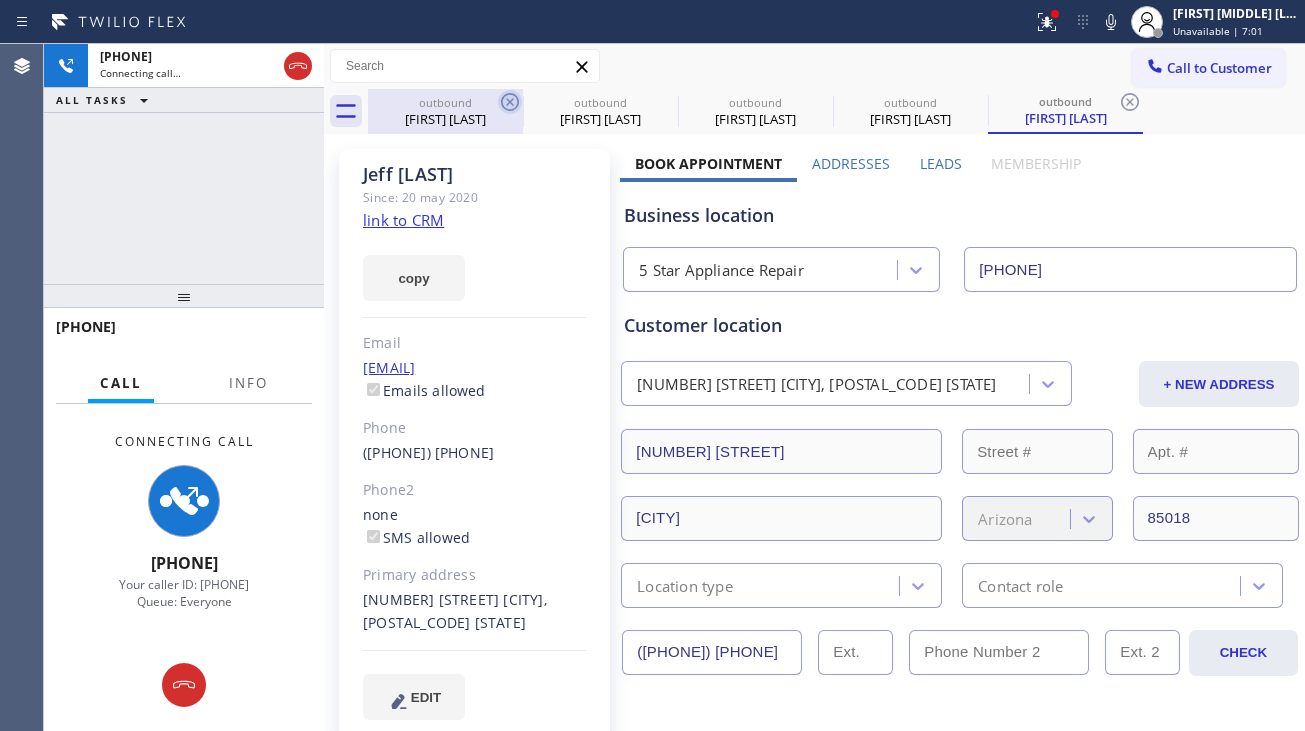 click 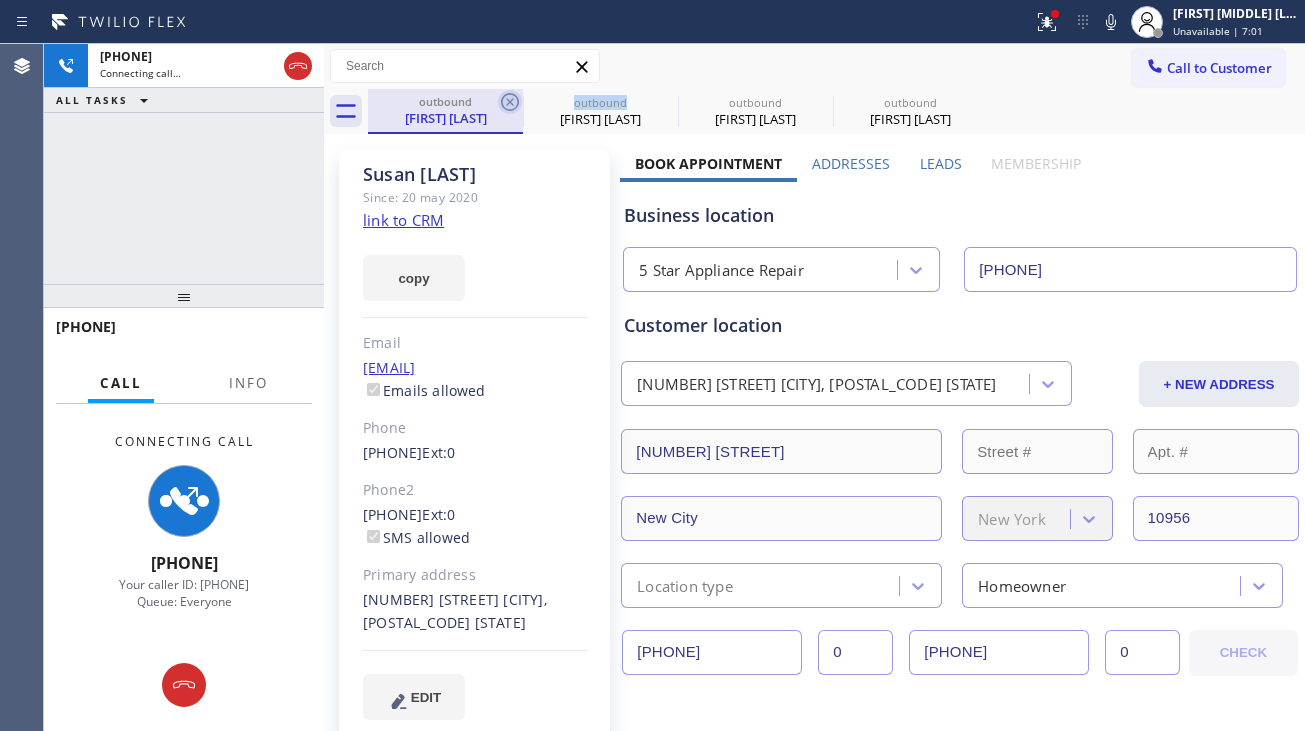 click 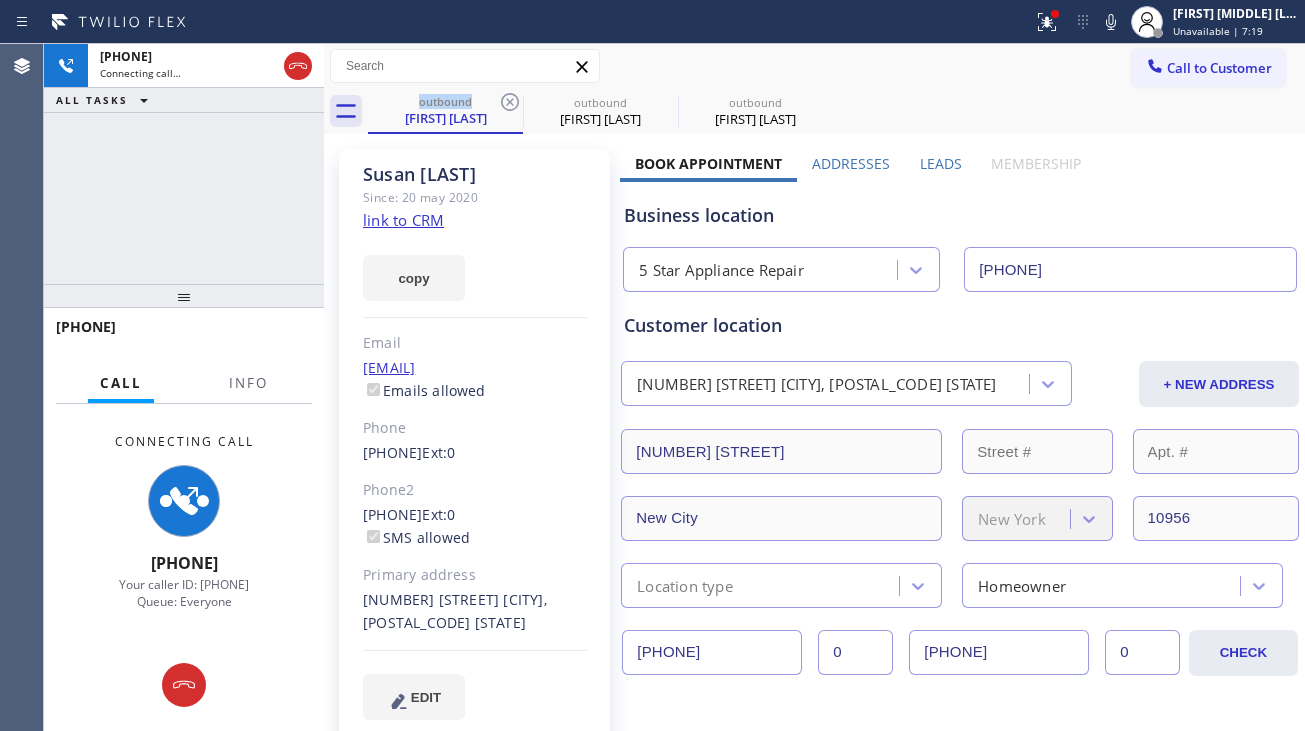 drag, startPoint x: 186, startPoint y: 676, endPoint x: 193, endPoint y: 664, distance: 13.892444 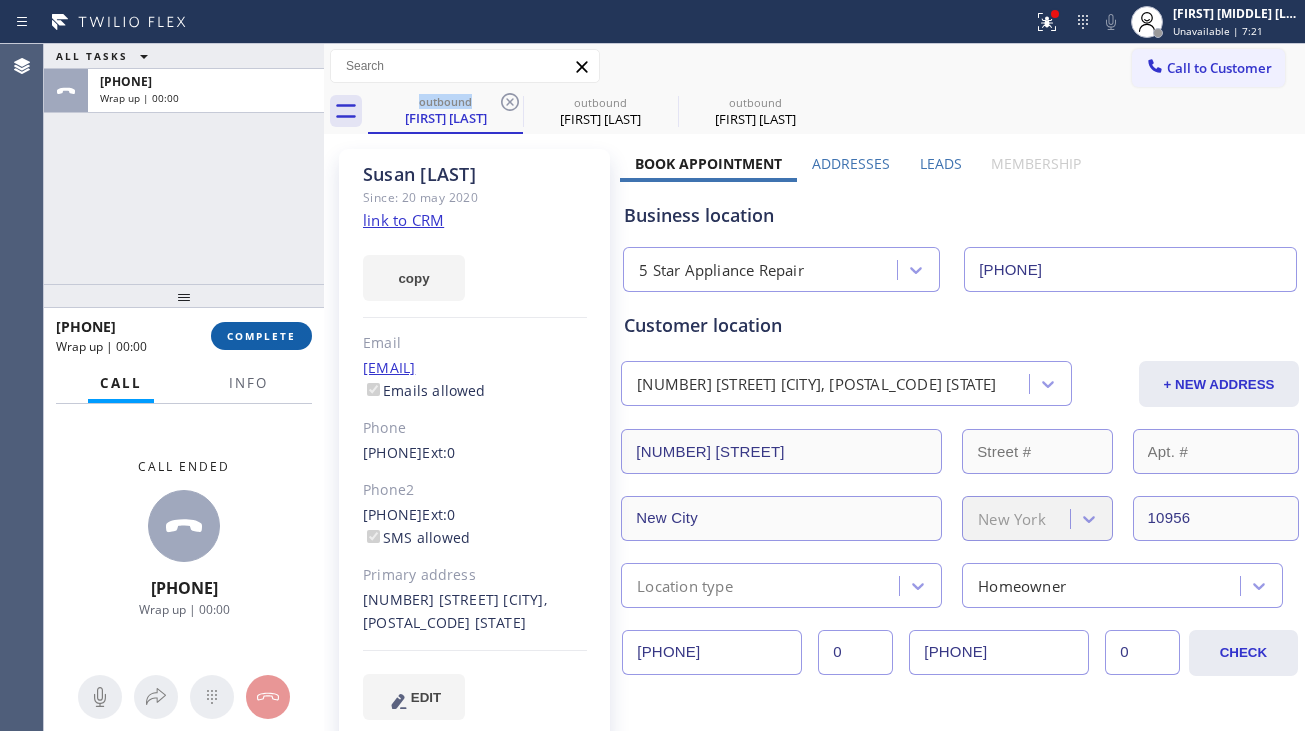 click on "COMPLETE" at bounding box center [261, 336] 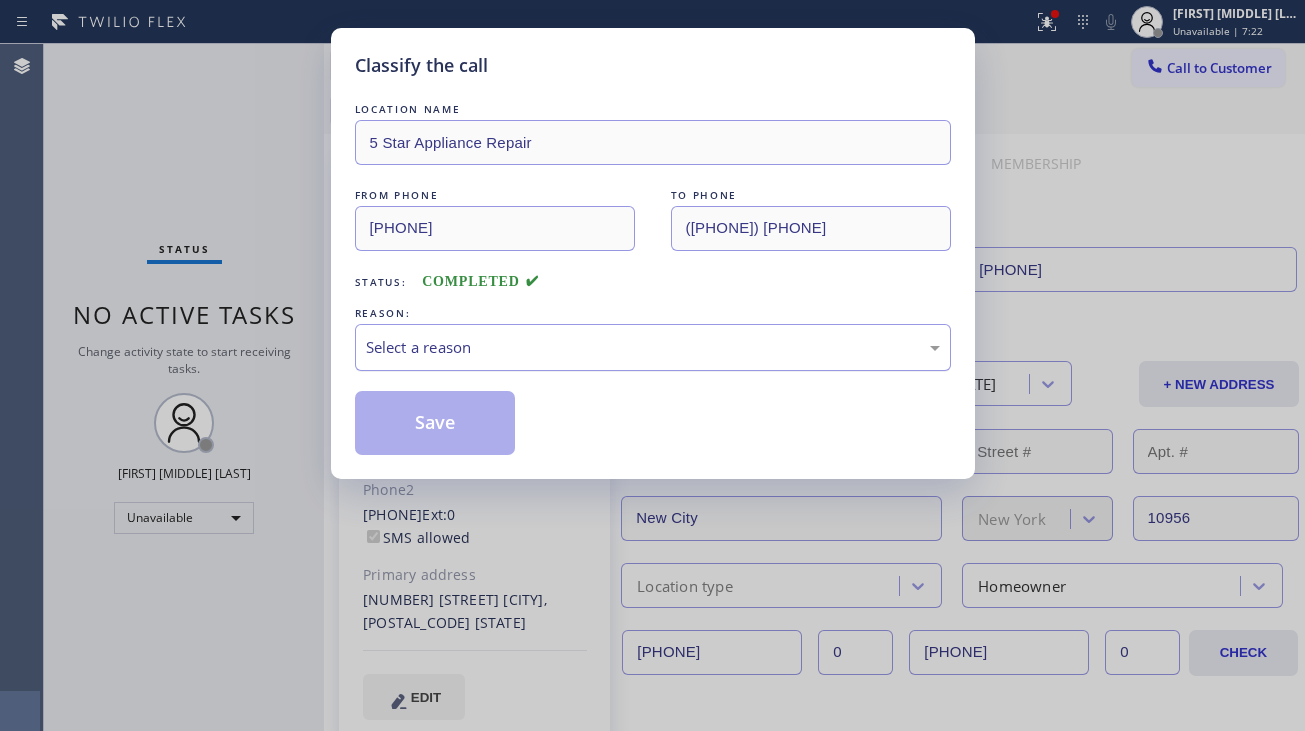 click on "Select a reason" at bounding box center (653, 347) 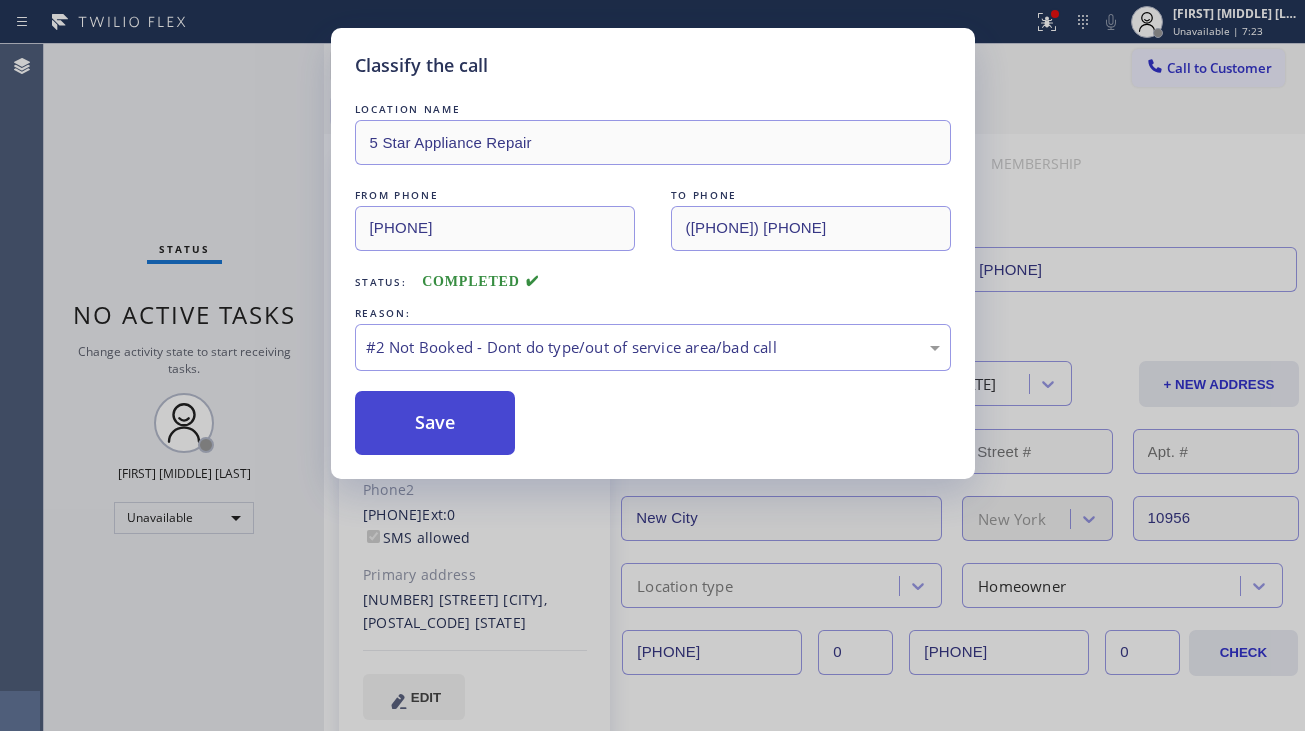 click on "Save" at bounding box center [435, 423] 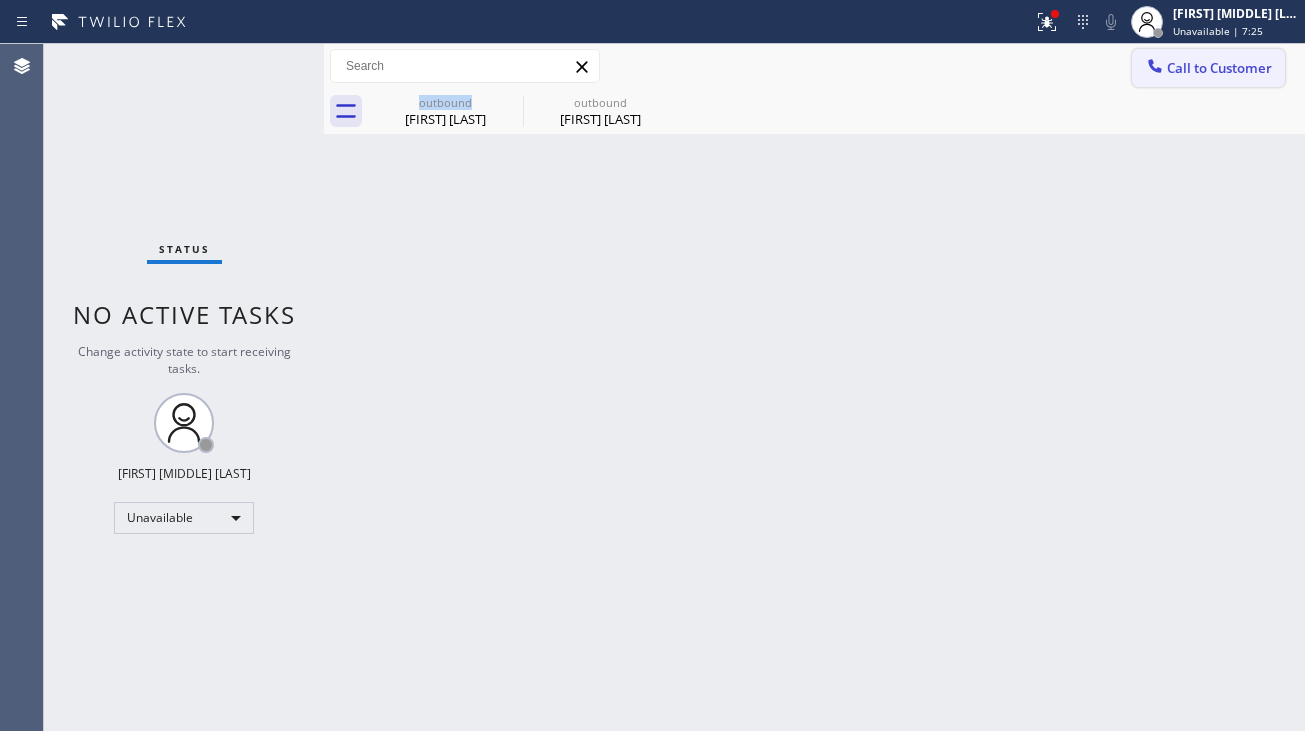 click at bounding box center (1155, 68) 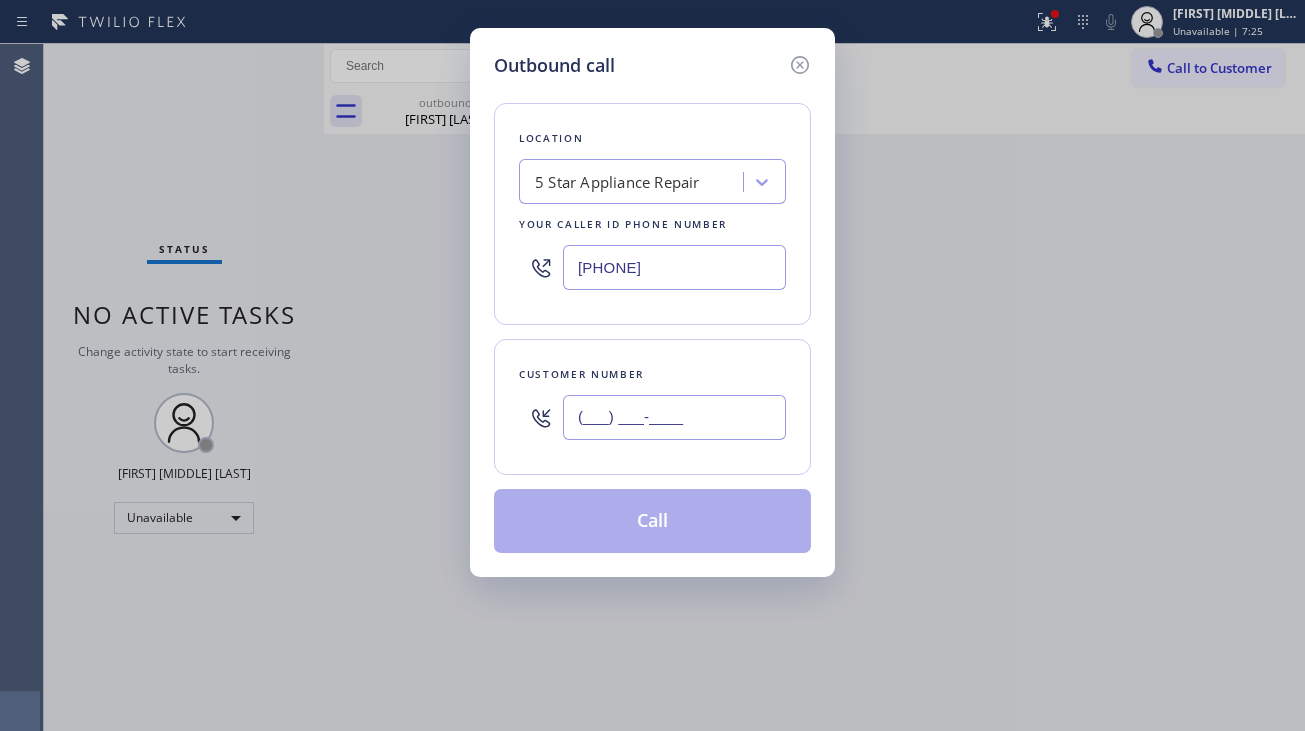 click on "(___) ___-____" at bounding box center (674, 417) 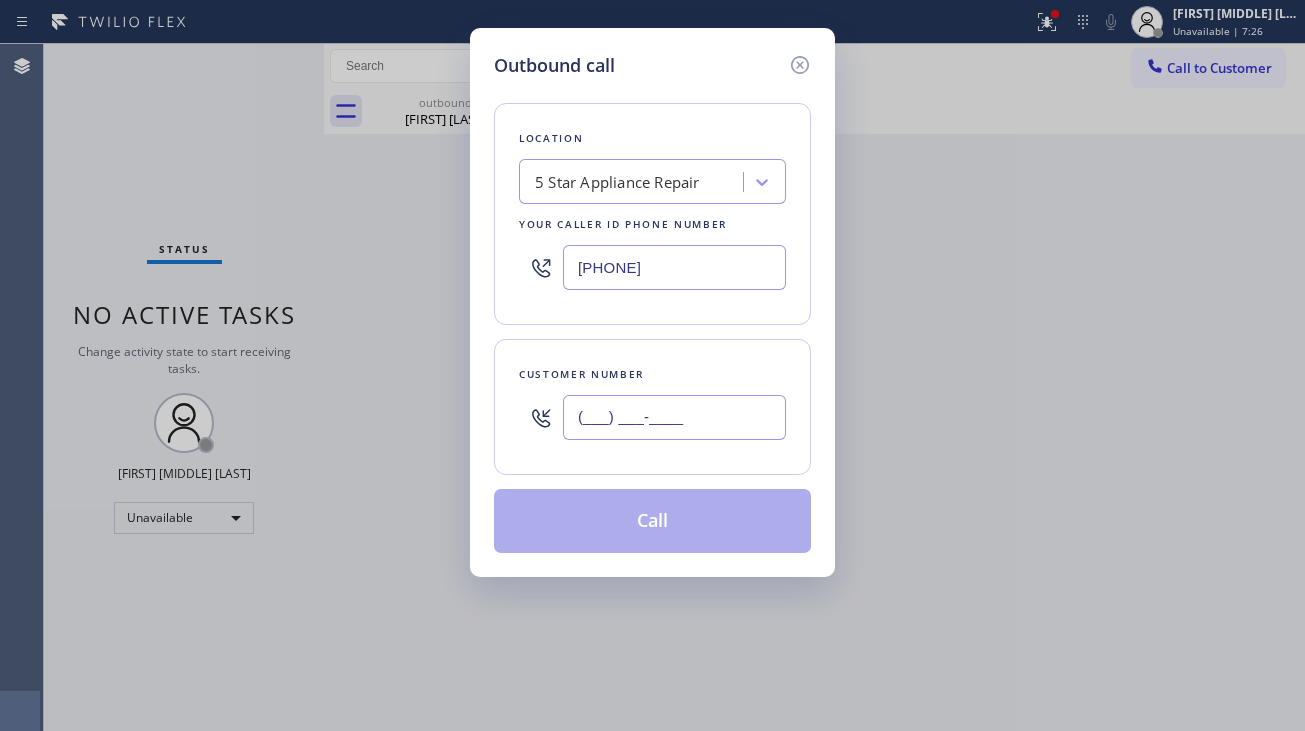paste on "([PHONE]) [PHONE]" 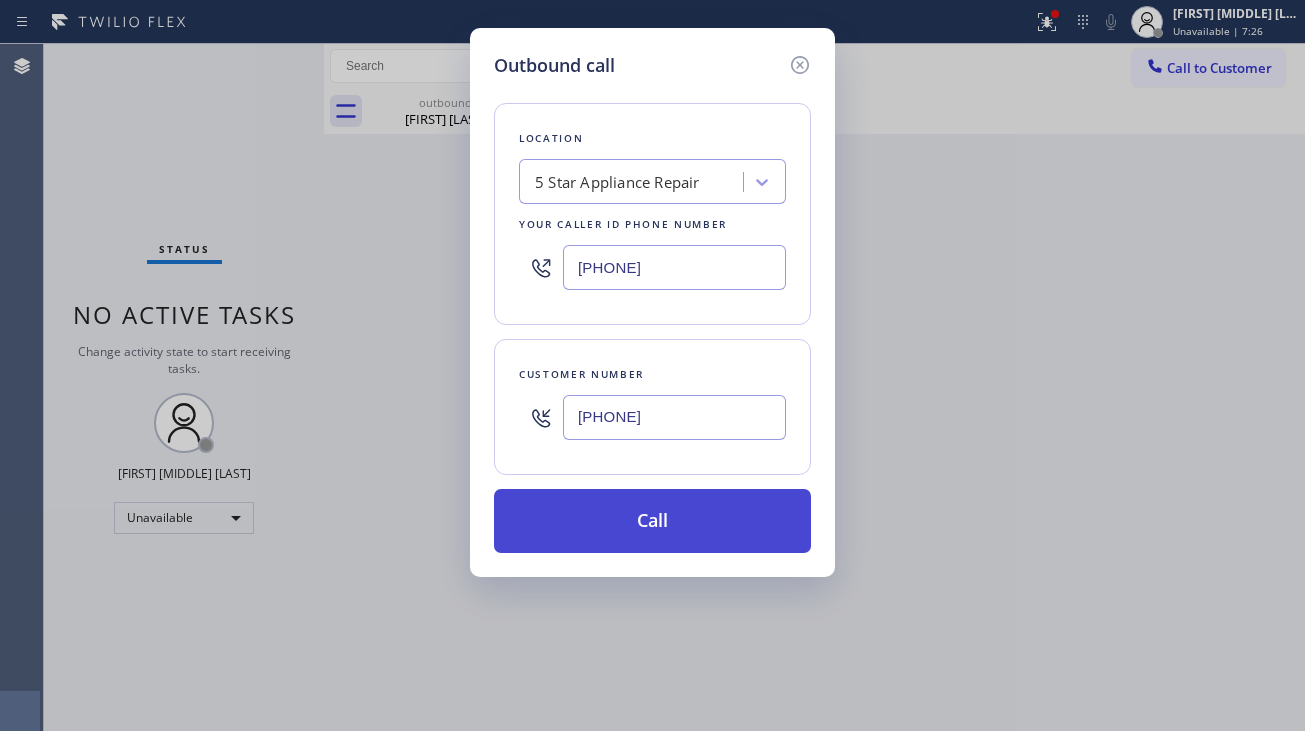 type on "[PHONE]" 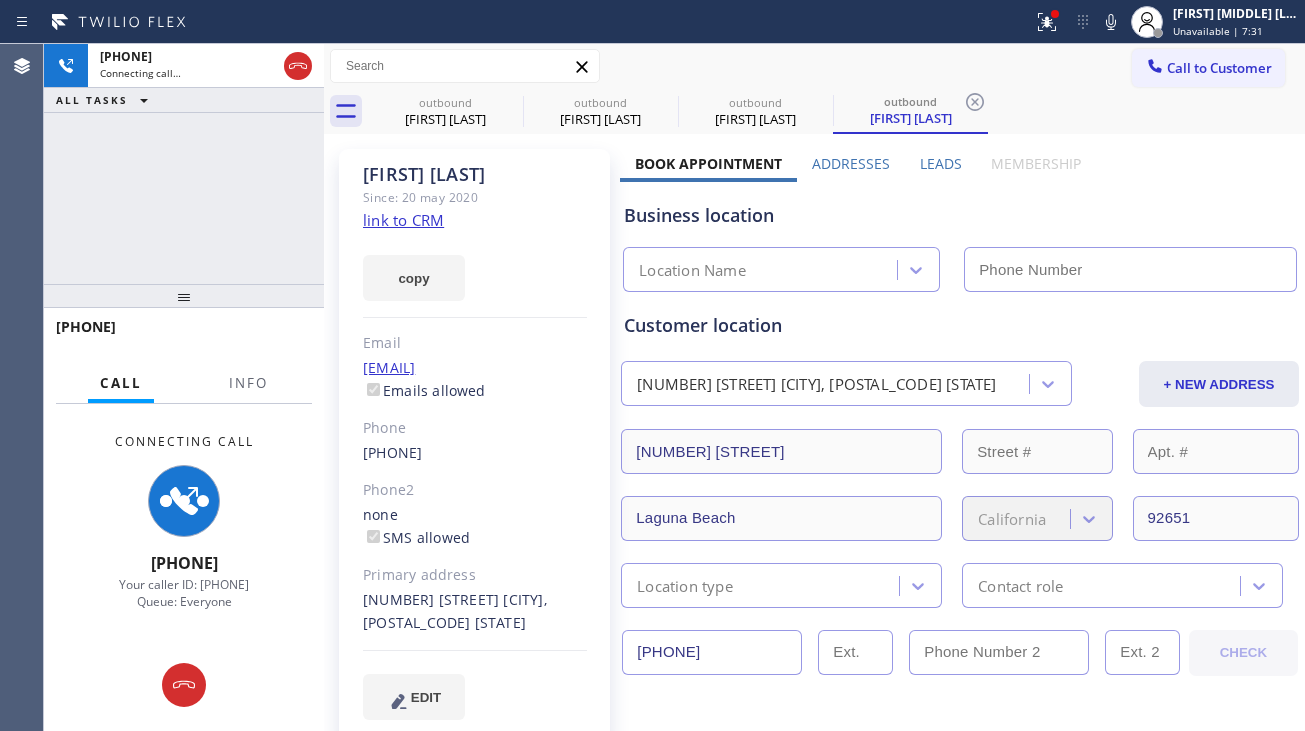 type on "[PHONE]" 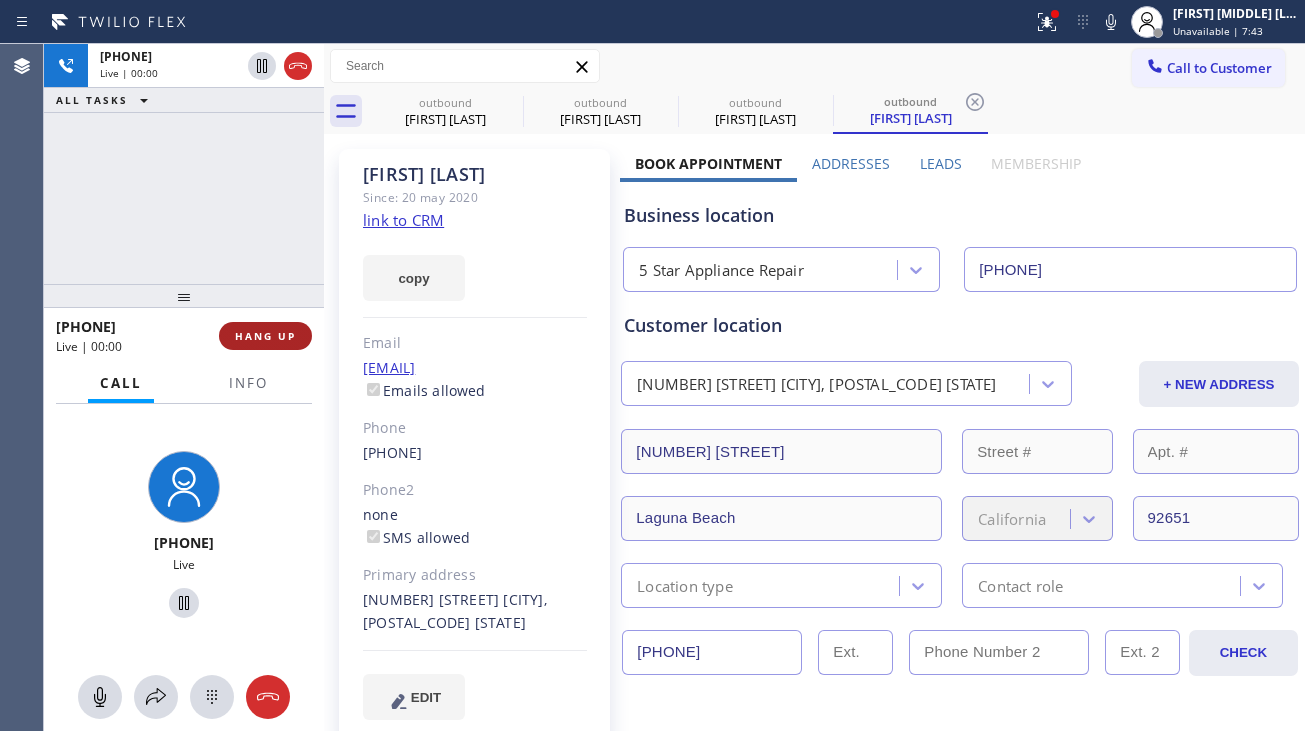 click on "HANG UP" at bounding box center (265, 336) 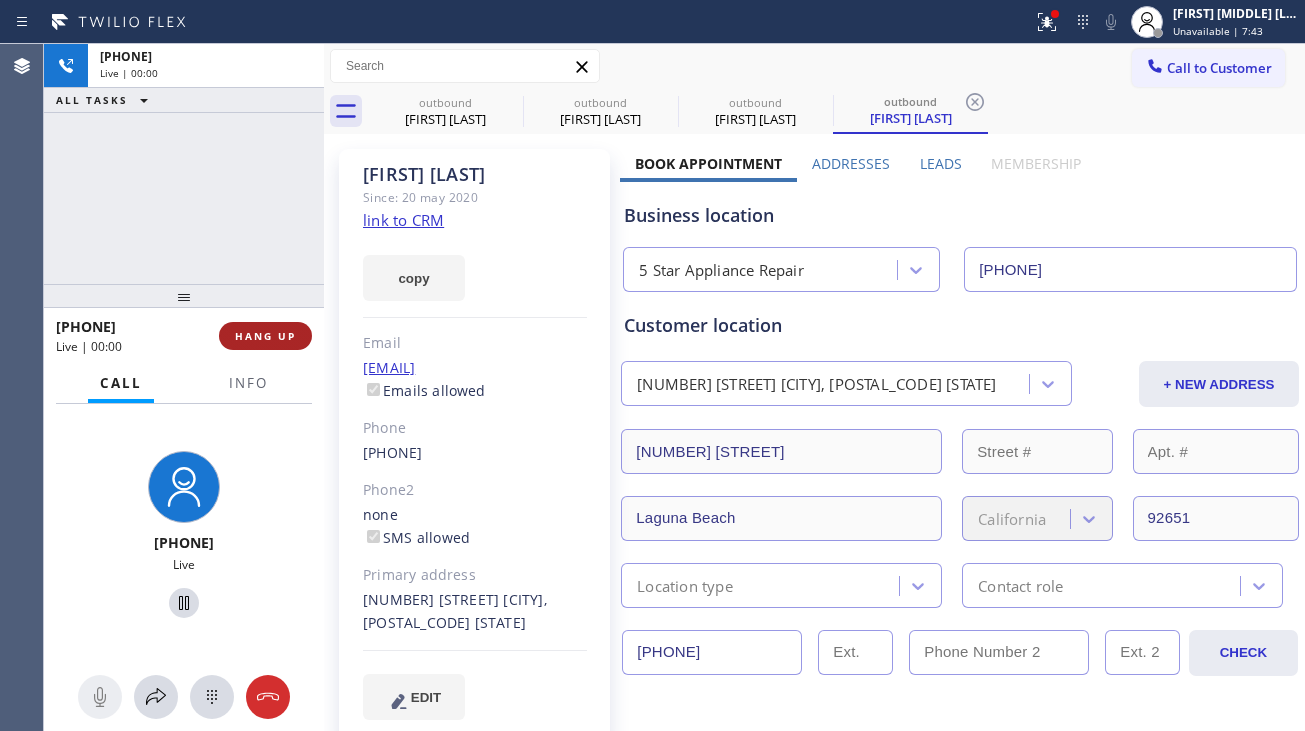 click on "HANG UP" at bounding box center (265, 336) 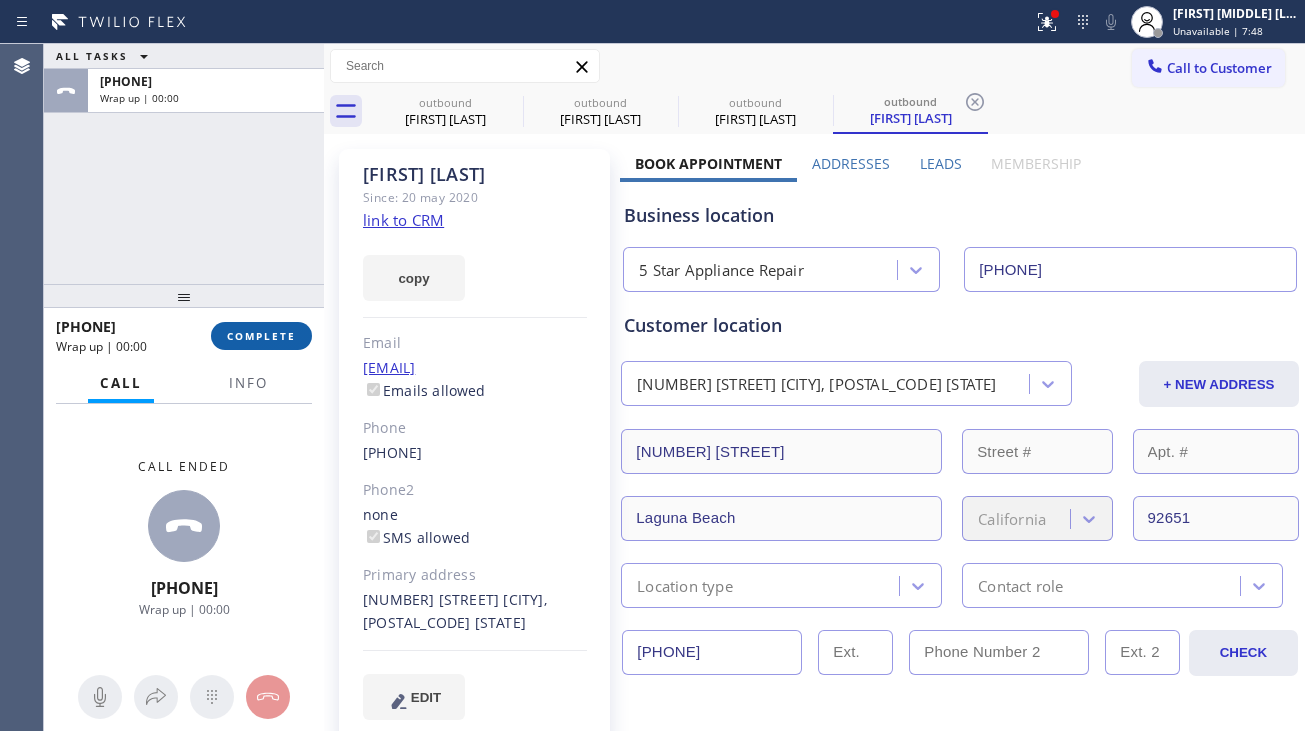 click on "COMPLETE" at bounding box center (261, 336) 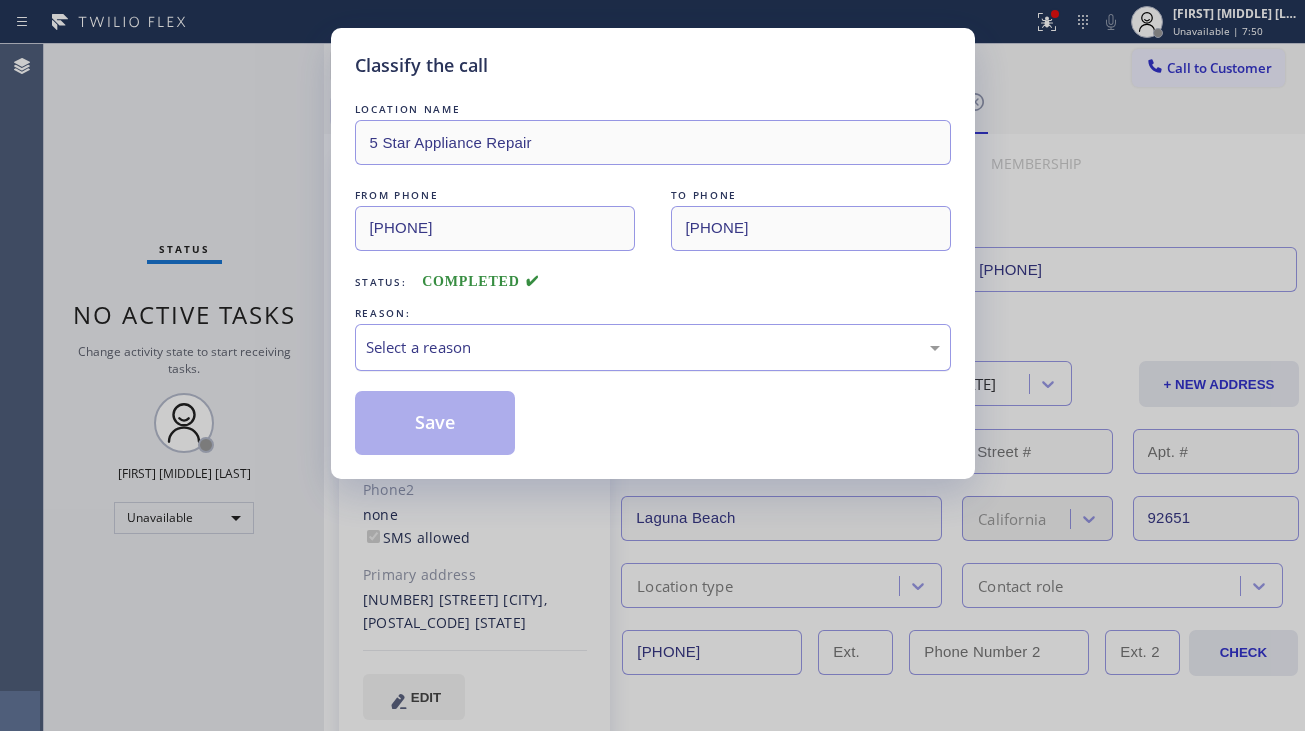 click on "Select a reason" at bounding box center (653, 347) 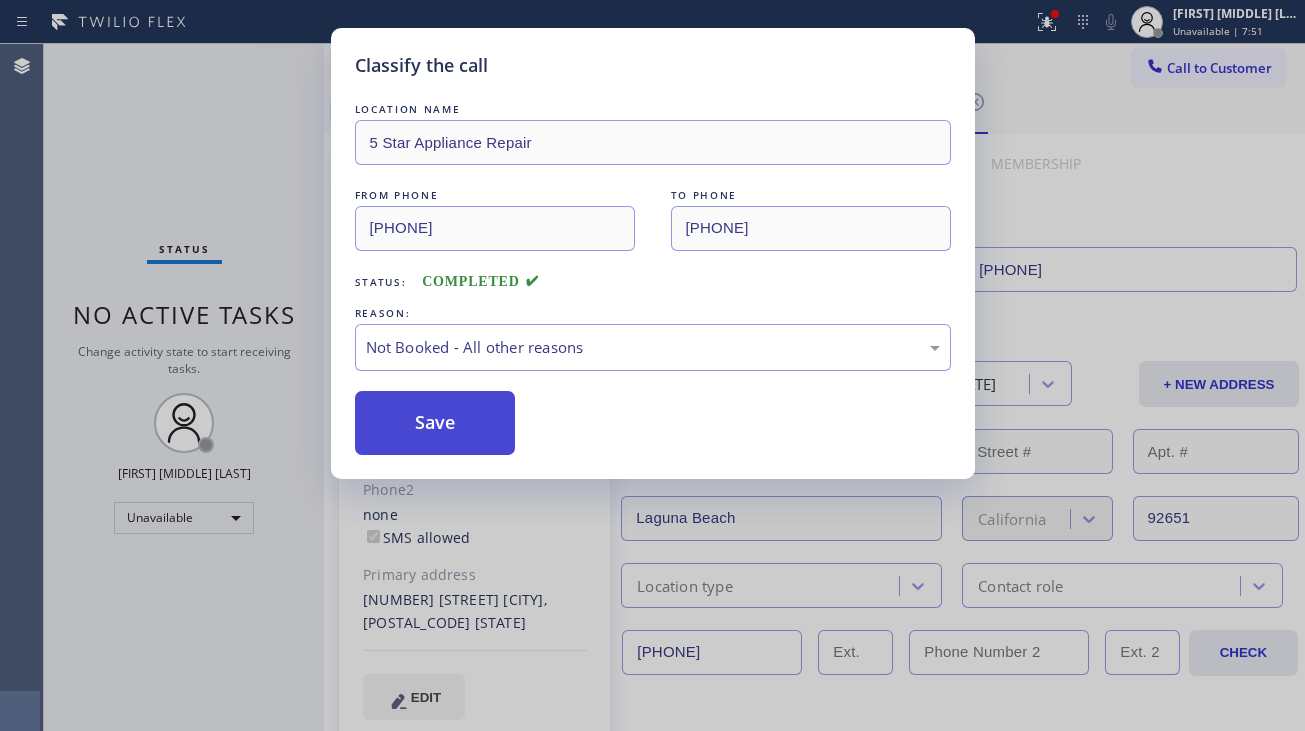 click on "Save" at bounding box center [435, 423] 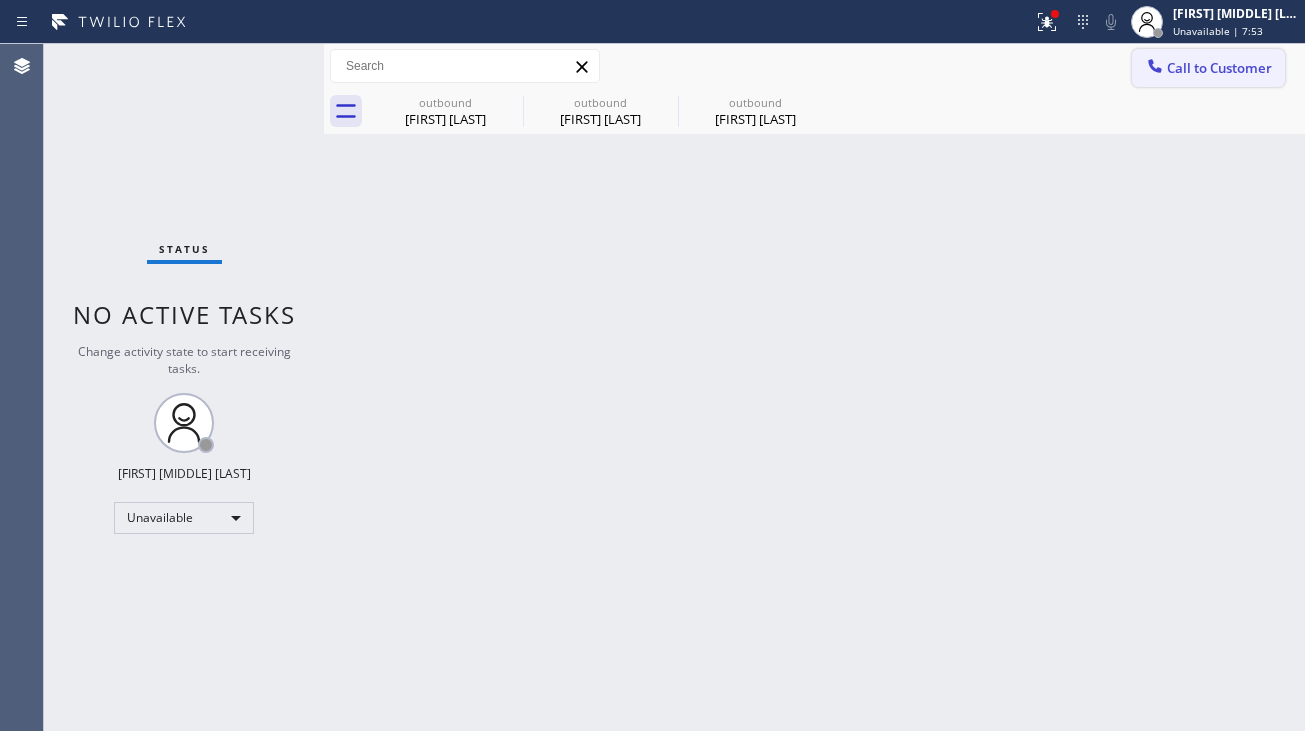 click 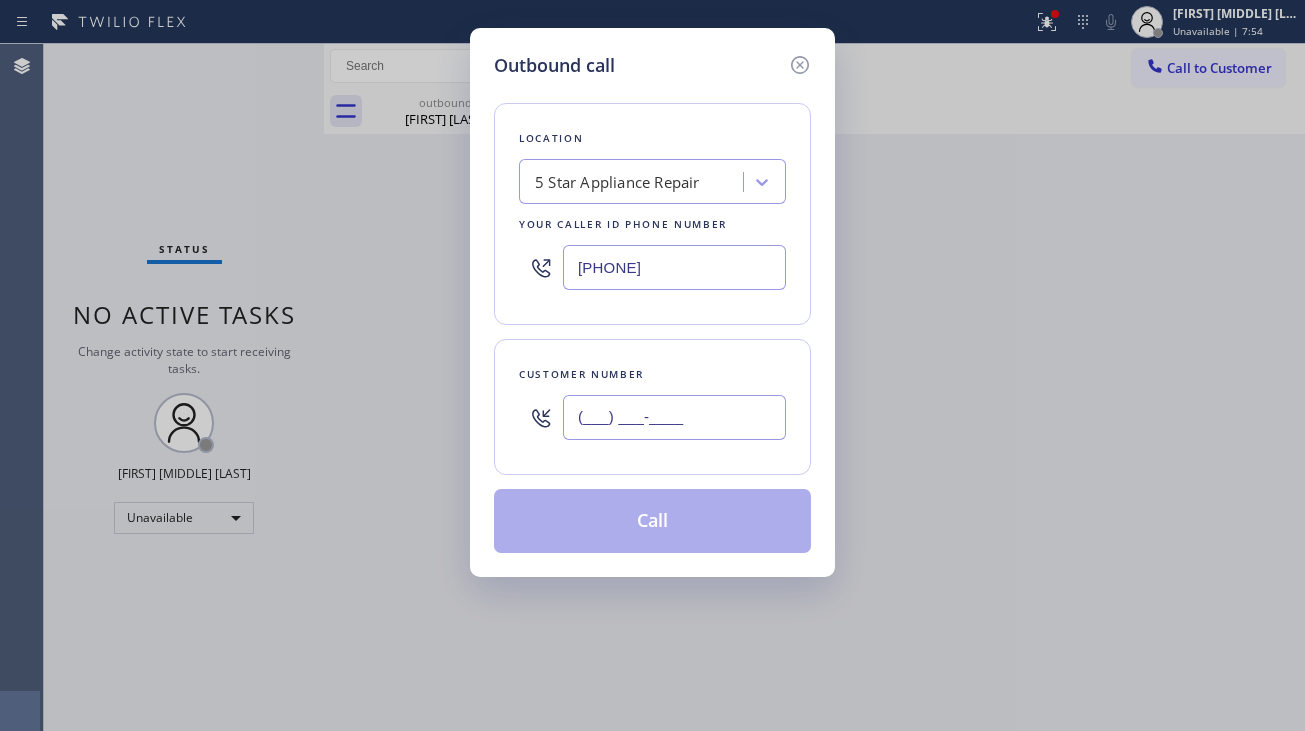 click on "(___) ___-____" at bounding box center (674, 417) 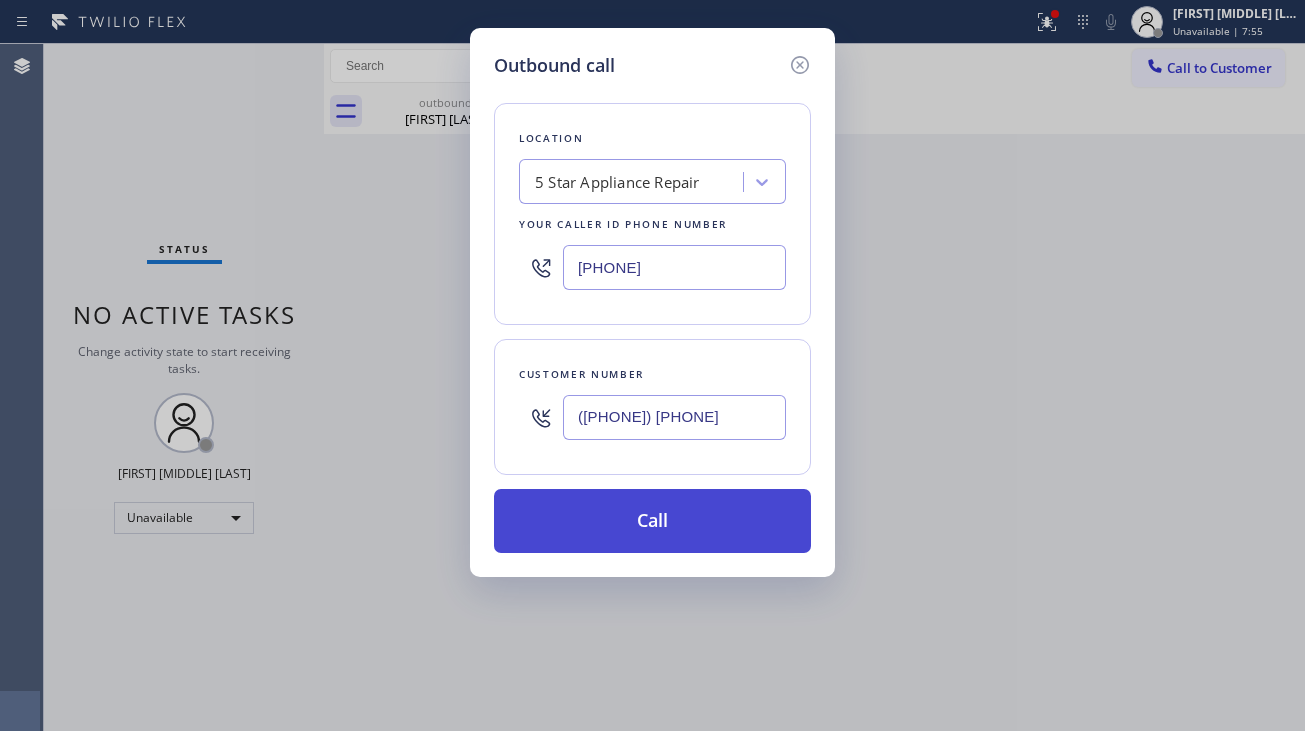 type on "([PHONE]) [PHONE]" 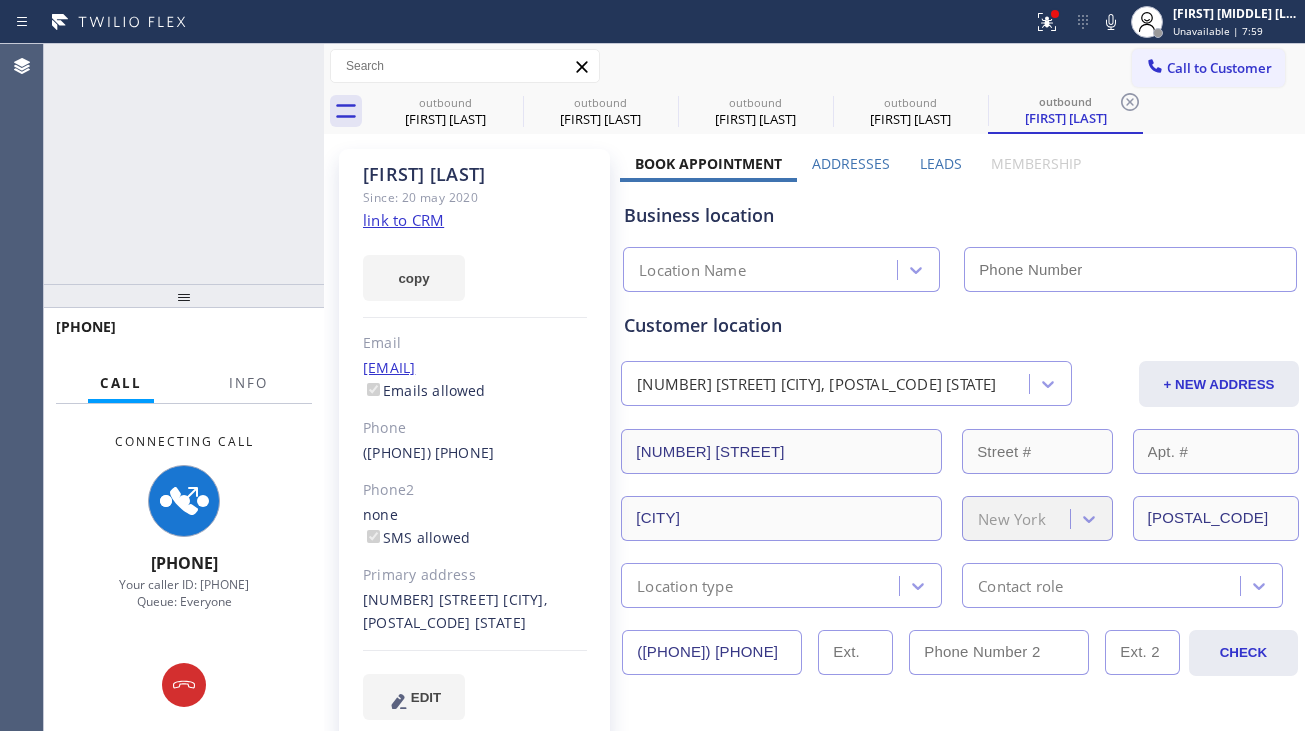 type on "[PHONE]" 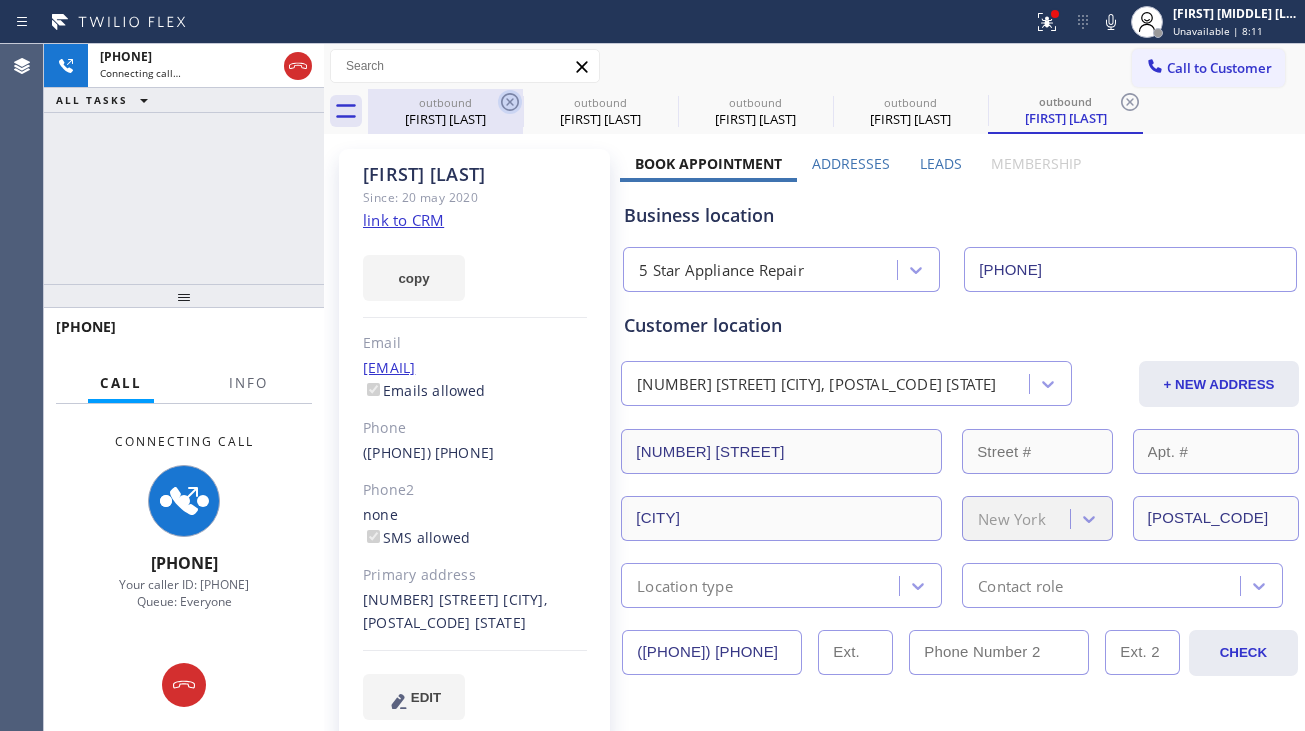 click 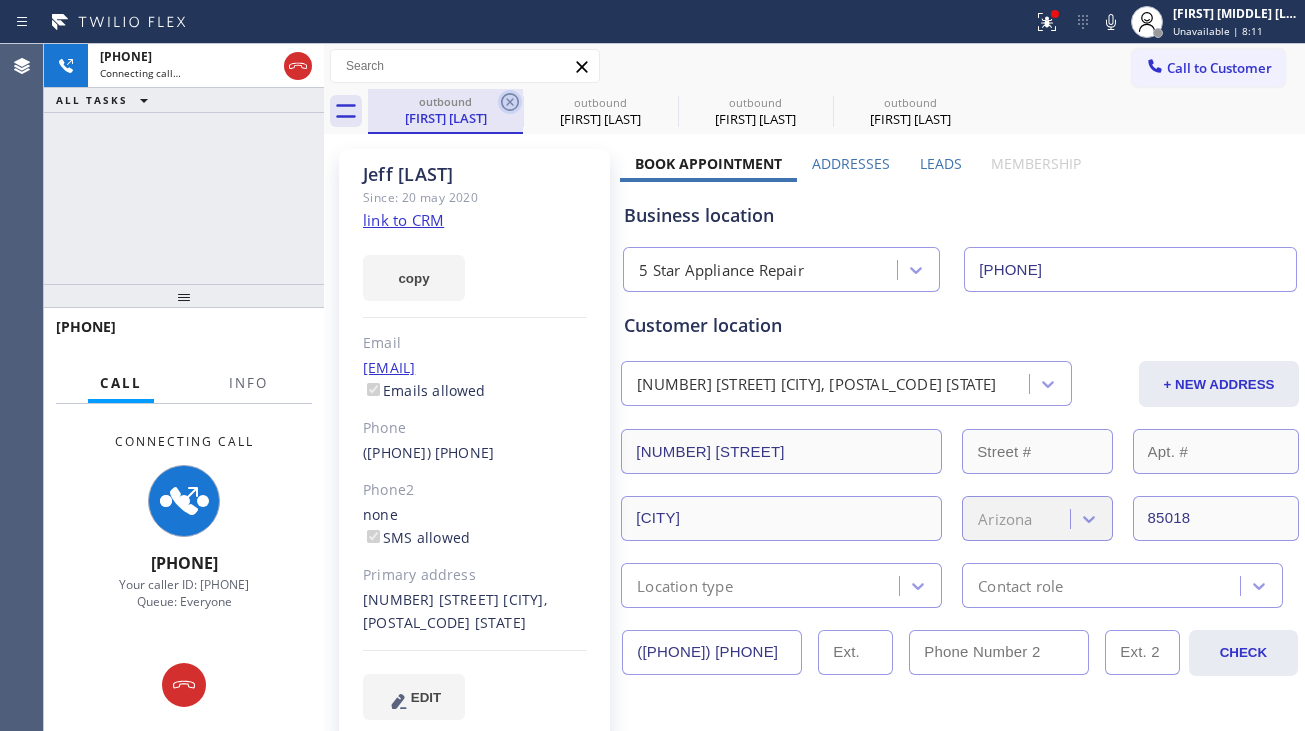 click 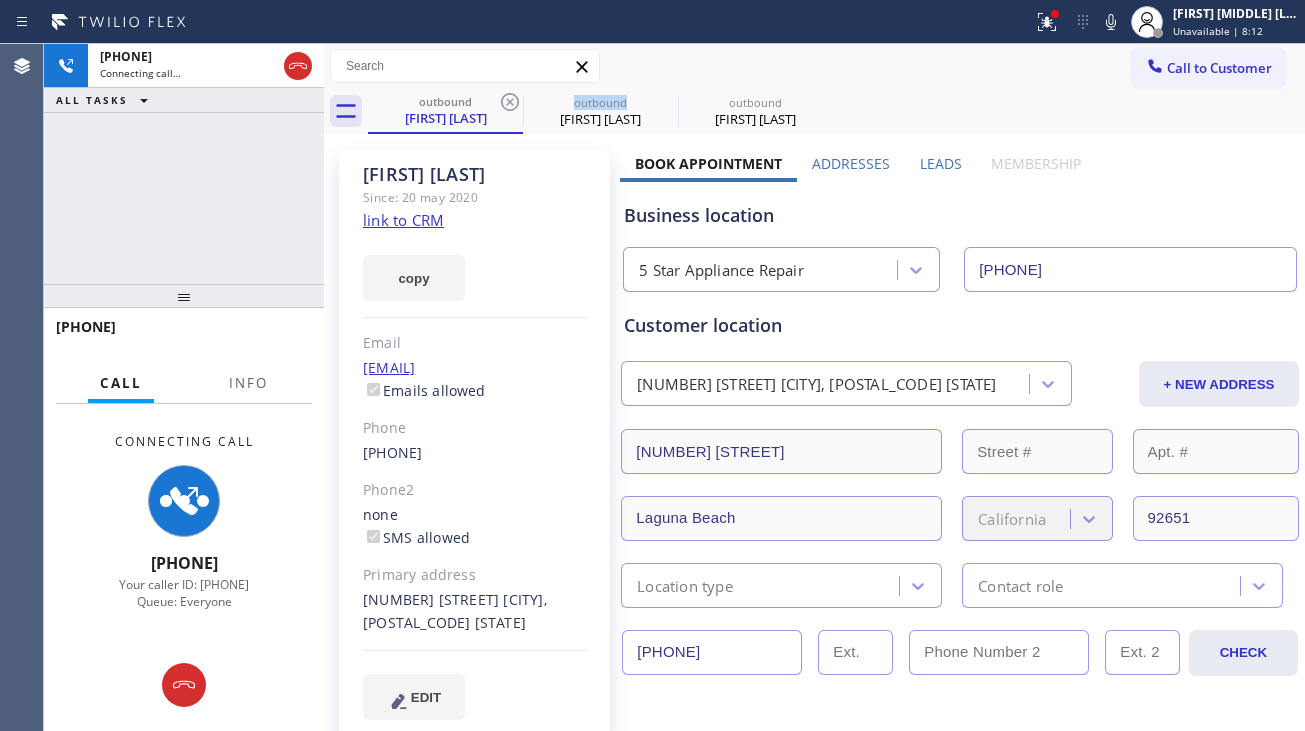 click 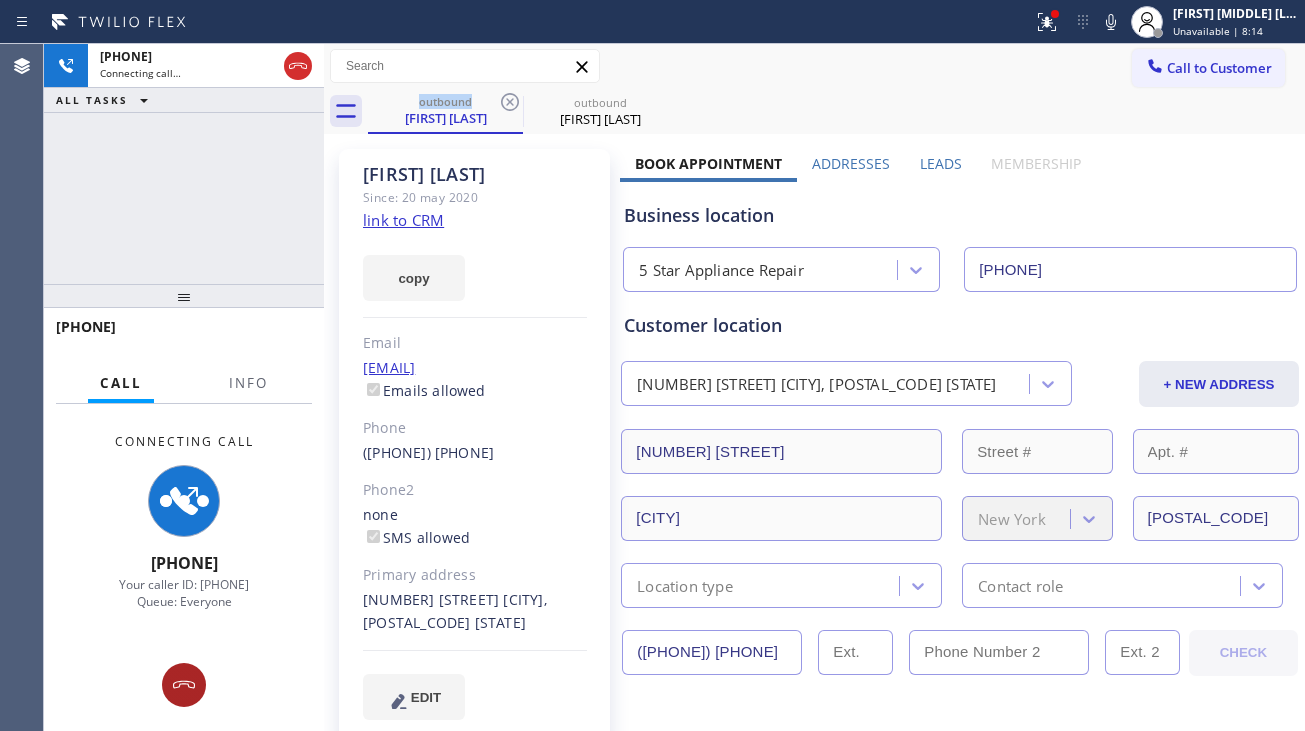 click 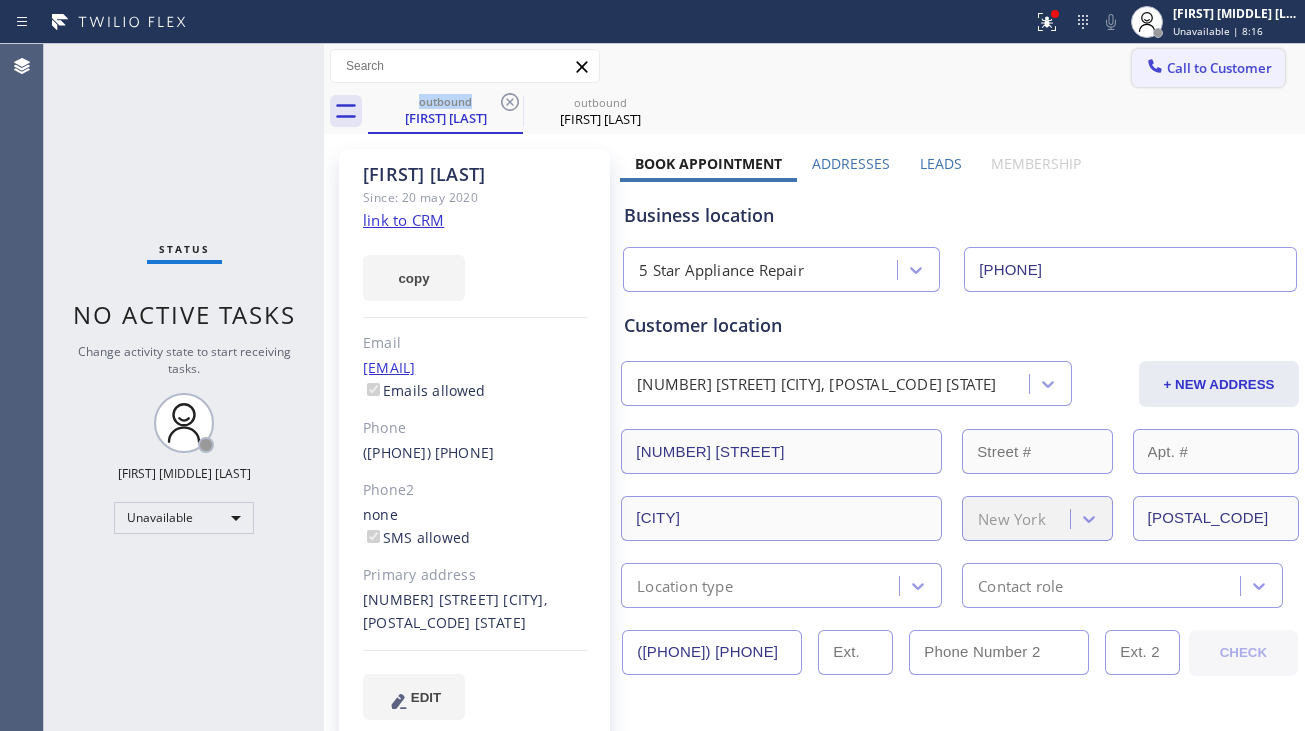 click on "Call to Customer" at bounding box center [1219, 68] 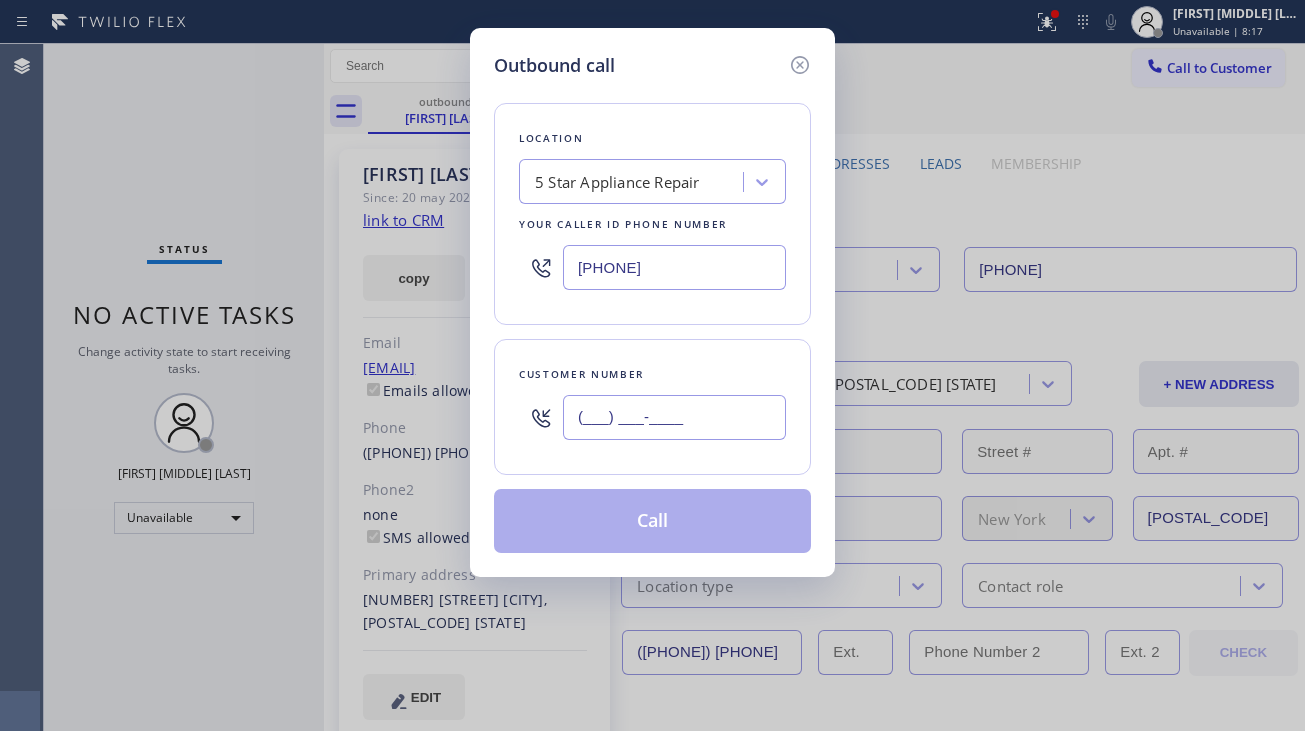 click on "(___) ___-____" at bounding box center [674, 417] 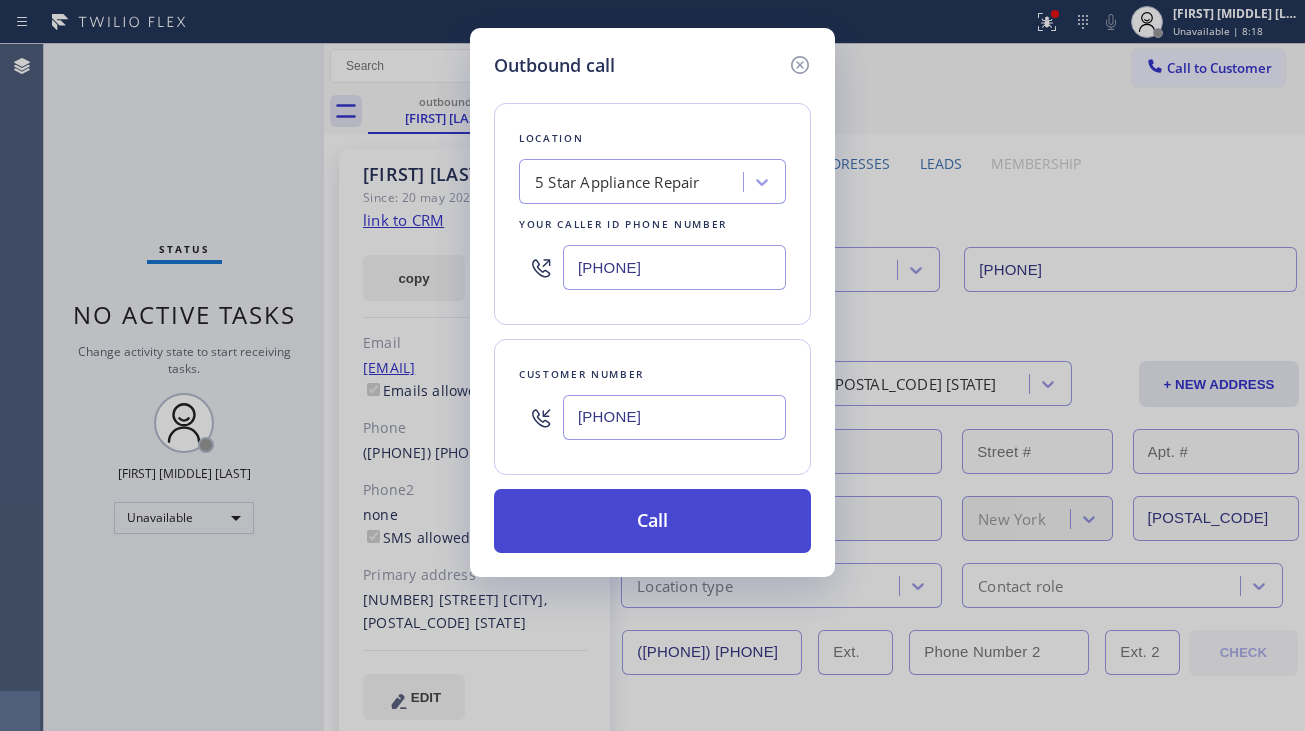 type on "[PHONE]" 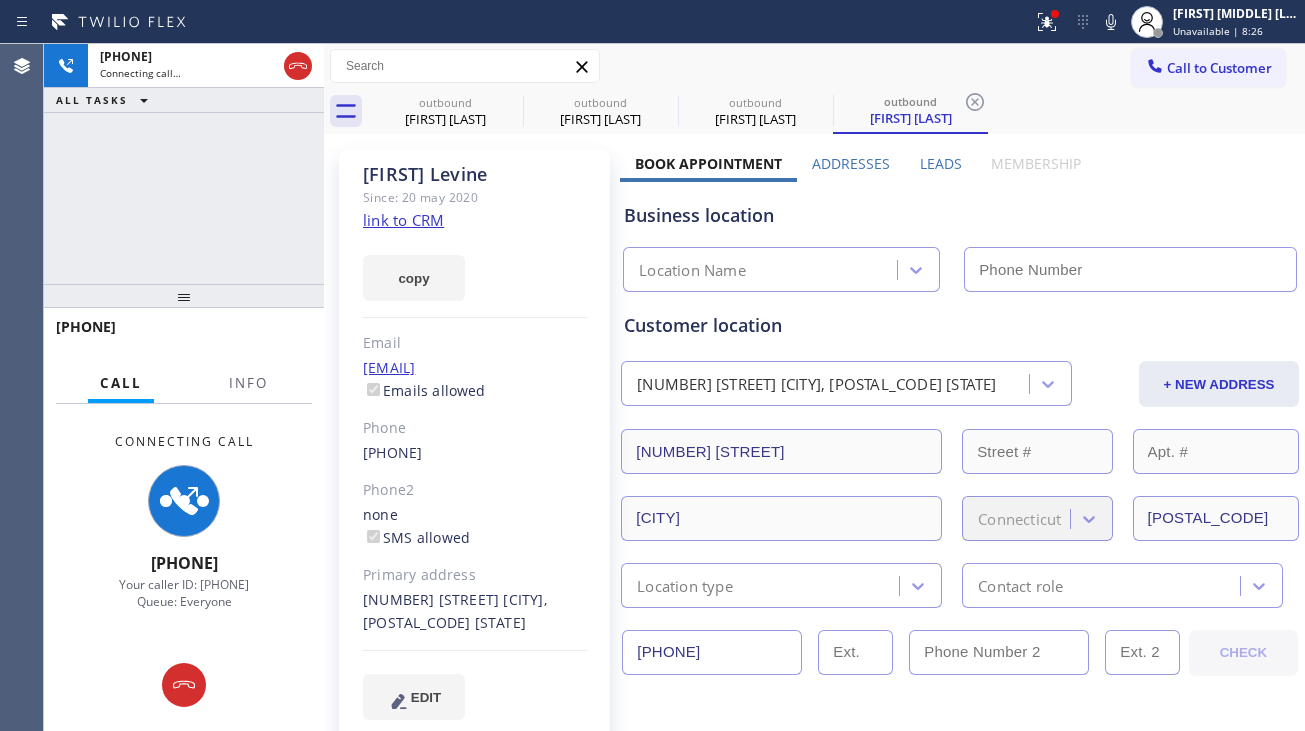 type on "[PHONE]" 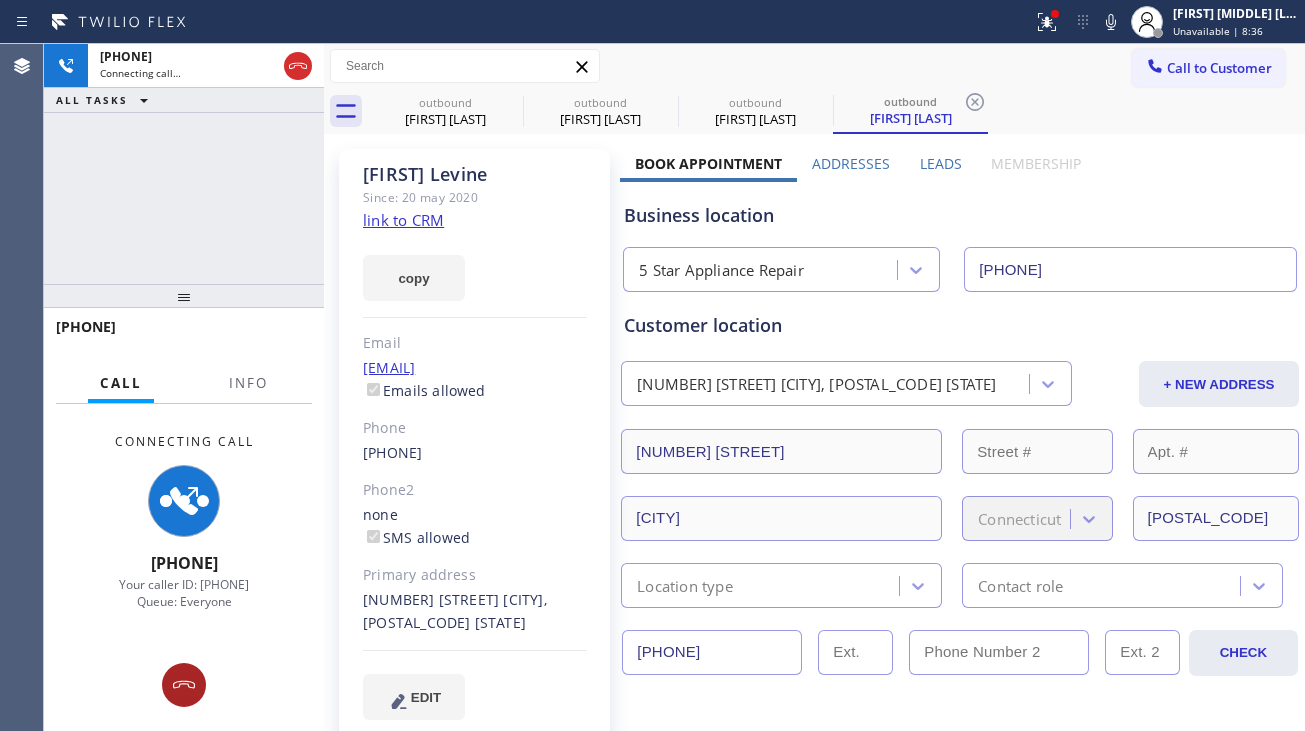 click 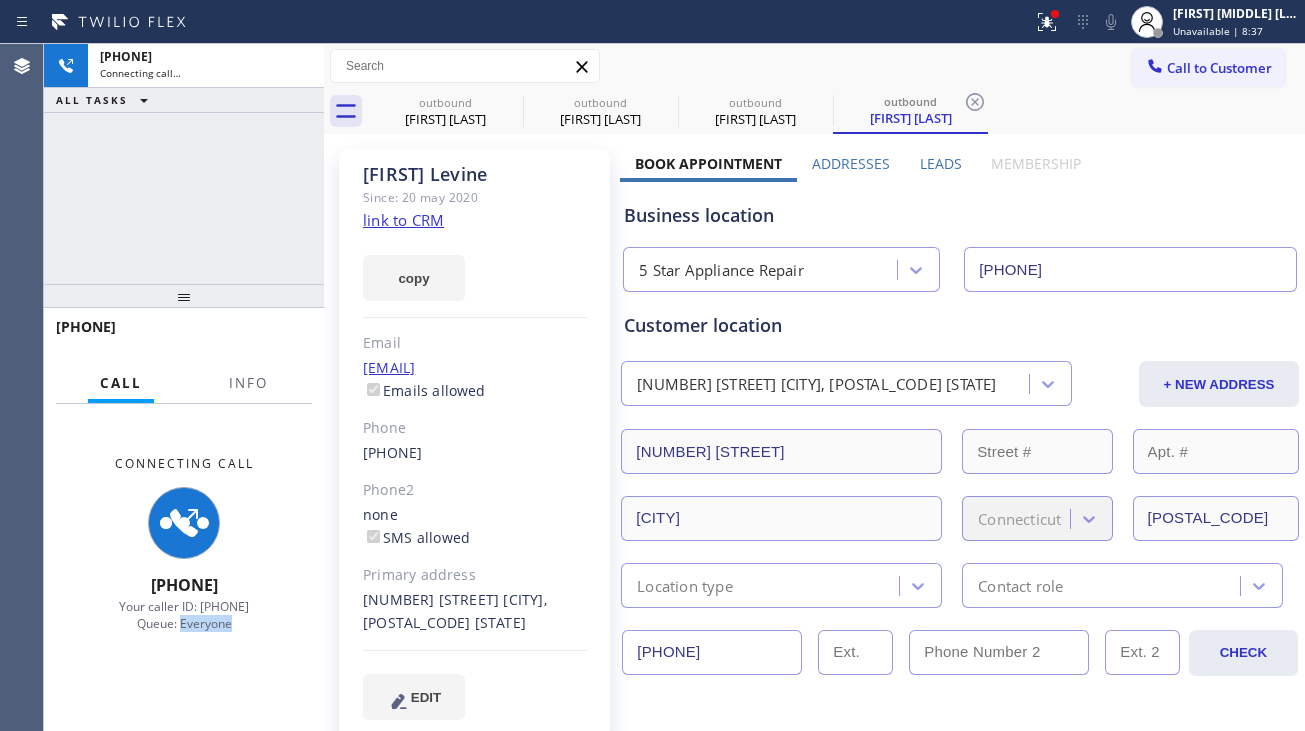 click on "Connecting Call [PHONE] Your caller ID: [PHONE] Queue: Everyone" at bounding box center [184, 543] 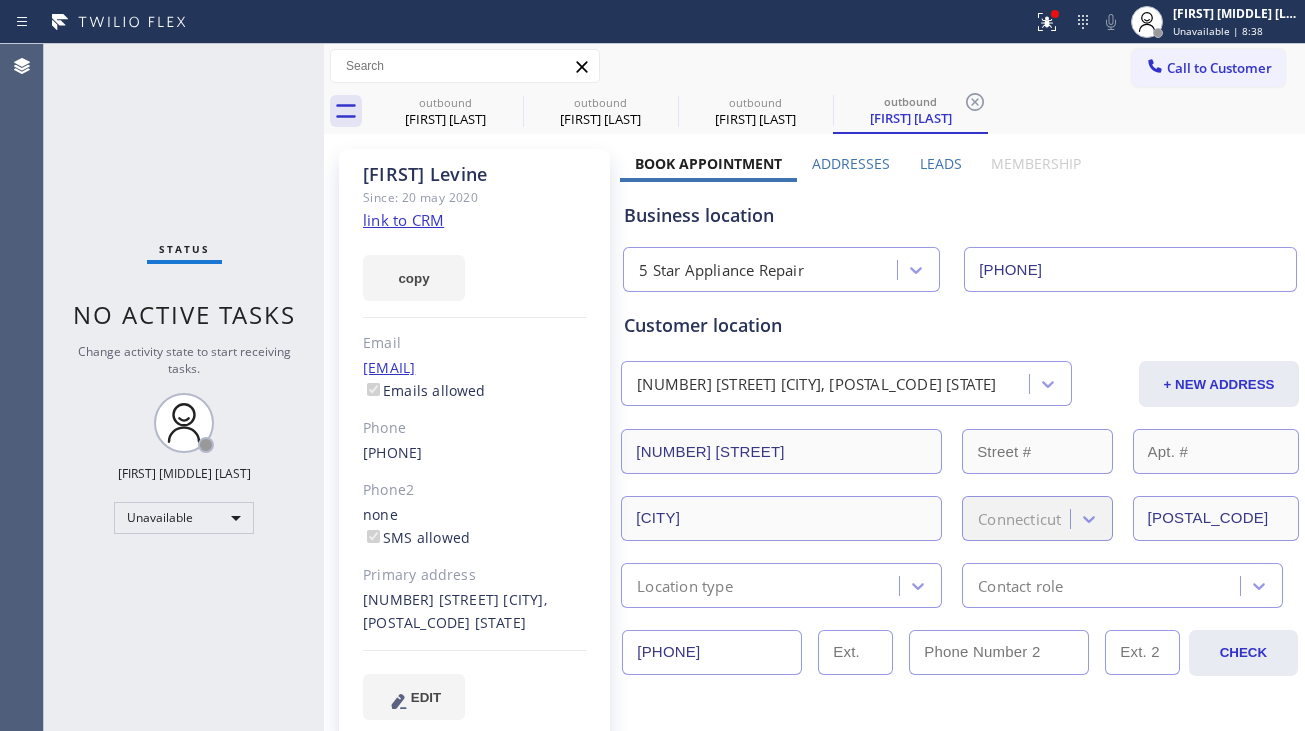 click on "outbound [FIRST] [LAST] outbound [FIRST] [LAST] outbound [FIRST] [LAST] outbound [FIRST] [LAST]" at bounding box center [836, 111] 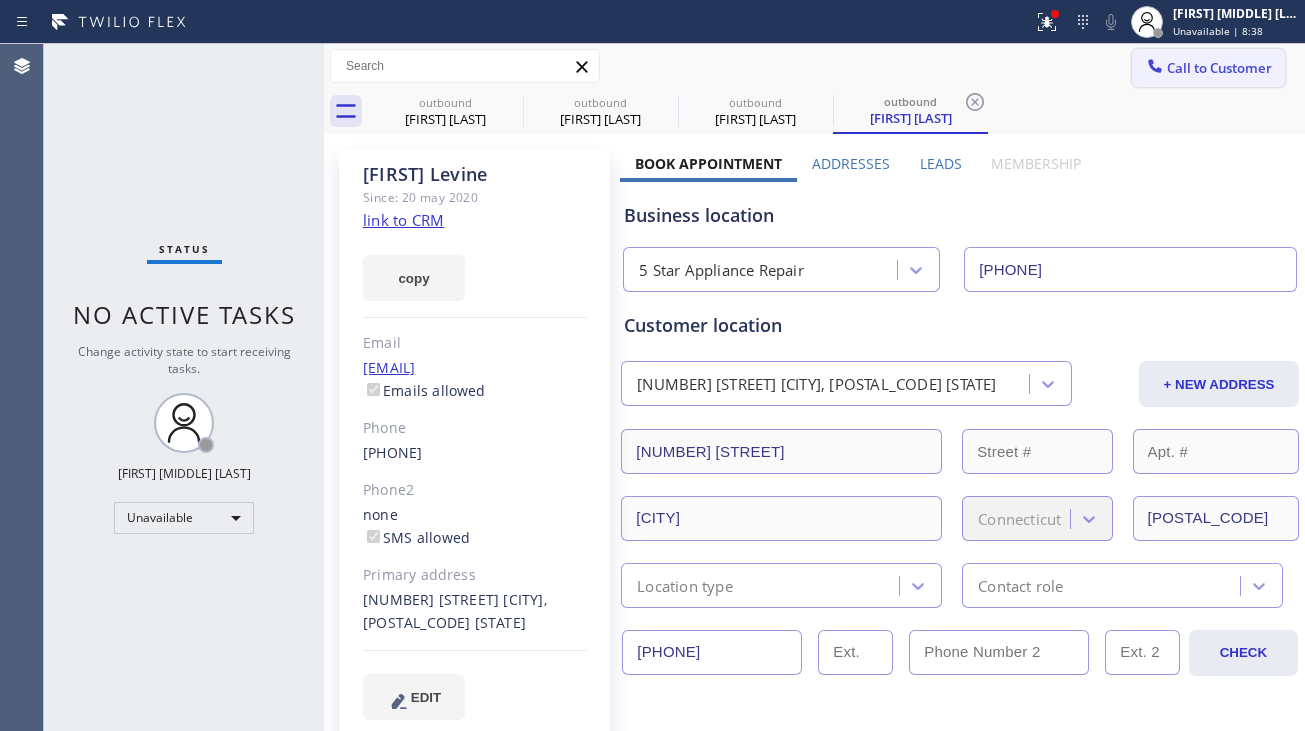 click on "Call to Customer" at bounding box center (1219, 68) 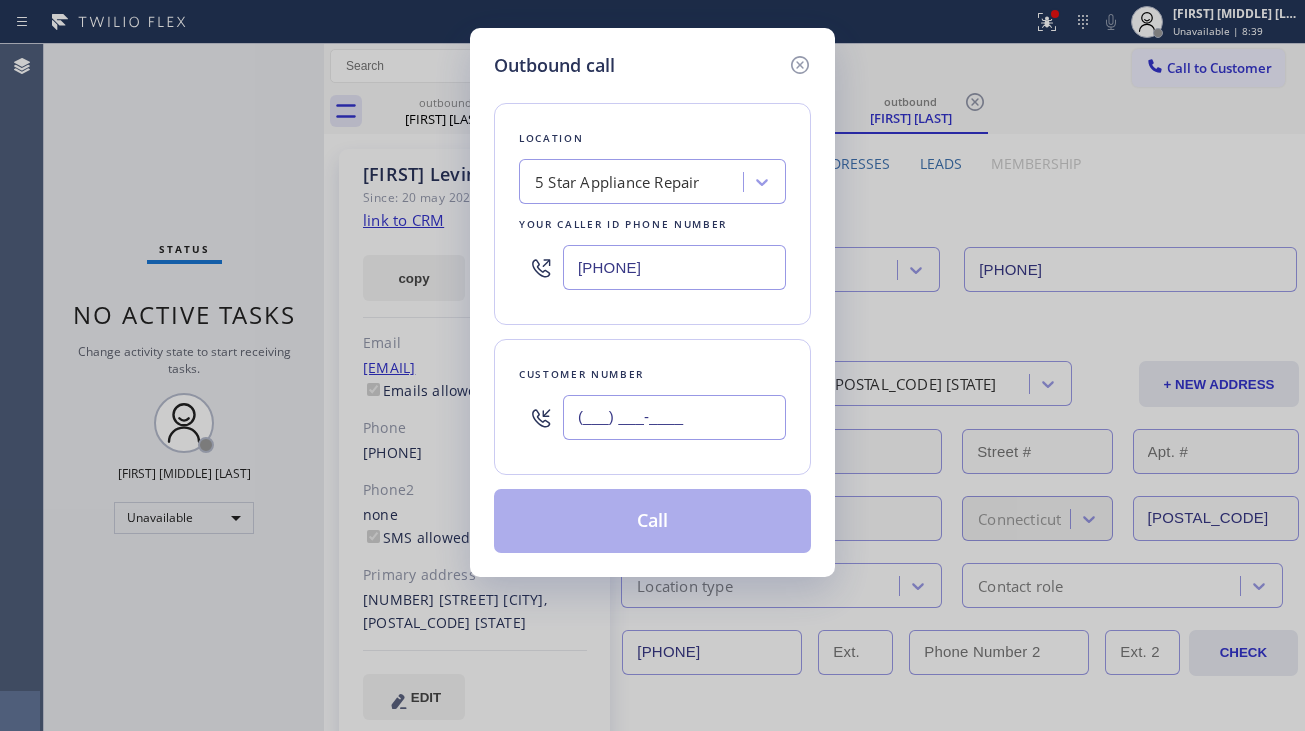 click on "(___) ___-____" at bounding box center (674, 417) 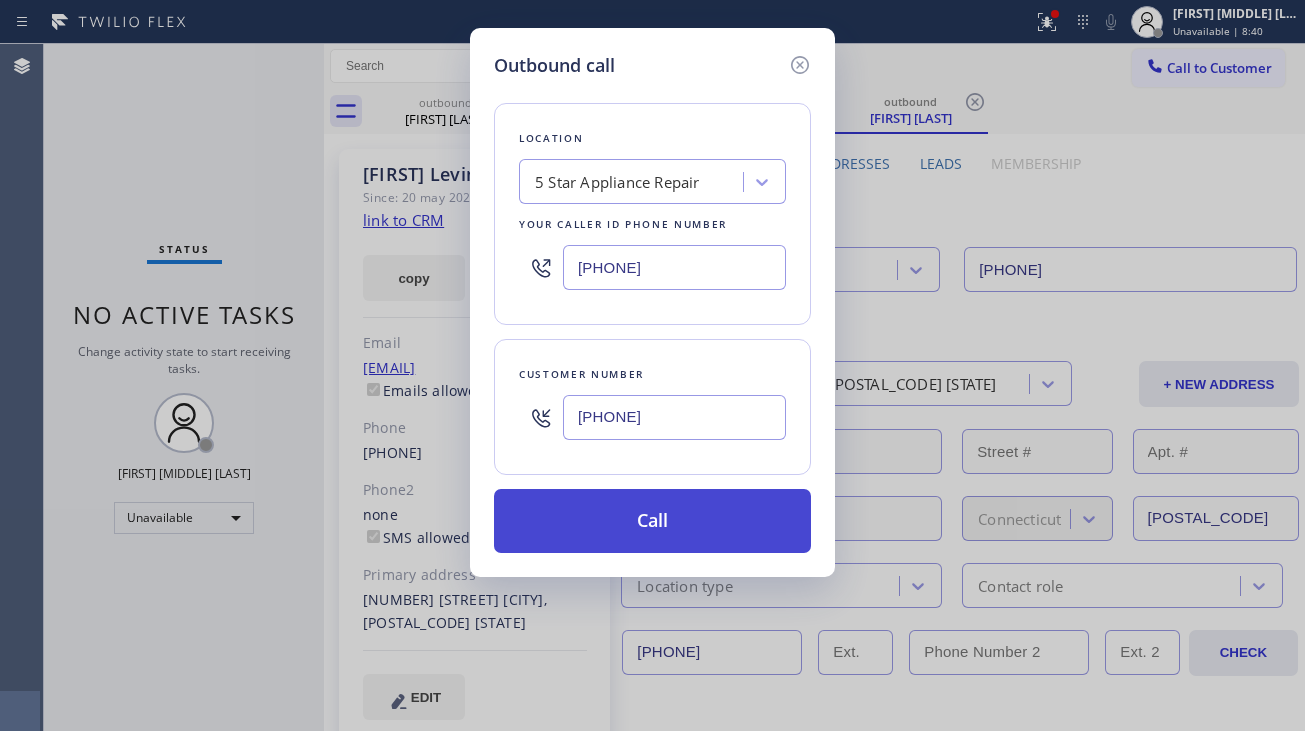 type on "[PHONE]" 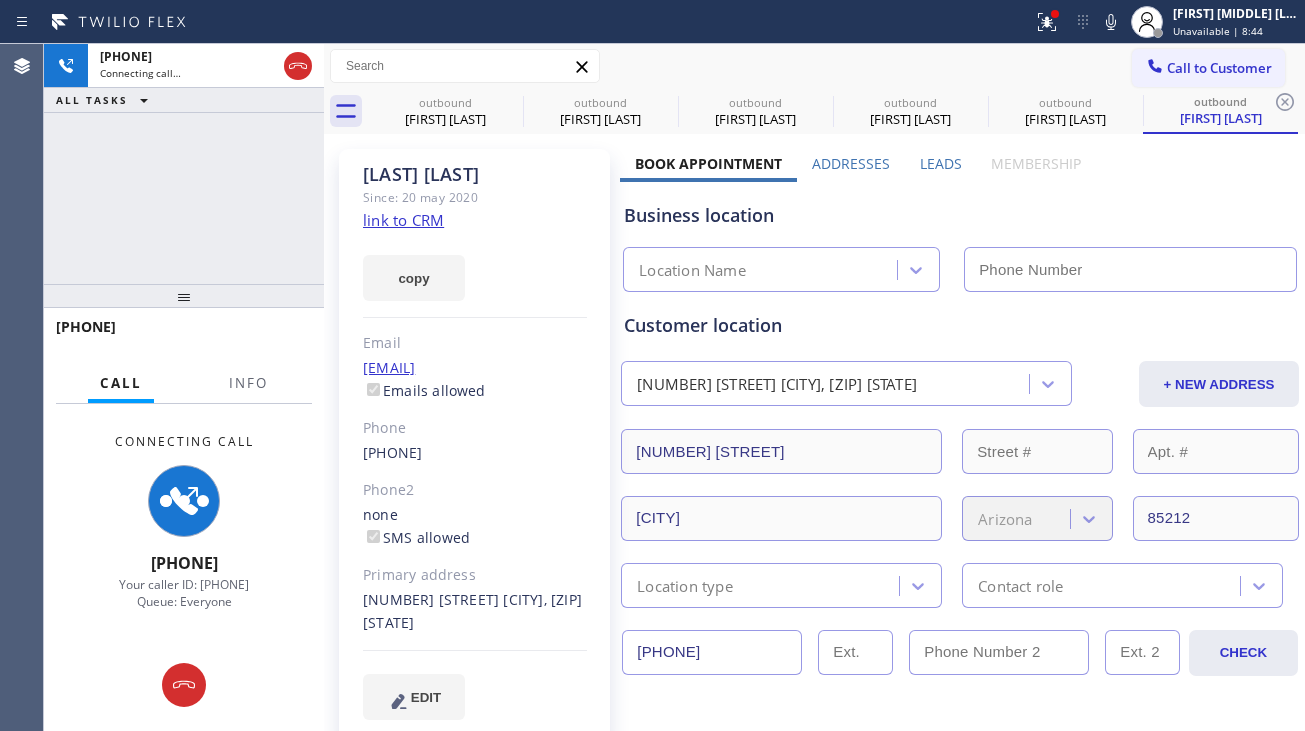 type on "[PHONE]" 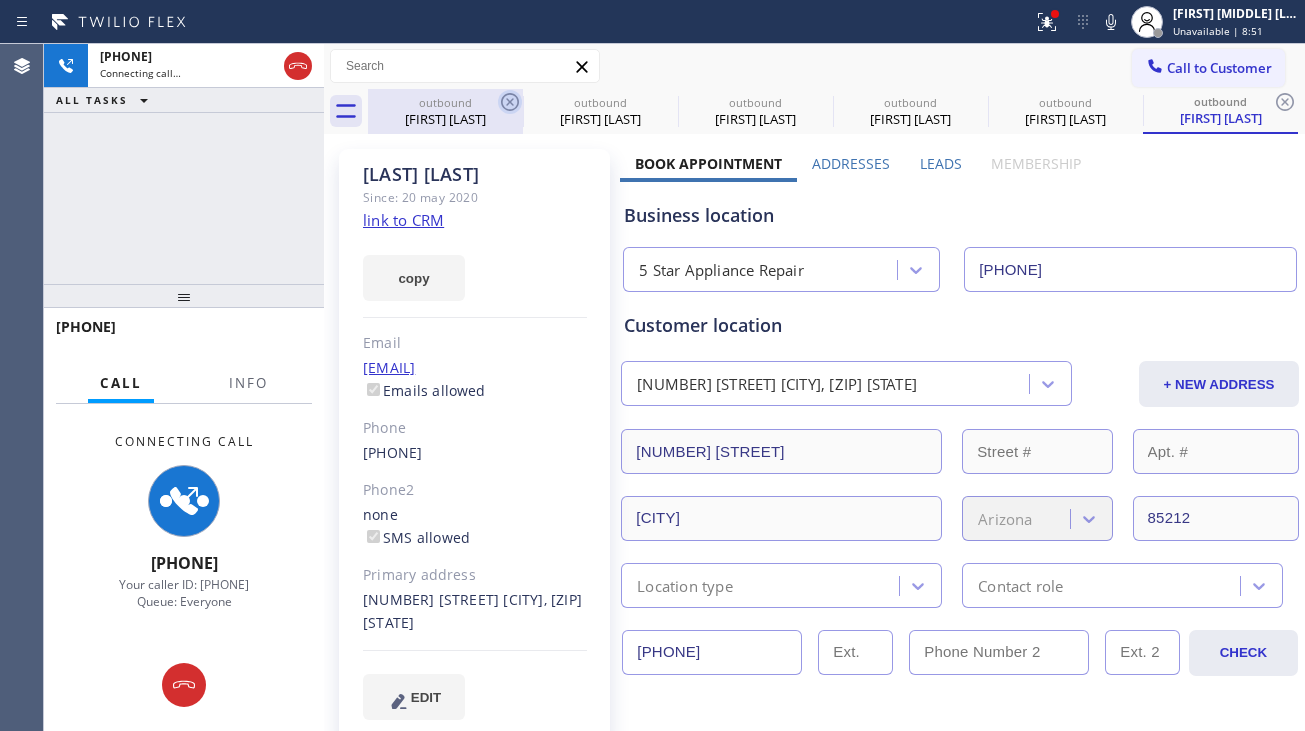 click 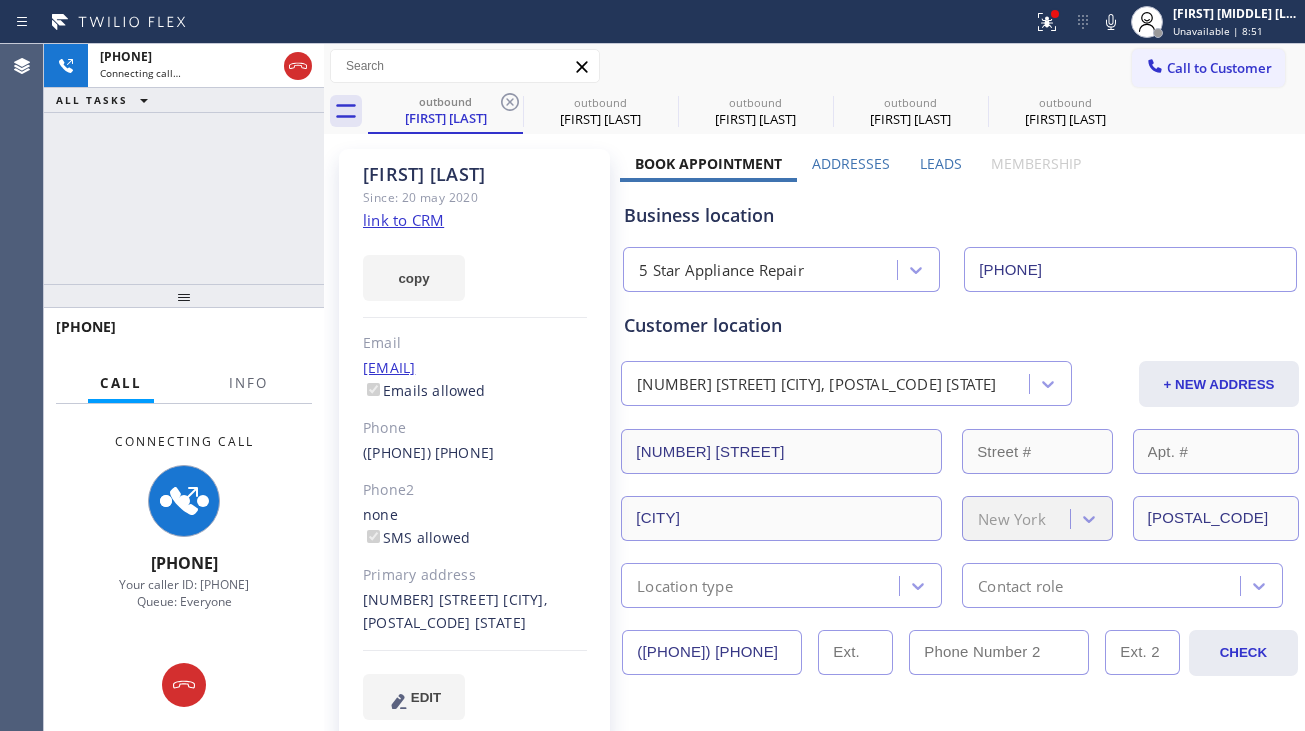 click 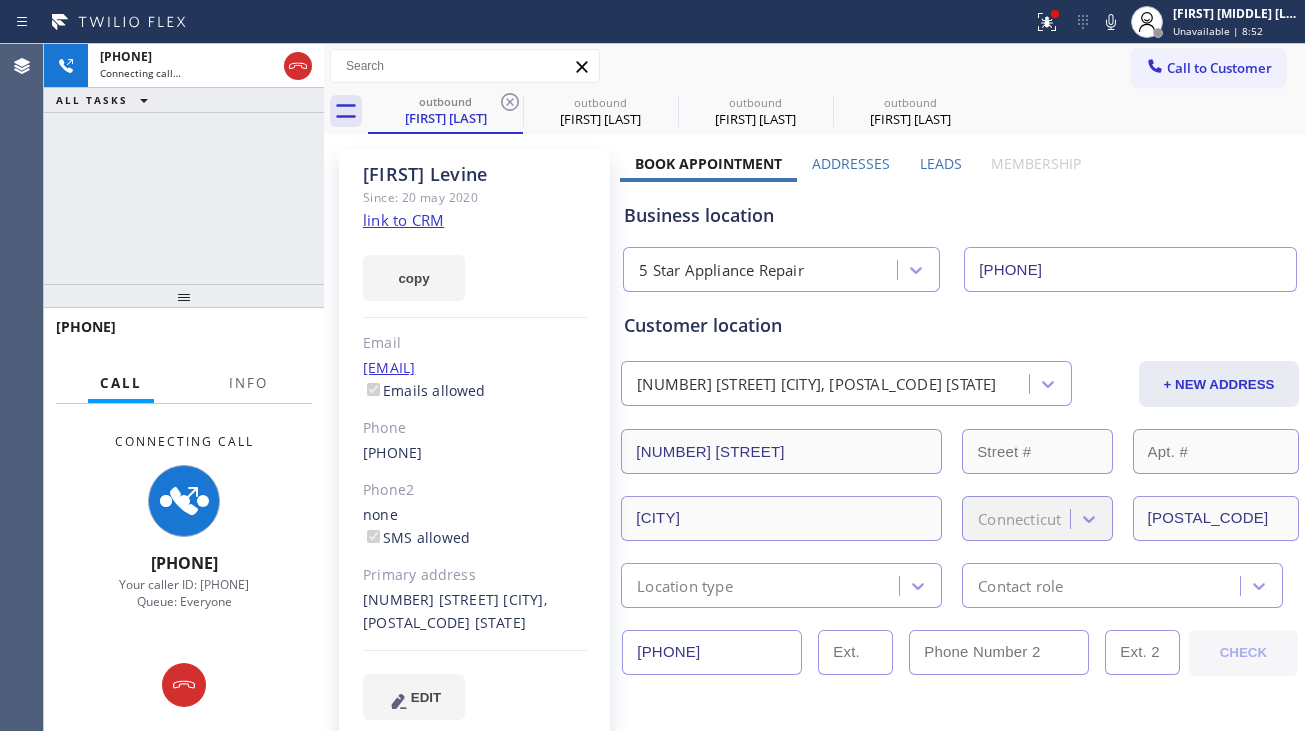 click 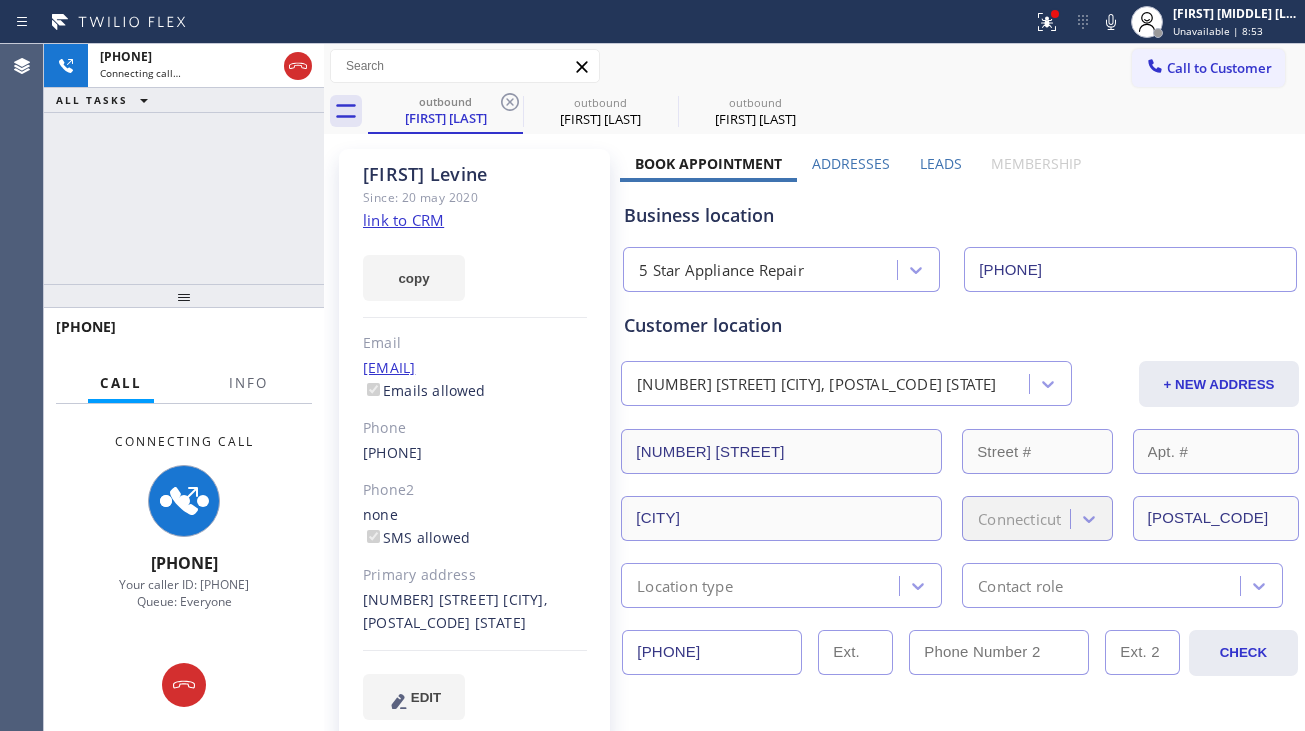 click 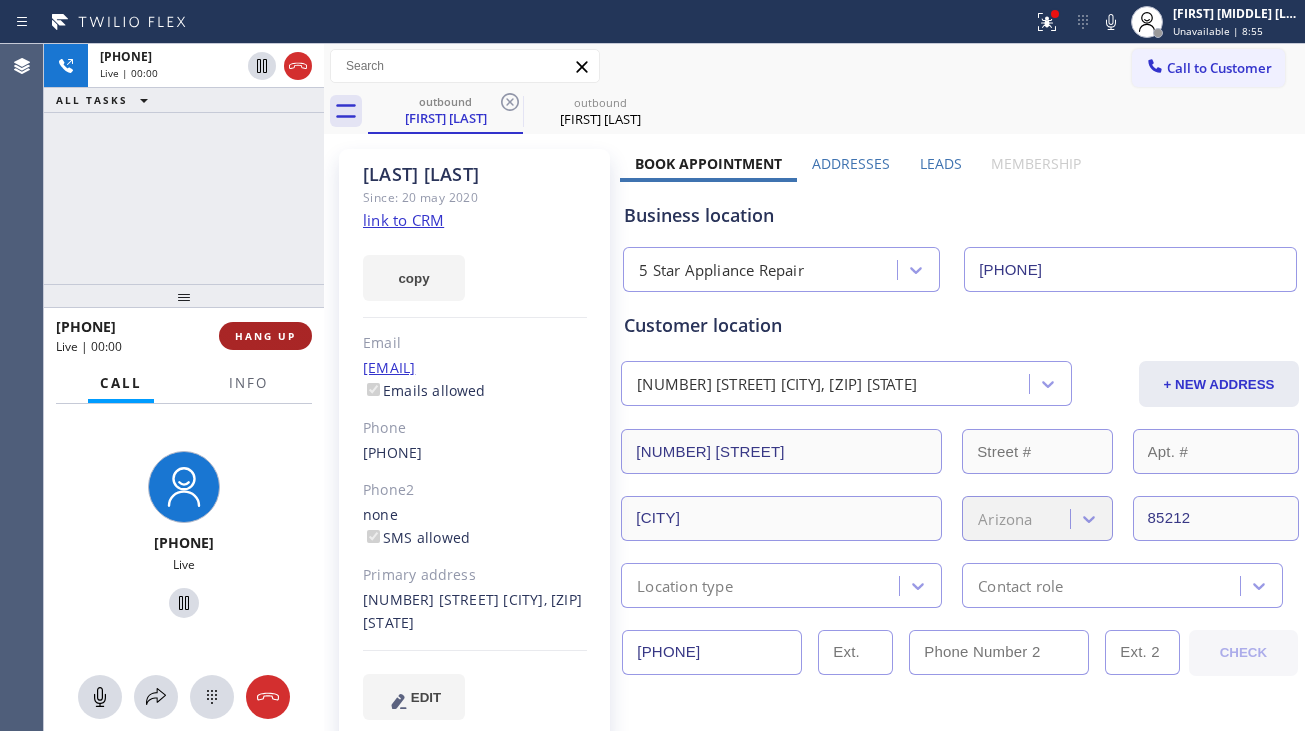 click on "HANG UP" at bounding box center (265, 336) 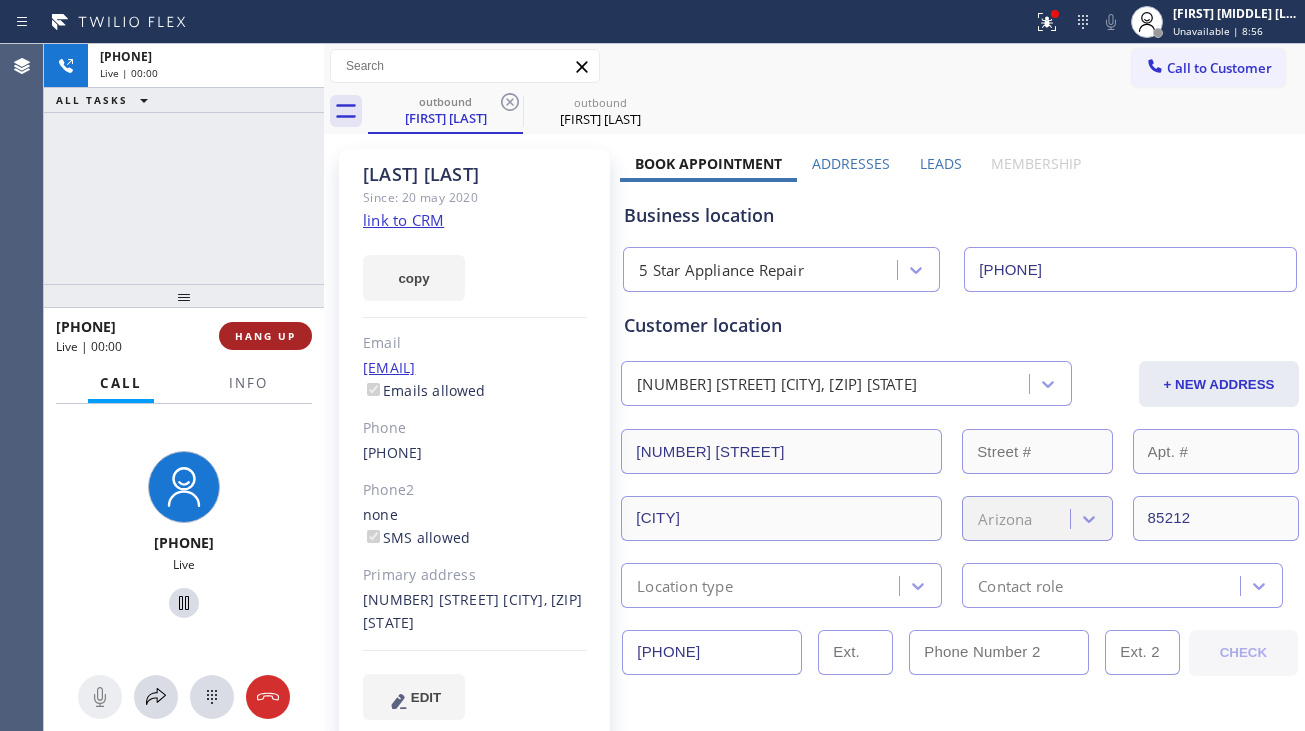 click on "HANG UP" at bounding box center [265, 336] 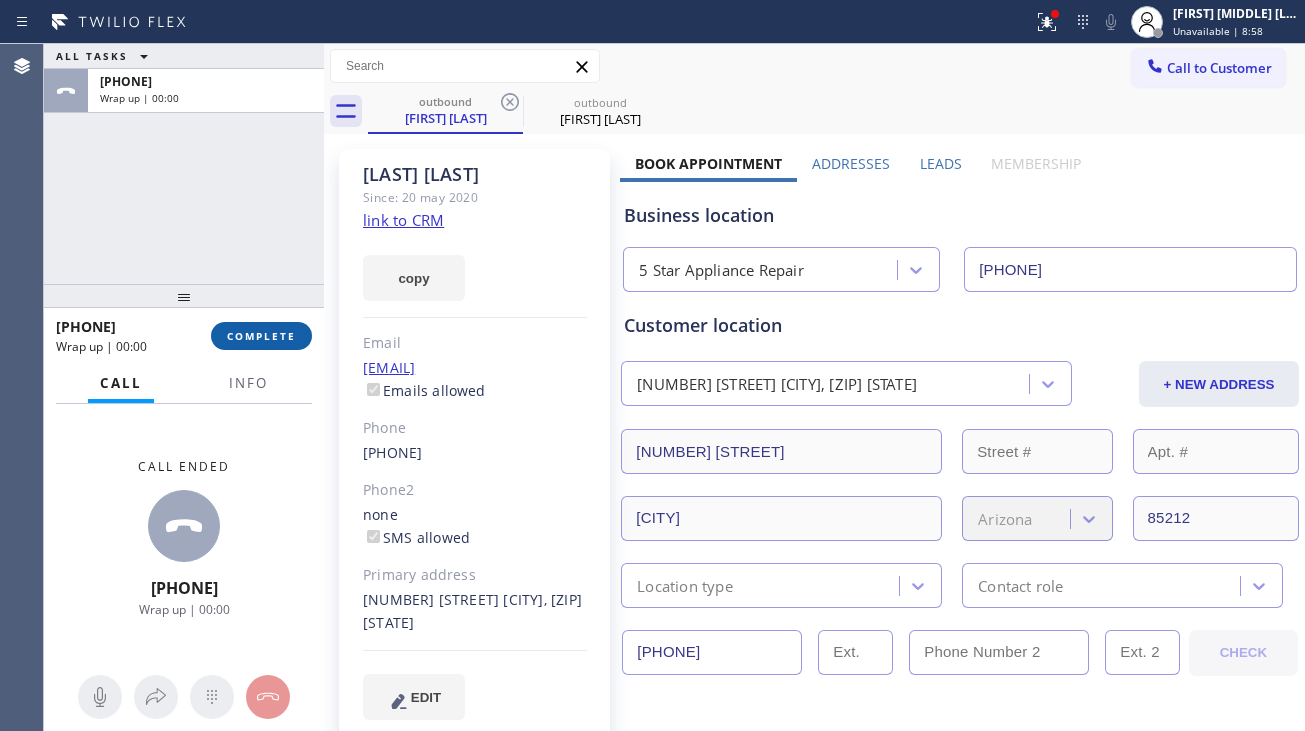 click on "COMPLETE" at bounding box center [261, 336] 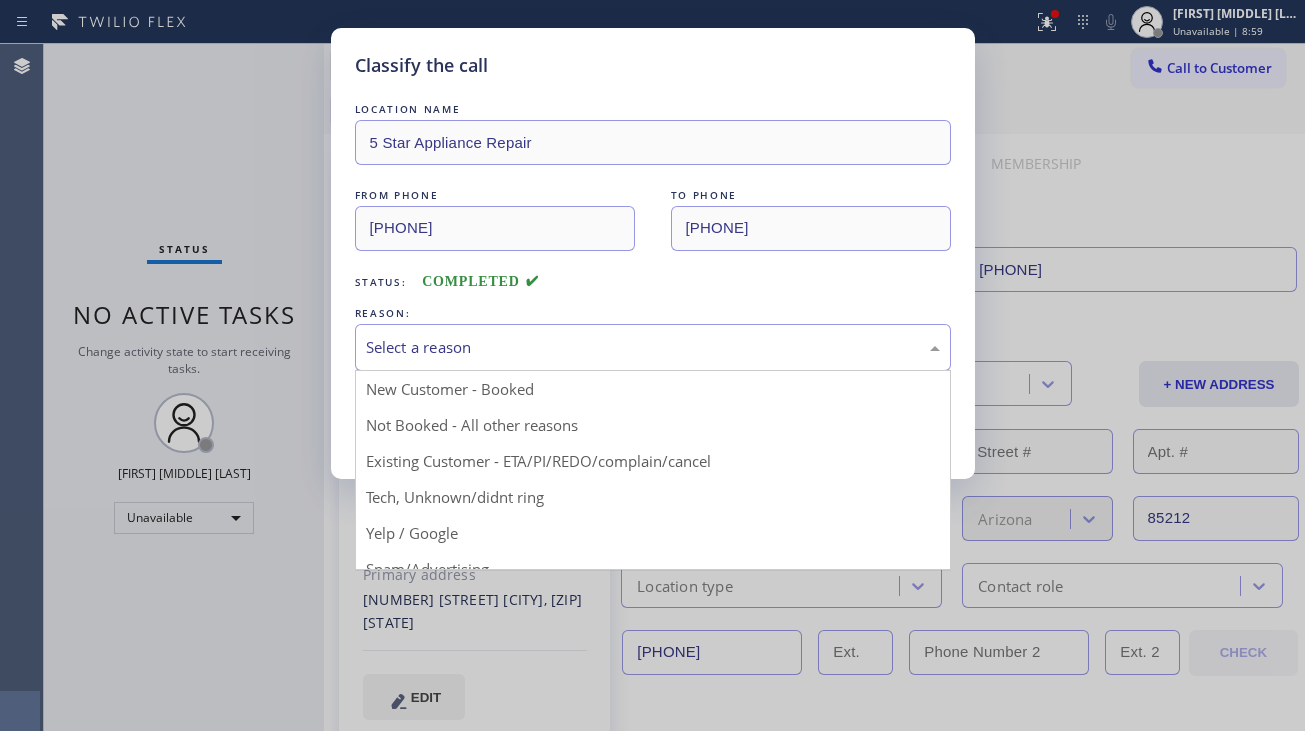 click on "Select a reason" at bounding box center (653, 347) 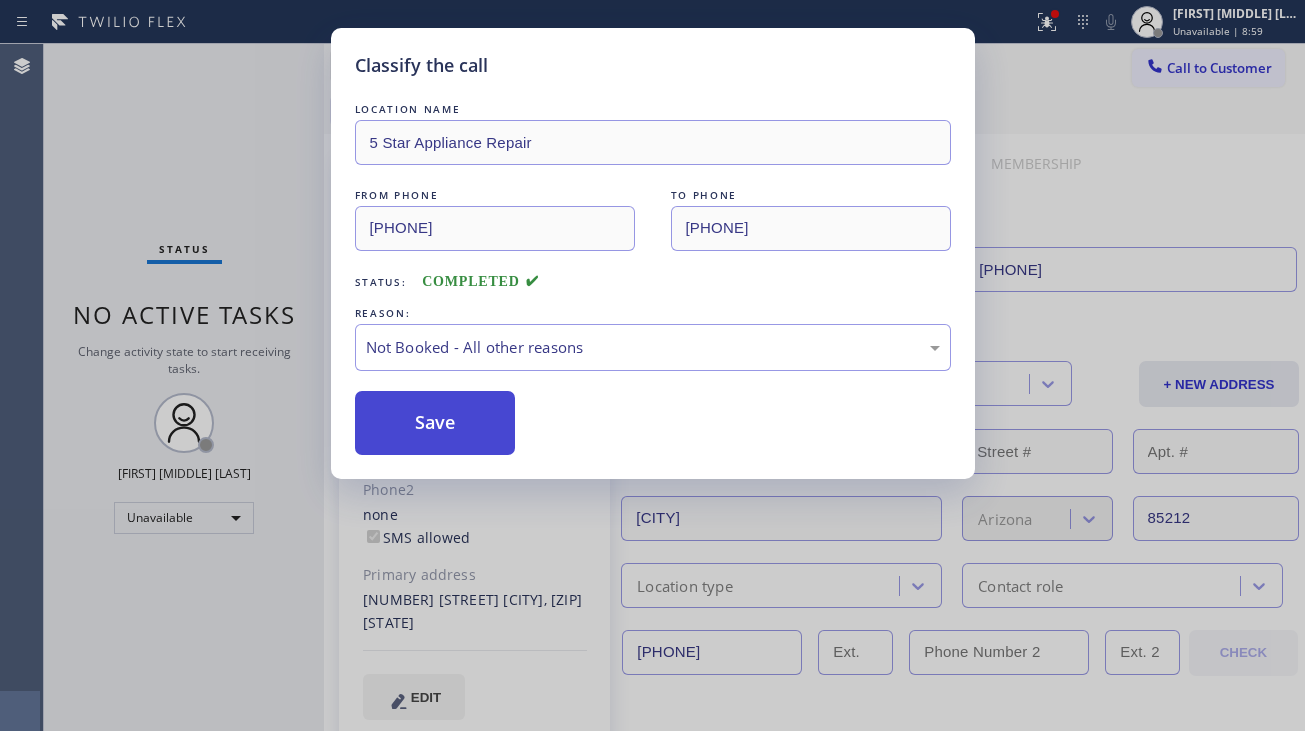 click on "Save" at bounding box center [435, 423] 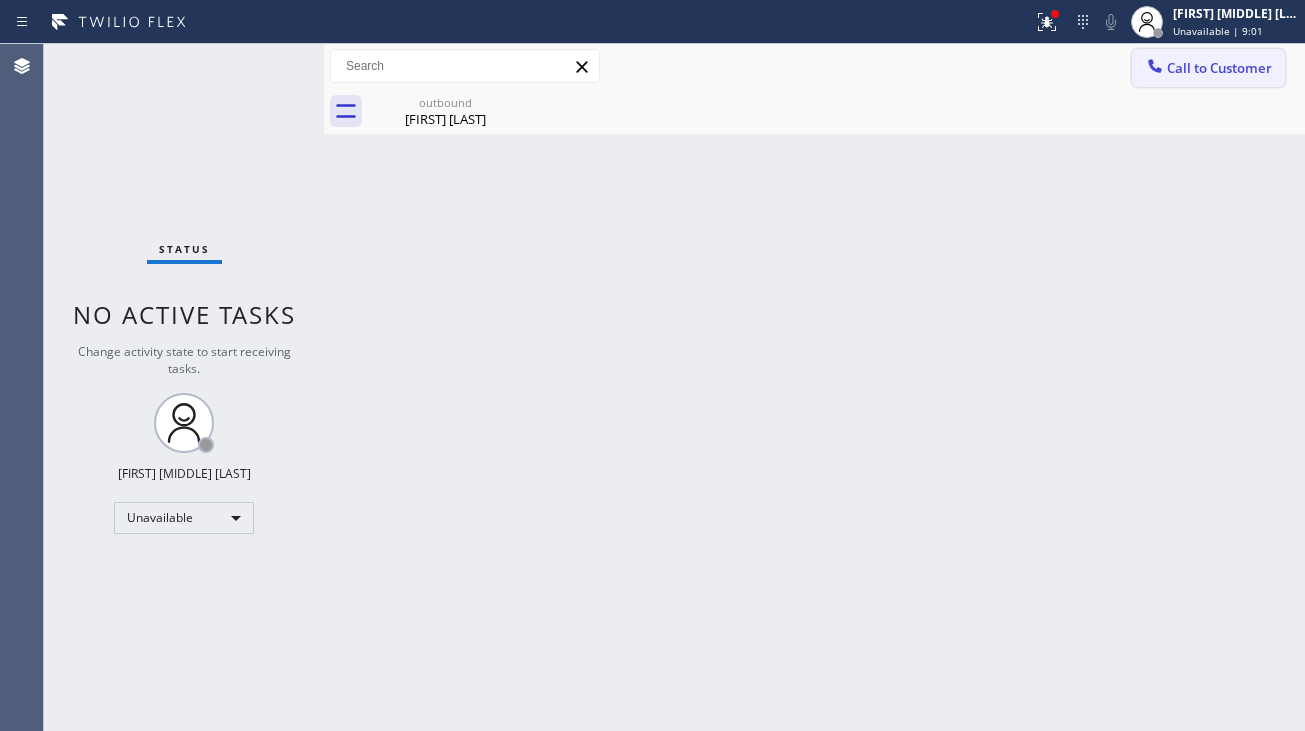 click at bounding box center (1155, 68) 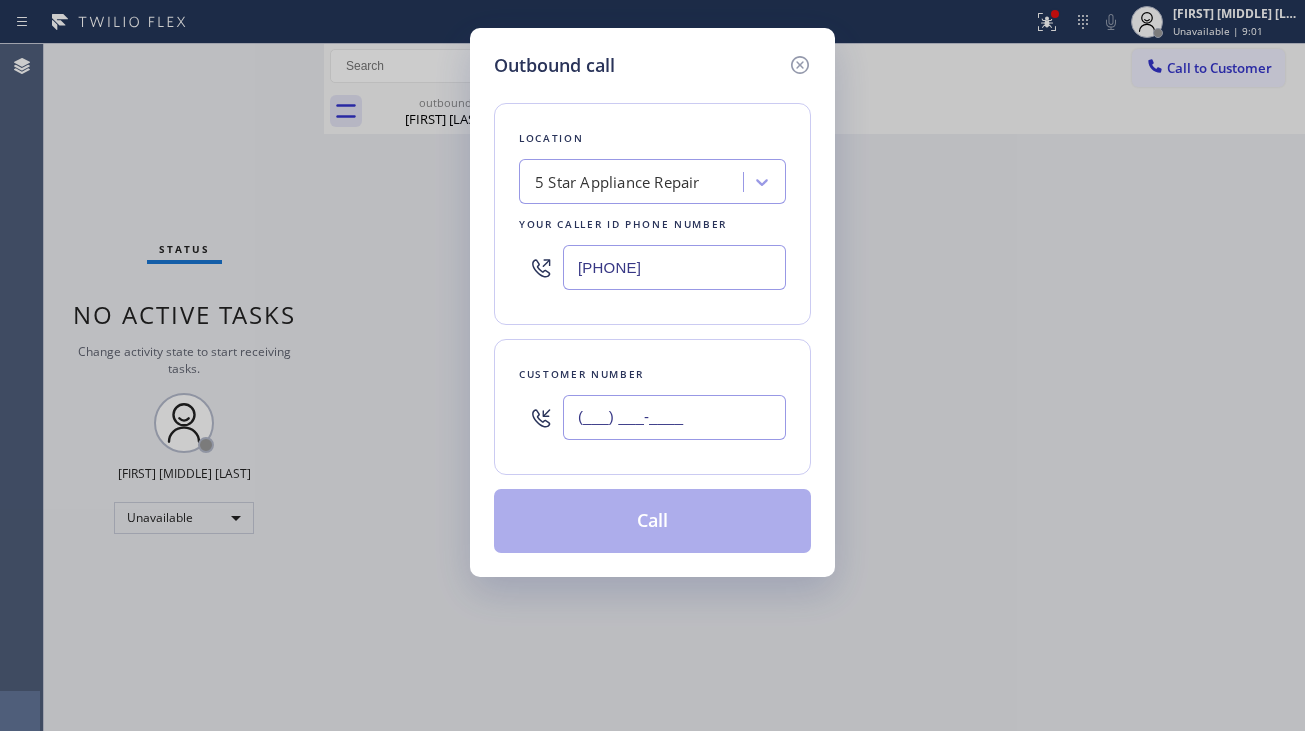 click on "(___) ___-____" at bounding box center [674, 417] 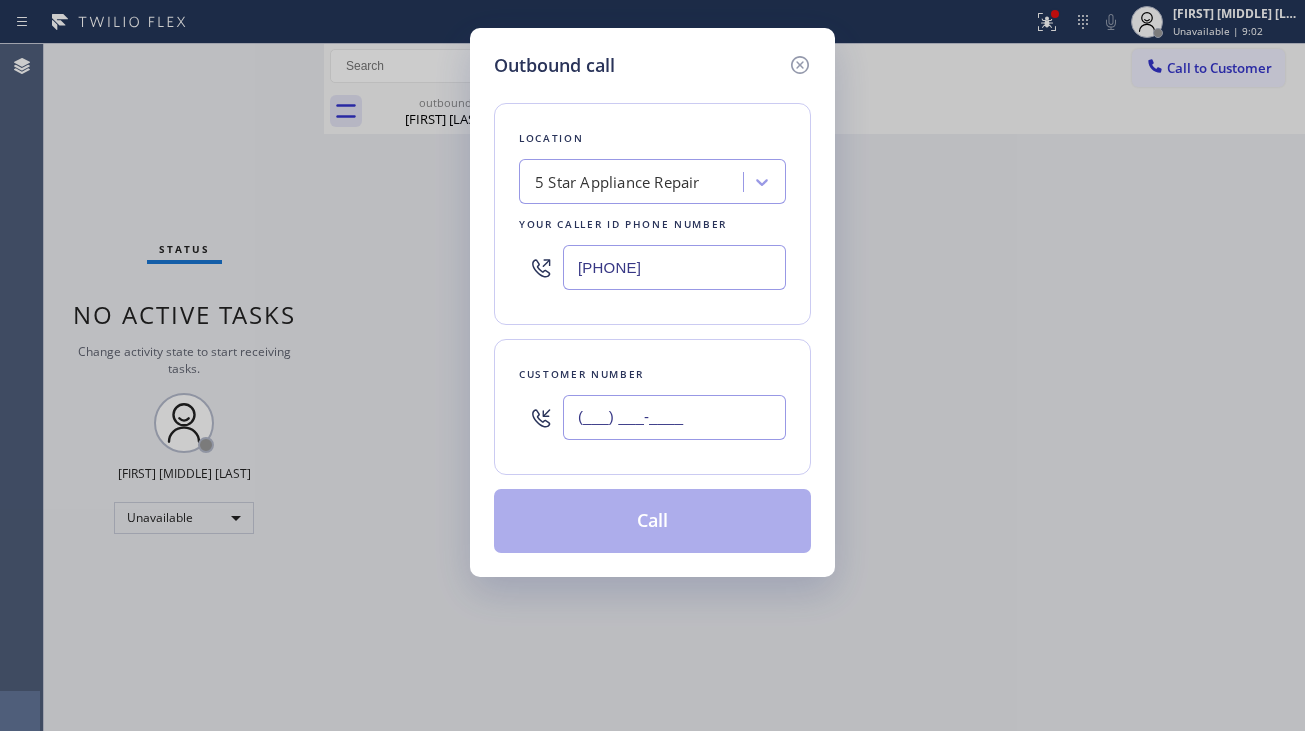 paste on "[PHONE]" 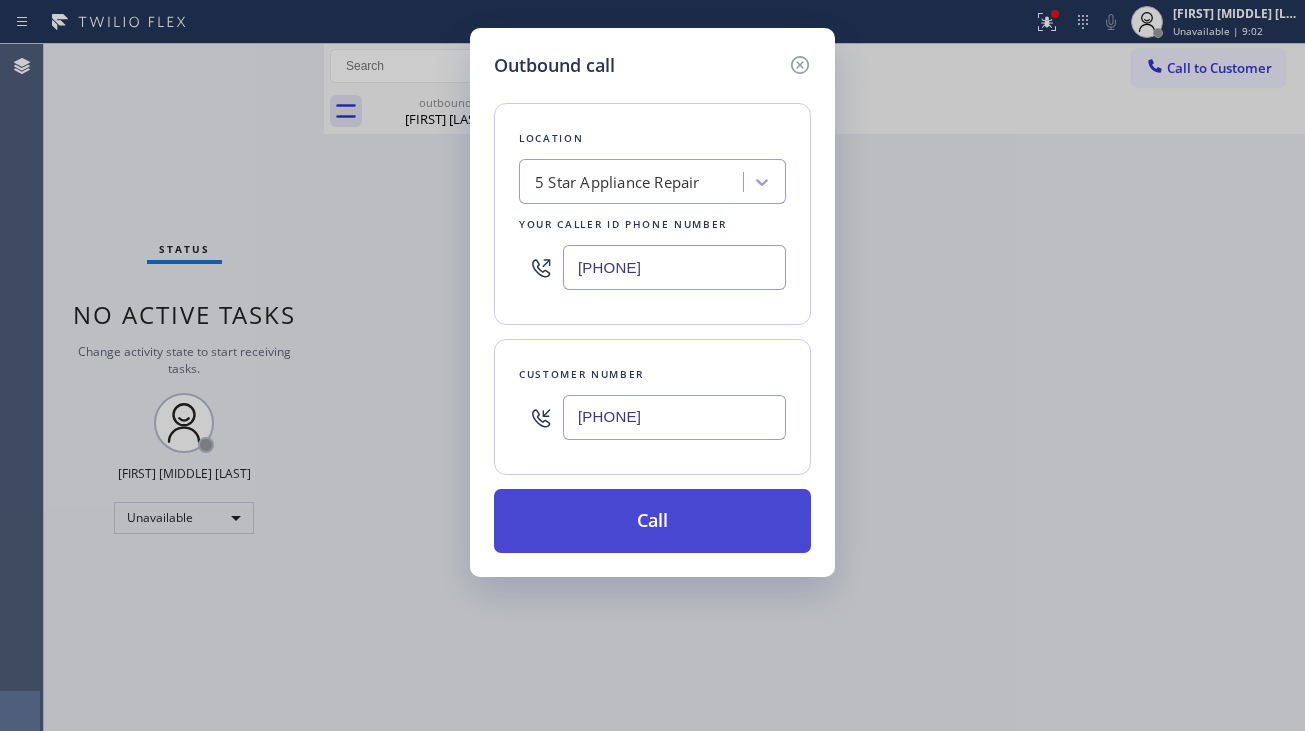 type on "[PHONE]" 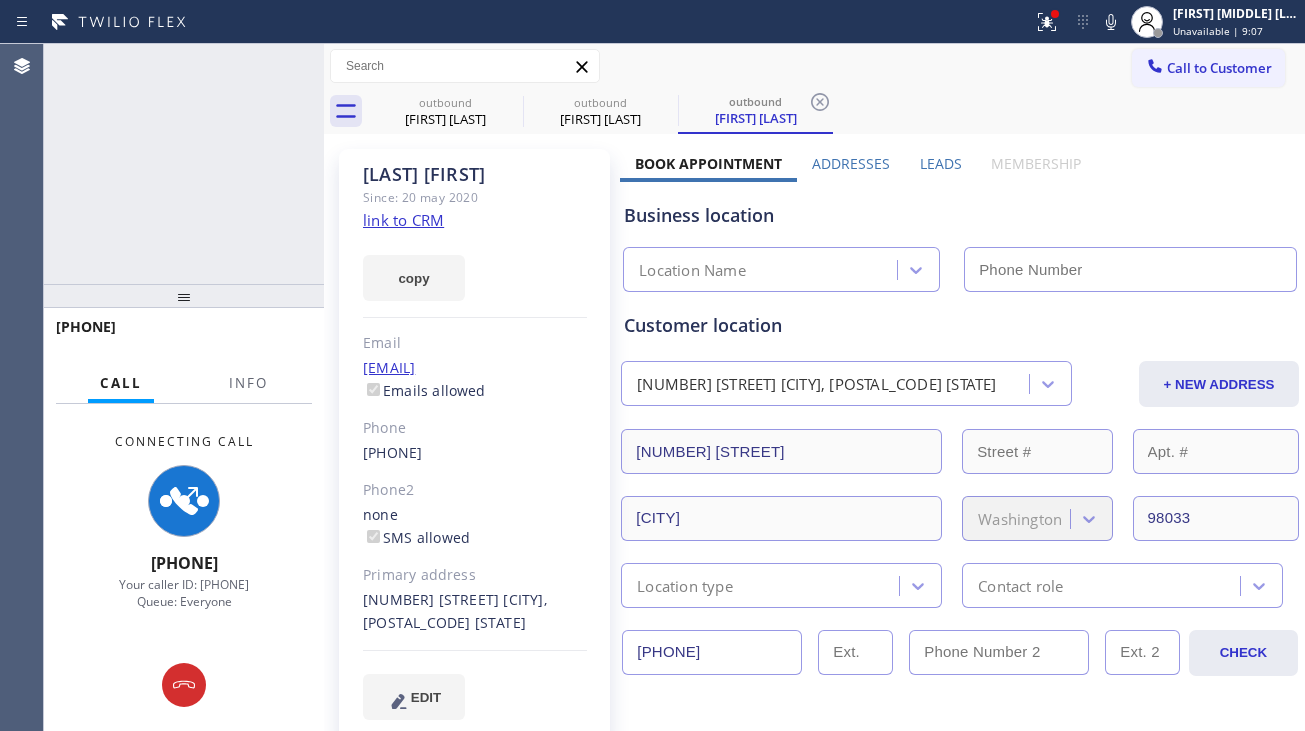 type on "[PHONE]" 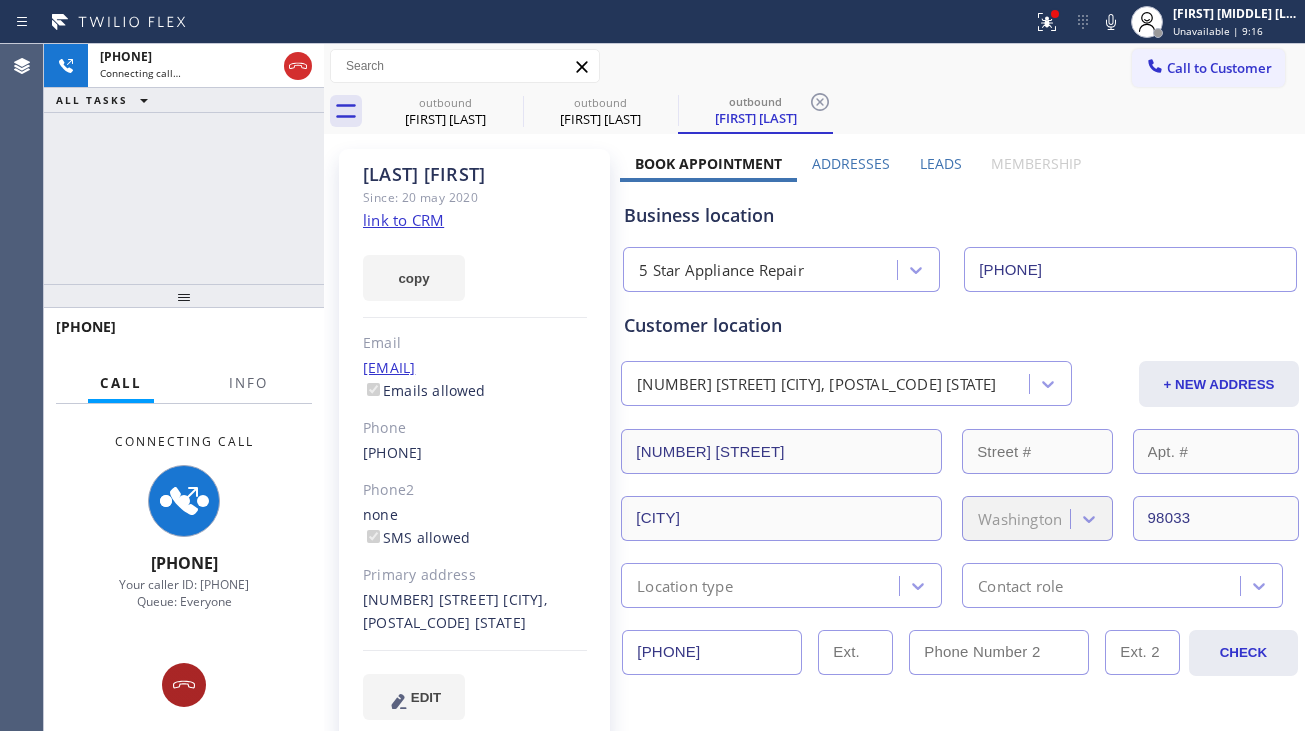 click 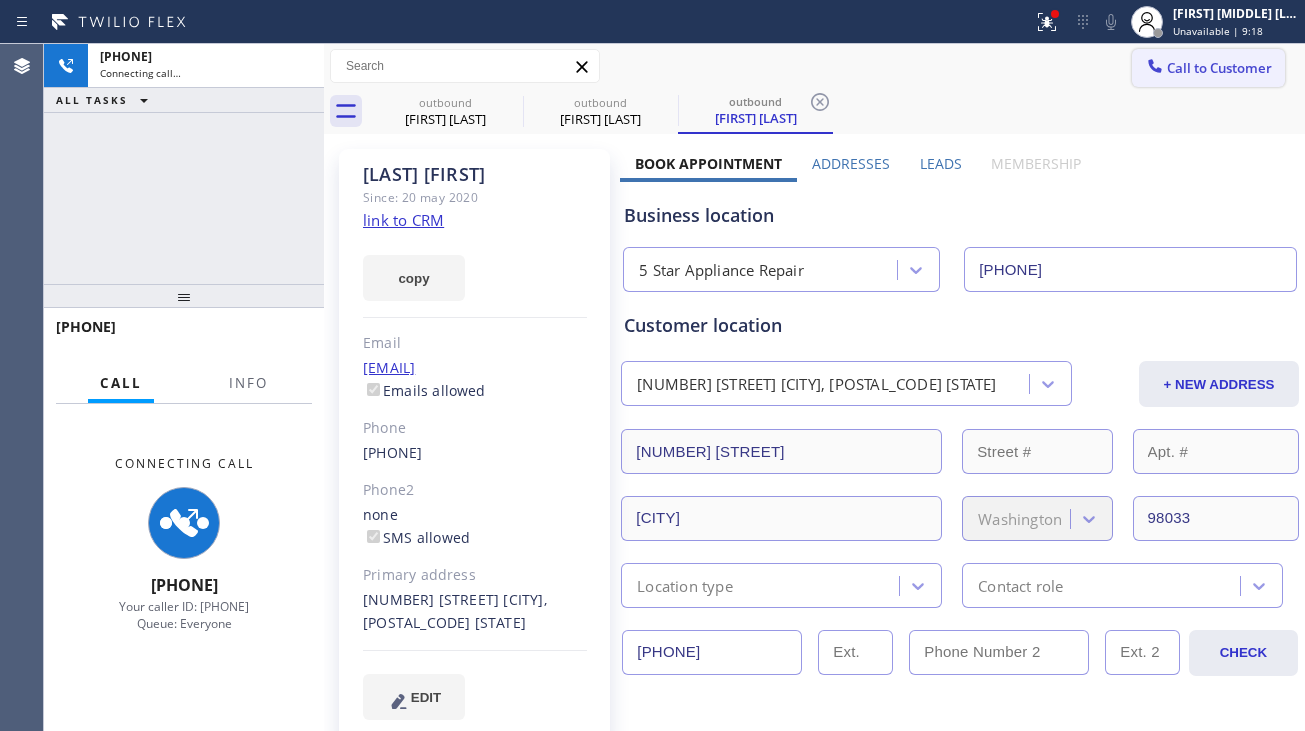 click on "Call to Customer" at bounding box center (1219, 68) 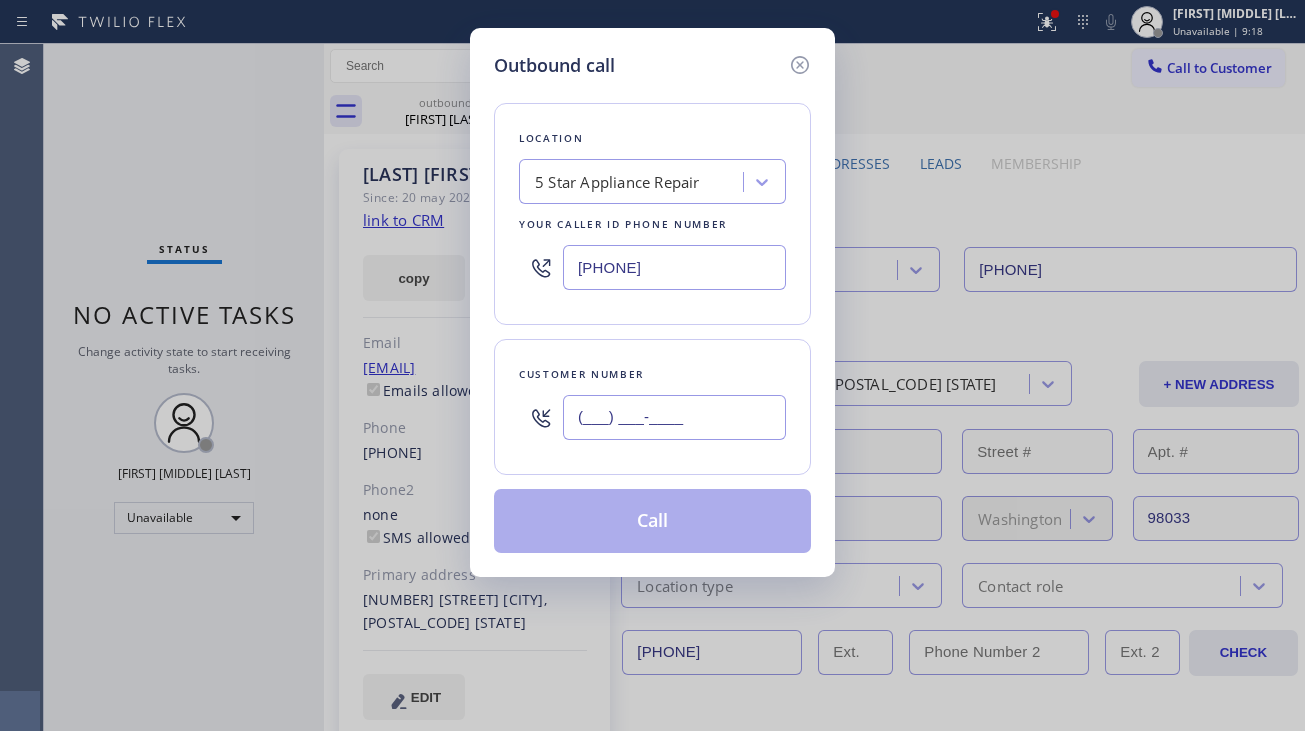 click on "(___) ___-____" at bounding box center (674, 417) 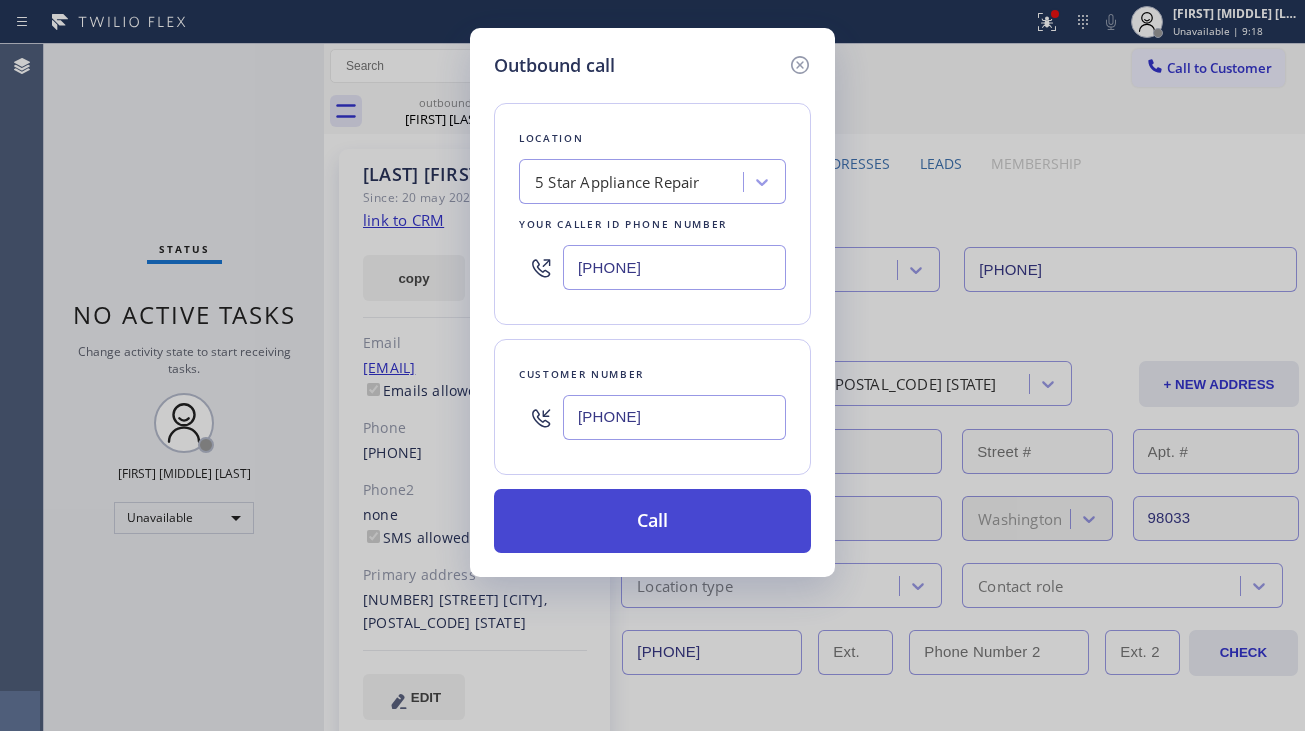 type on "[PHONE]" 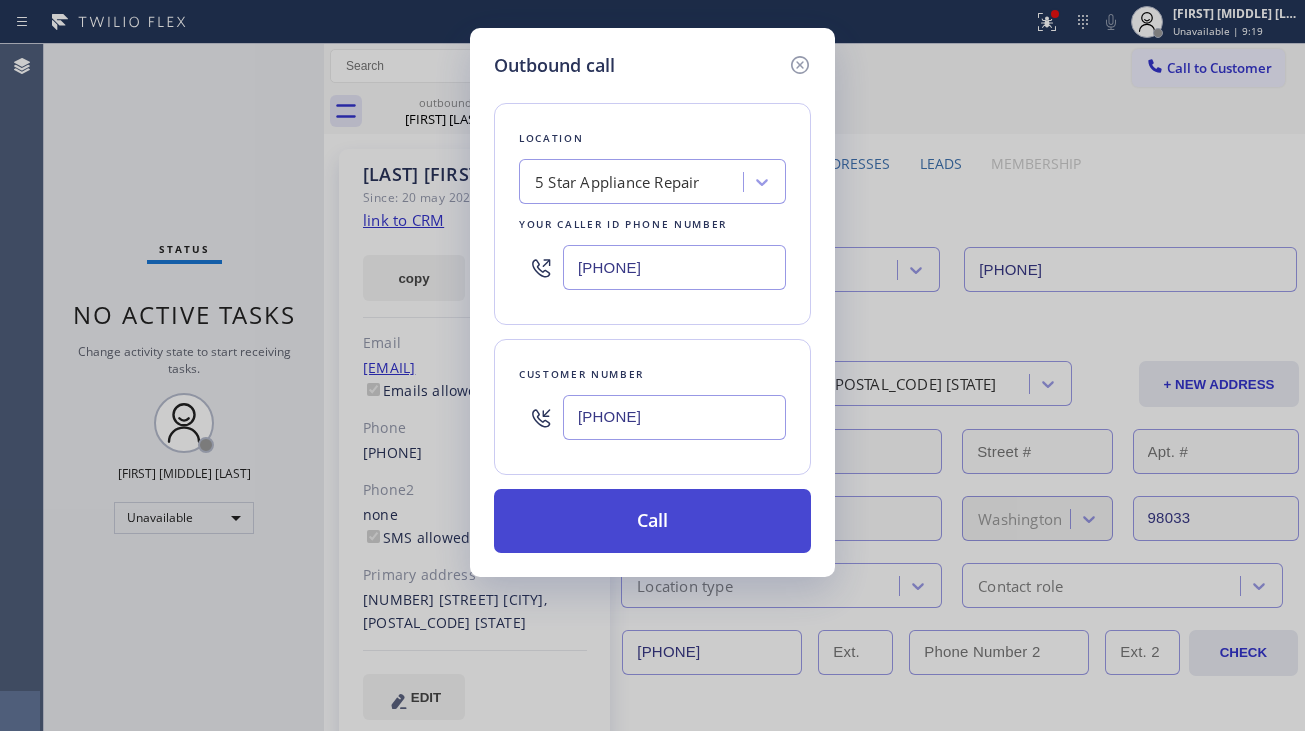 click on "Call" at bounding box center [652, 521] 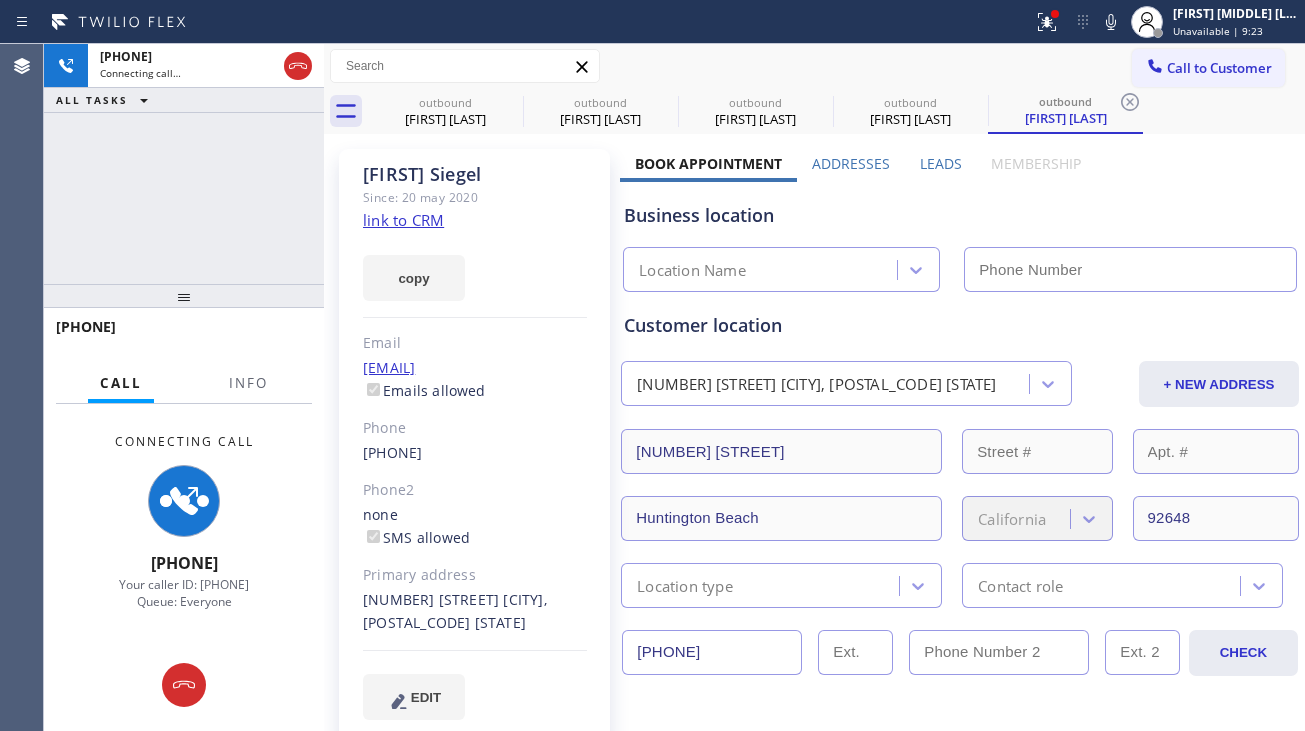 type on "[PHONE]" 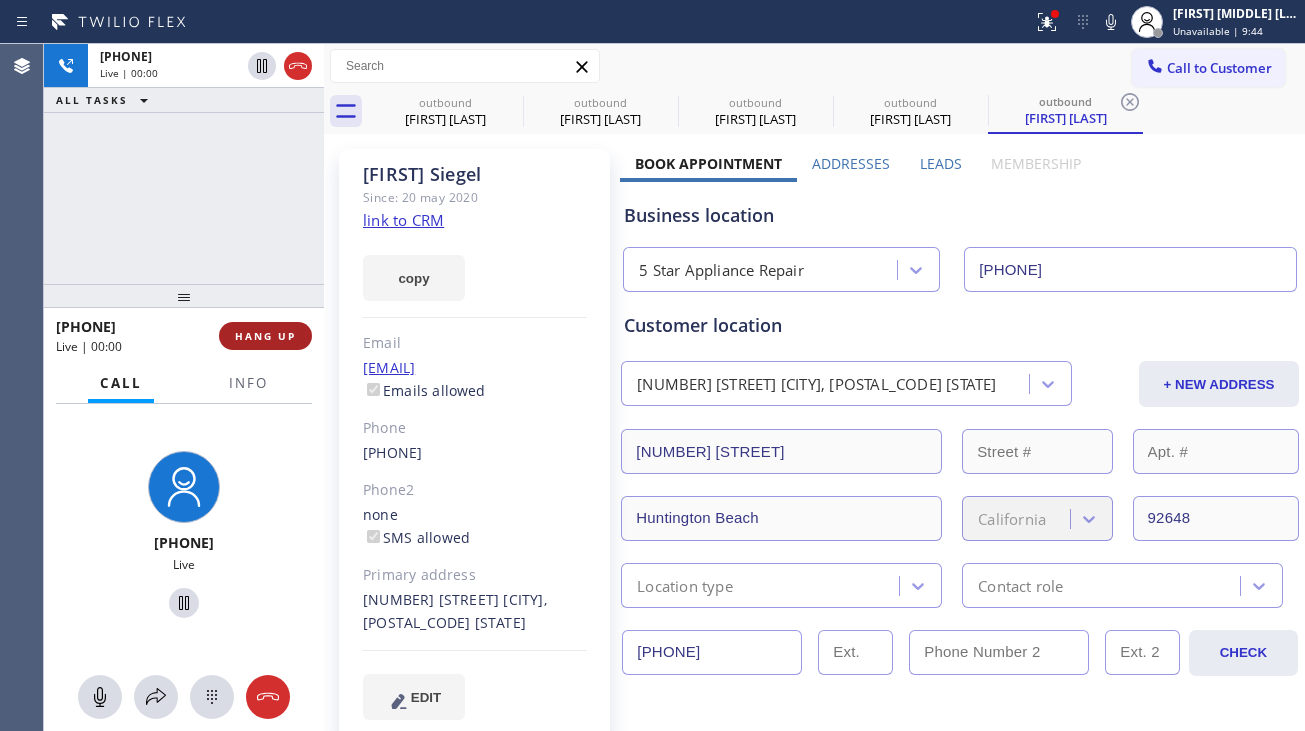 click on "HANG UP" at bounding box center (265, 336) 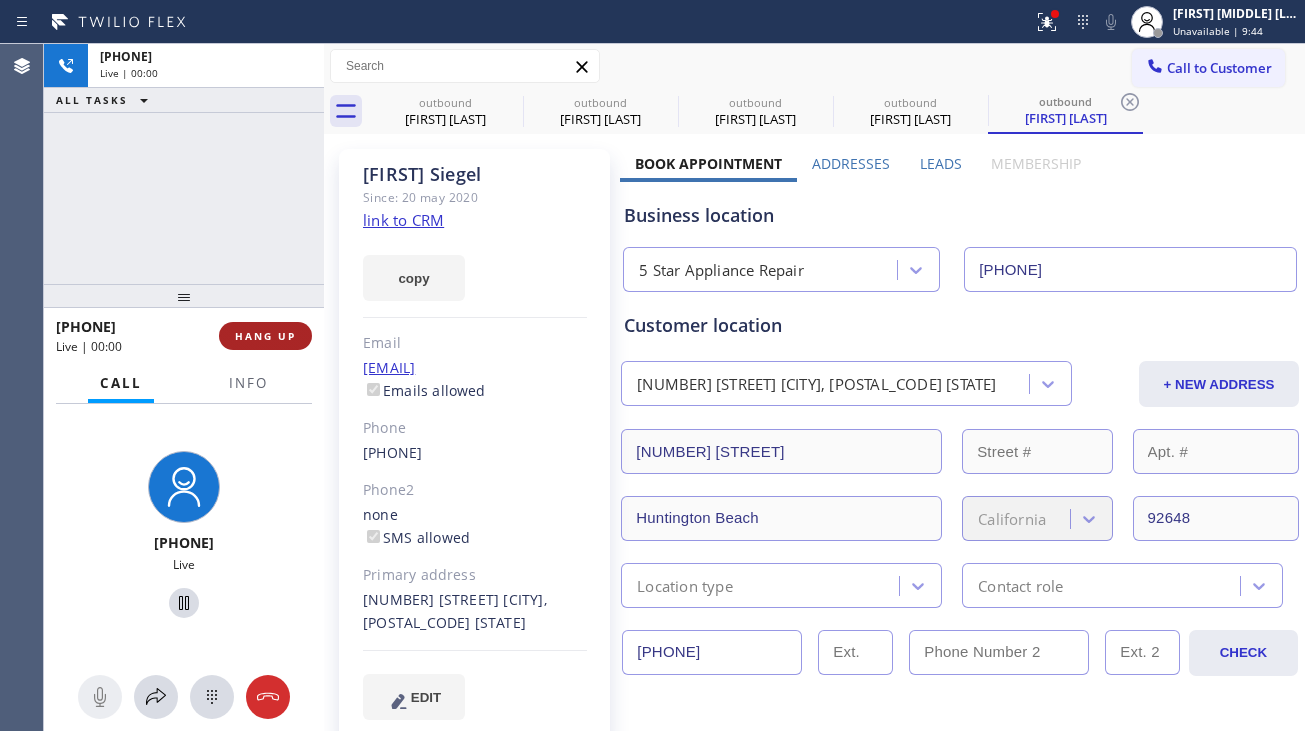click on "HANG UP" at bounding box center [265, 336] 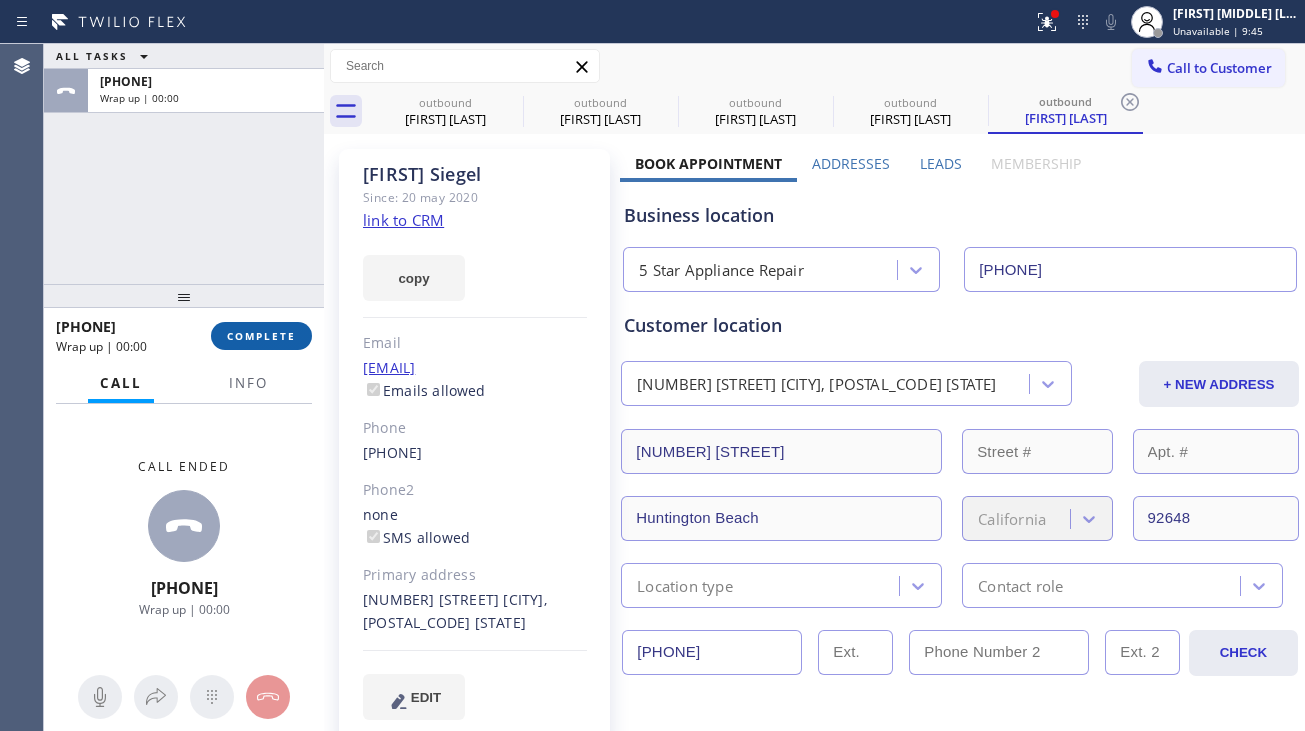 click on "COMPLETE" at bounding box center (261, 336) 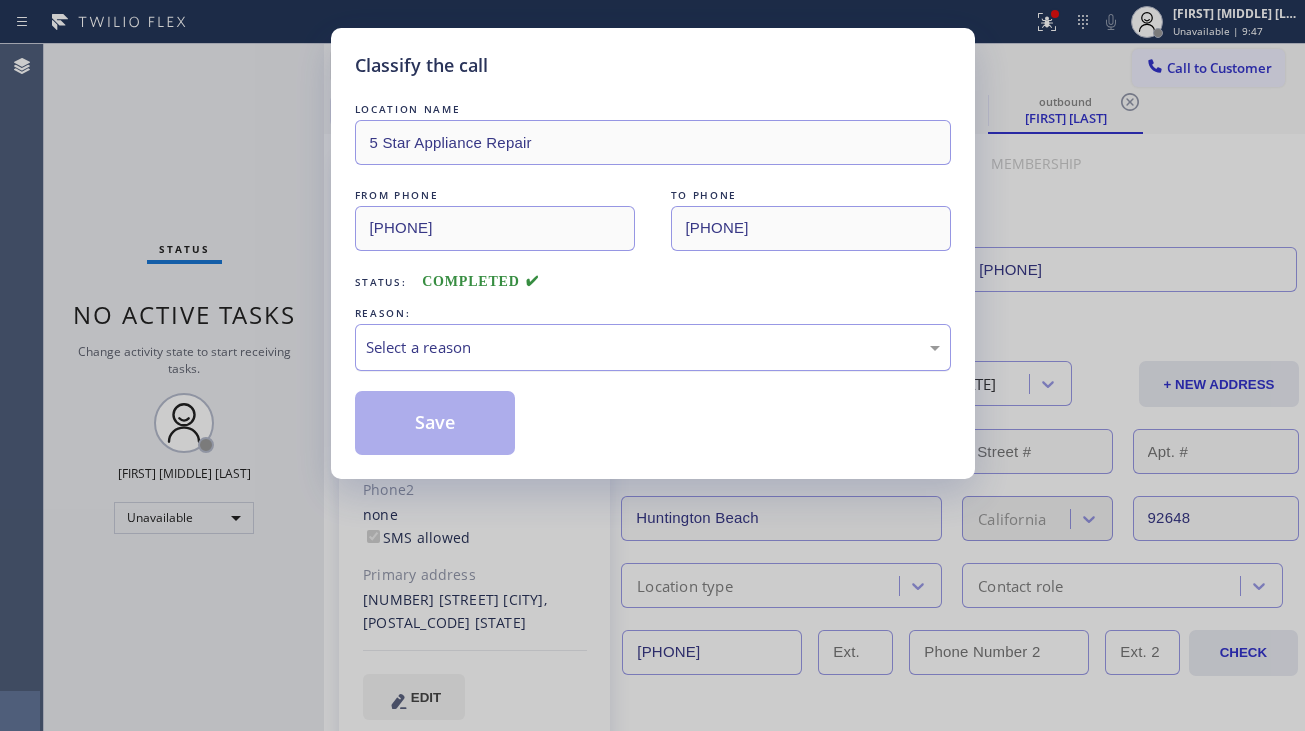 click on "Select a reason" at bounding box center (653, 347) 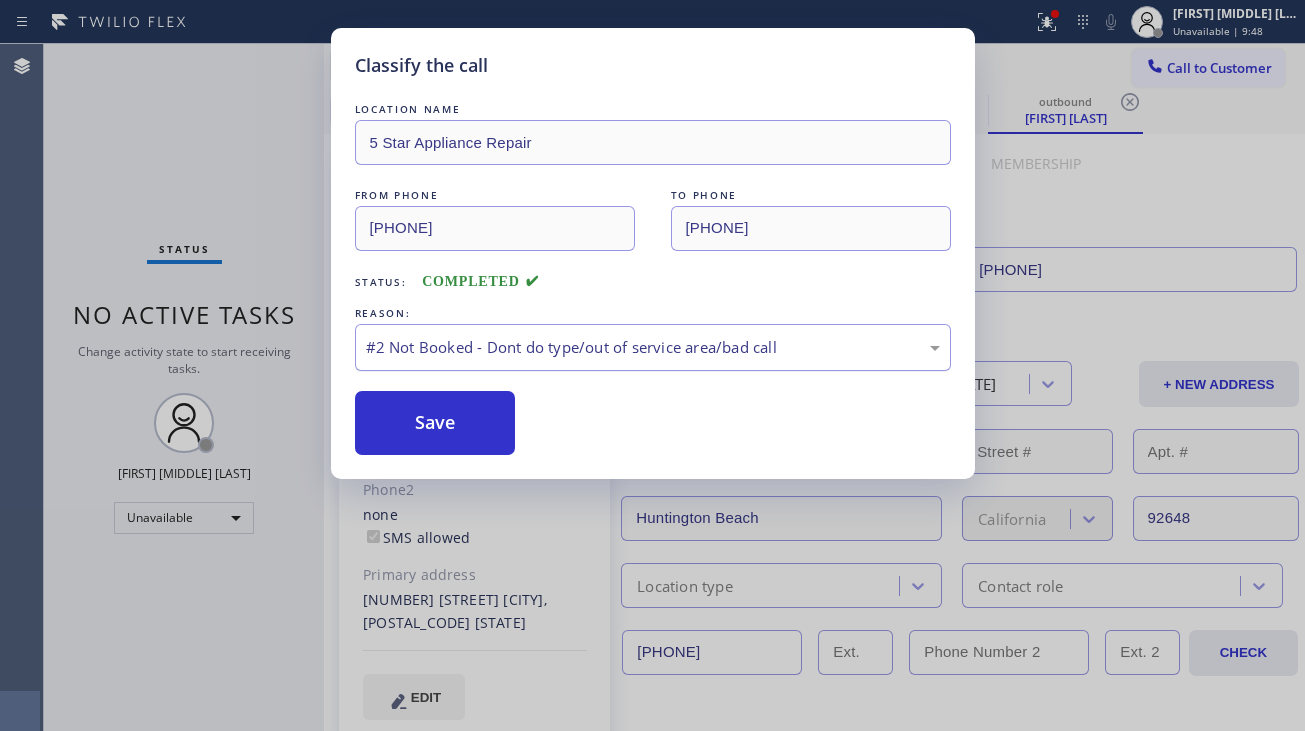 click on "#2 Not Booked - Dont do type/out of service area/bad call" at bounding box center (653, 347) 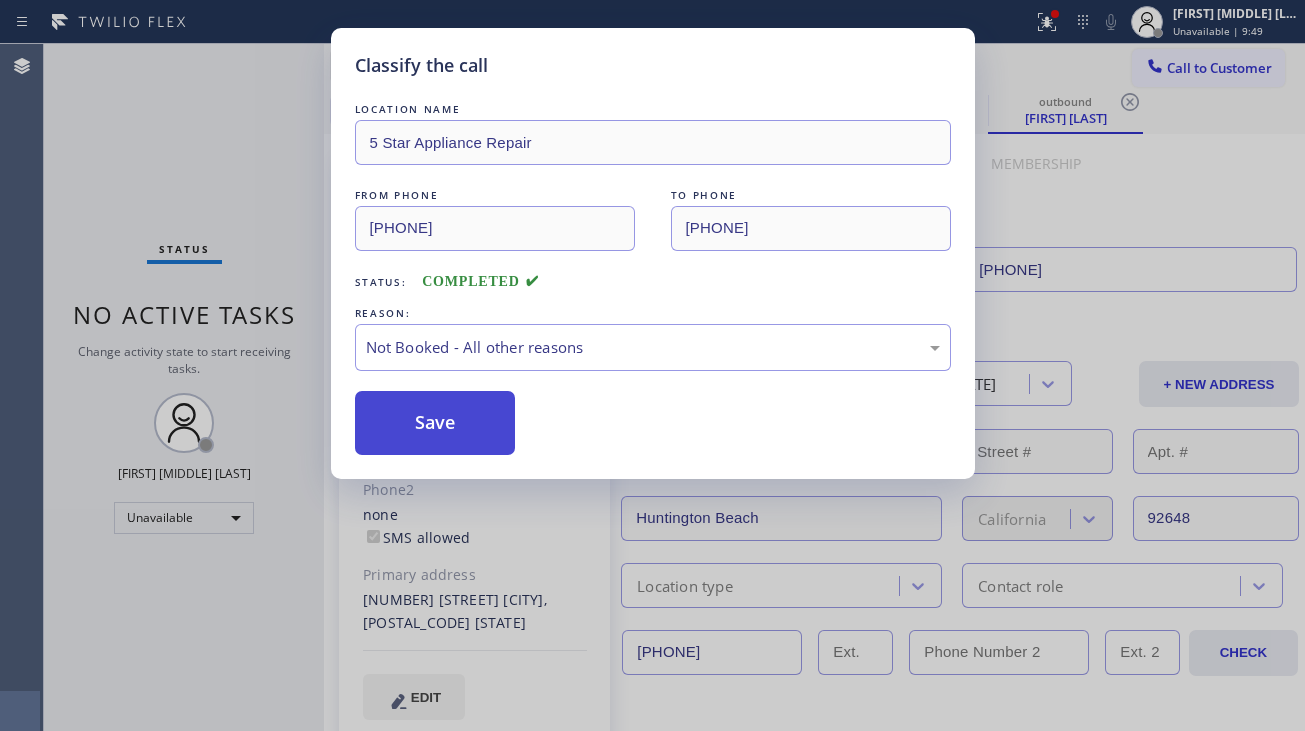 click on "Save" at bounding box center (435, 423) 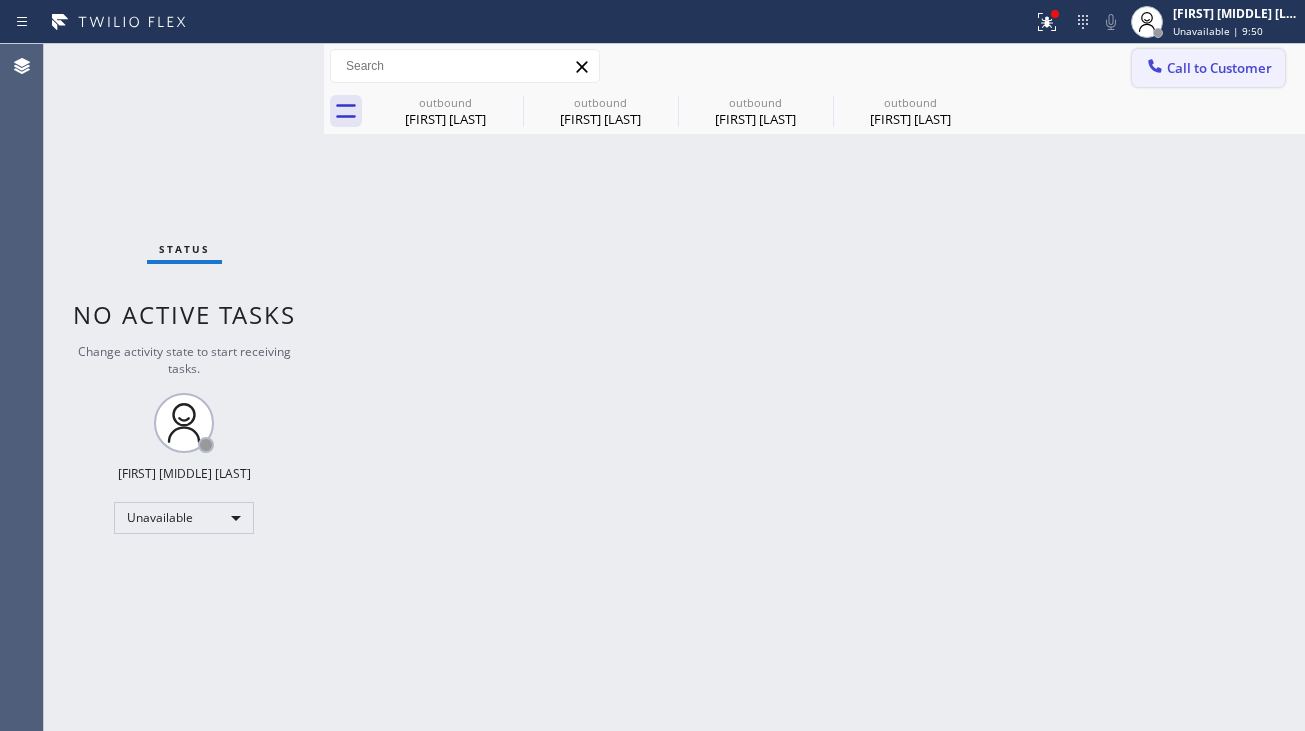 click on "Call to Customer" at bounding box center (1219, 68) 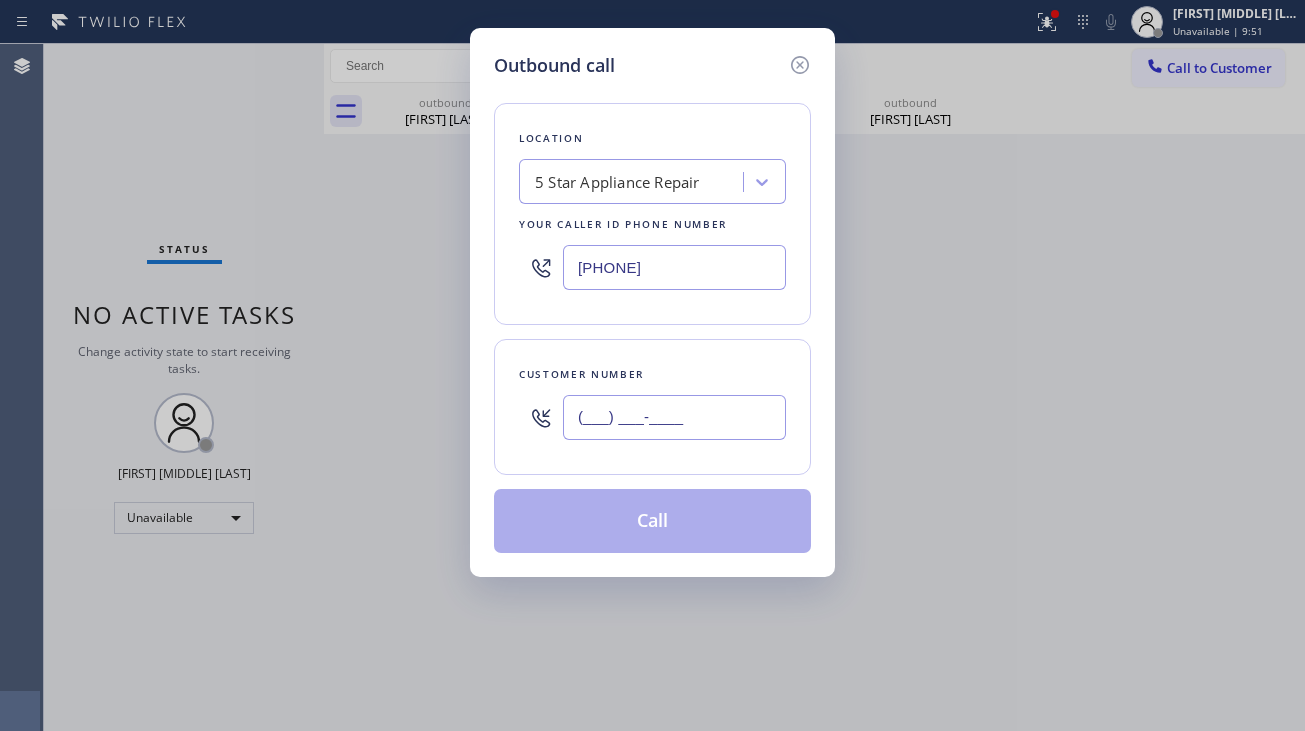 click on "(___) ___-____" at bounding box center (674, 417) 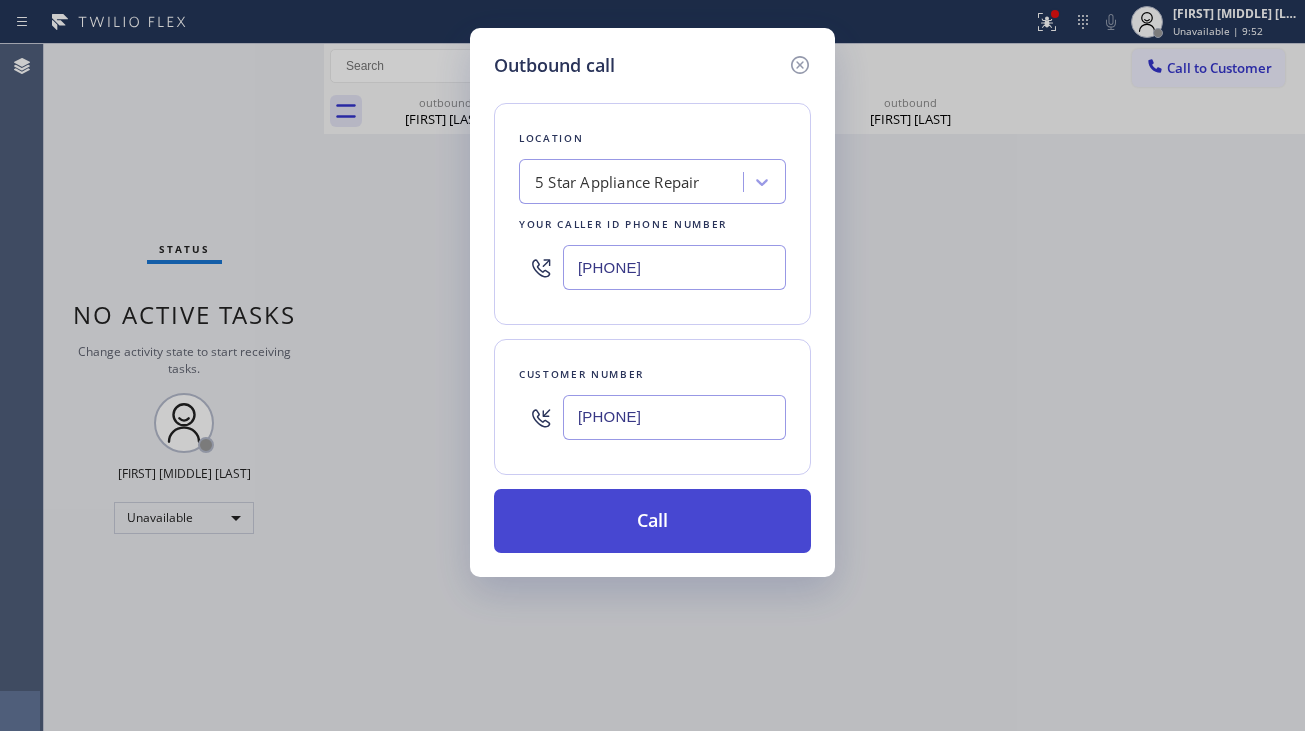 type on "[PHONE]" 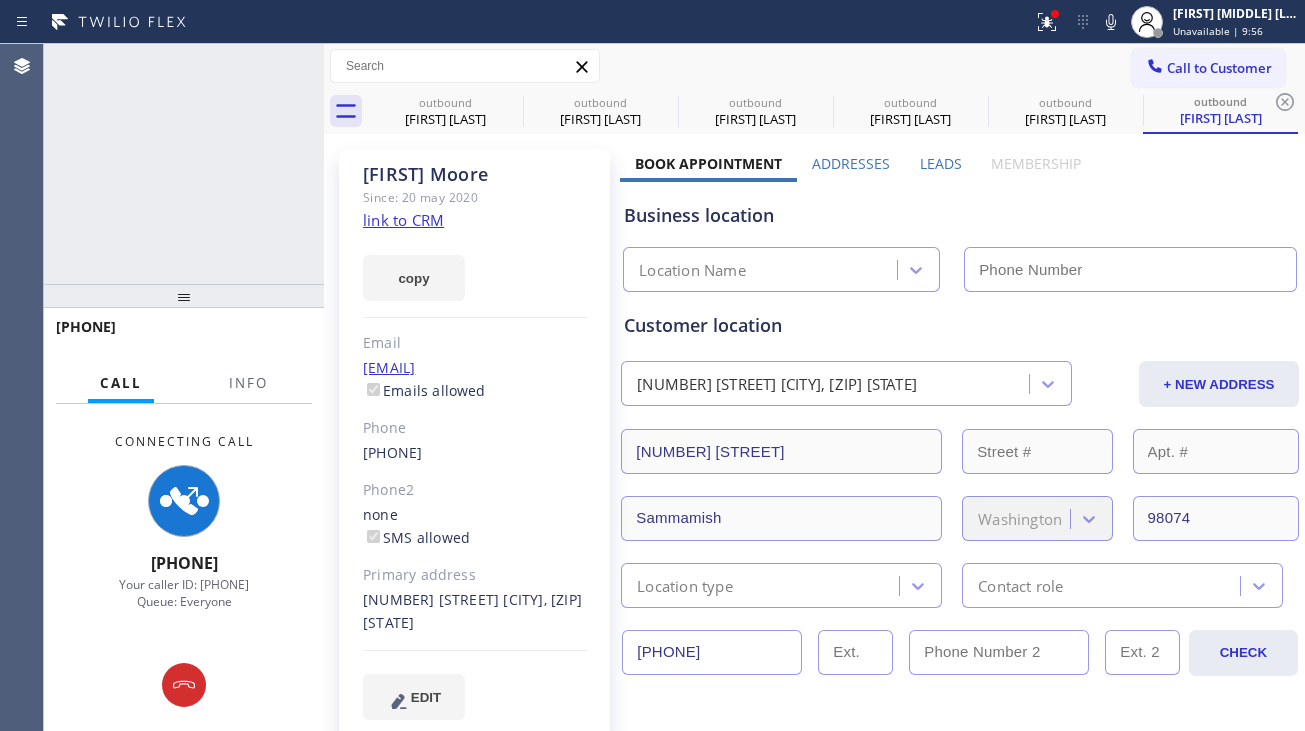 type on "[PHONE]" 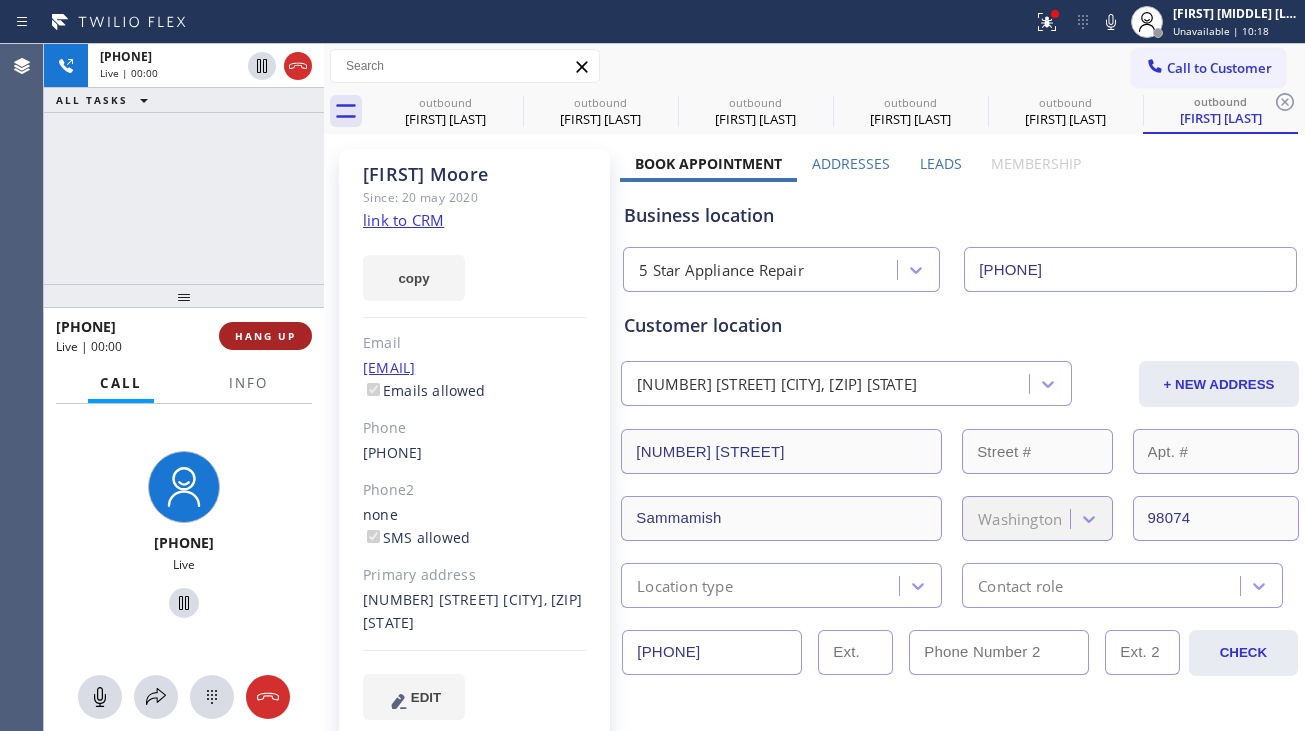 click on "HANG UP" at bounding box center (265, 336) 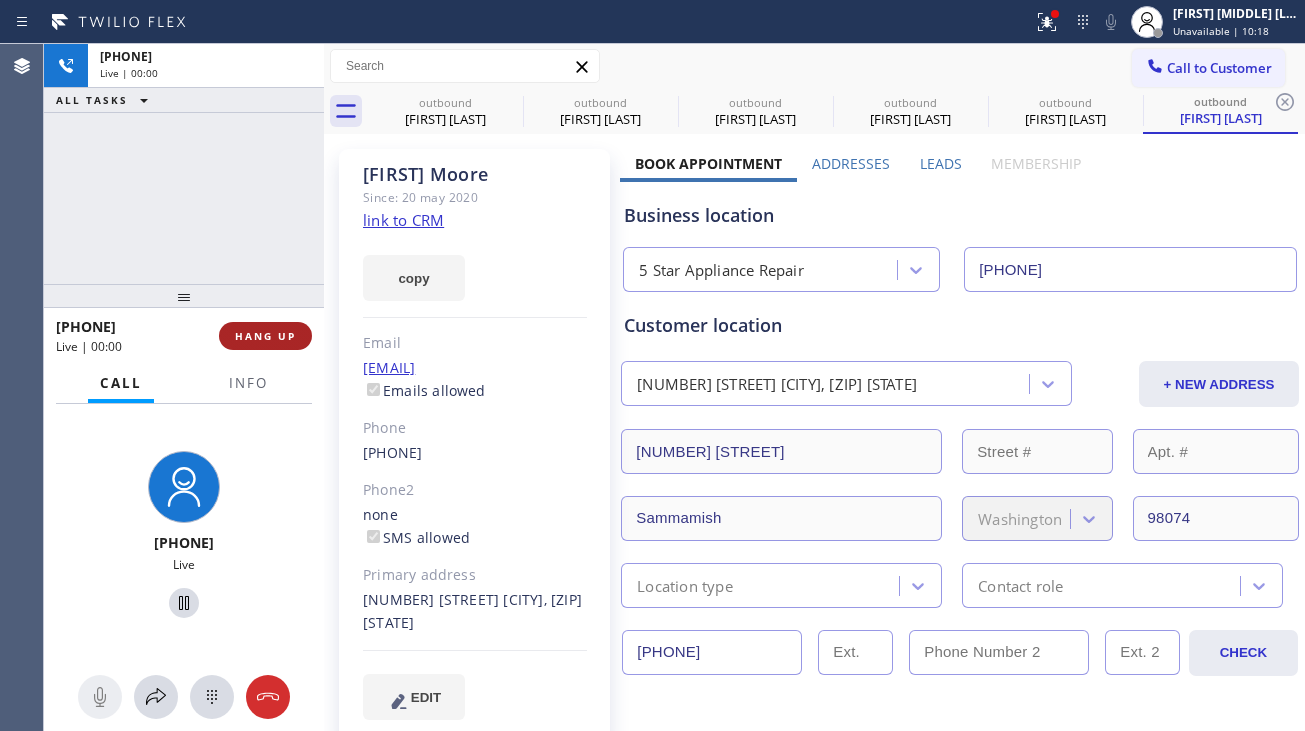 click on "HANG UP" at bounding box center [265, 336] 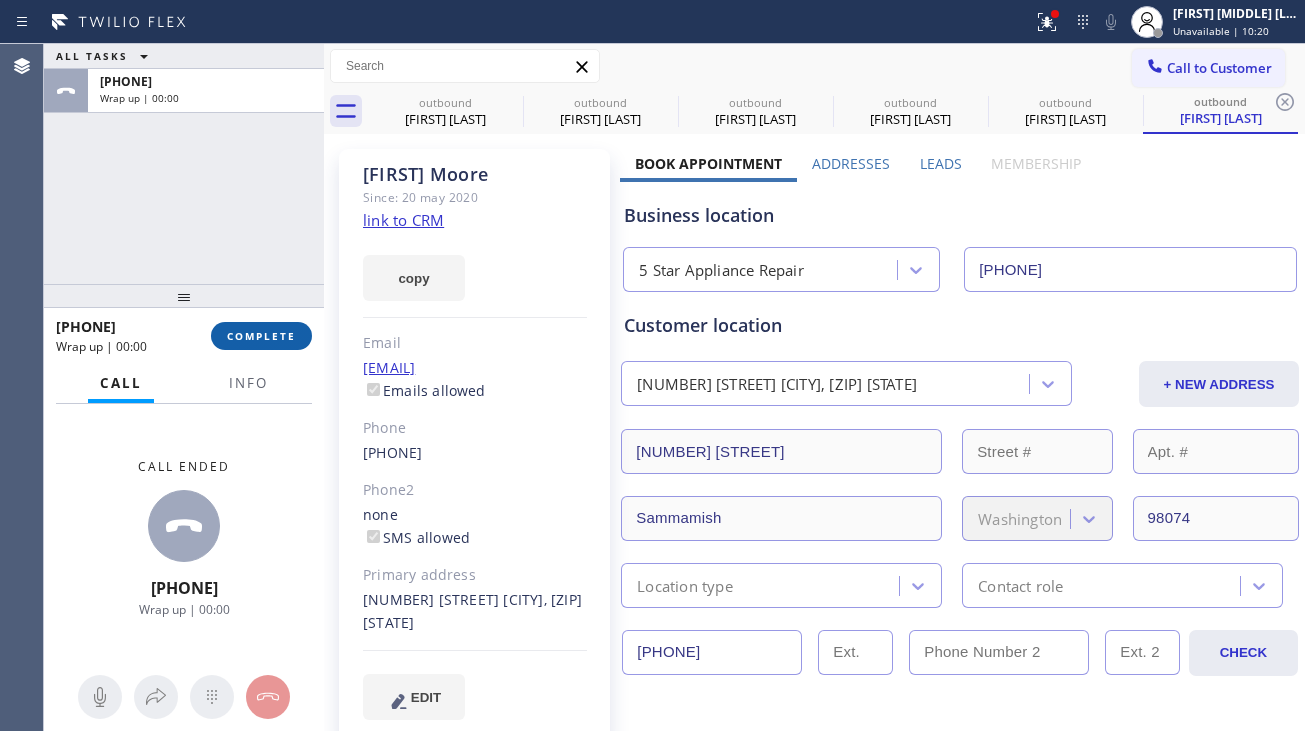click on "COMPLETE" at bounding box center (261, 336) 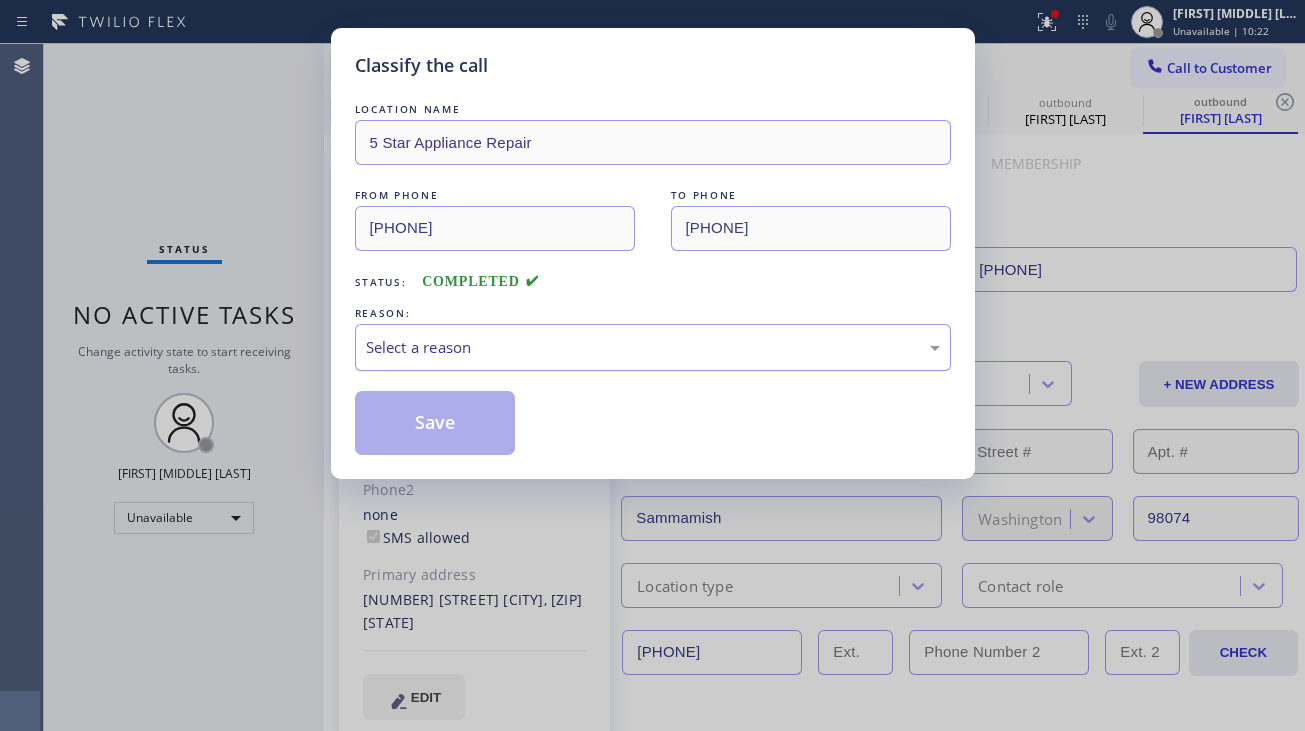 click on "Select a reason" at bounding box center (653, 347) 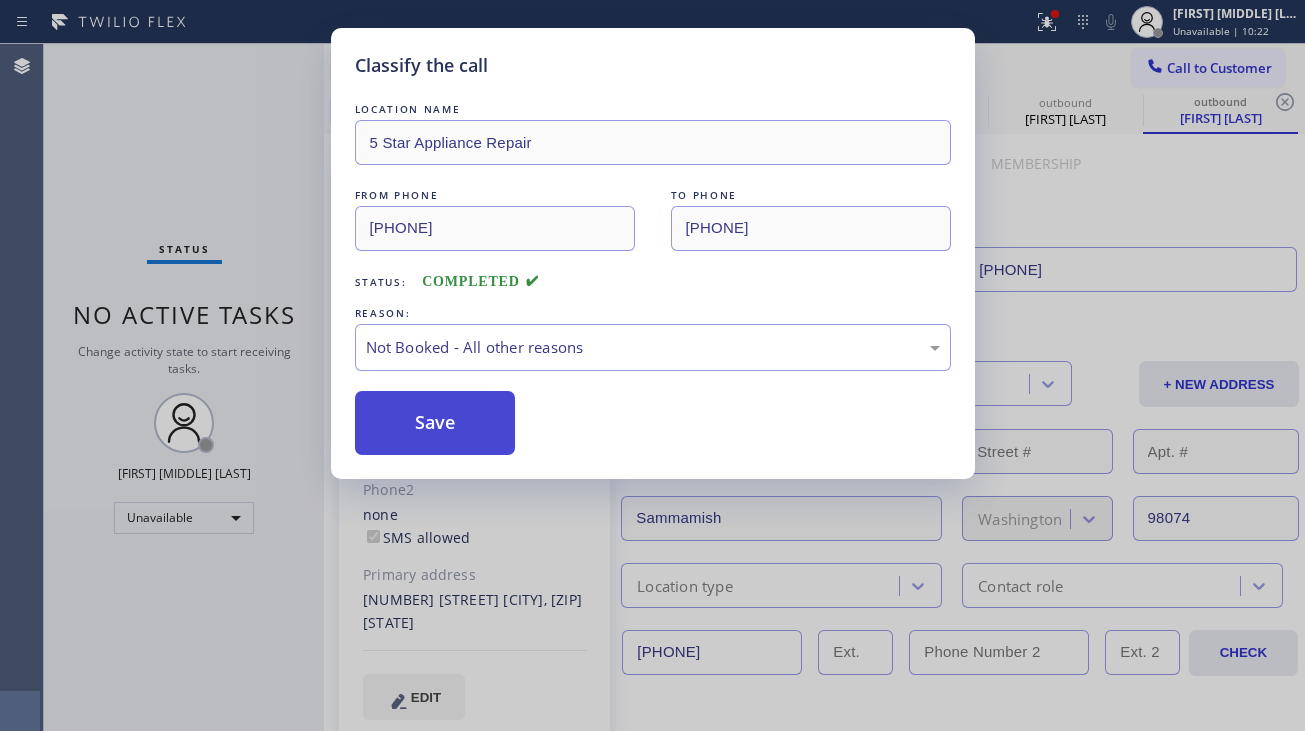 click on "Save" at bounding box center [435, 423] 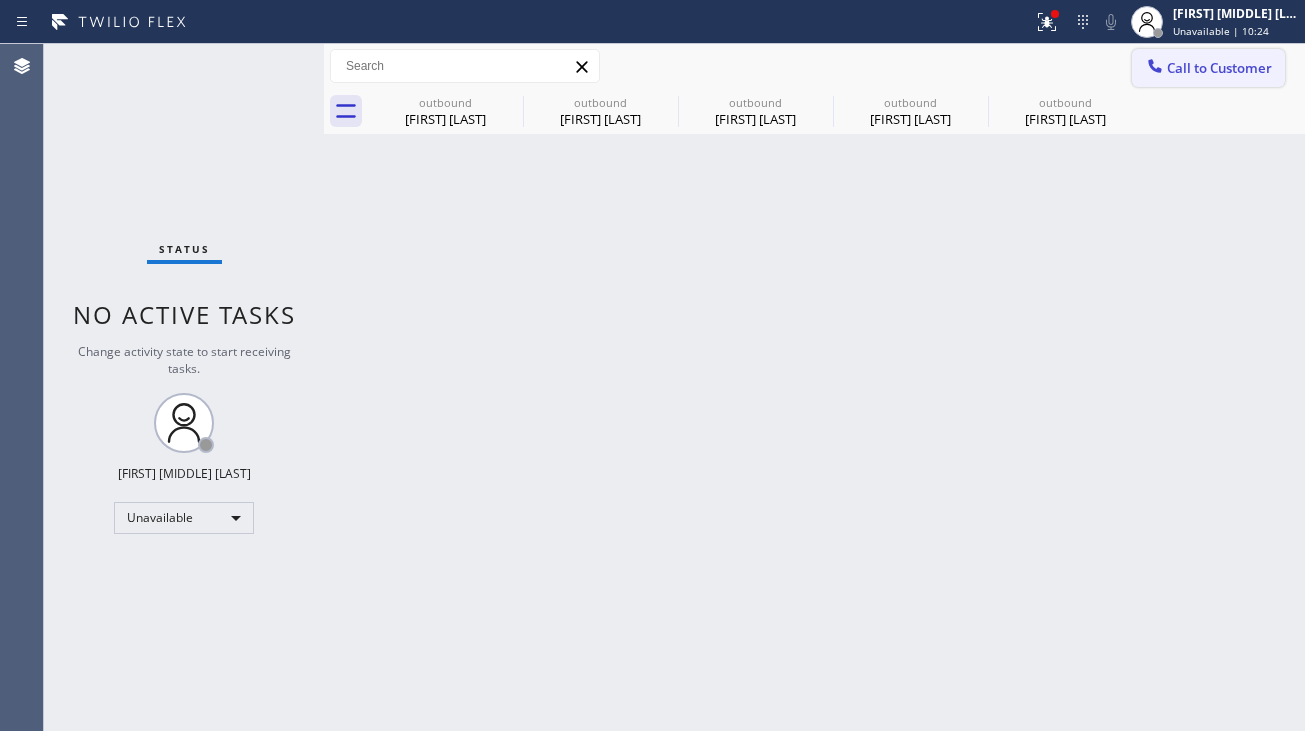 click 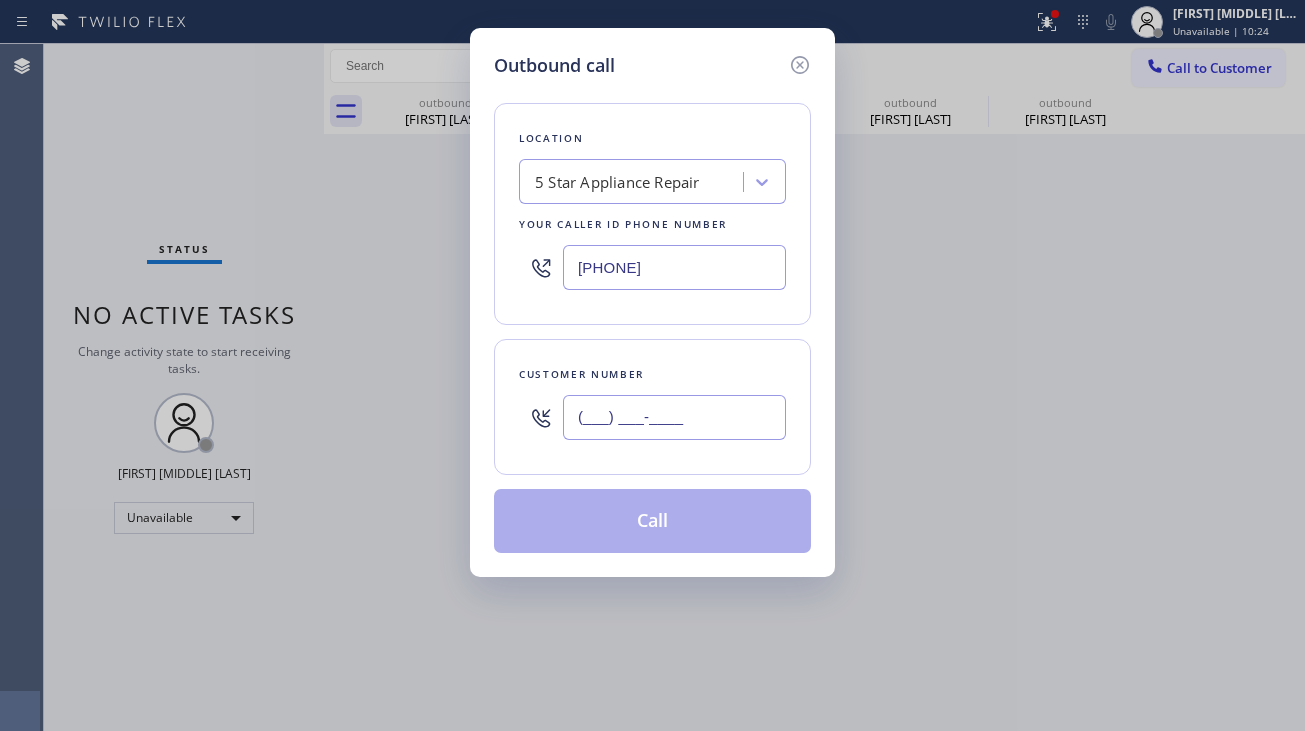 click on "(___) ___-____" at bounding box center [674, 417] 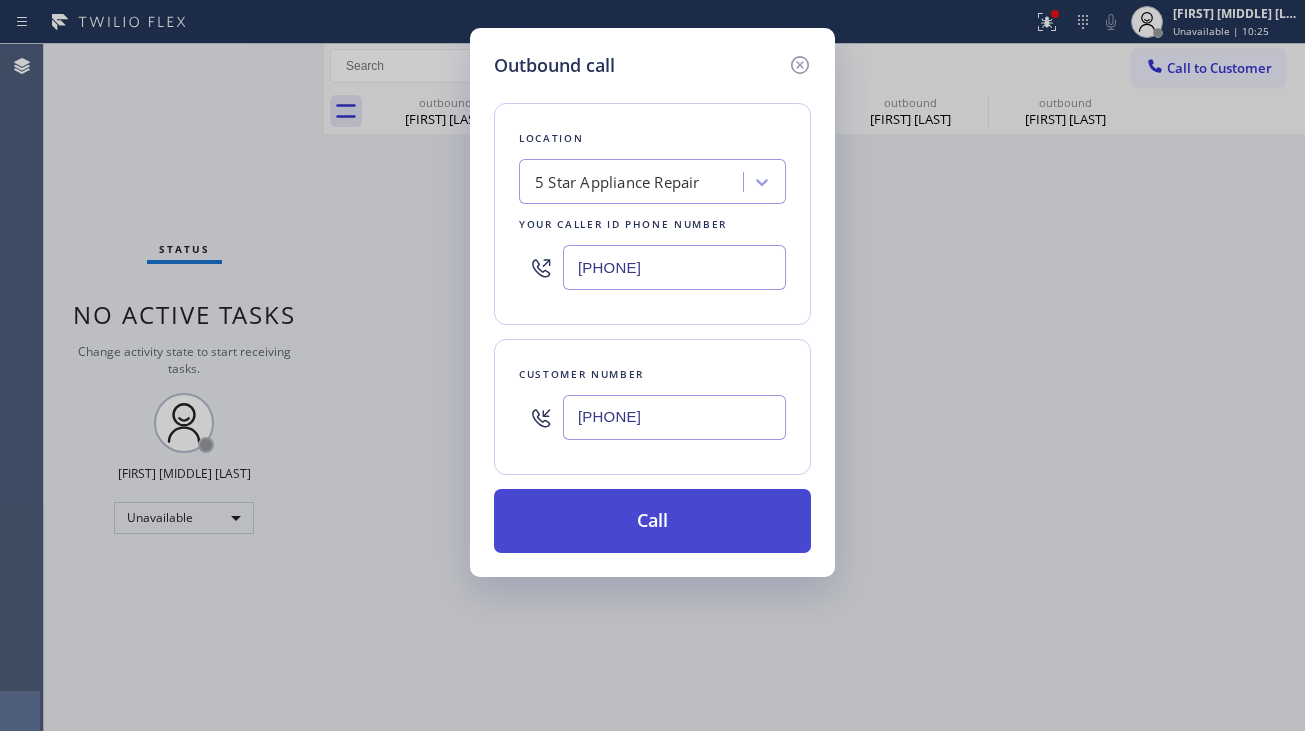 type on "[PHONE]" 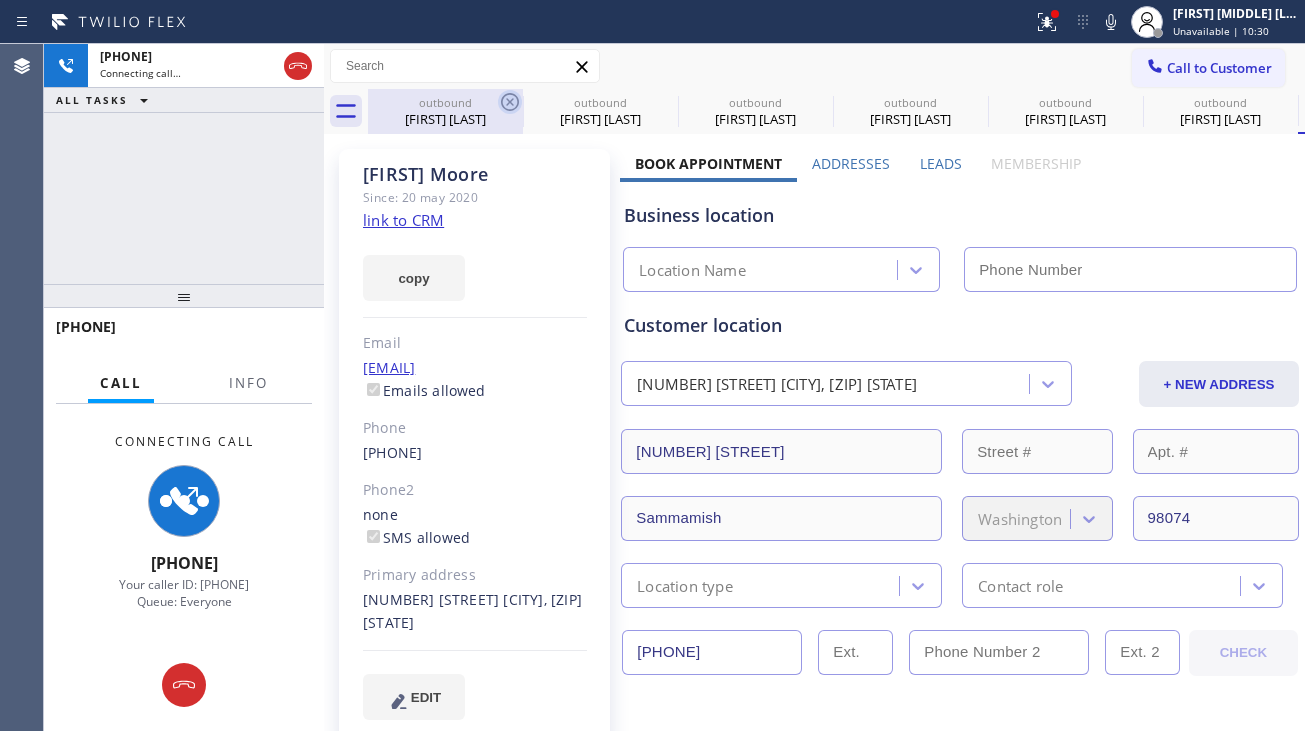 type on "[PHONE]" 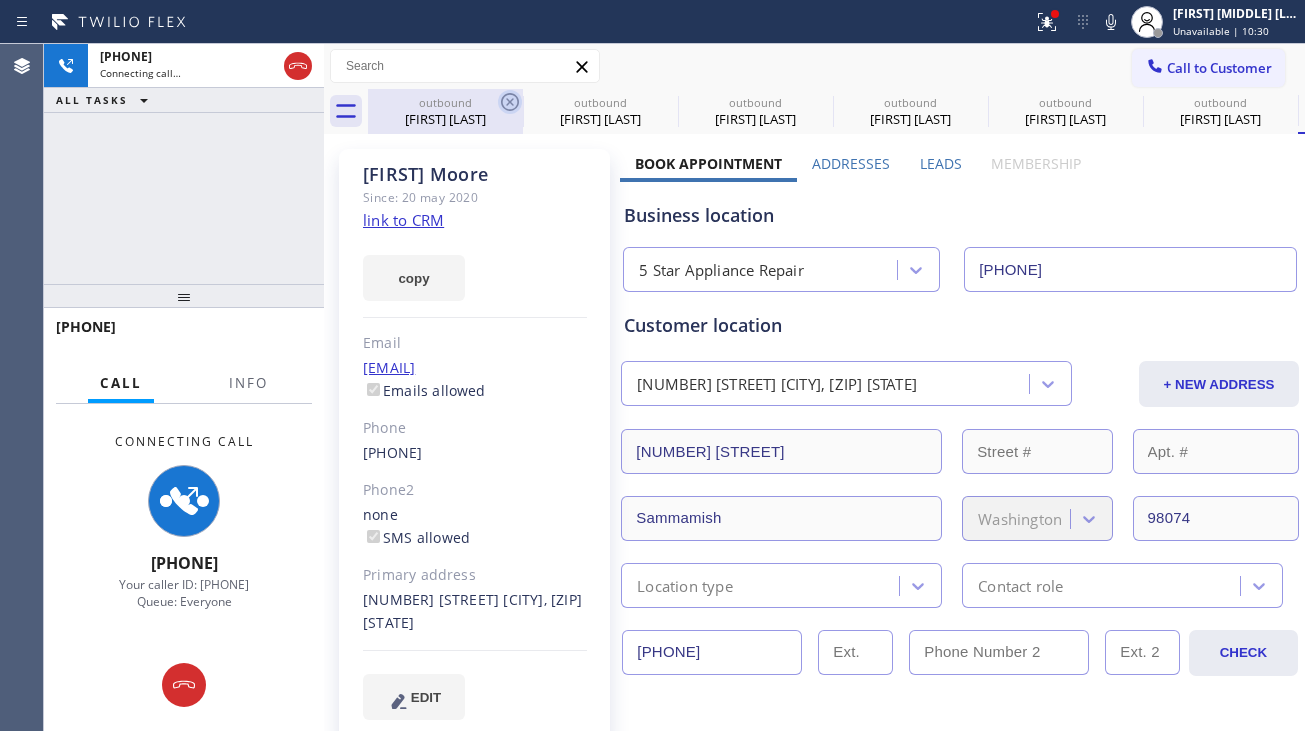 click 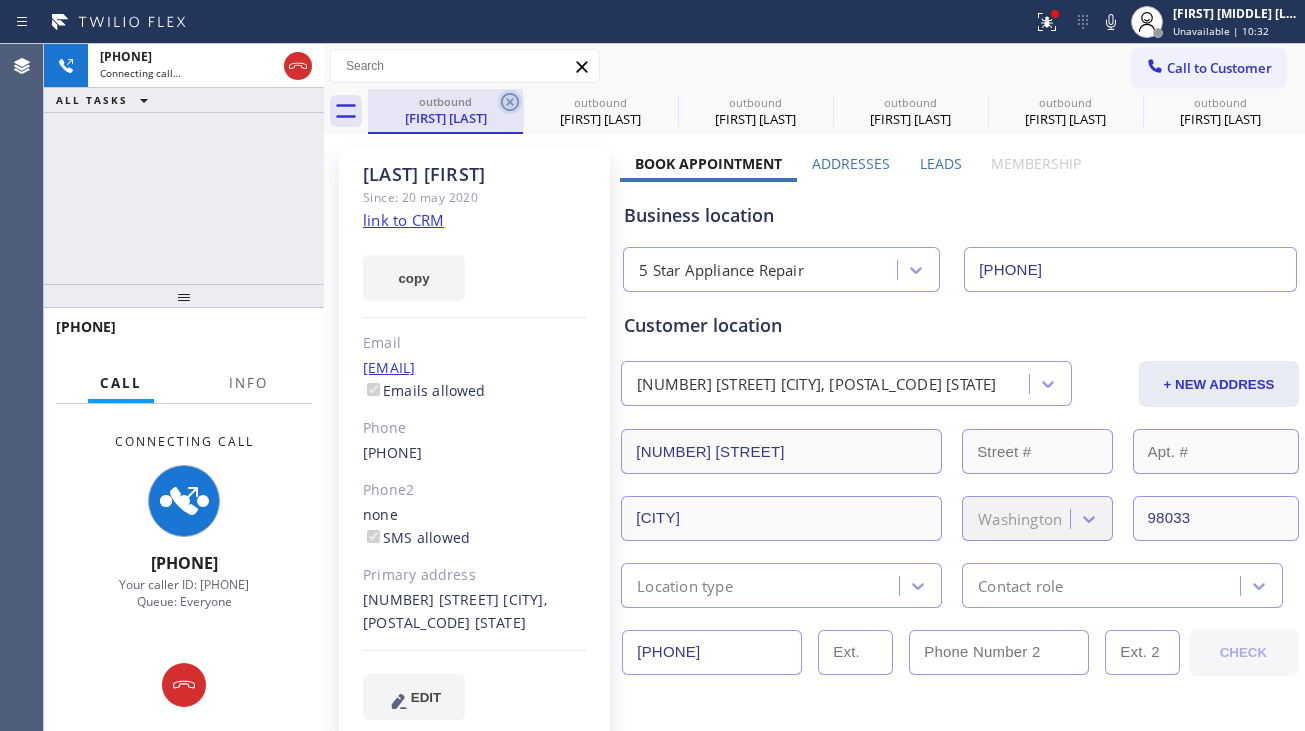 click 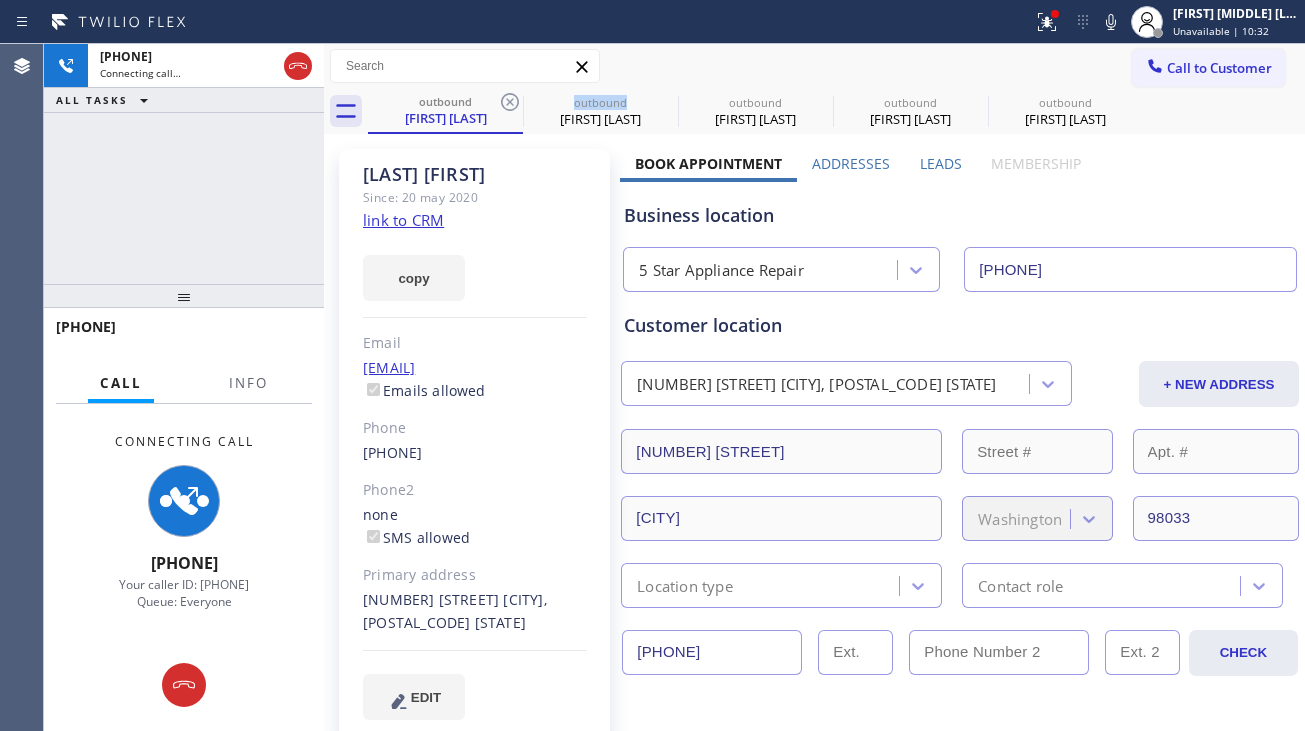 click 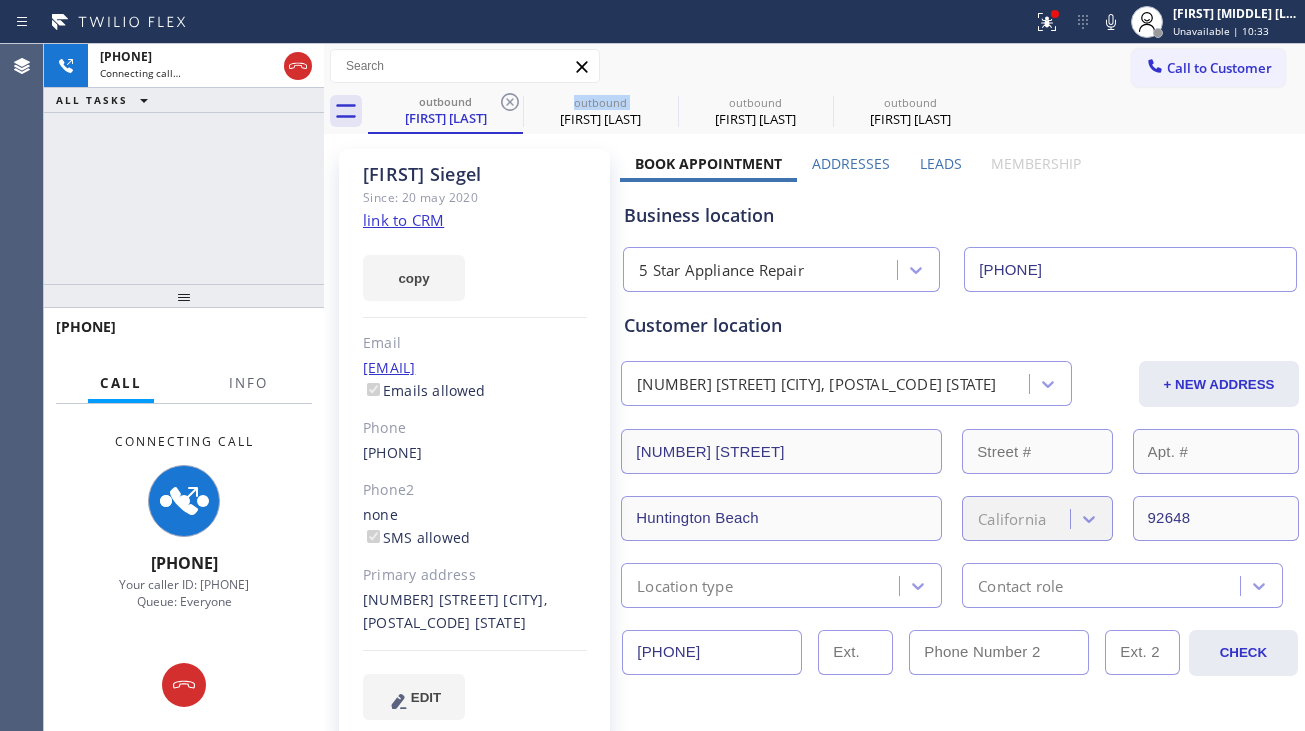 click 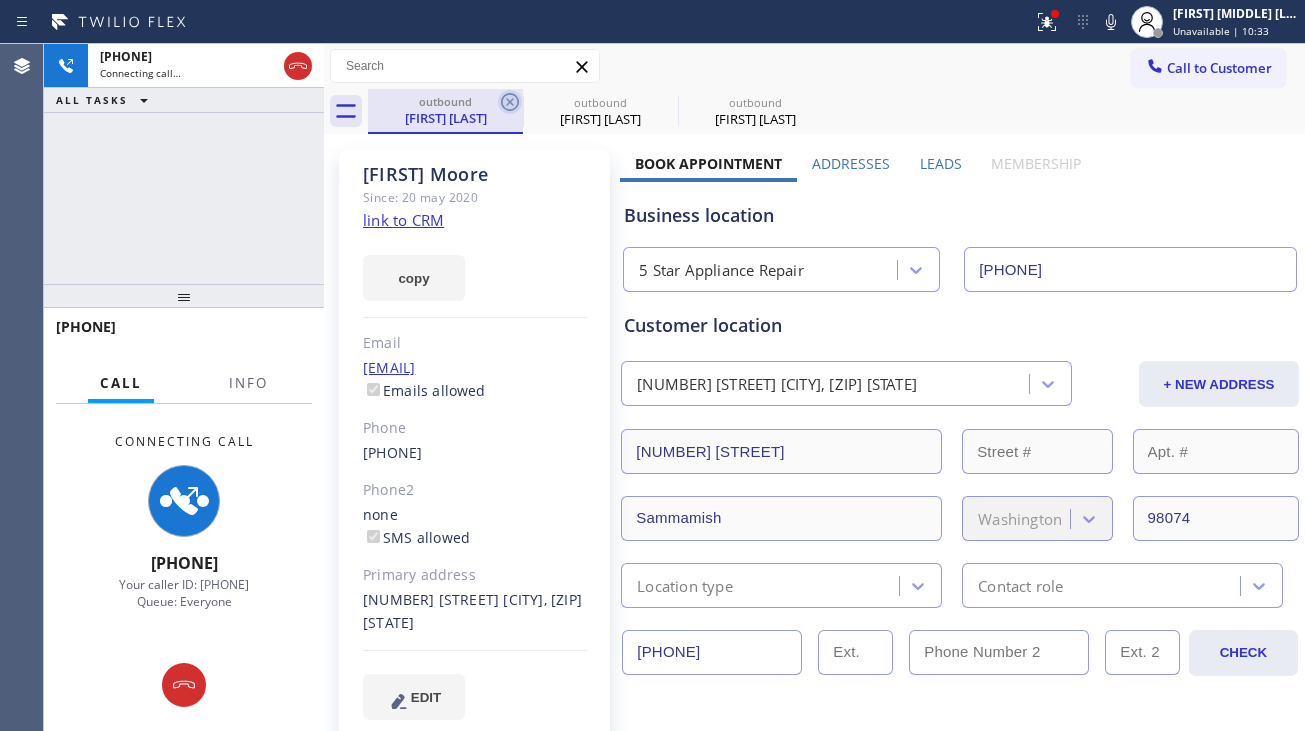 click 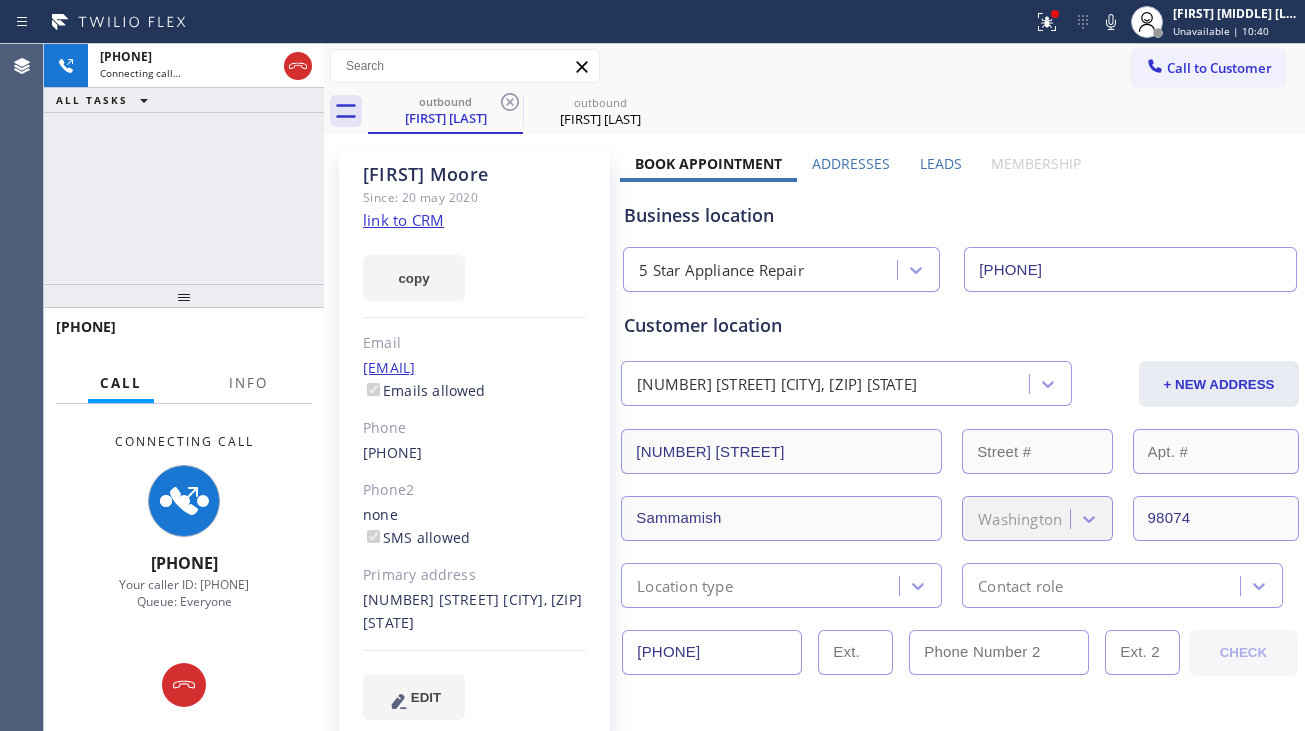 click 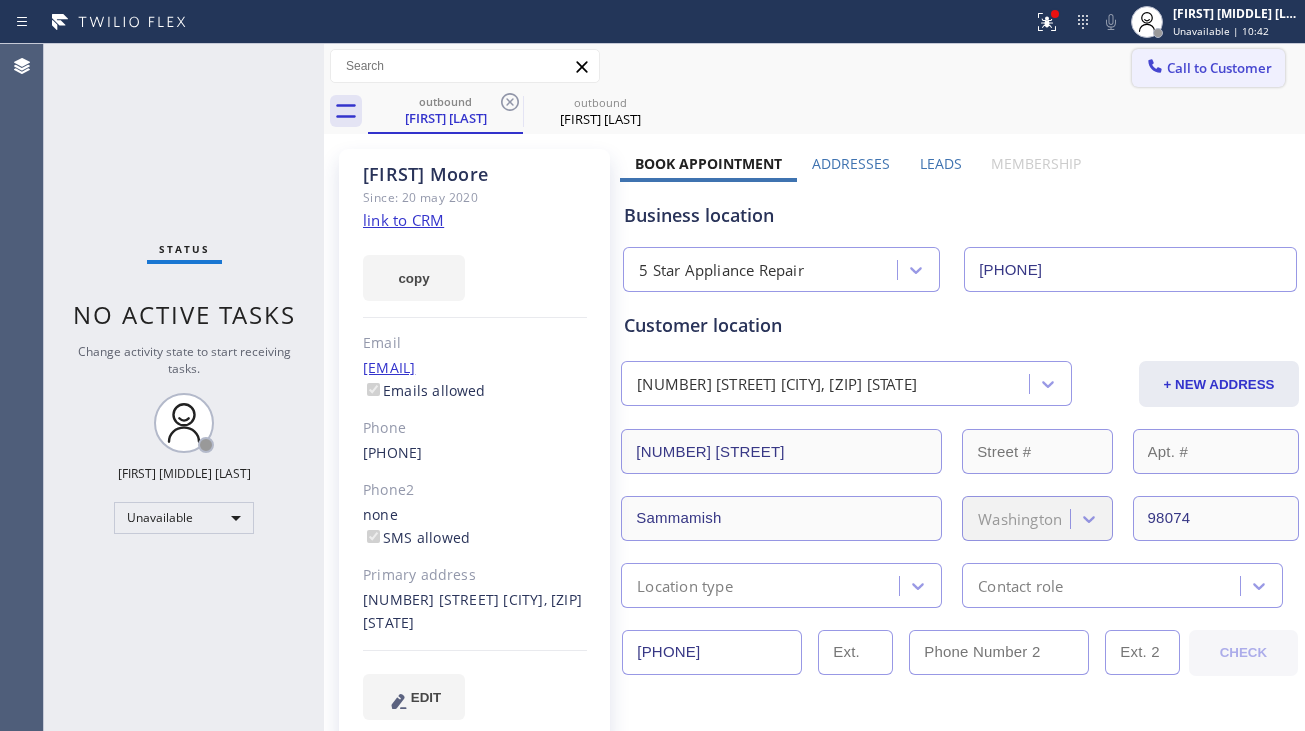 click on "Call to Customer" at bounding box center [1208, 68] 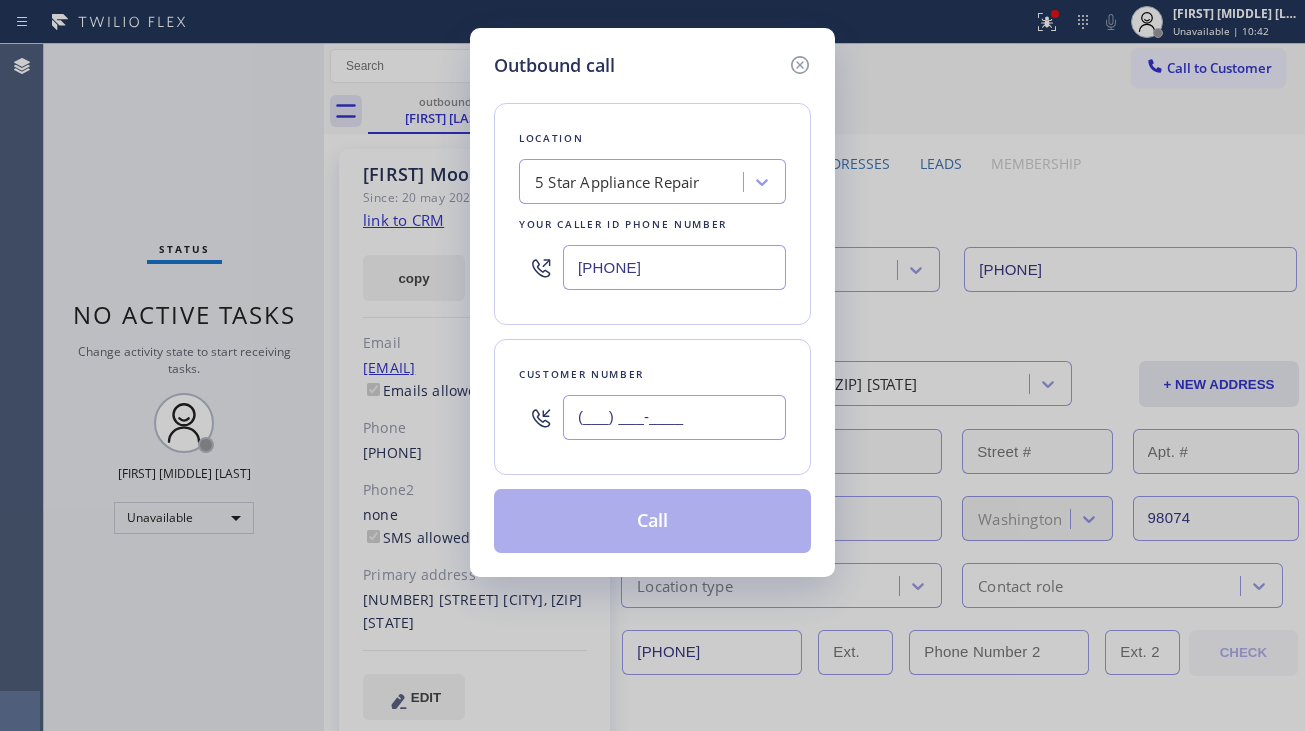 click on "(___) ___-____" at bounding box center [674, 417] 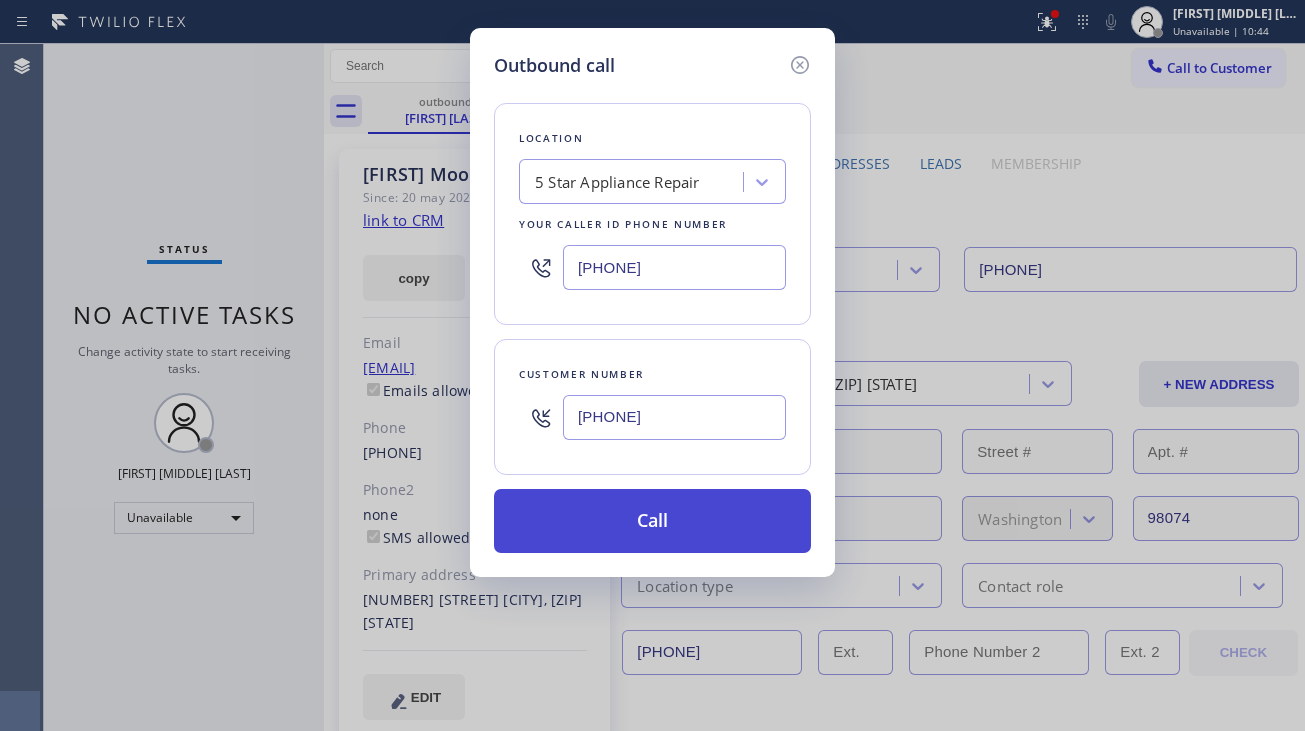 type on "[PHONE]" 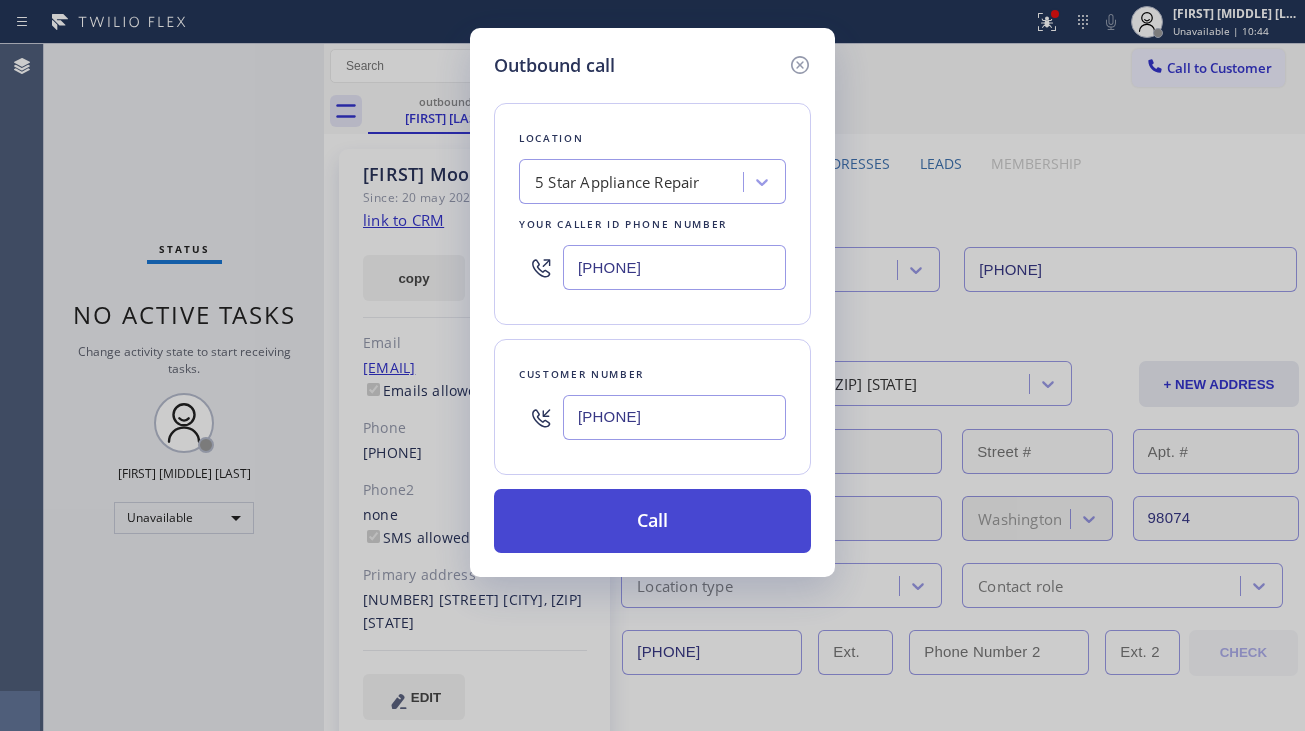 click on "Call" at bounding box center (652, 521) 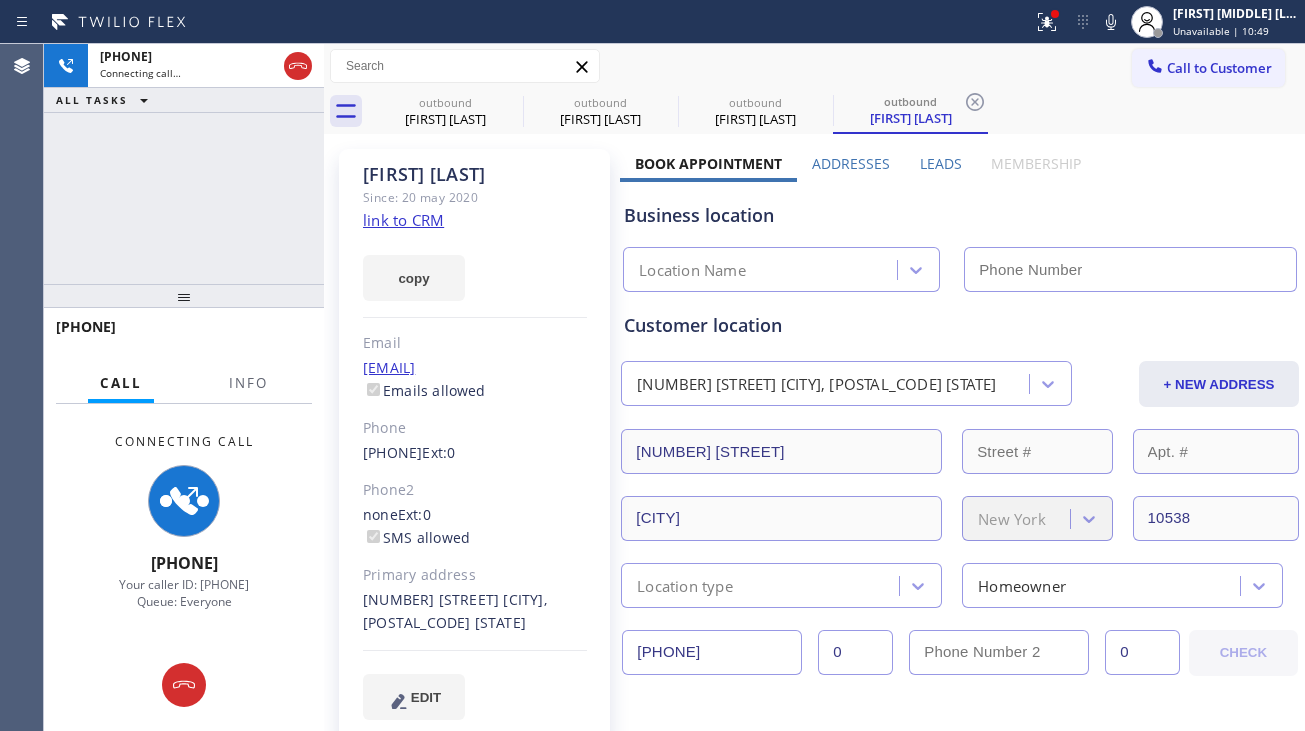 type on "[PHONE]" 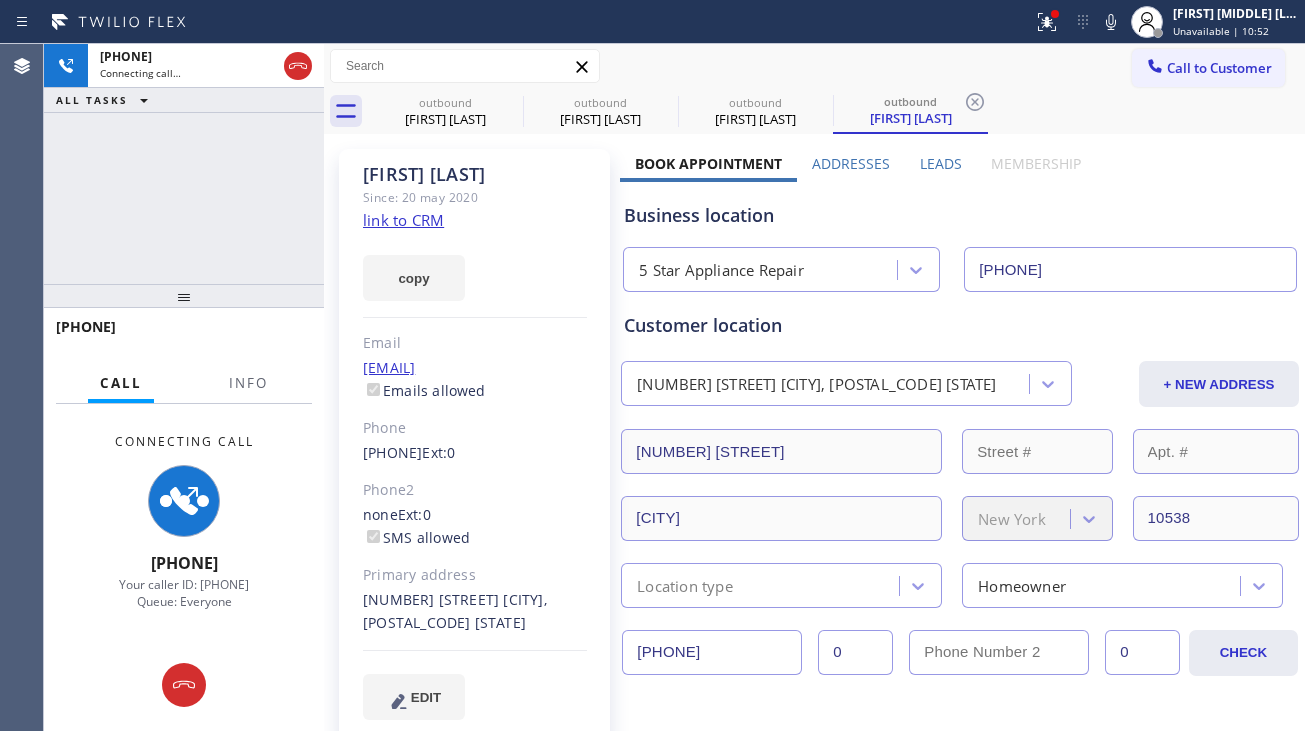 click on "([PHONE]) [PHONE] Ext: 0" 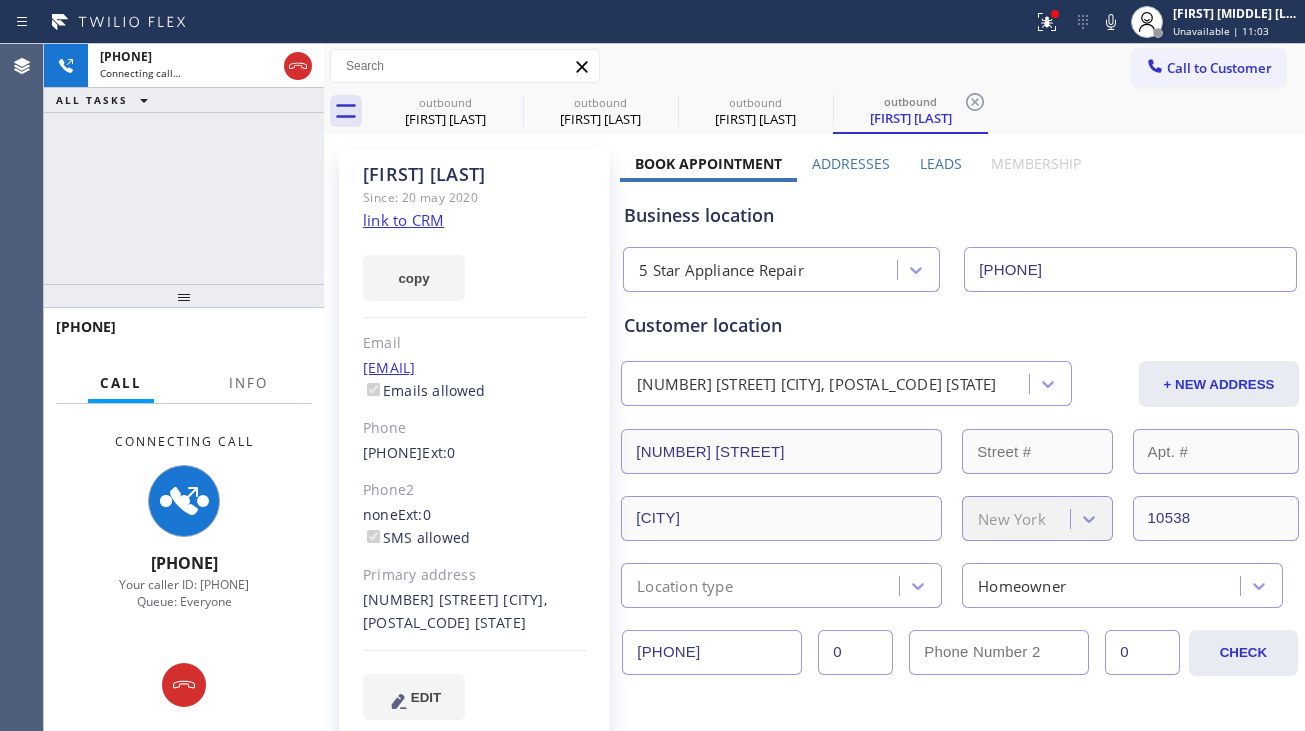 click 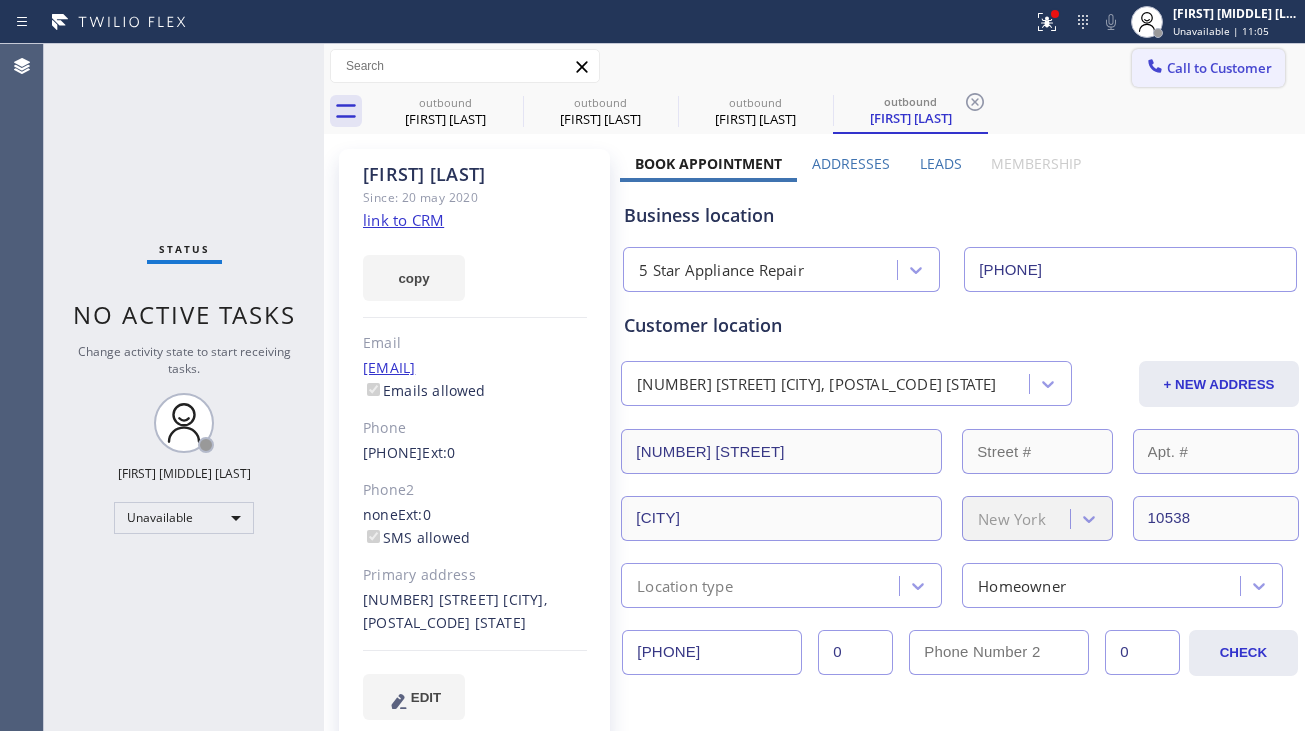 click on "Call to Customer" at bounding box center (1219, 68) 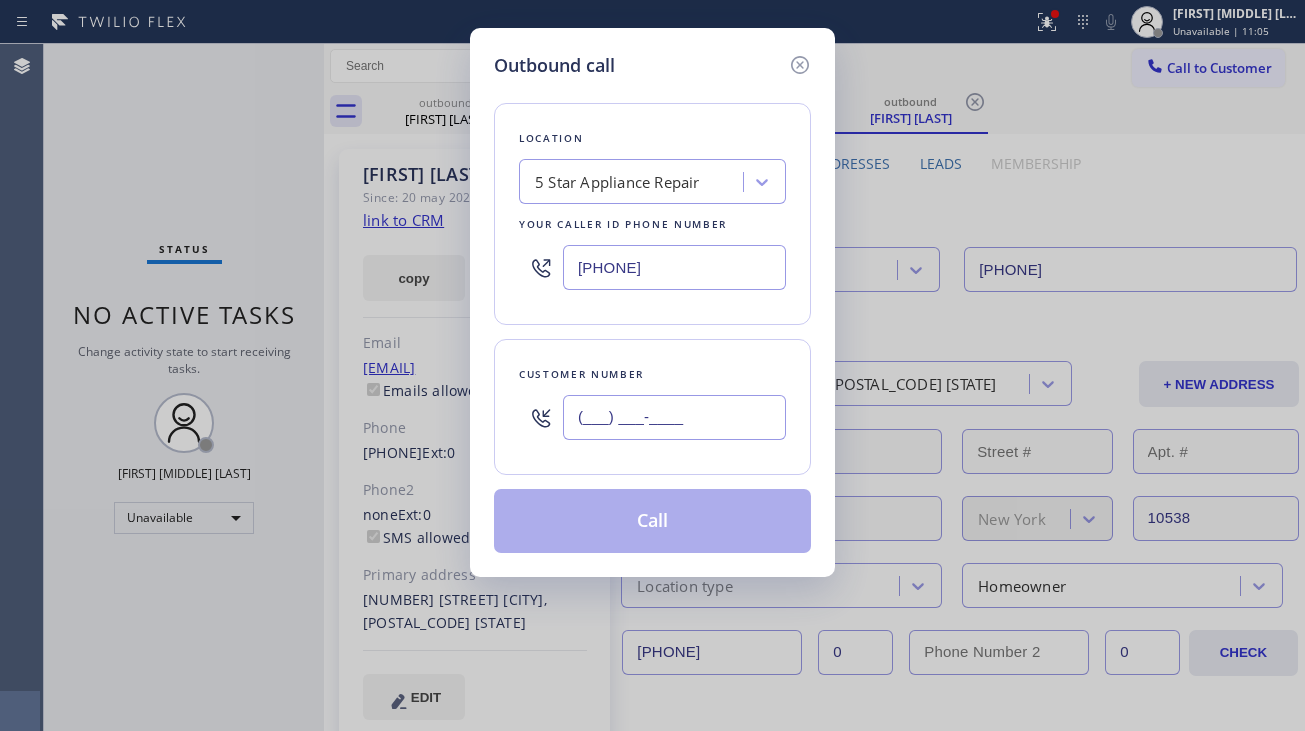 click on "(___) ___-____" at bounding box center (674, 417) 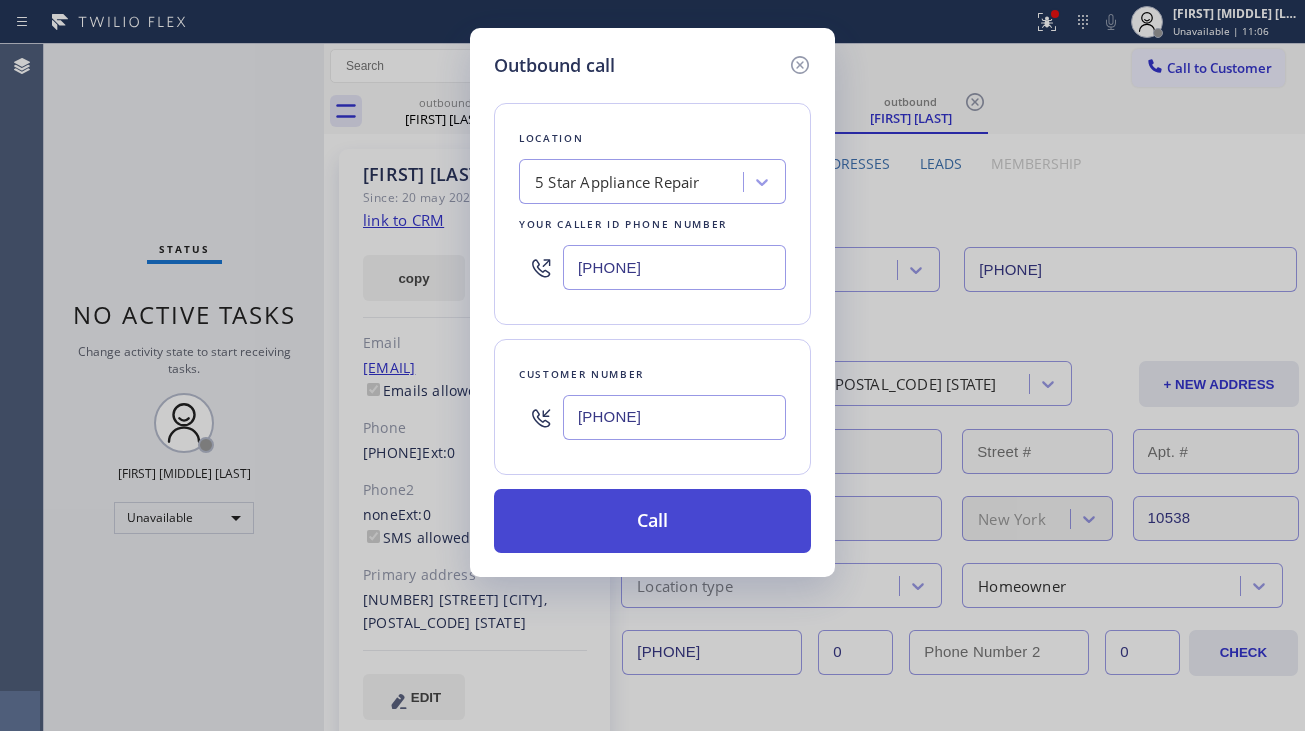 type on "[PHONE]" 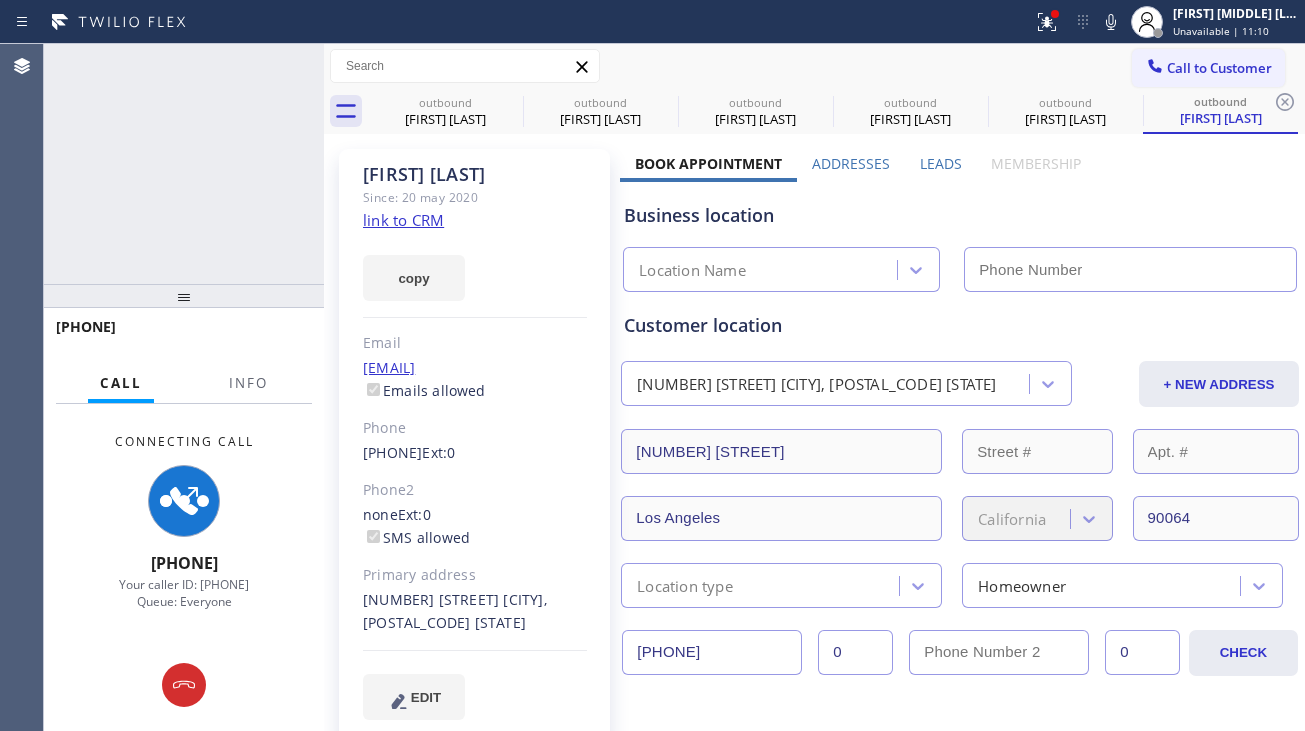 type on "[PHONE]" 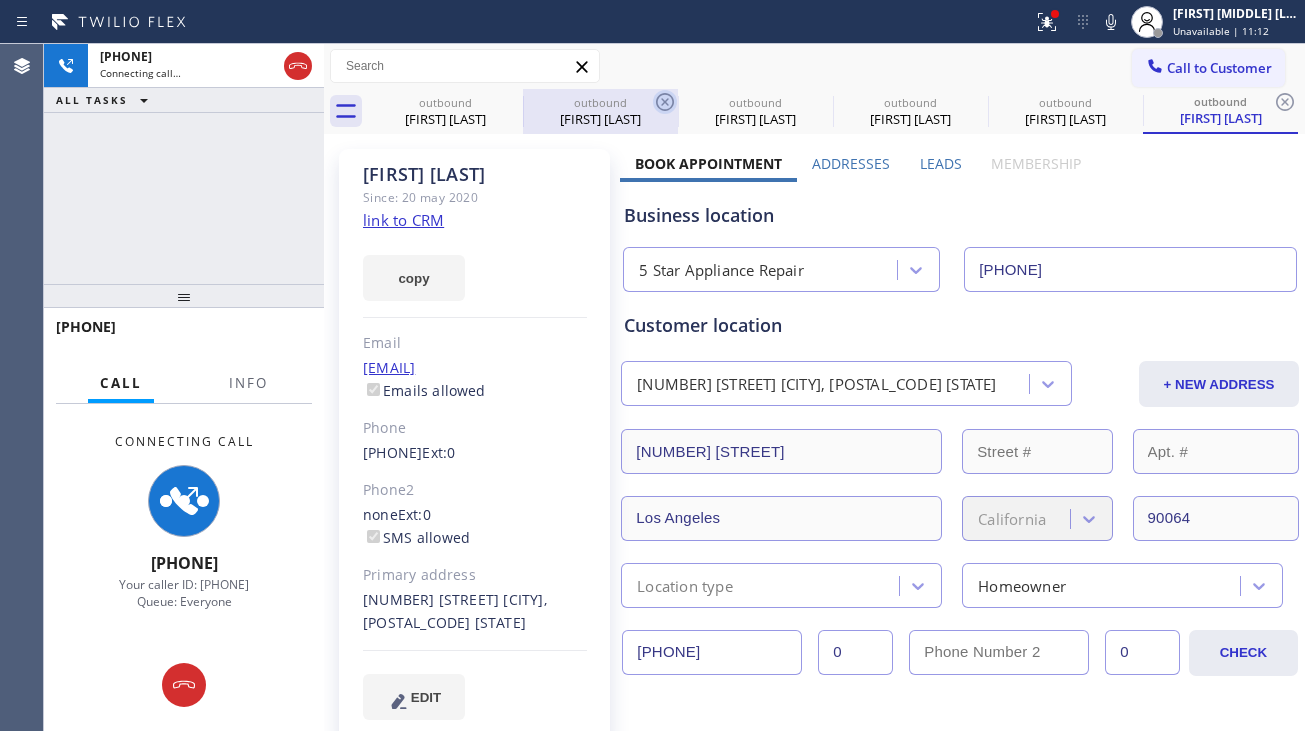 click 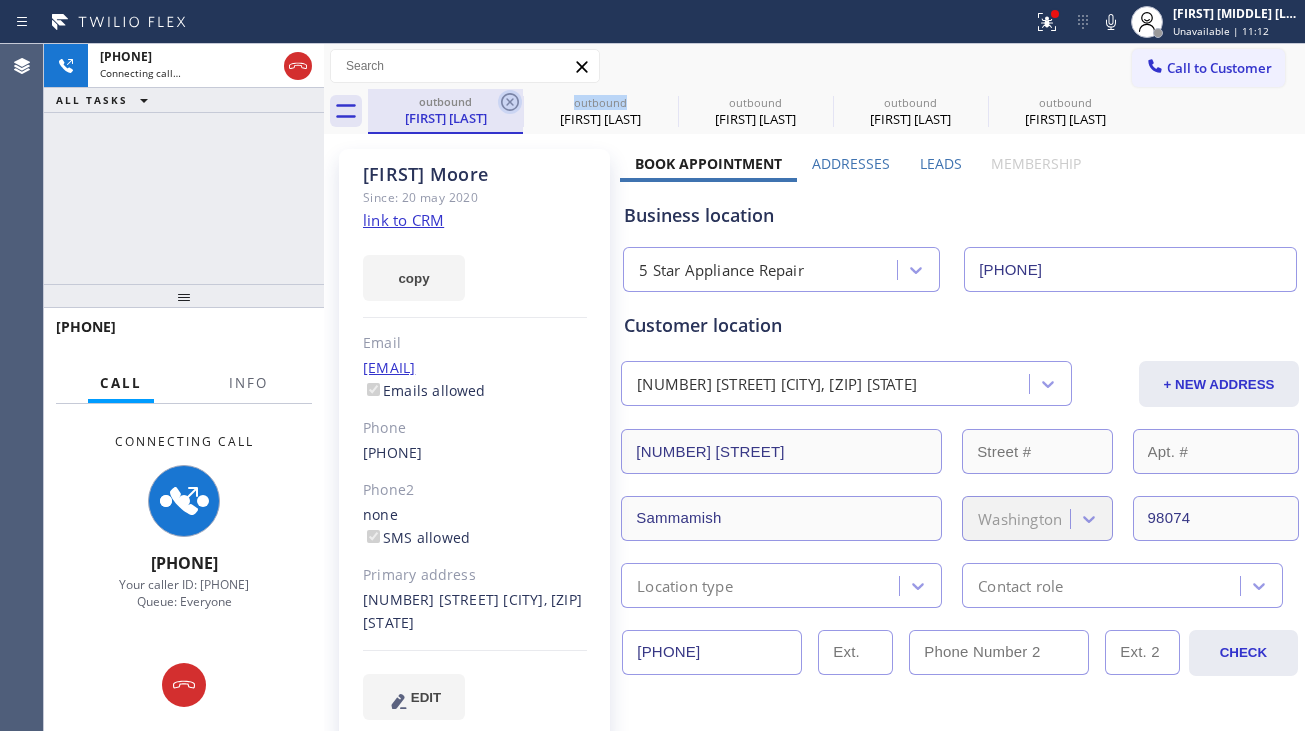 click 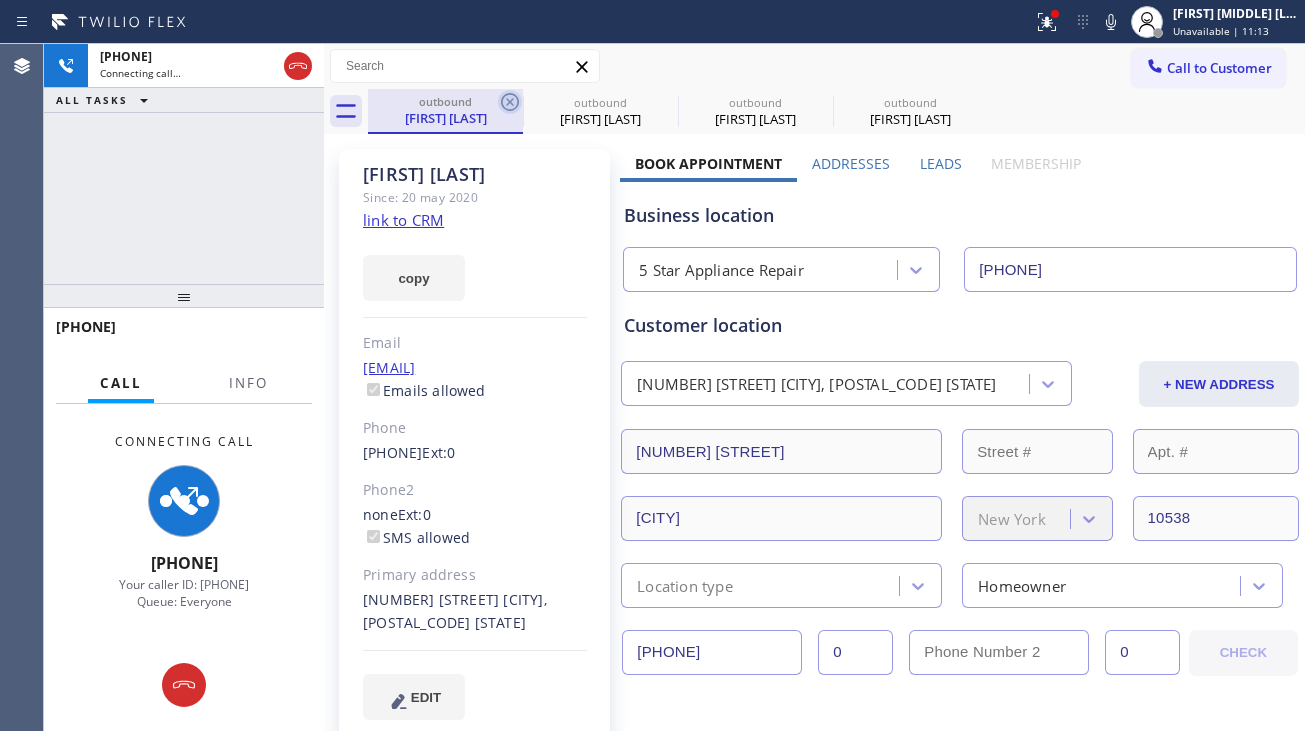 click 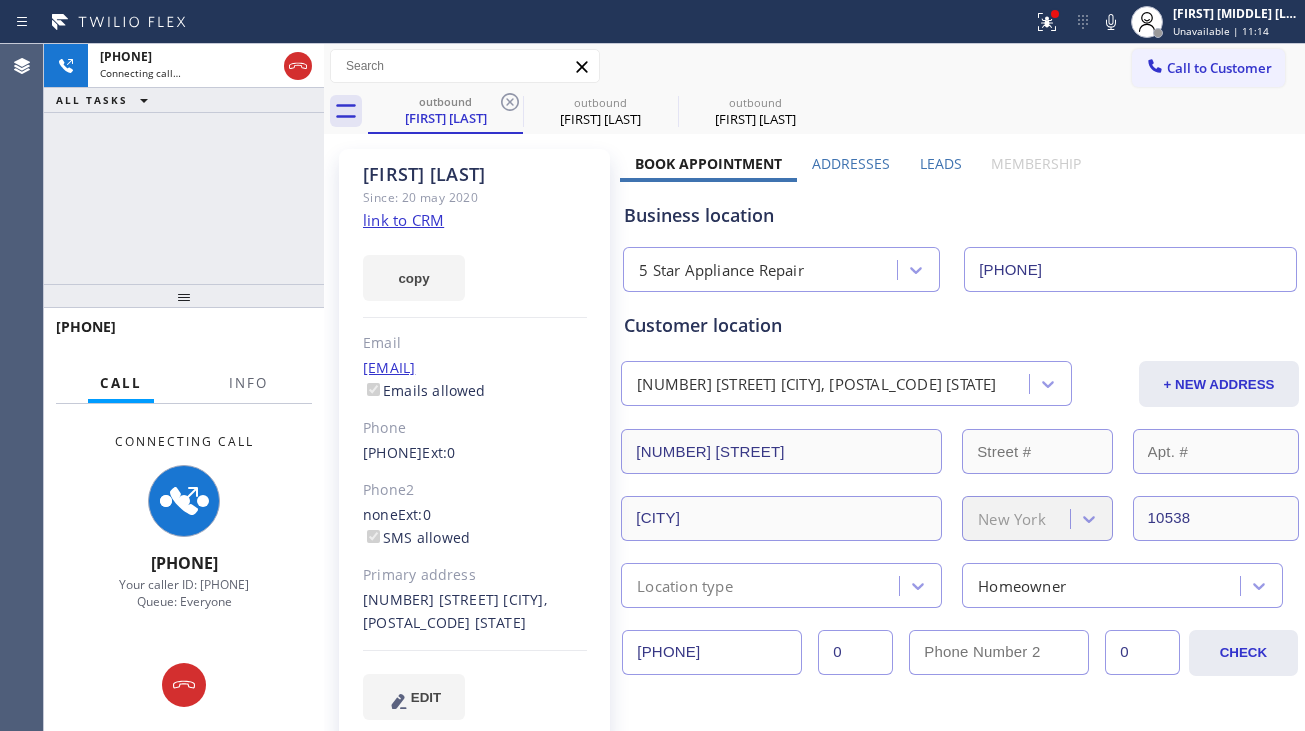 click 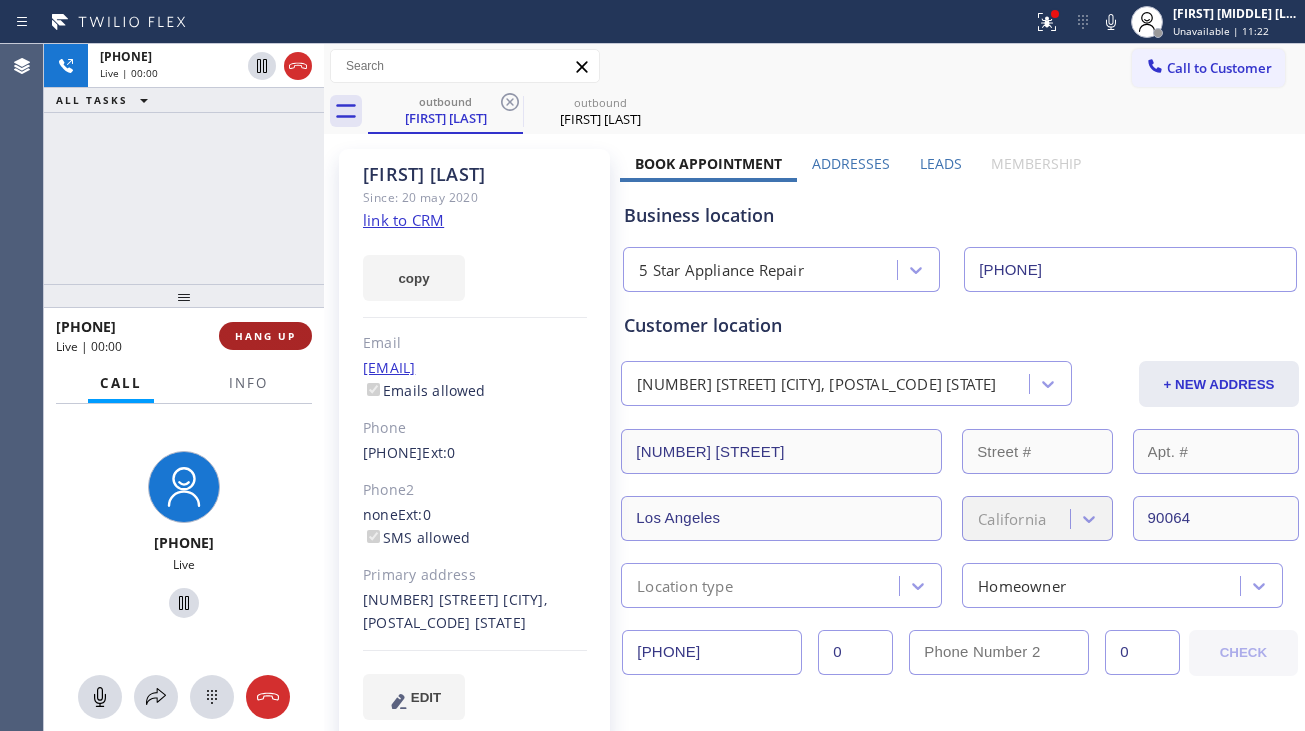 click on "HANG UP" at bounding box center [265, 336] 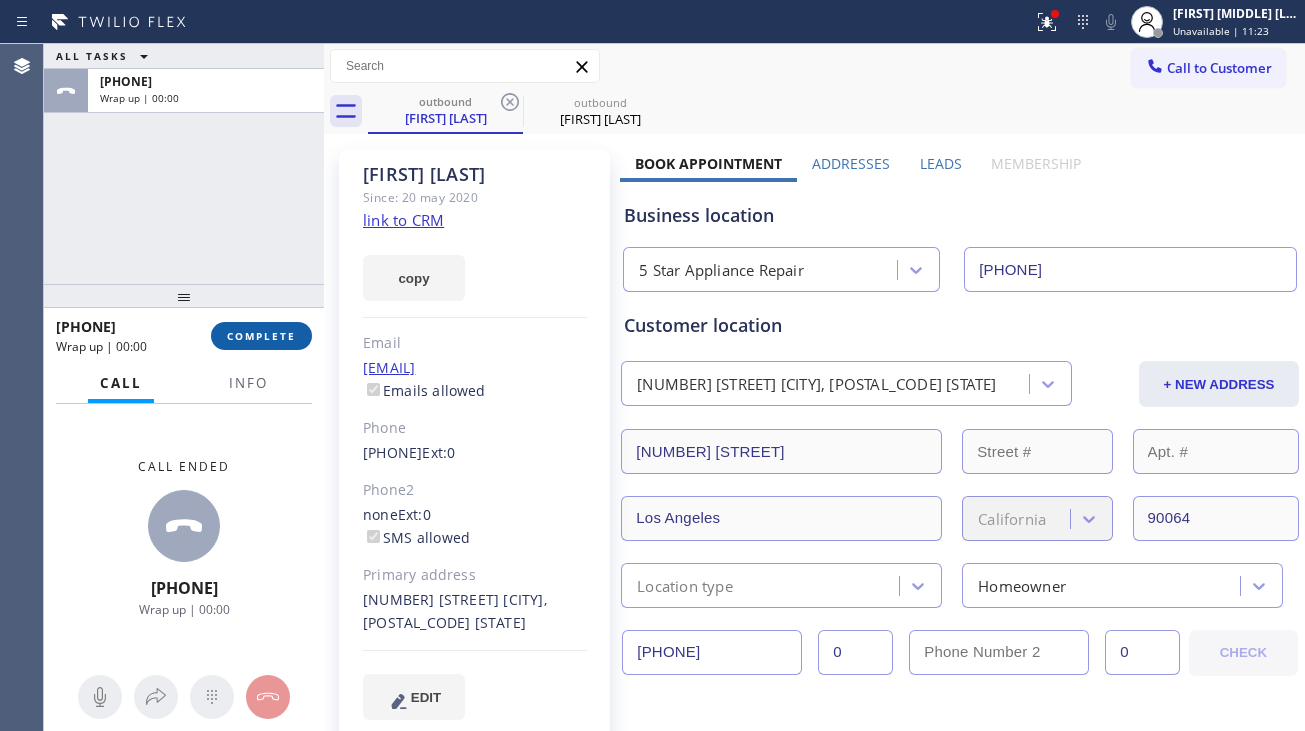 click on "COMPLETE" at bounding box center (261, 336) 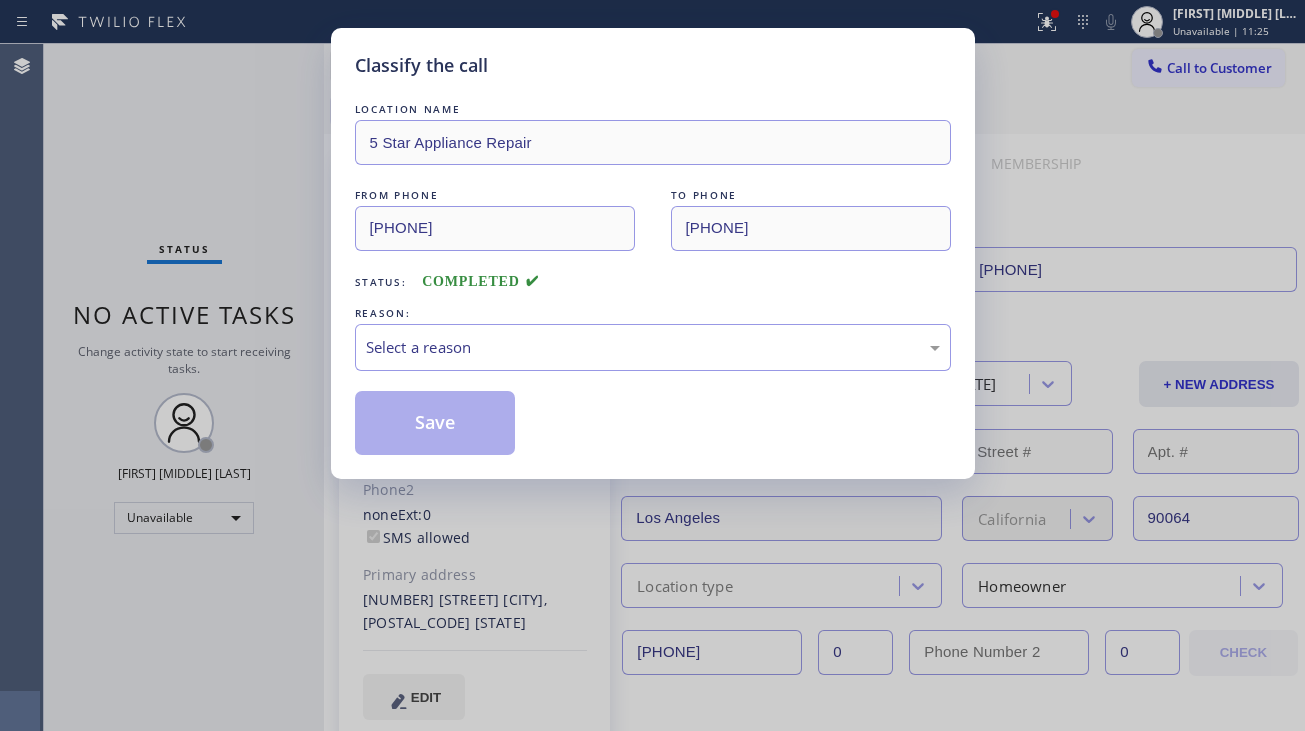 click on "Select a reason" at bounding box center (653, 347) 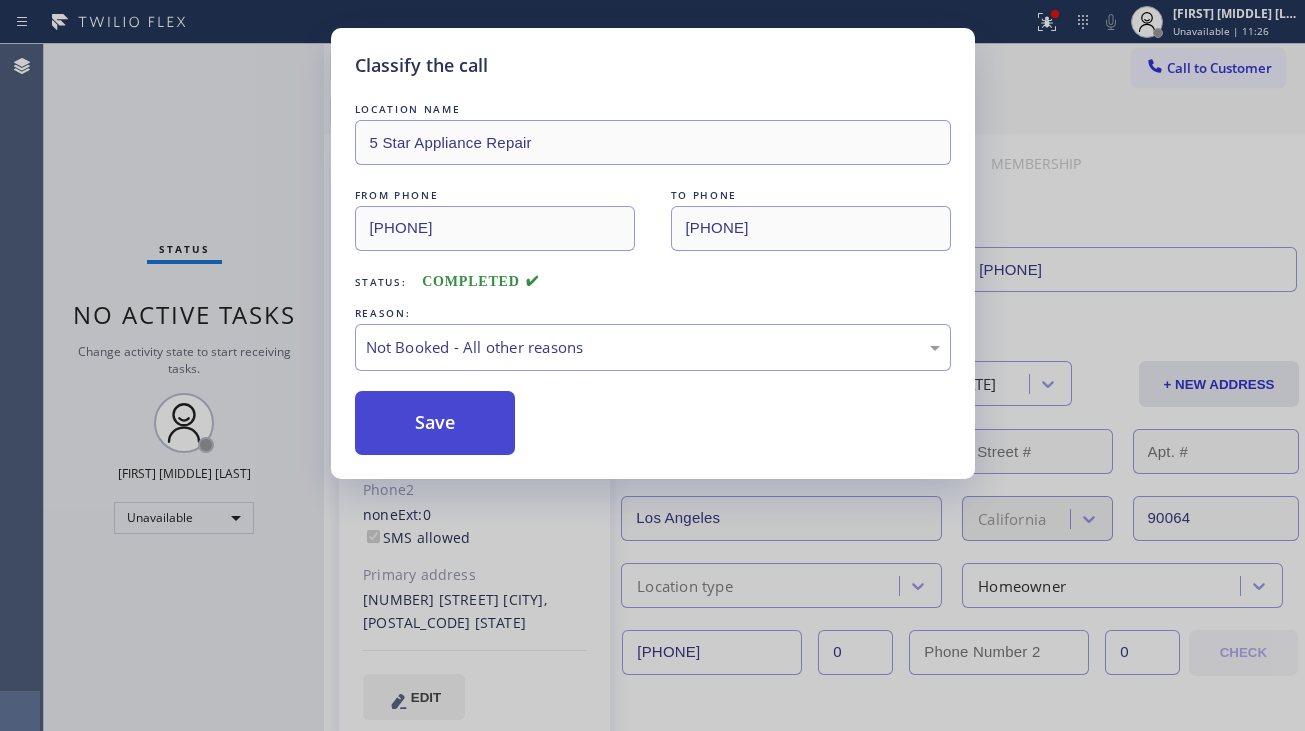 click on "Save" at bounding box center [435, 423] 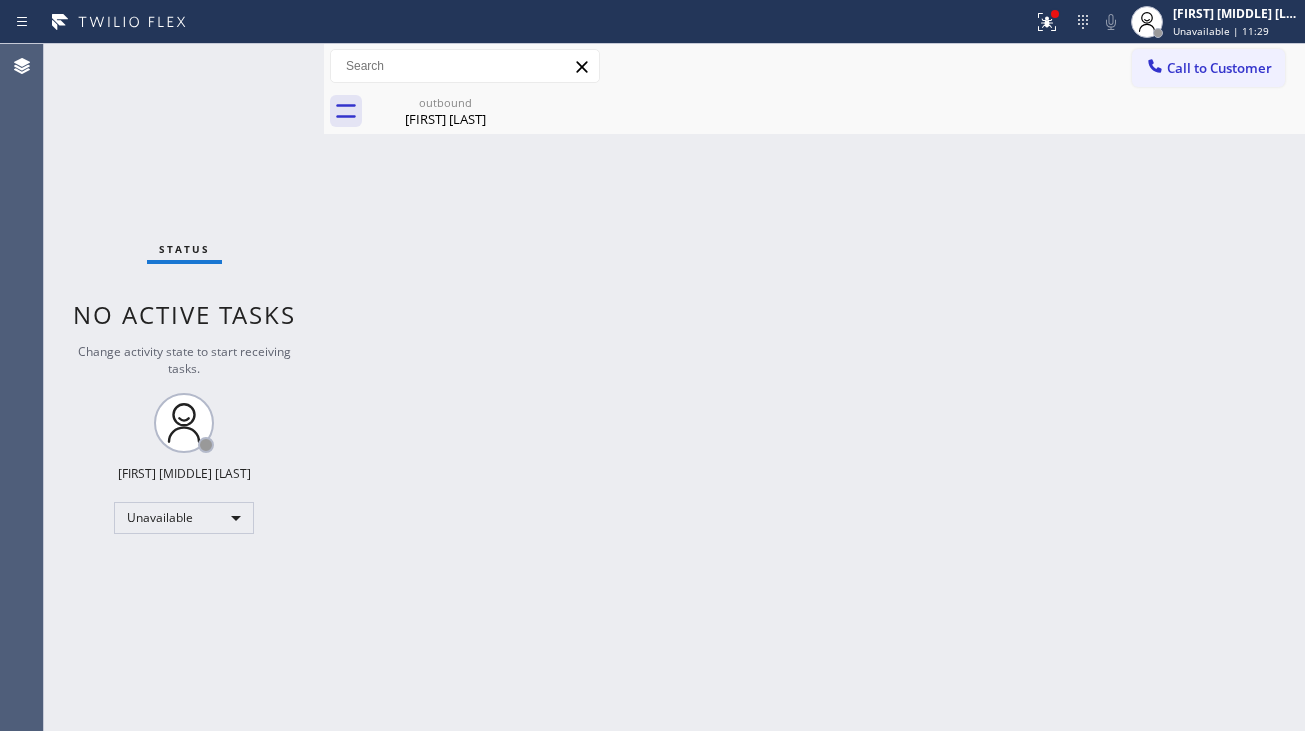 click on "Call to Customer" at bounding box center (1208, 68) 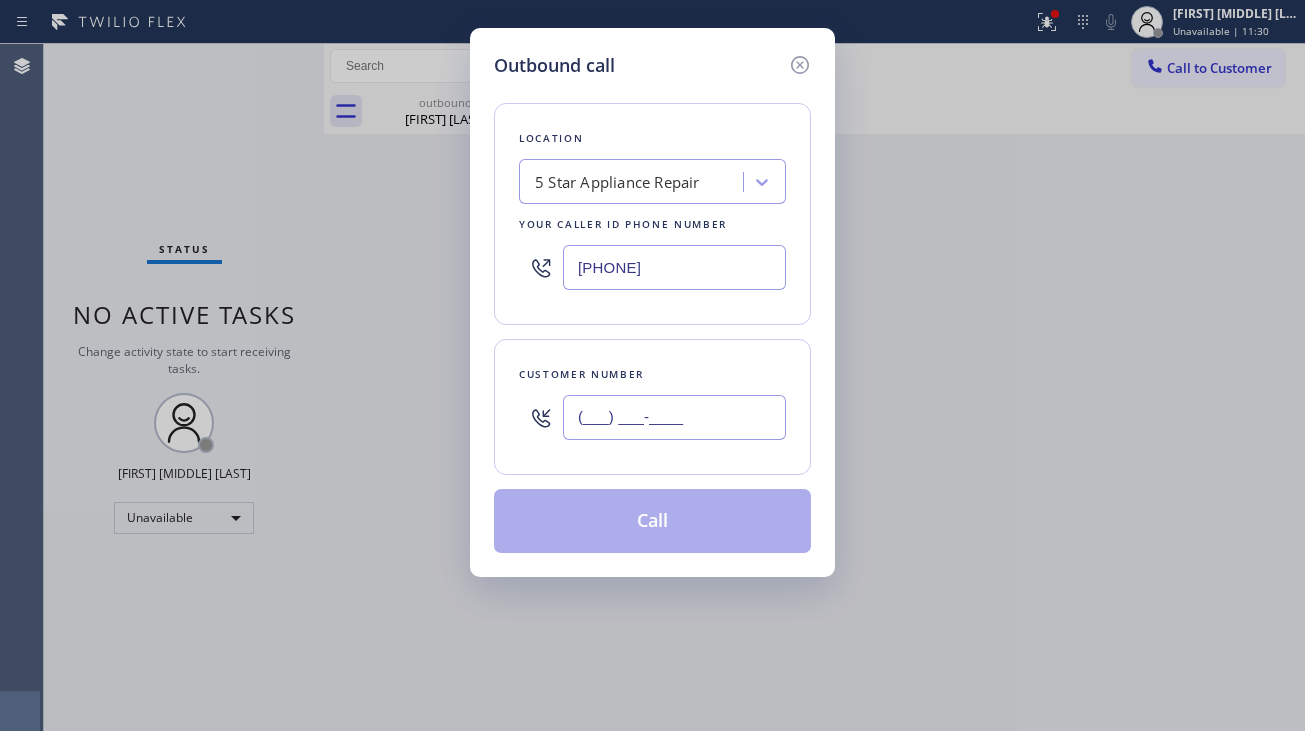click on "(___) ___-____" at bounding box center (674, 417) 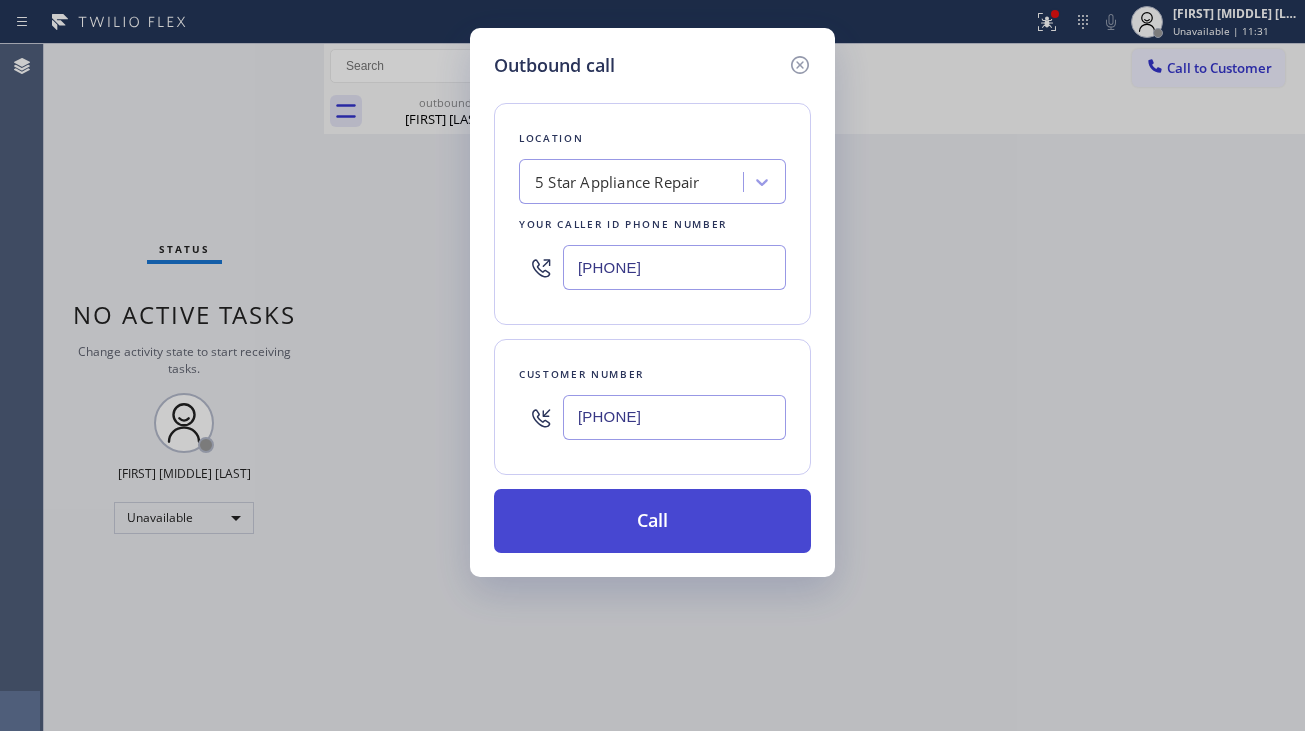 type on "[PHONE]" 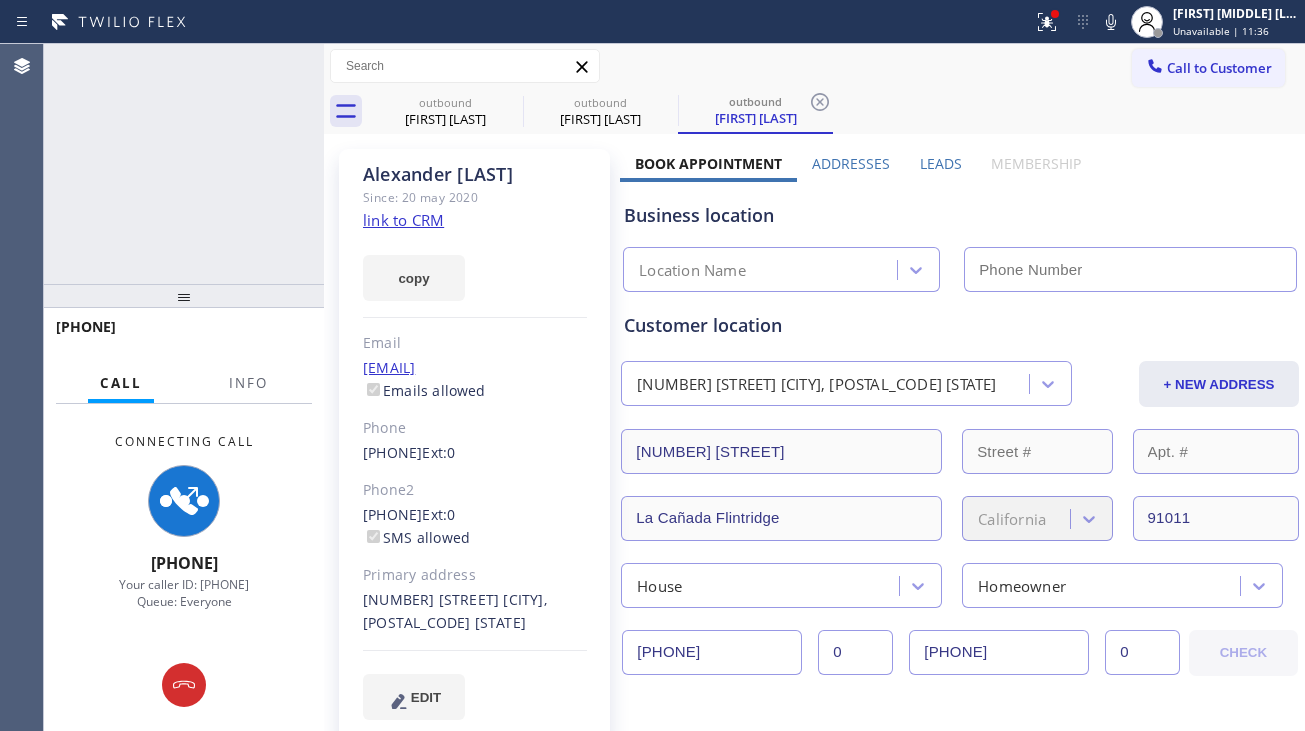 type on "[PHONE]" 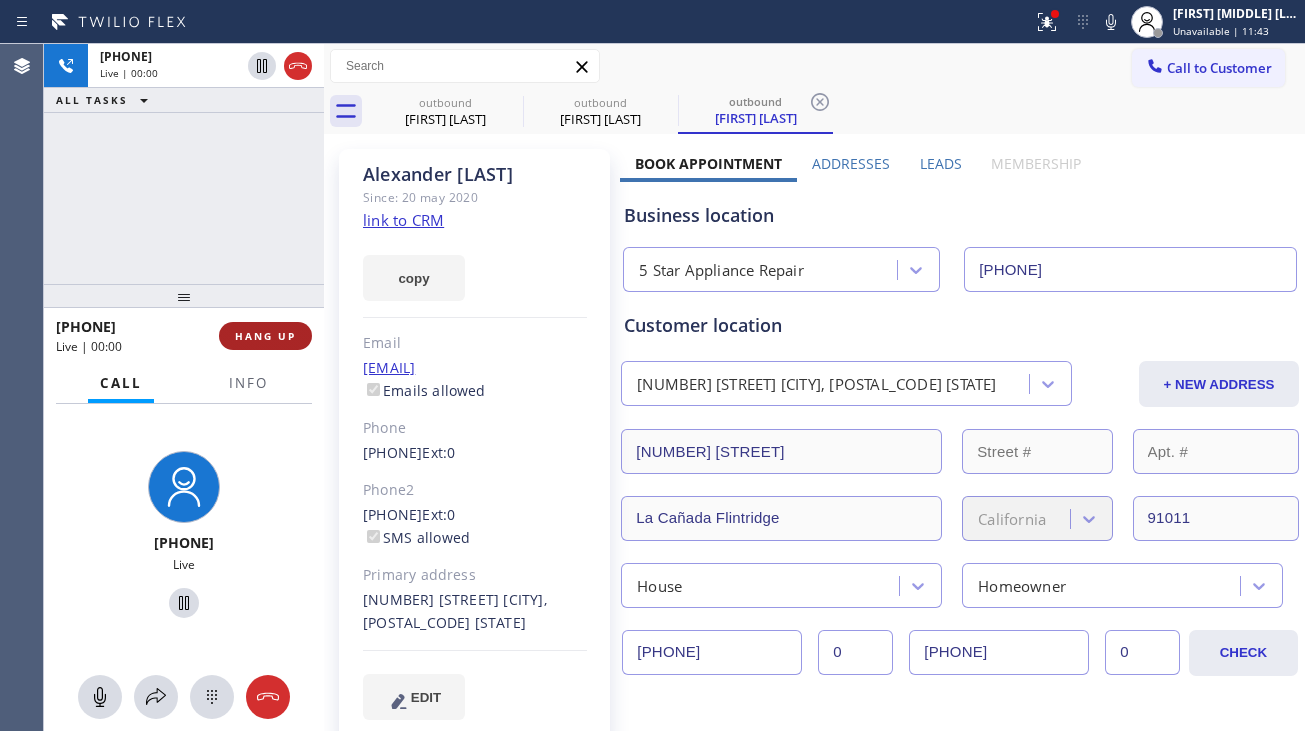 click on "HANG UP" at bounding box center (265, 336) 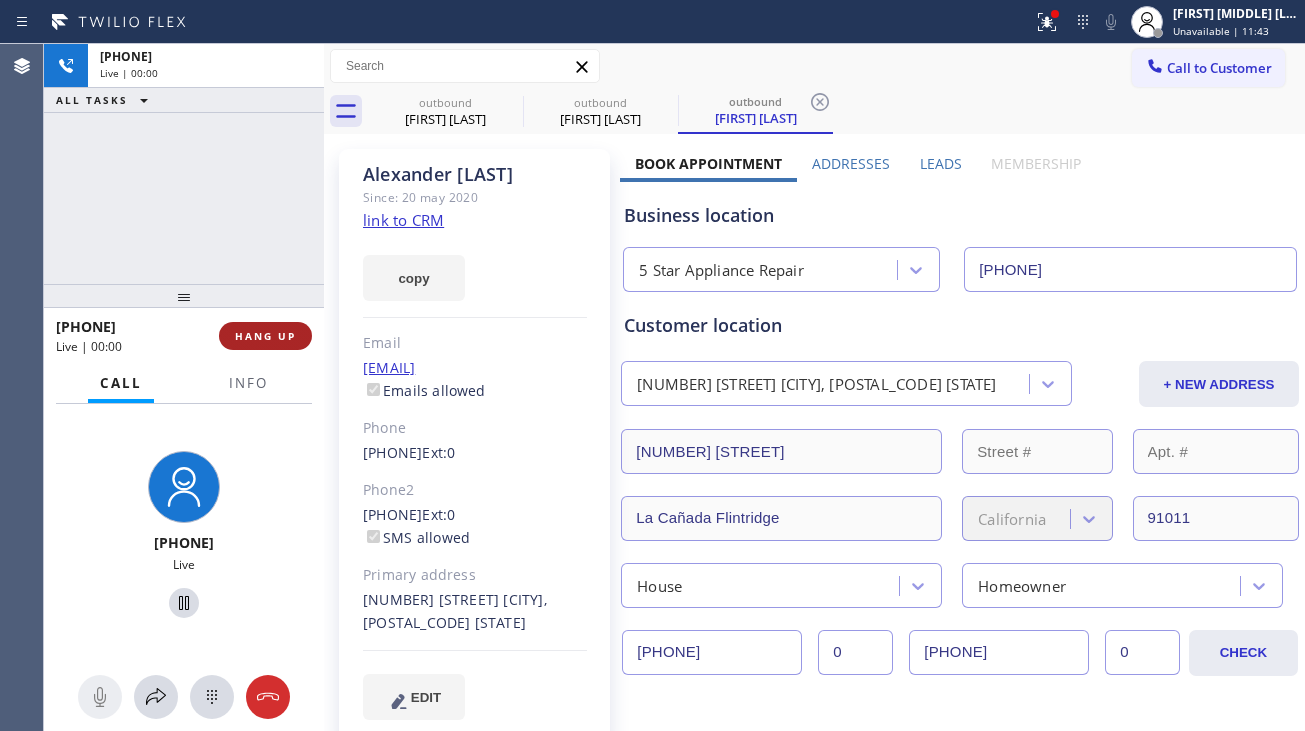click on "HANG UP" at bounding box center [265, 336] 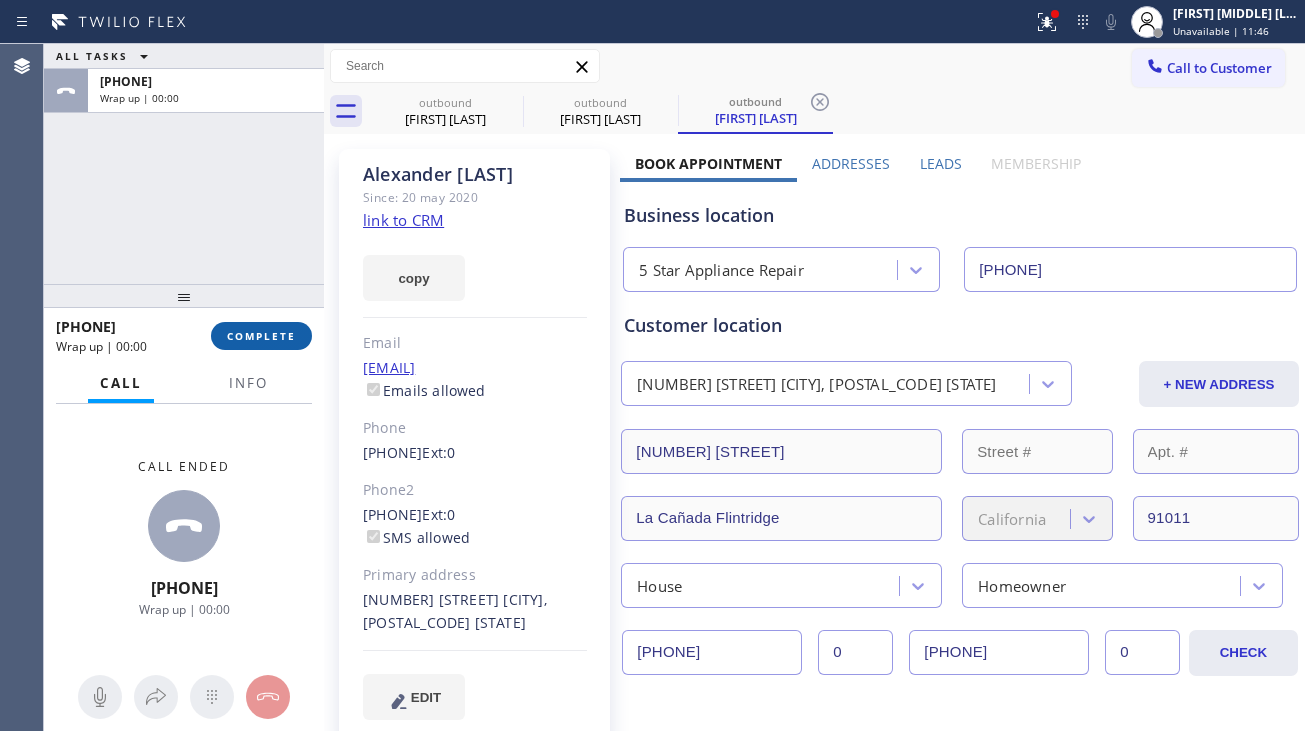 click on "COMPLETE" at bounding box center (261, 336) 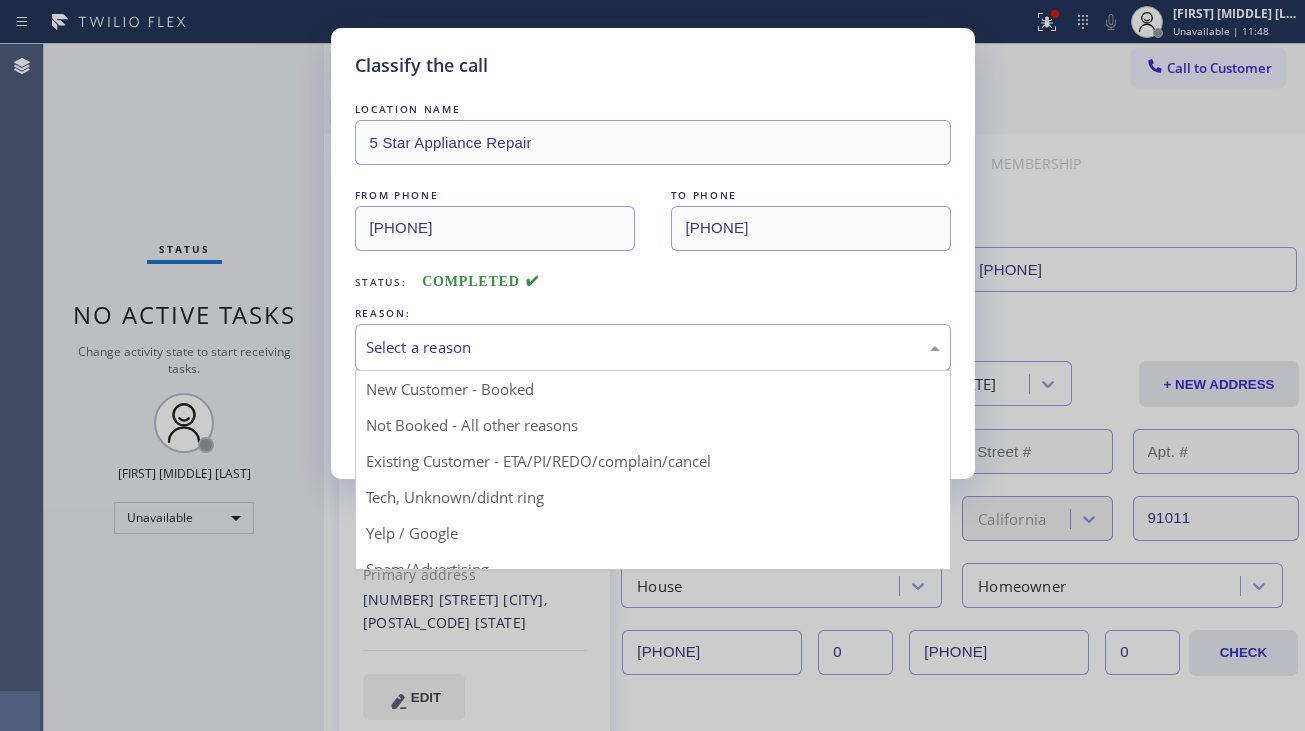 click on "Select a reason" at bounding box center (653, 347) 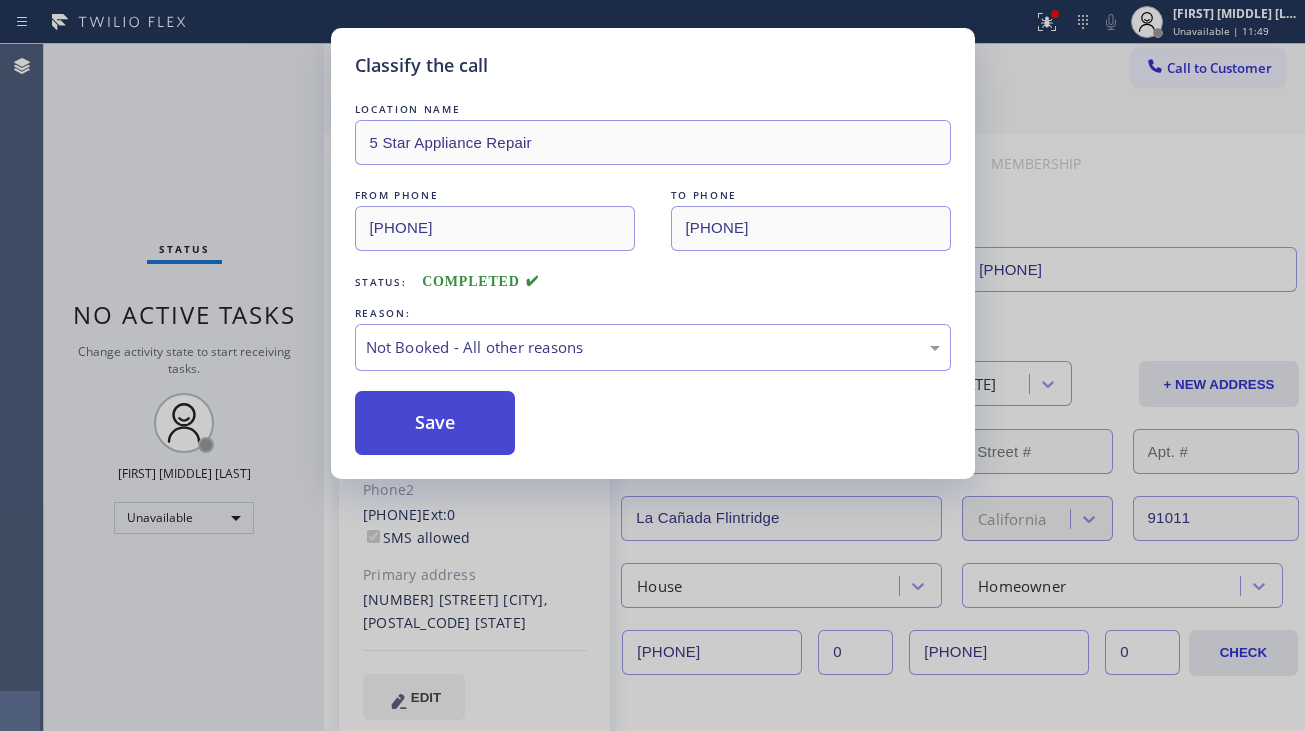 click on "Save" at bounding box center (435, 423) 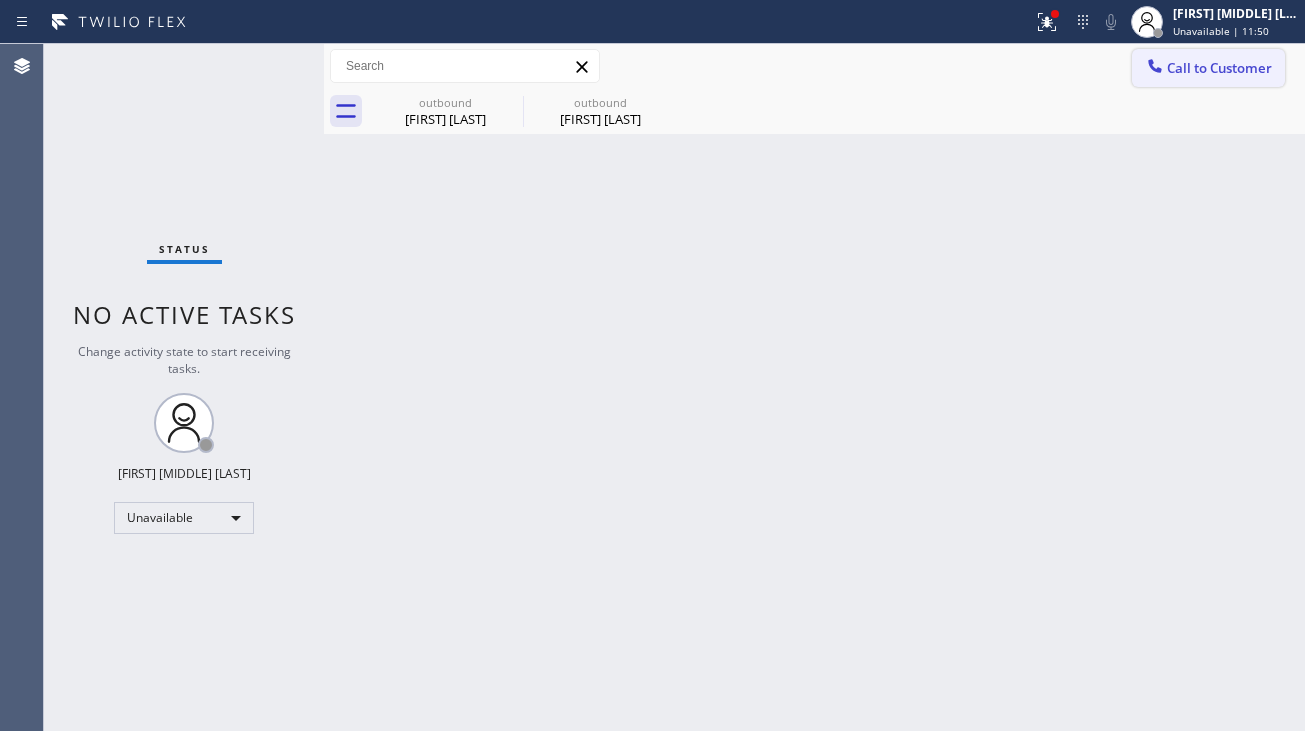 click 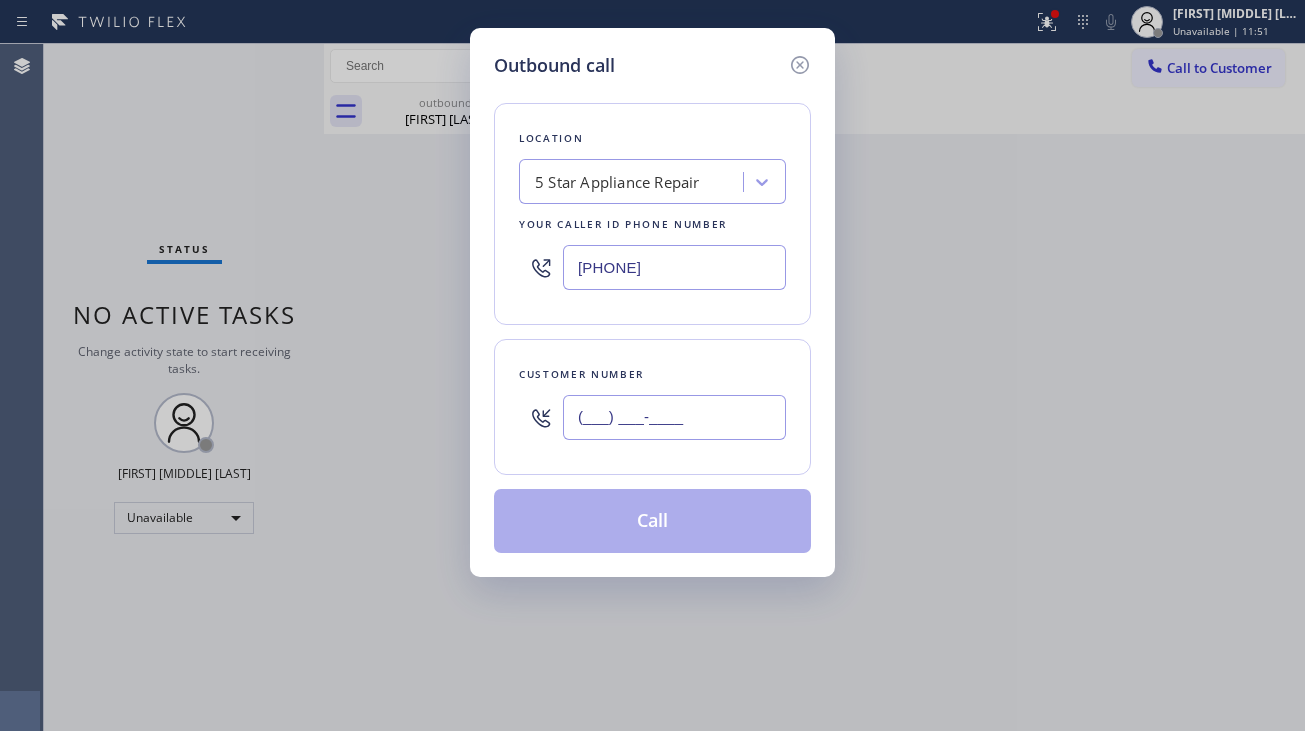 click on "(___) ___-____" at bounding box center [674, 417] 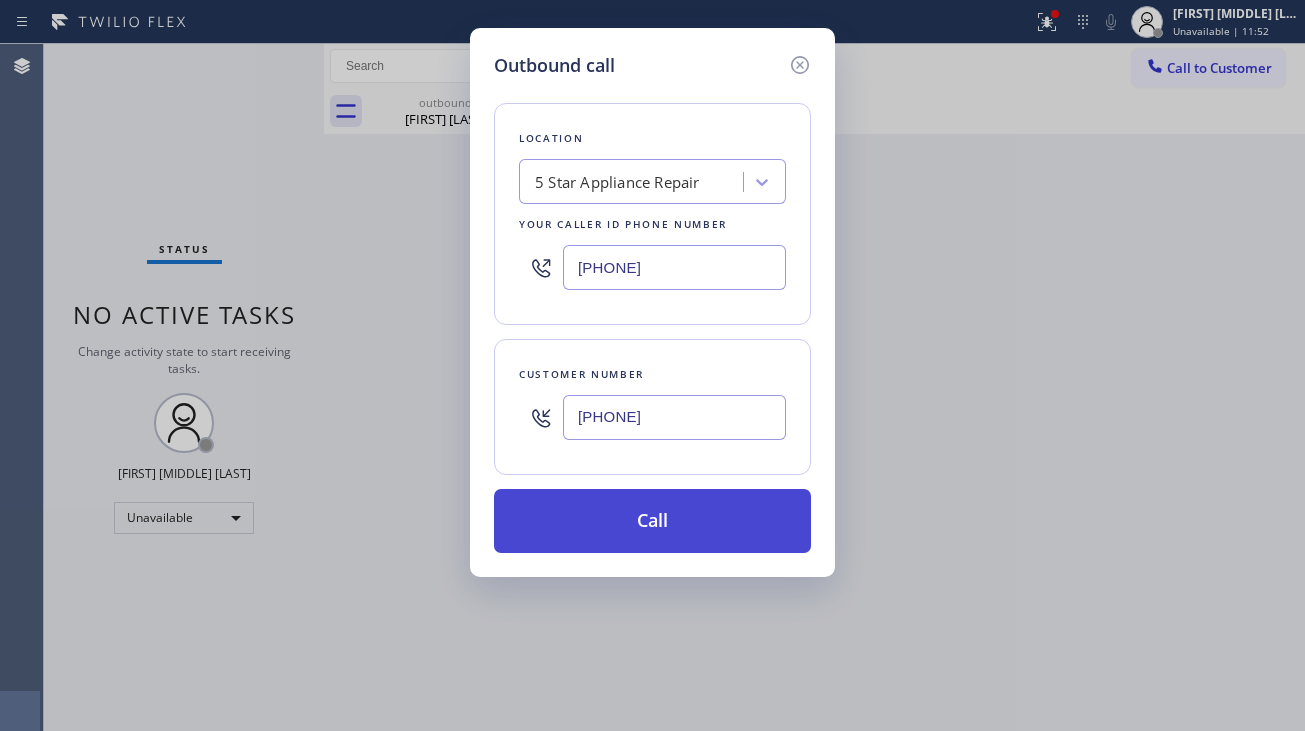 type on "[PHONE]" 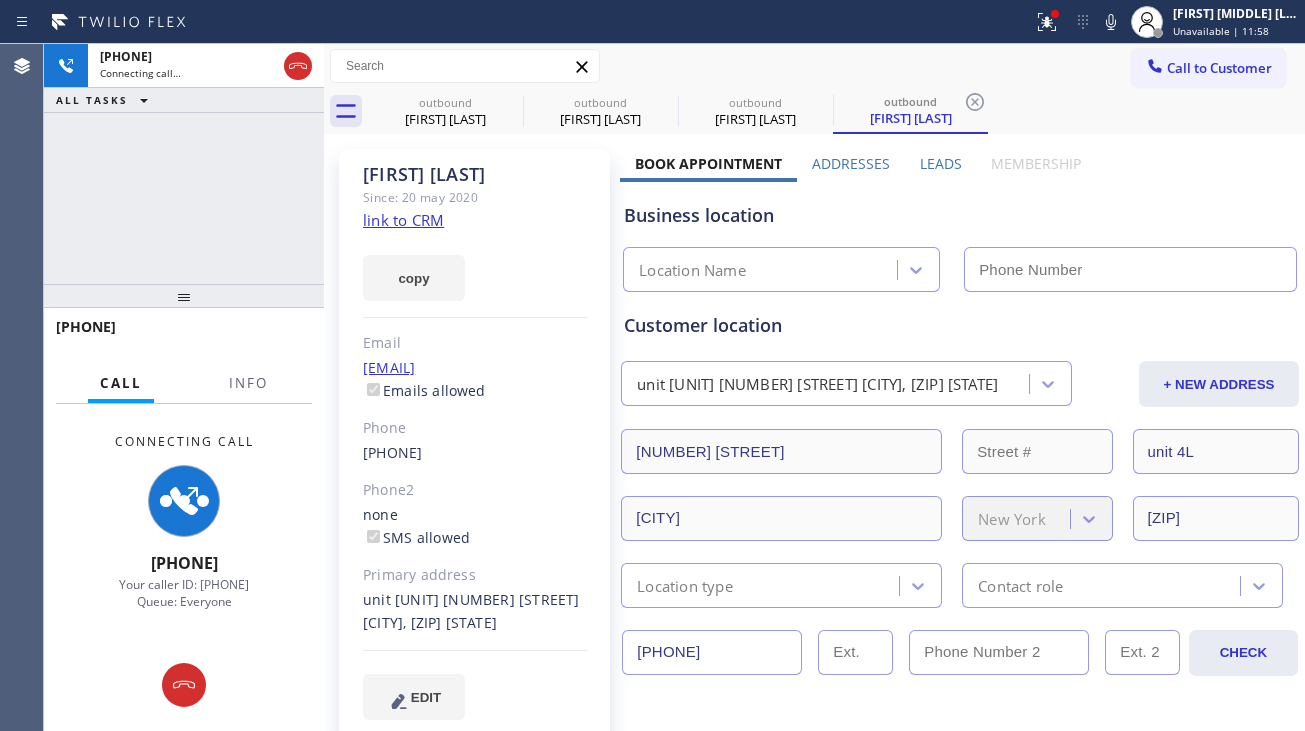 type on "[PHONE]" 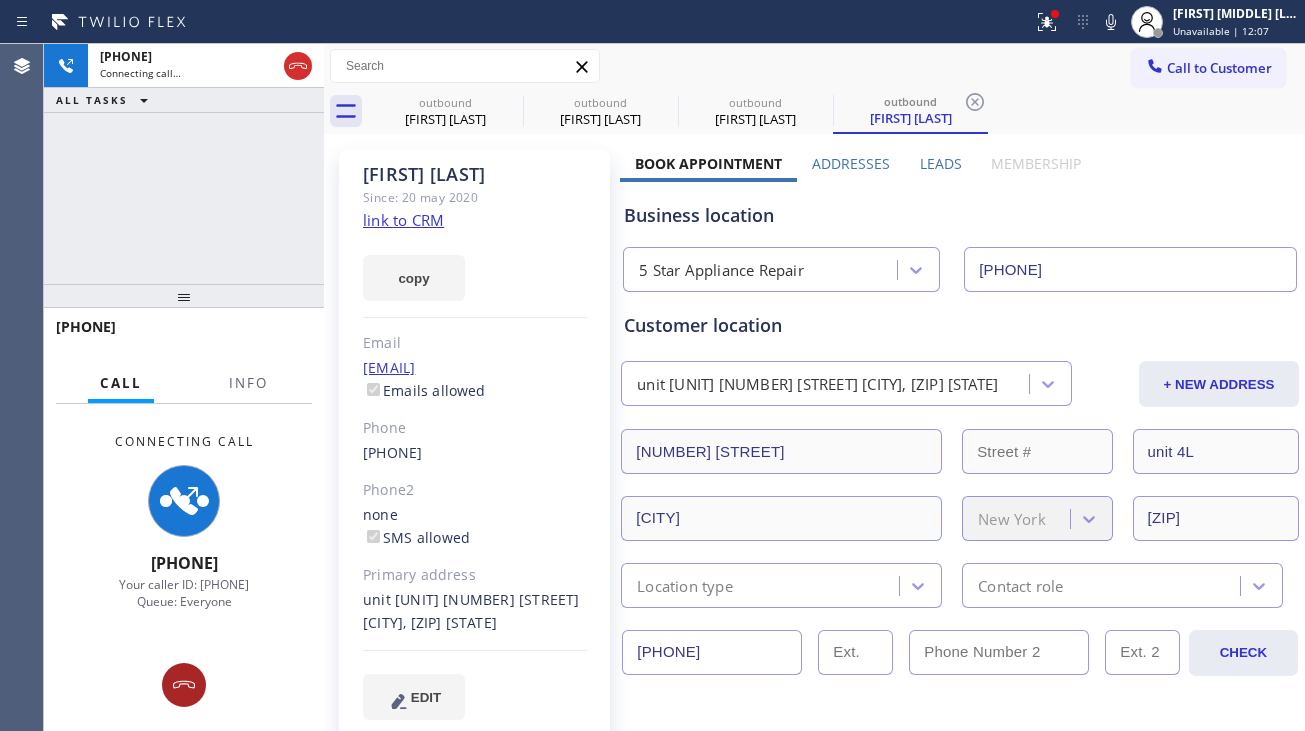 click 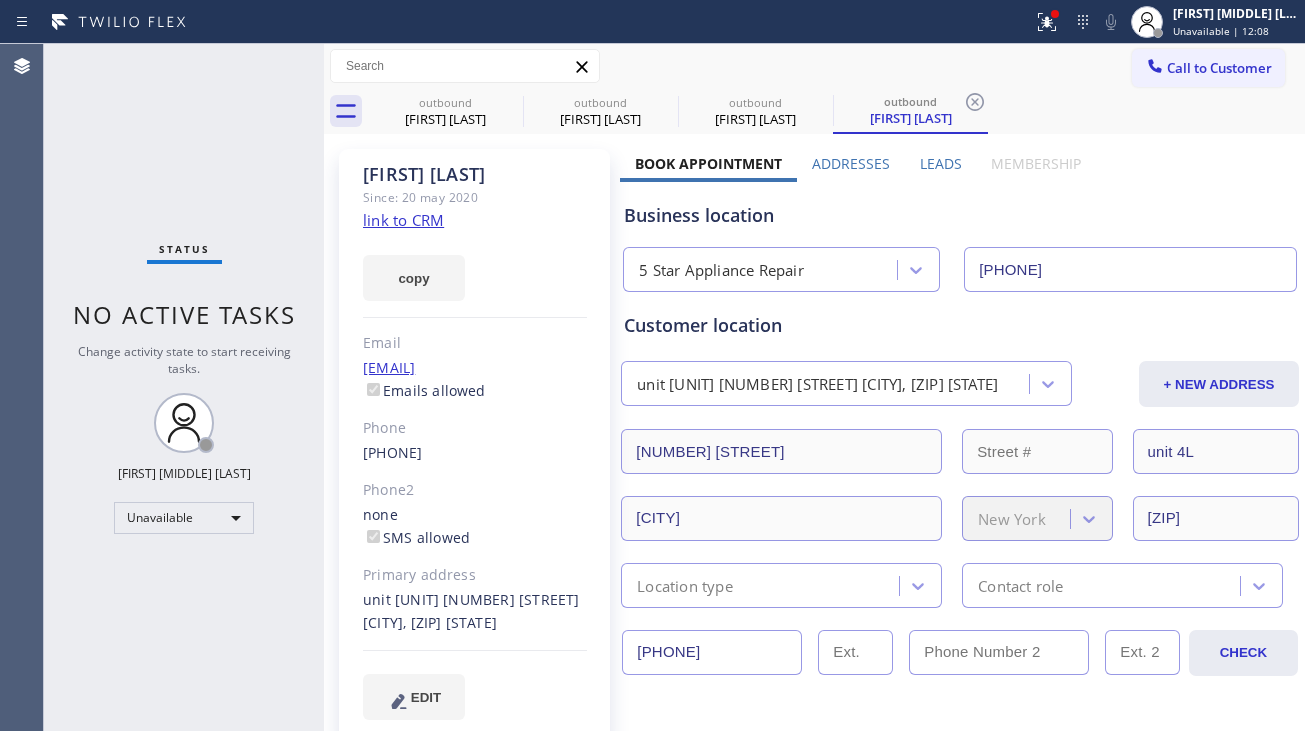 click on "Call to Customer Outbound call Location 5 Star Appliance Repair Your caller id phone number (855) 731-4952 Customer number Call Outbound call Technician Search Technician Your caller id phone number Your caller id phone number Call" at bounding box center (814, 66) 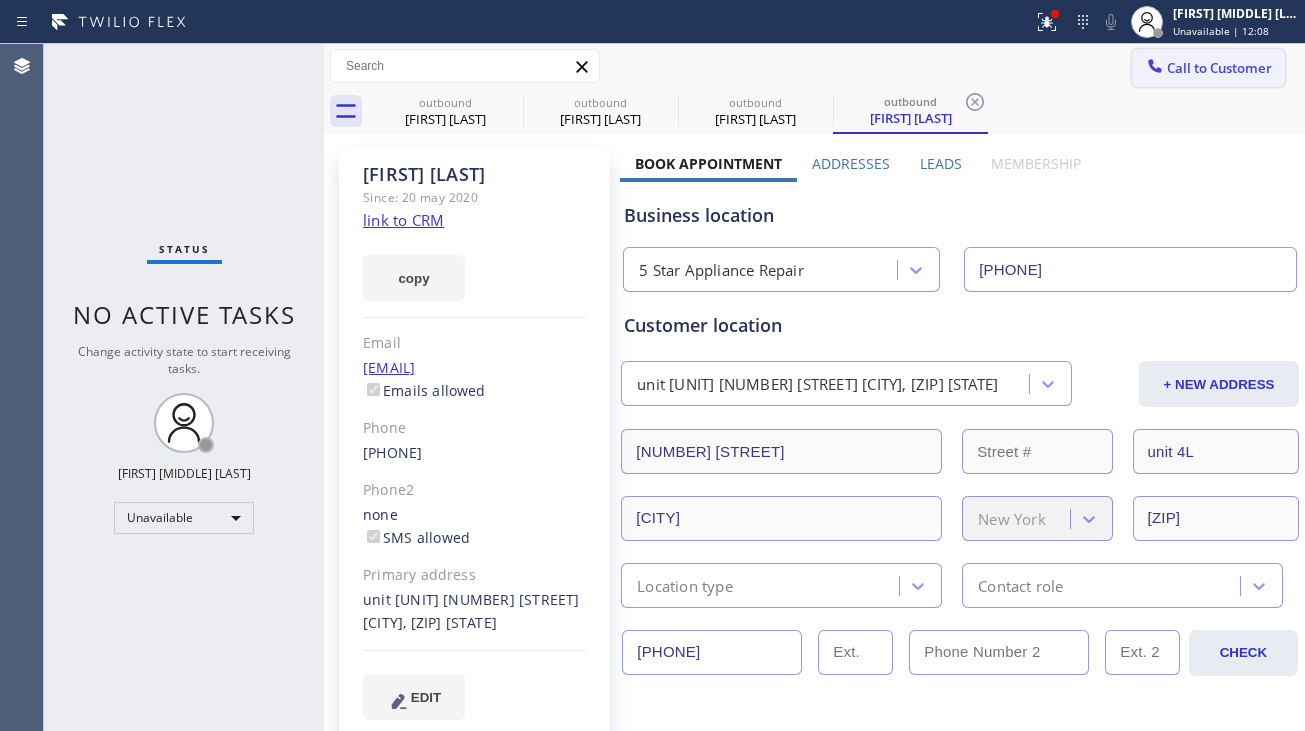 click on "Call to Customer" at bounding box center (1219, 68) 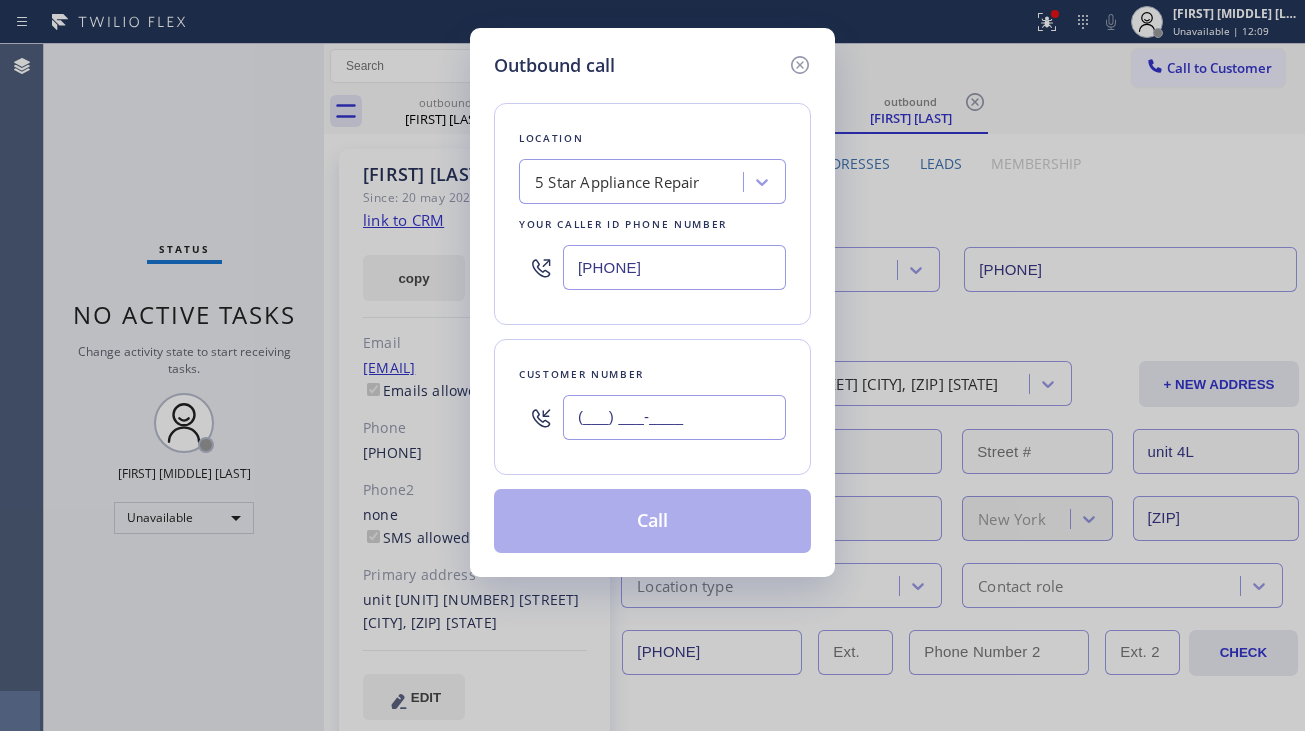 click on "(___) ___-____" at bounding box center [674, 417] 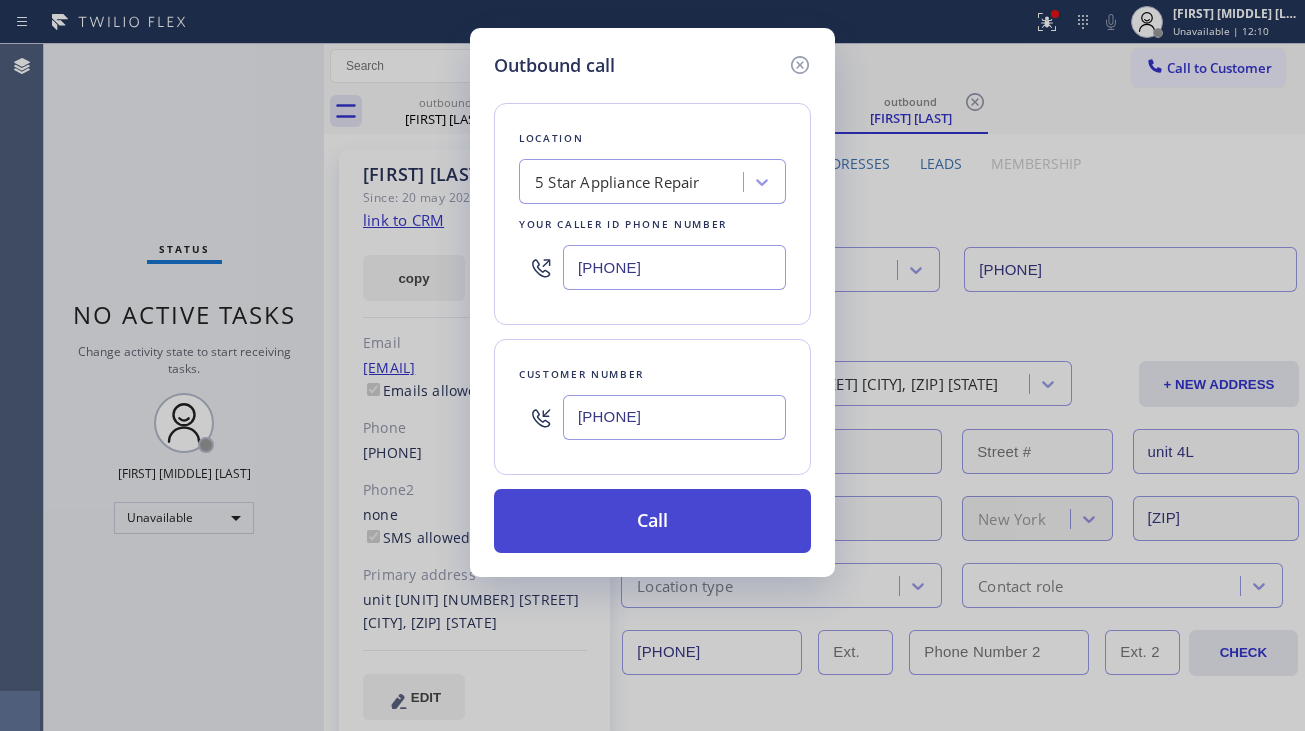 type on "[PHONE]" 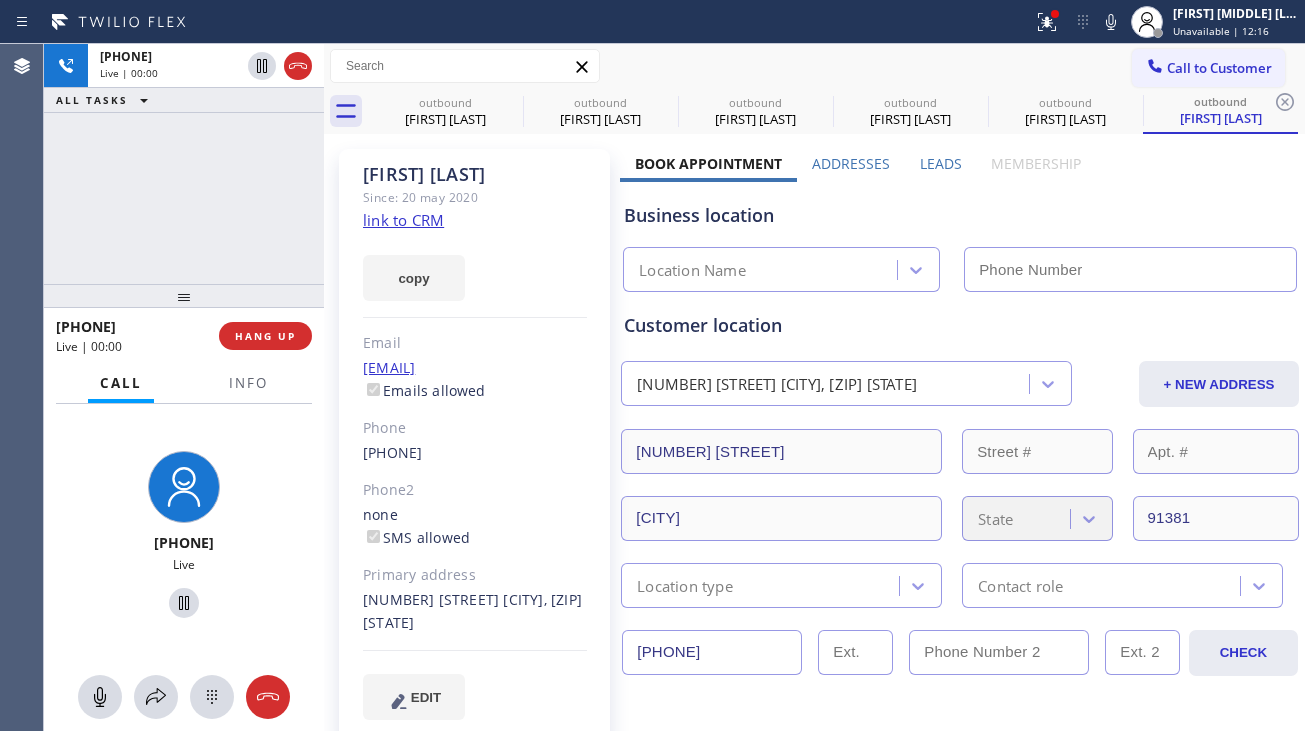 type on "[PHONE]" 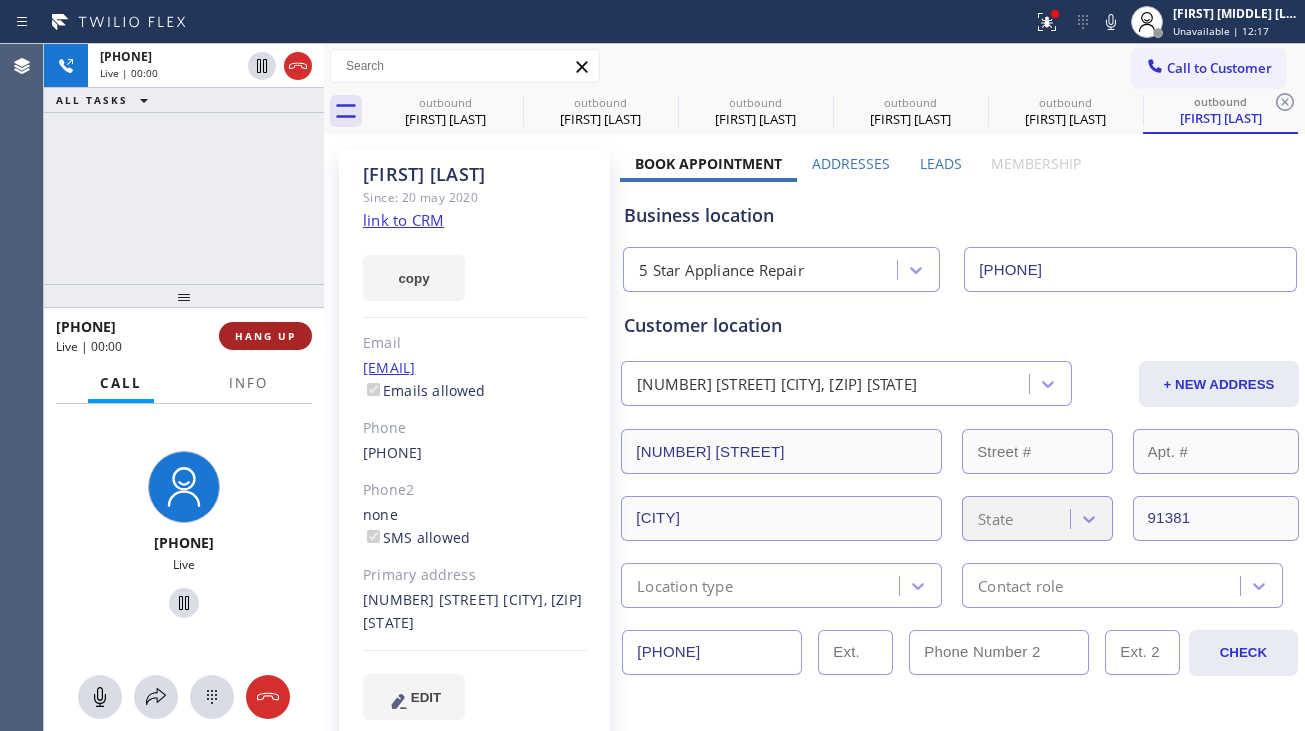 click on "HANG UP" at bounding box center (265, 336) 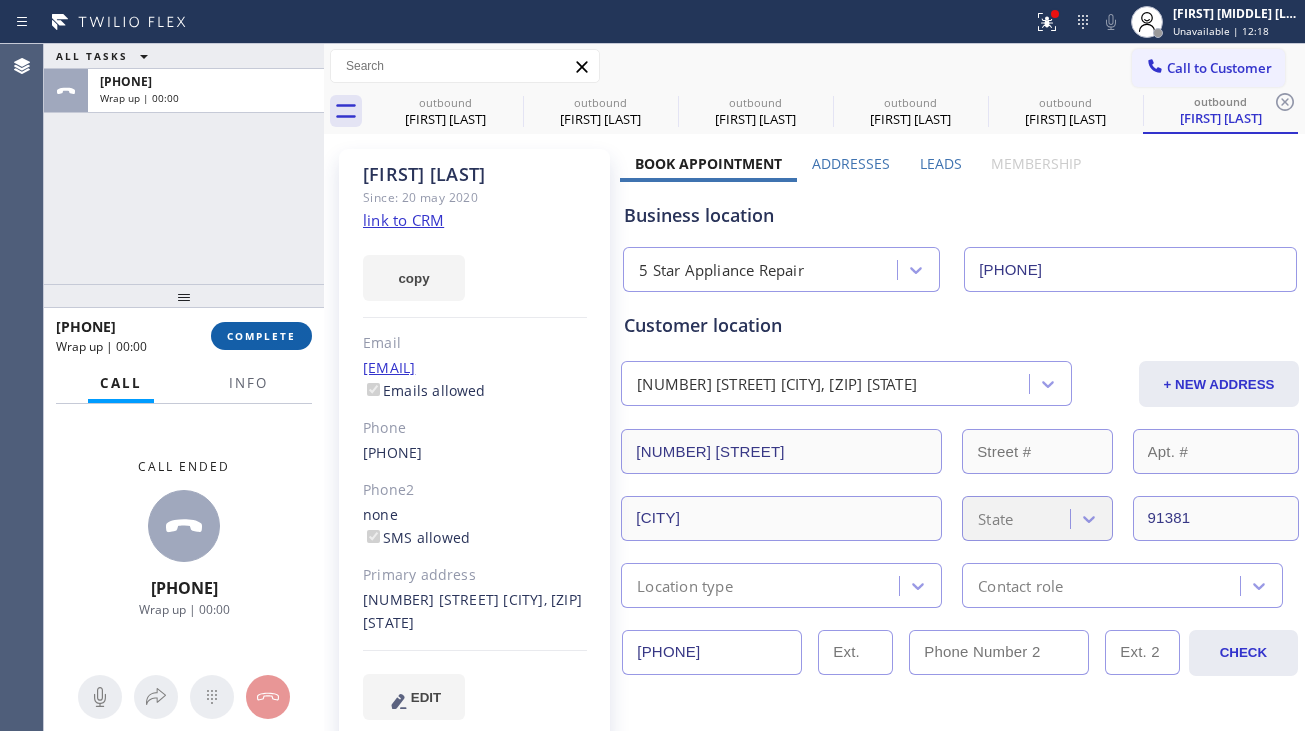 click on "COMPLETE" at bounding box center (261, 336) 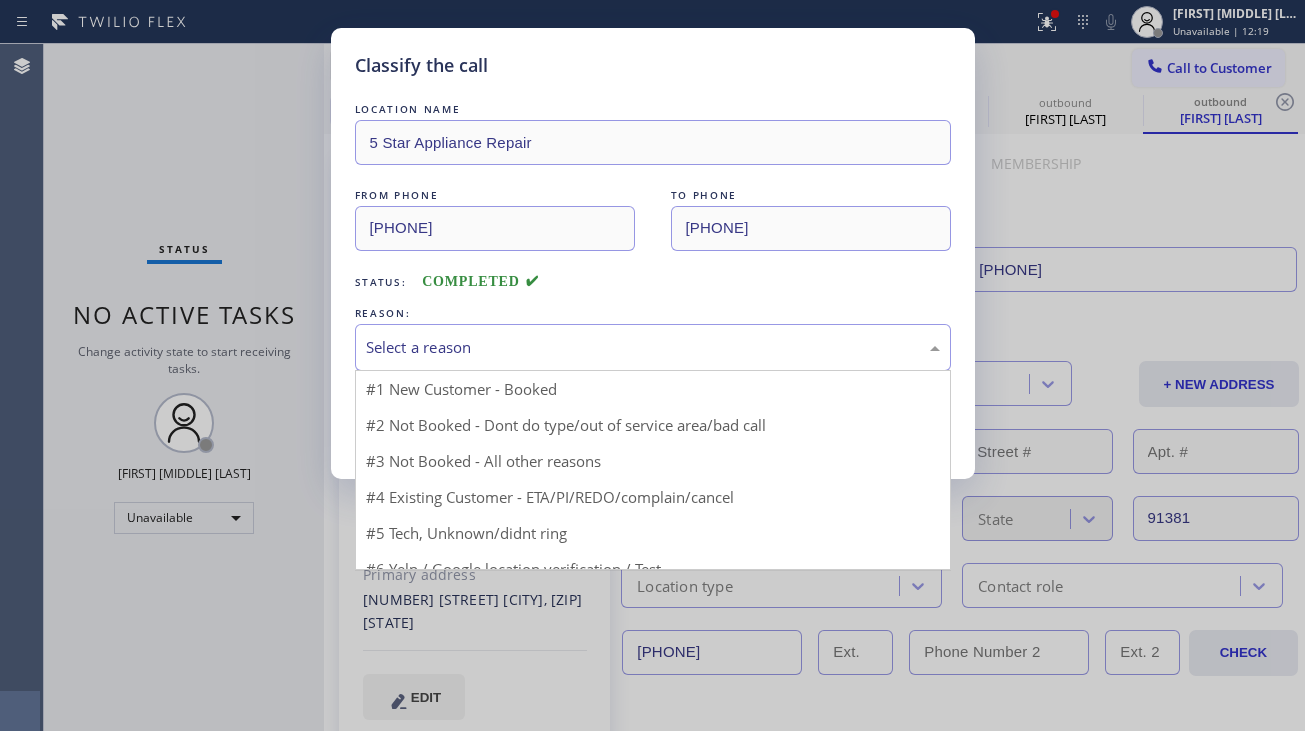click on "Select a reason" at bounding box center [653, 347] 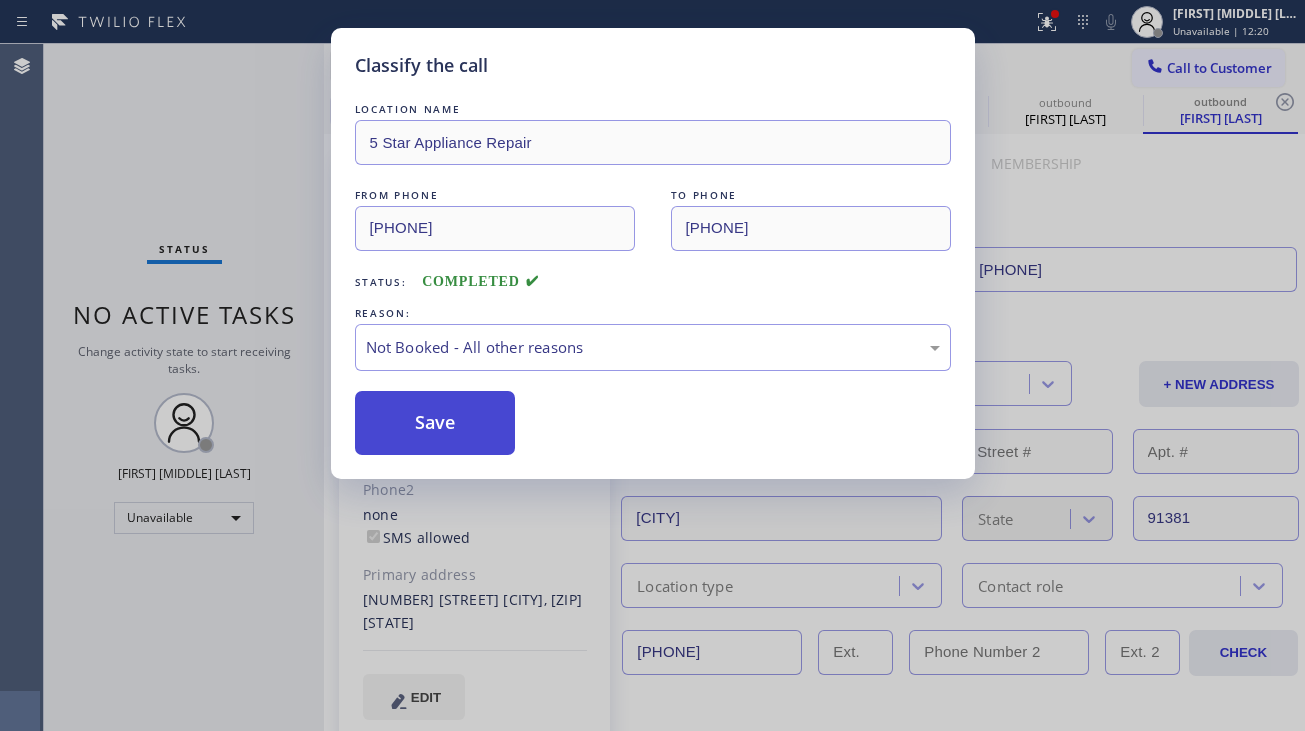 click on "Save" at bounding box center [435, 423] 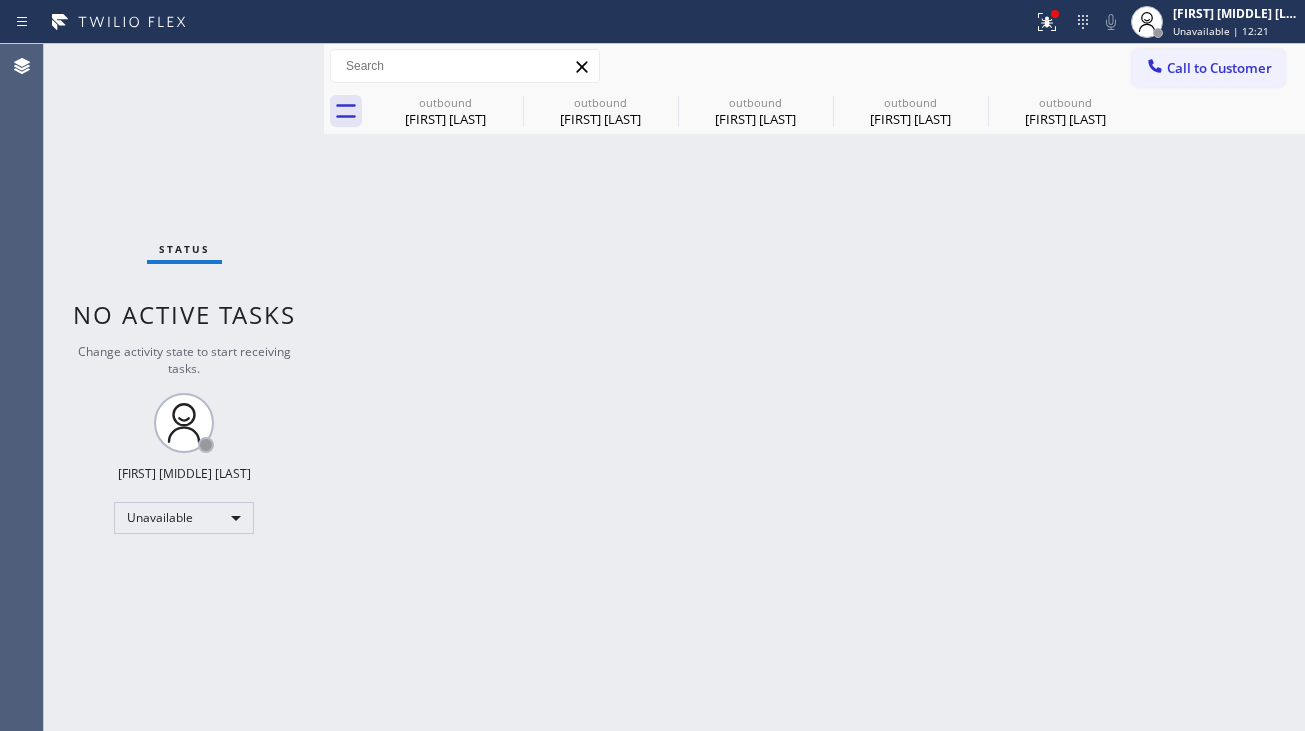 click at bounding box center [1155, 68] 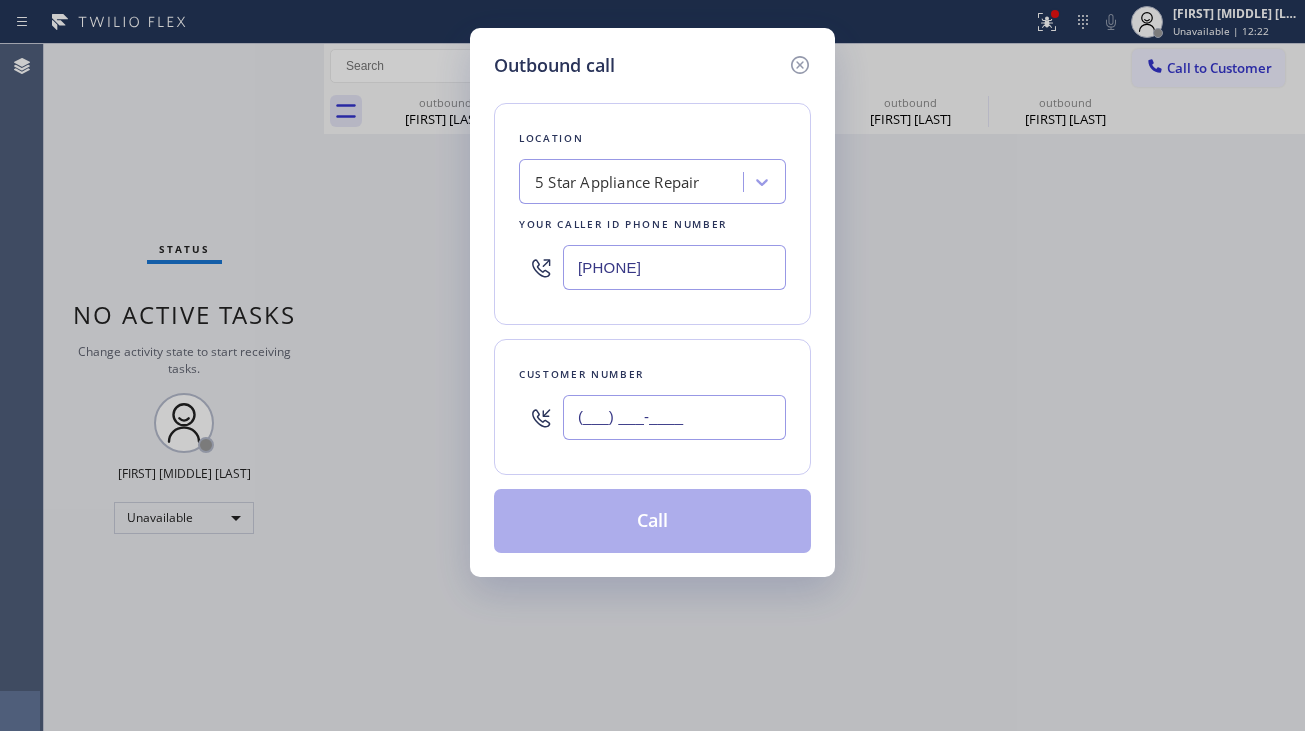 click on "(___) ___-____" at bounding box center (674, 417) 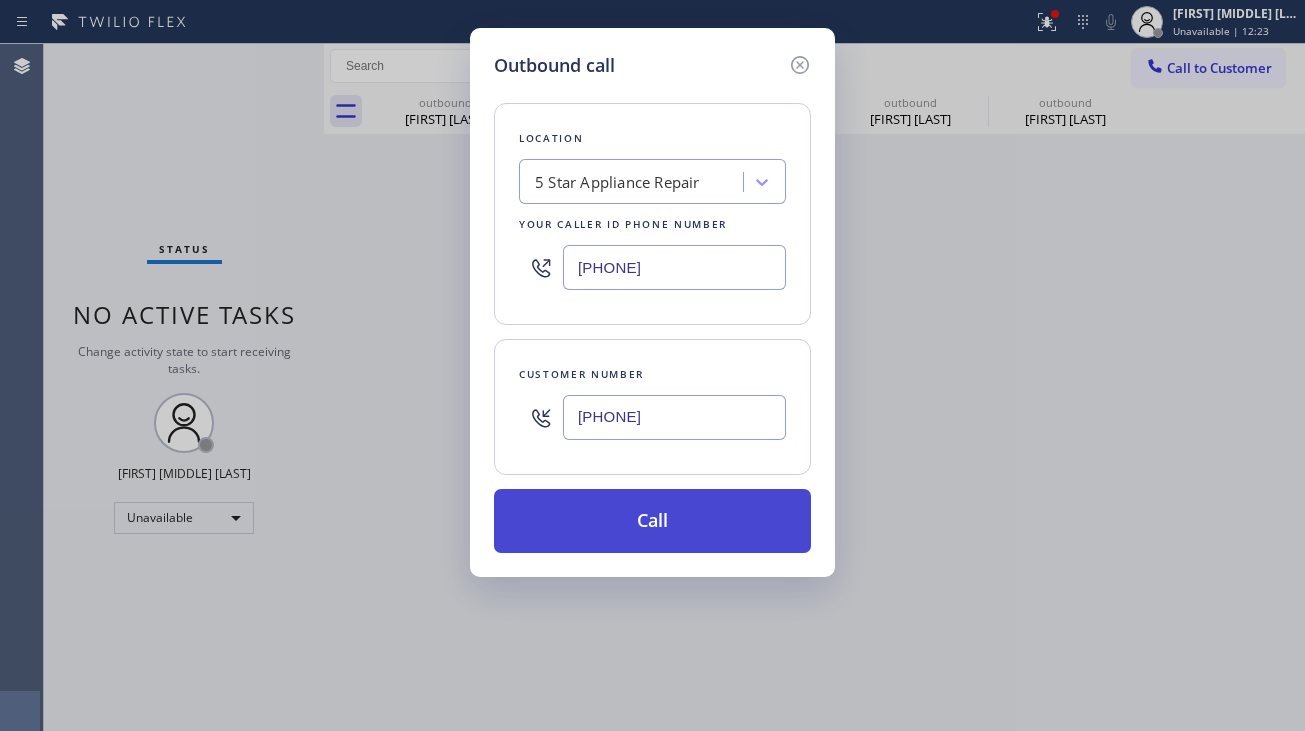 type on "[PHONE]" 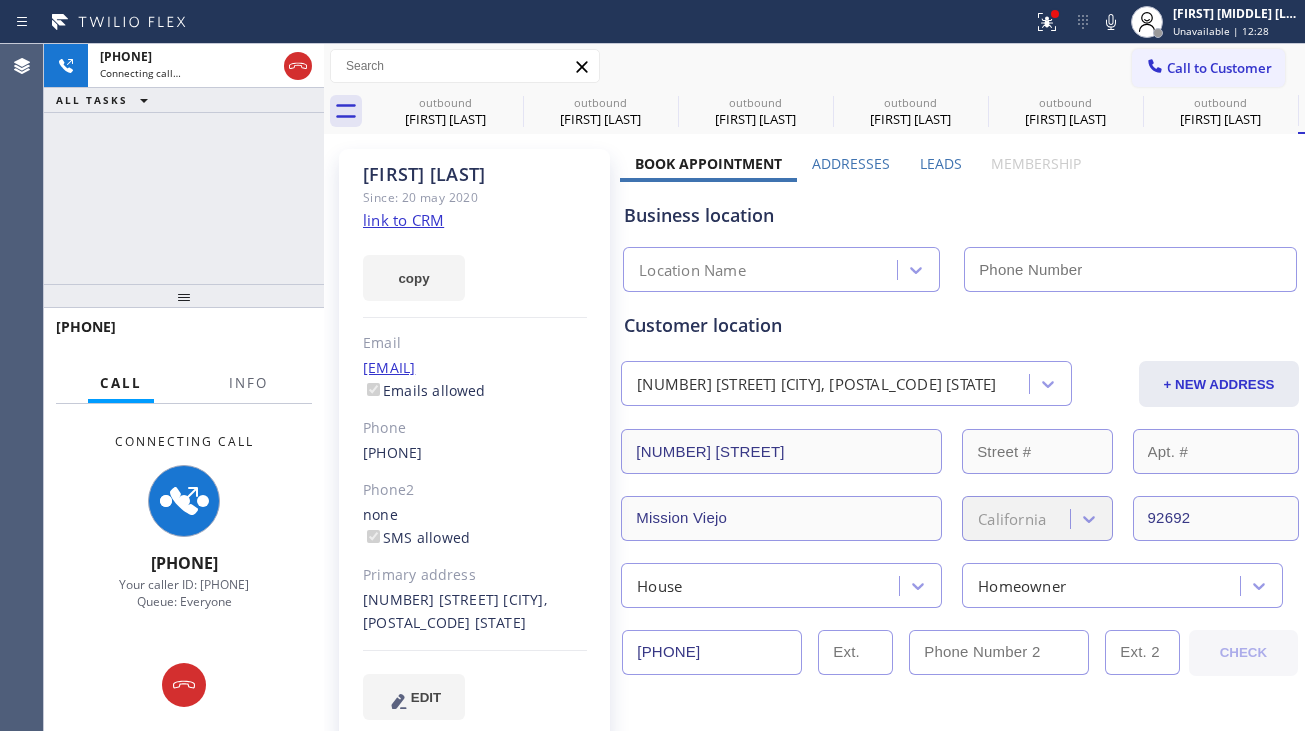type on "[PHONE]" 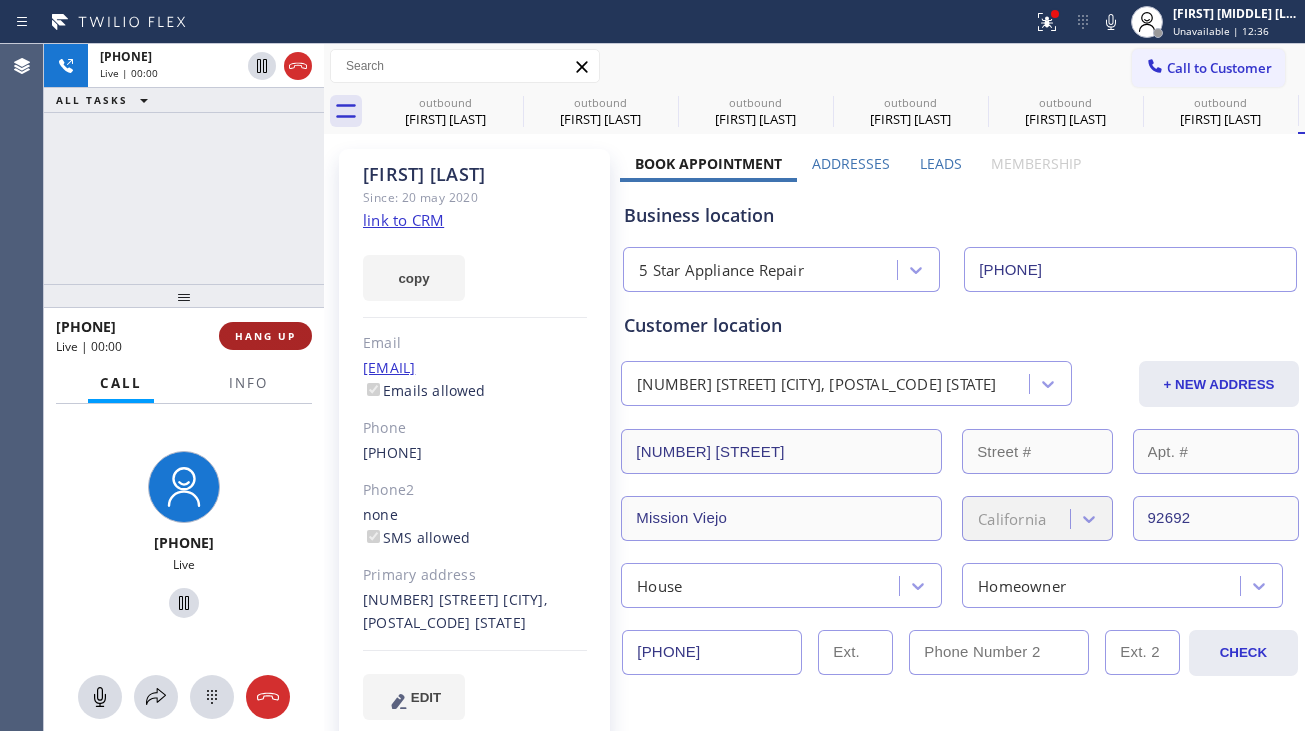 click on "HANG UP" at bounding box center [265, 336] 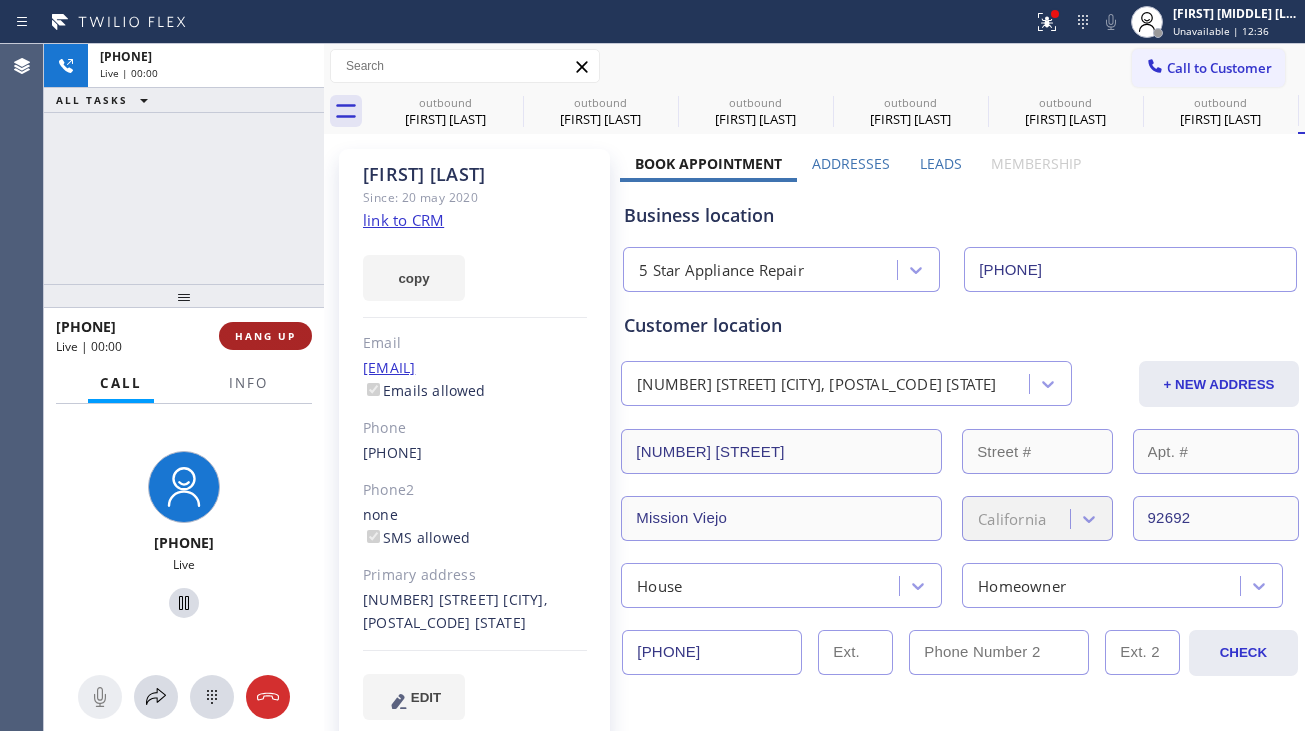 click on "HANG UP" at bounding box center (265, 336) 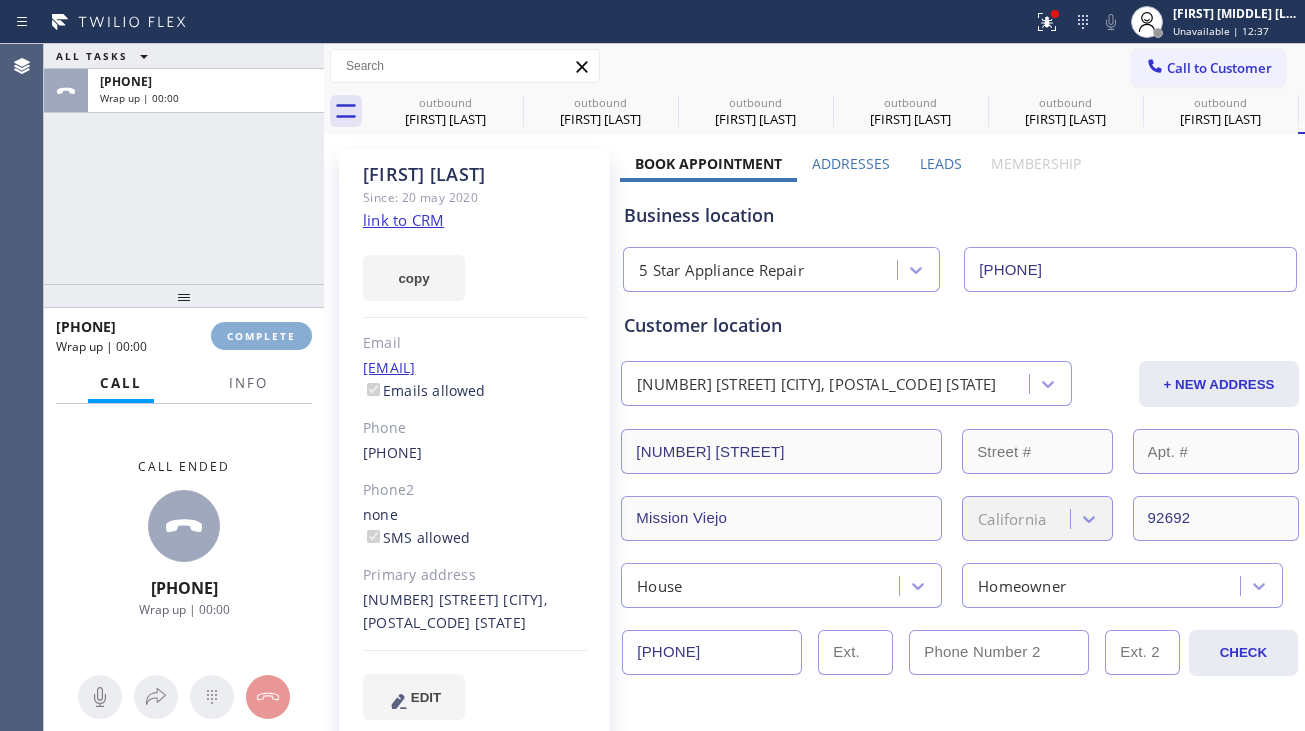 click on "COMPLETE" at bounding box center [261, 336] 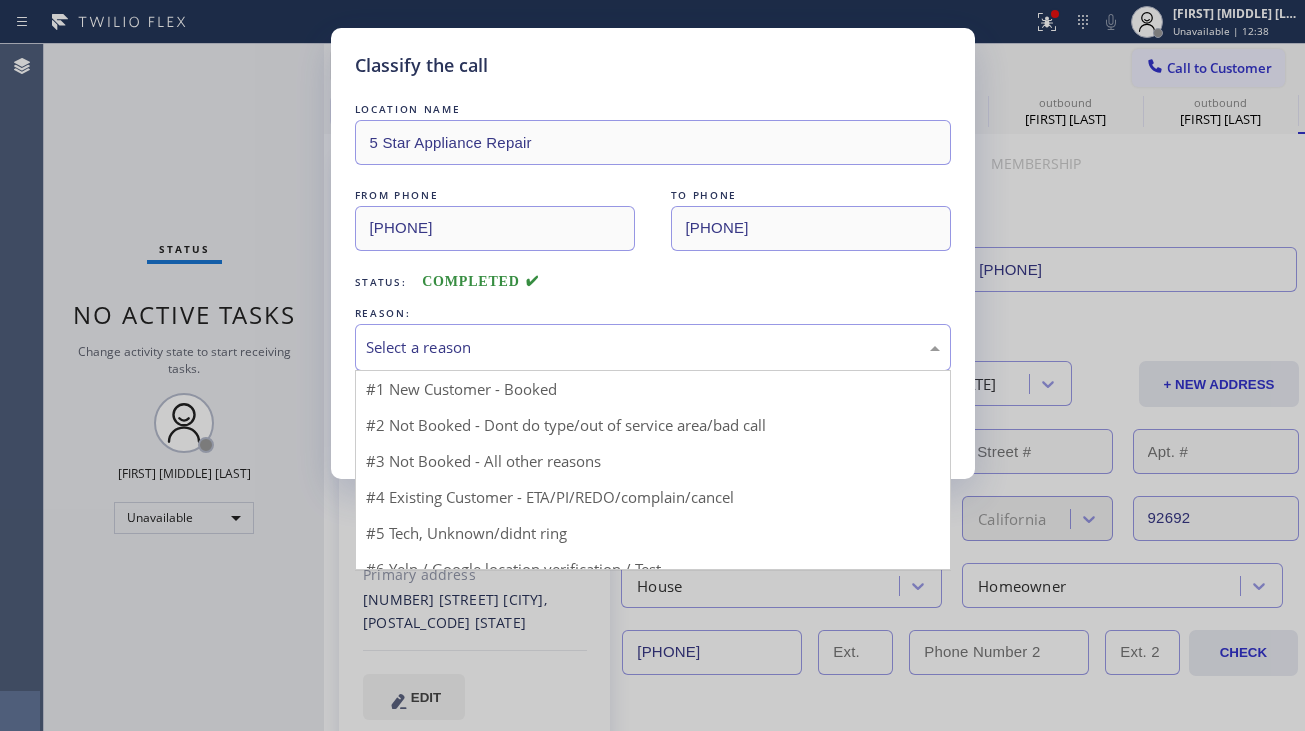click on "Select a reason" at bounding box center [653, 347] 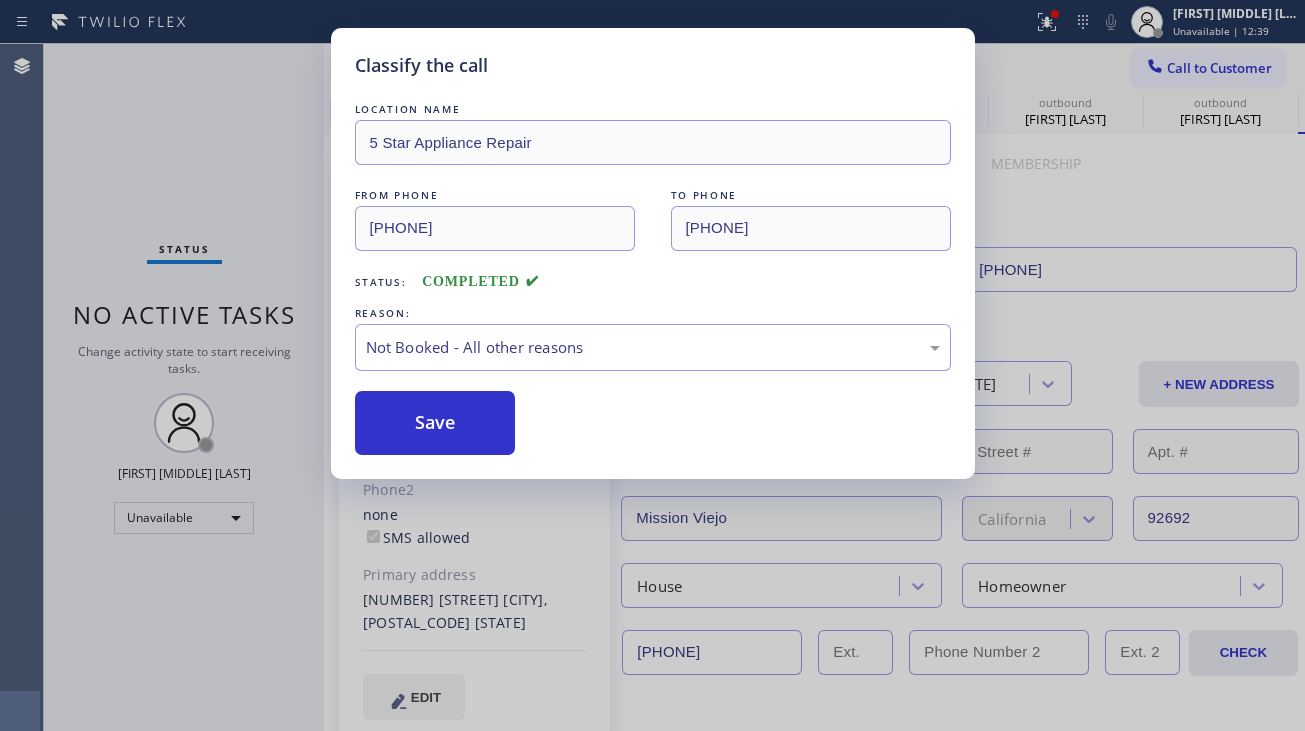 click on "Save" at bounding box center (435, 423) 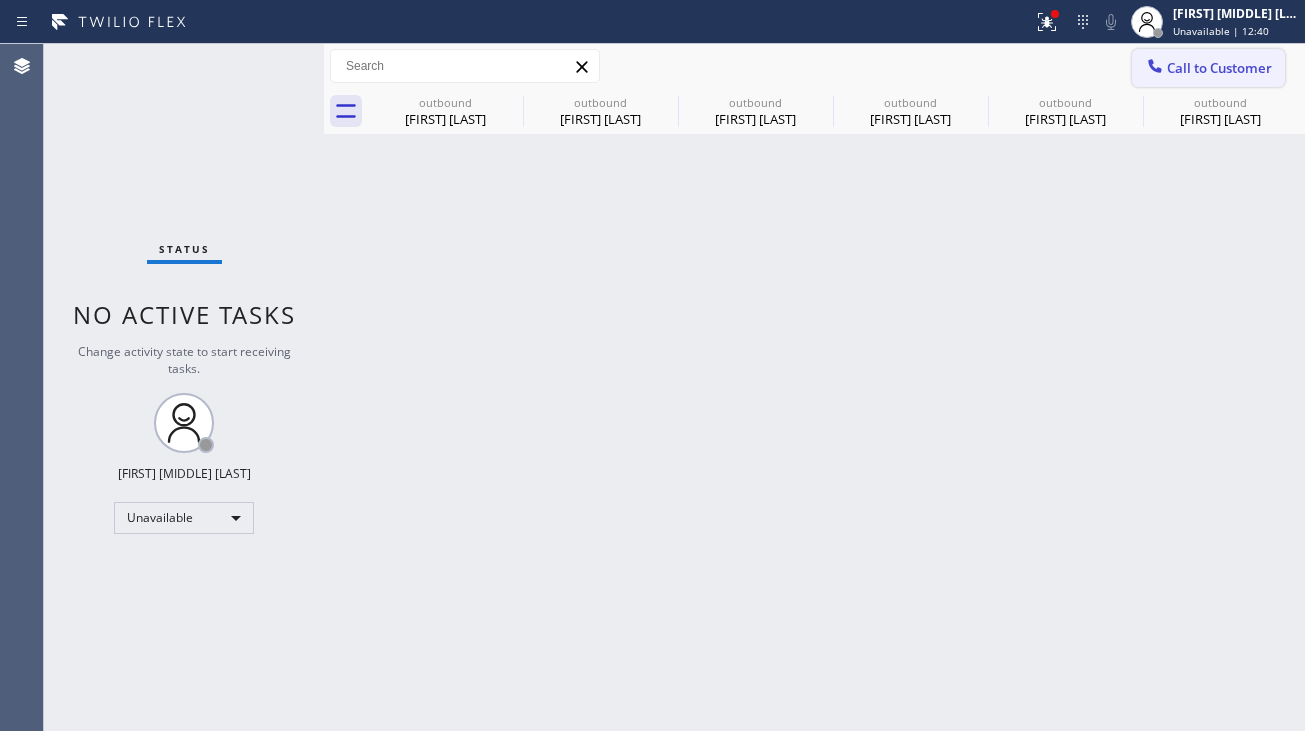 click on "Call to Customer" at bounding box center [1208, 68] 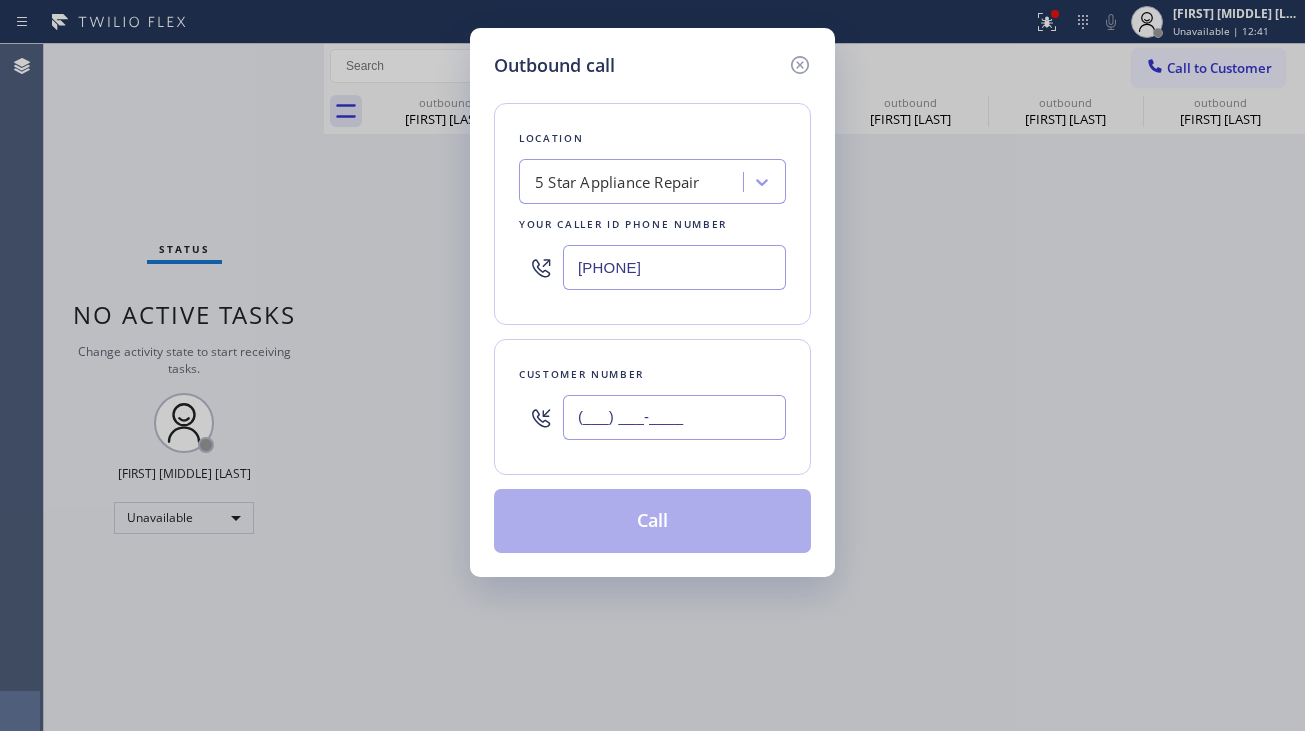 click on "(___) ___-____" at bounding box center (674, 417) 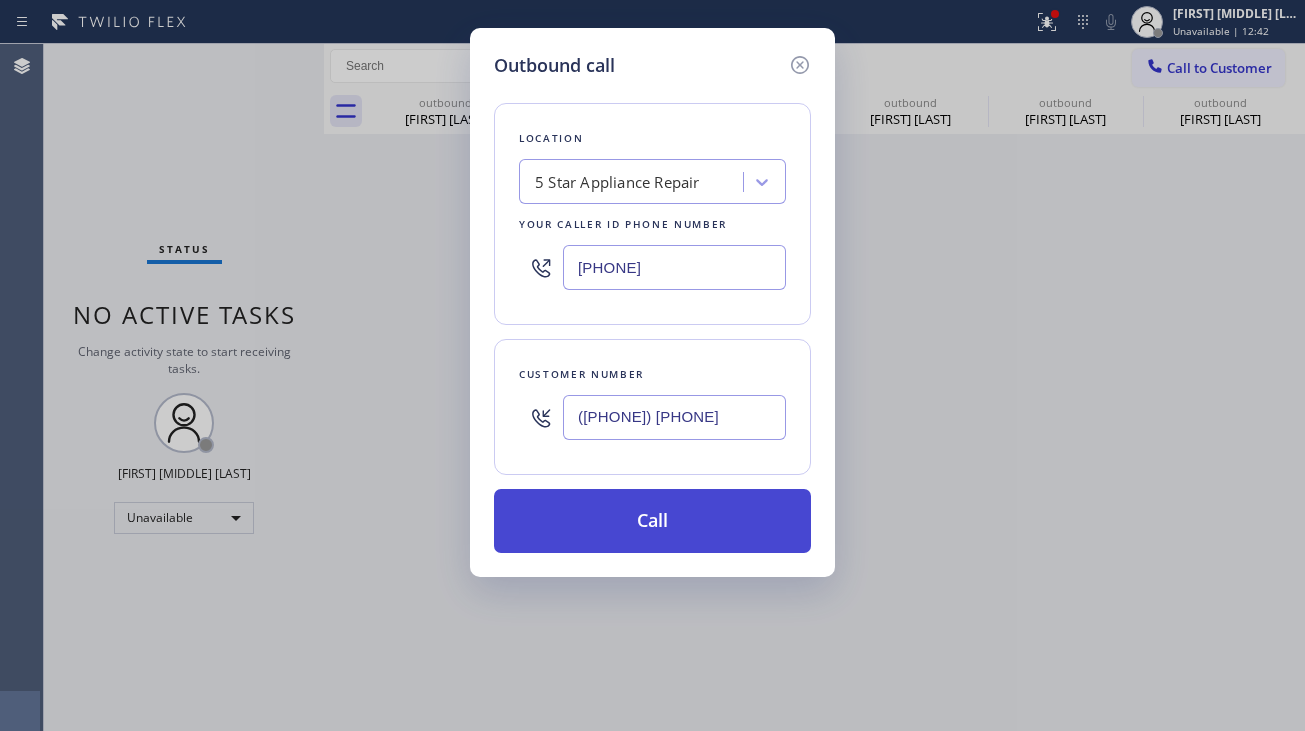 type on "([PHONE]) [PHONE]" 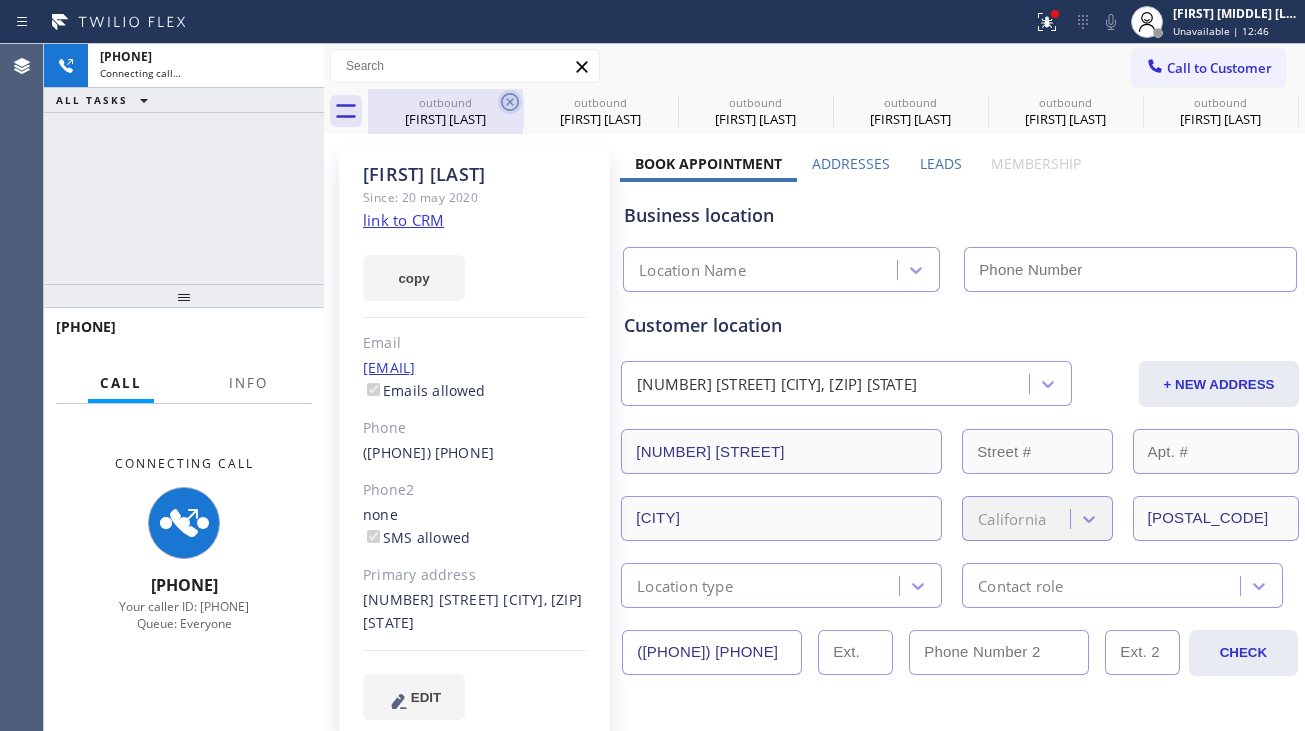 type on "[PHONE]" 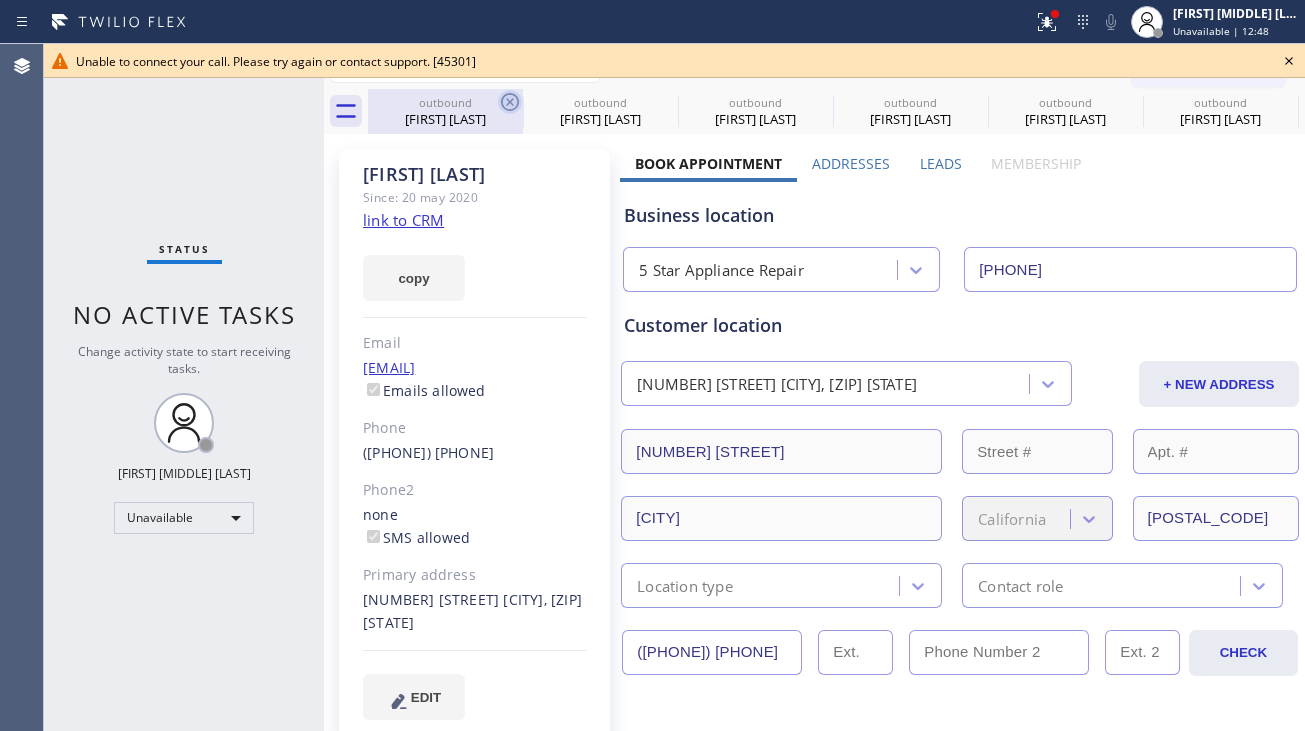 click 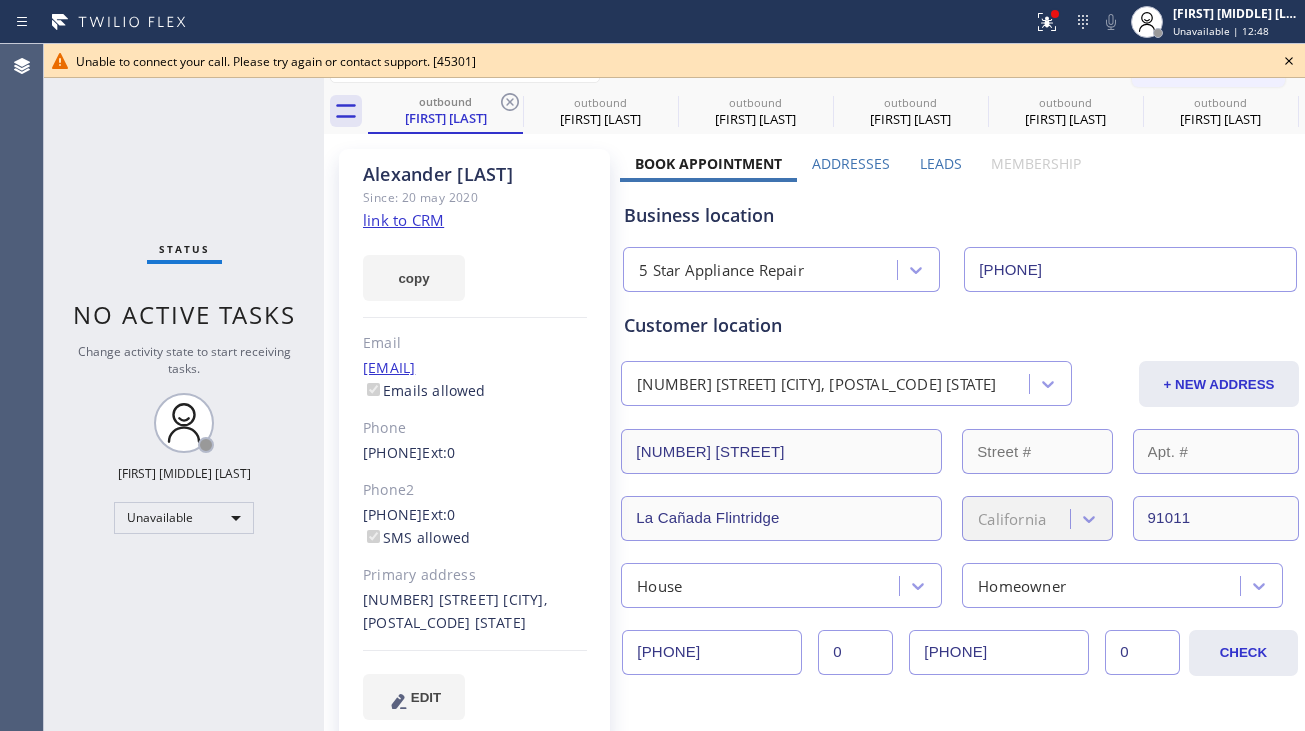 click 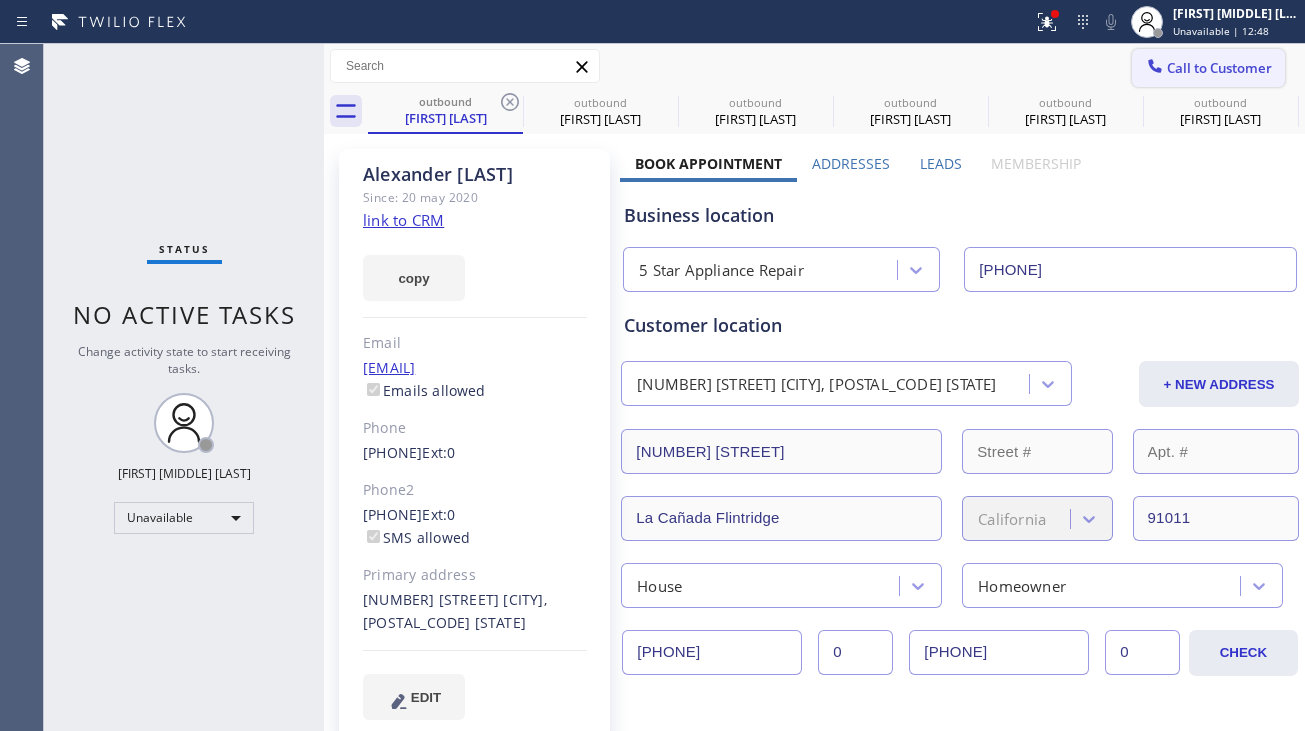 click on "Call to Customer" at bounding box center [1219, 68] 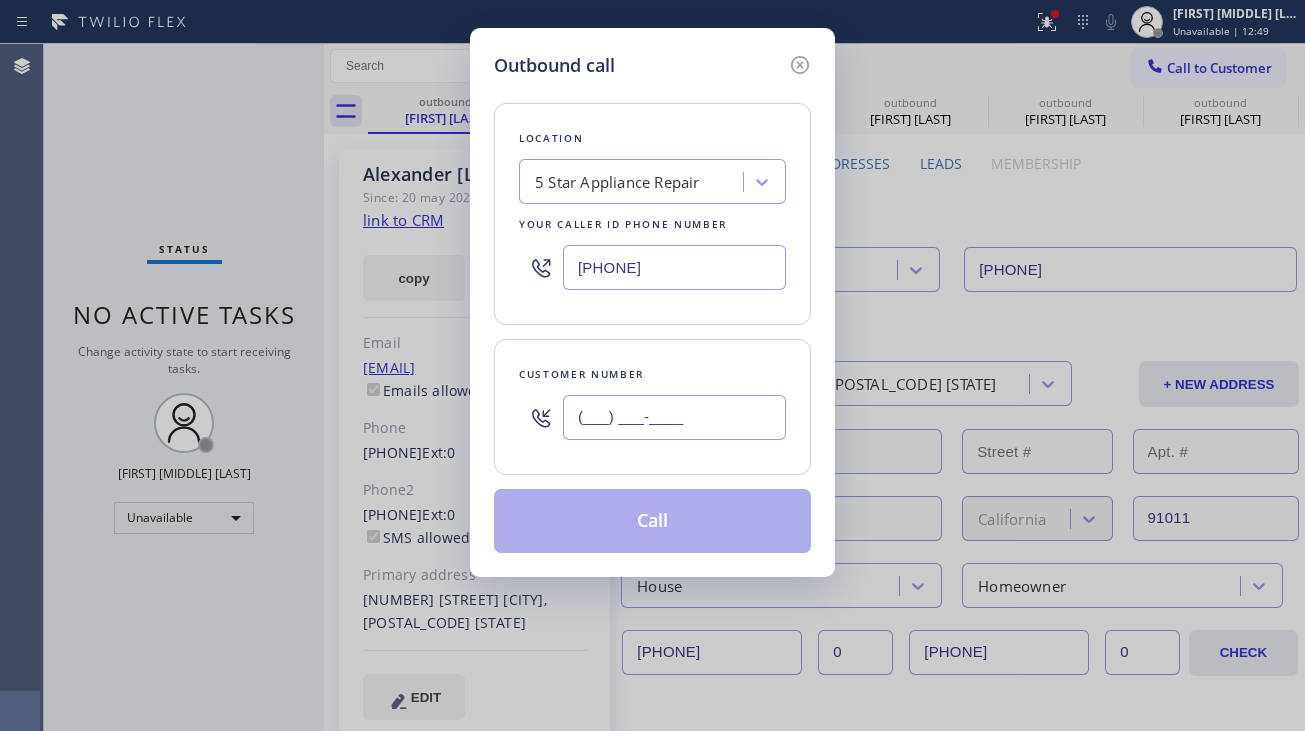 click on "(___) ___-____" at bounding box center (674, 417) 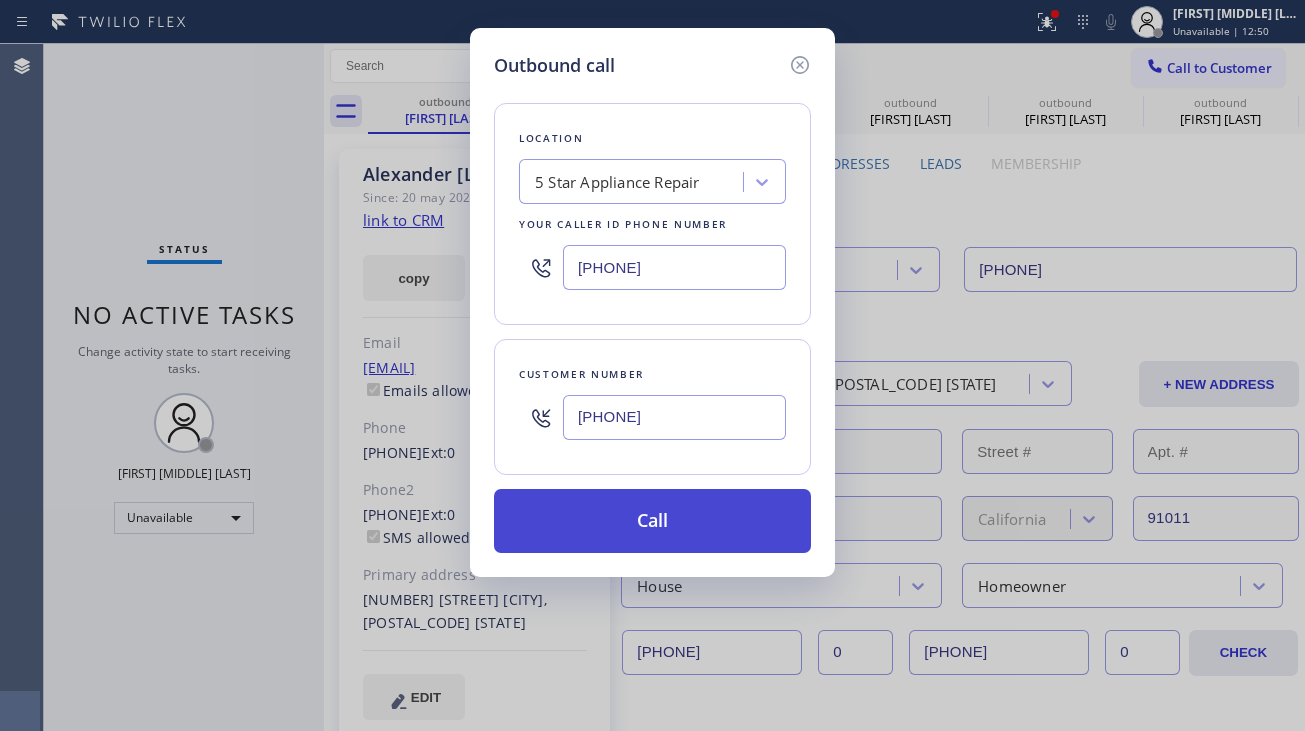 type on "[PHONE]" 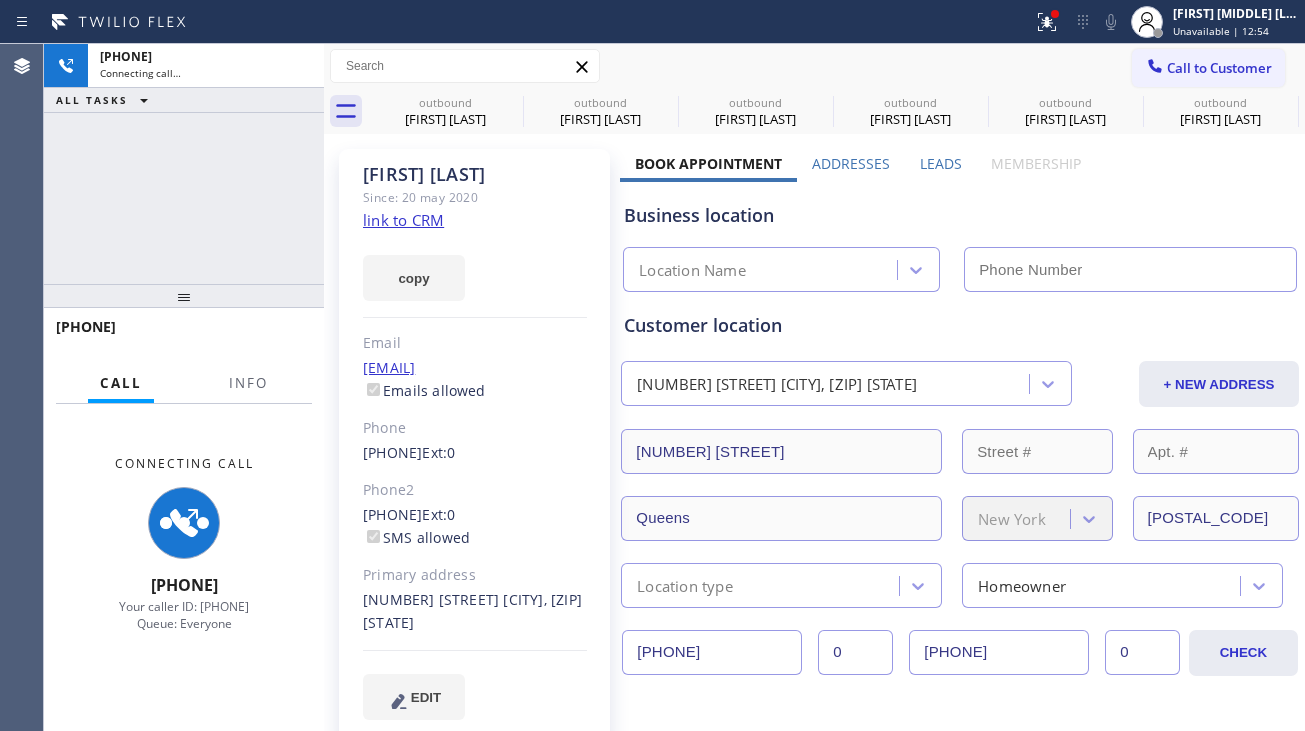 type on "[PHONE]" 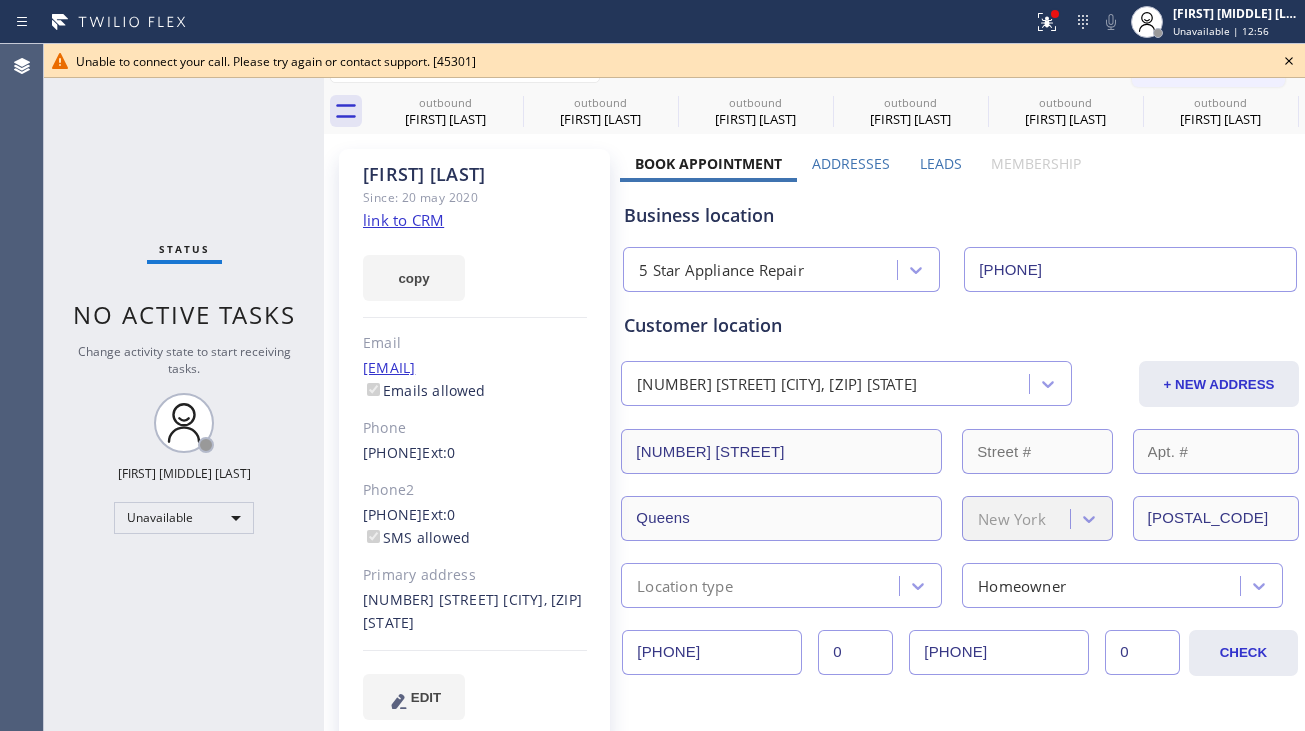 click 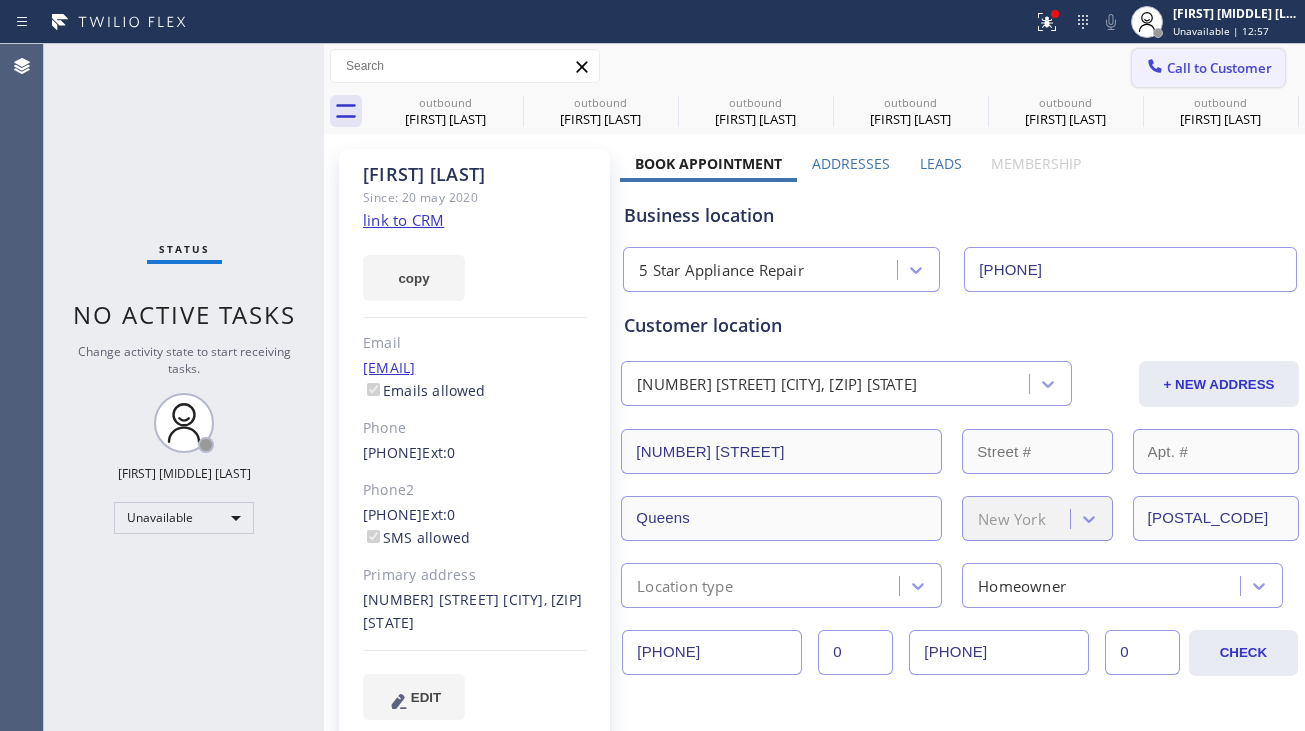 click on "Call to Customer" at bounding box center (1219, 68) 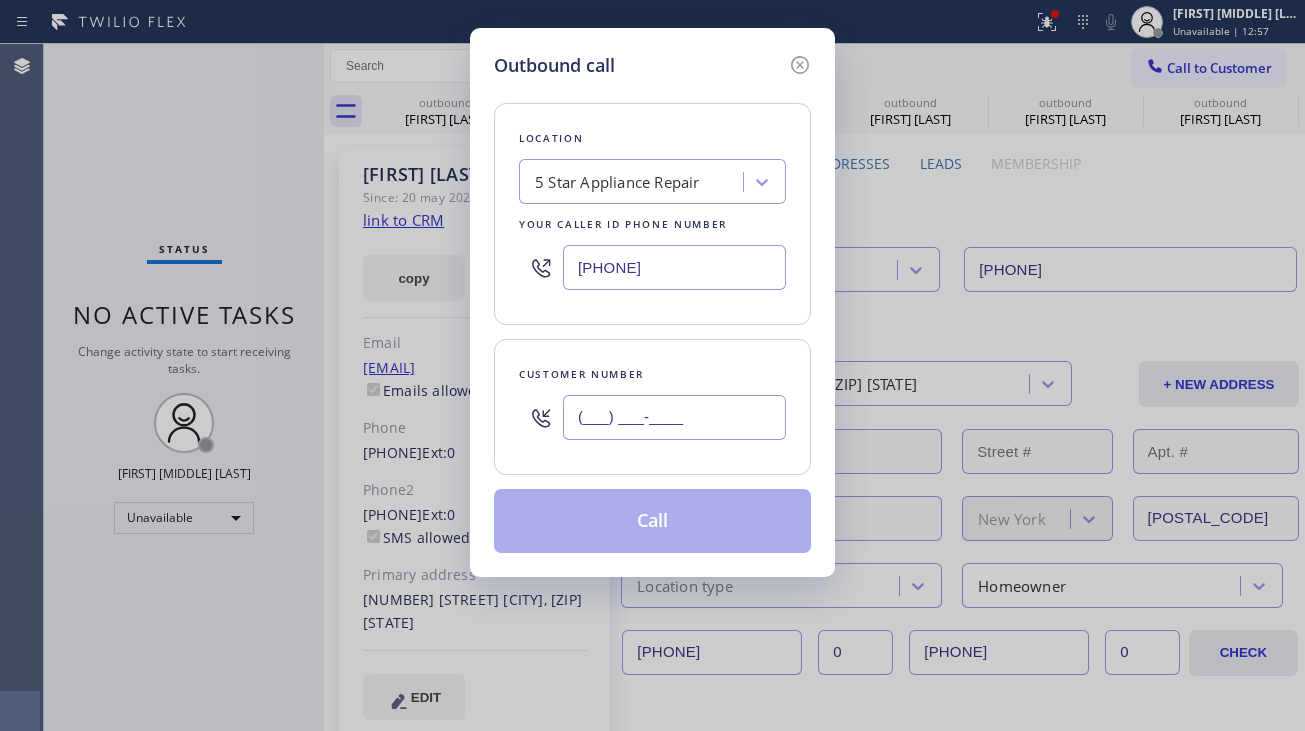 click on "(___) ___-____" at bounding box center [674, 417] 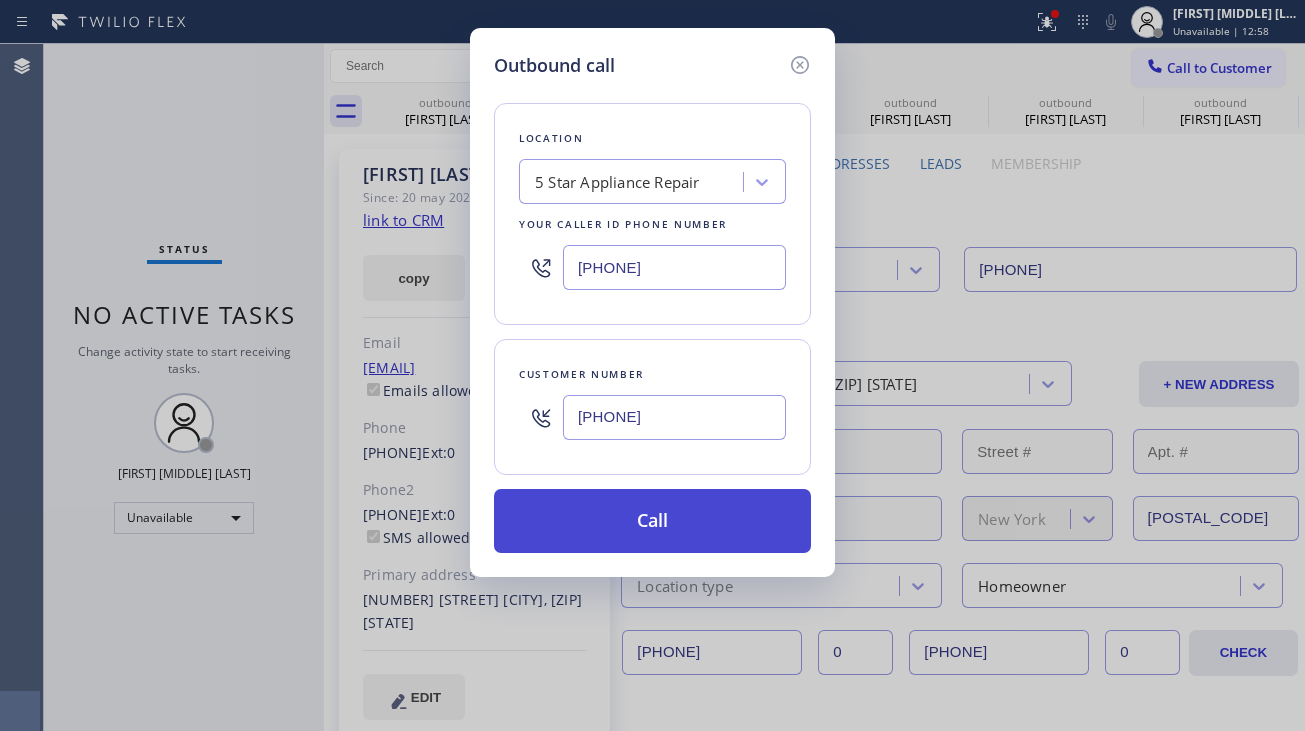 click on "Call" at bounding box center (652, 521) 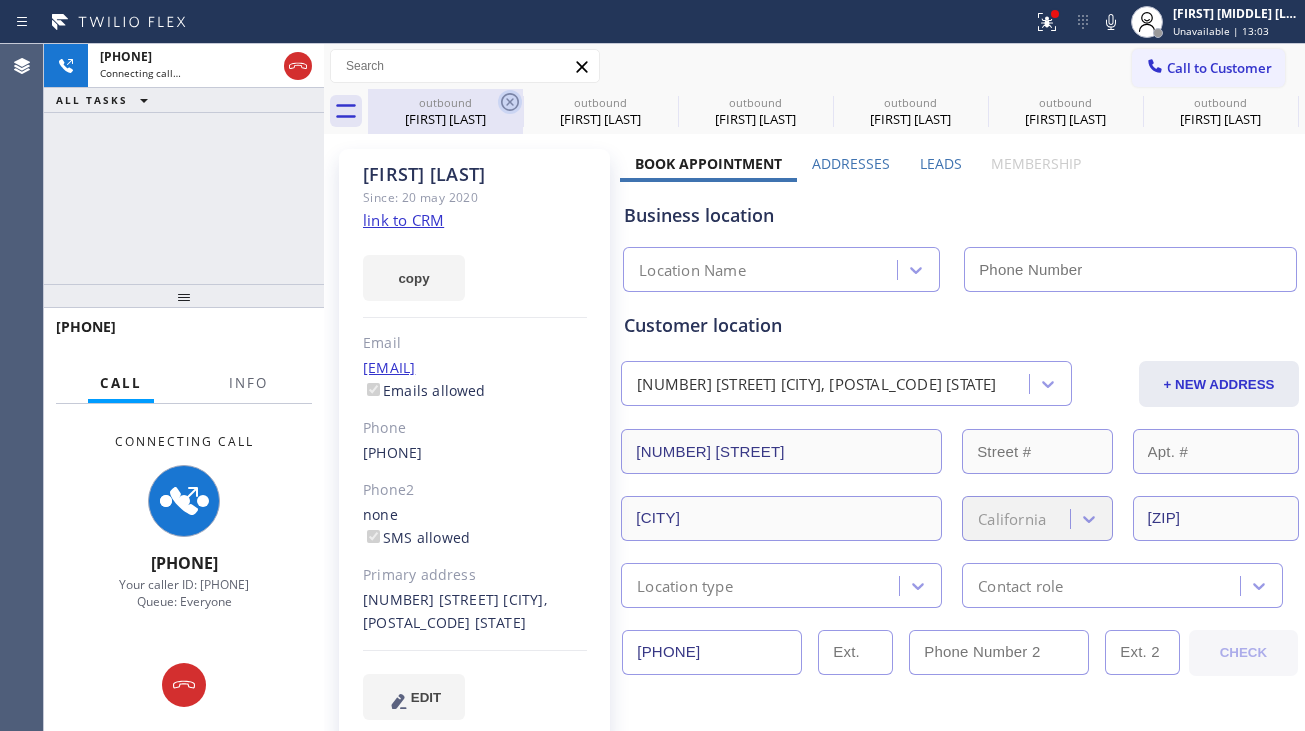 click 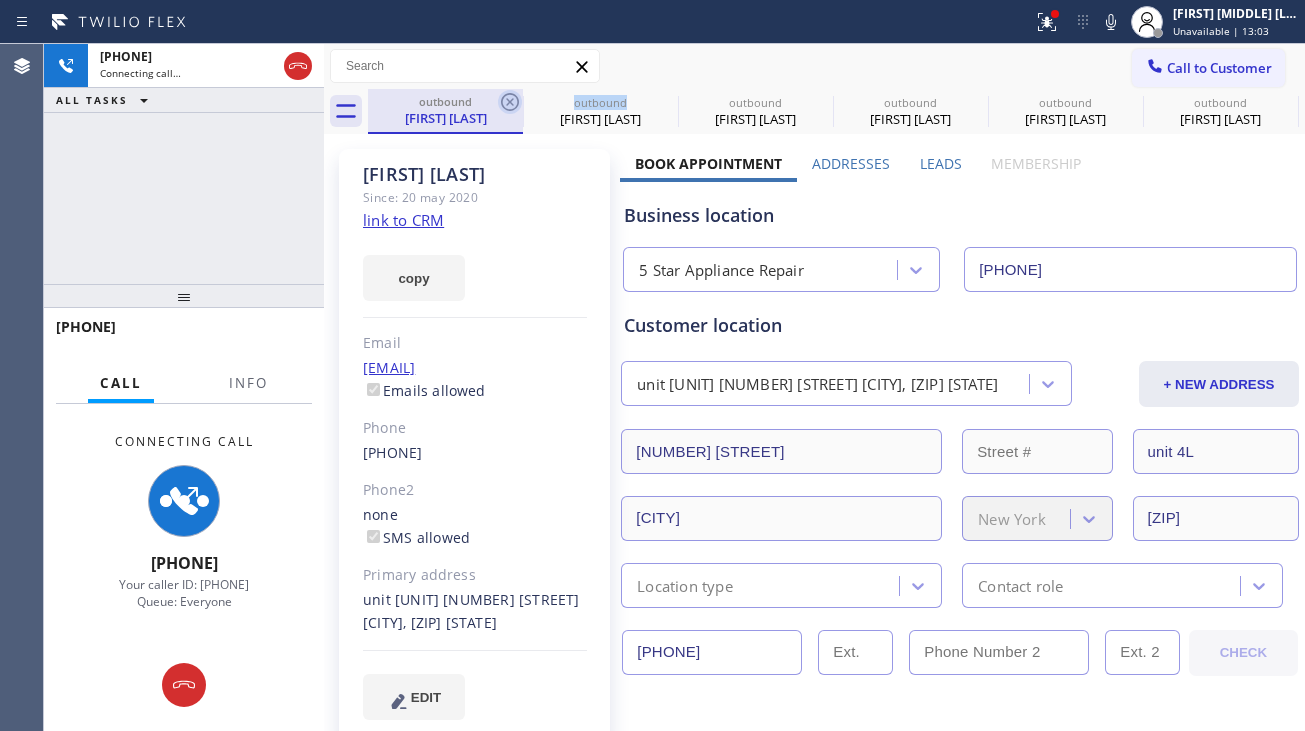 click 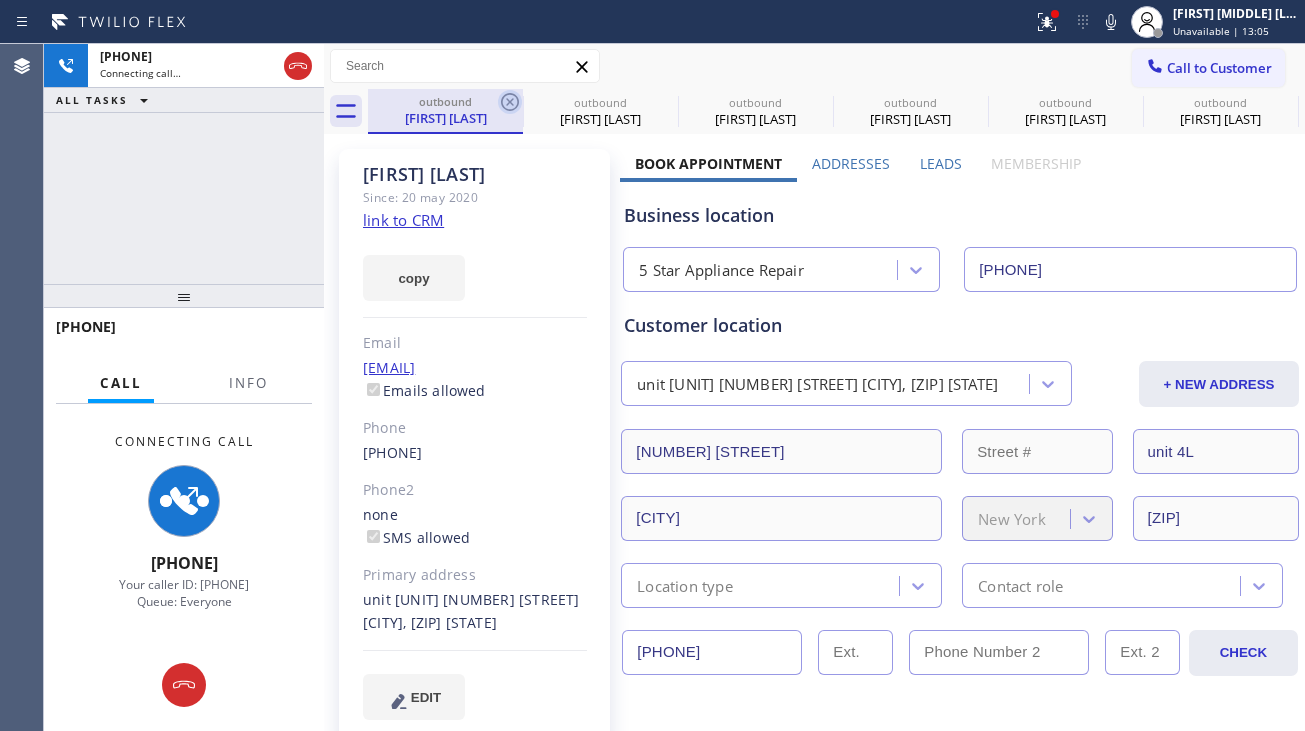 click 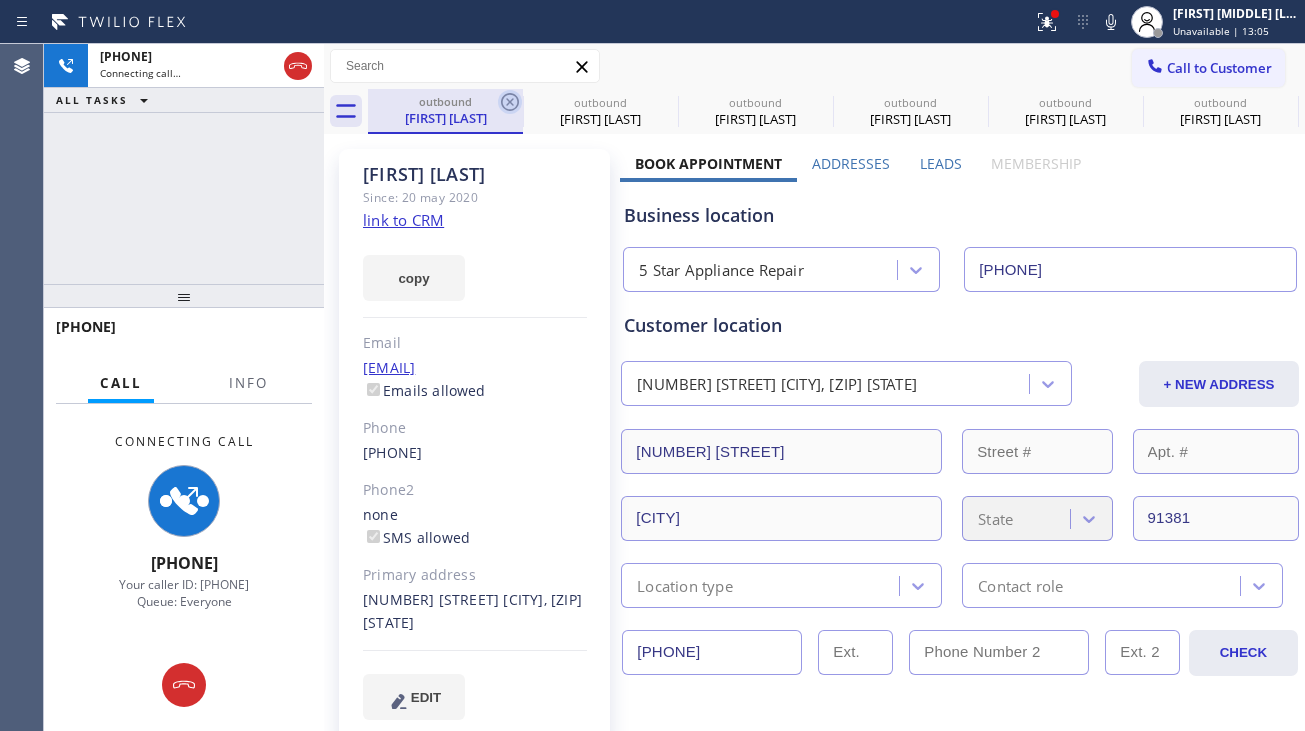 click 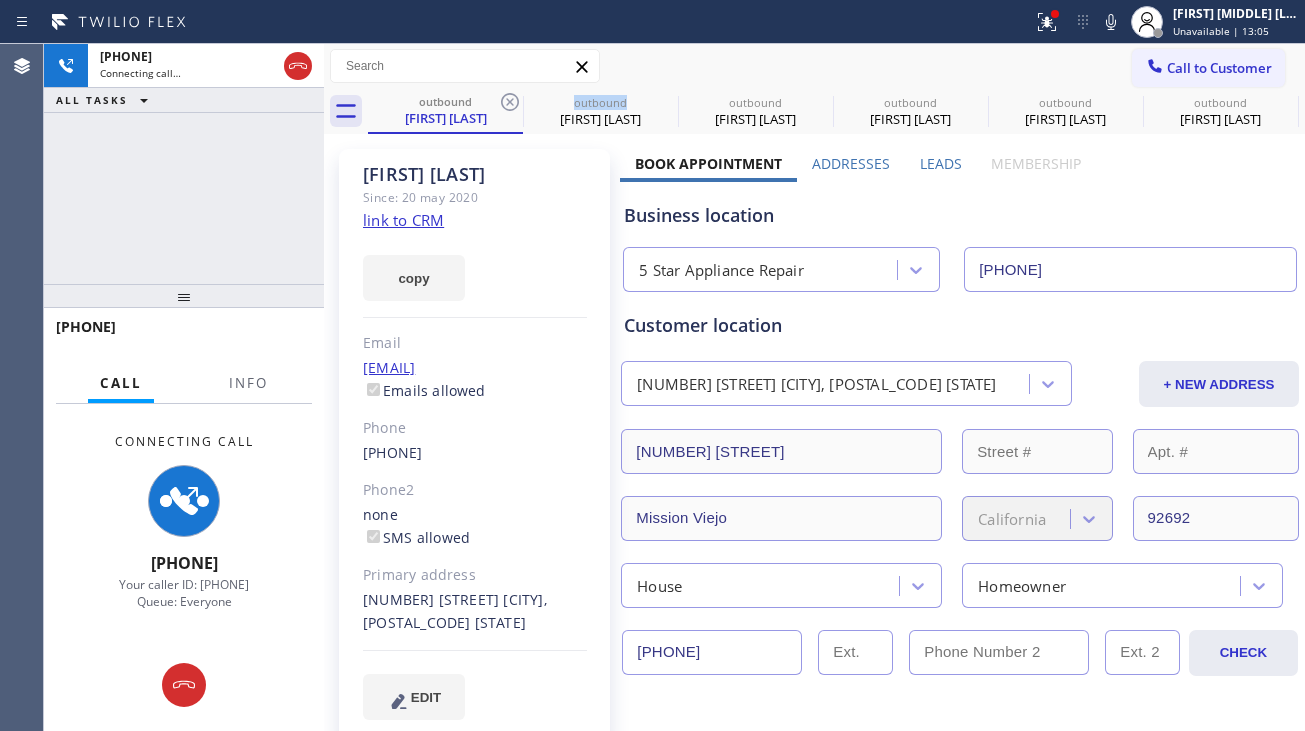 click 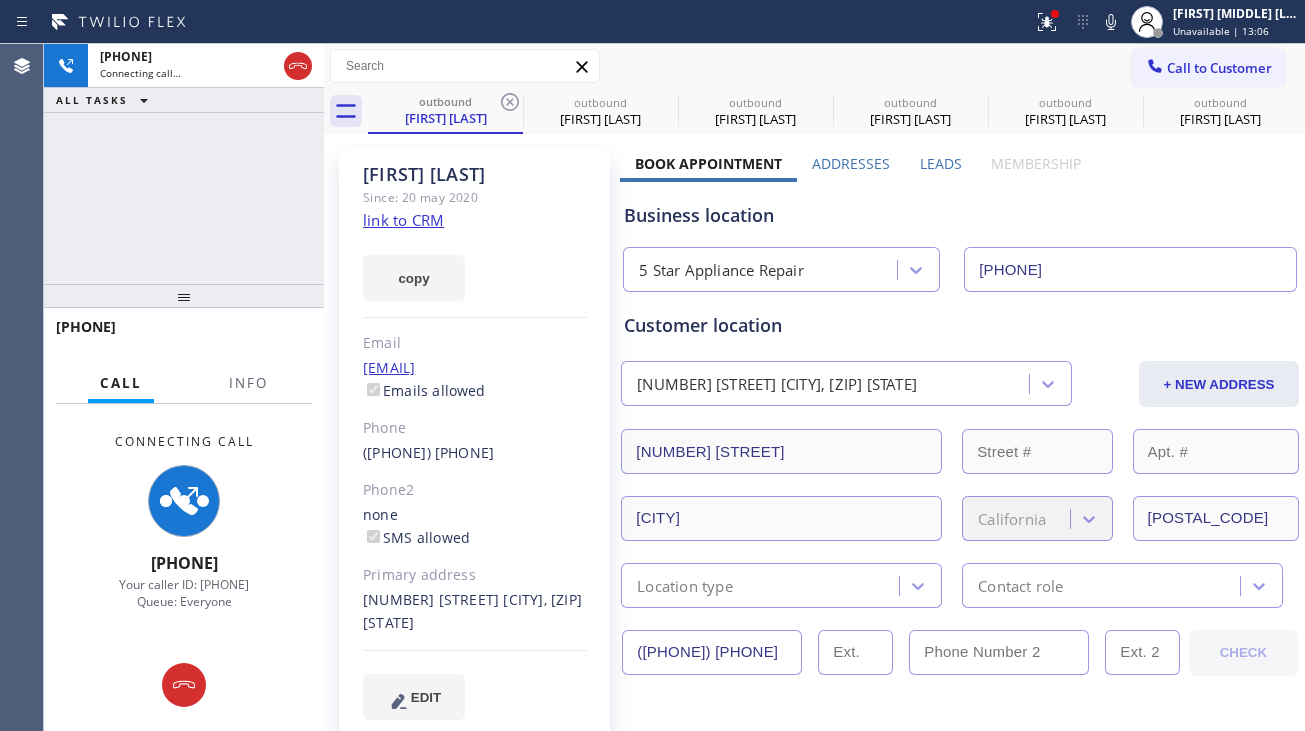 click 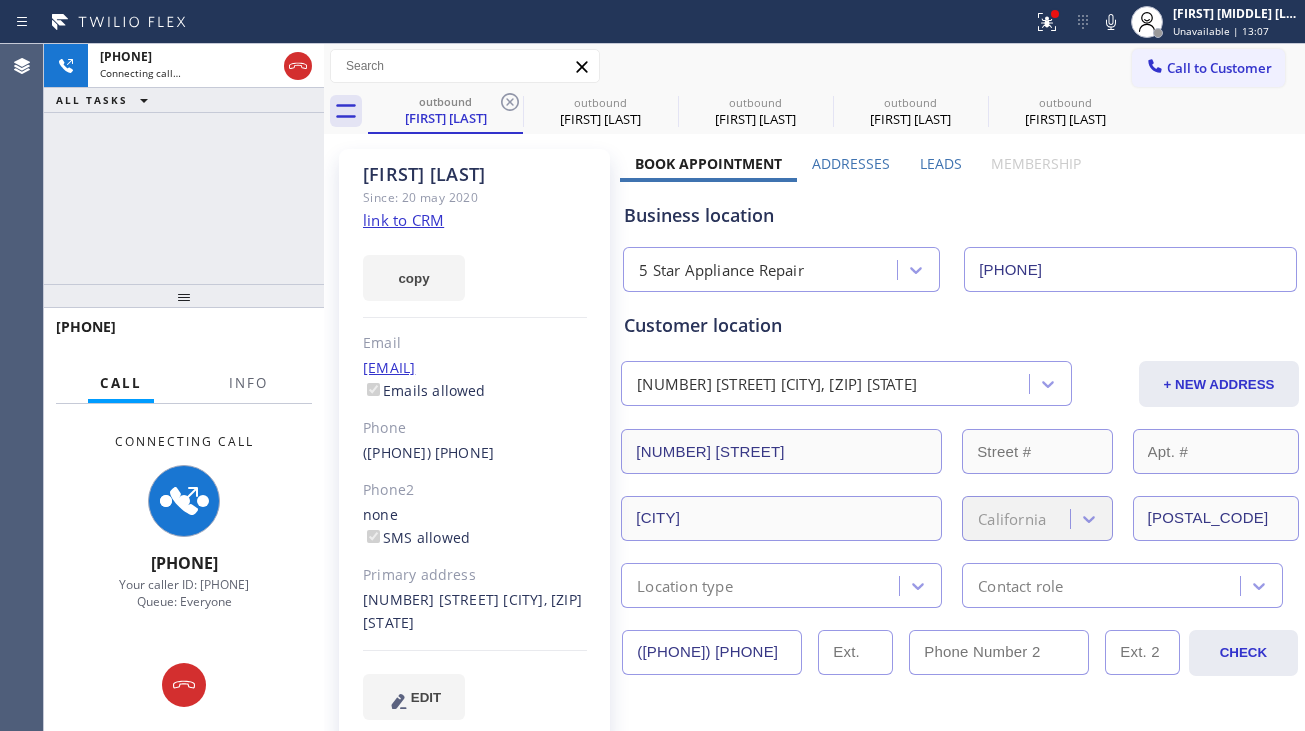 click 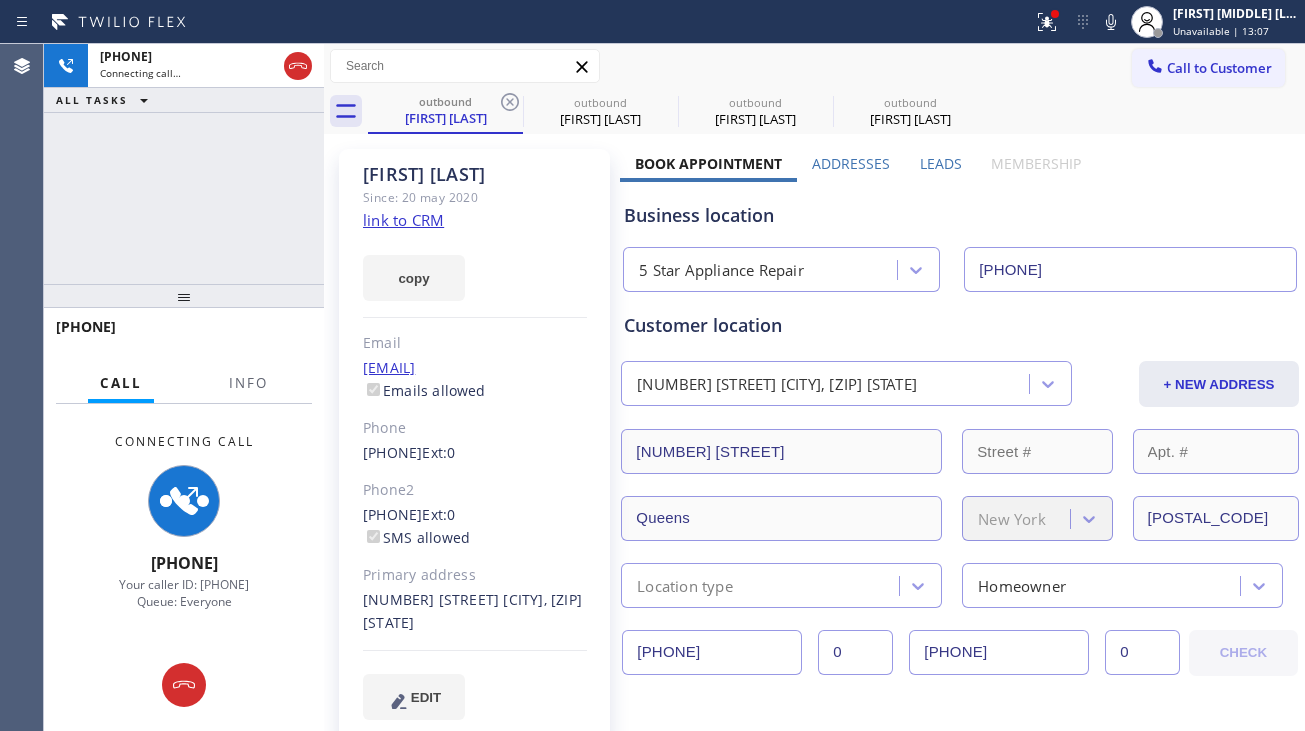 click 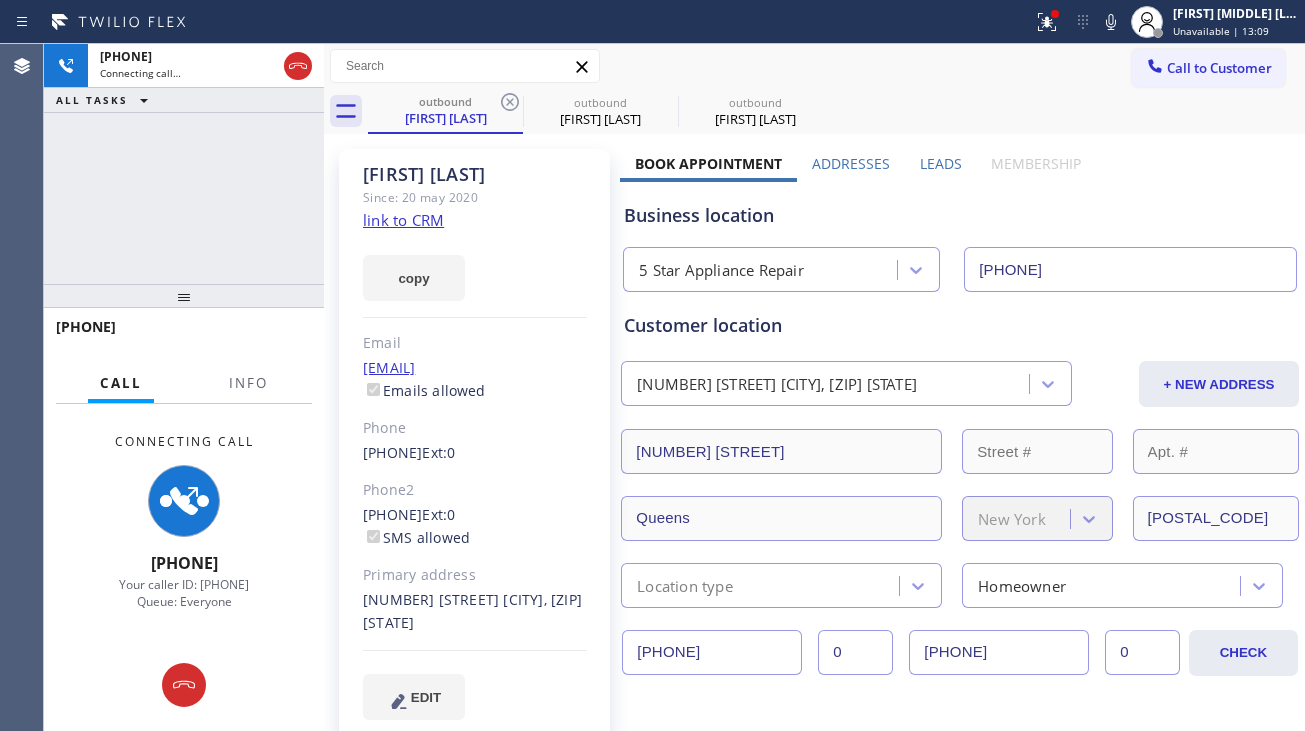 click 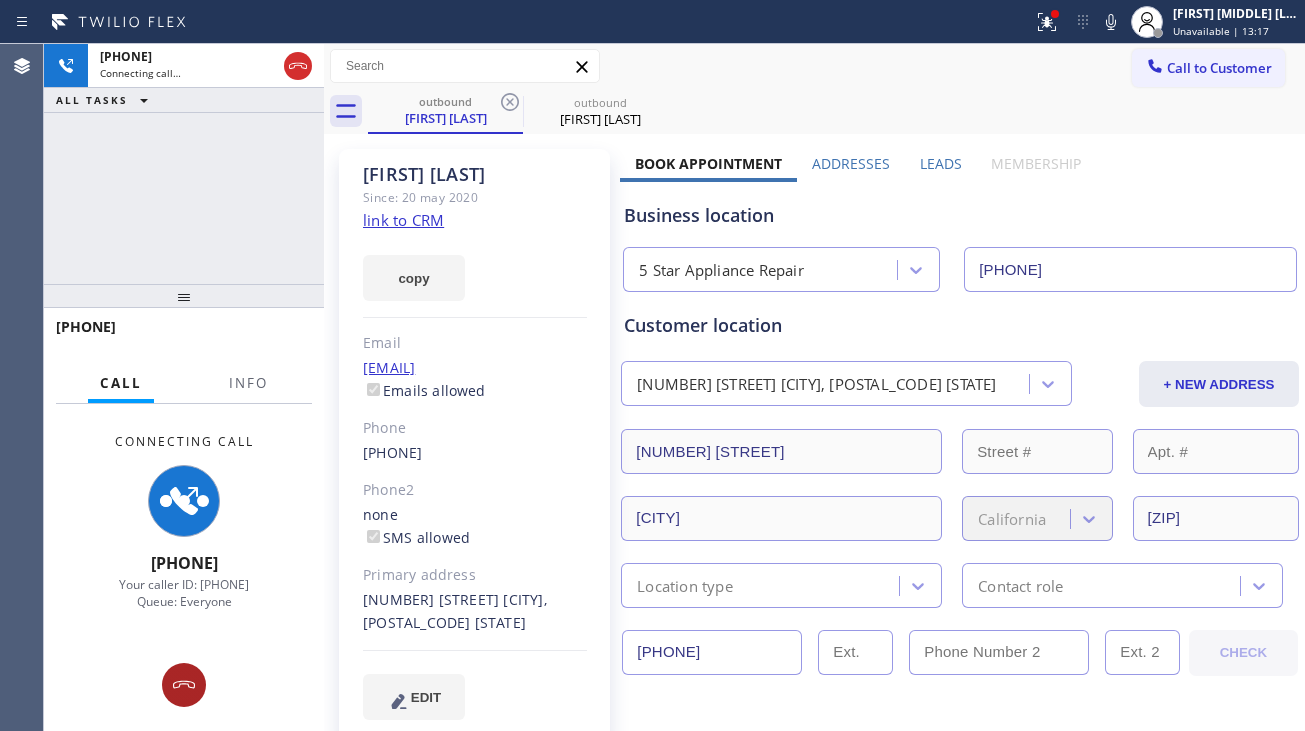 click 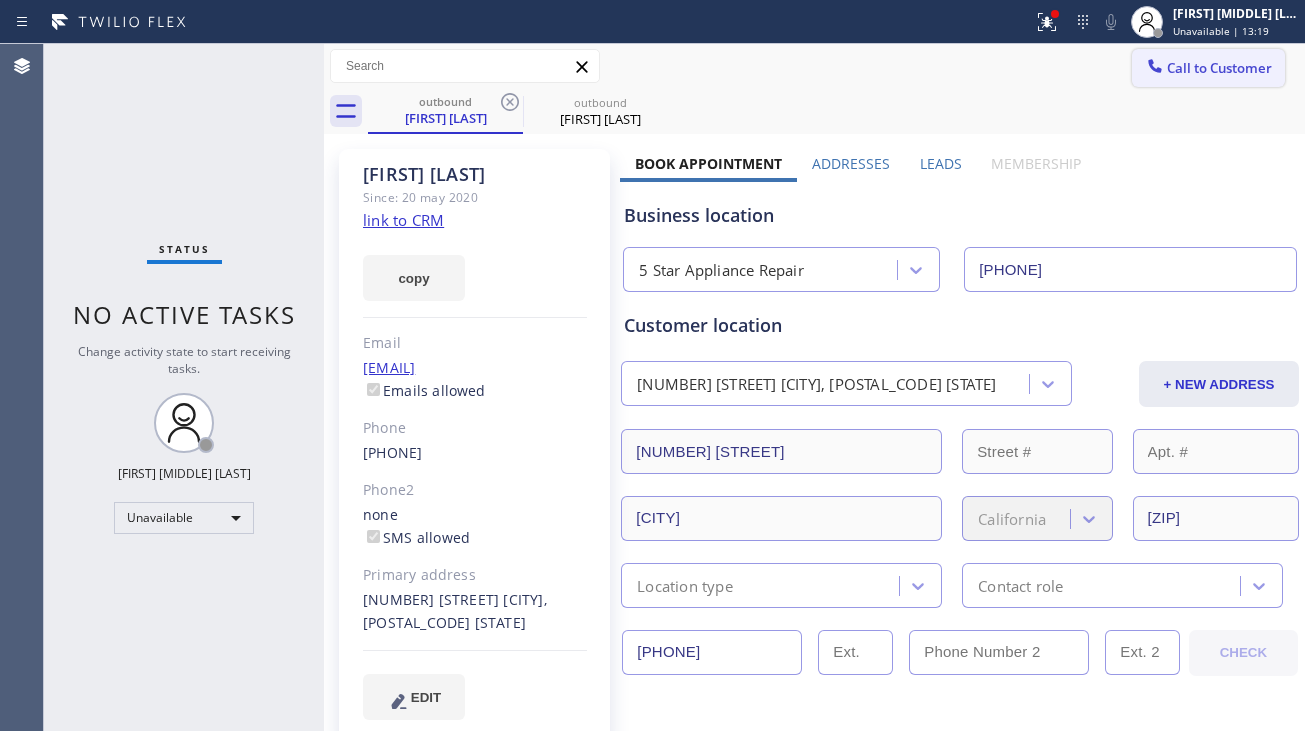 click on "Call to Customer" at bounding box center [1219, 68] 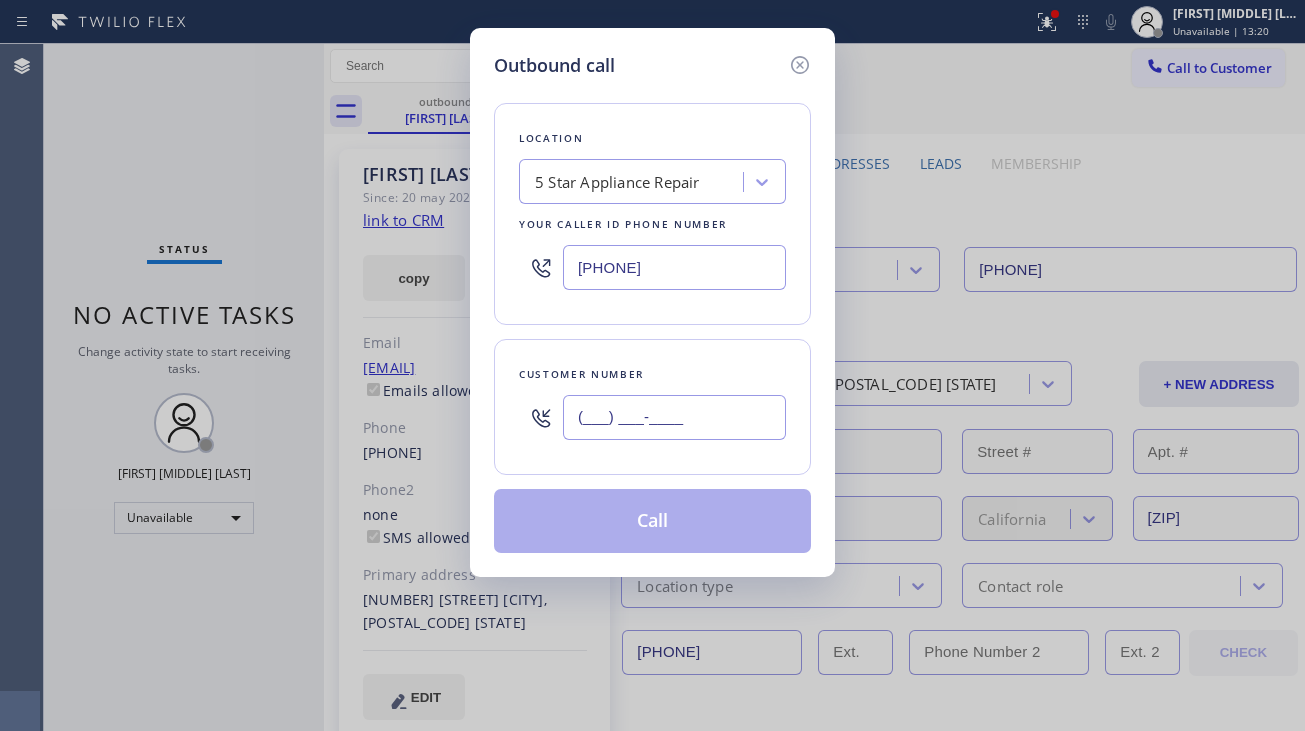 click on "(___) ___-____" at bounding box center [674, 417] 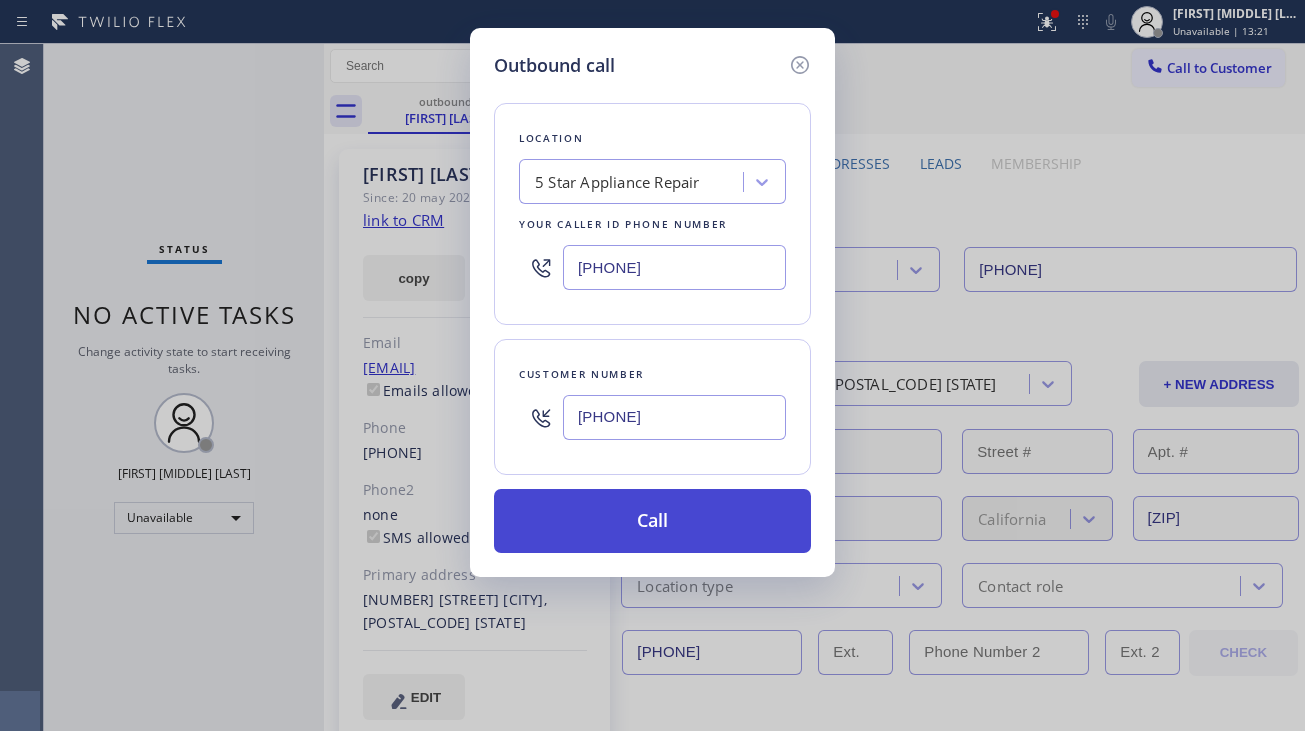 type on "[PHONE]" 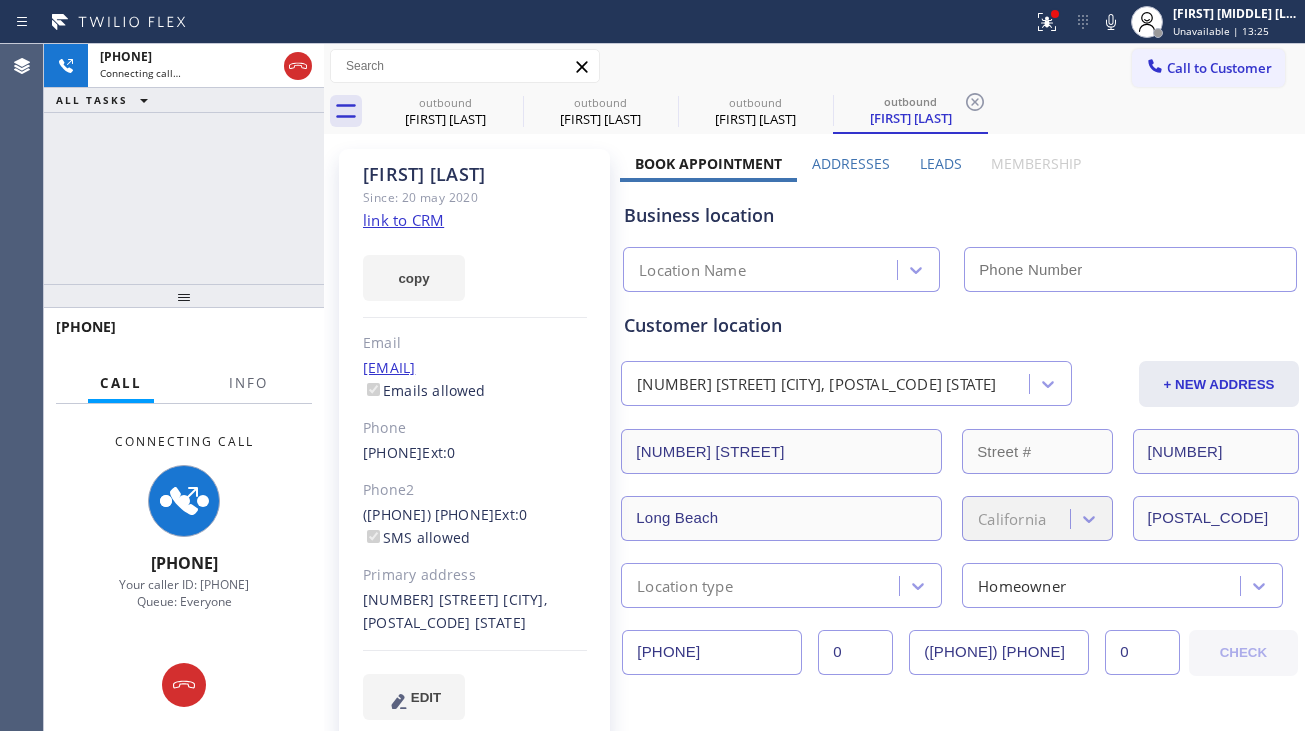 type on "[PHONE]" 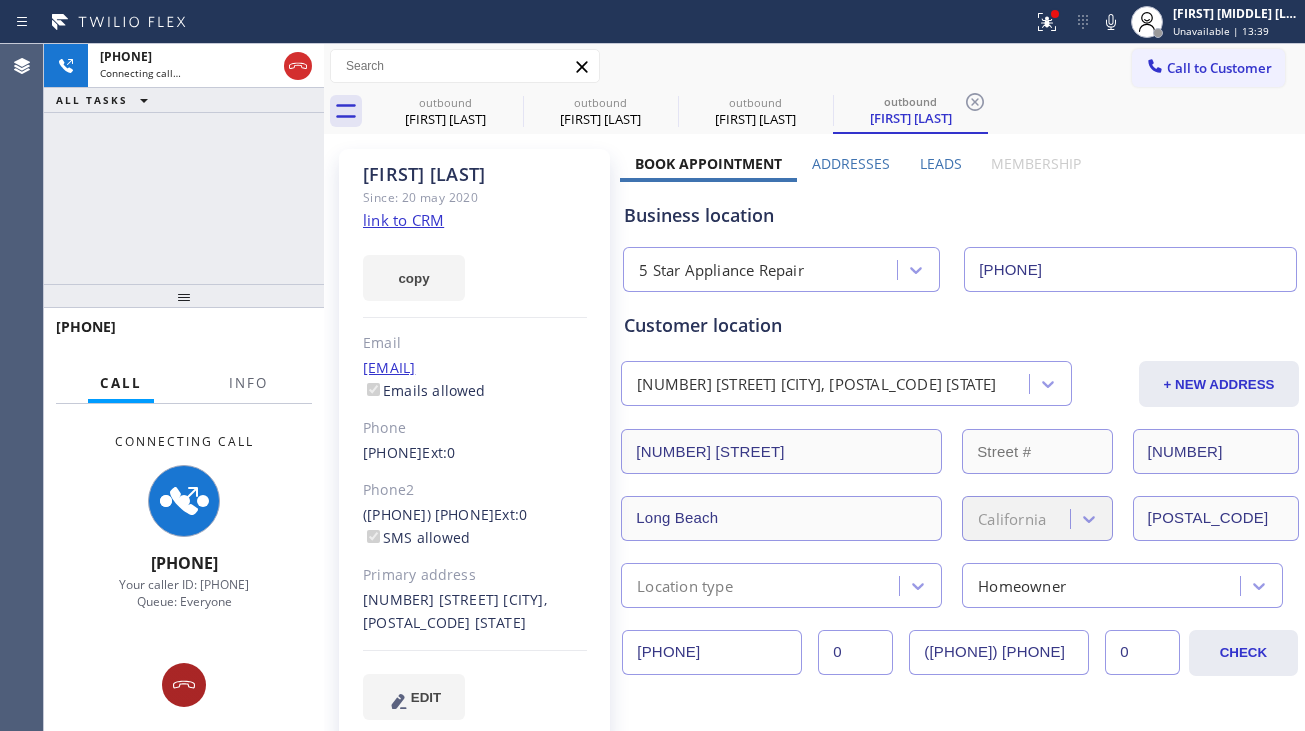 click 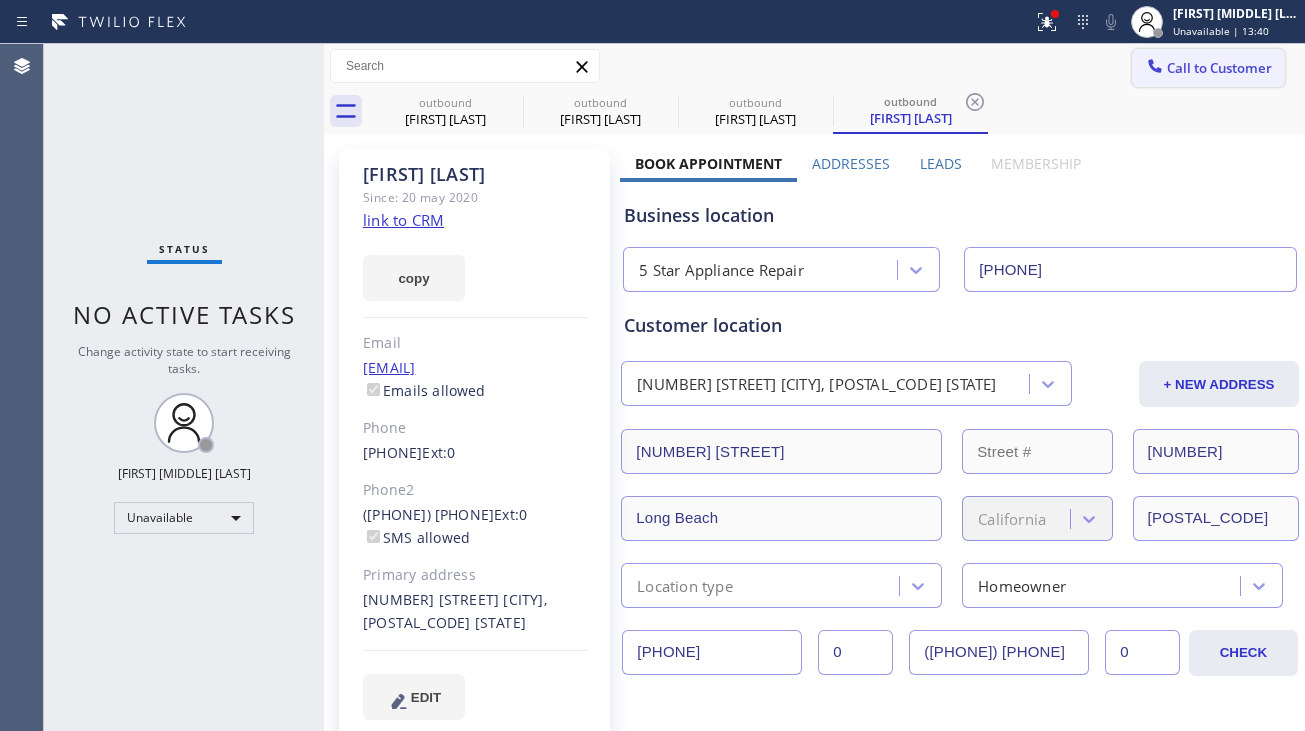 click at bounding box center (1155, 68) 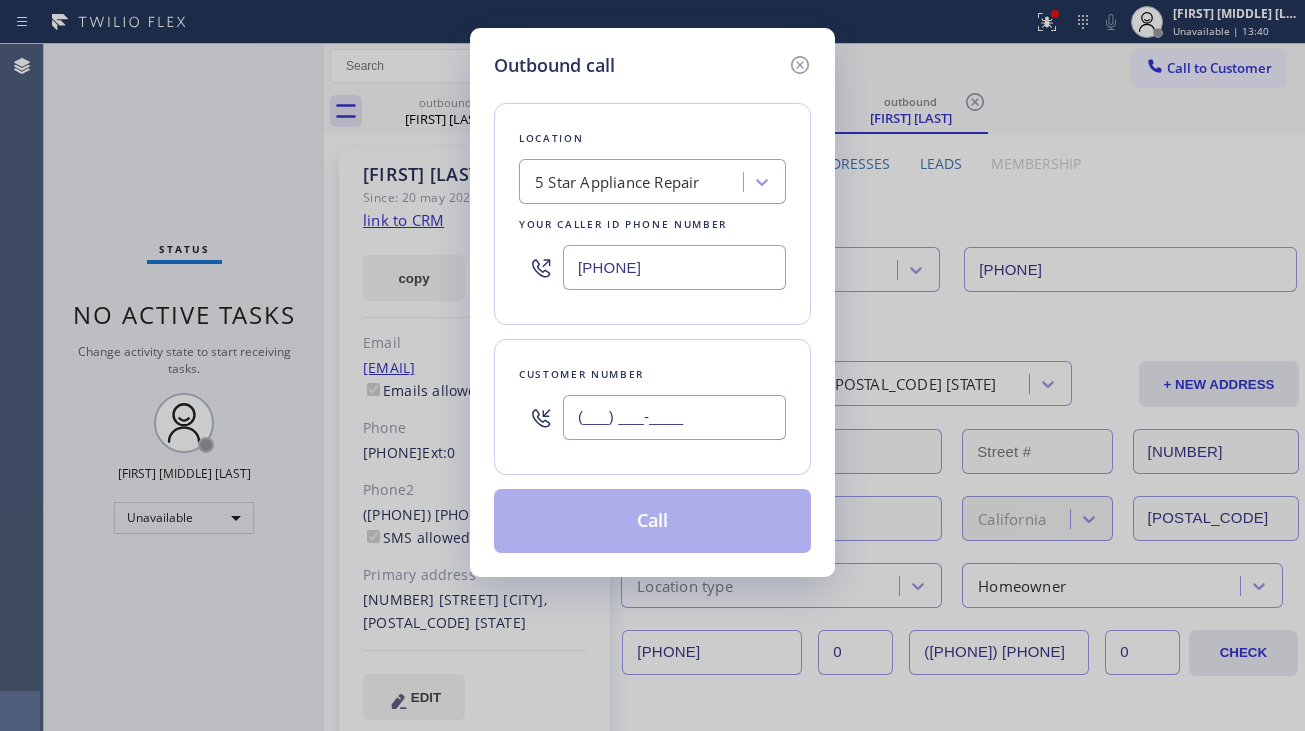 click on "(___) ___-____" at bounding box center (674, 417) 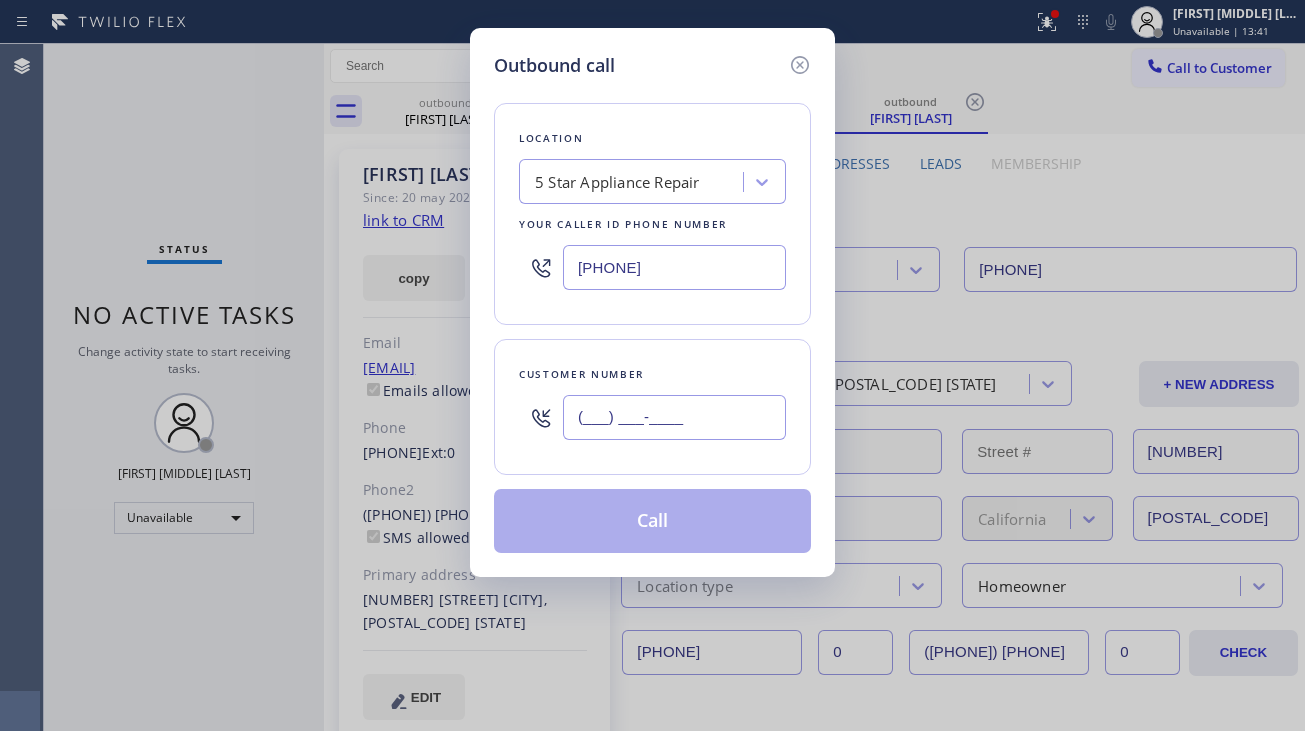 paste on "[PHONE]" 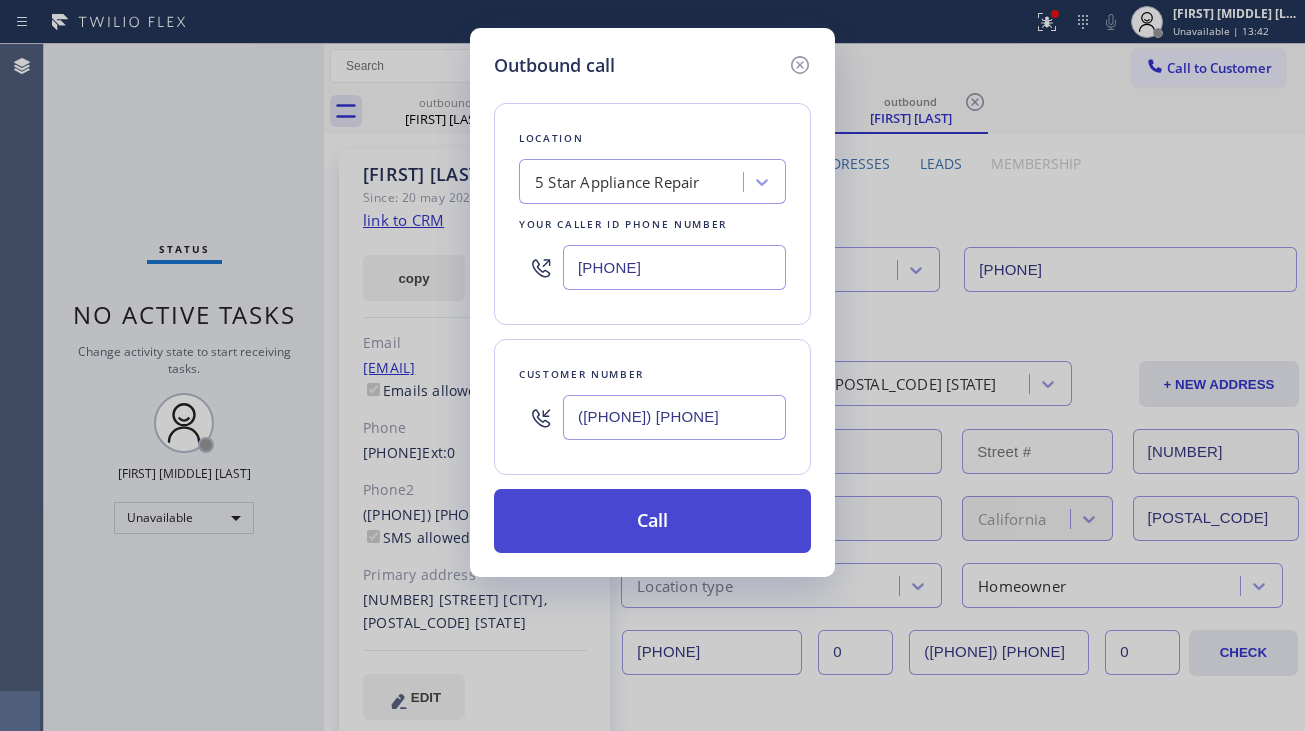 click on "Call" at bounding box center [652, 521] 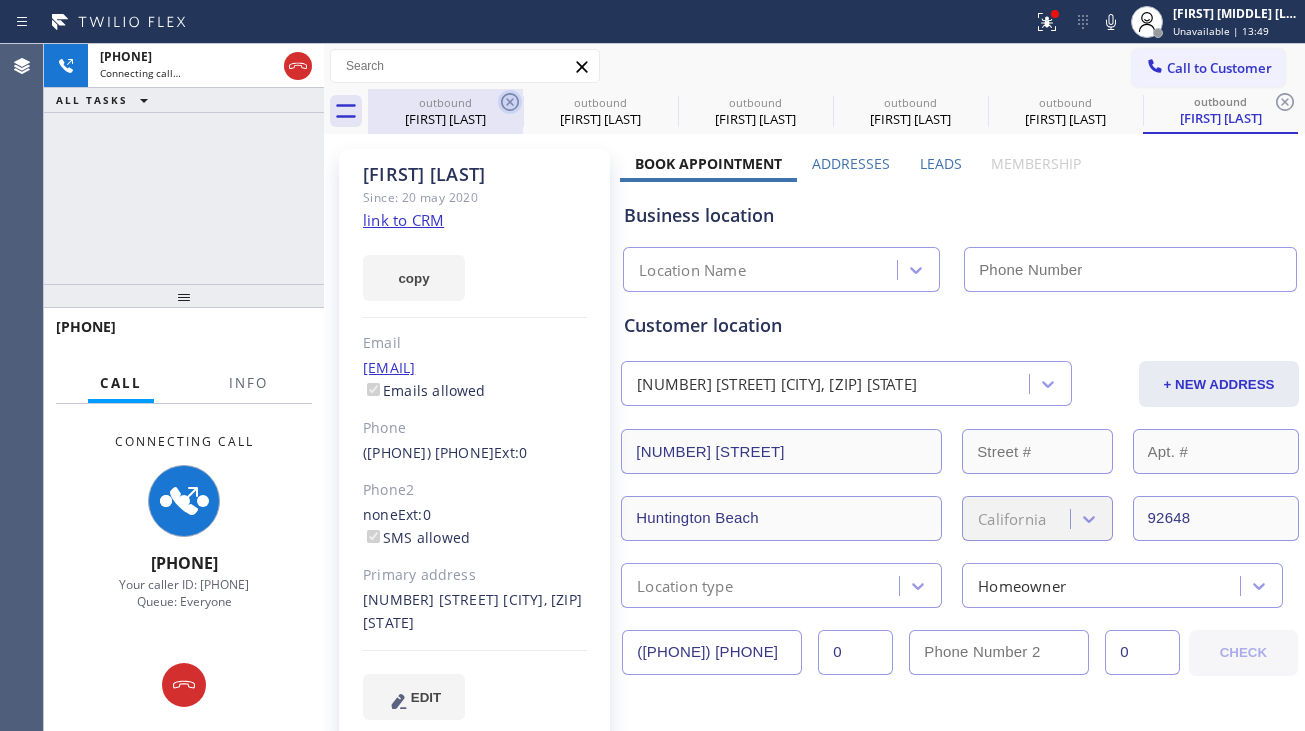 click 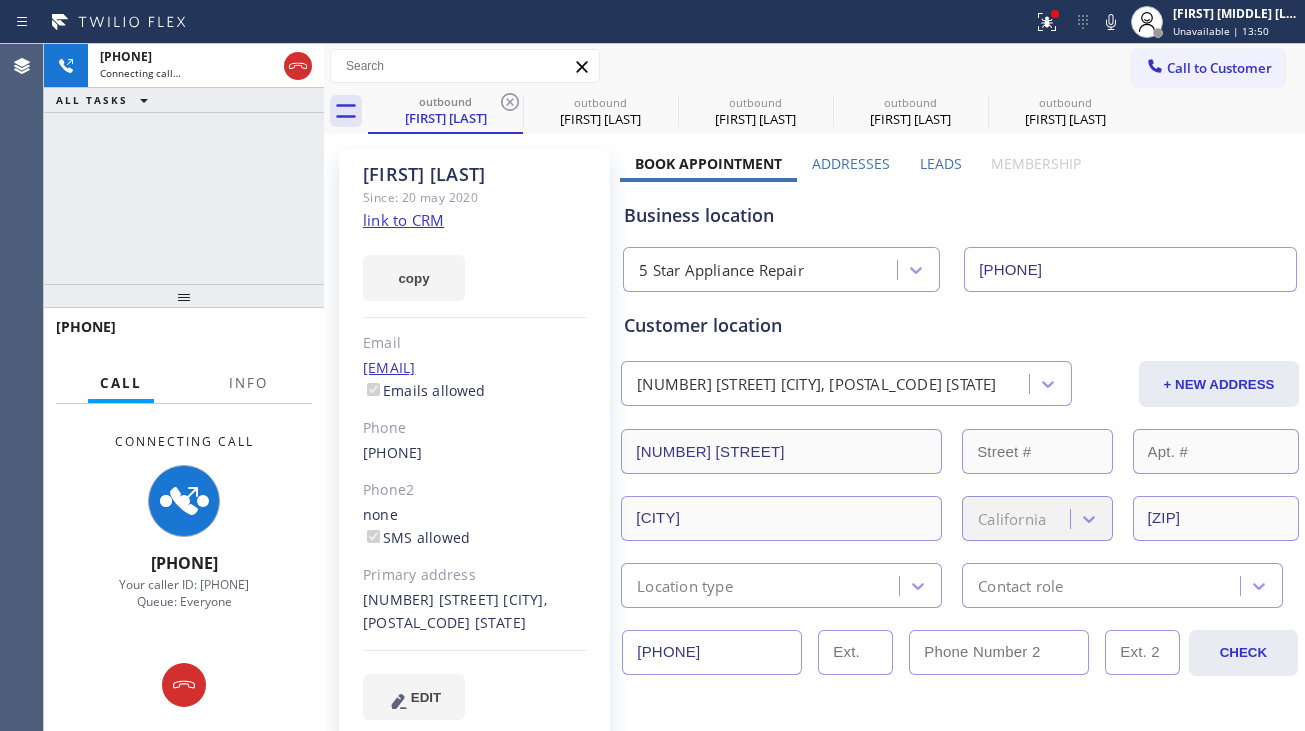 click 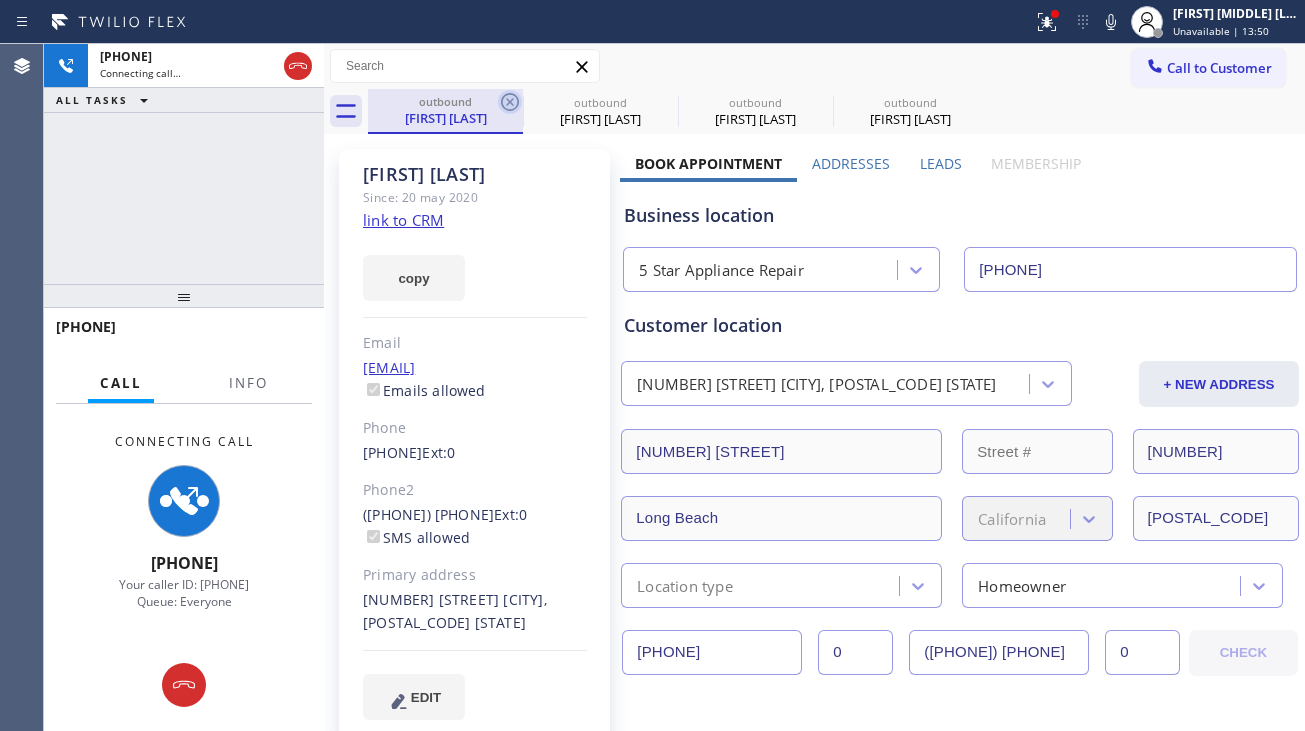 click 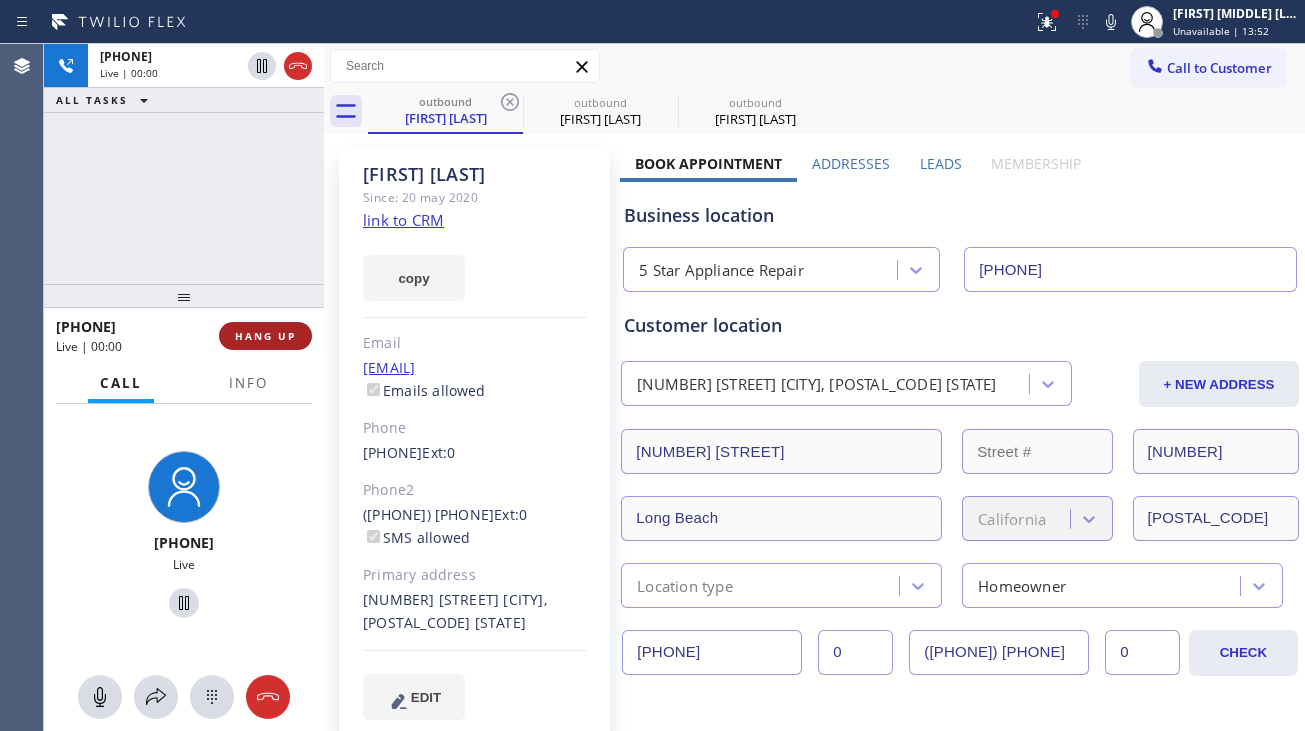 click on "HANG UP" at bounding box center (265, 336) 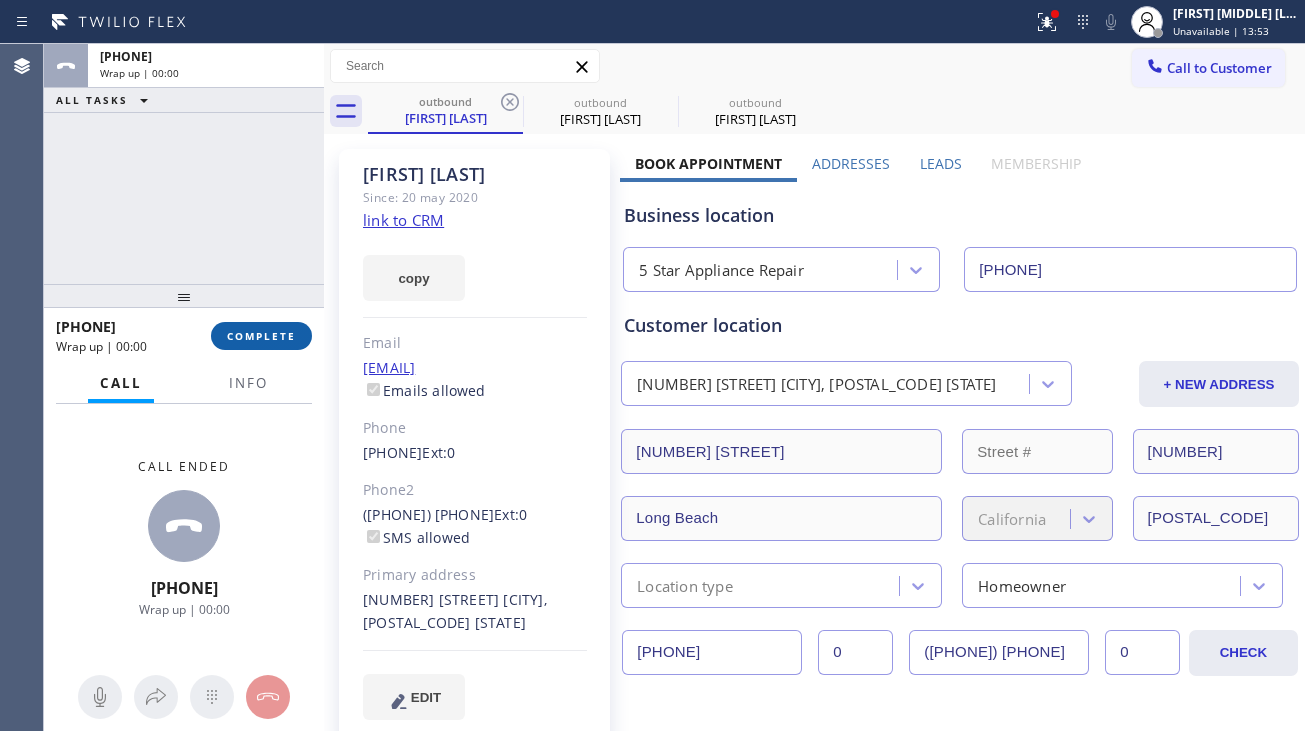 click on "COMPLETE" at bounding box center (261, 336) 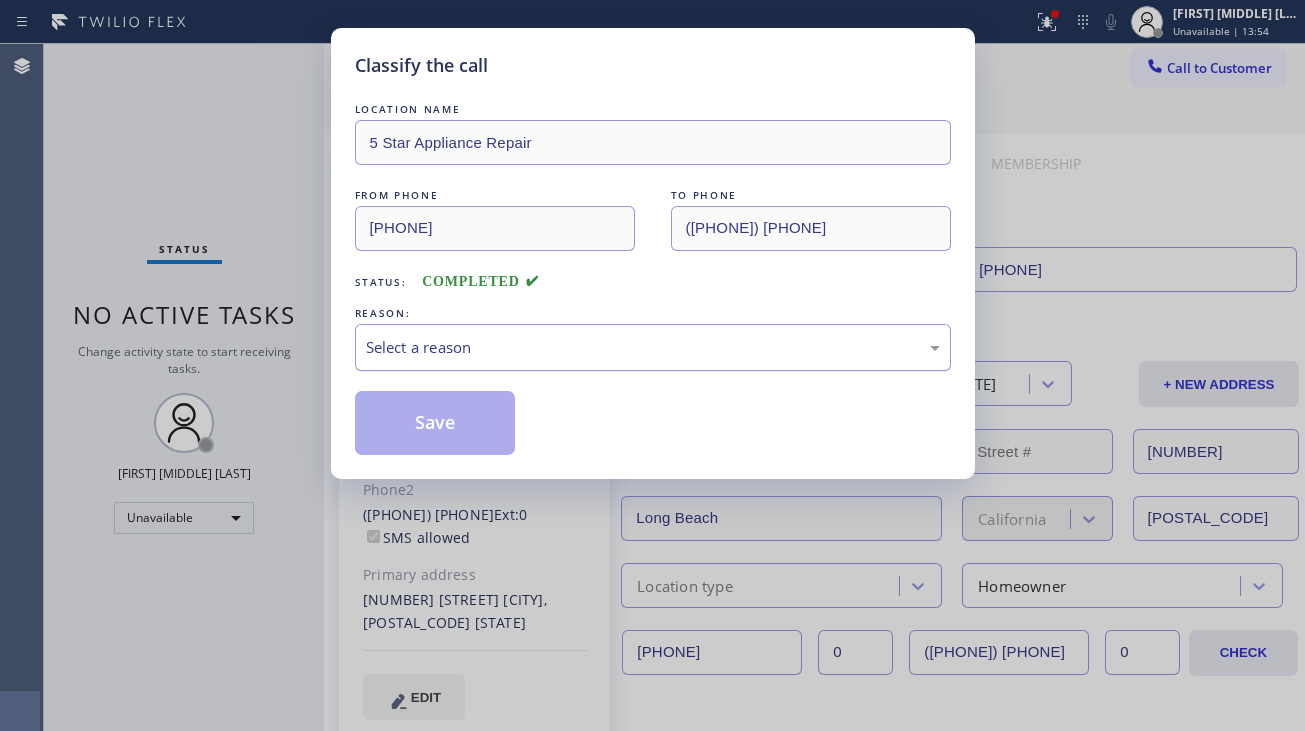 drag, startPoint x: 376, startPoint y: 338, endPoint x: 409, endPoint y: 345, distance: 33.734257 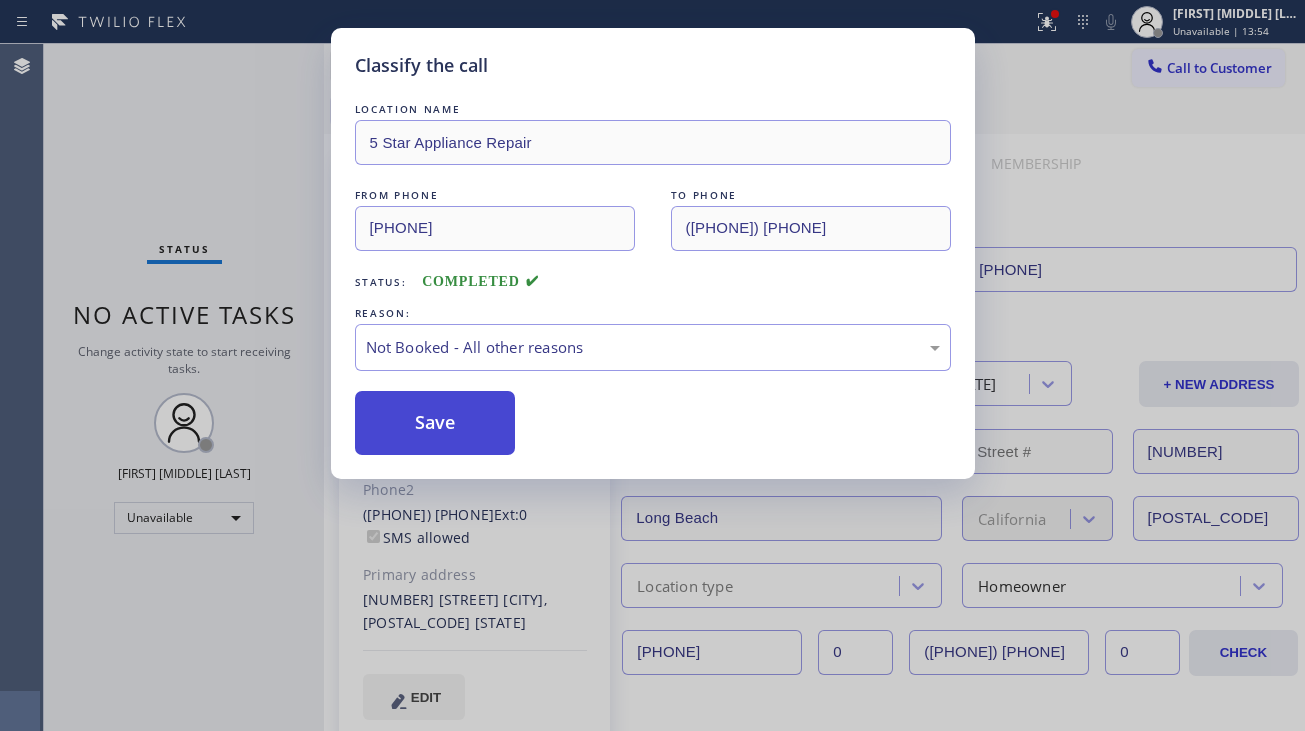 click on "Save" at bounding box center [435, 423] 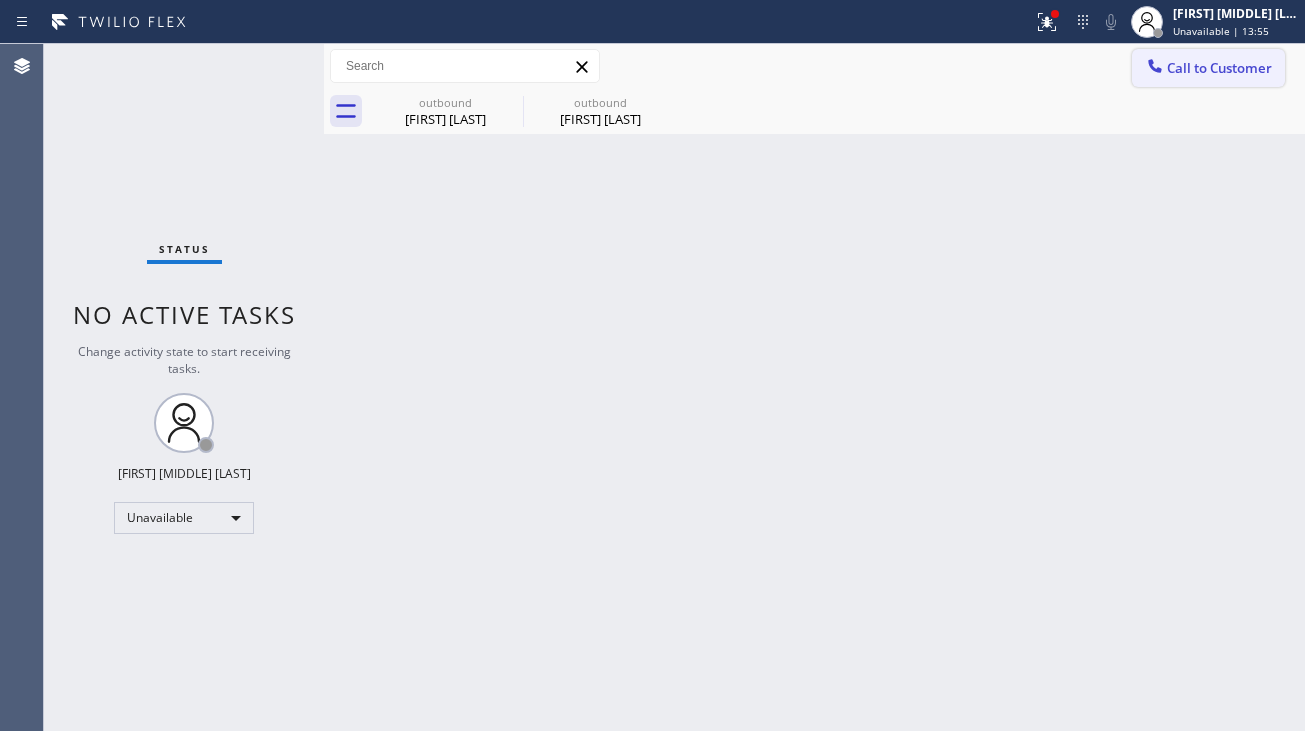 click on "Call to Customer" at bounding box center (1219, 68) 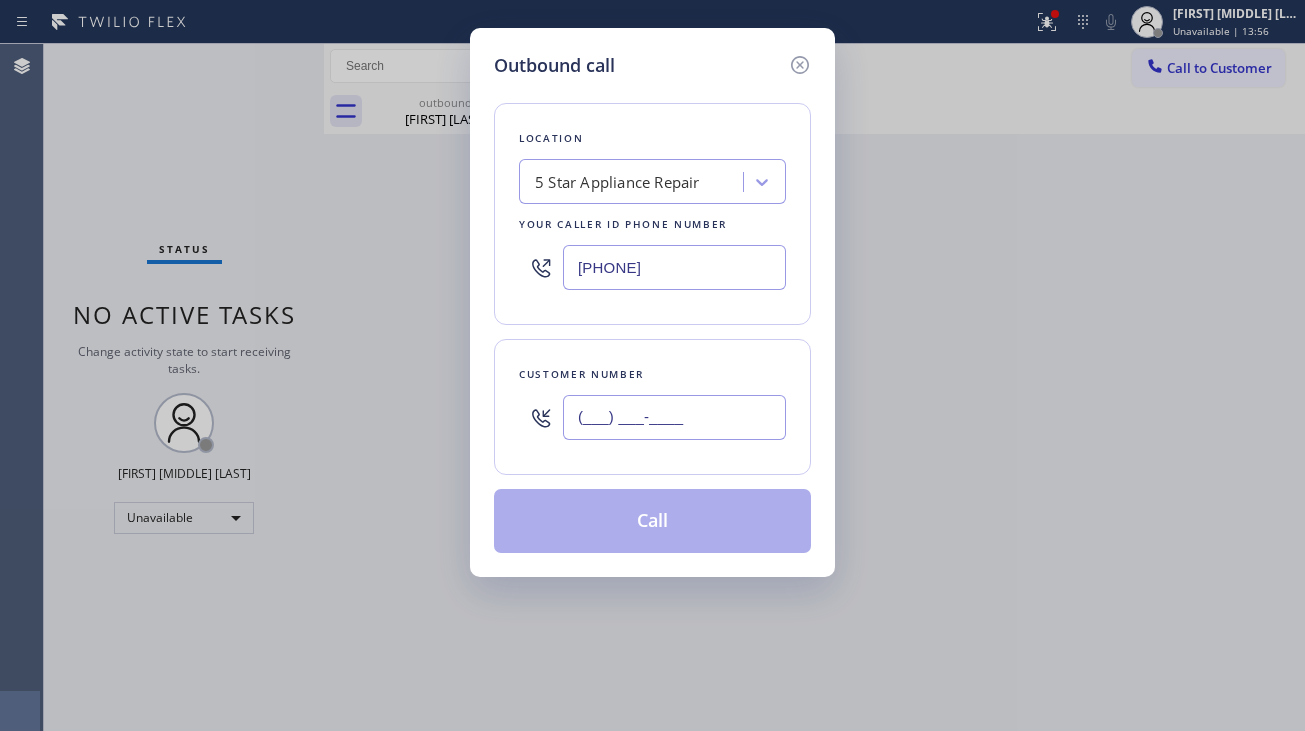 click on "(___) ___-____" at bounding box center [674, 417] 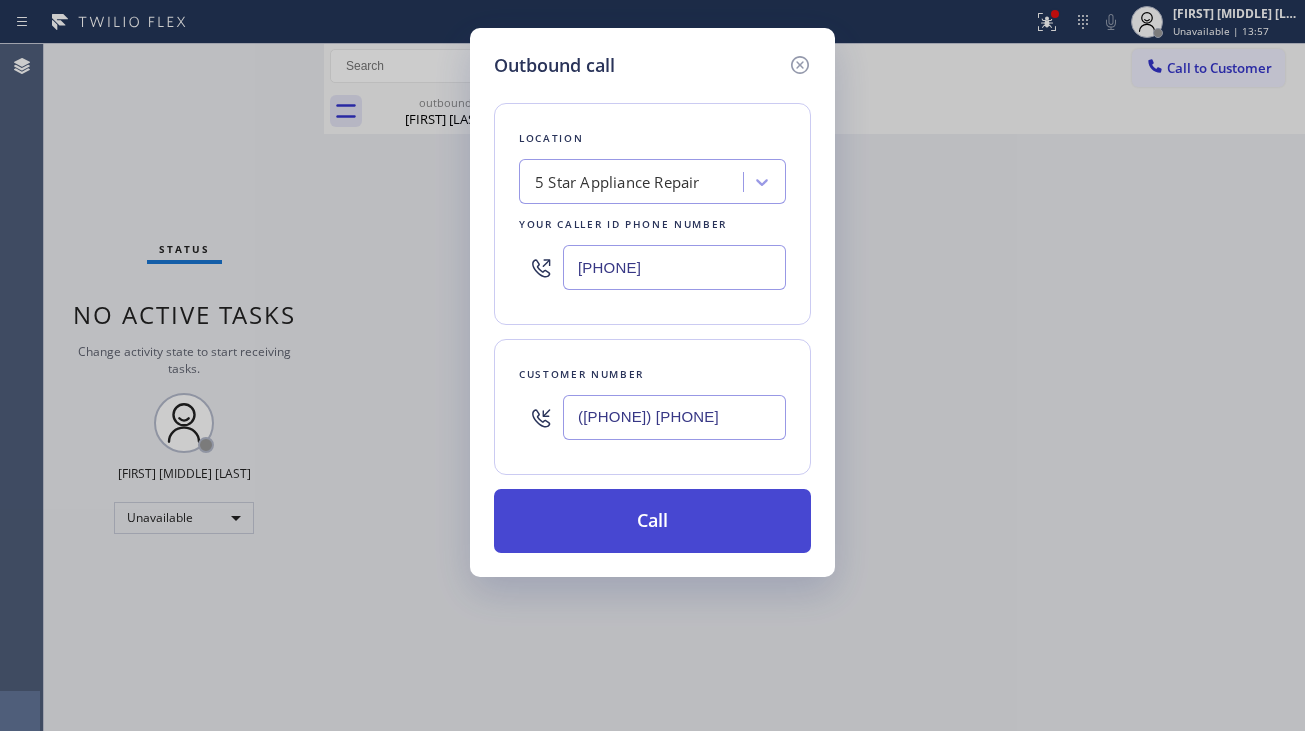 type on "([PHONE]) [PHONE]" 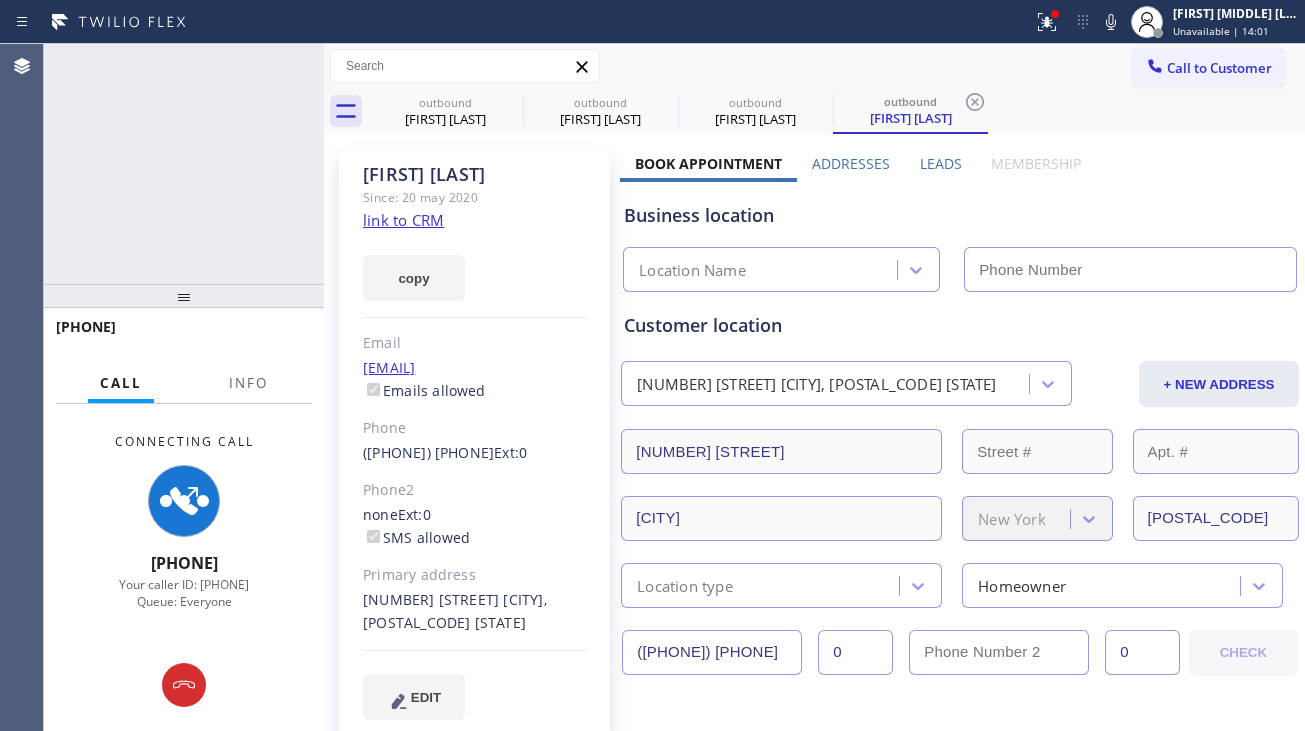 type on "[PHONE]" 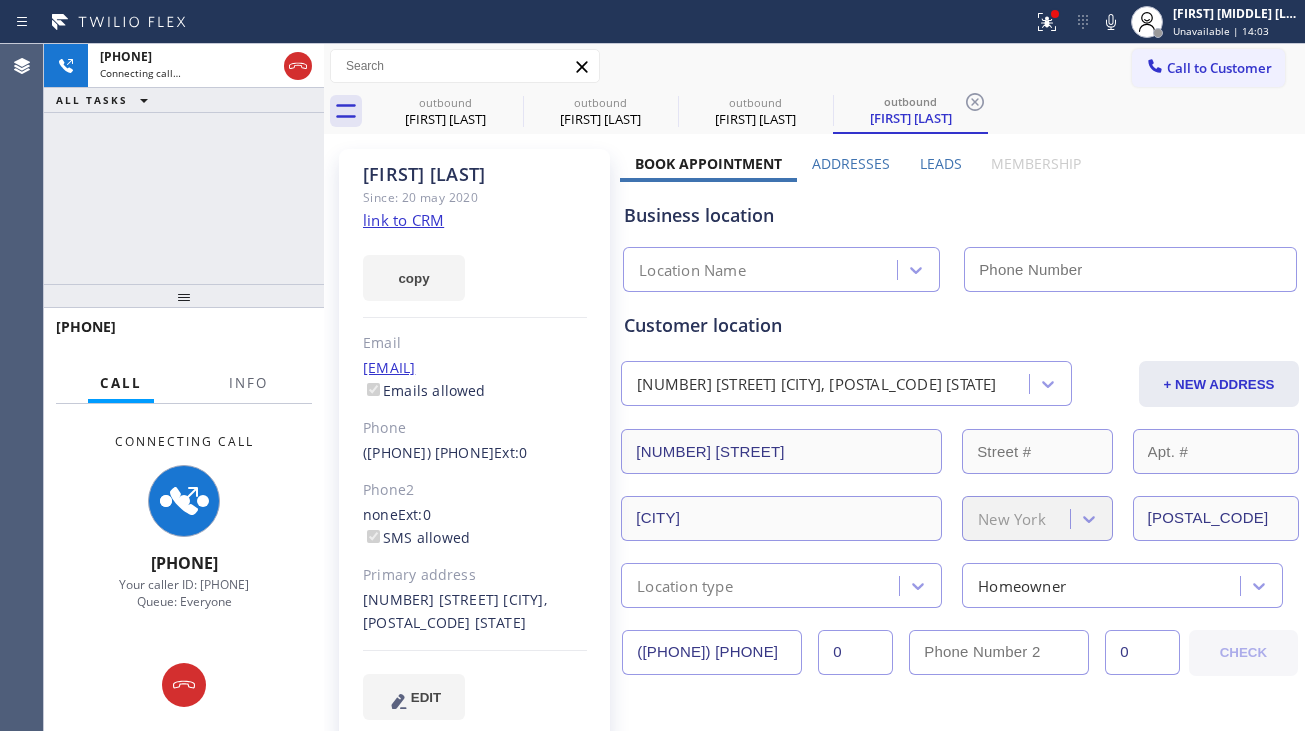 type on "[PHONE]" 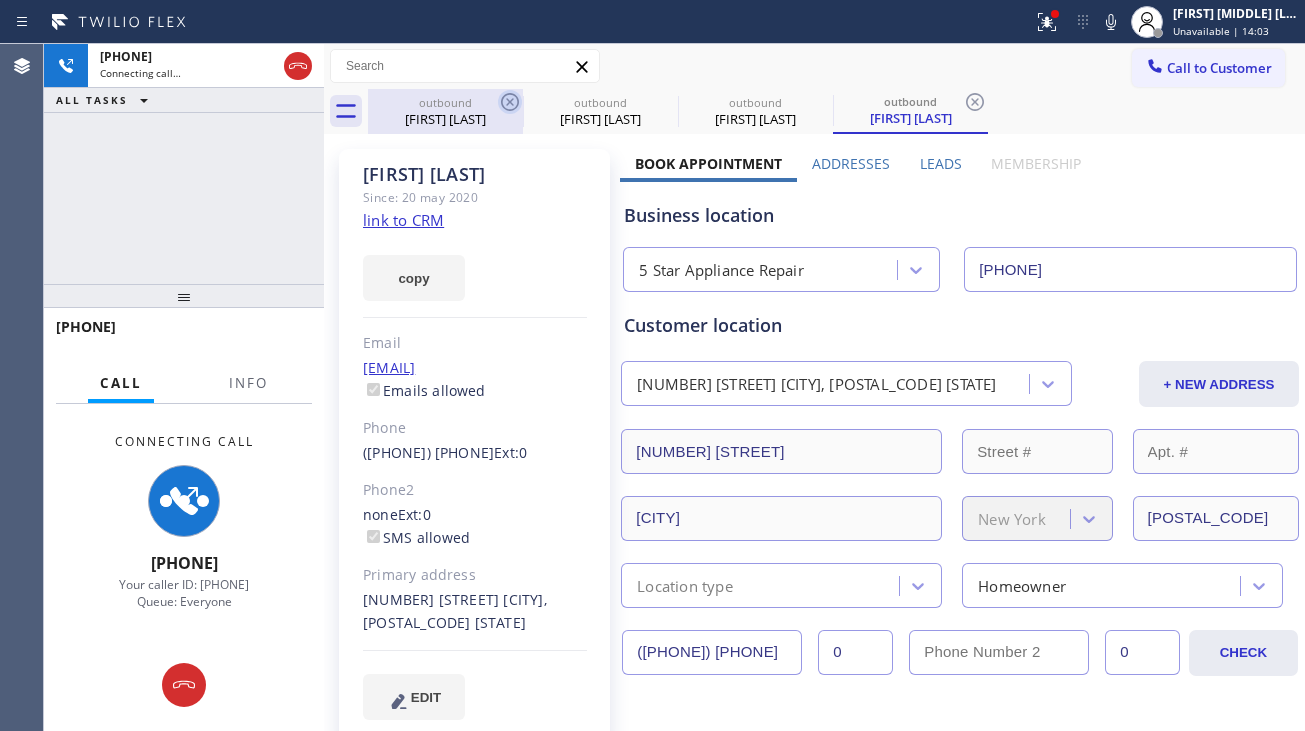 click 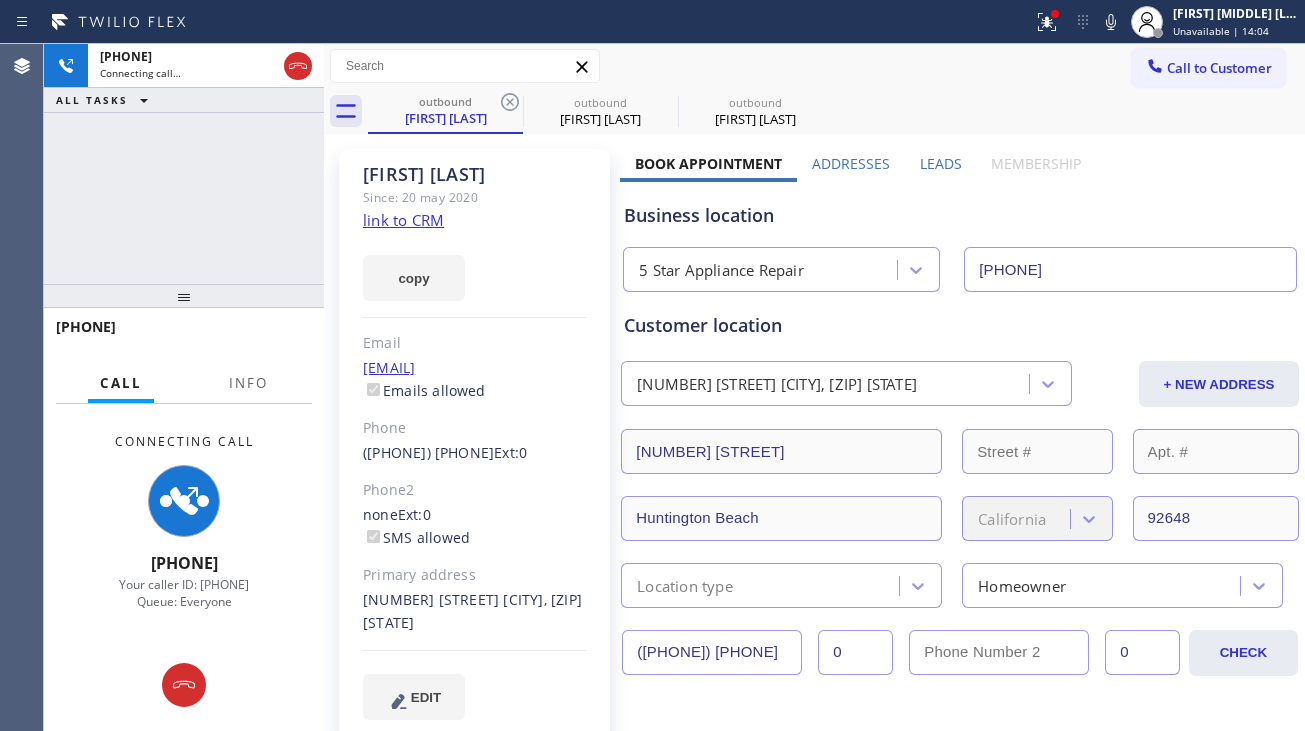 click 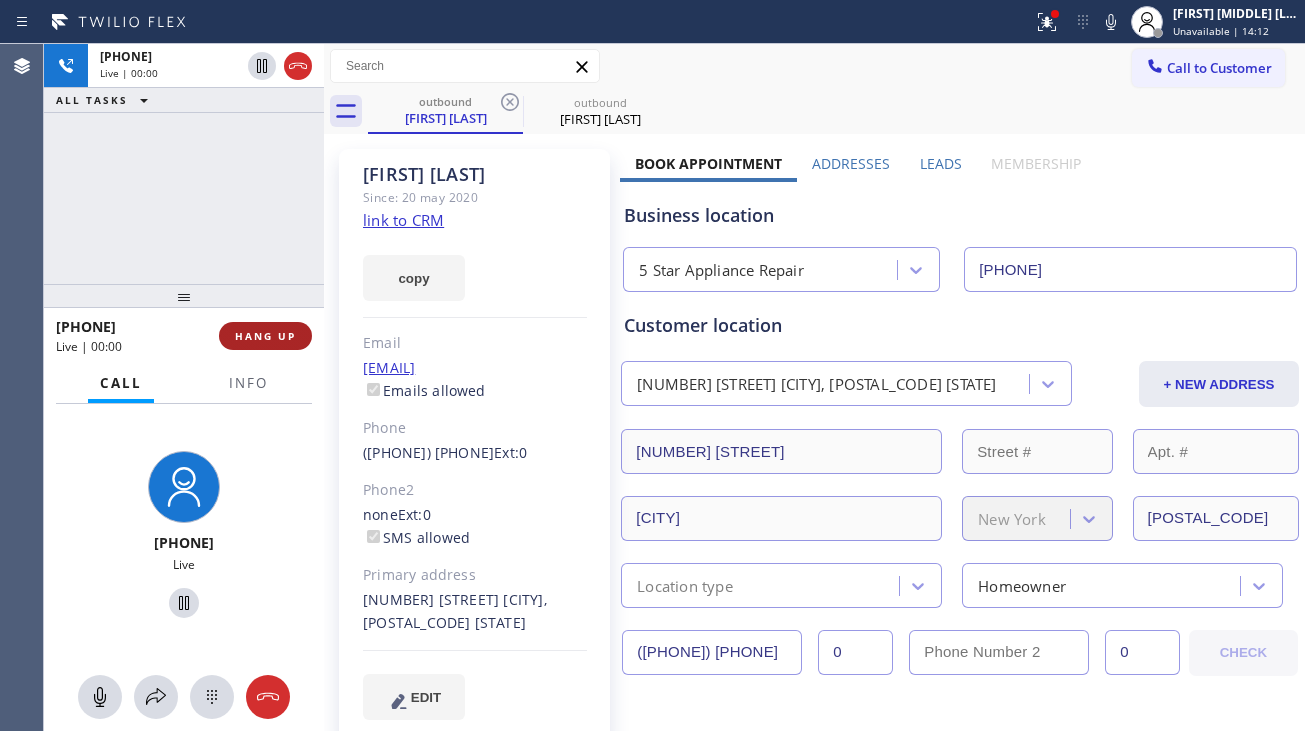 click on "HANG UP" at bounding box center (265, 336) 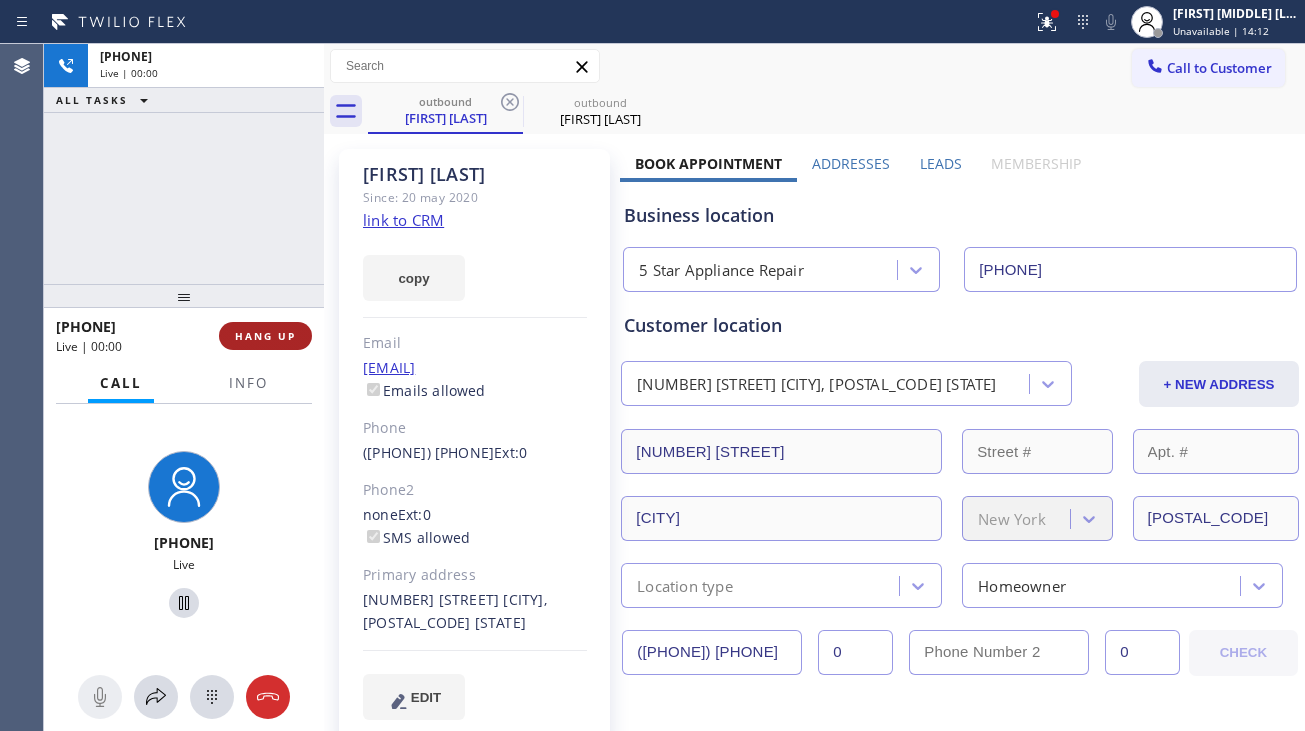 click on "HANG UP" at bounding box center [265, 336] 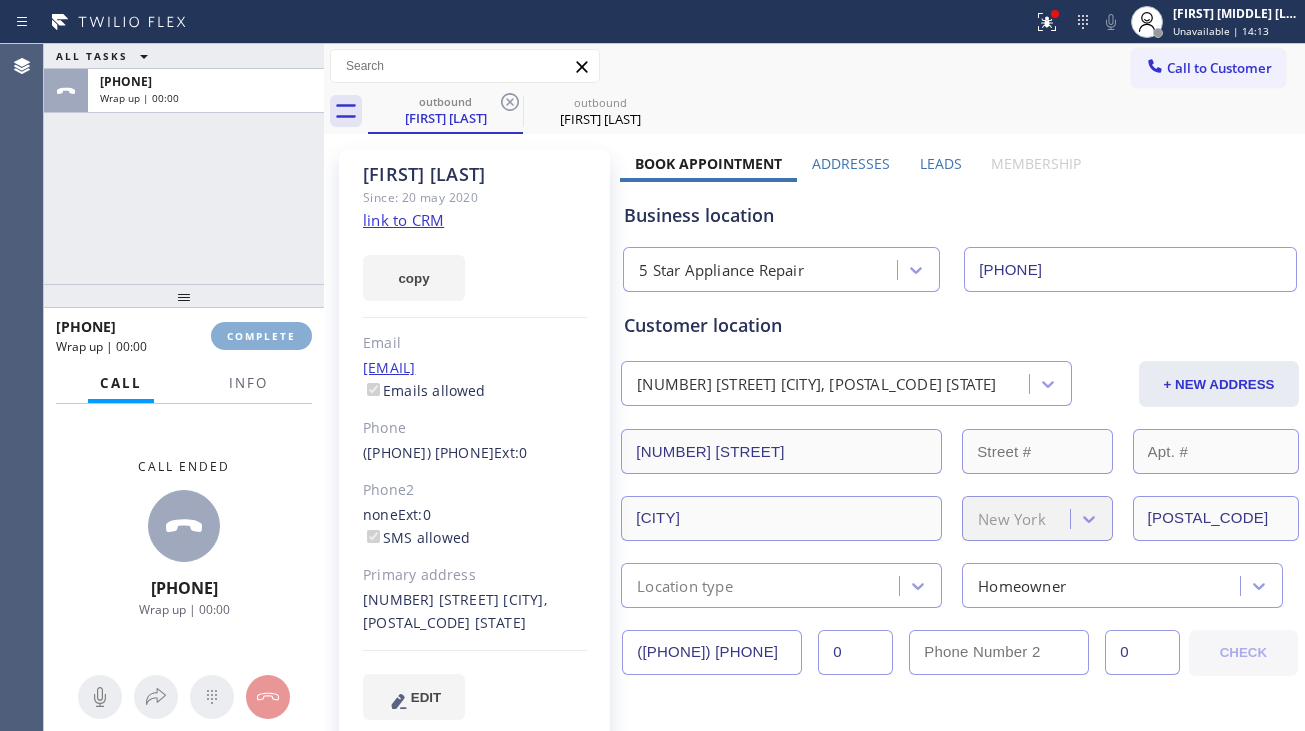 click on "COMPLETE" at bounding box center (261, 336) 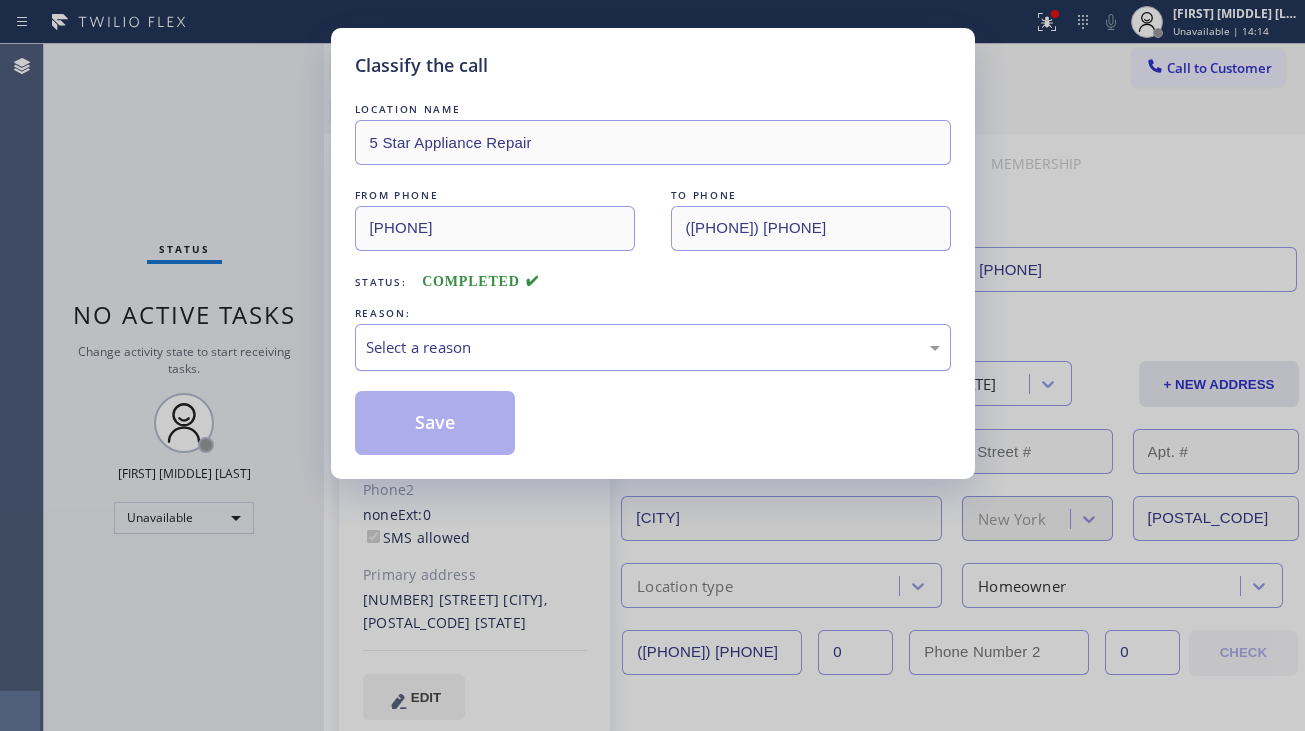 click on "Select a reason" at bounding box center (653, 347) 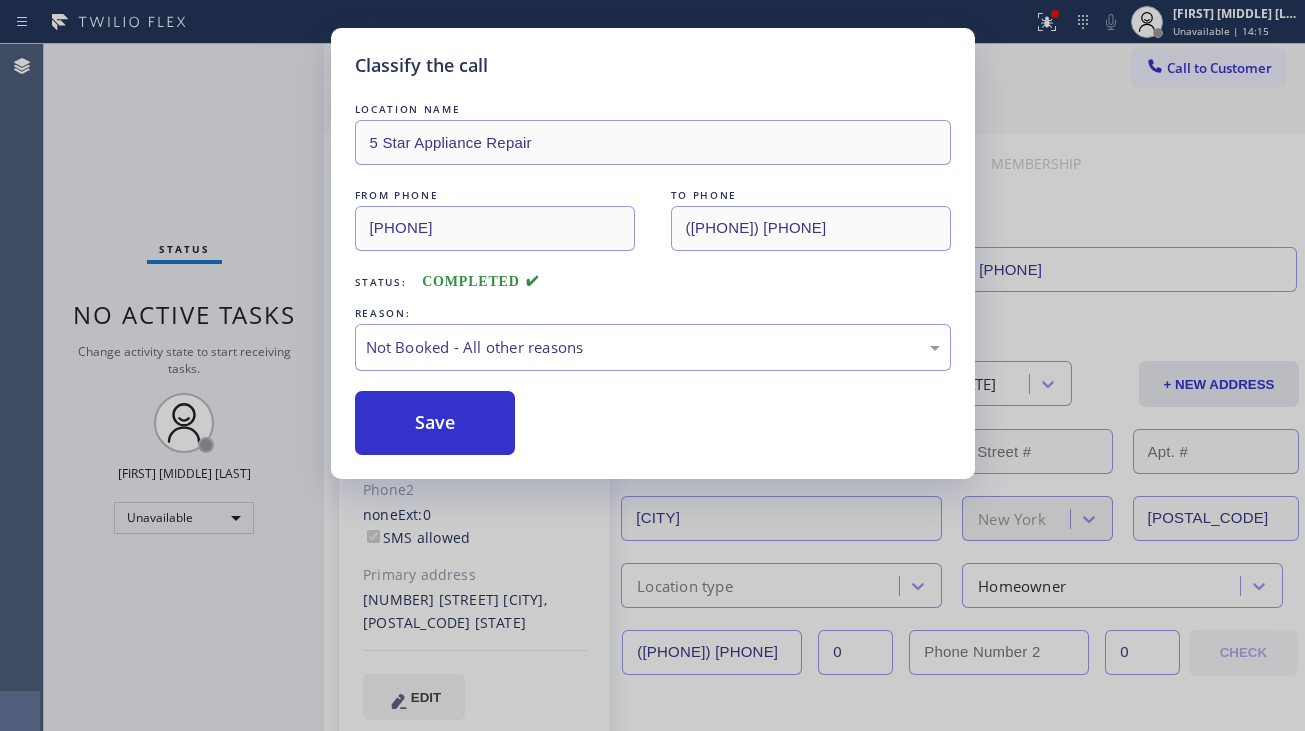 click on "Save" at bounding box center [435, 423] 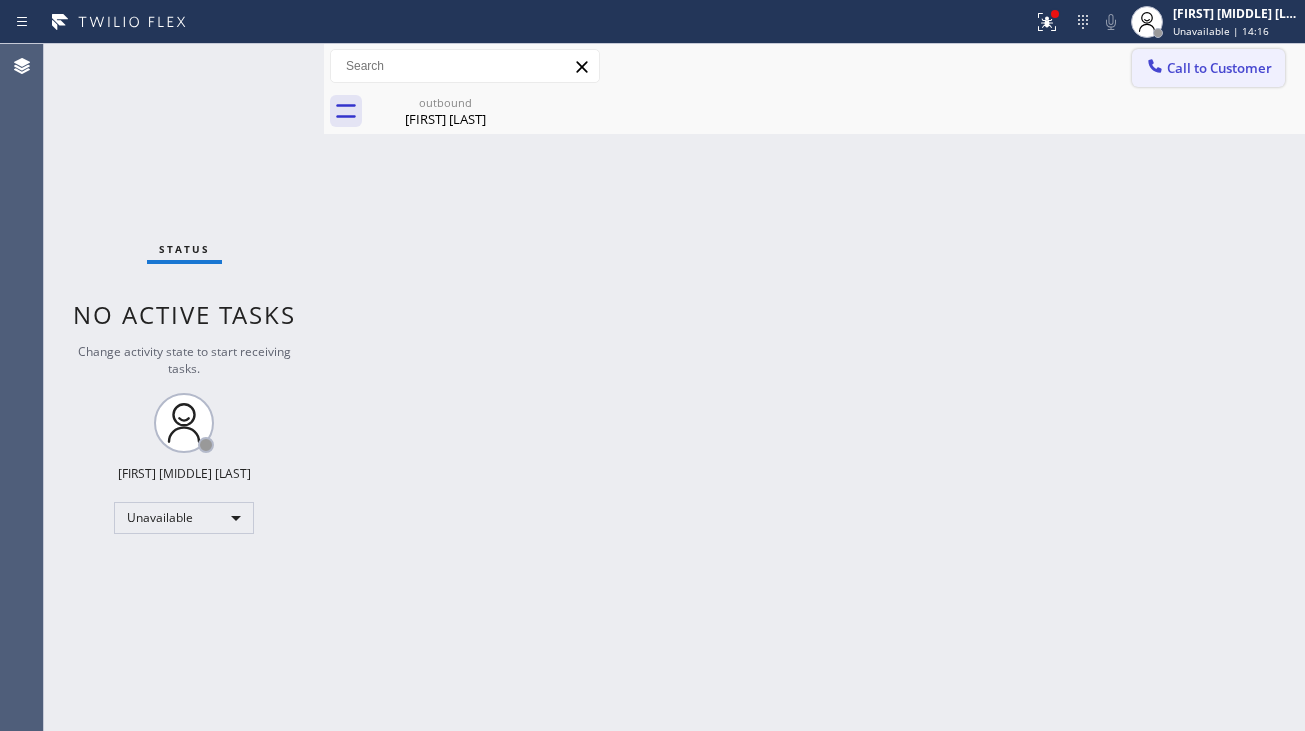 click 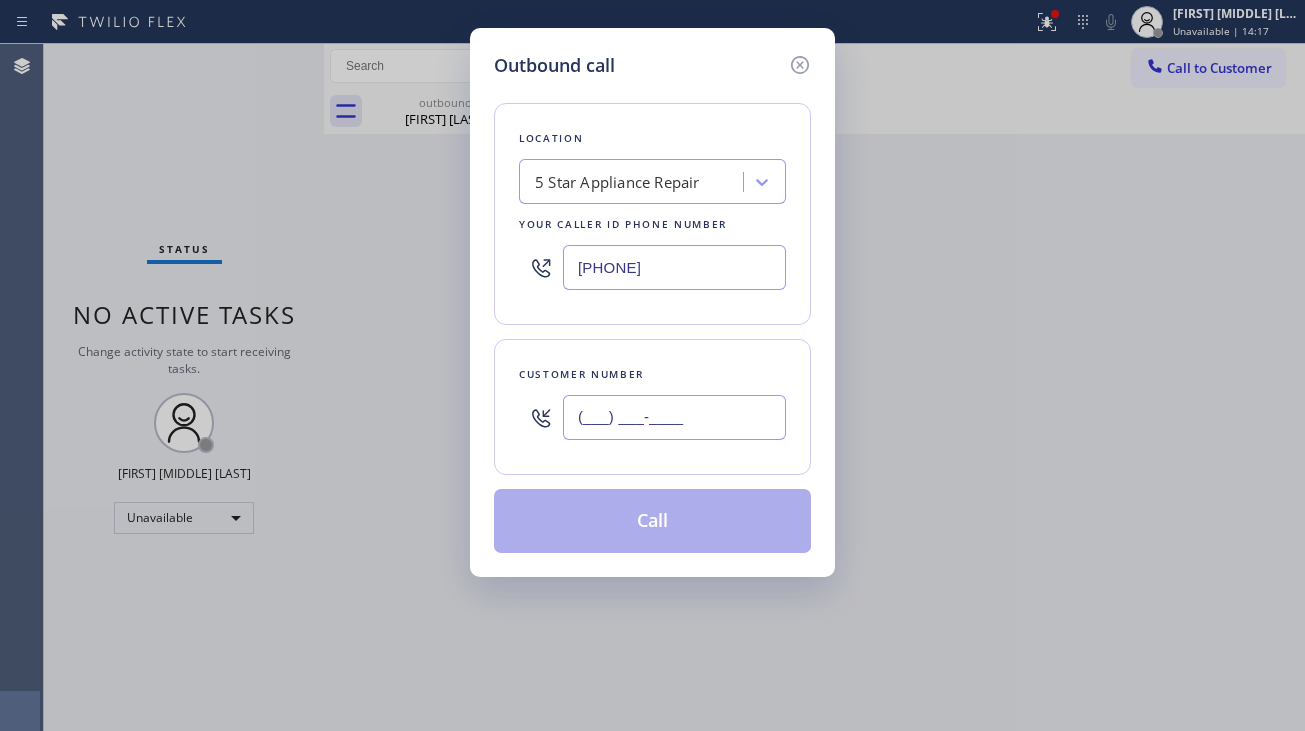 click on "(___) ___-____" at bounding box center (674, 417) 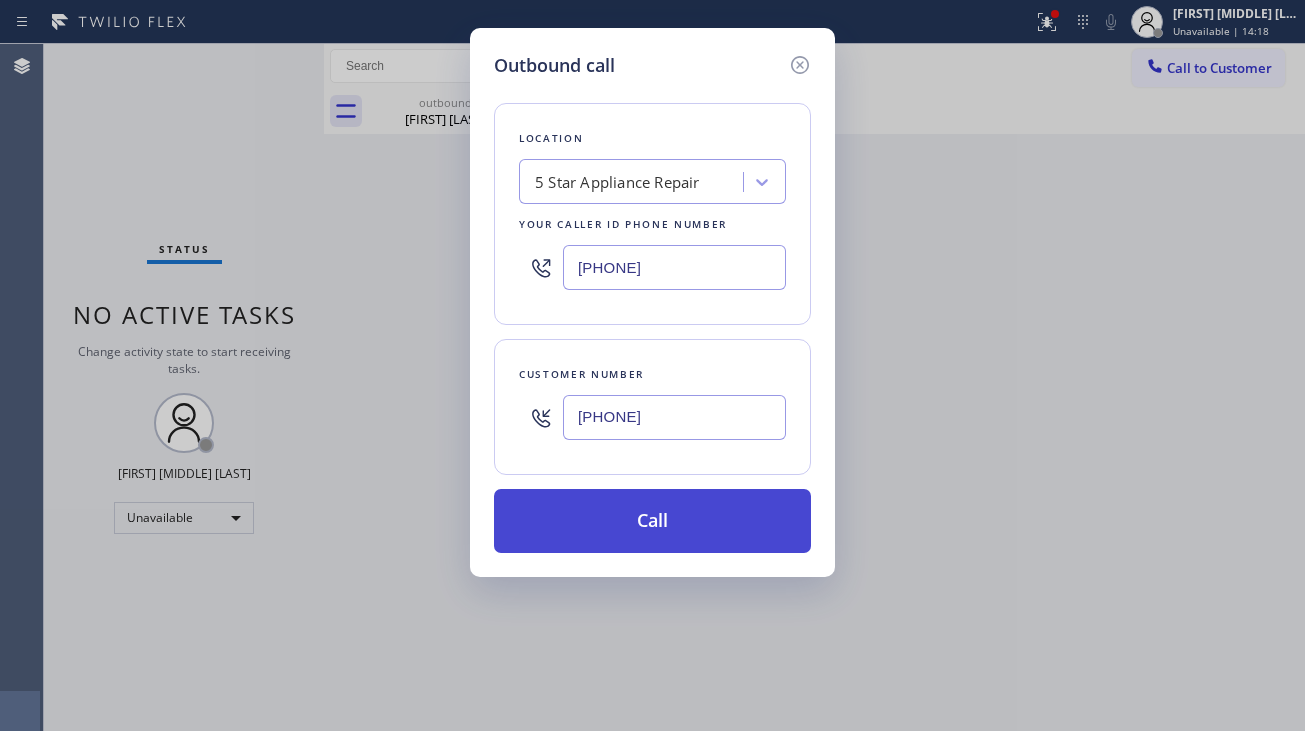 type on "[PHONE]" 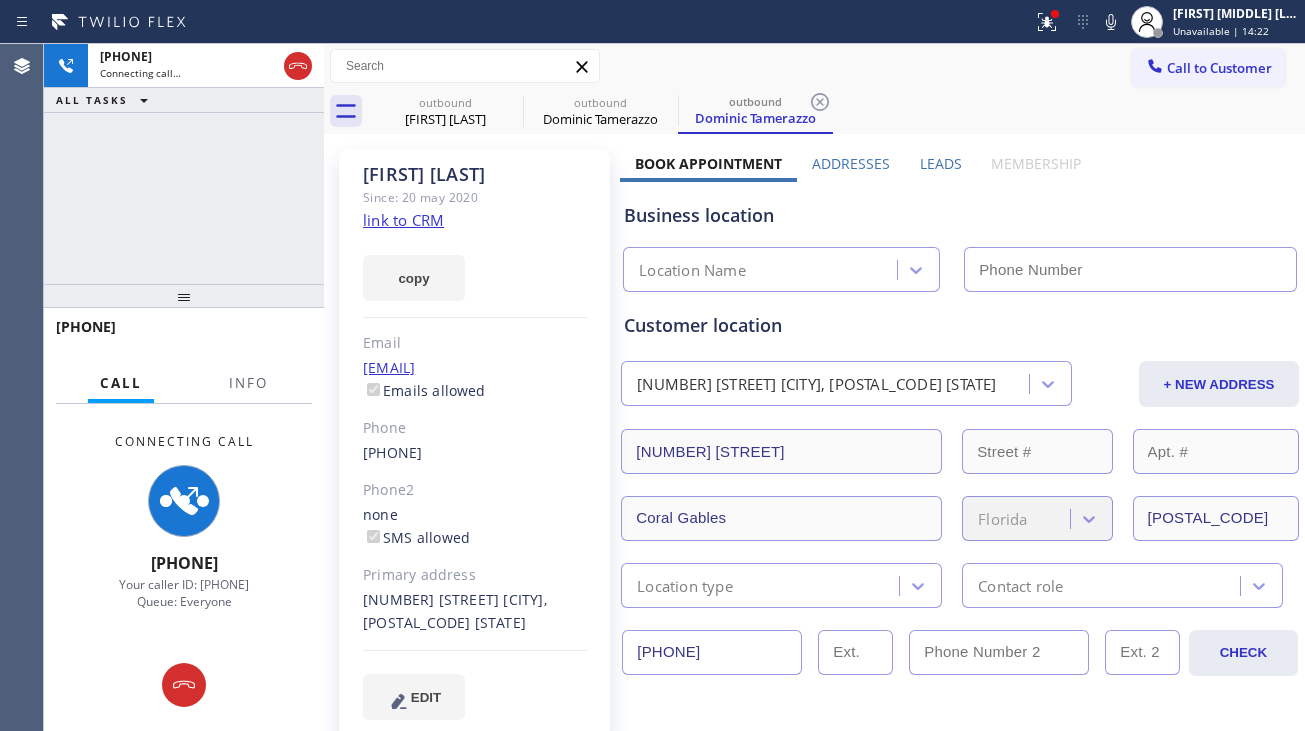 type on "[PHONE]" 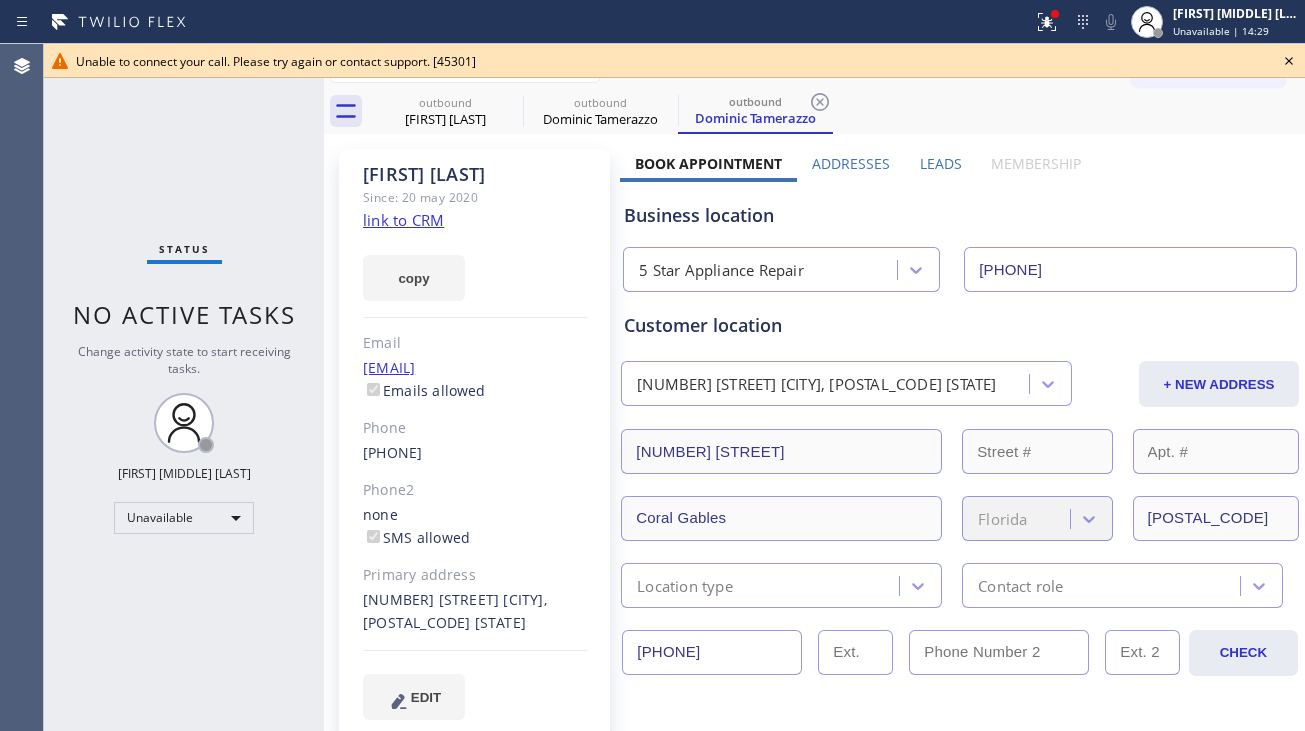 click 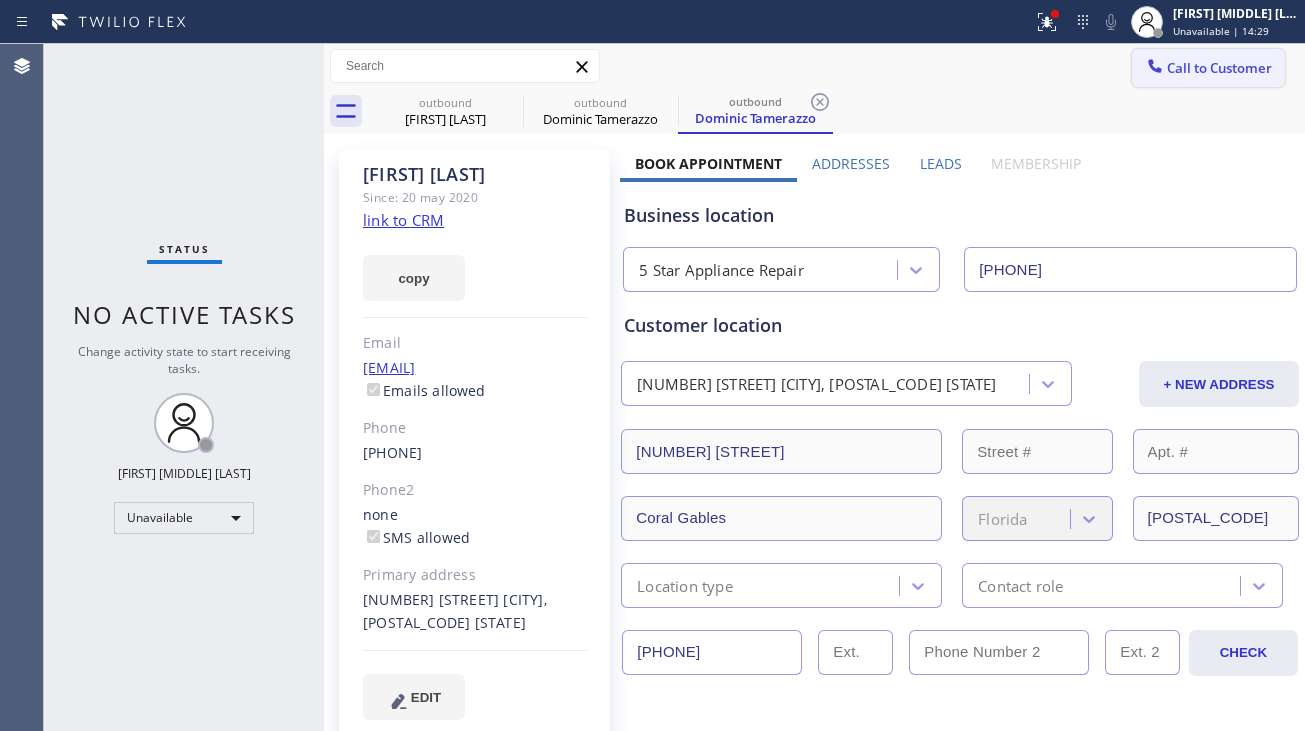 click on "Call to Customer" at bounding box center (1208, 68) 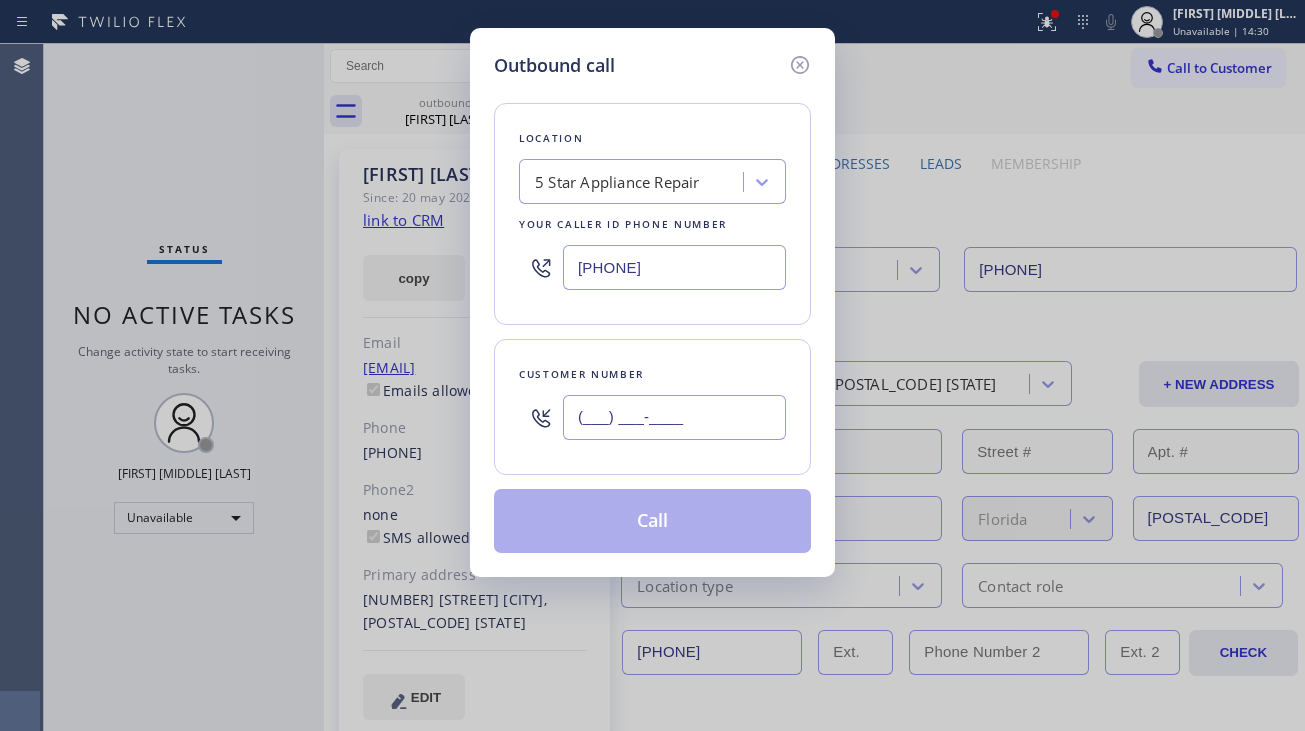 click on "(___) ___-____" at bounding box center [674, 417] 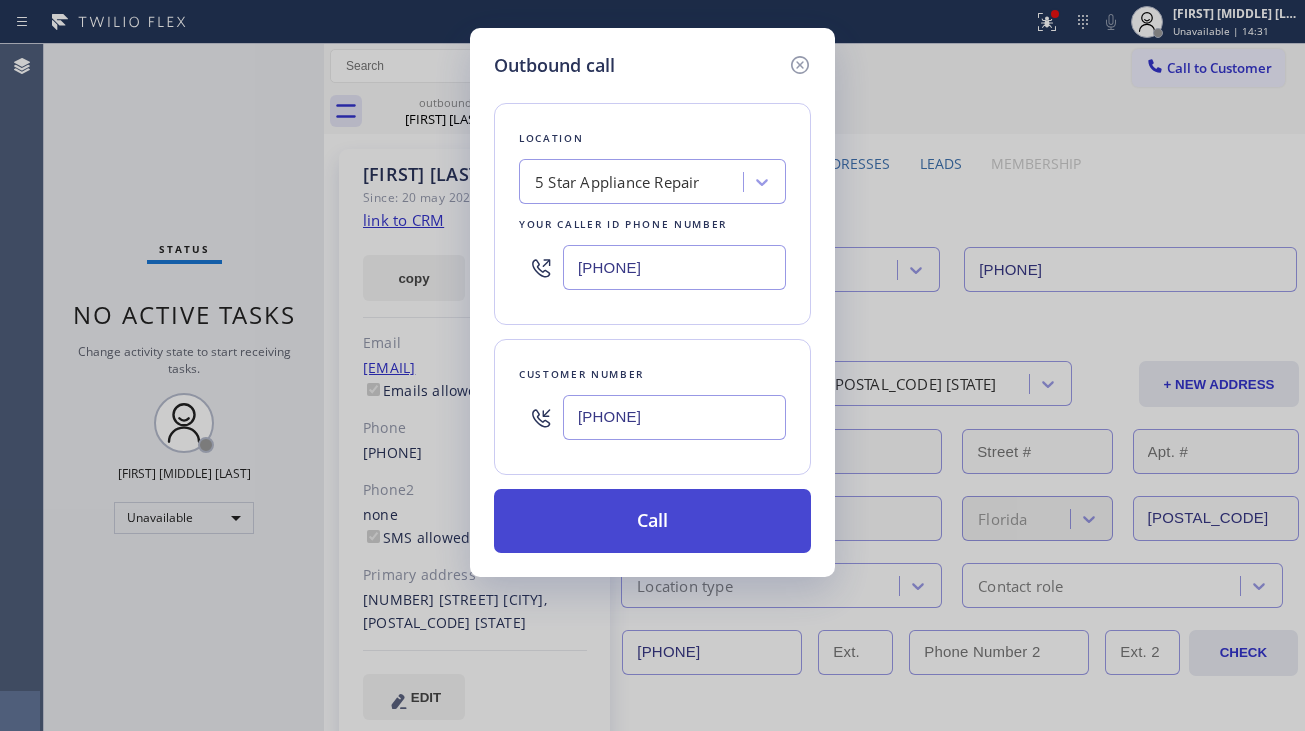 type on "[PHONE]" 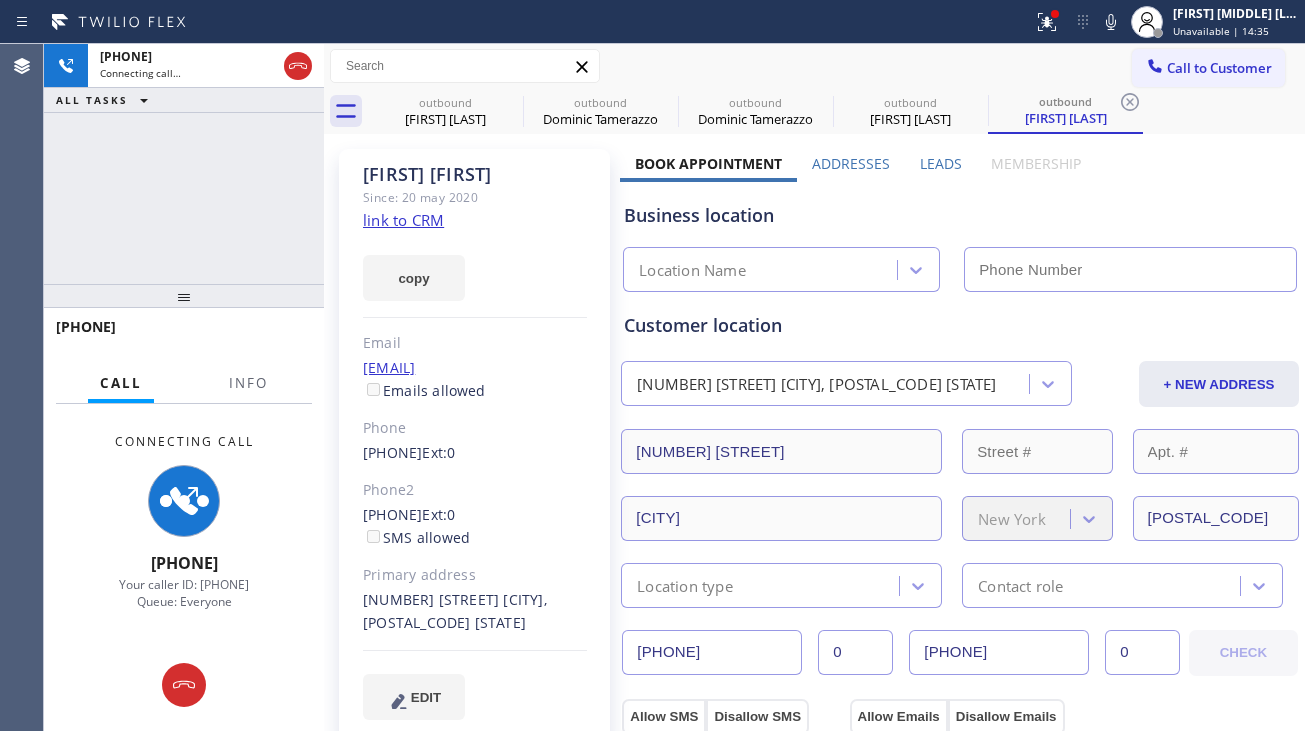 type on "[PHONE]" 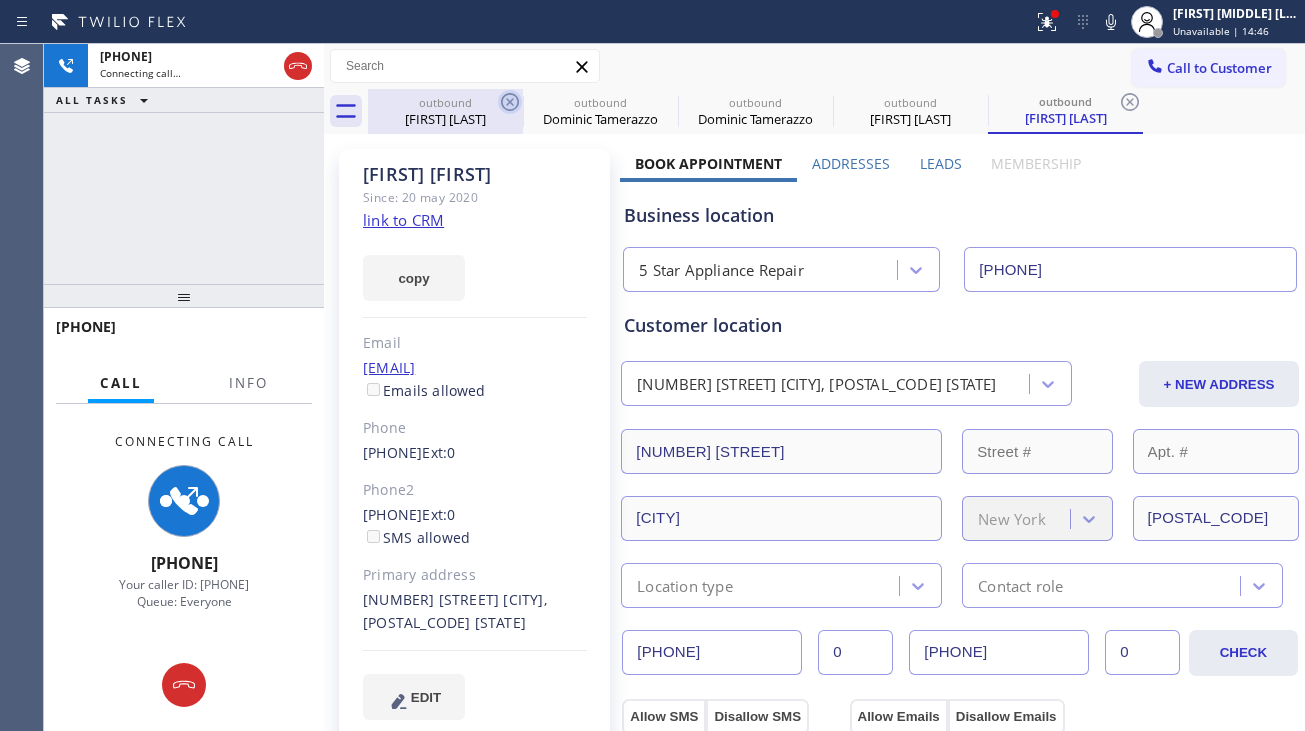 click 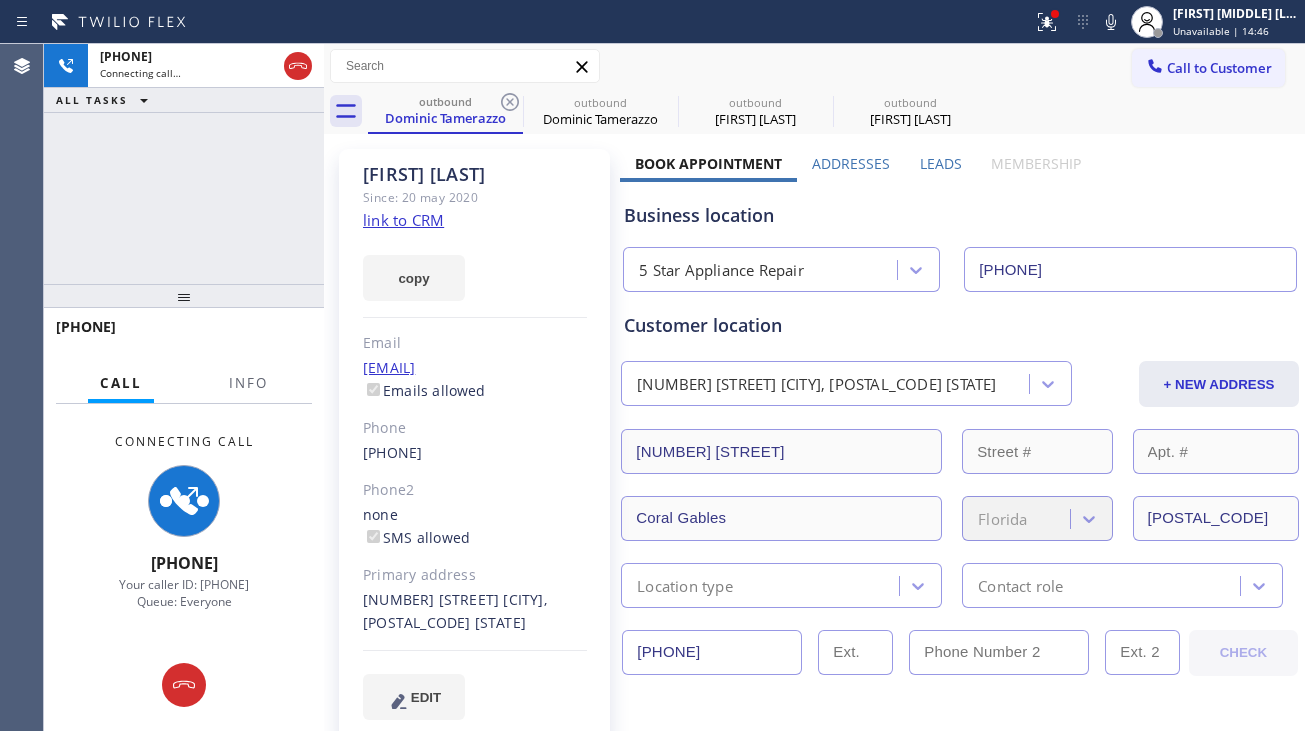 click 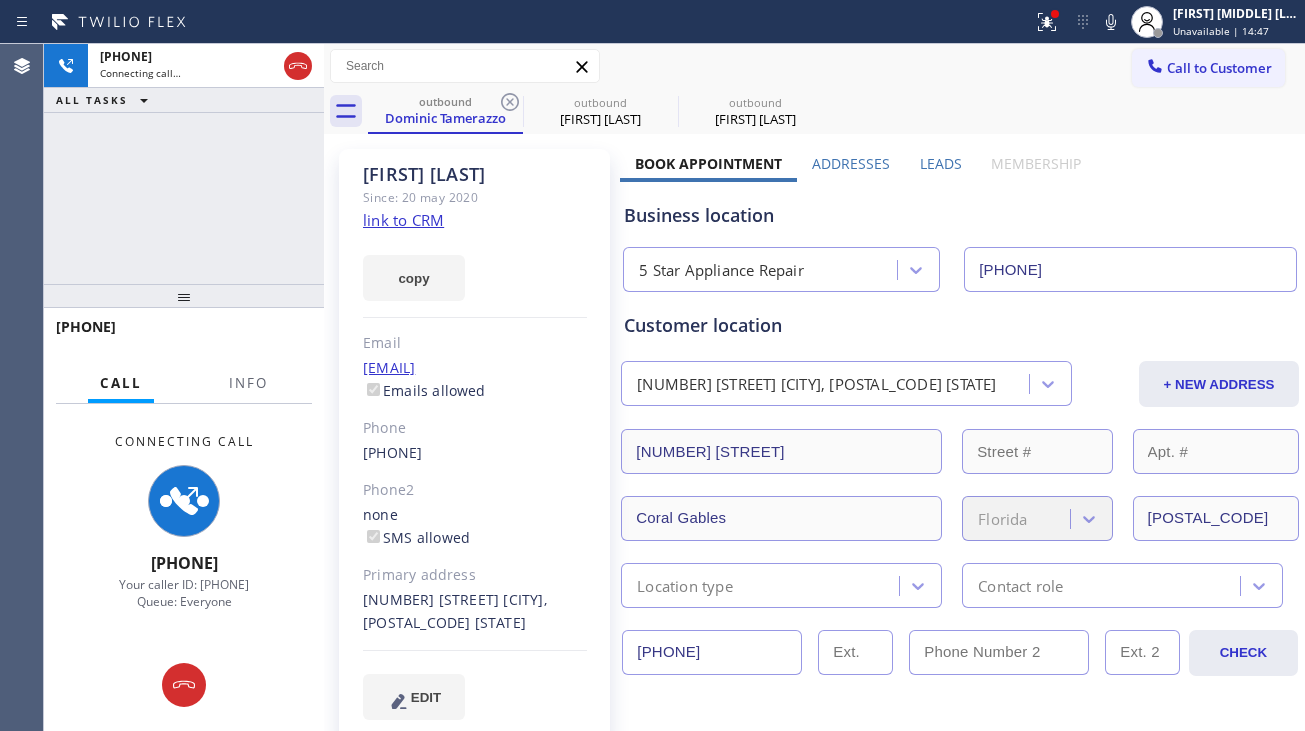 click 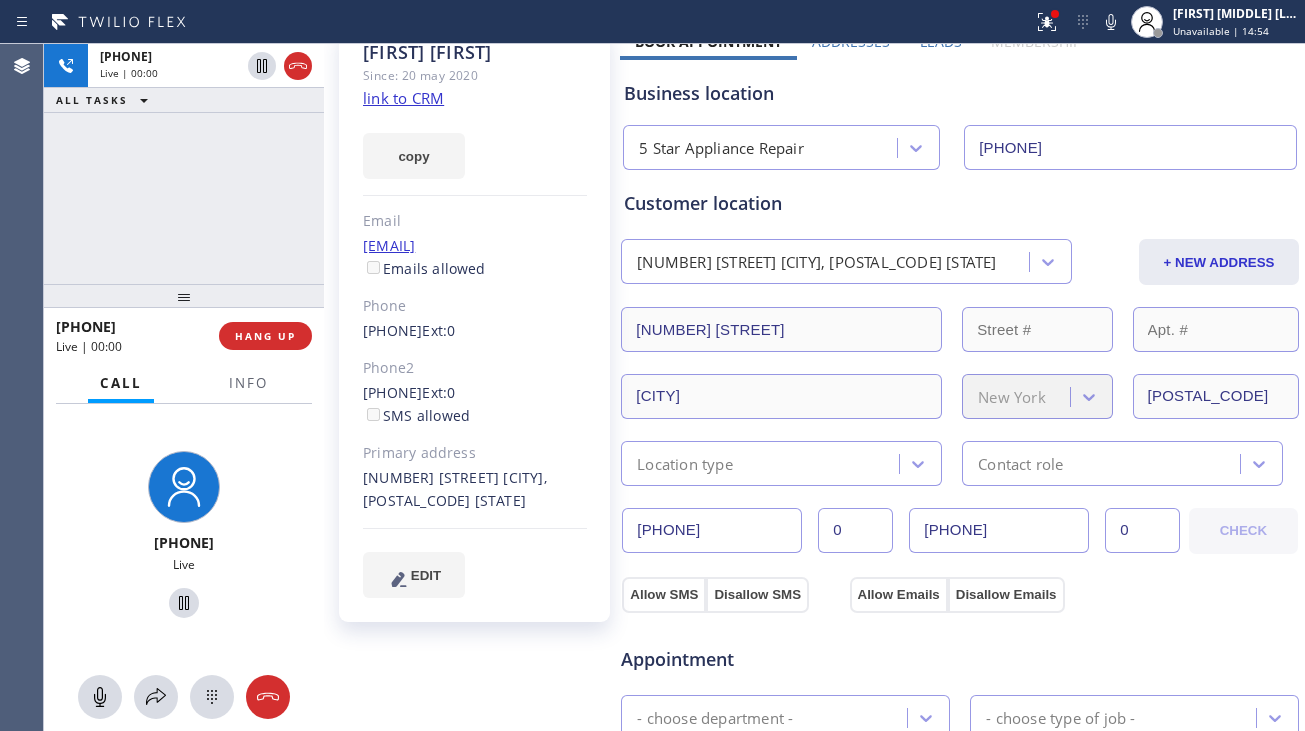 scroll, scrollTop: 0, scrollLeft: 0, axis: both 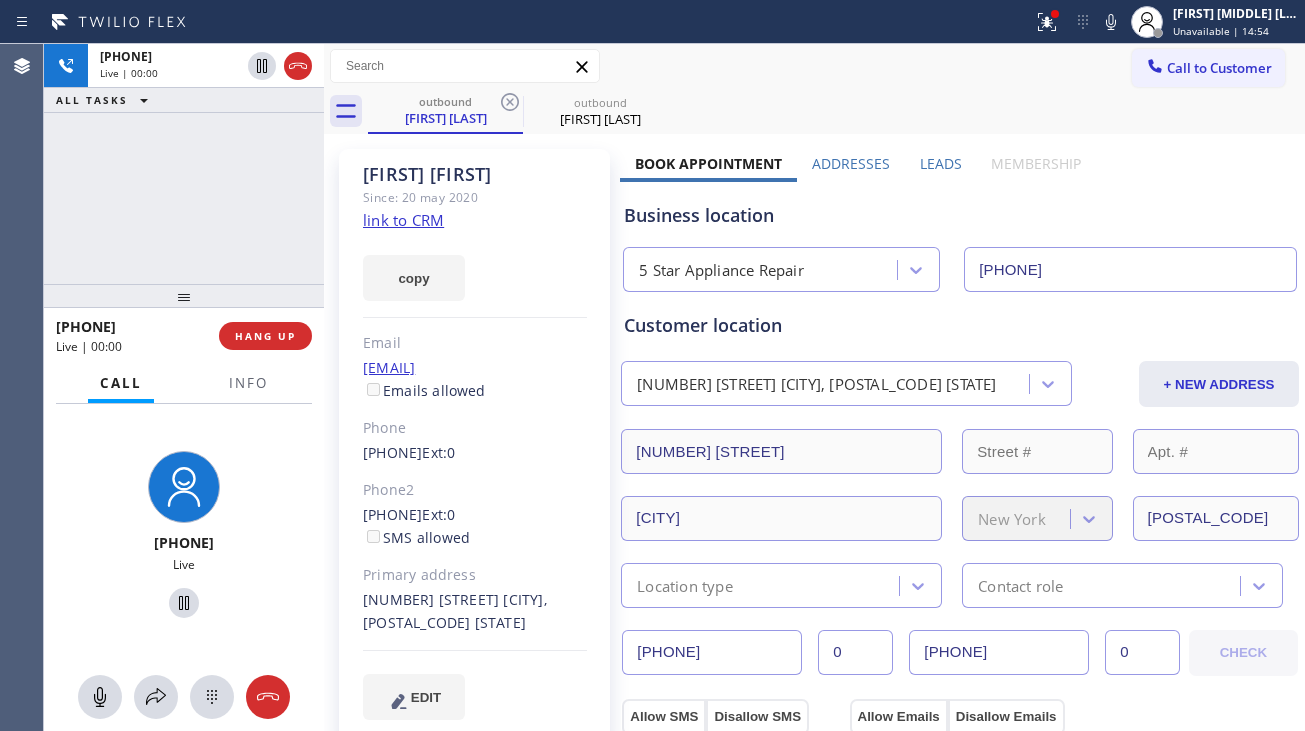 click on "[PHONE] Live | 00:00 HANG UP" at bounding box center (184, 336) 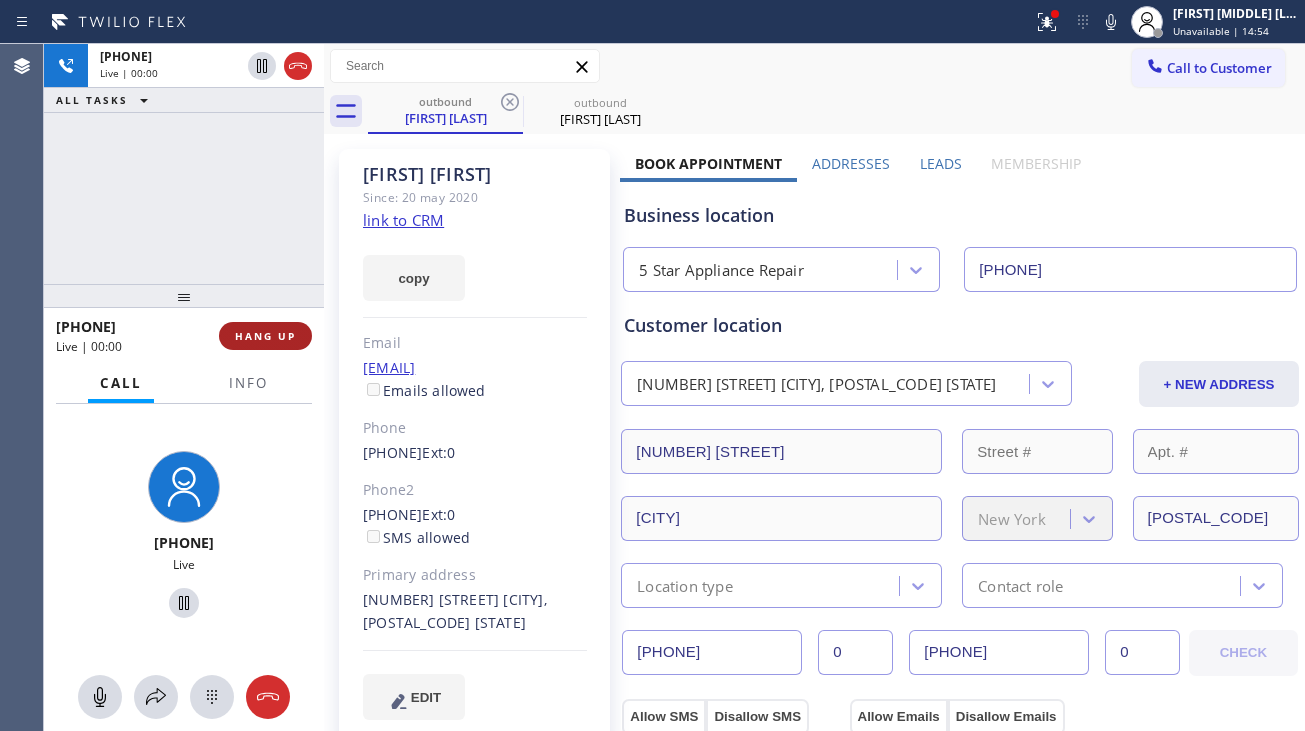 click on "HANG UP" at bounding box center [265, 336] 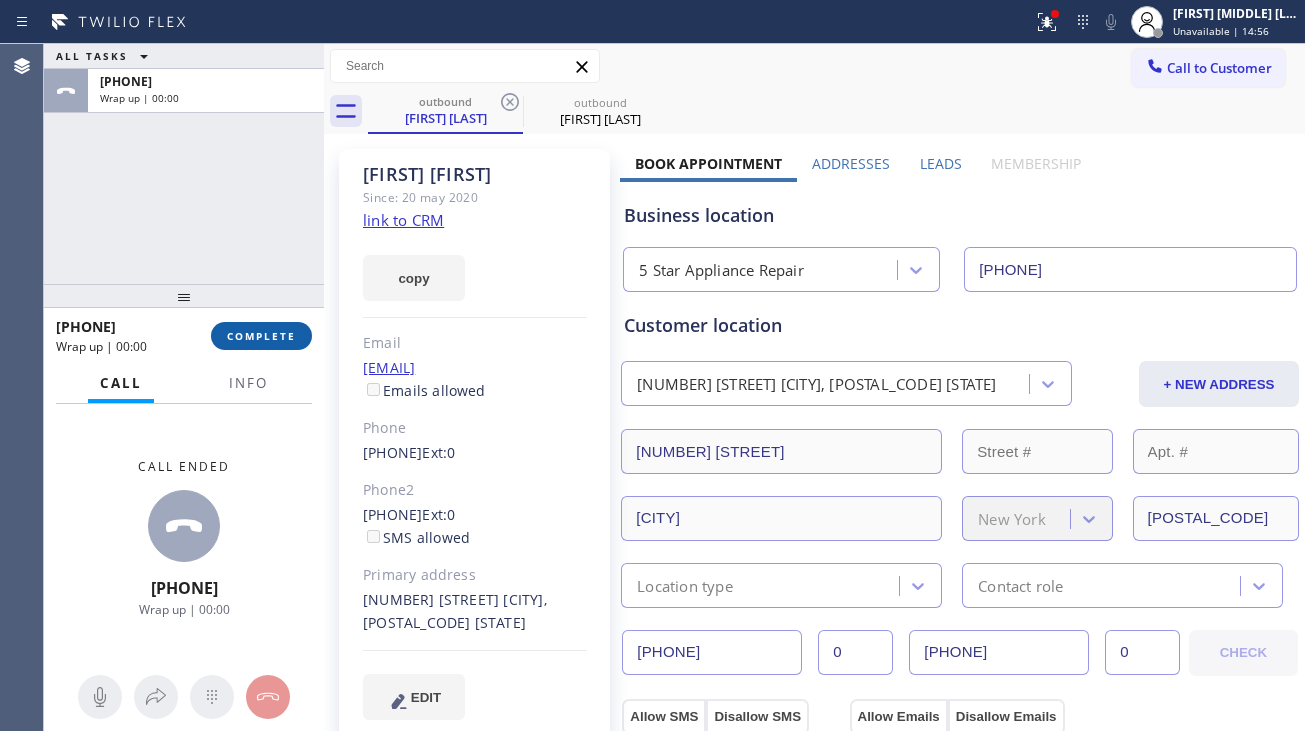 click on "COMPLETE" at bounding box center (261, 336) 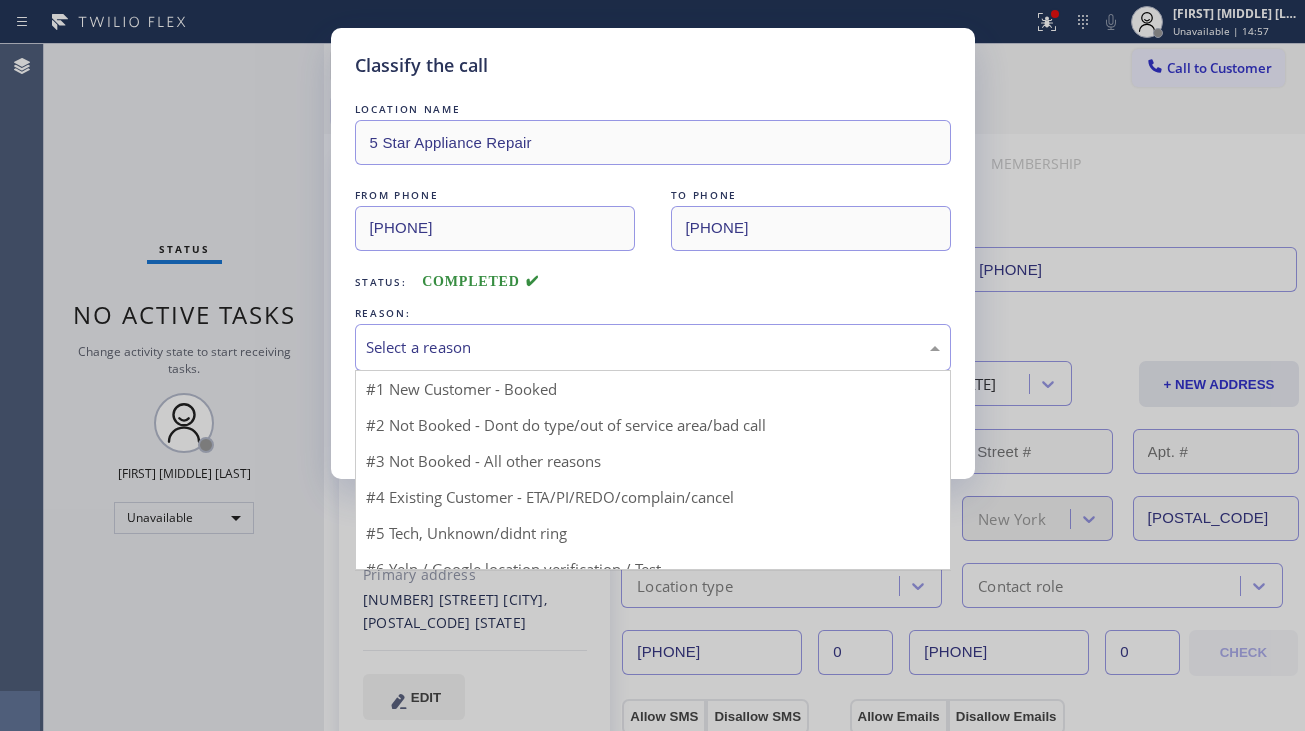 click on "Select a reason" at bounding box center [653, 347] 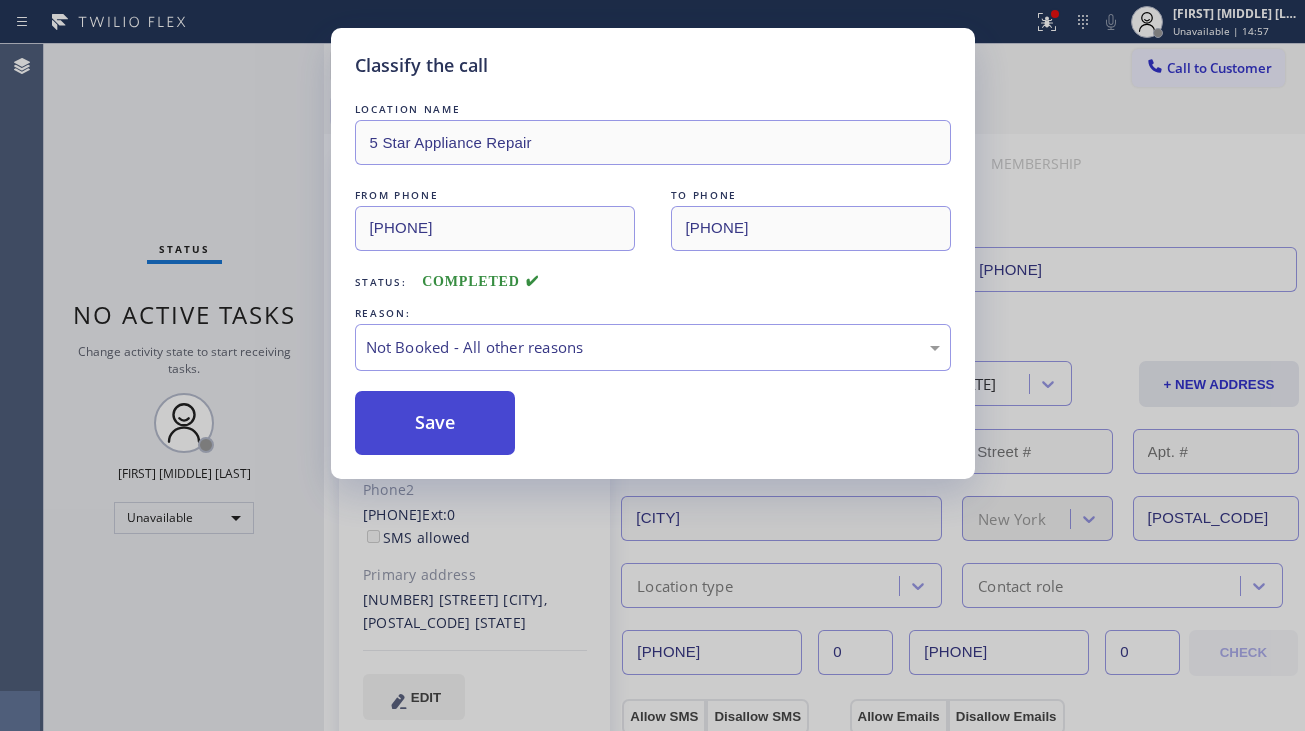 click on "Save" at bounding box center (435, 423) 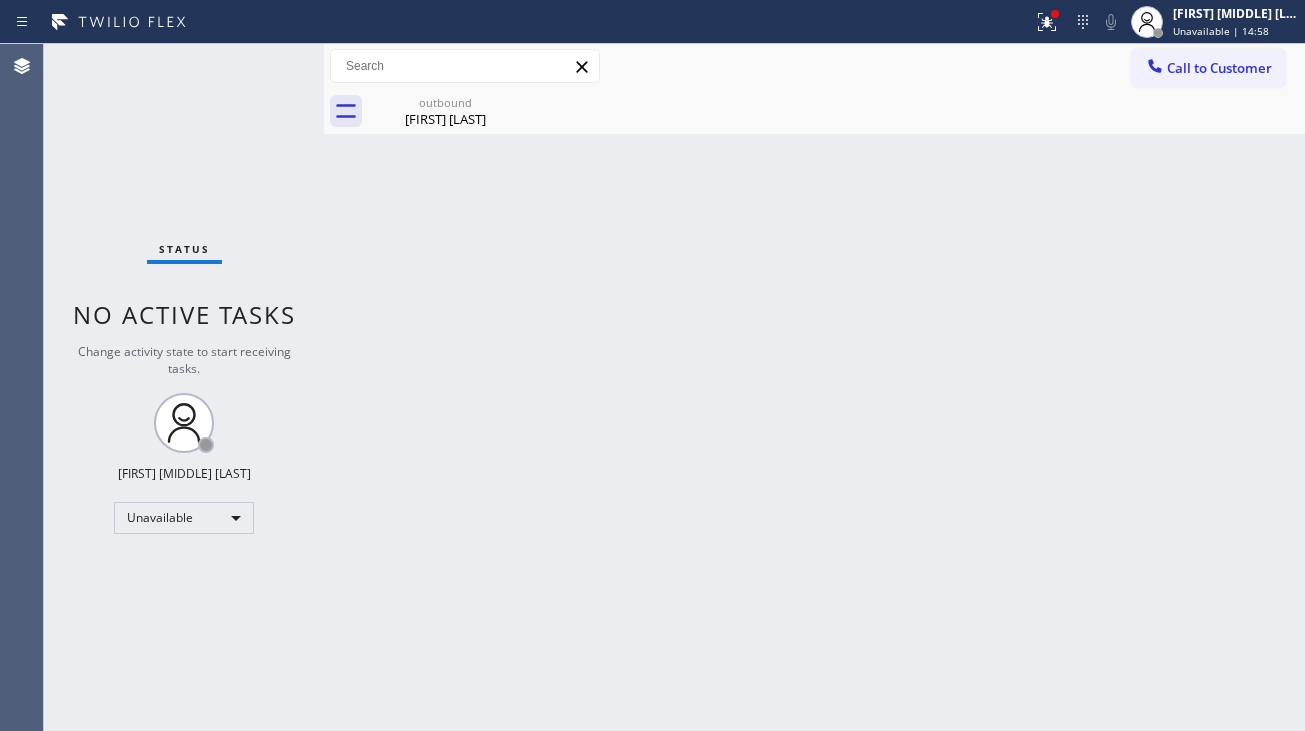 drag, startPoint x: 1148, startPoint y: 62, endPoint x: 1081, endPoint y: 81, distance: 69.641945 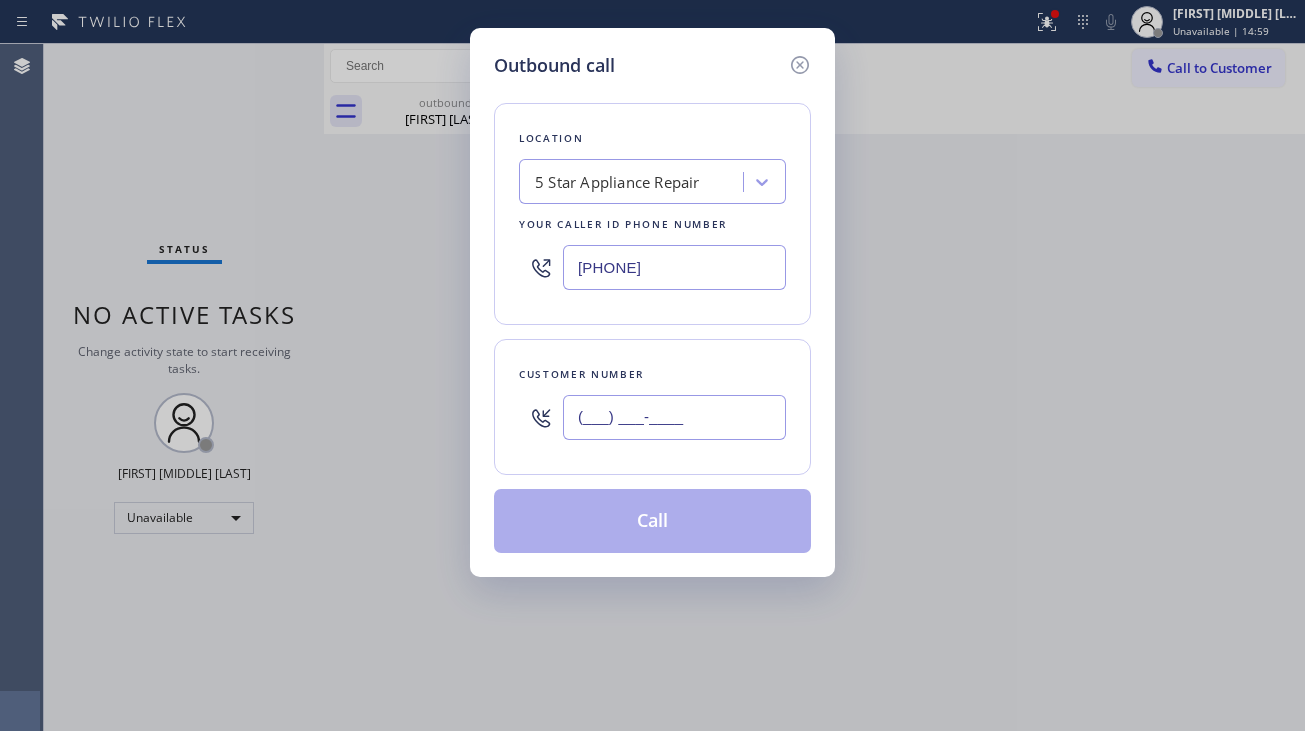 click on "(___) ___-____" at bounding box center [674, 417] 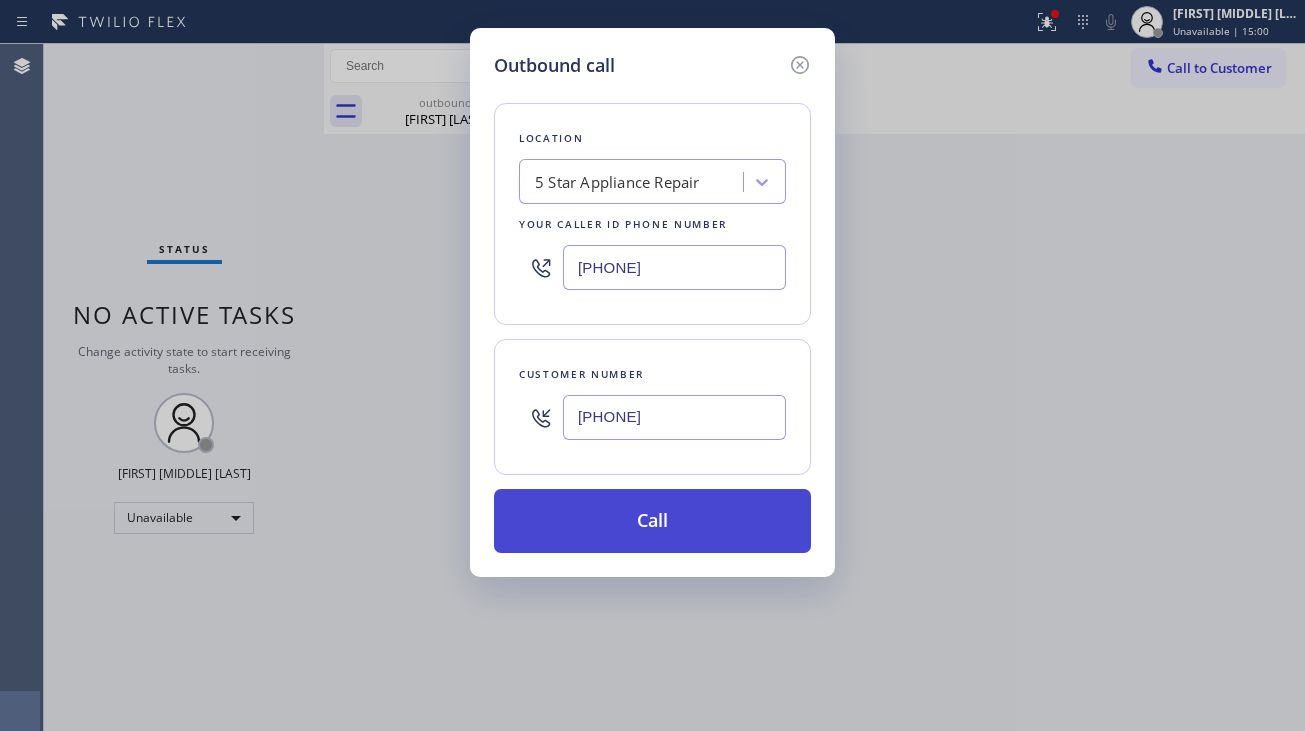 type on "[PHONE]" 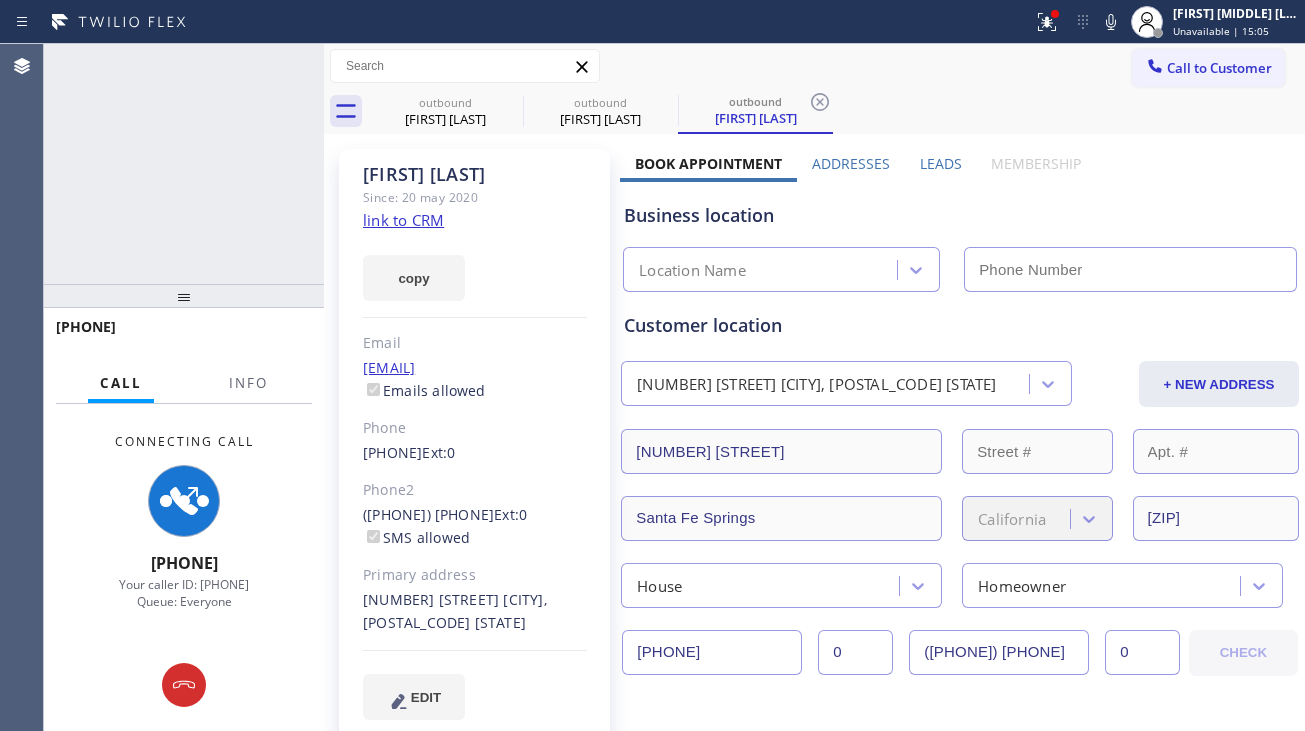 type on "[PHONE]" 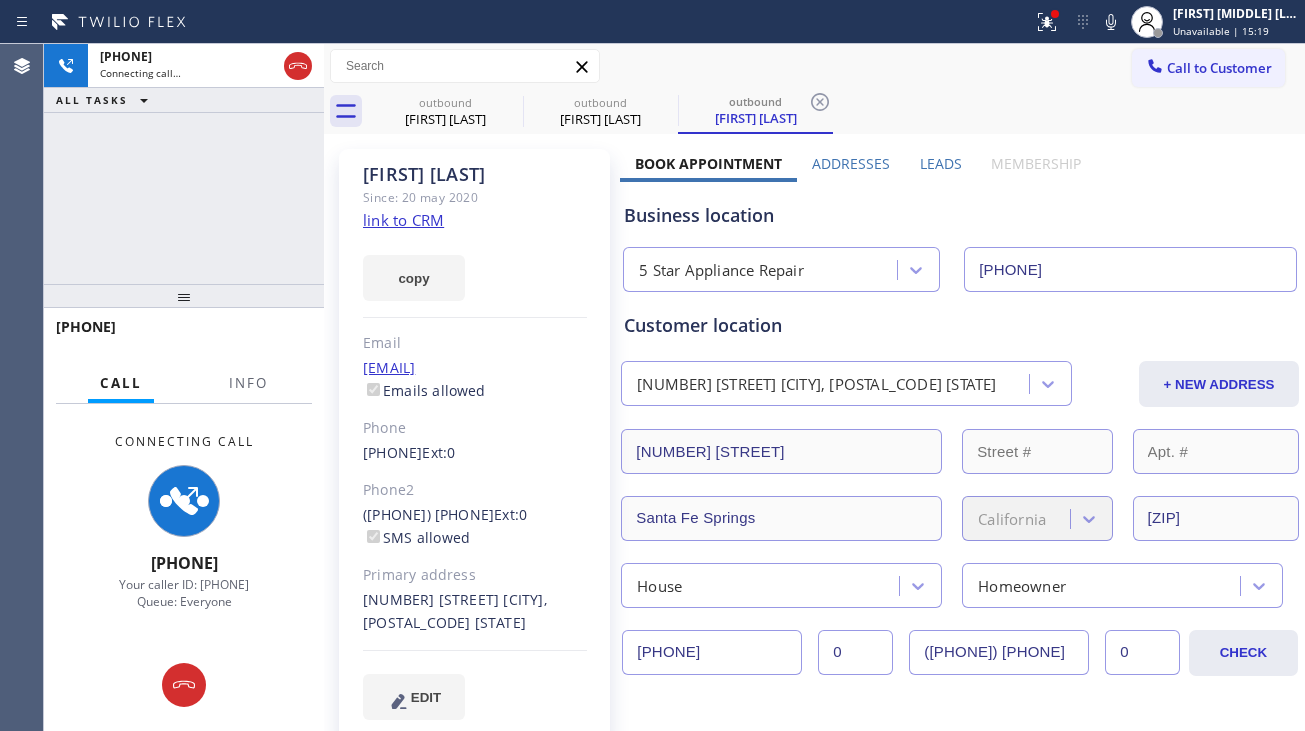 click 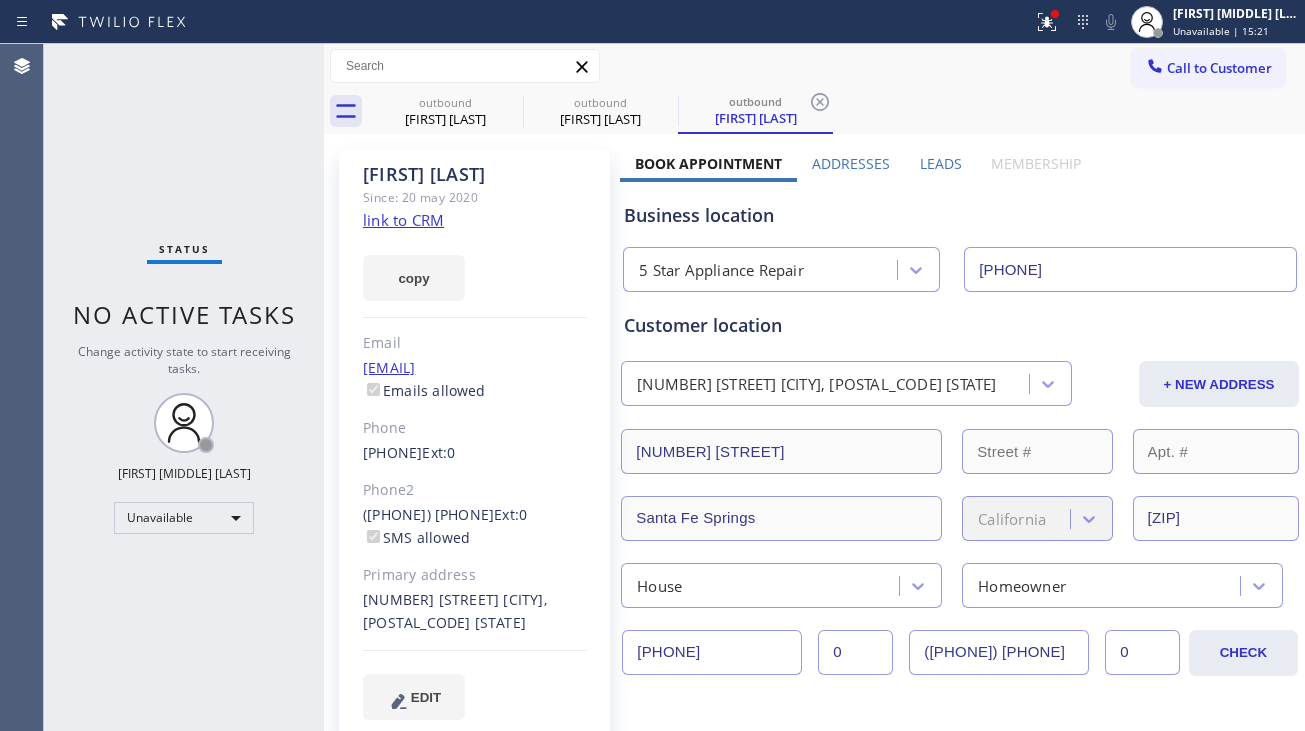 click on "Call to Customer" at bounding box center [1208, 68] 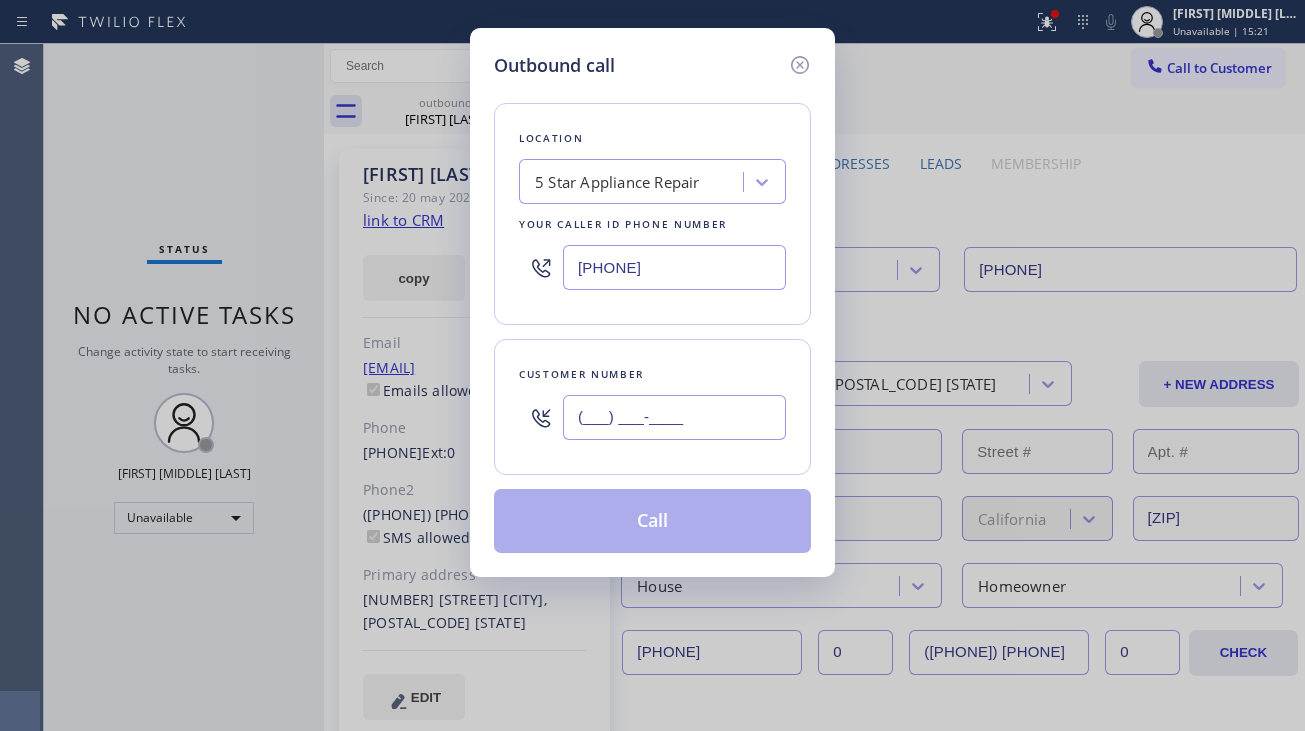 click on "(___) ___-____" at bounding box center [674, 417] 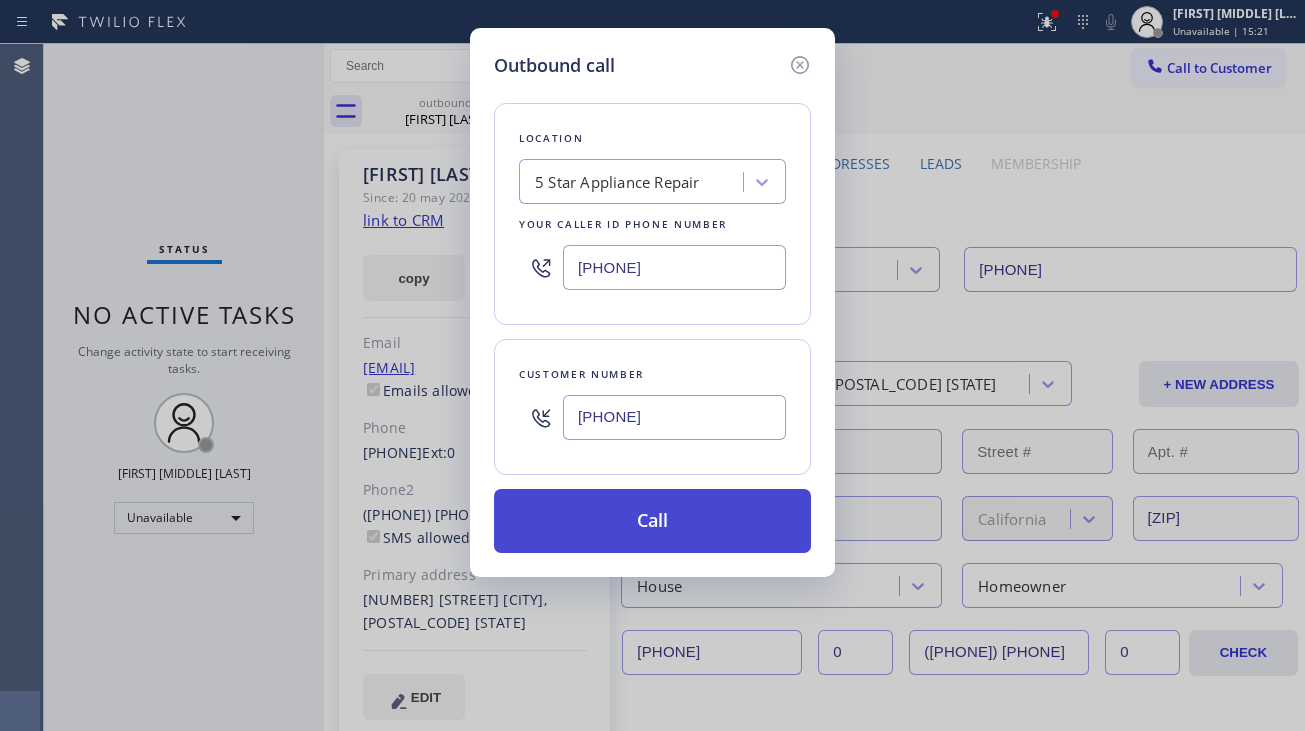 type on "[PHONE]" 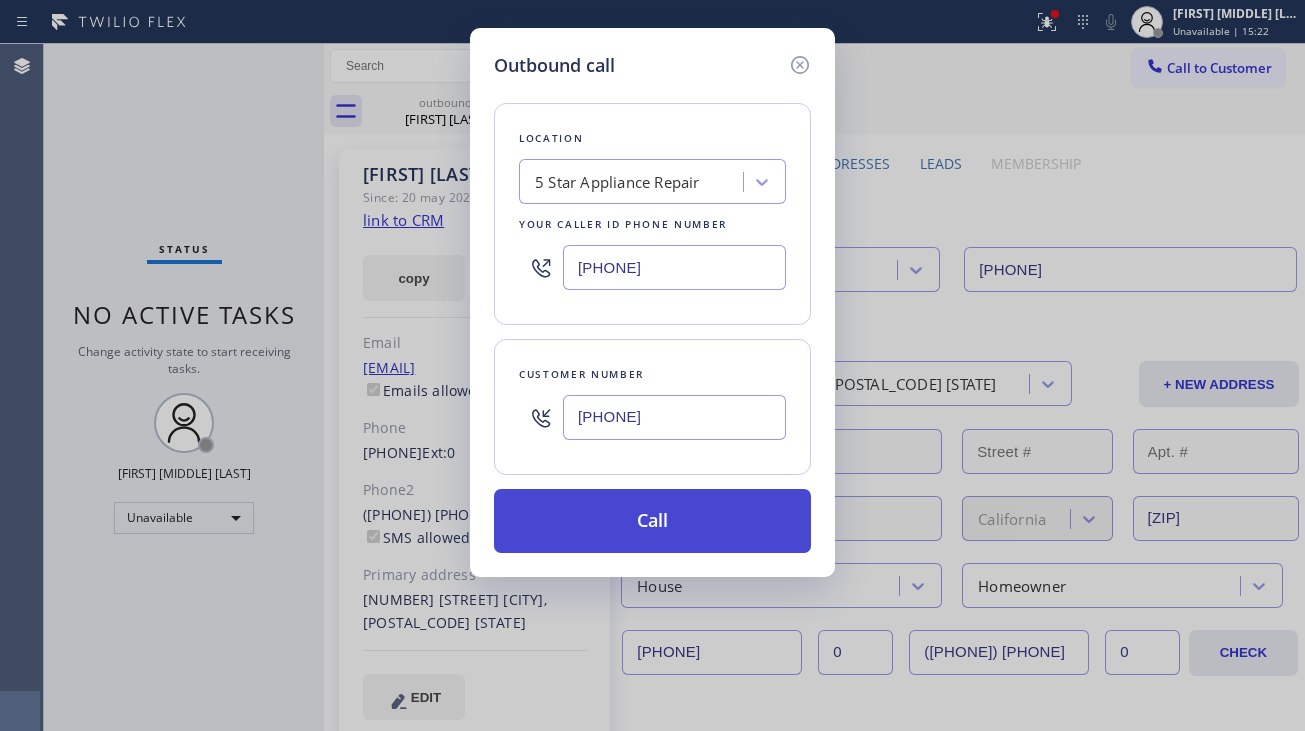 click on "Call" at bounding box center [652, 521] 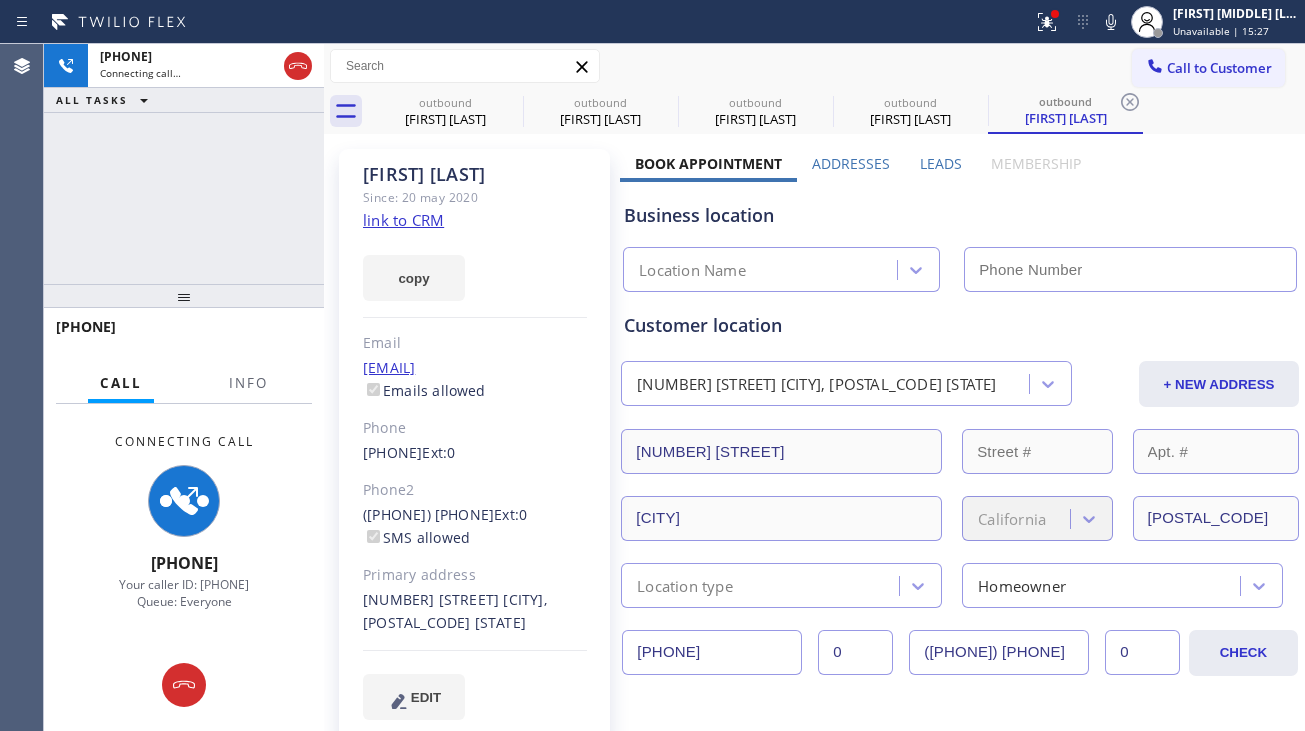 type on "[PHONE]" 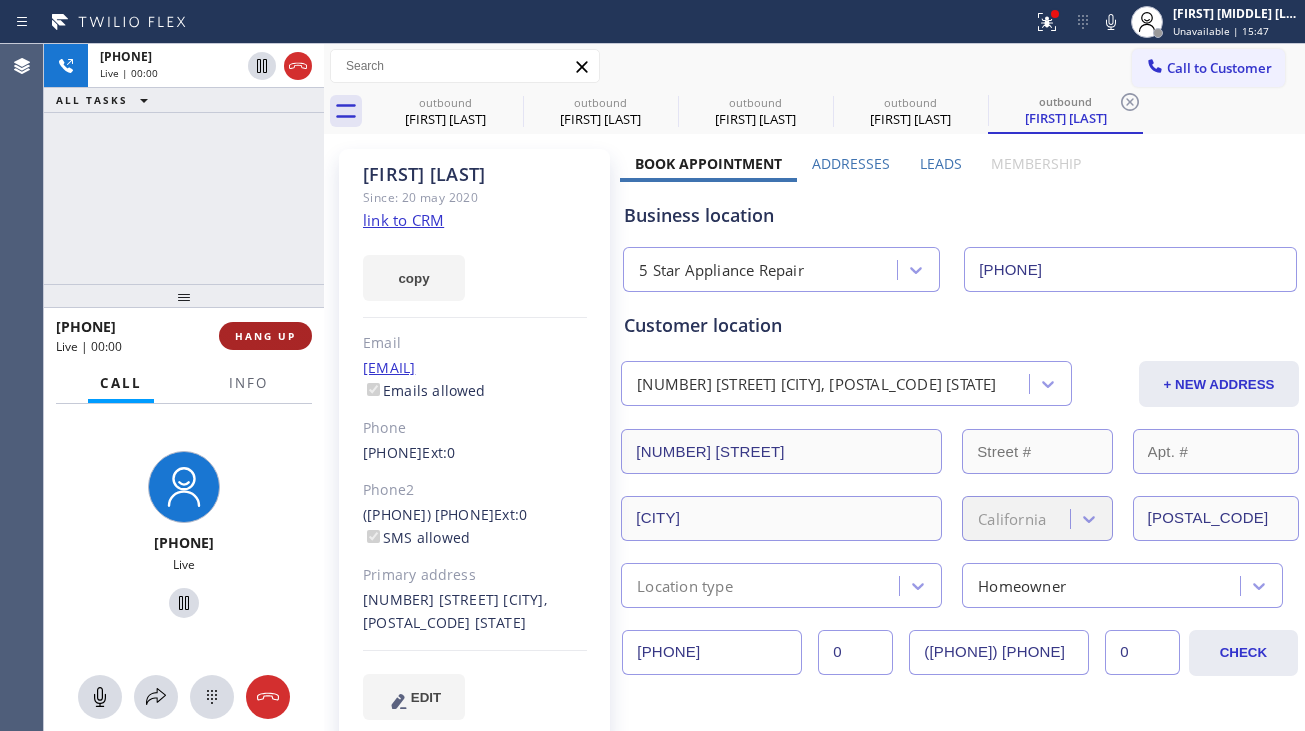 click on "HANG UP" at bounding box center (265, 336) 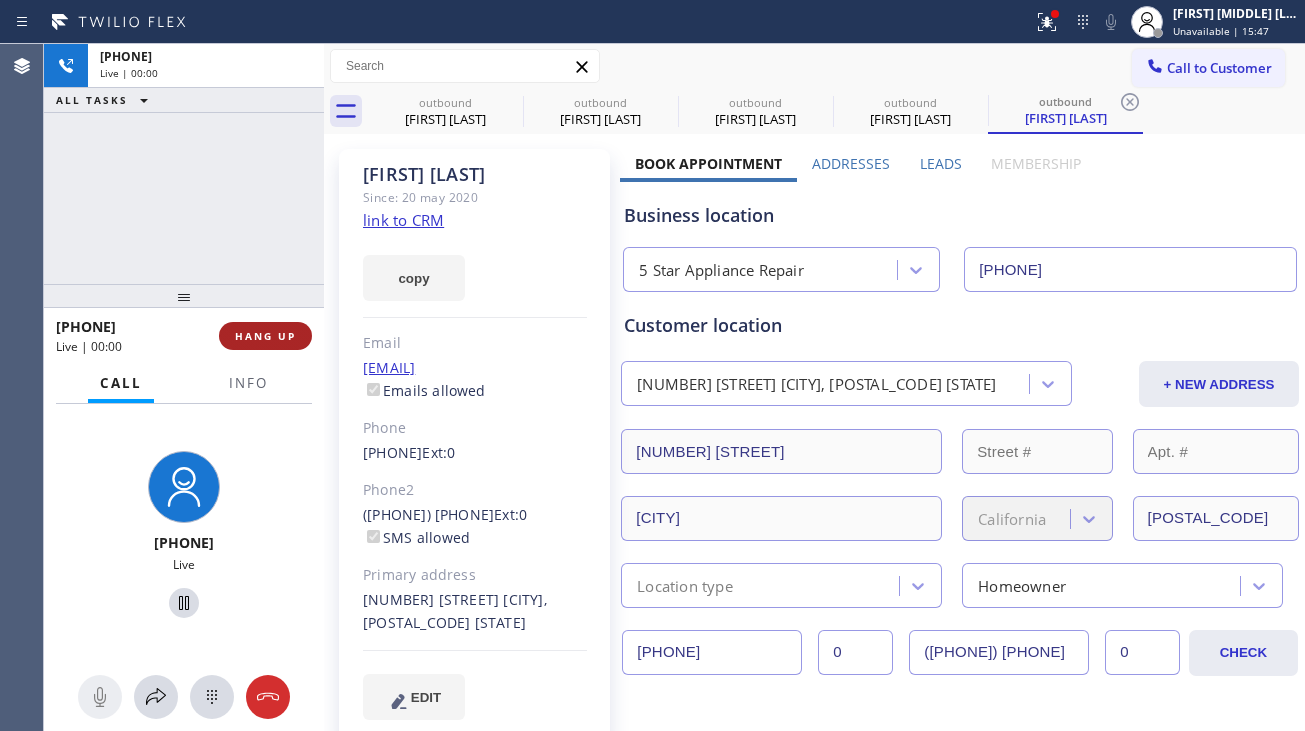 click on "HANG UP" at bounding box center [265, 336] 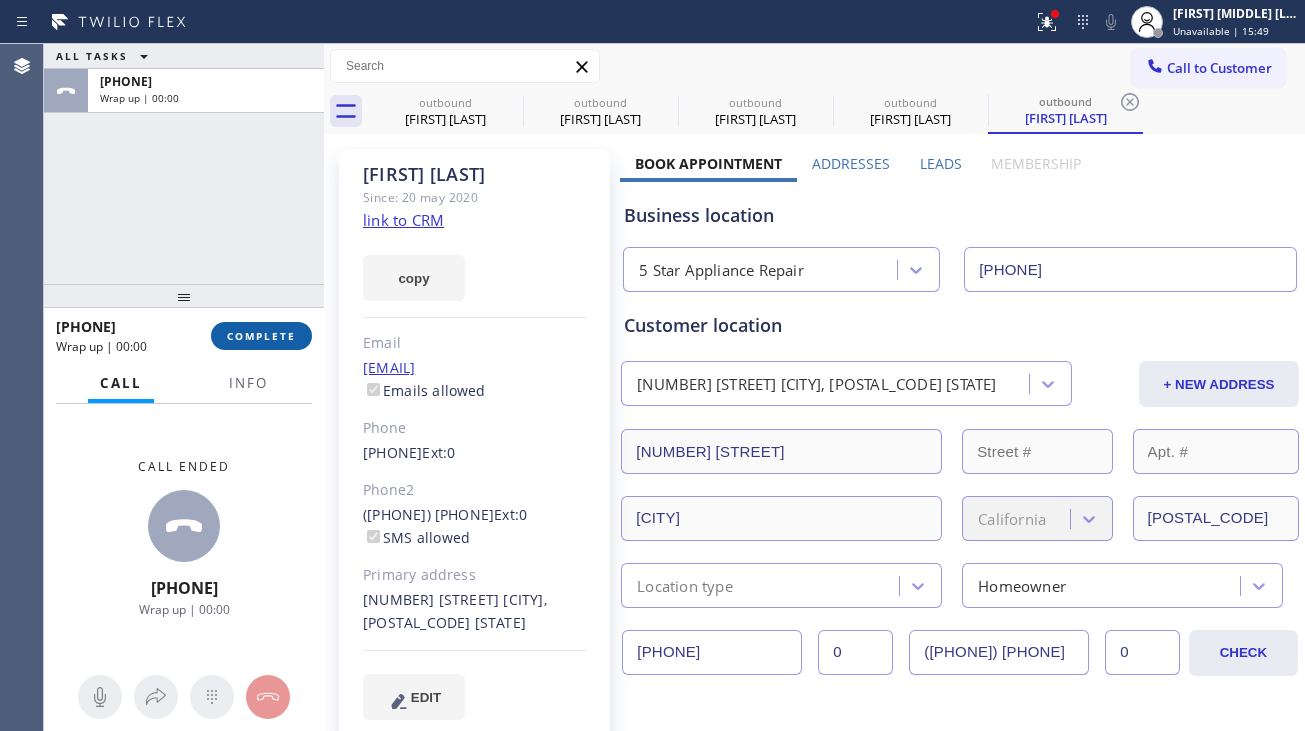 click on "COMPLETE" at bounding box center [261, 336] 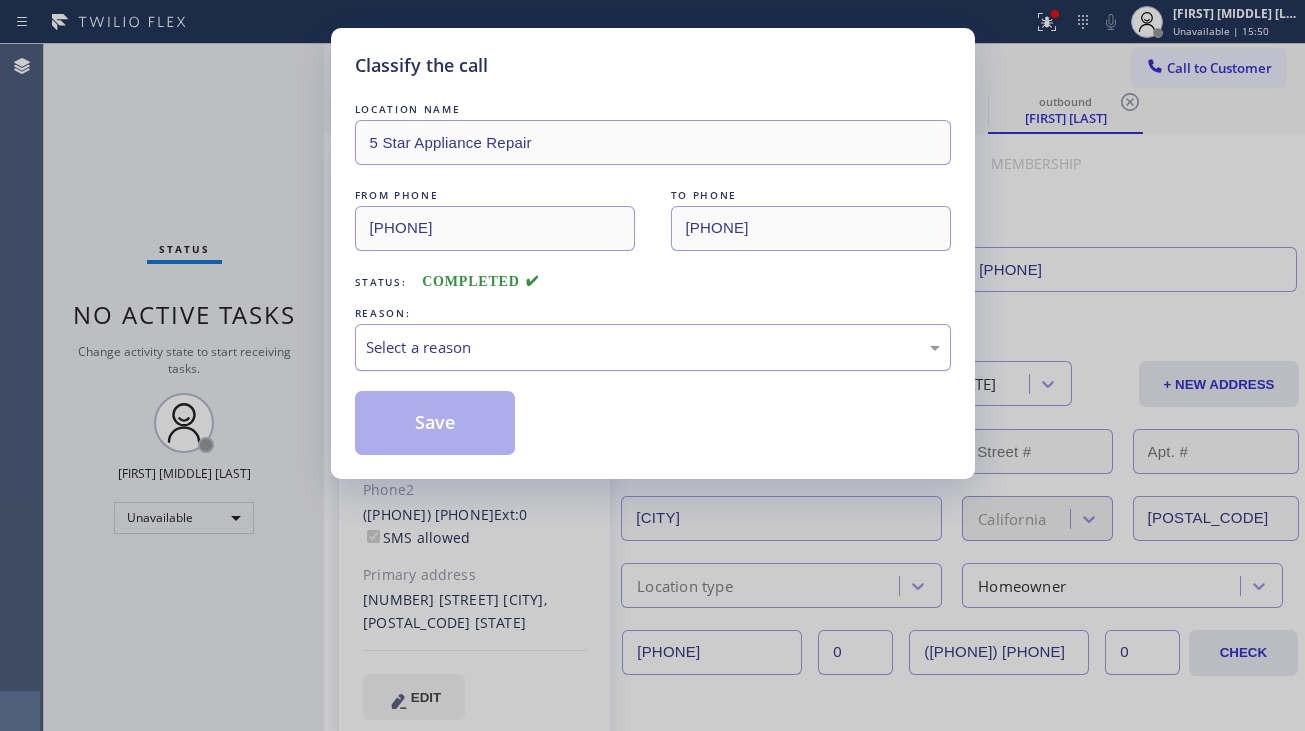 click on "Select a reason" at bounding box center (653, 347) 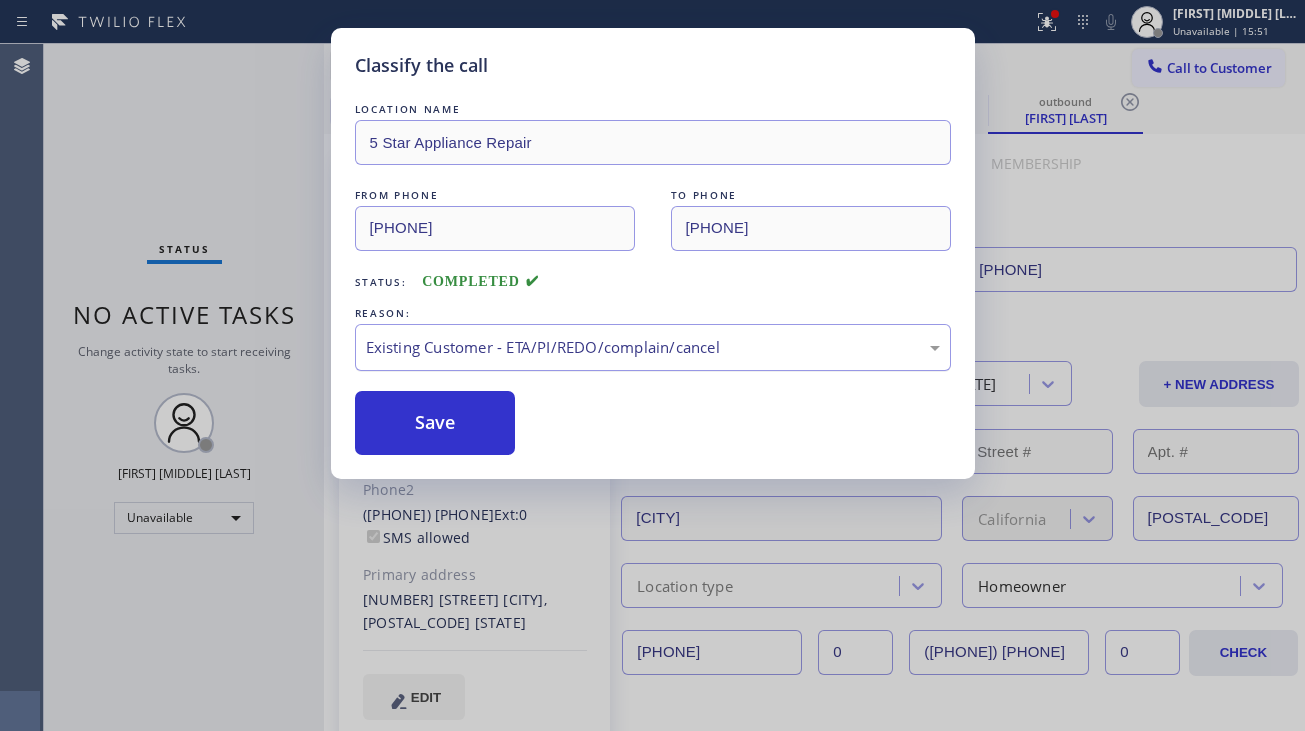 click on "Existing Customer - ETA/PI/REDO/complain/cancel" at bounding box center [653, 347] 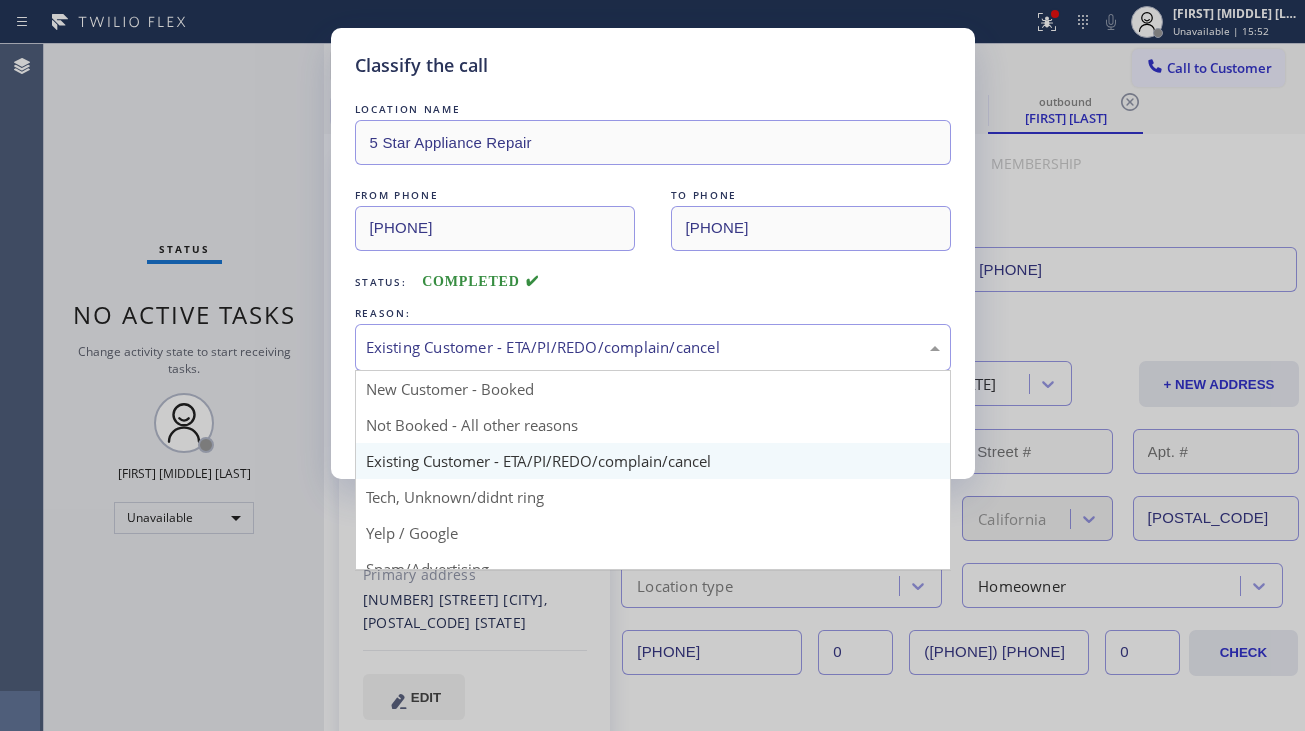 click on "Existing Customer - ETA/PI/REDO/complain/cancel" at bounding box center [653, 347] 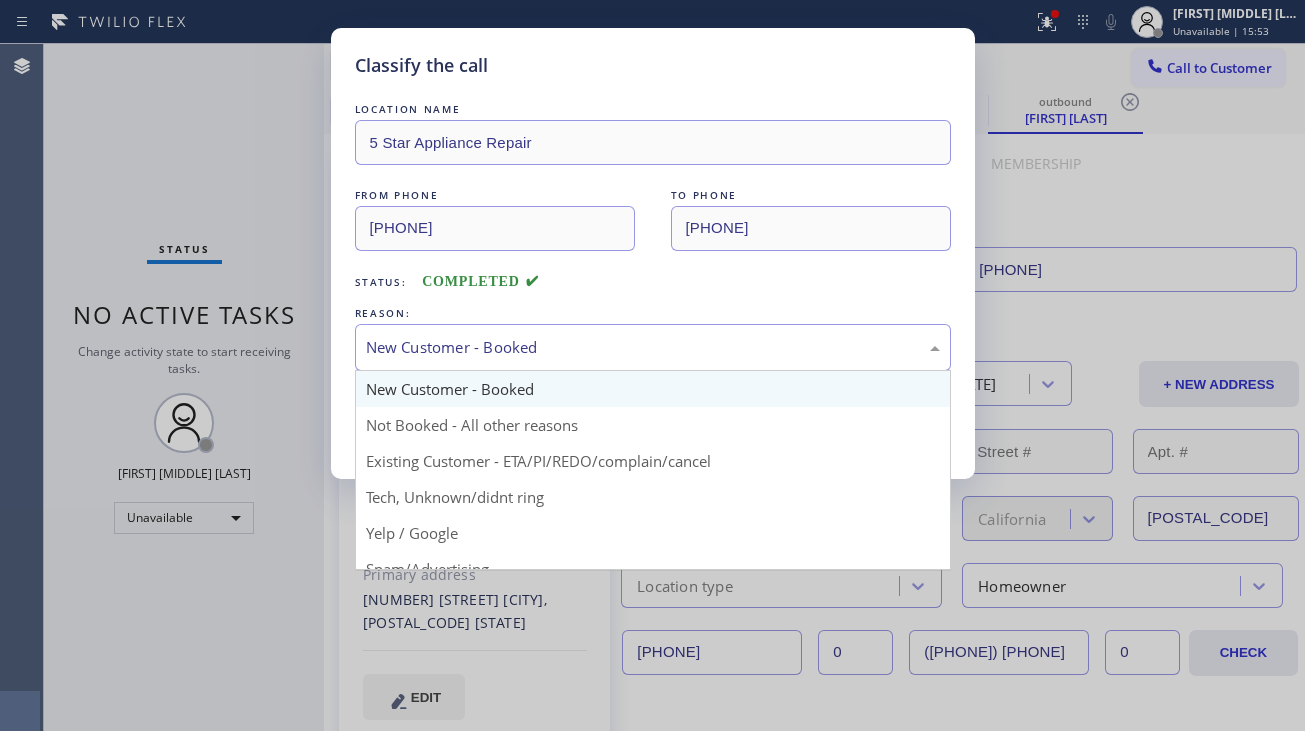 click on "New Customer - Booked" at bounding box center [653, 347] 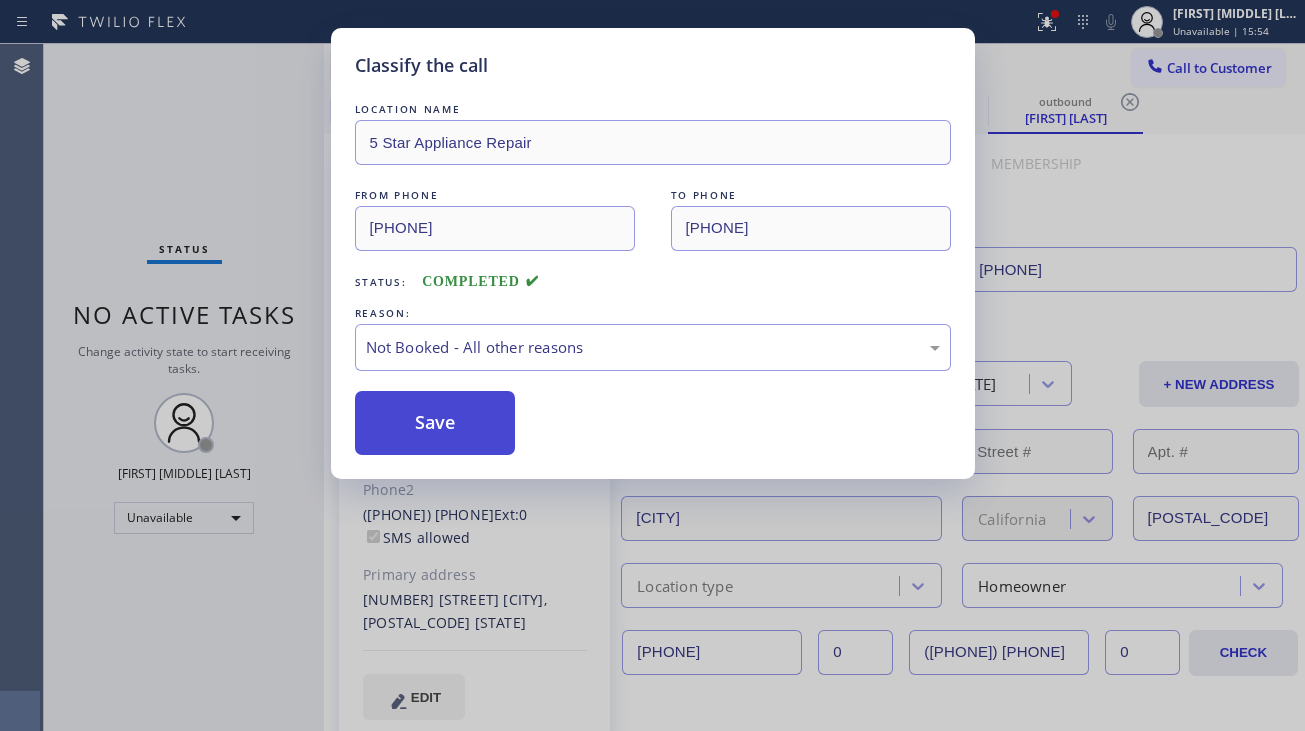 click on "Save" at bounding box center [435, 423] 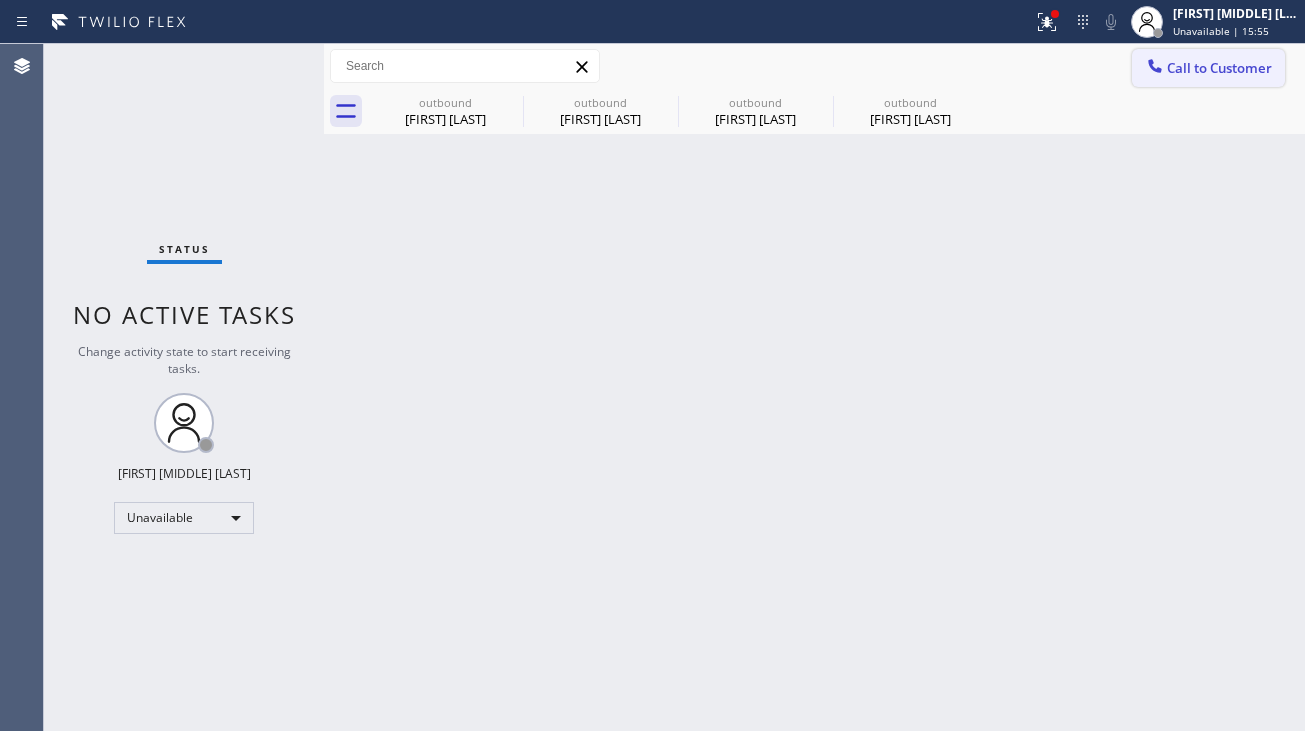 click 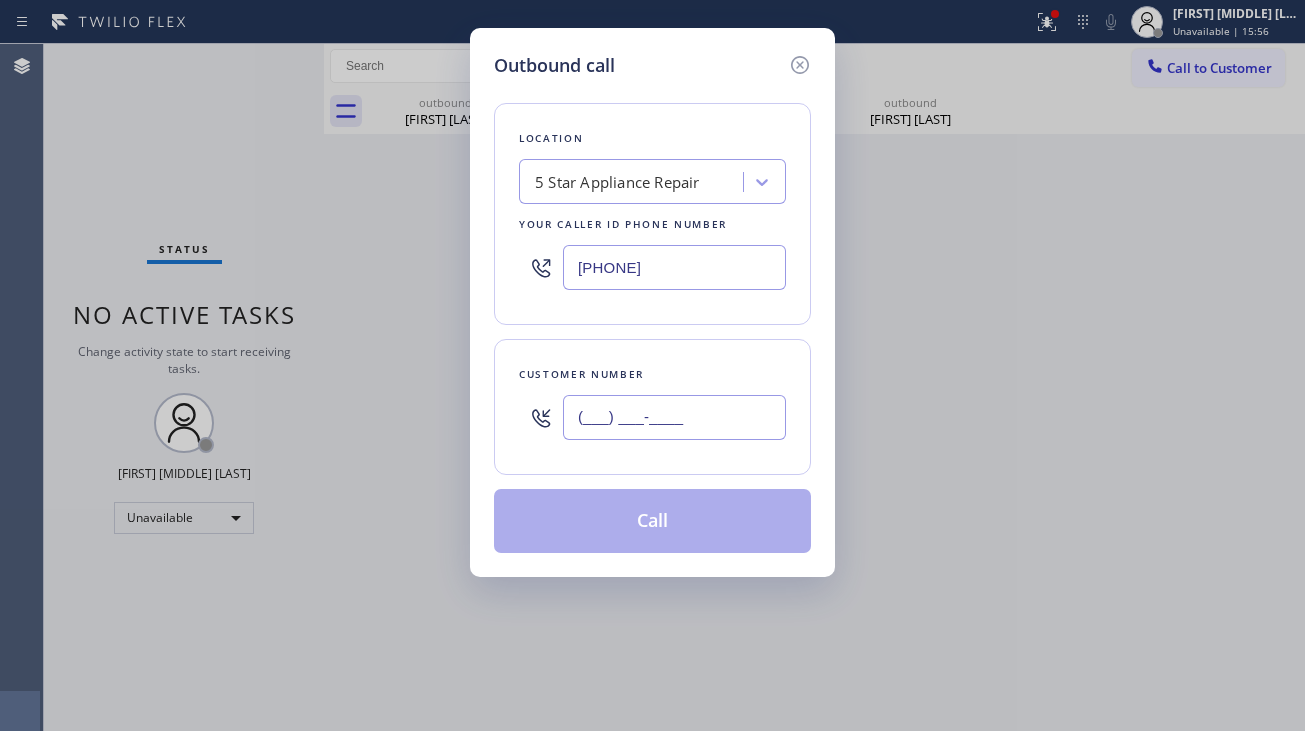 click on "(___) ___-____" at bounding box center (674, 417) 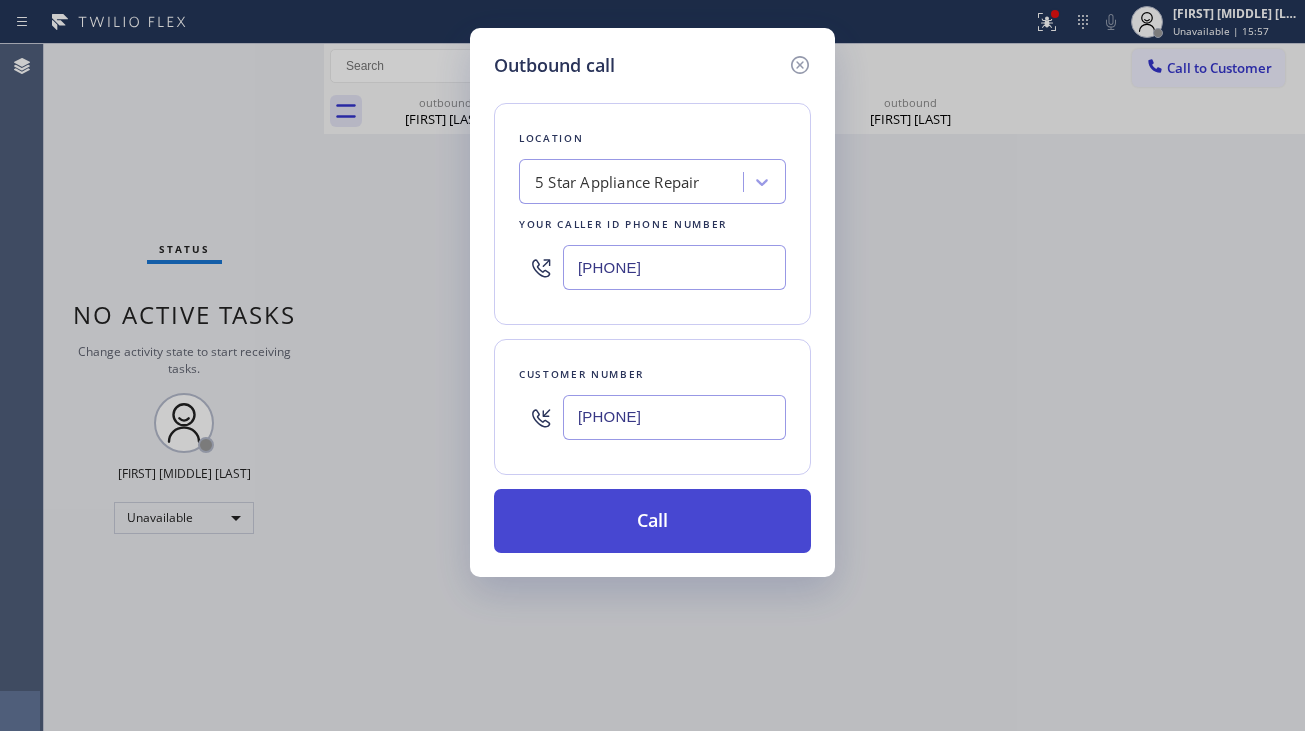 type on "[PHONE]" 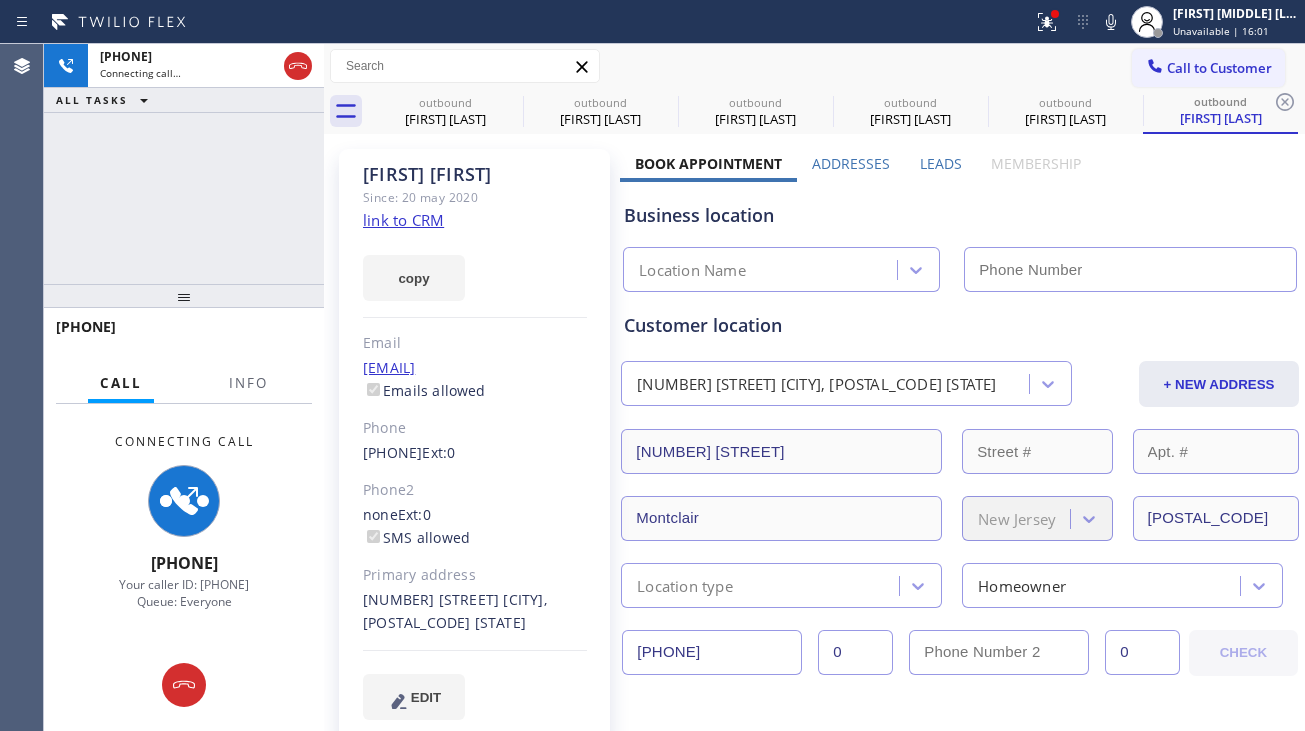 type on "[PHONE]" 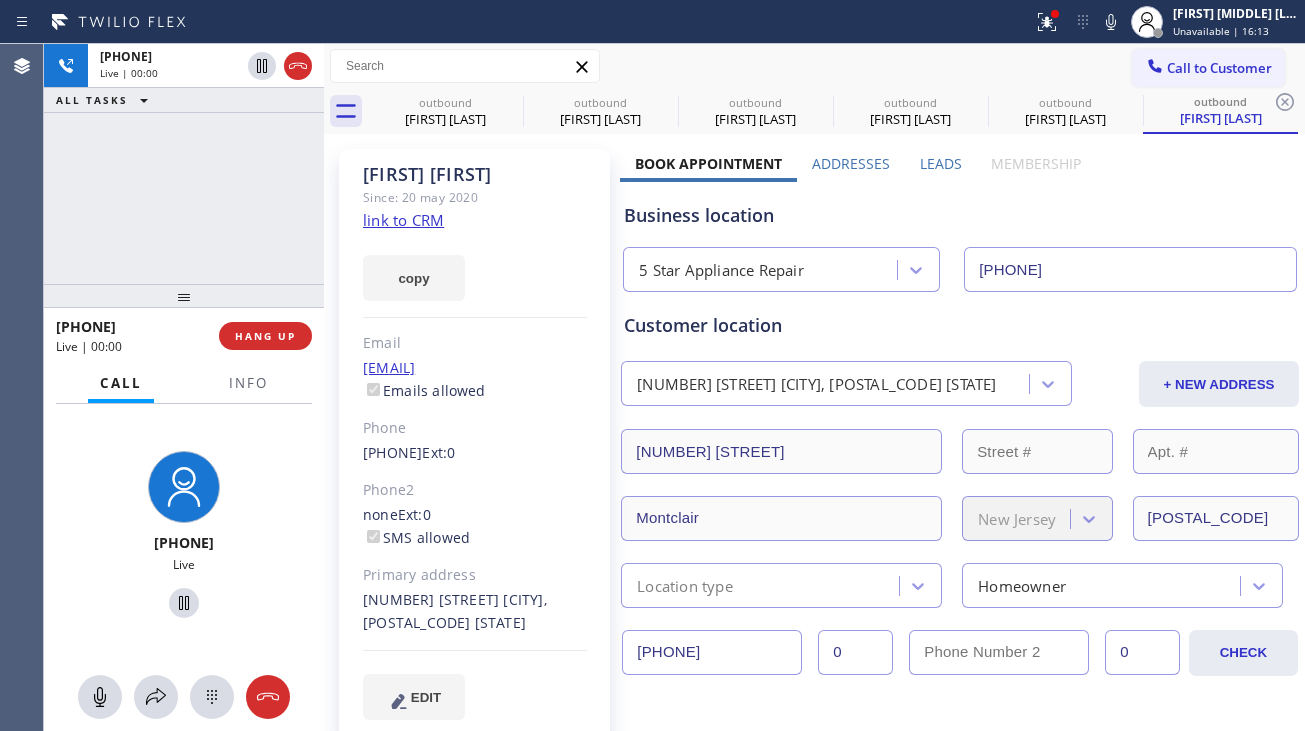 click on "[PHONE] Live | 00:00 HANG UP" at bounding box center (184, 336) 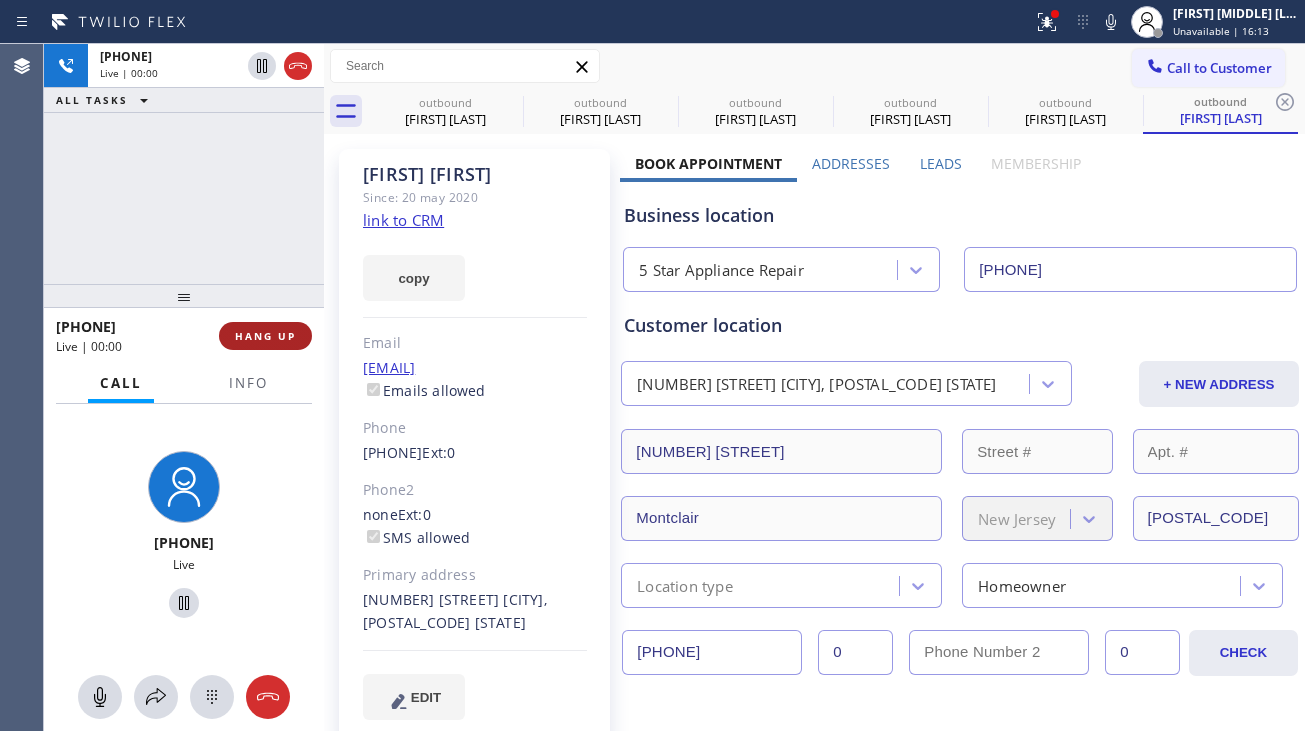 click on "HANG UP" at bounding box center (265, 336) 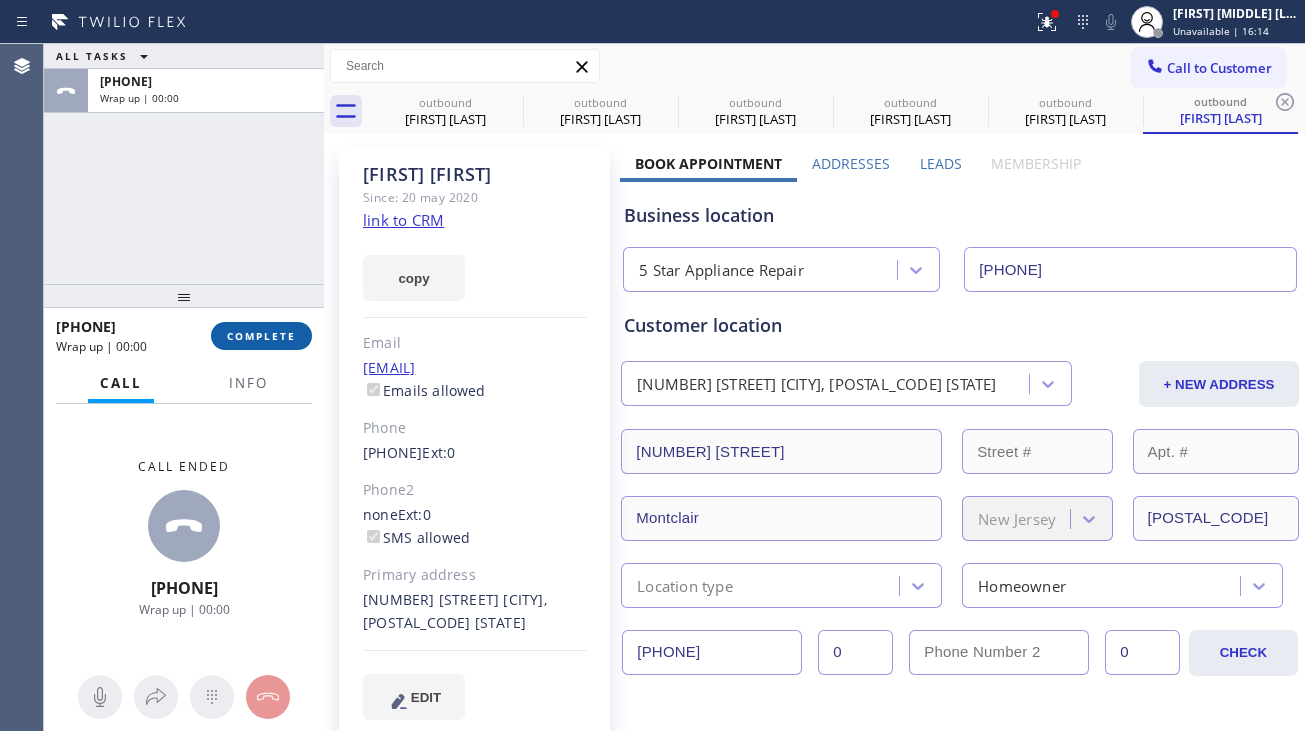 click on "COMPLETE" at bounding box center [261, 336] 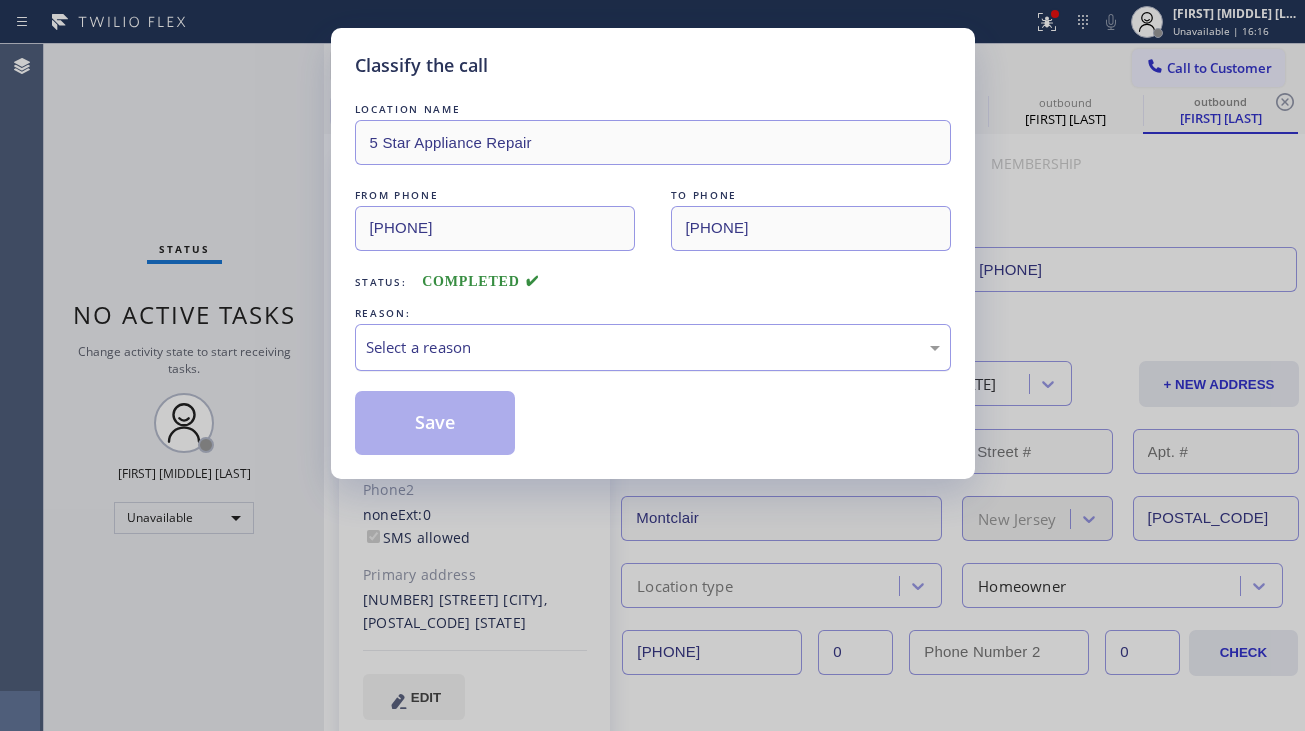 click on "Select a reason" at bounding box center [653, 347] 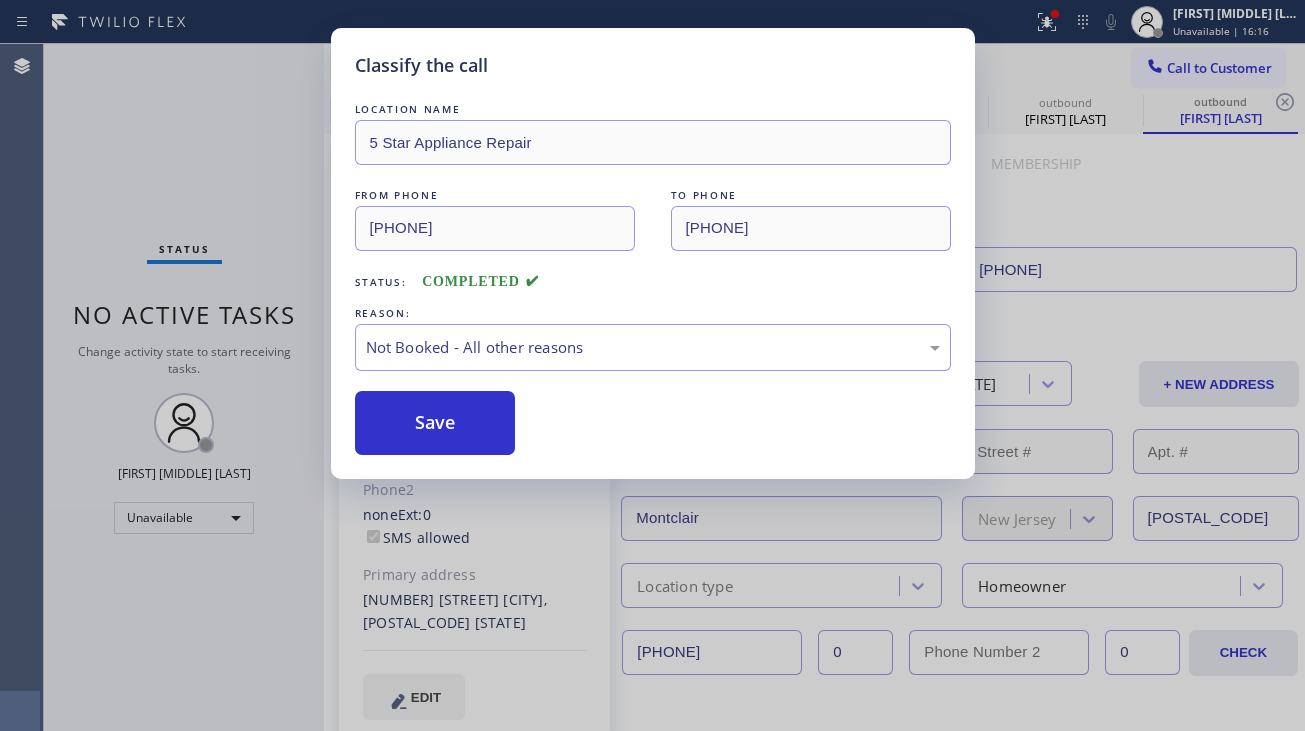 click on "Save" at bounding box center [435, 423] 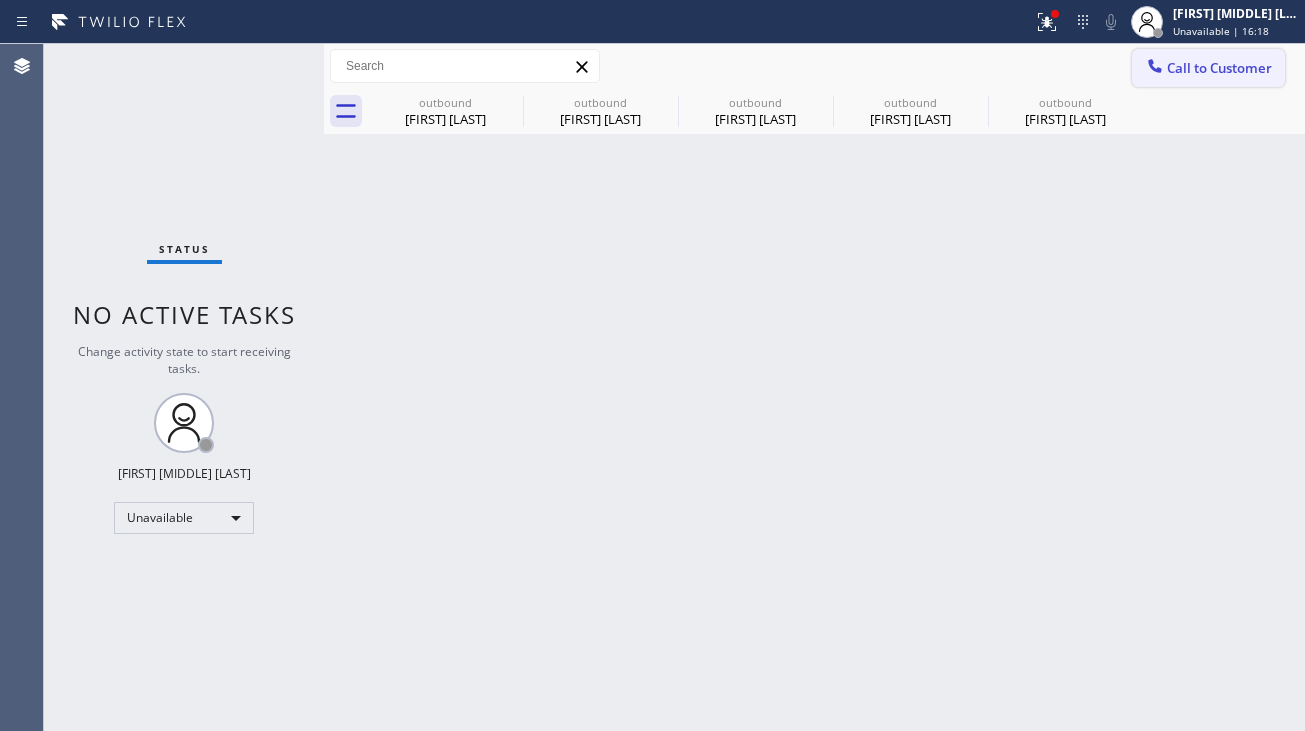 click 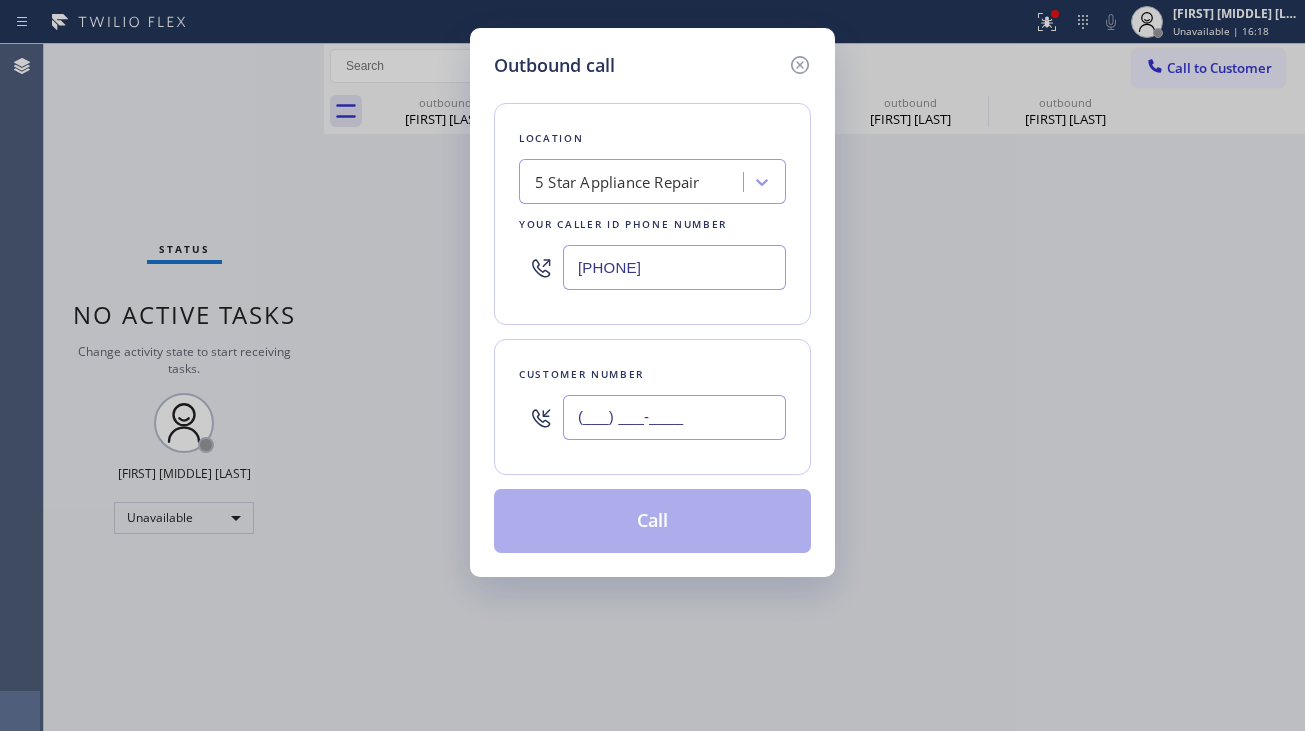 click on "(___) ___-____" at bounding box center (674, 417) 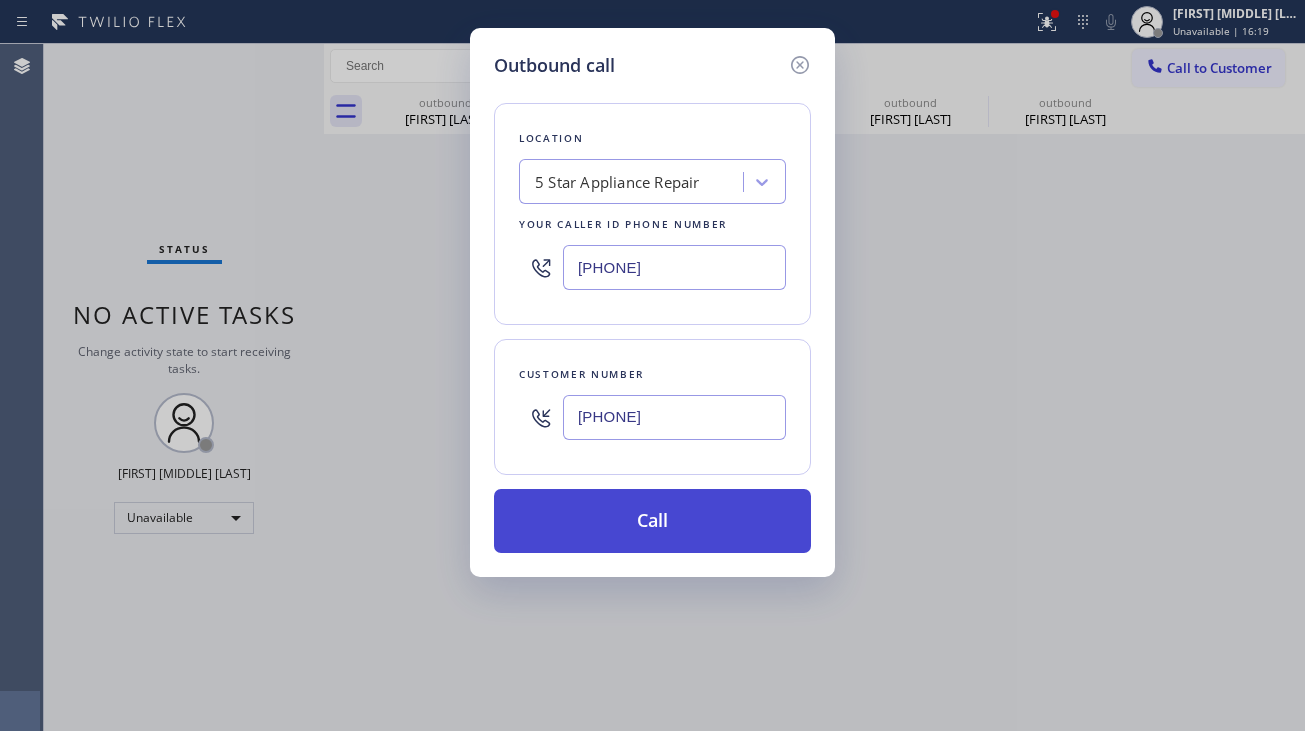 type on "[PHONE]" 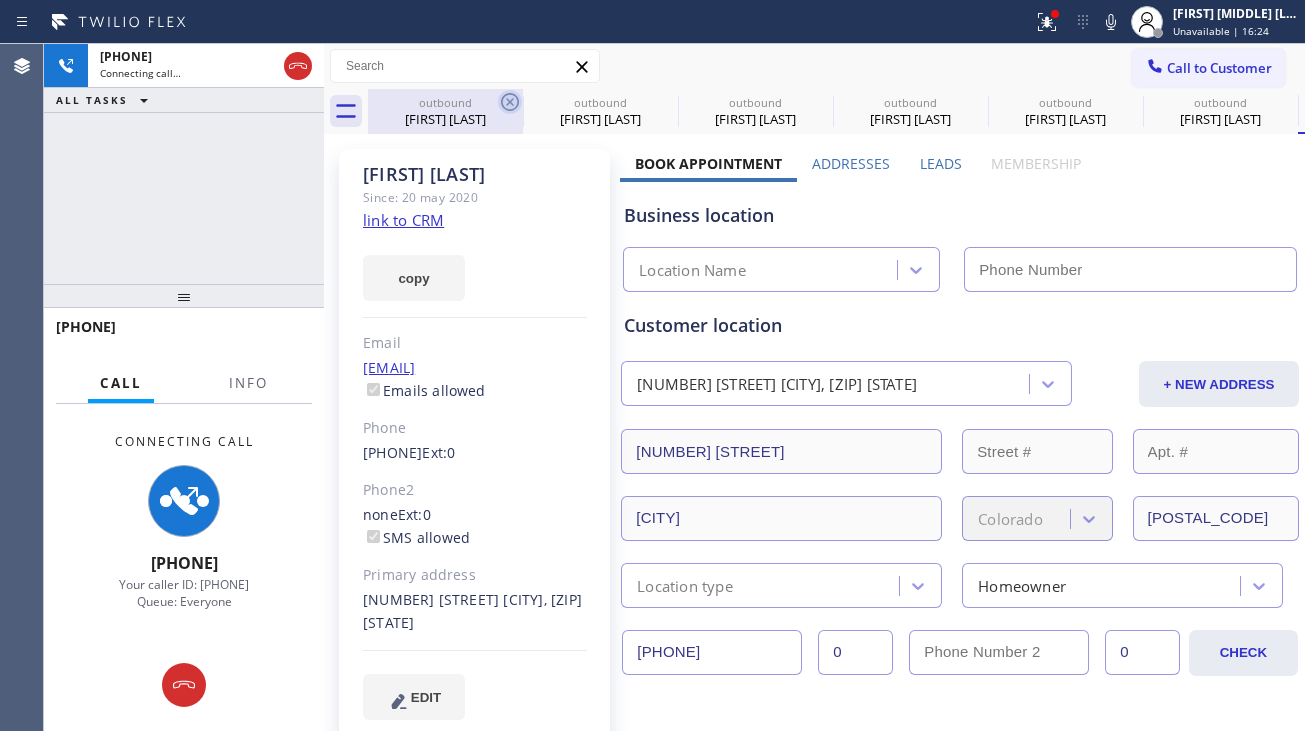 type on "[PHONE]" 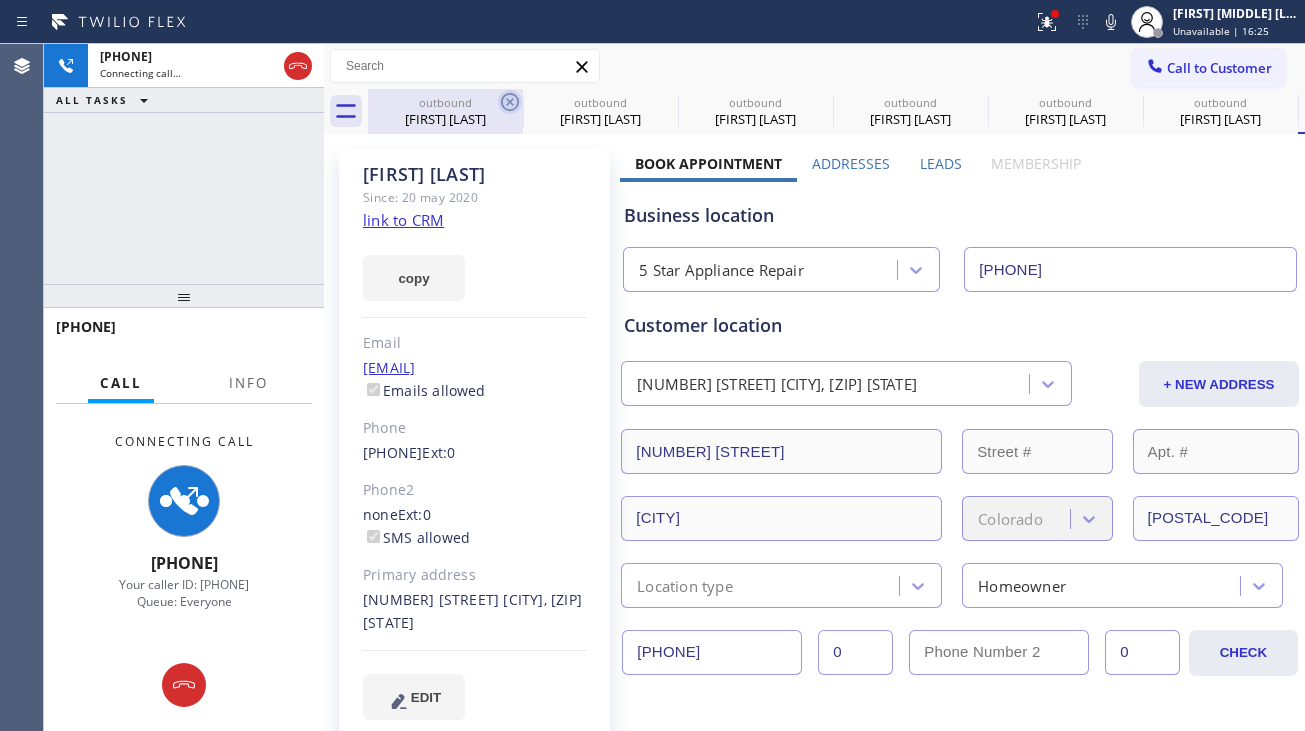 click 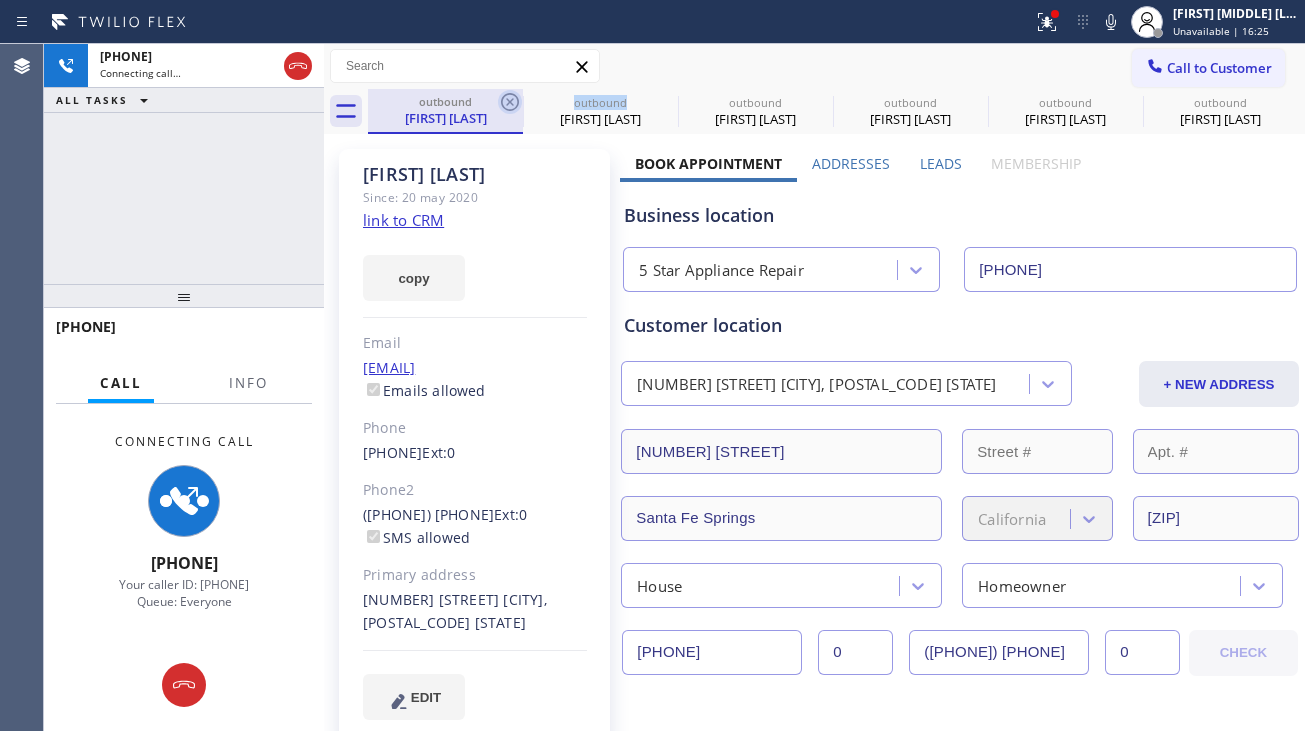 click 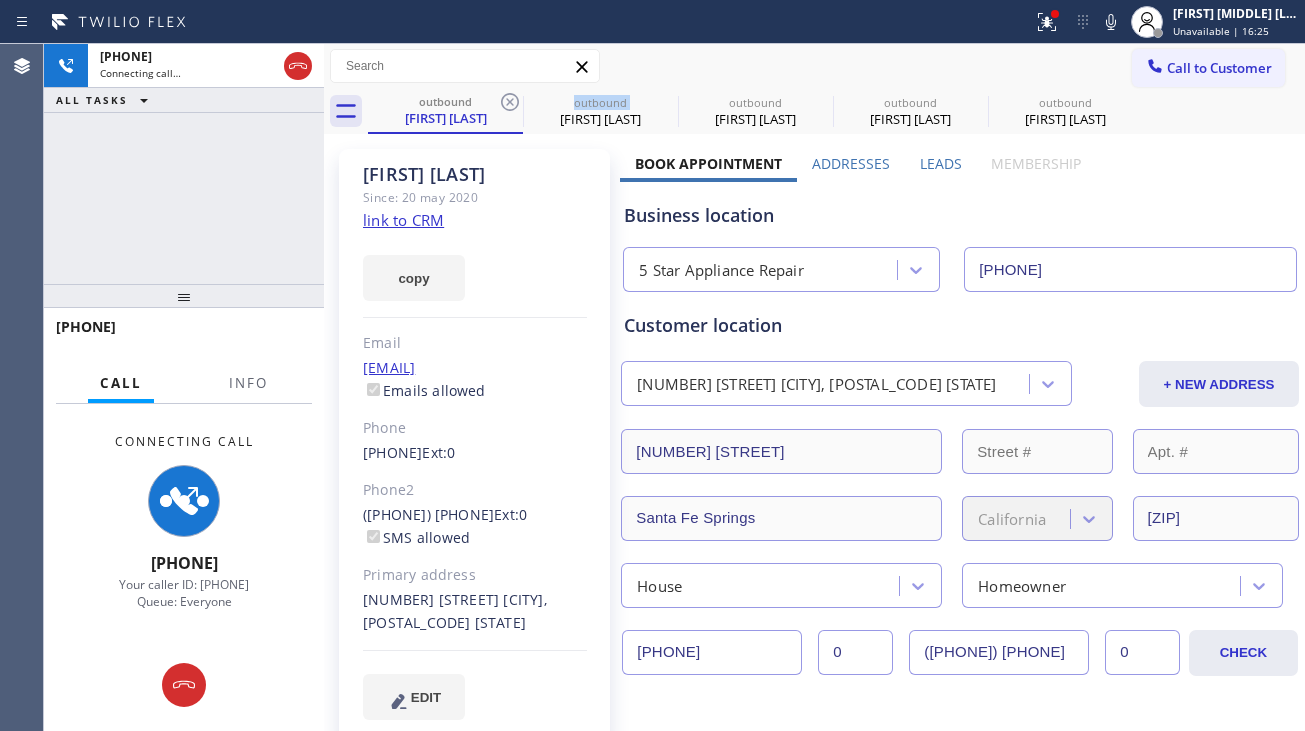 click 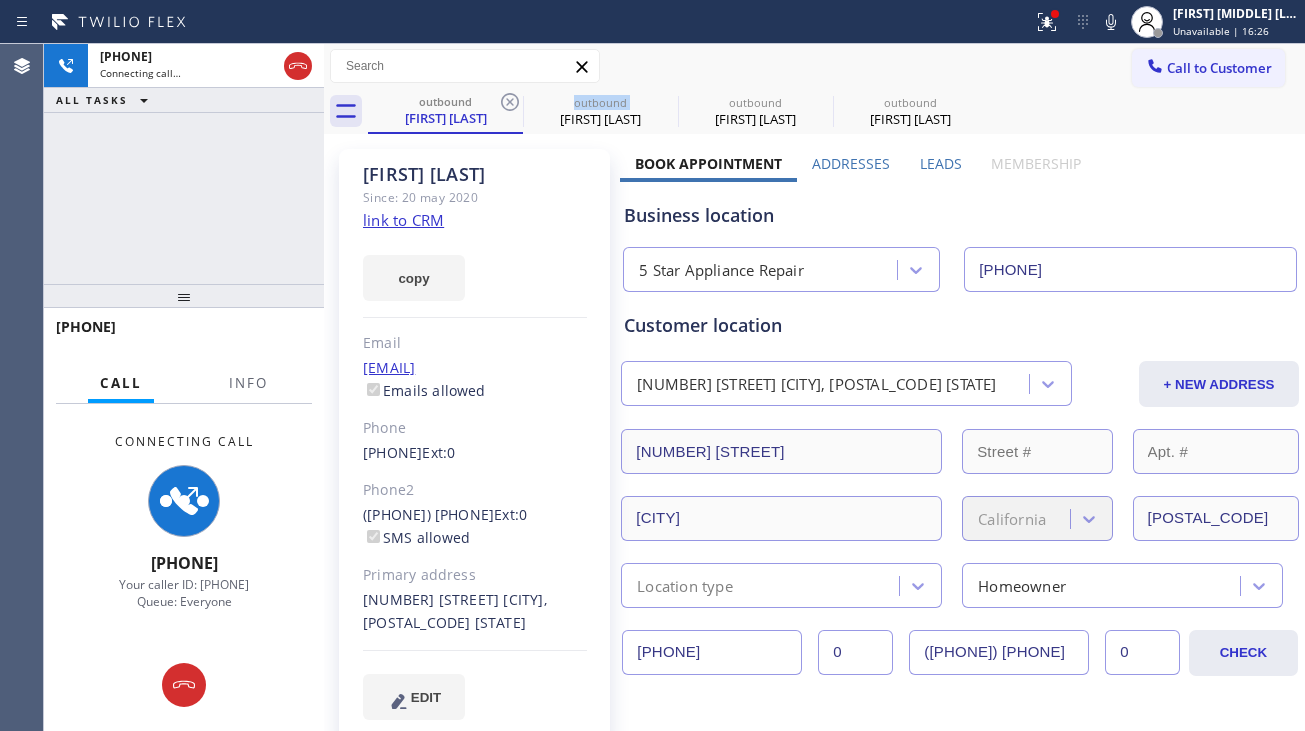 click 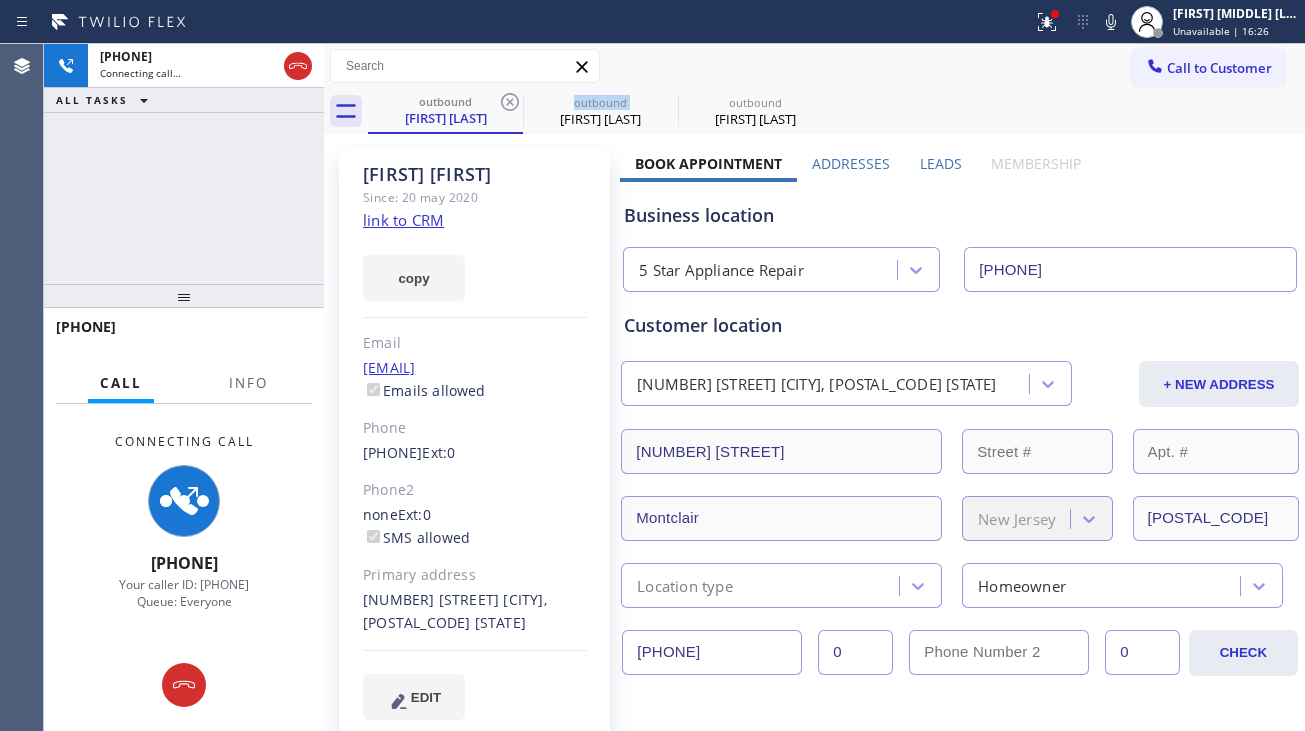 click 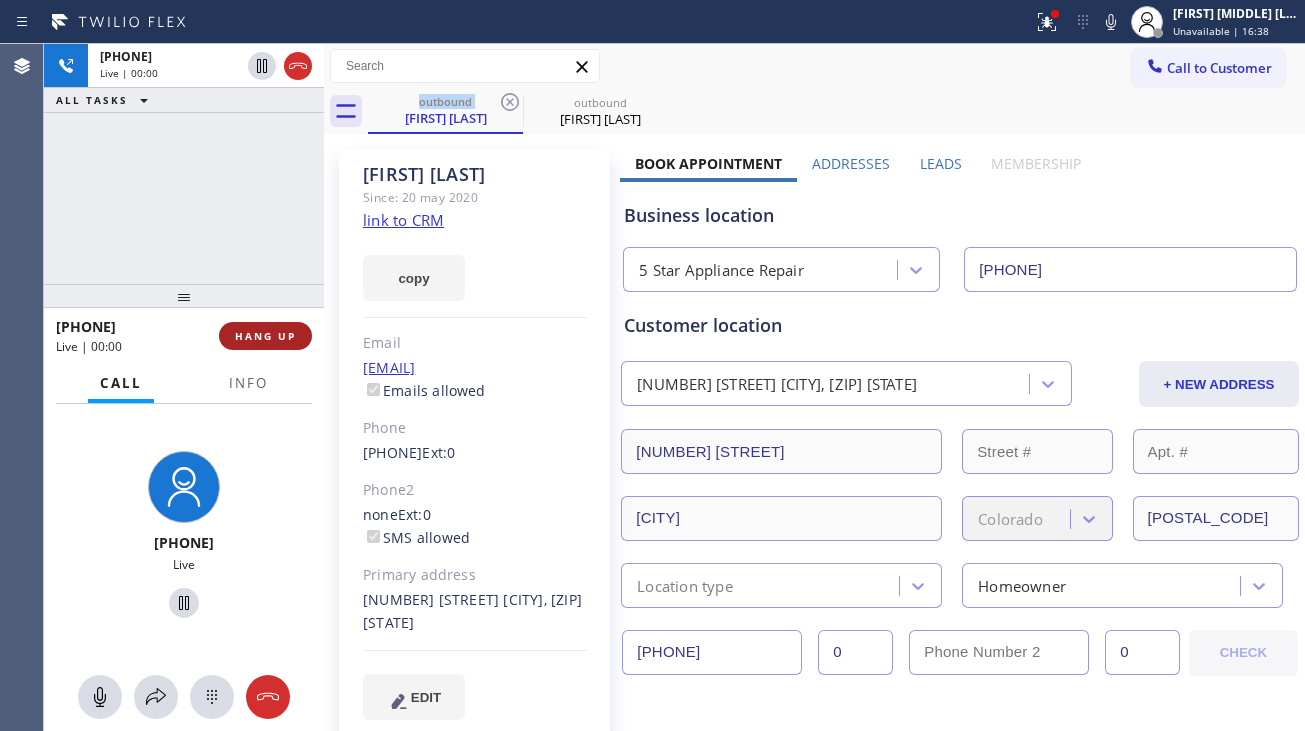 click on "HANG UP" at bounding box center (265, 336) 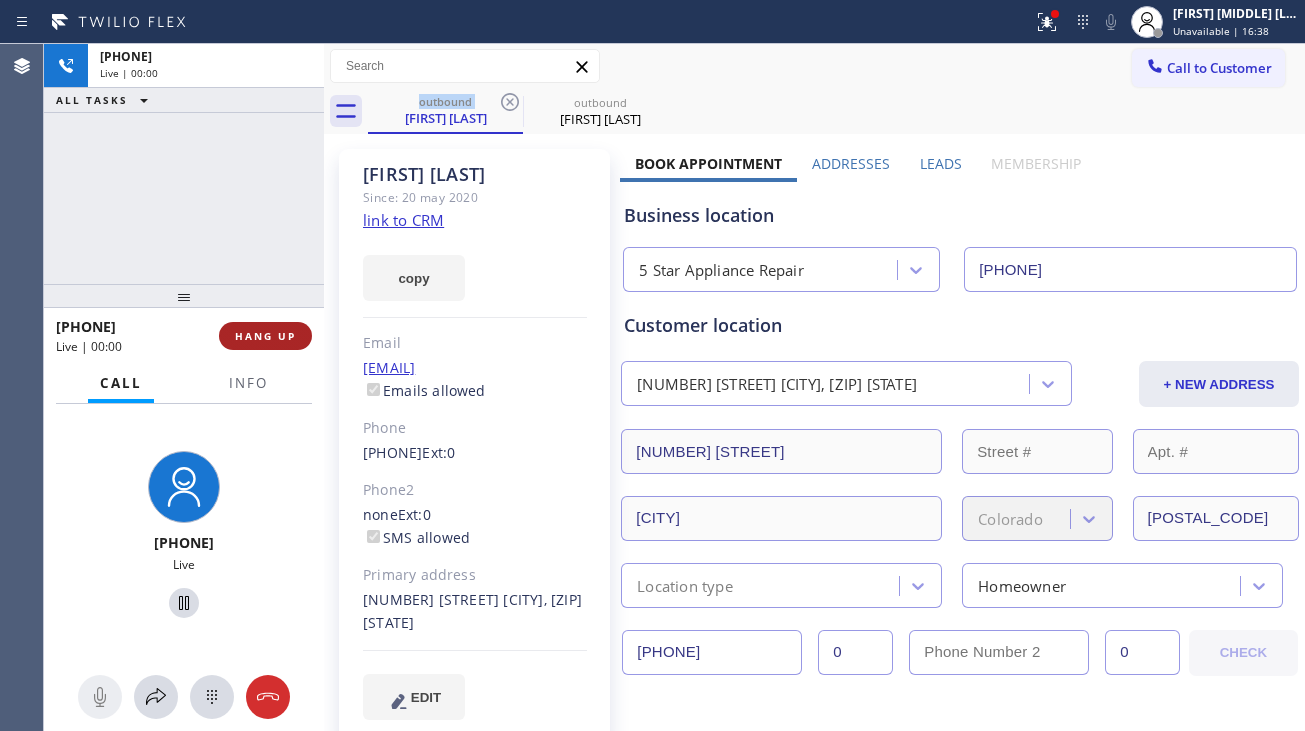 click on "HANG UP" at bounding box center [265, 336] 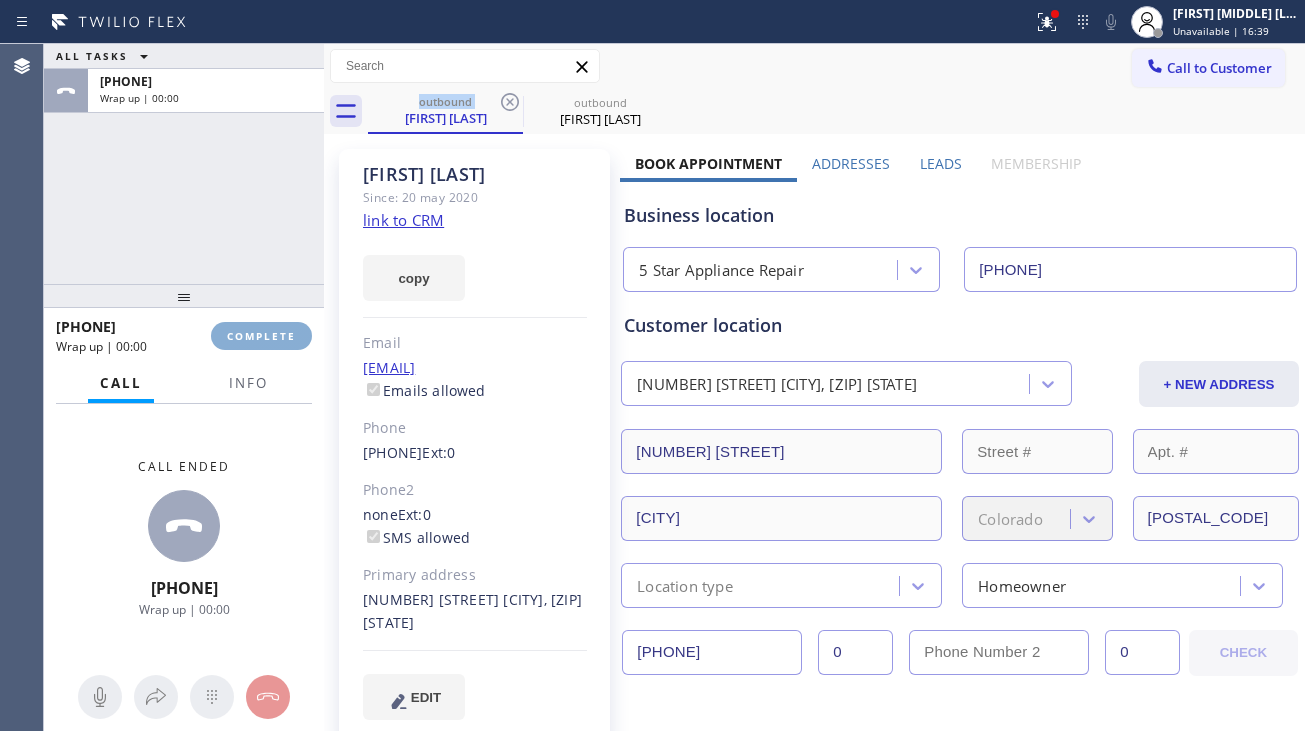 click on "COMPLETE" at bounding box center [261, 336] 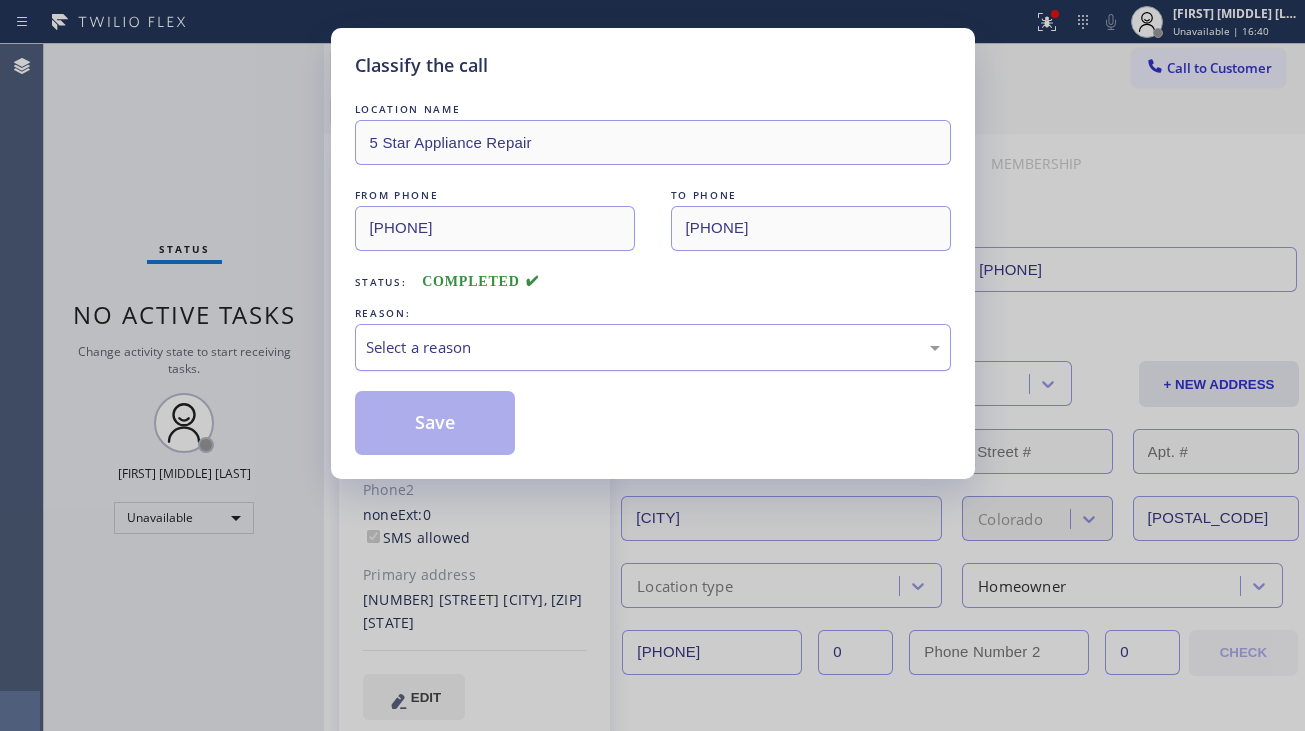 click on "Select a reason" at bounding box center [653, 347] 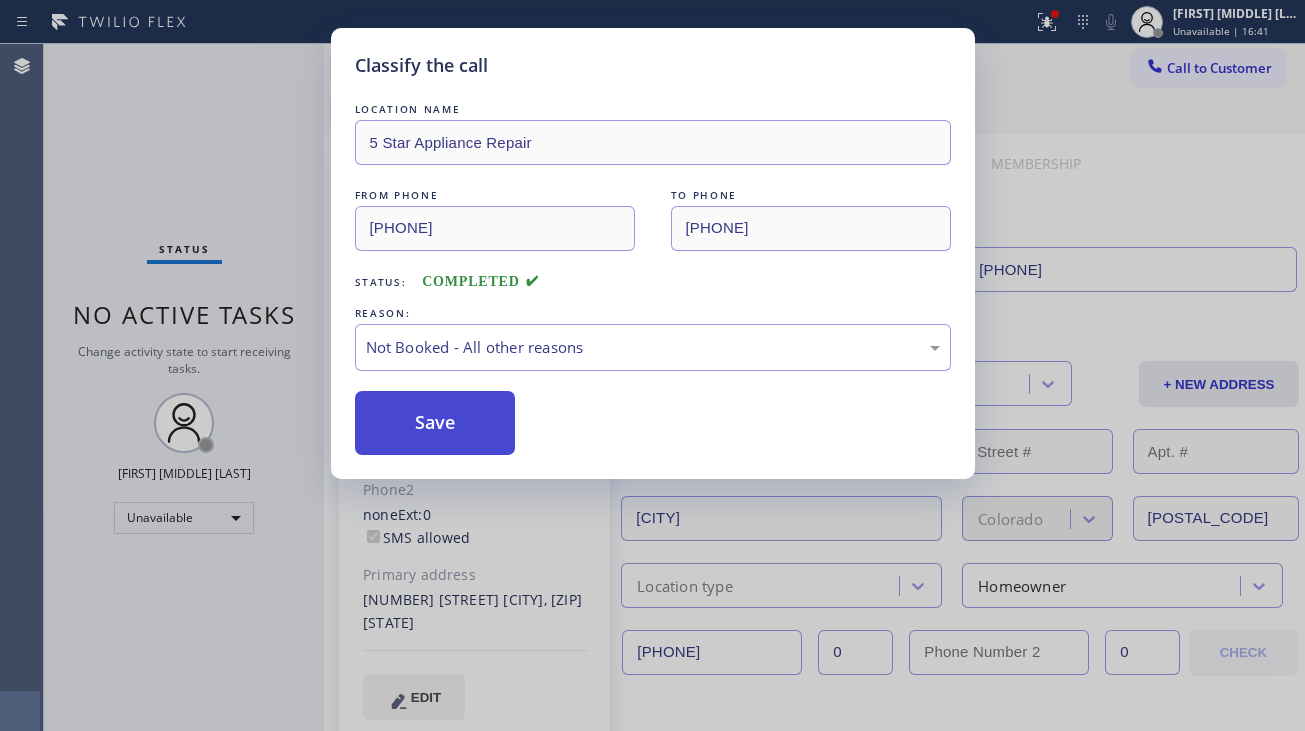 click on "Save" at bounding box center [435, 423] 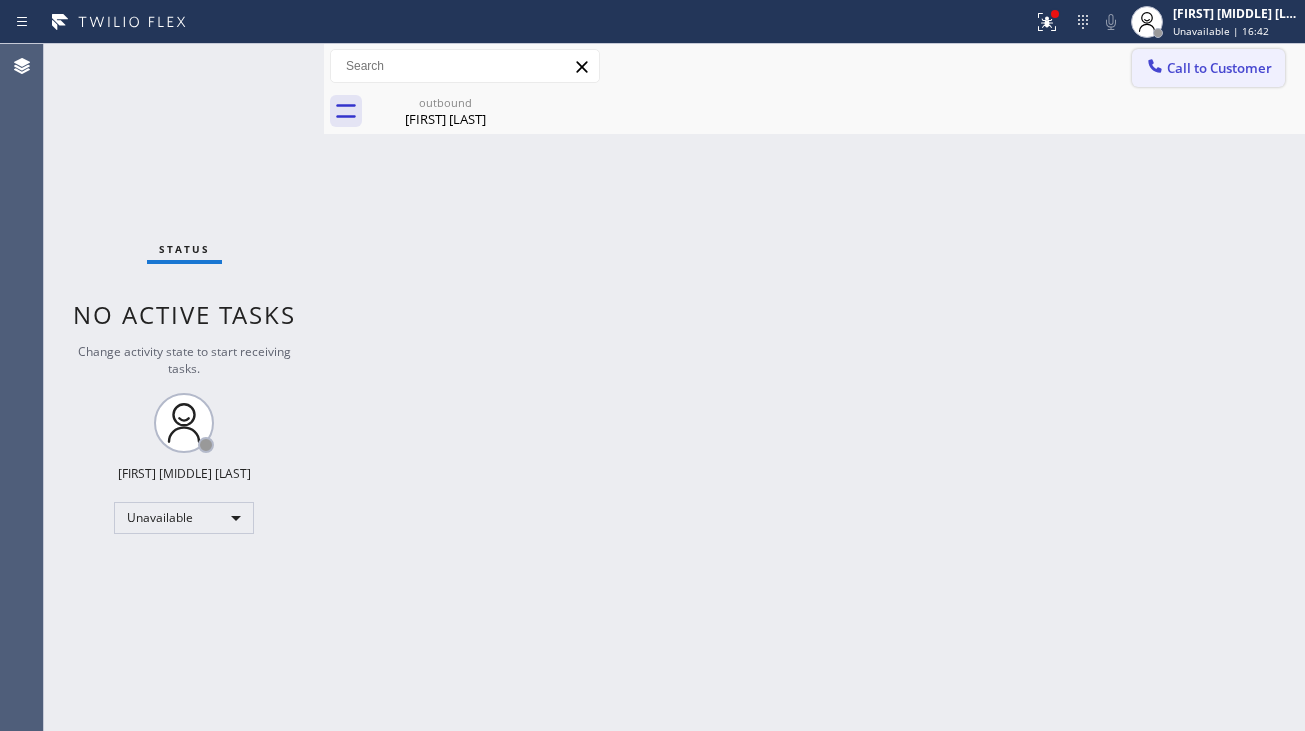 click 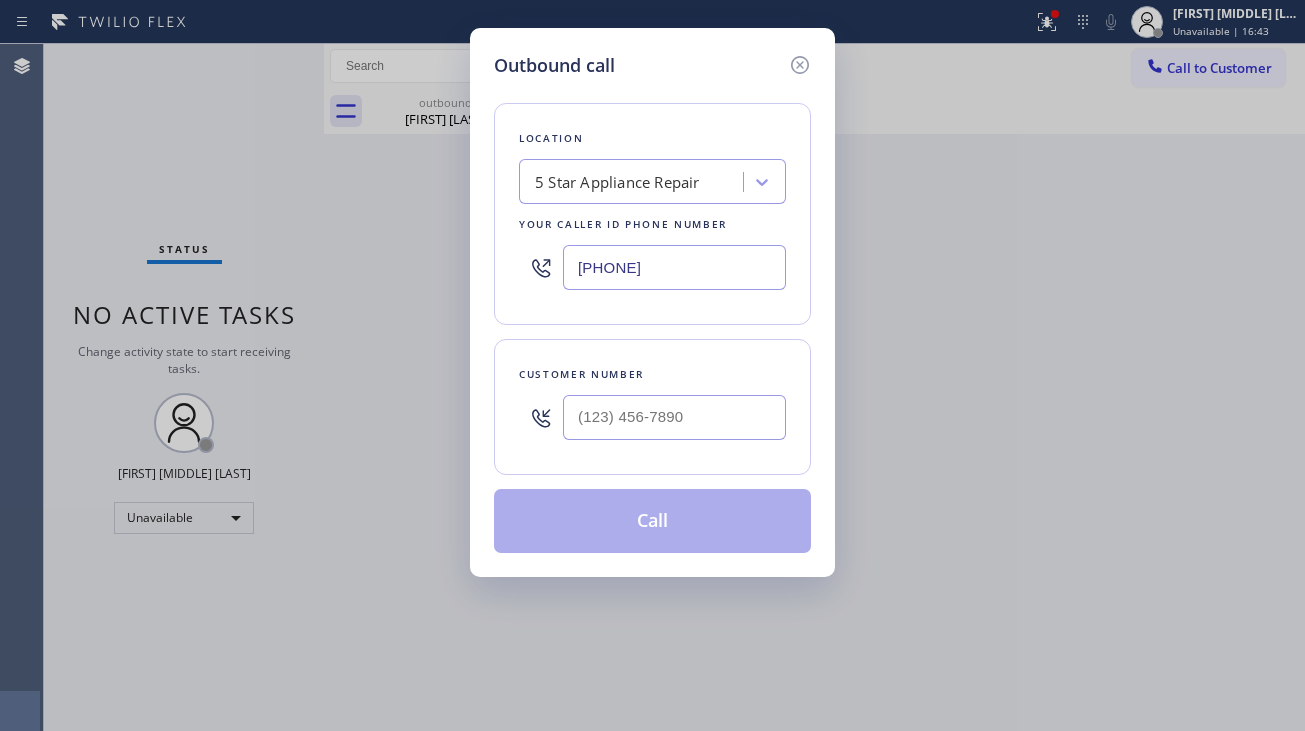 click at bounding box center (674, 417) 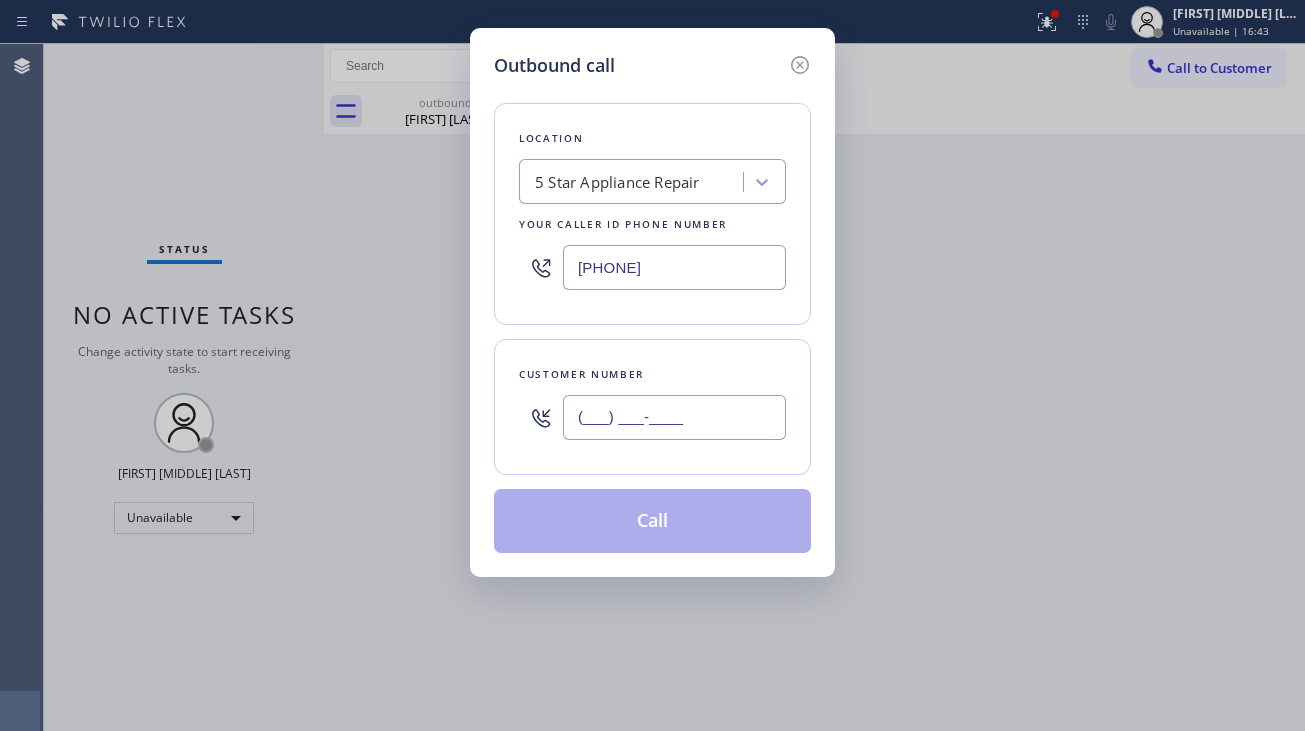 click on "(___) ___-____" at bounding box center (674, 417) 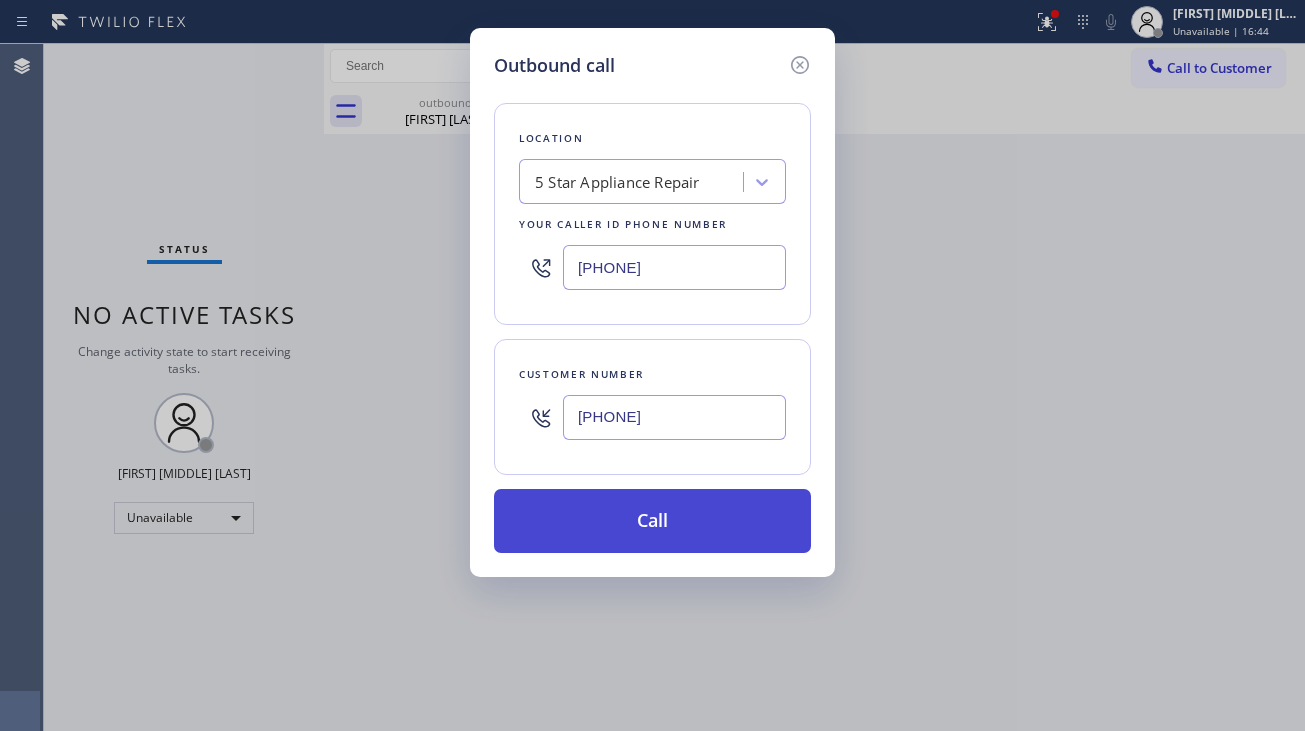 type on "[PHONE]" 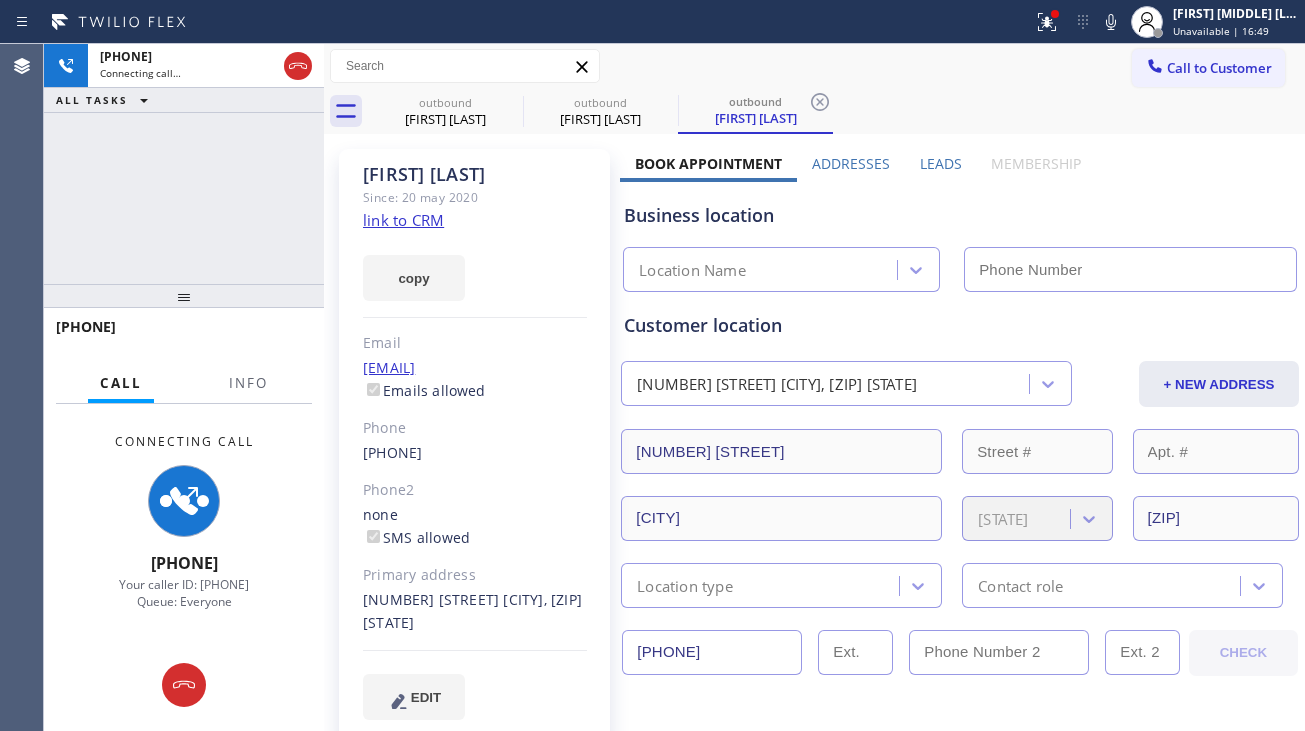 type on "[PHONE]" 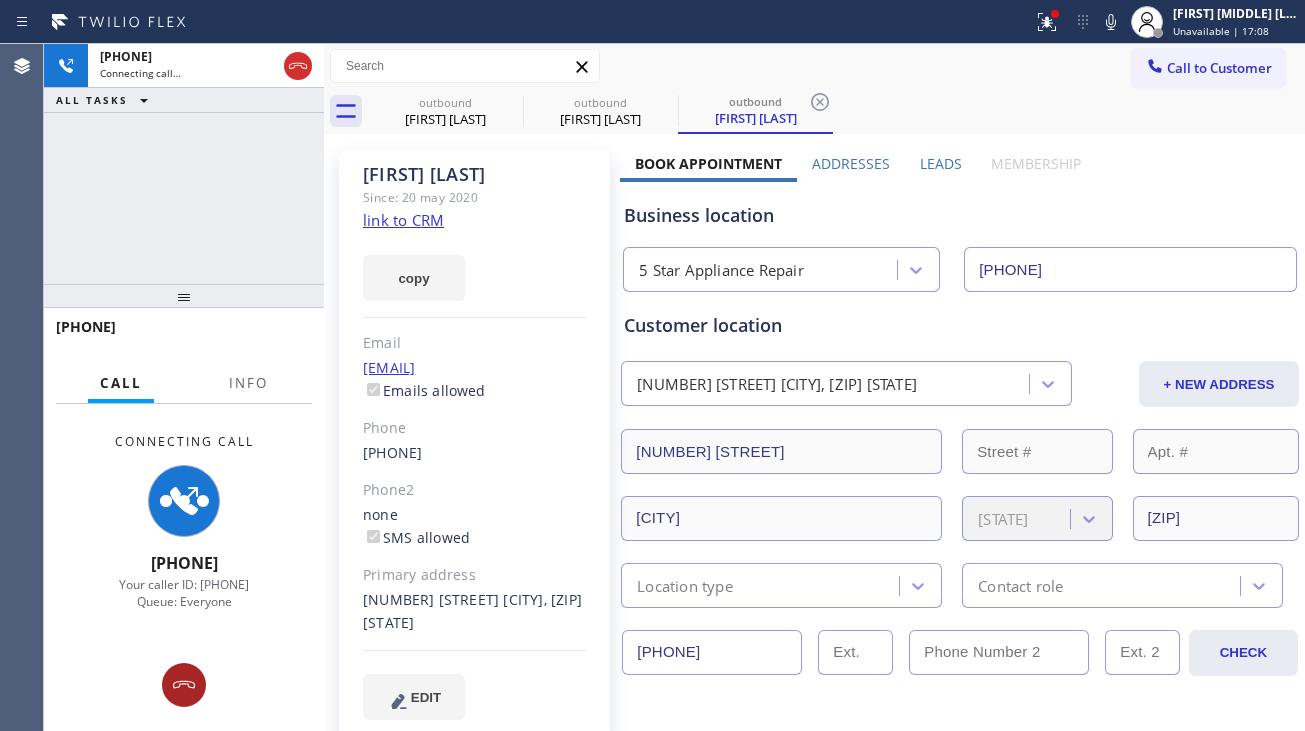 click at bounding box center [184, 685] 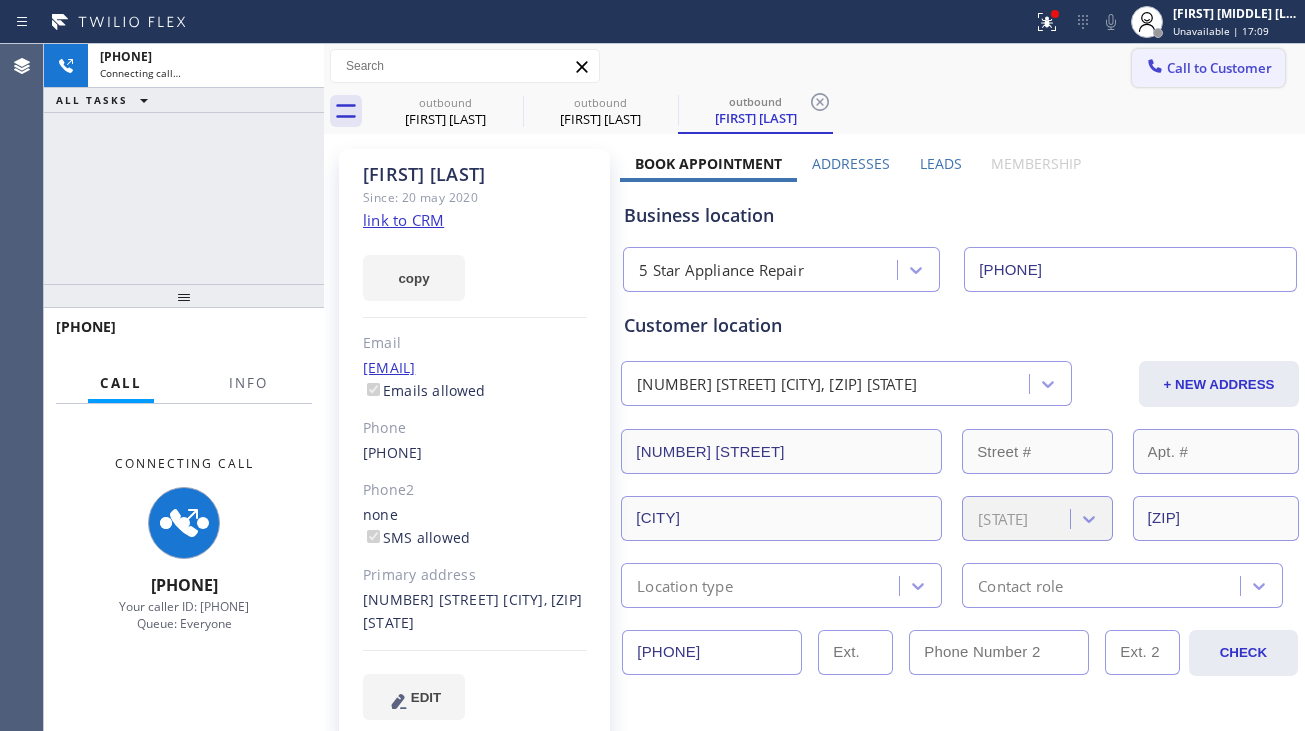 click on "Call to Customer" at bounding box center (1219, 68) 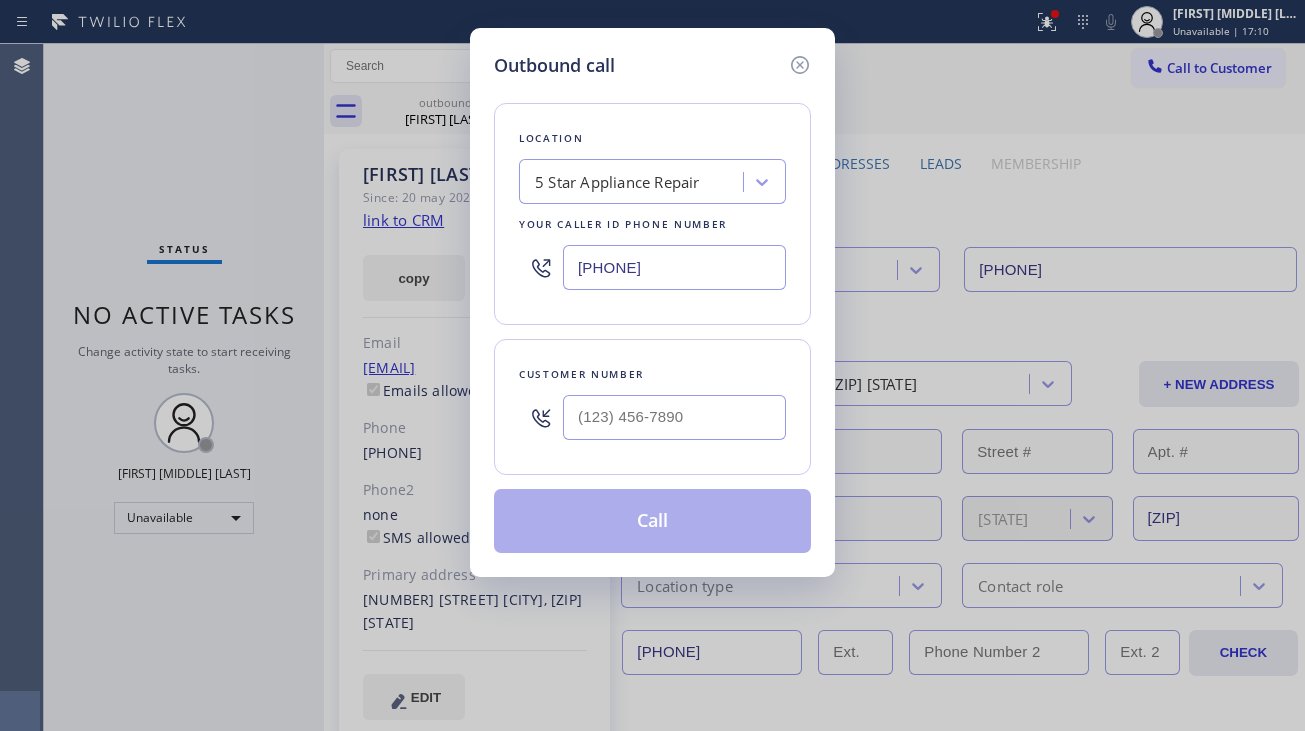 click at bounding box center (674, 417) 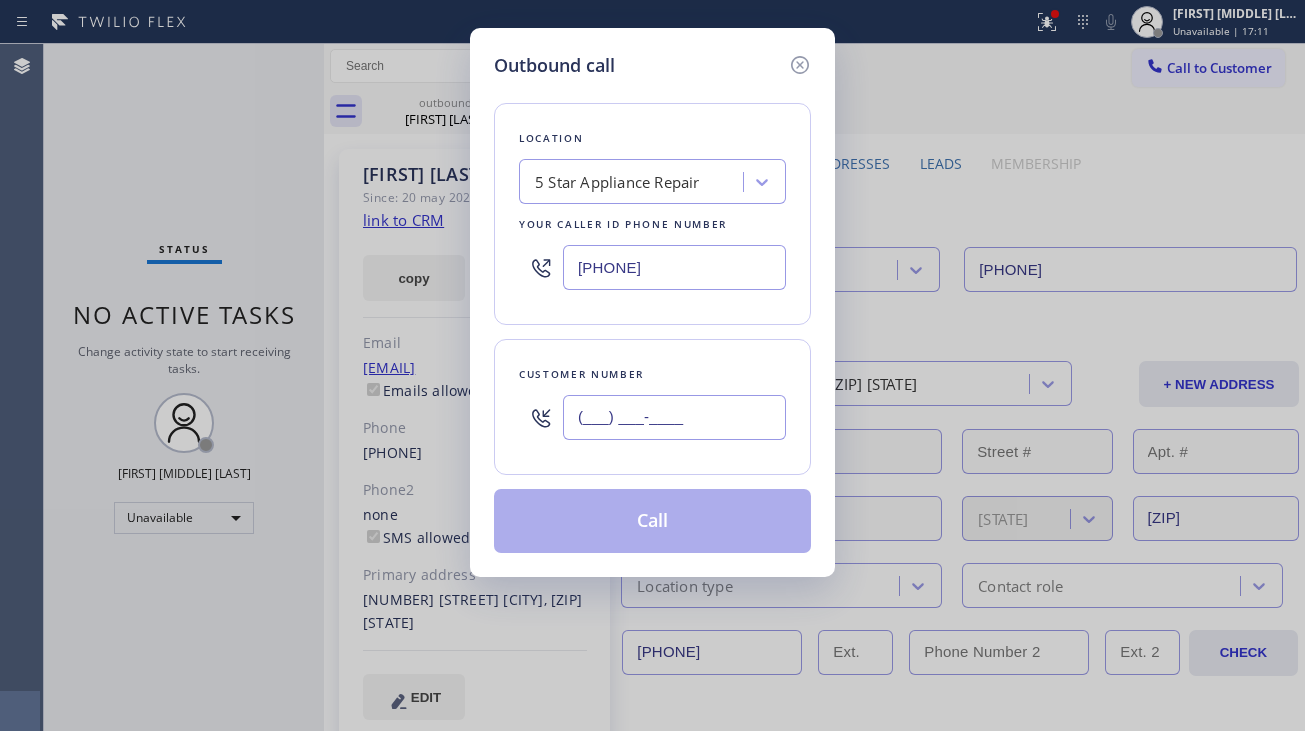 click on "(___) ___-____" at bounding box center (674, 417) 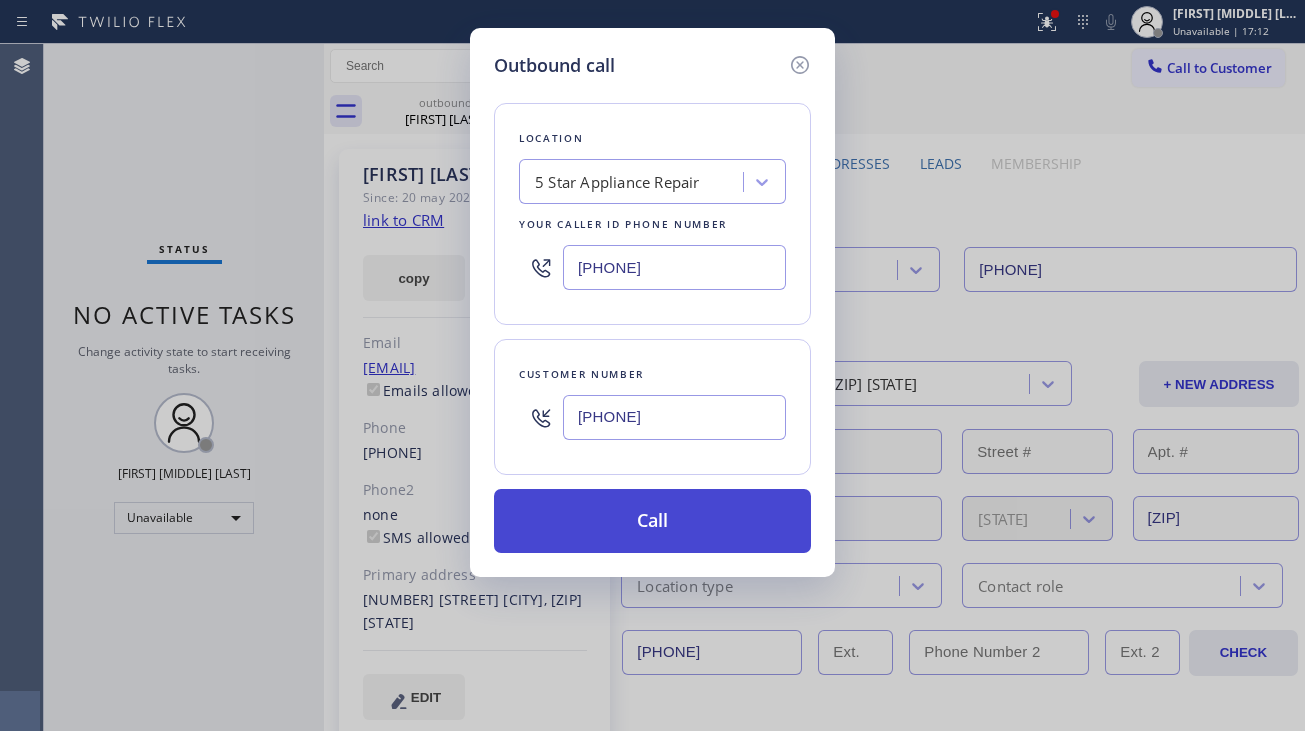 type on "[PHONE]" 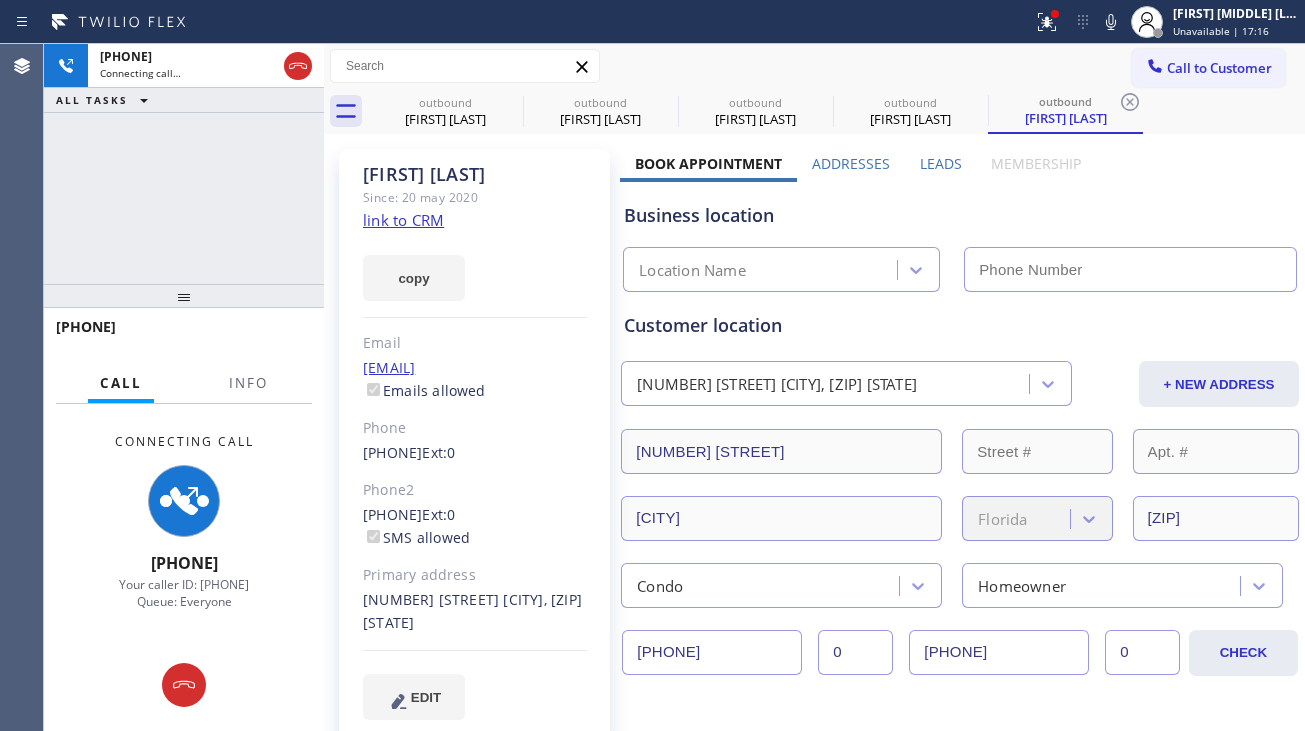 type on "[PHONE]" 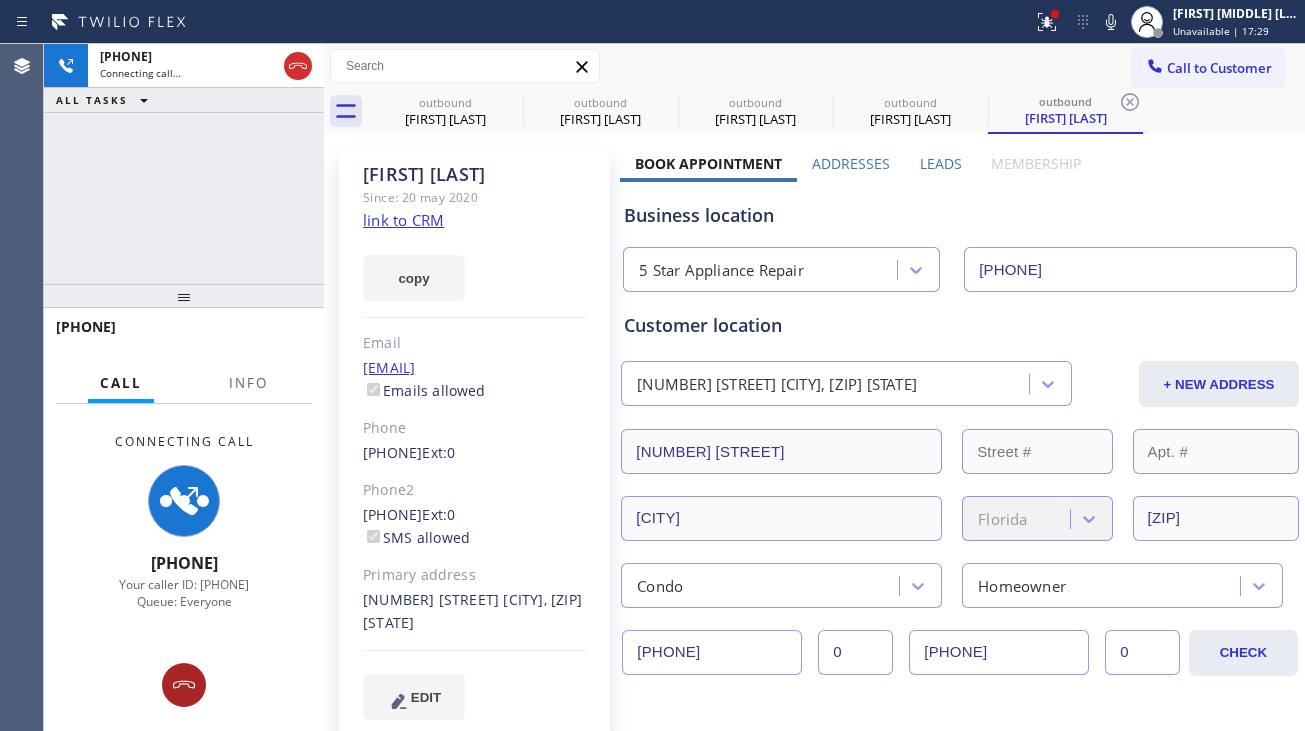 click 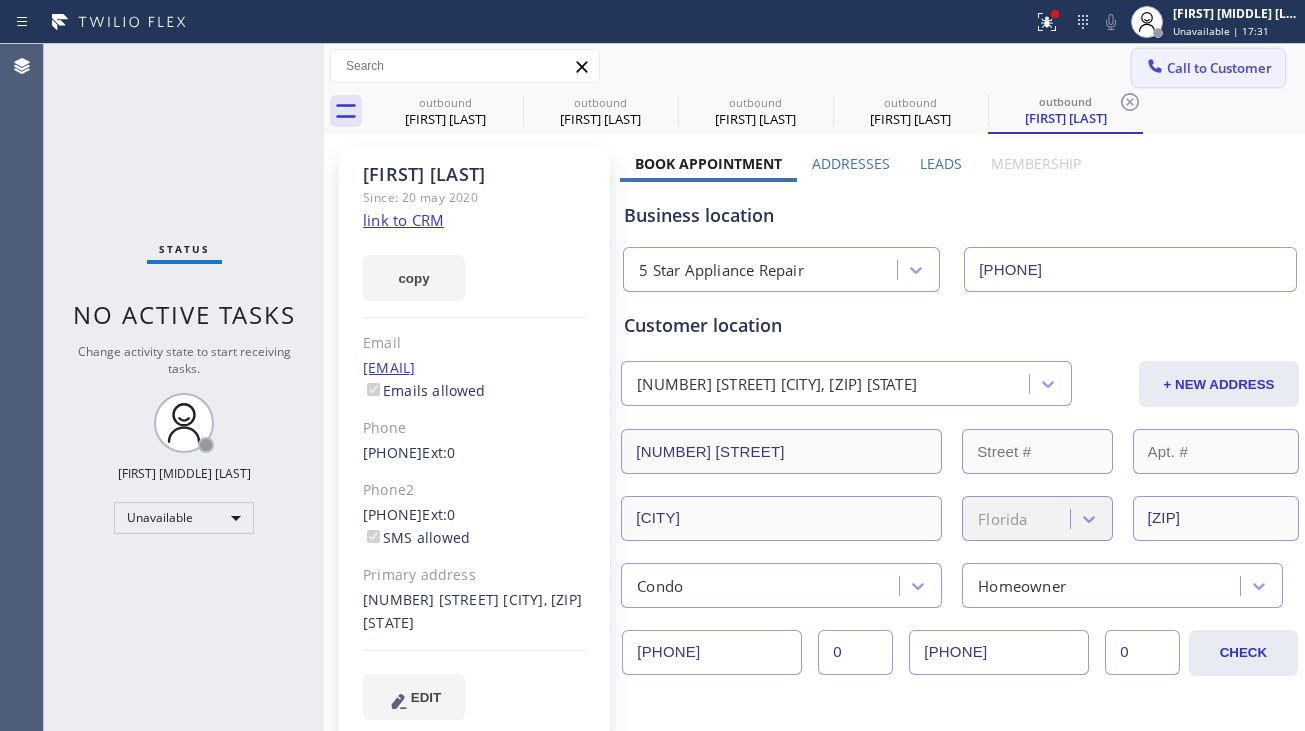 click on "Call to Customer" at bounding box center (1219, 68) 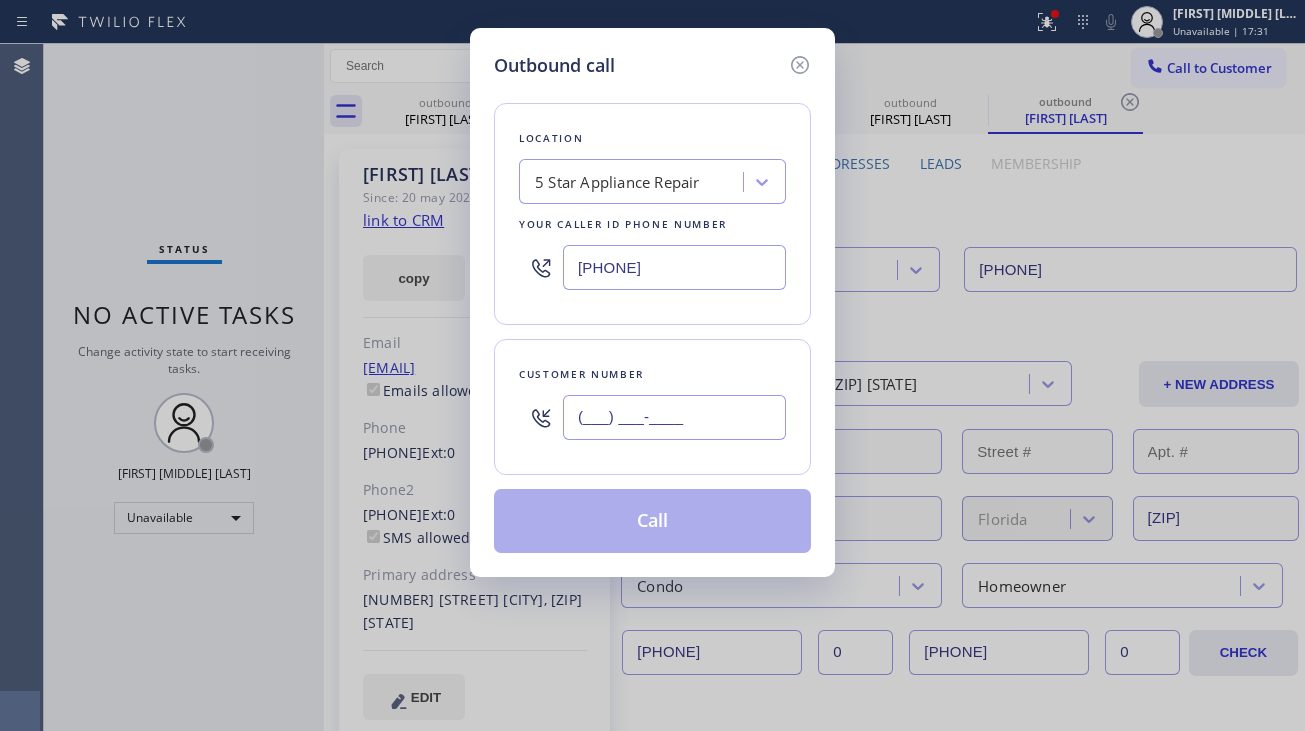 click on "(___) ___-____" at bounding box center (674, 417) 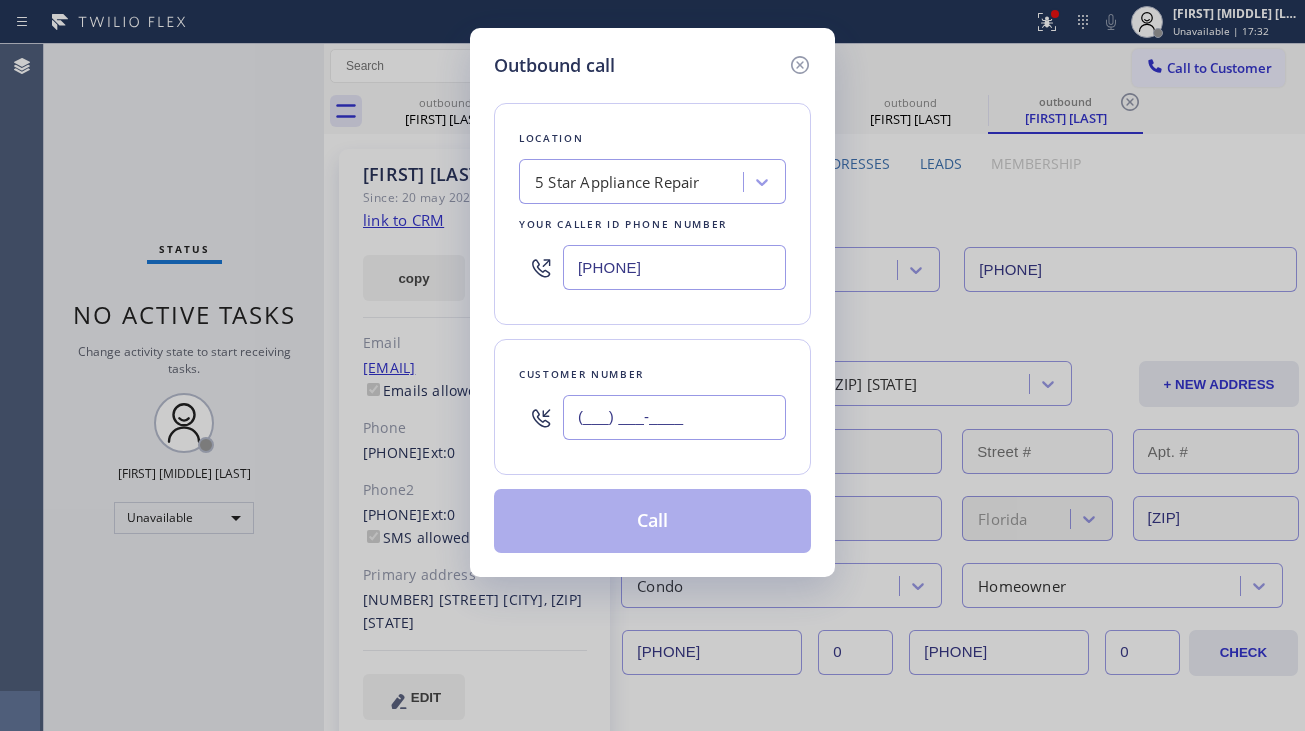 paste on "([PHONE]) [PHONE]" 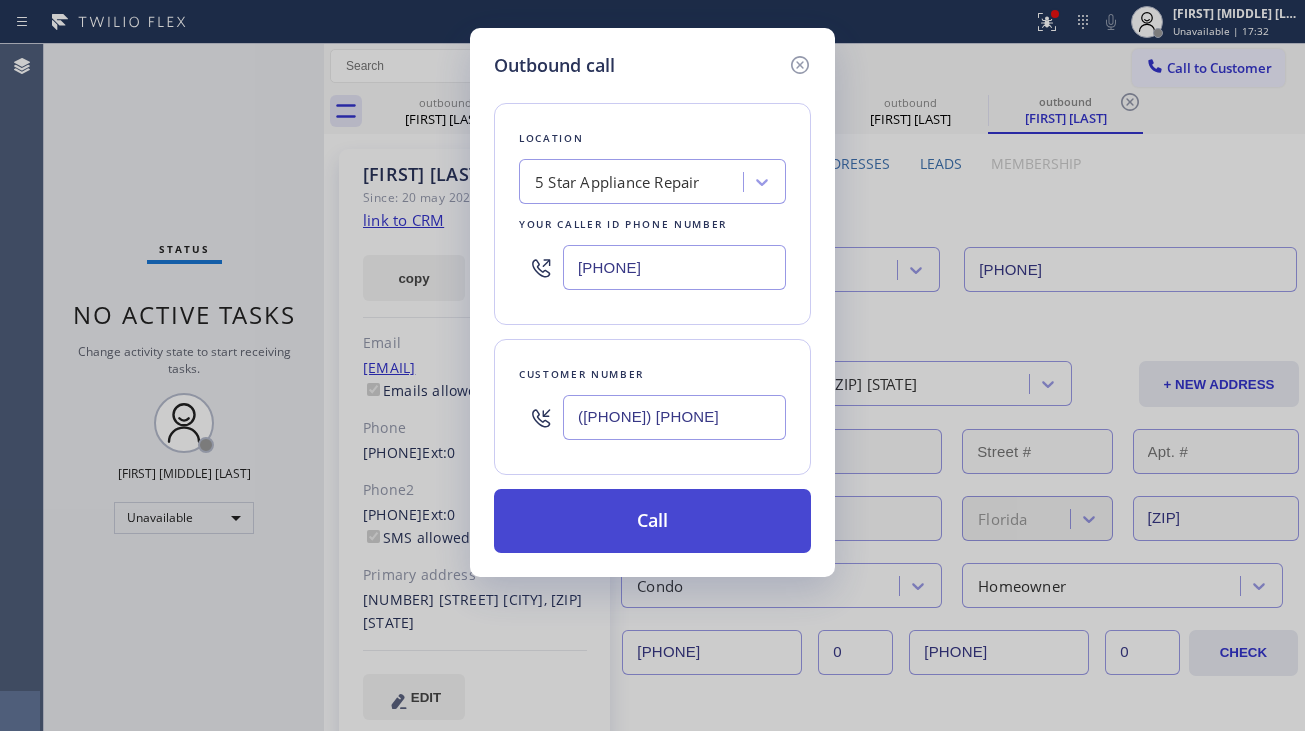 type on "([PHONE]) [PHONE]" 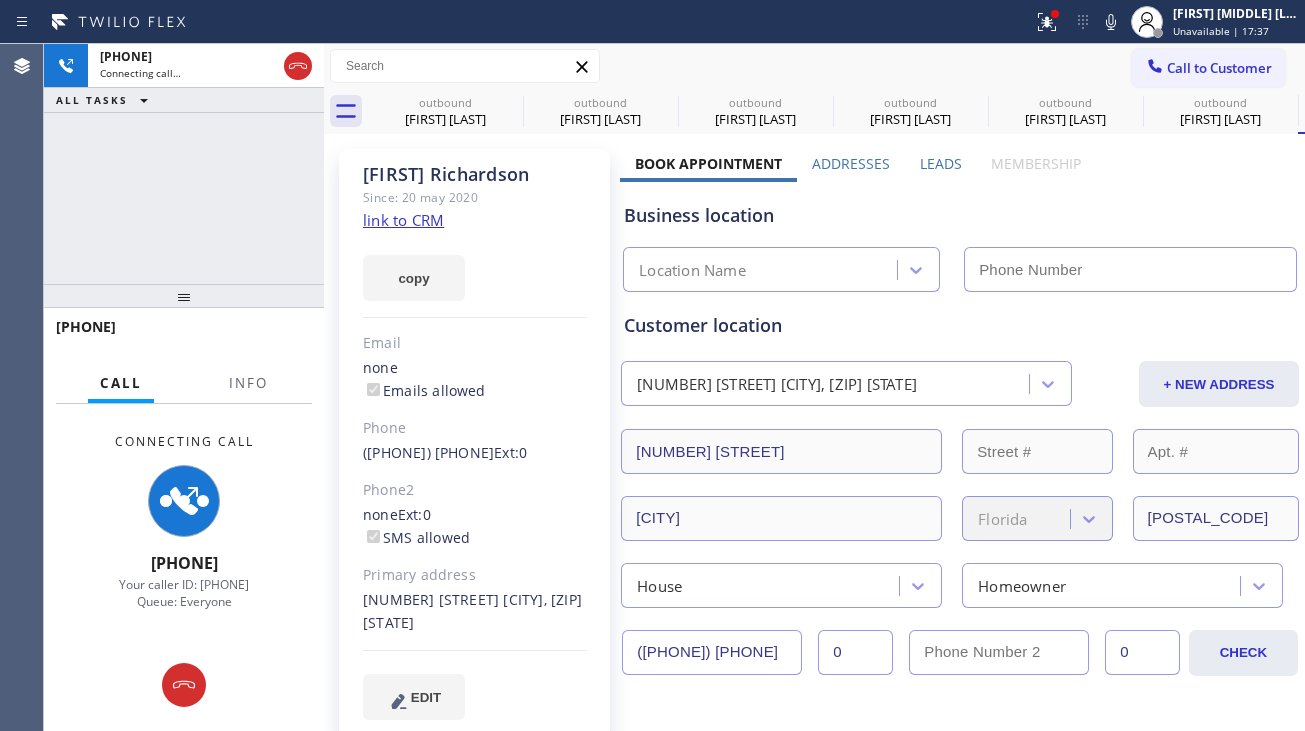 type on "[PHONE]" 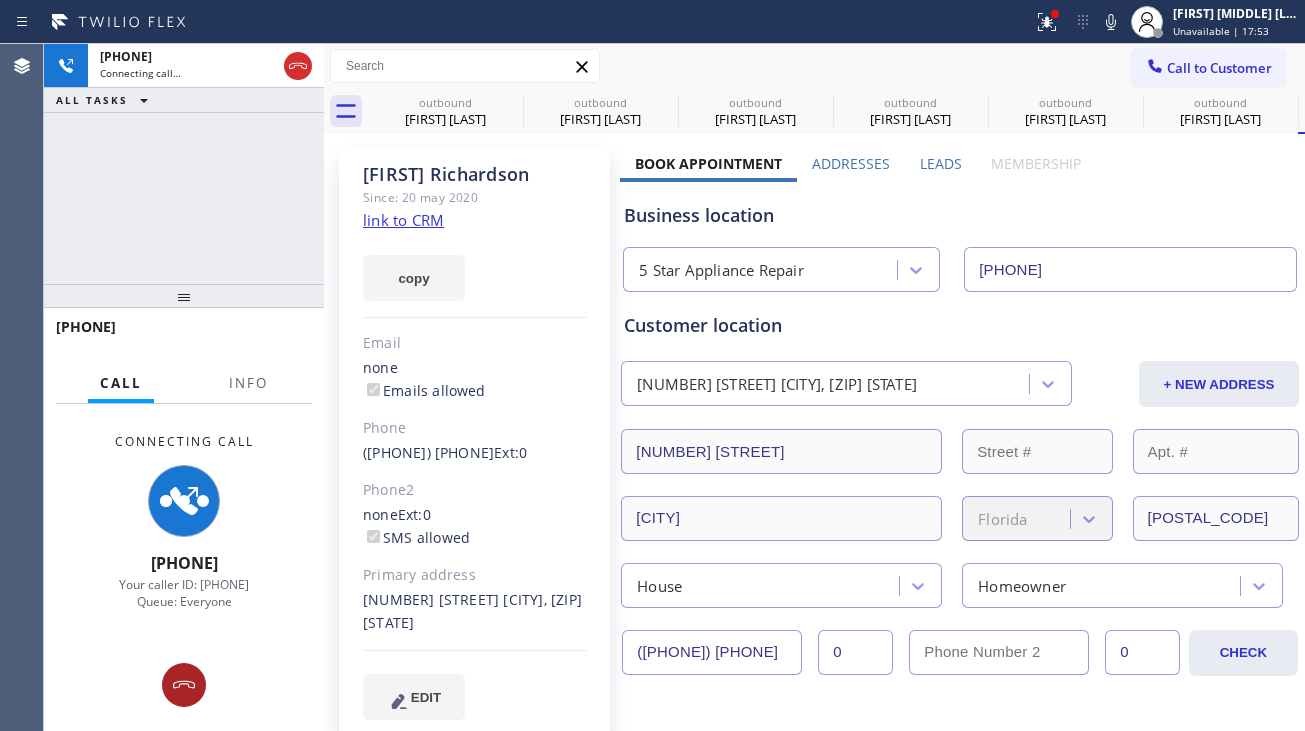 click 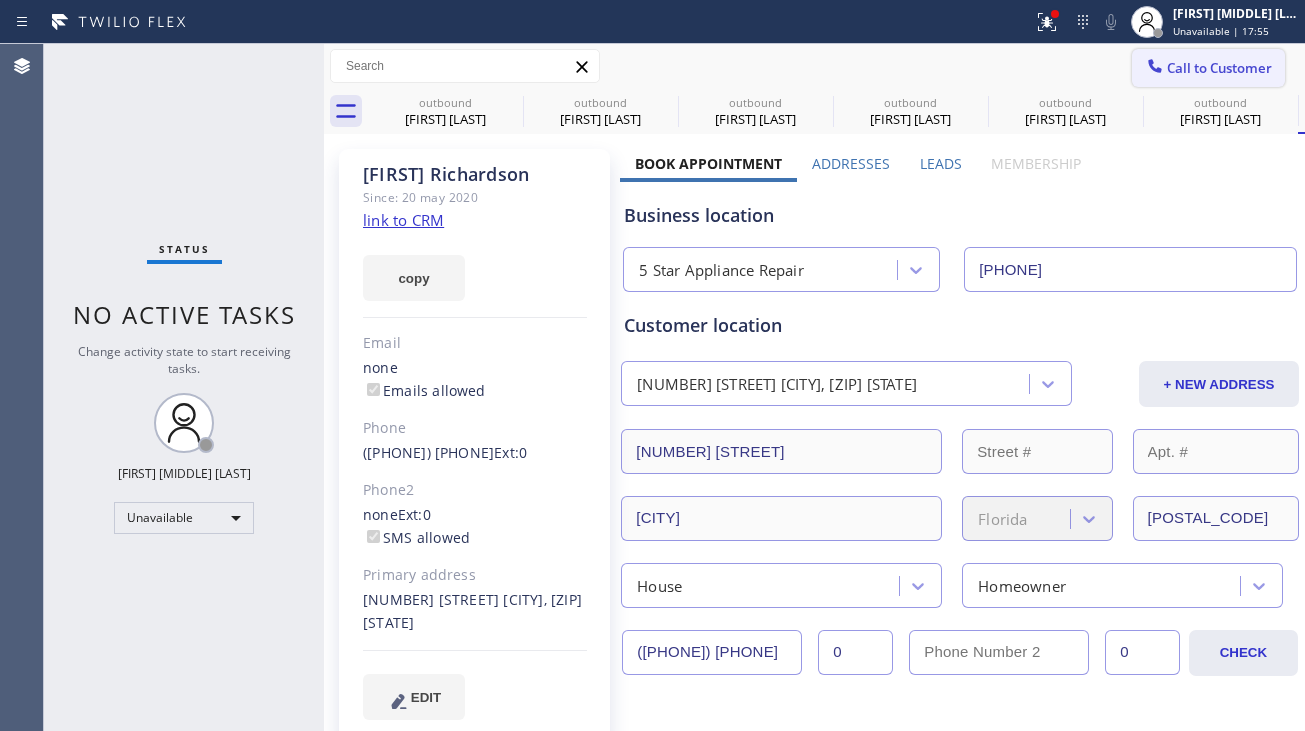 click on "Call to Customer" at bounding box center (1208, 68) 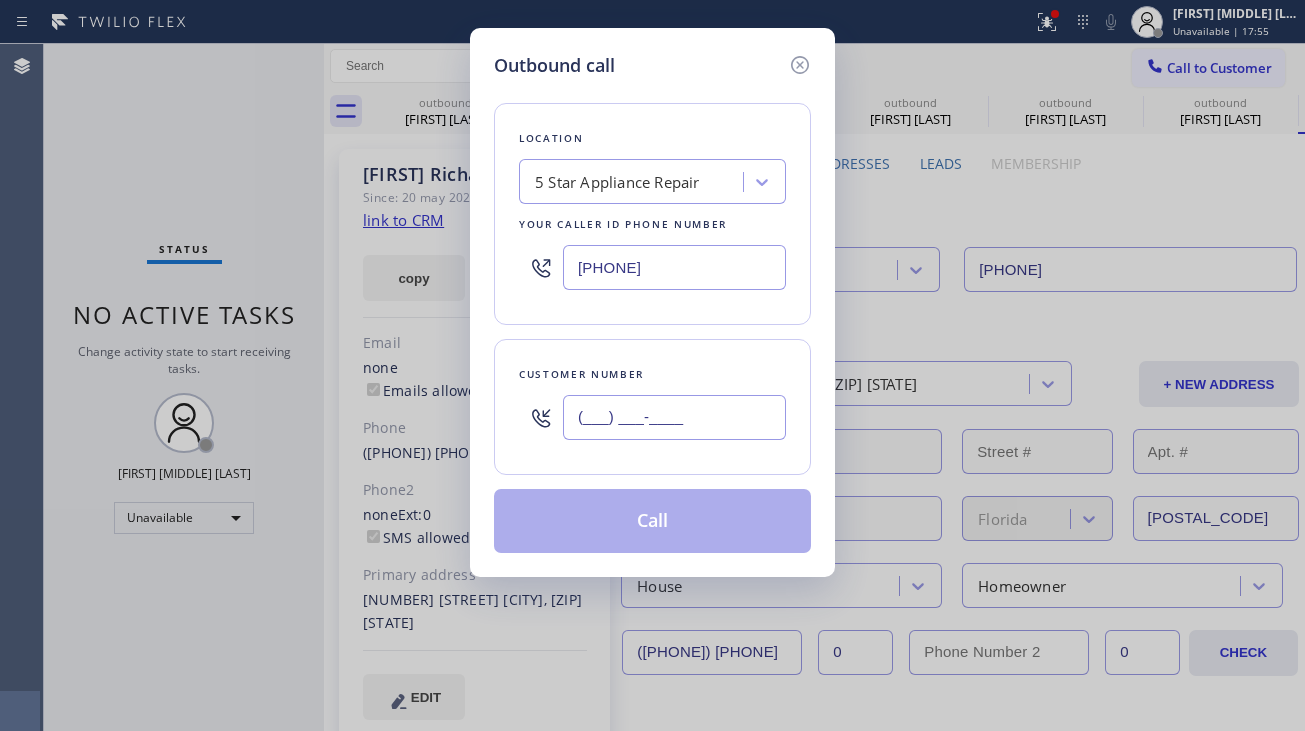 click on "(___) ___-____" at bounding box center (674, 417) 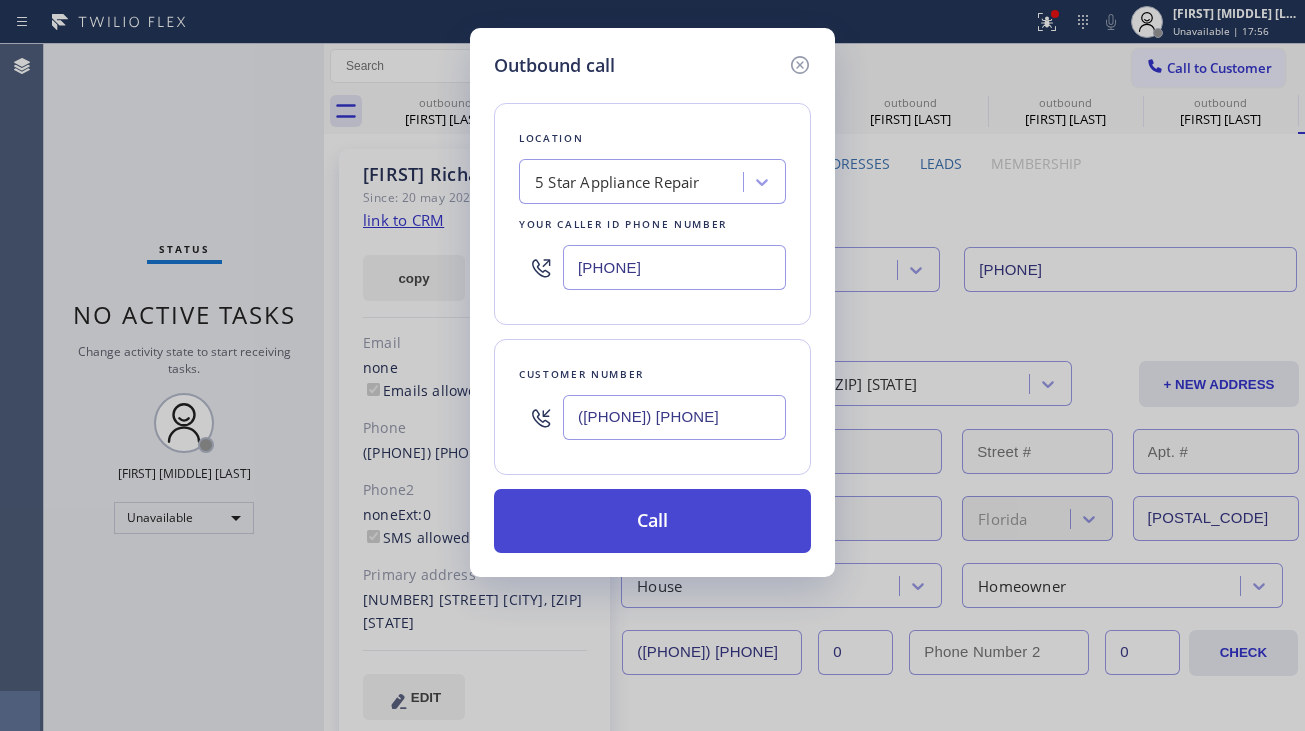type on "([PHONE]) [PHONE]" 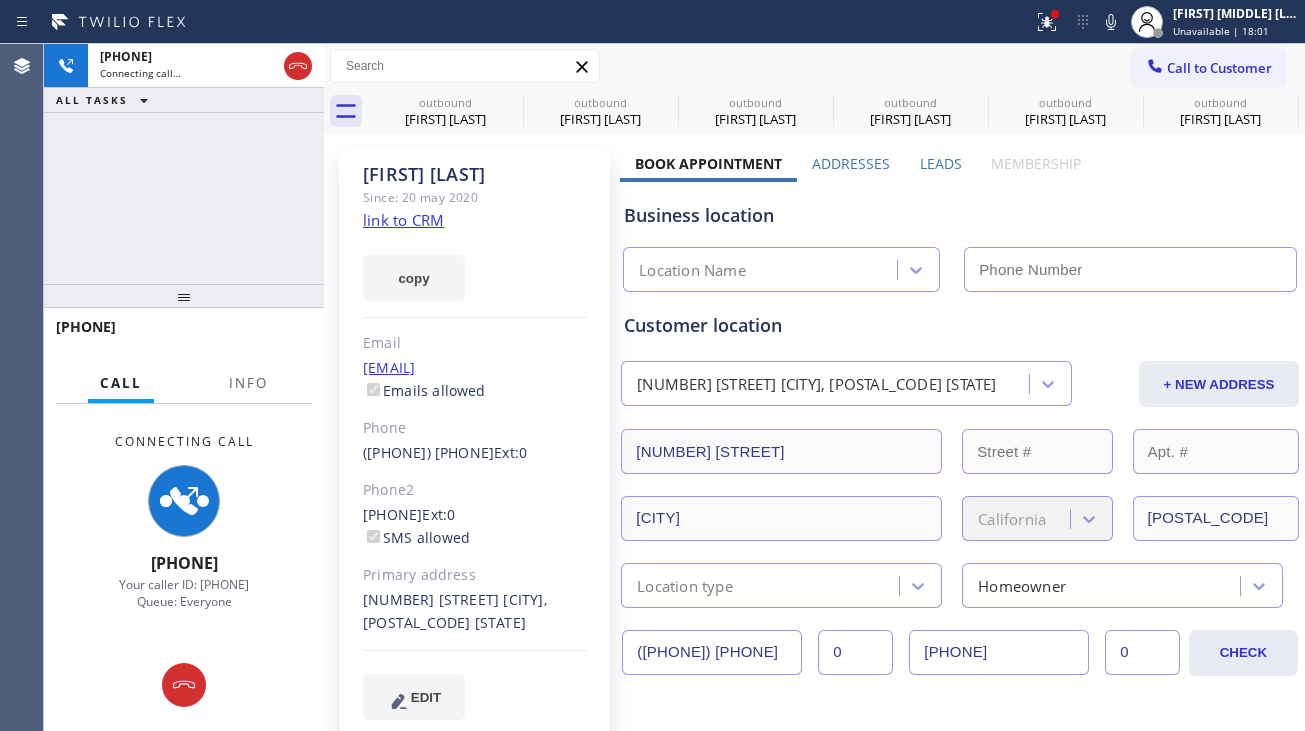 type on "[PHONE]" 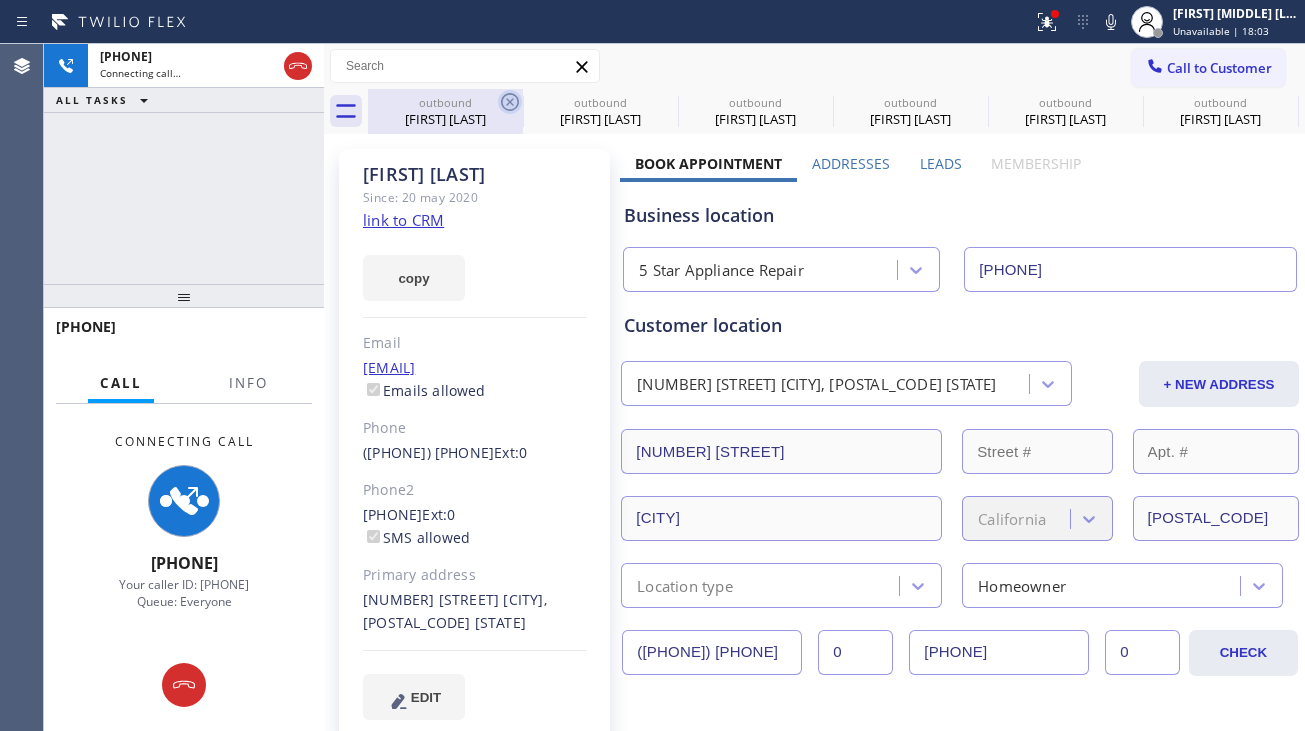 click 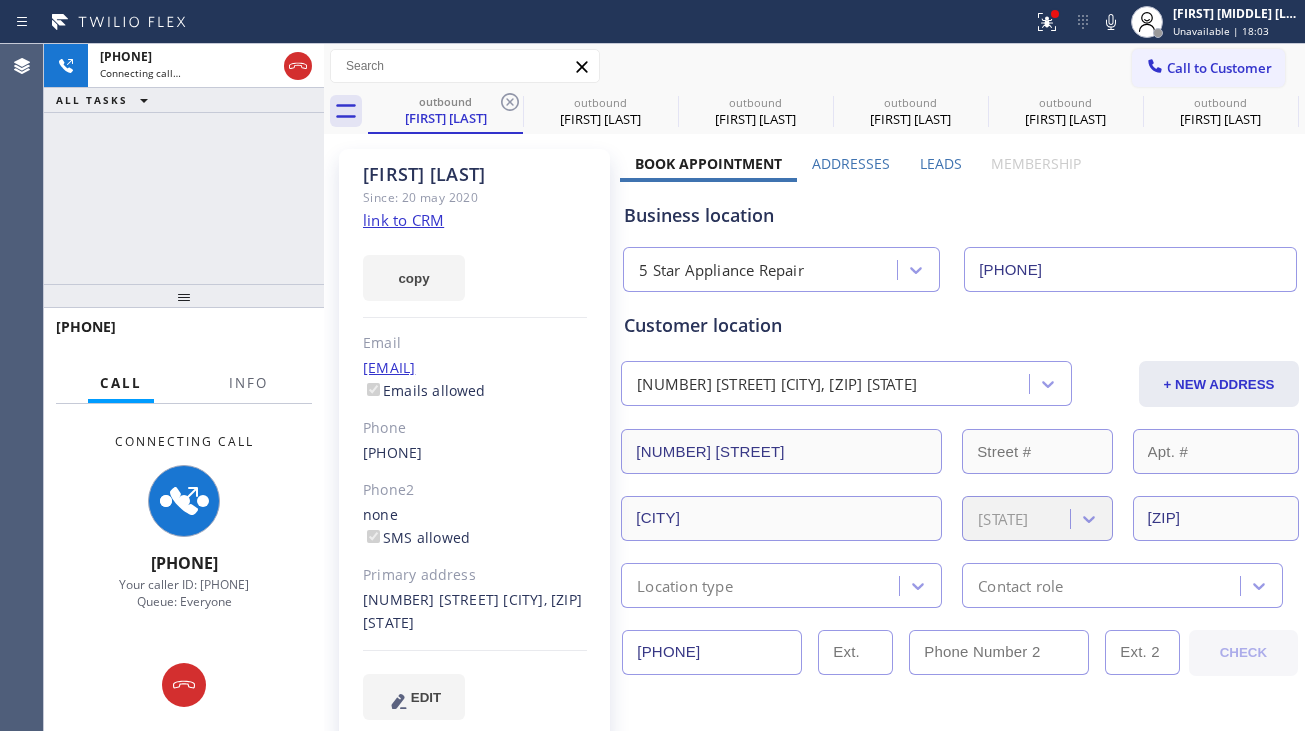 click 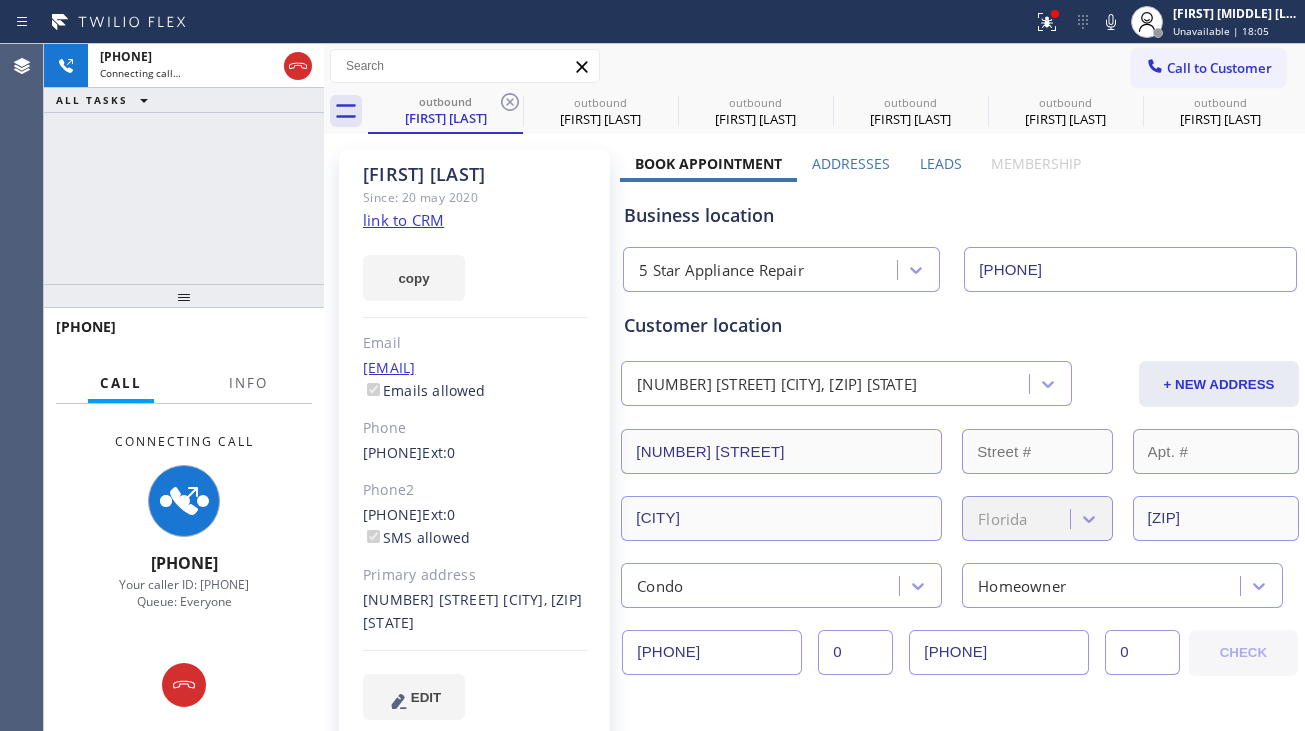 click 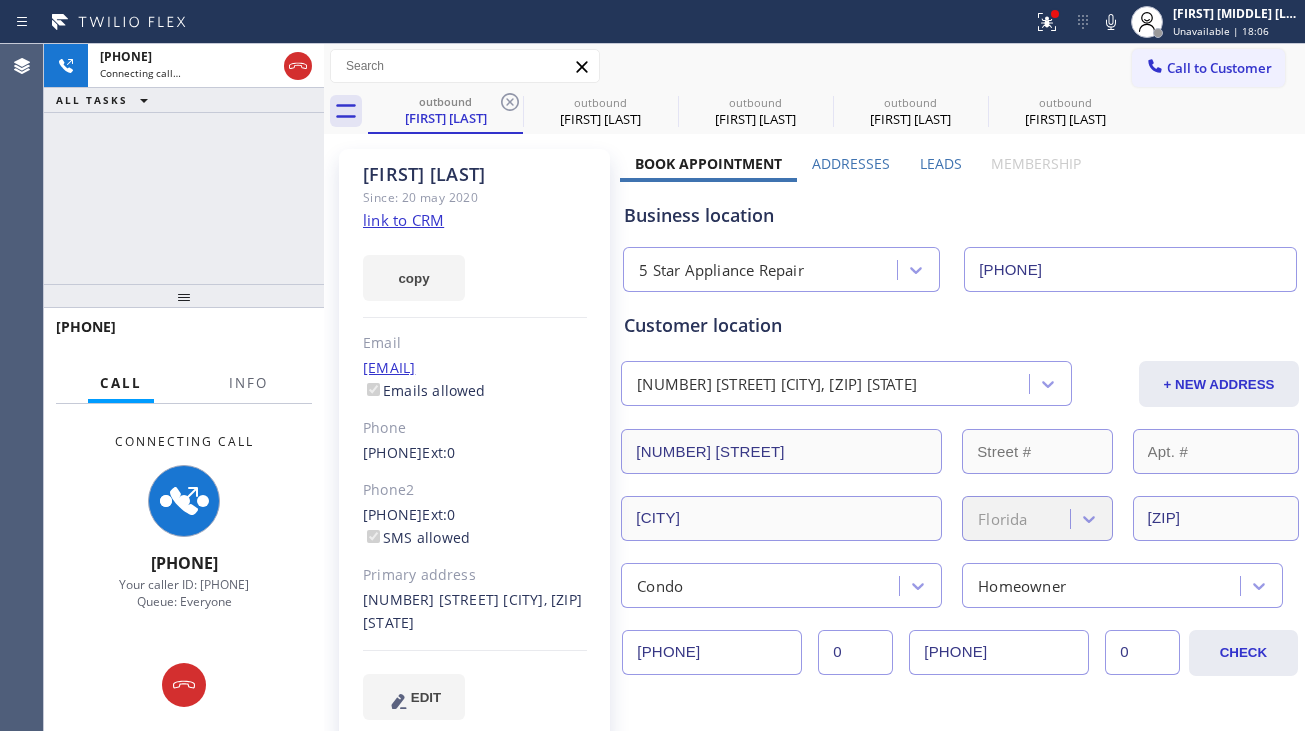 click 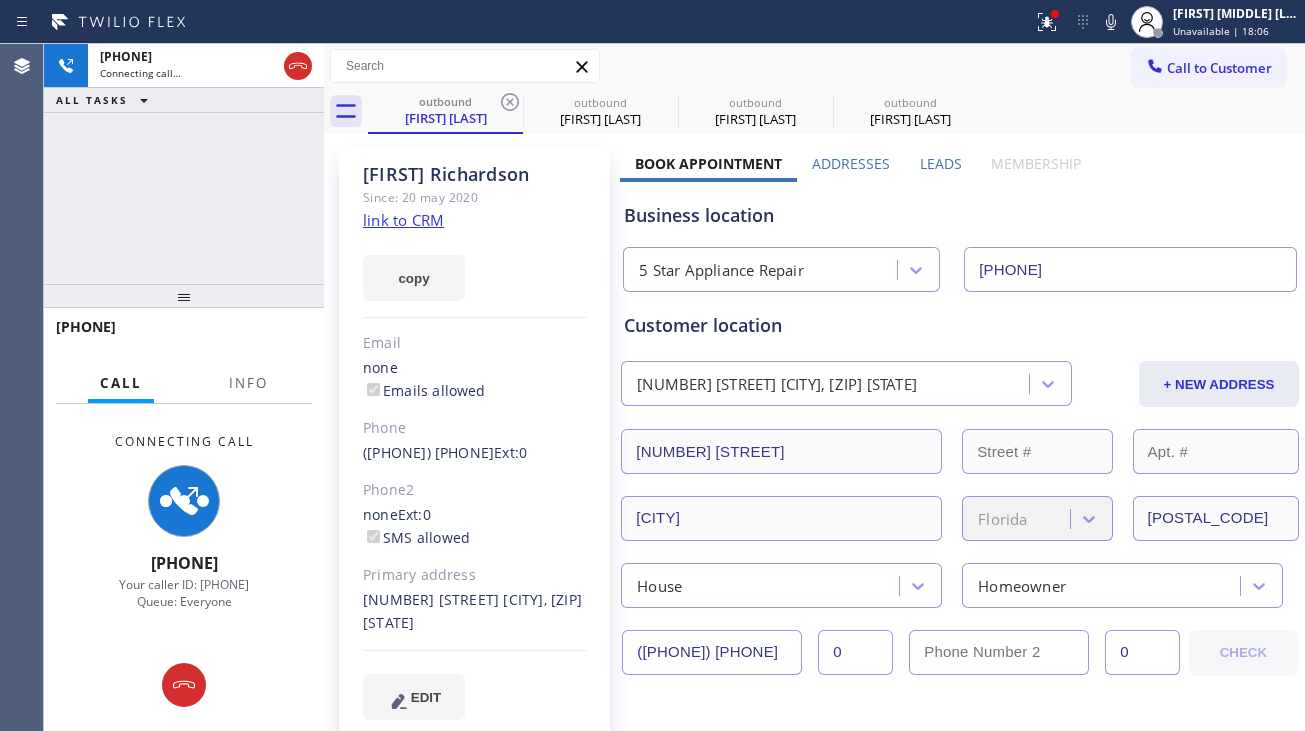 click 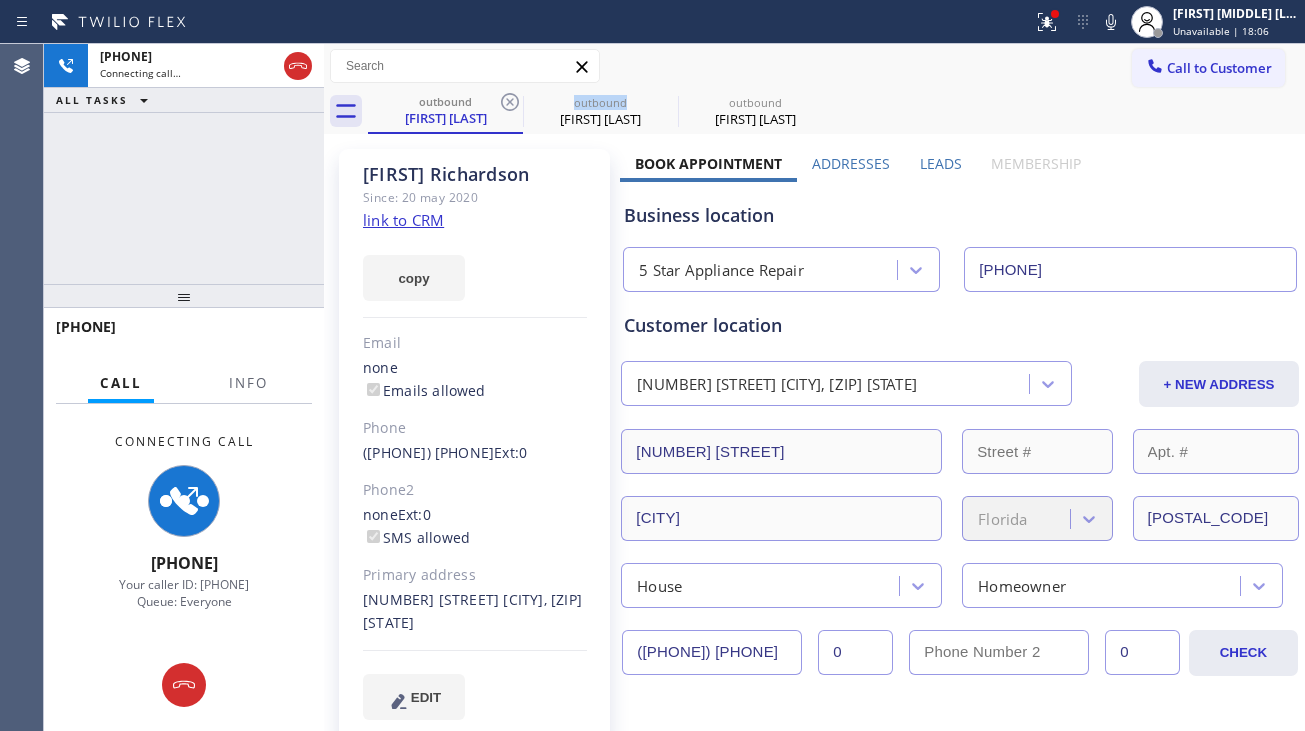 click 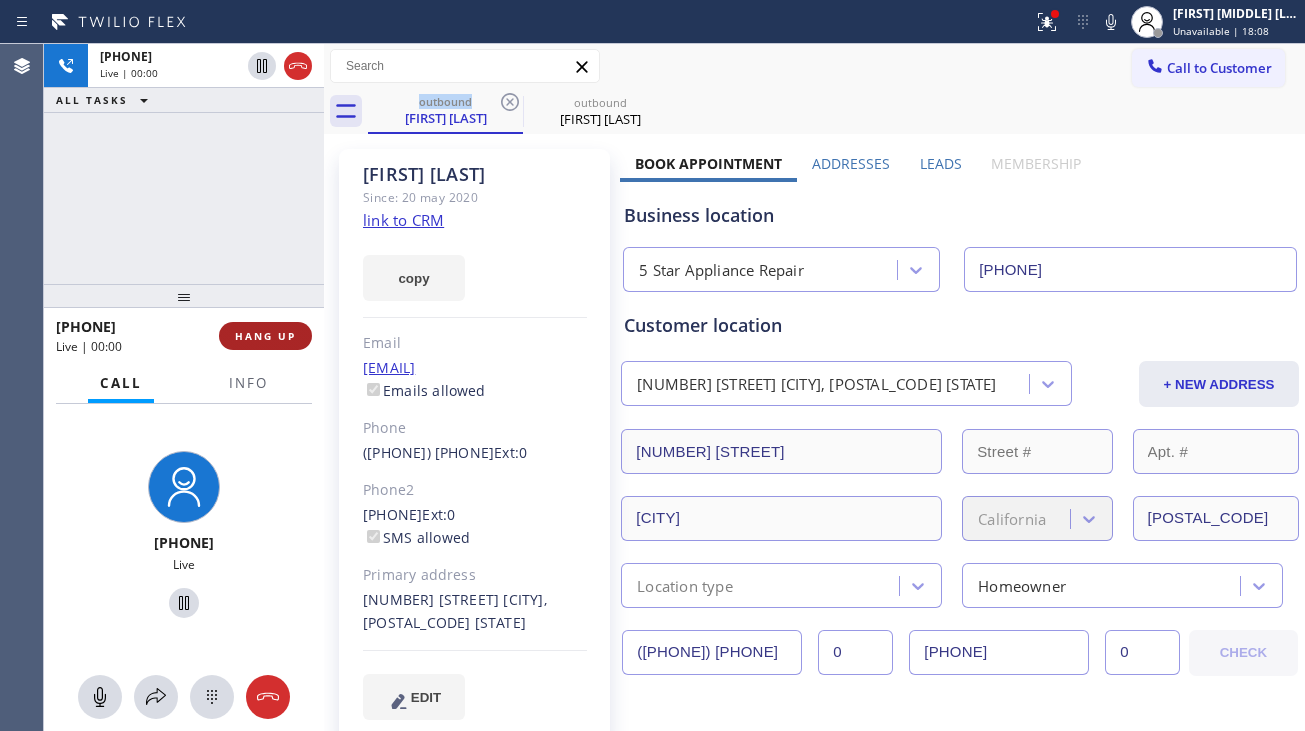 click on "HANG UP" at bounding box center [265, 336] 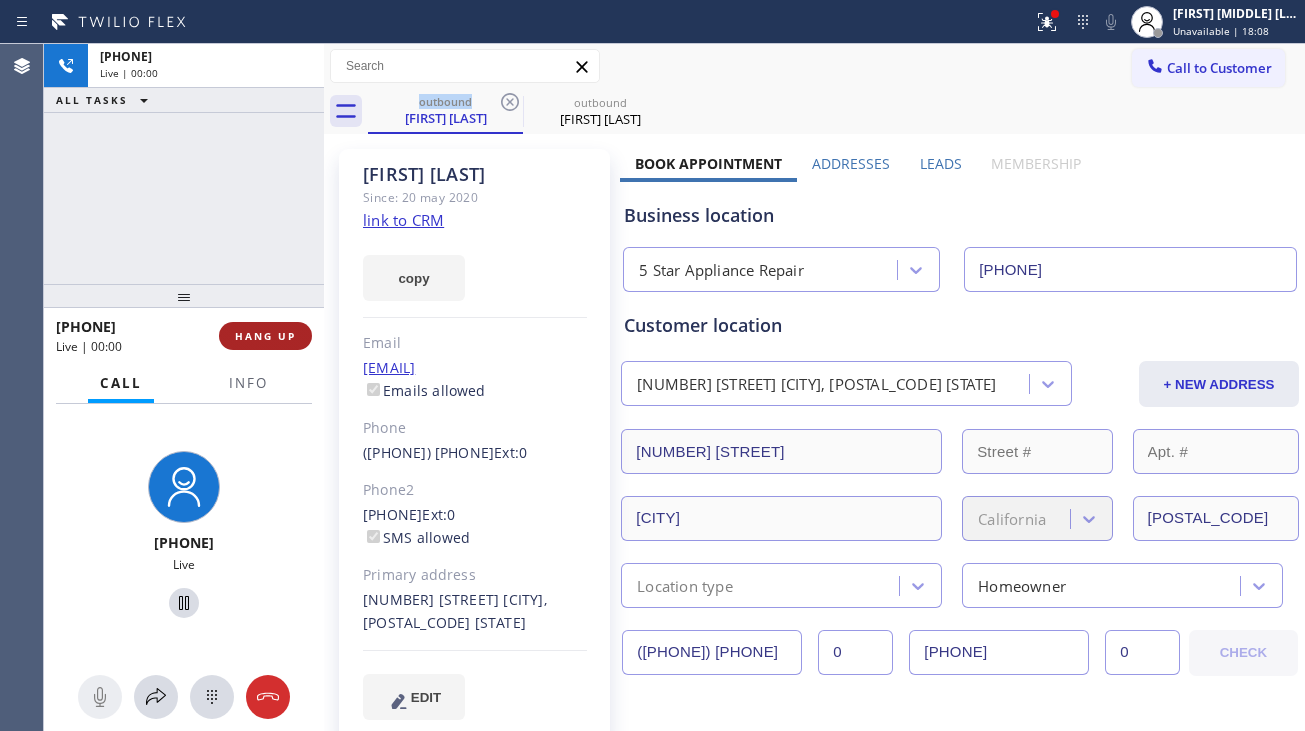 click on "HANG UP" at bounding box center (265, 336) 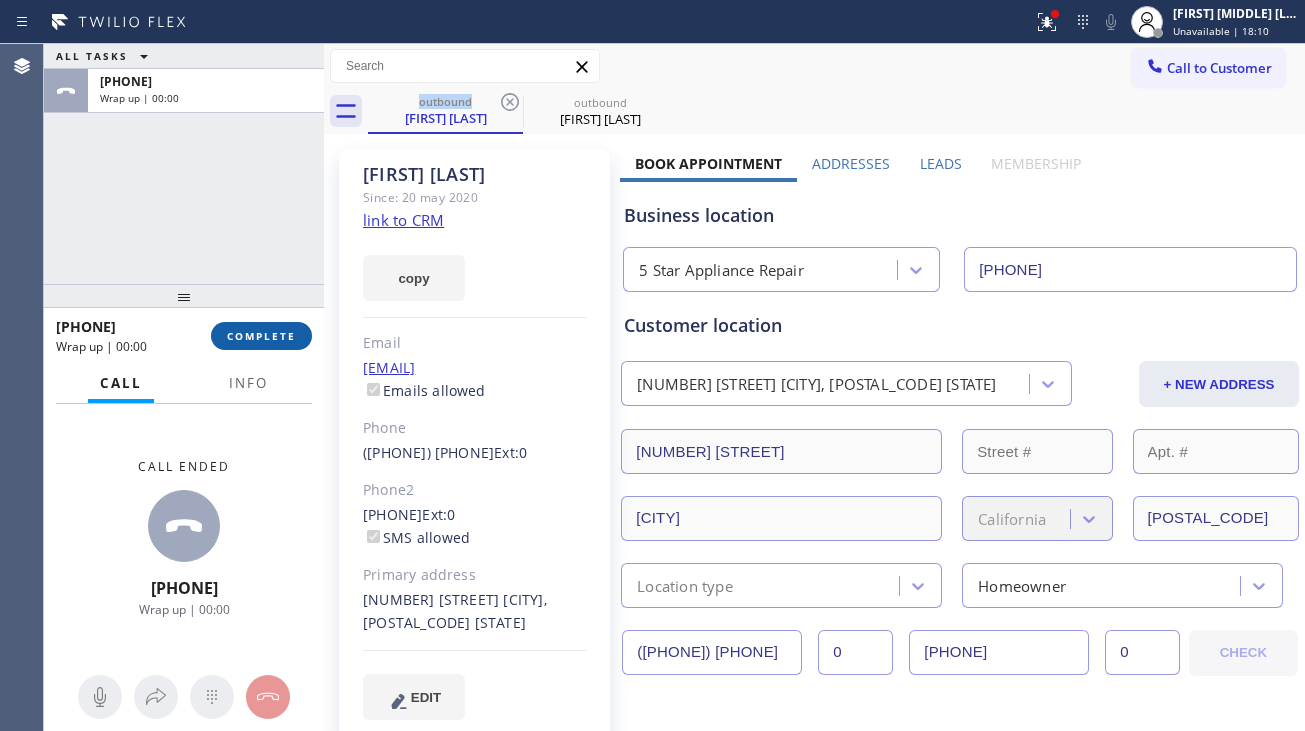 click on "COMPLETE" at bounding box center (261, 336) 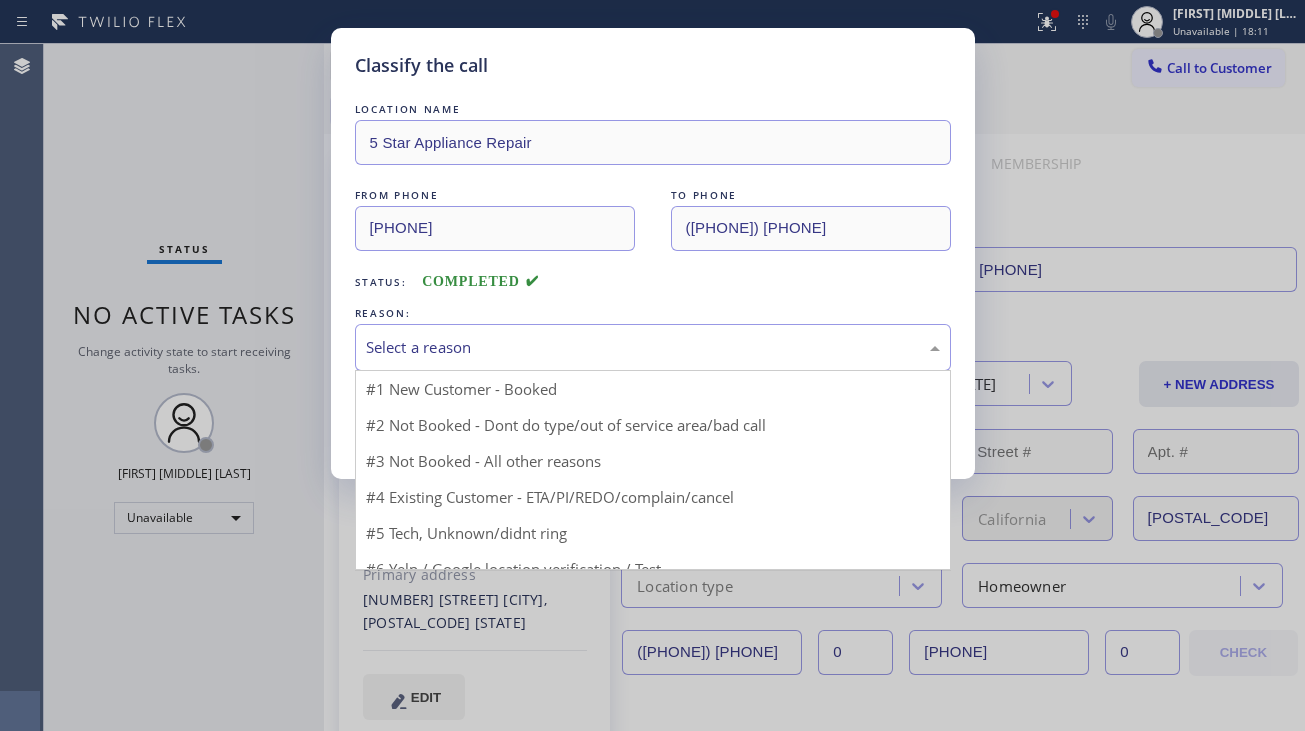 click on "Select a reason" at bounding box center (653, 347) 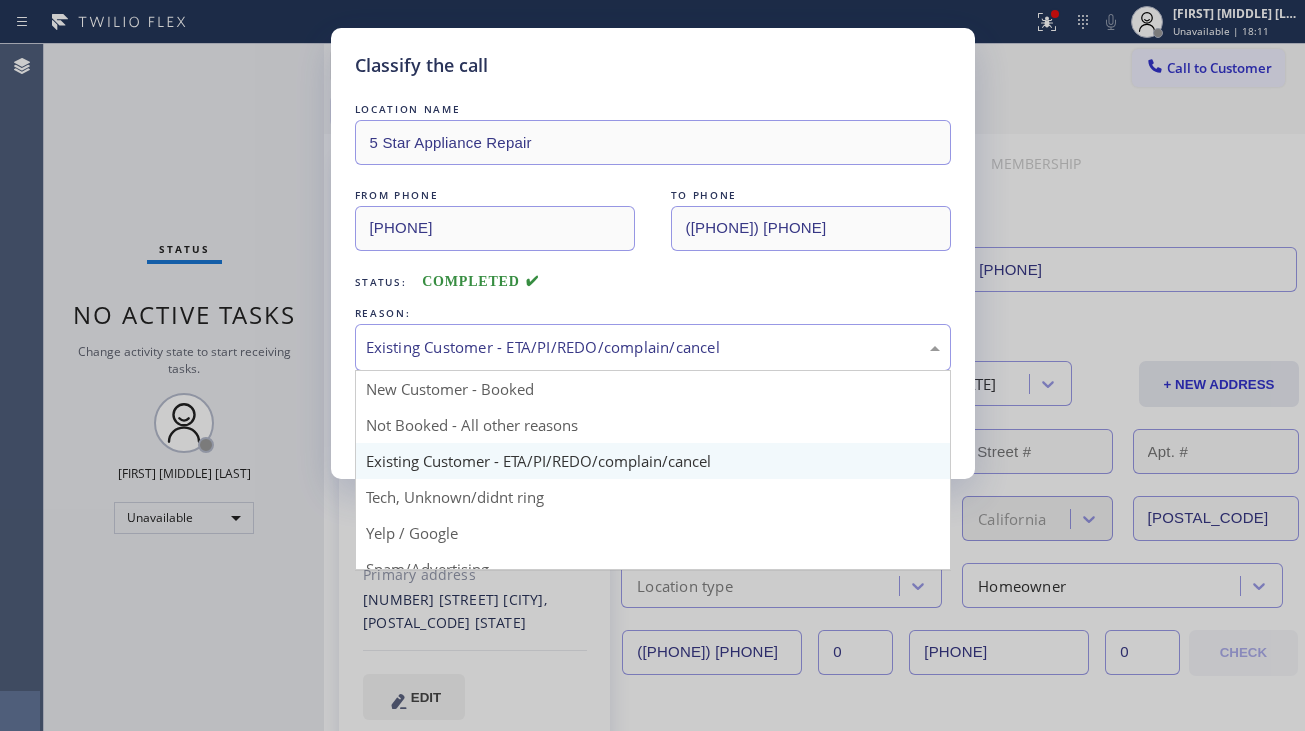 click on "Existing Customer - ETA/PI/REDO/complain/cancel" at bounding box center (653, 347) 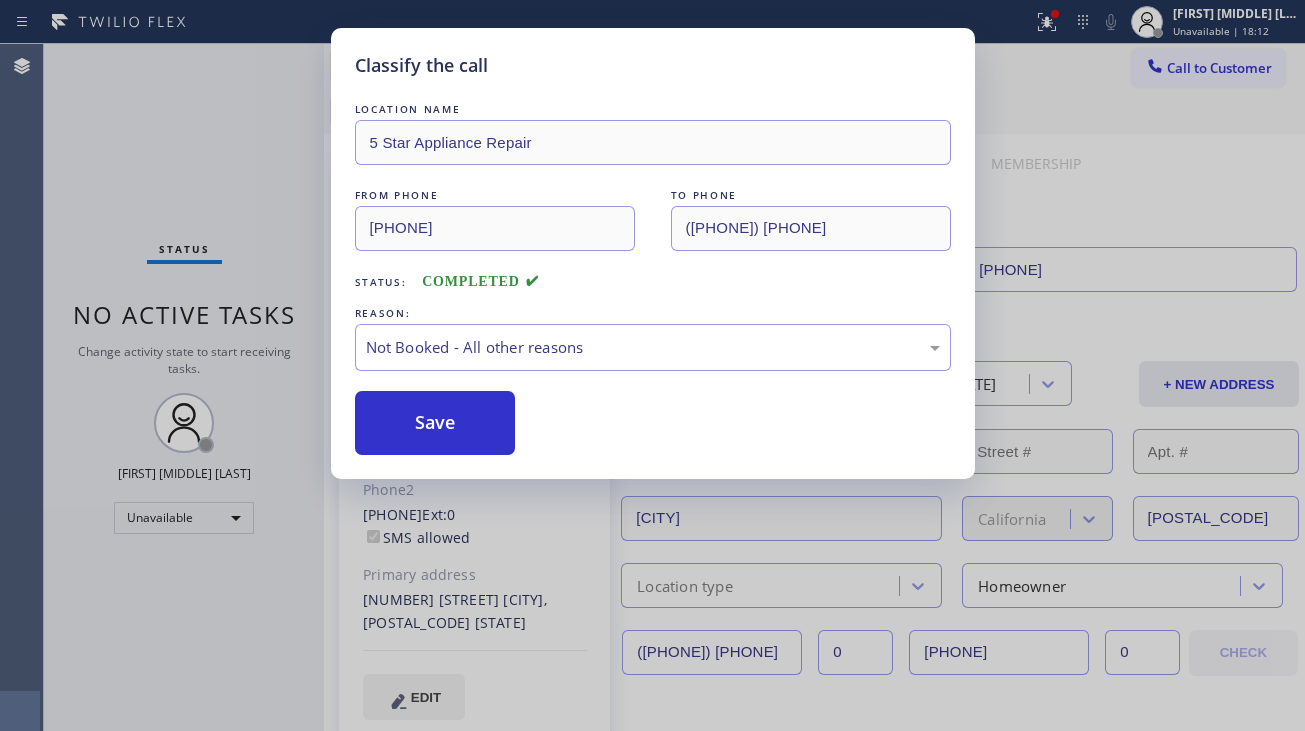 click on "Save" at bounding box center [435, 423] 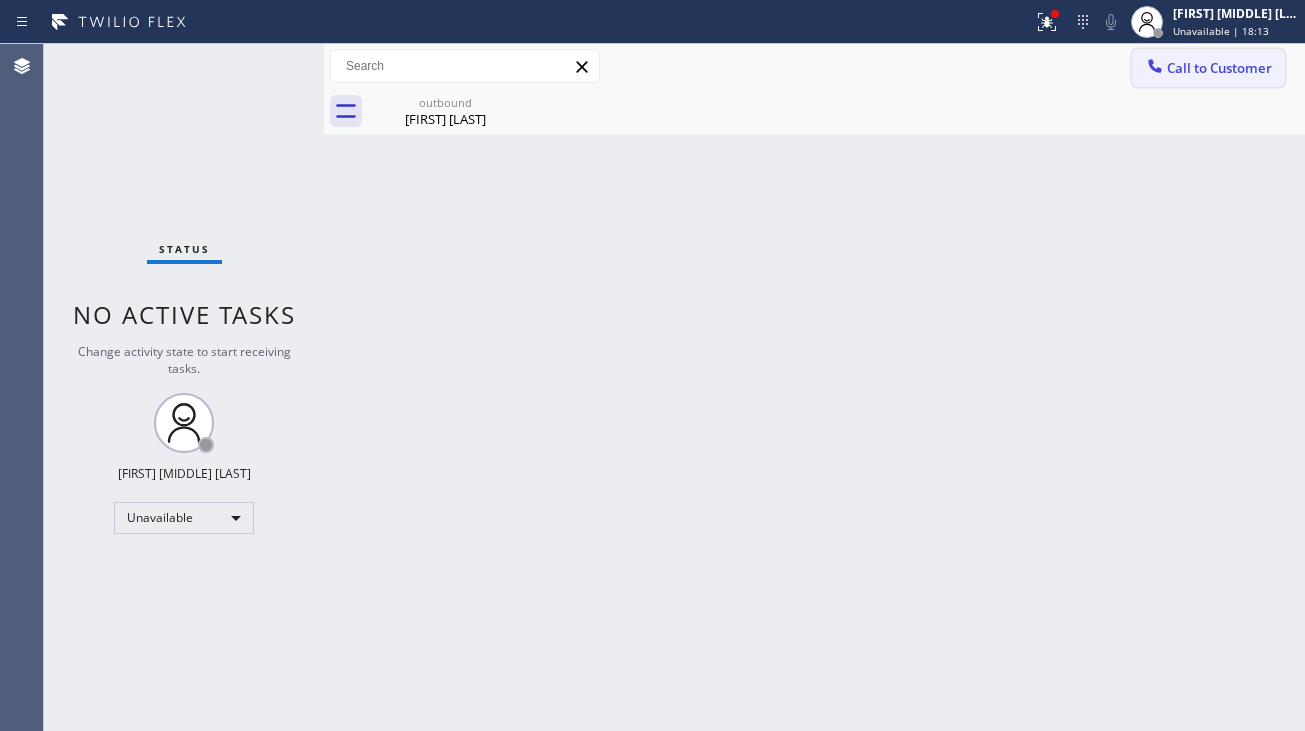 click on "Call to Customer" at bounding box center (1208, 68) 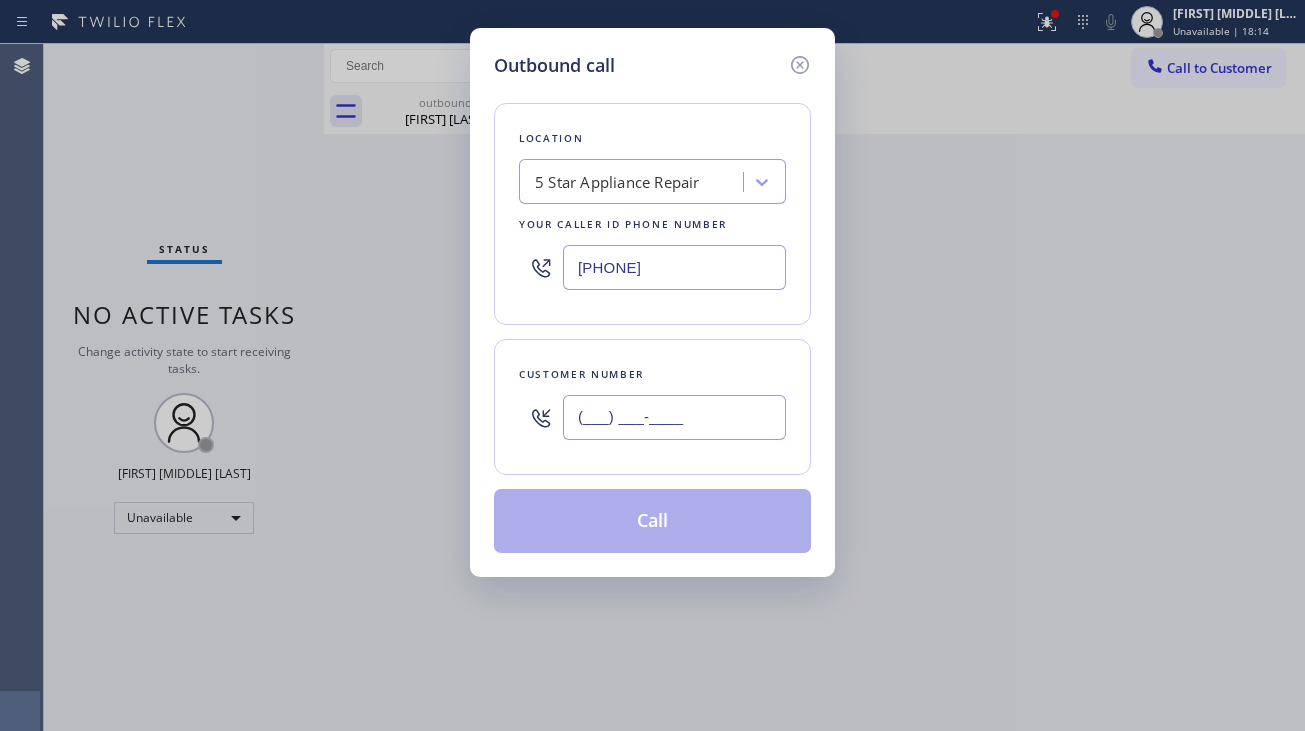 click on "(___) ___-____" at bounding box center (674, 417) 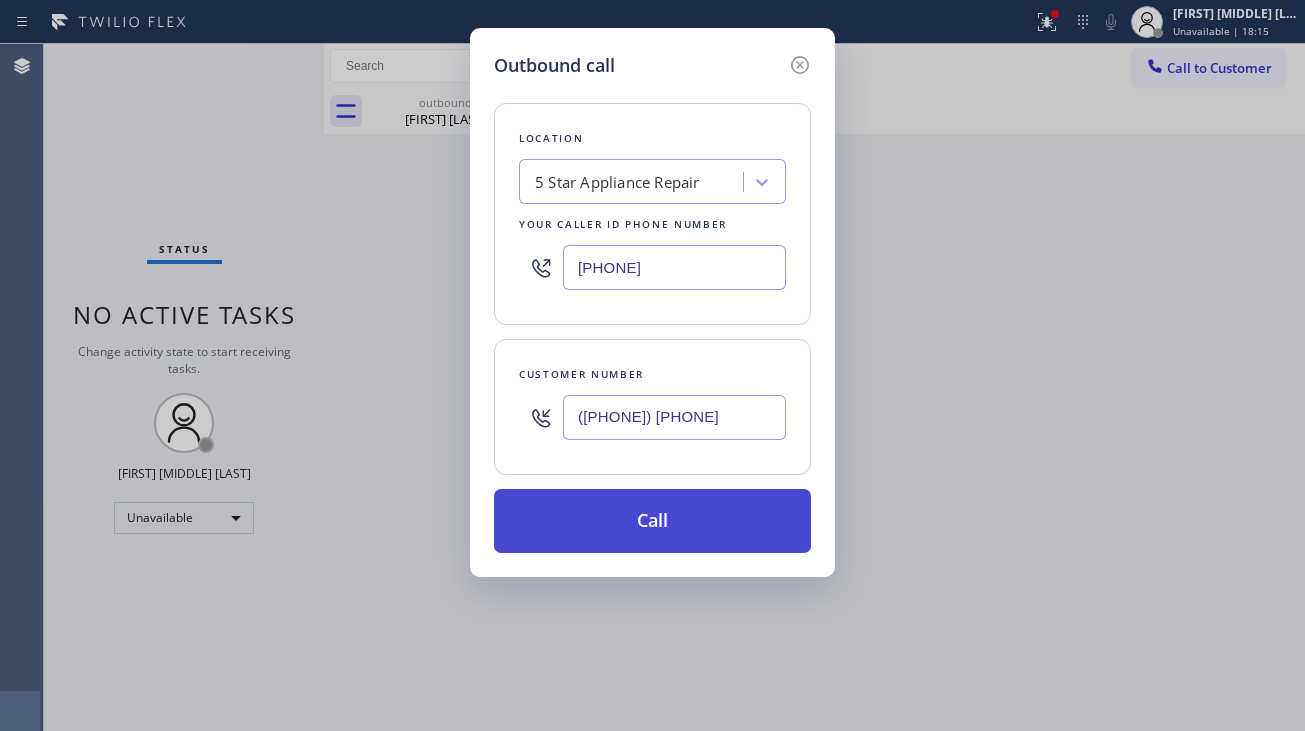 type on "([PHONE]) [PHONE]" 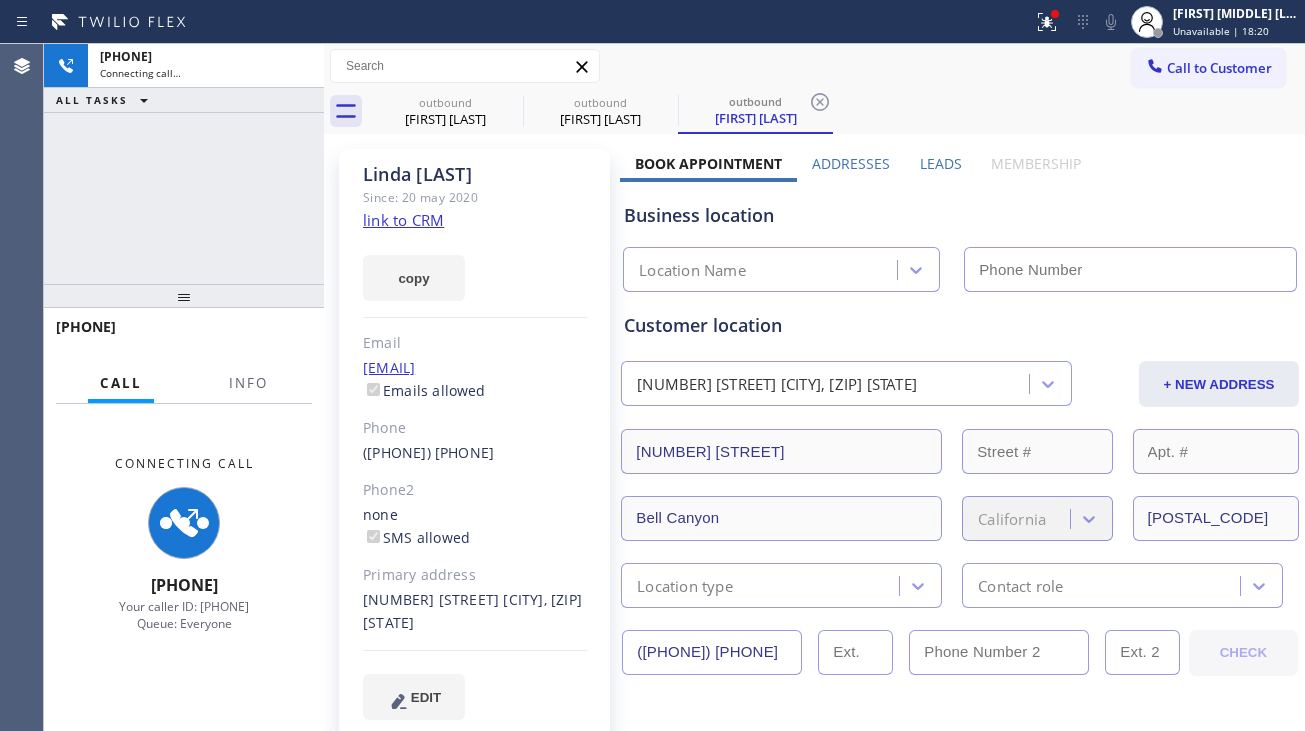 type on "[PHONE]" 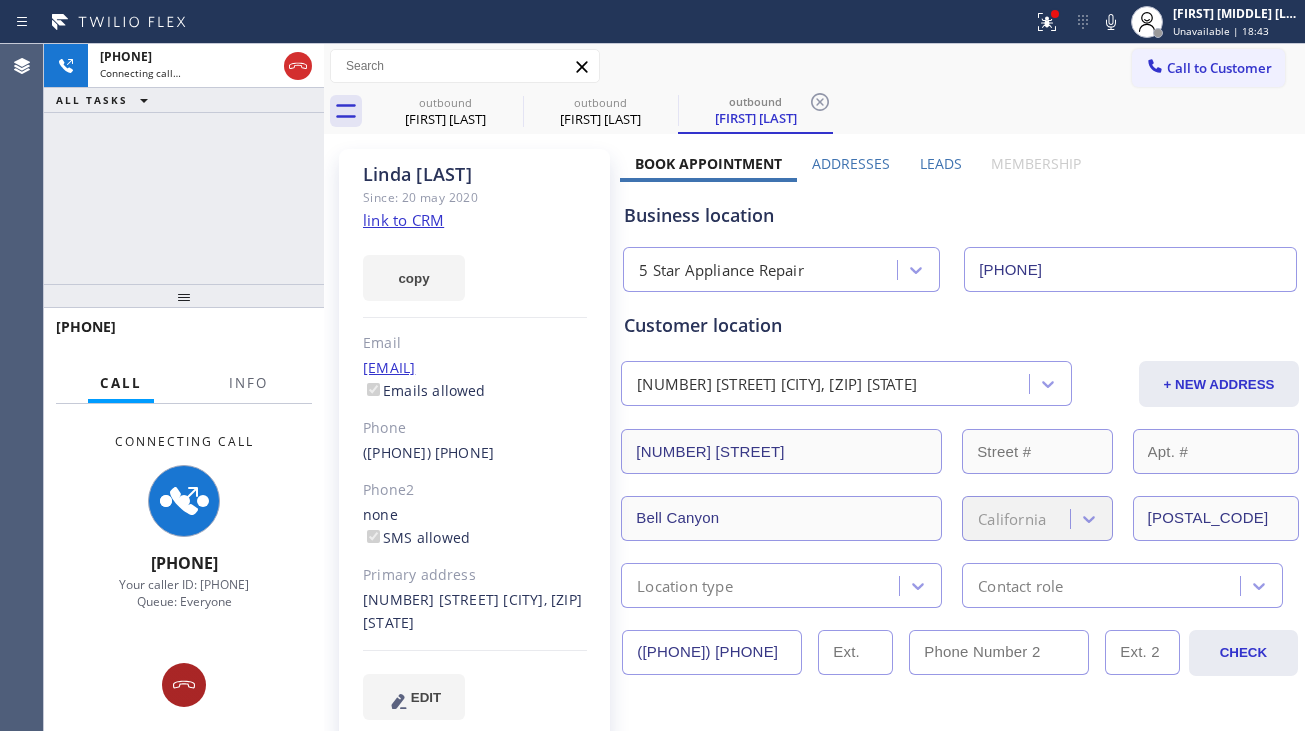 click 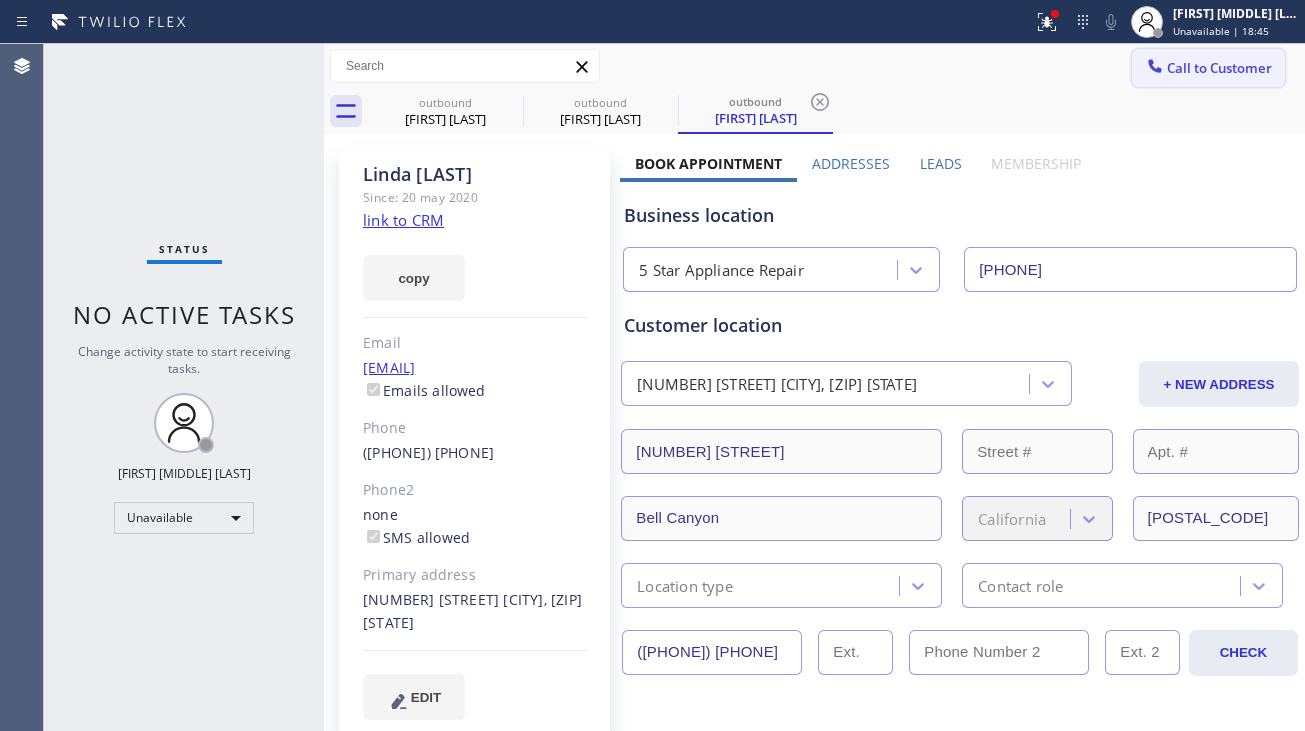 click on "Call to Customer" at bounding box center [1219, 68] 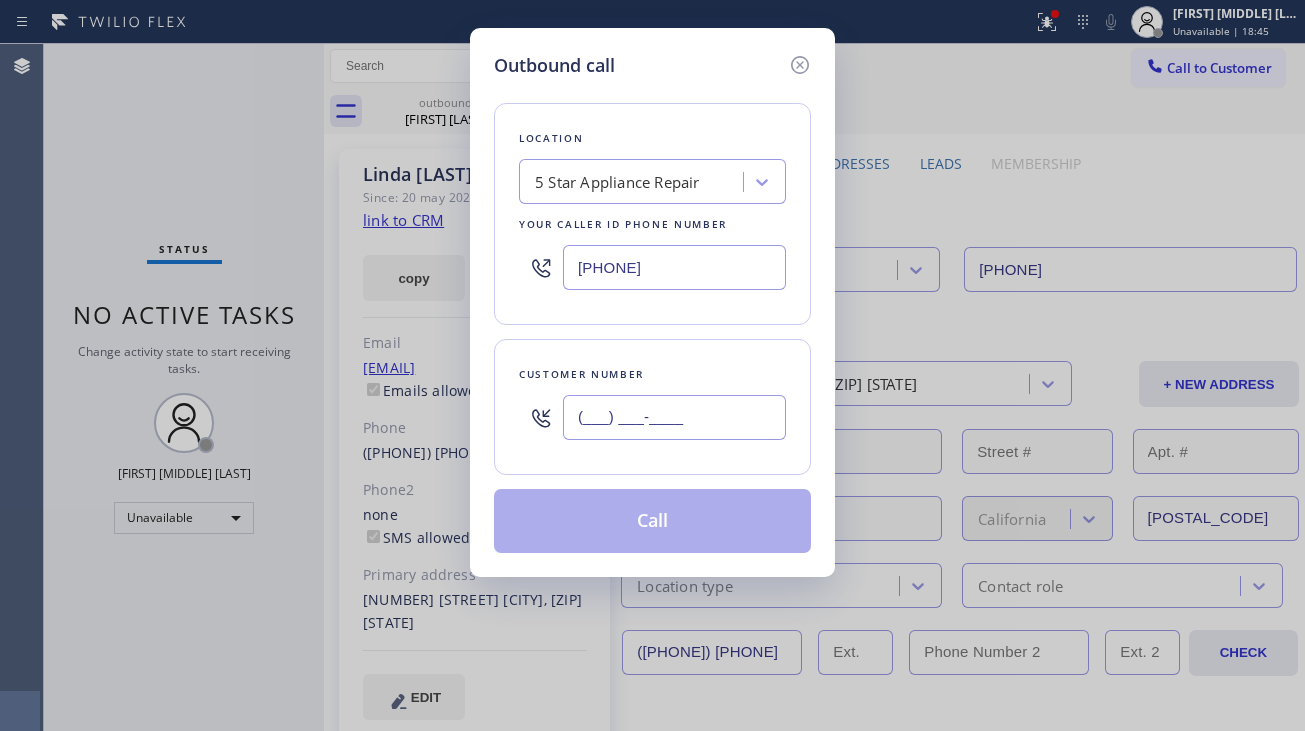 click on "(___) ___-____" at bounding box center (674, 417) 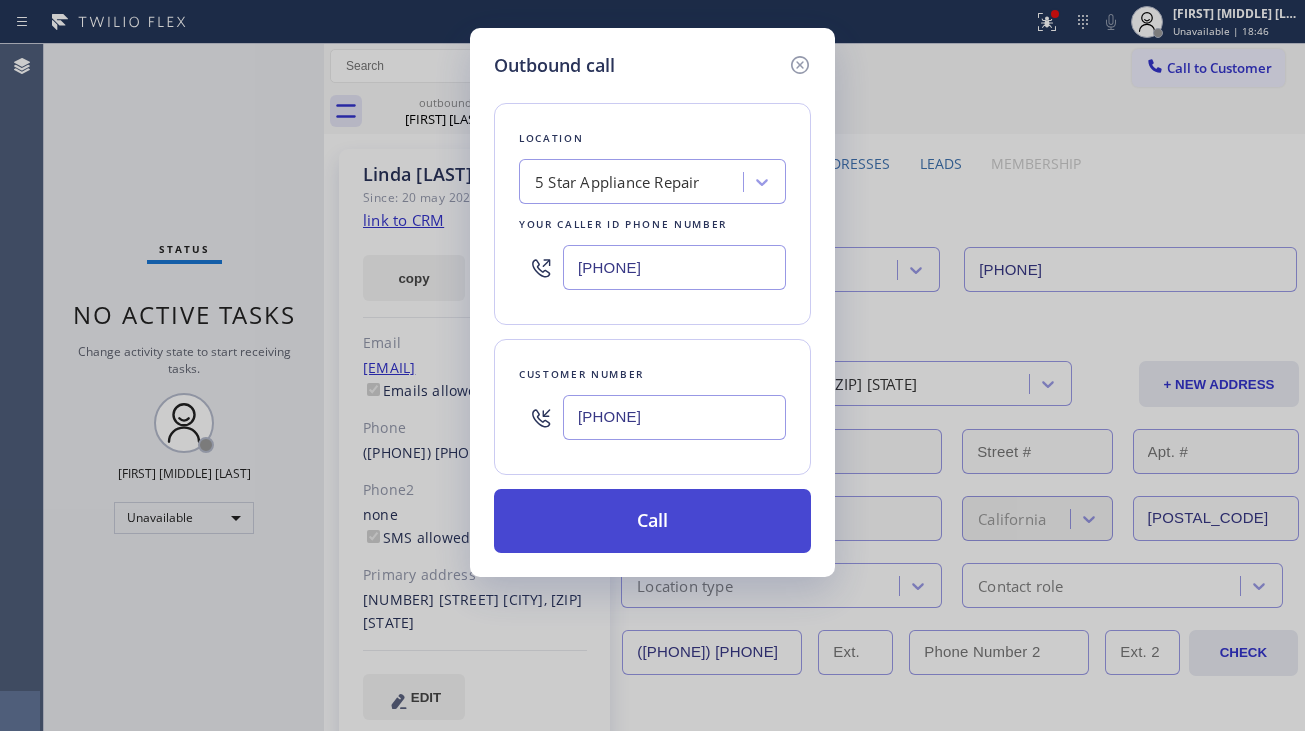 type on "[PHONE]" 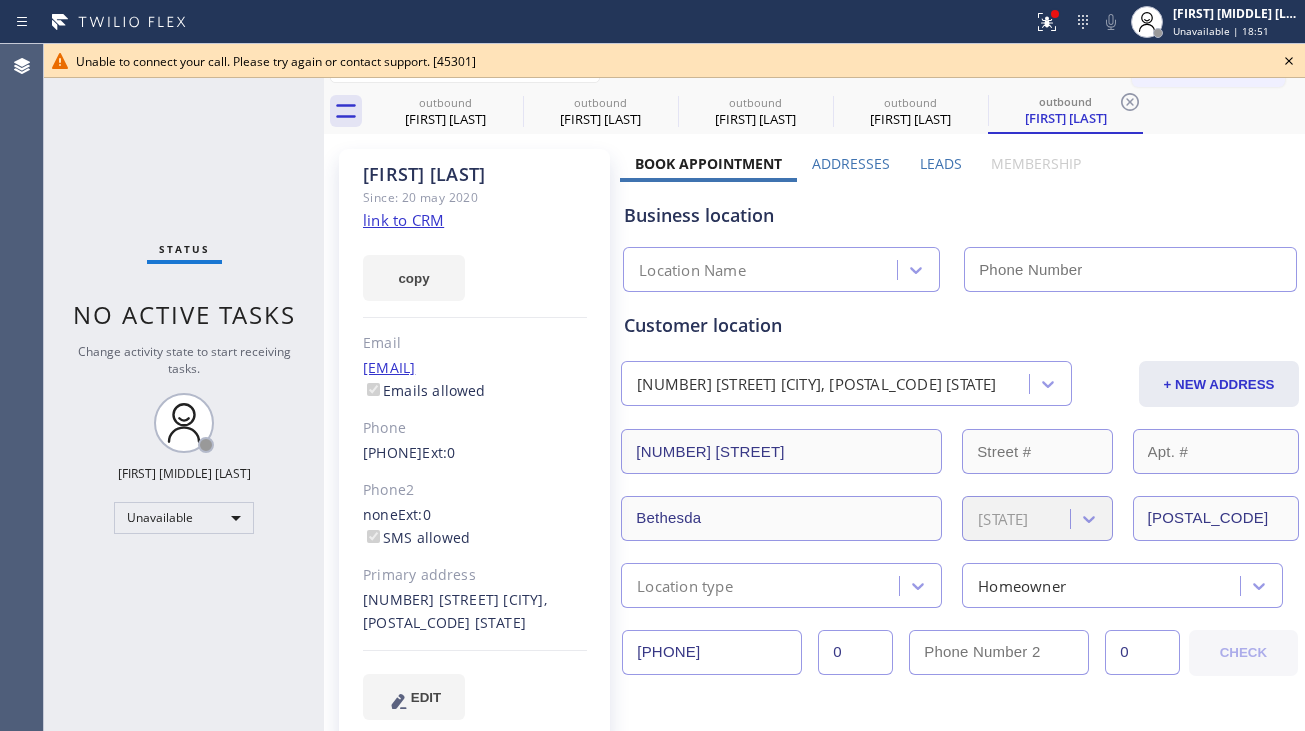type on "[PHONE]" 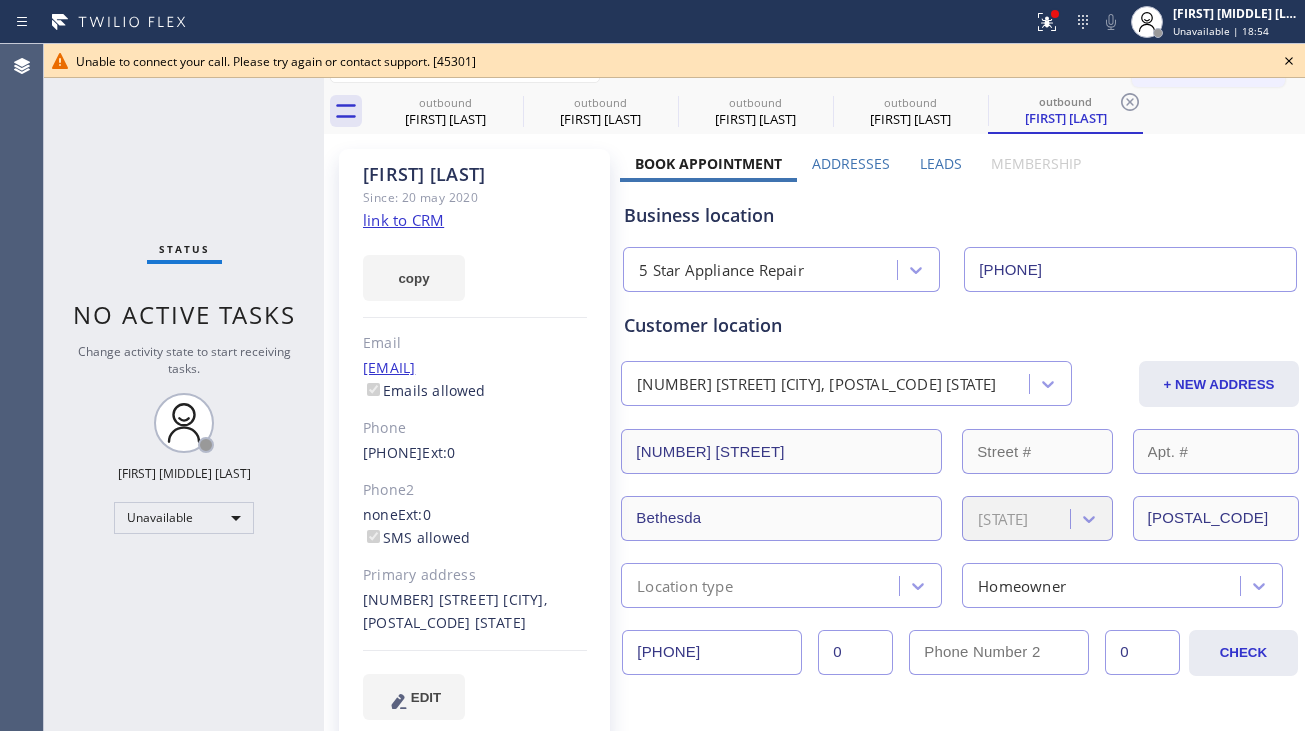 click 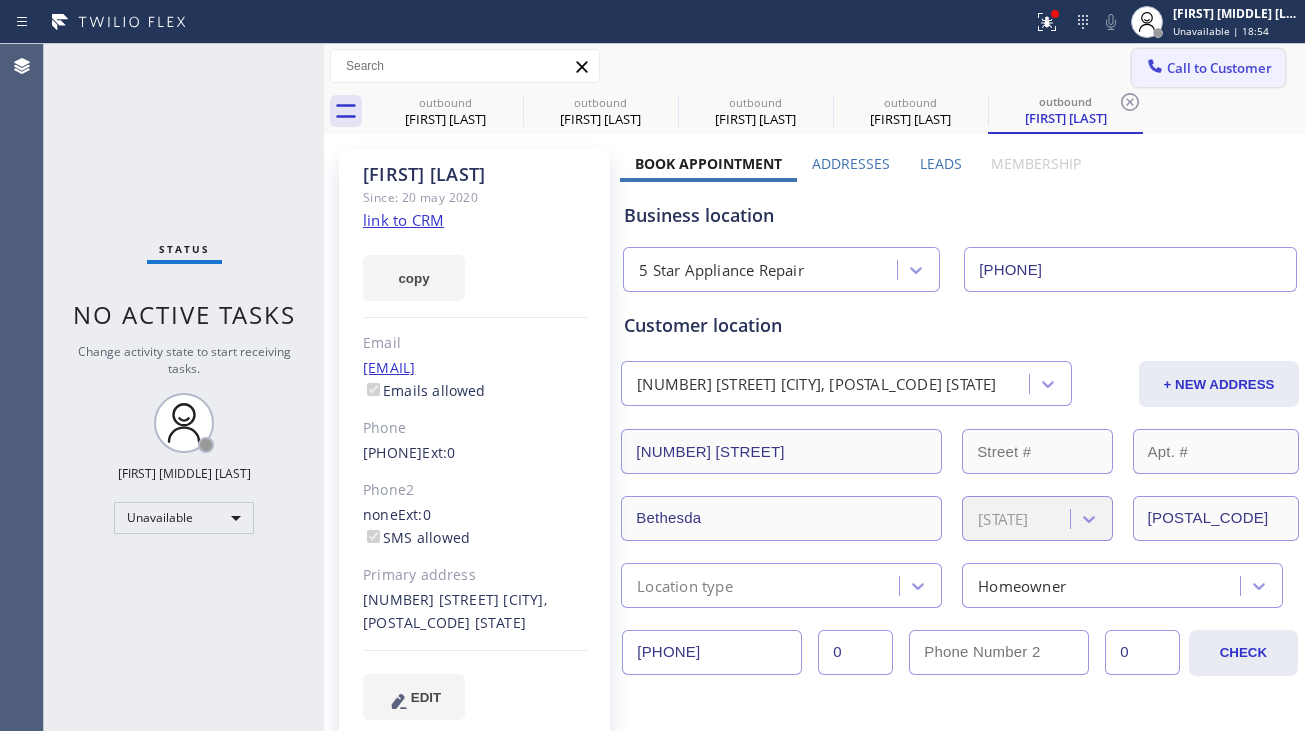 click on "Call to Customer" at bounding box center [1208, 68] 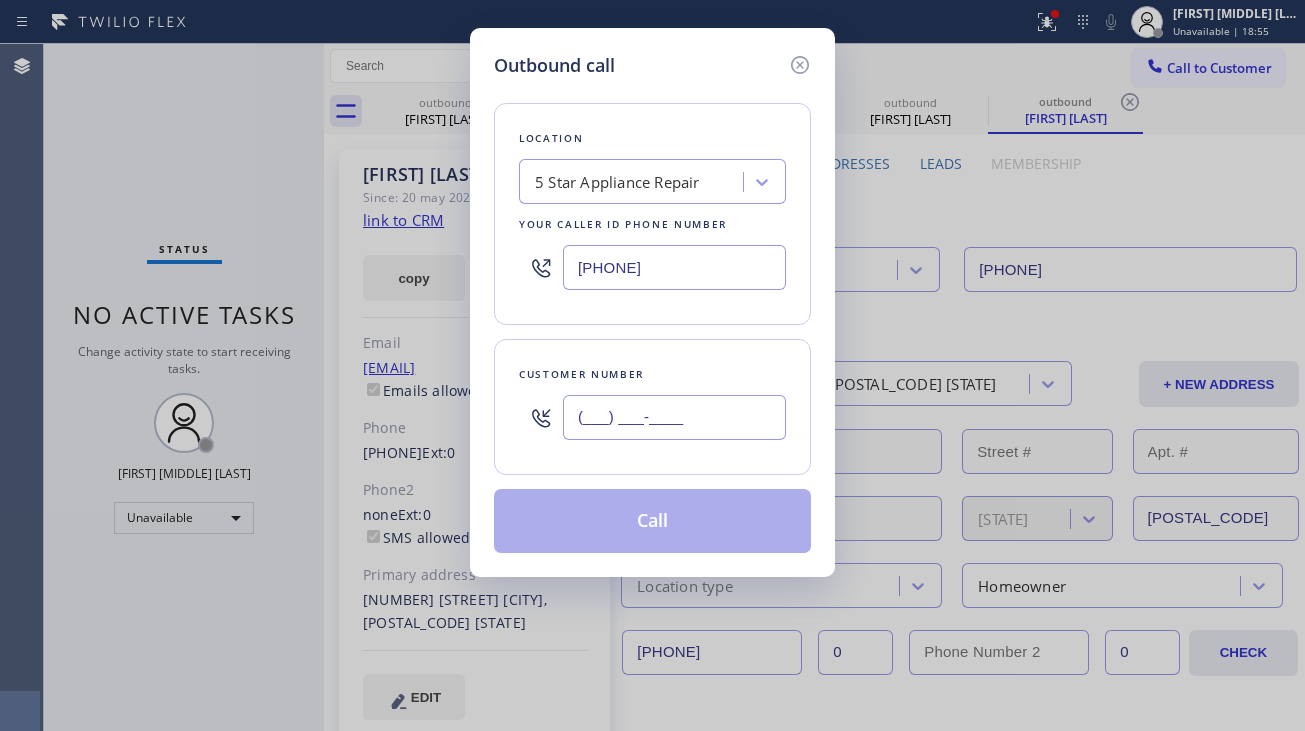 click on "(___) ___-____" at bounding box center (674, 417) 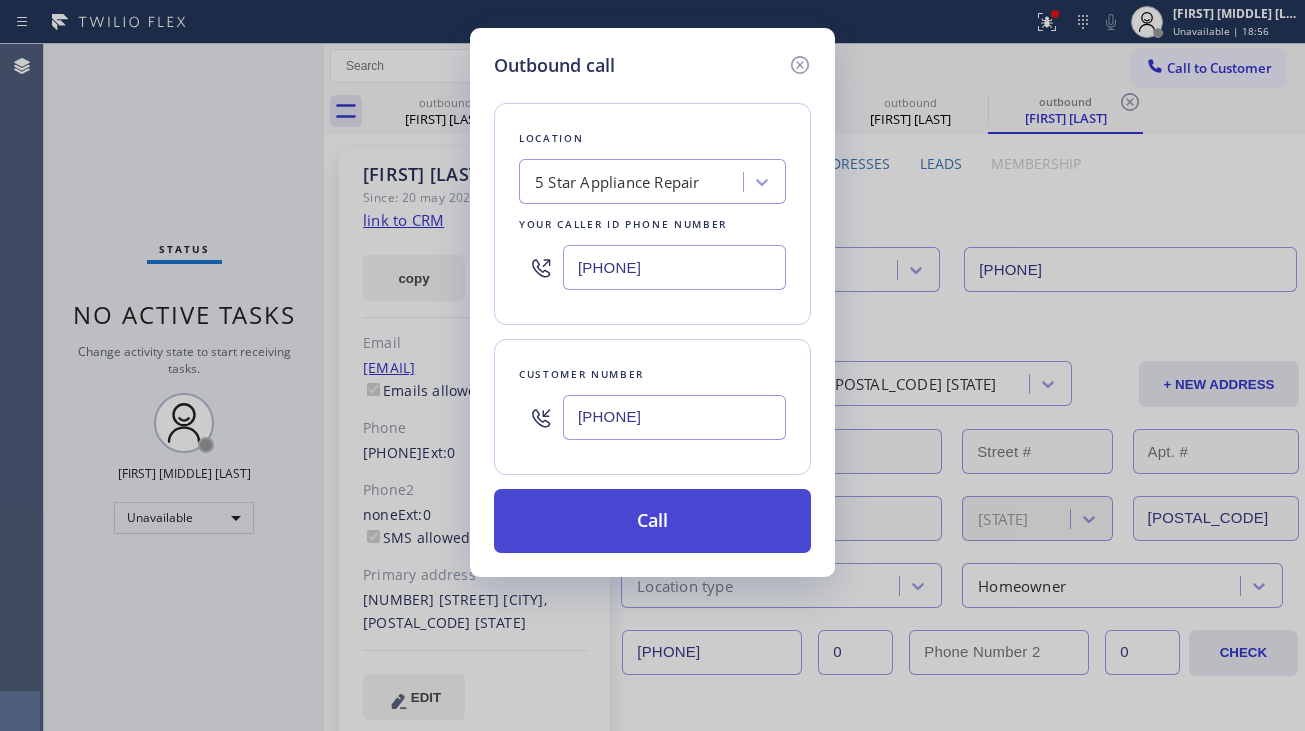 type on "[PHONE]" 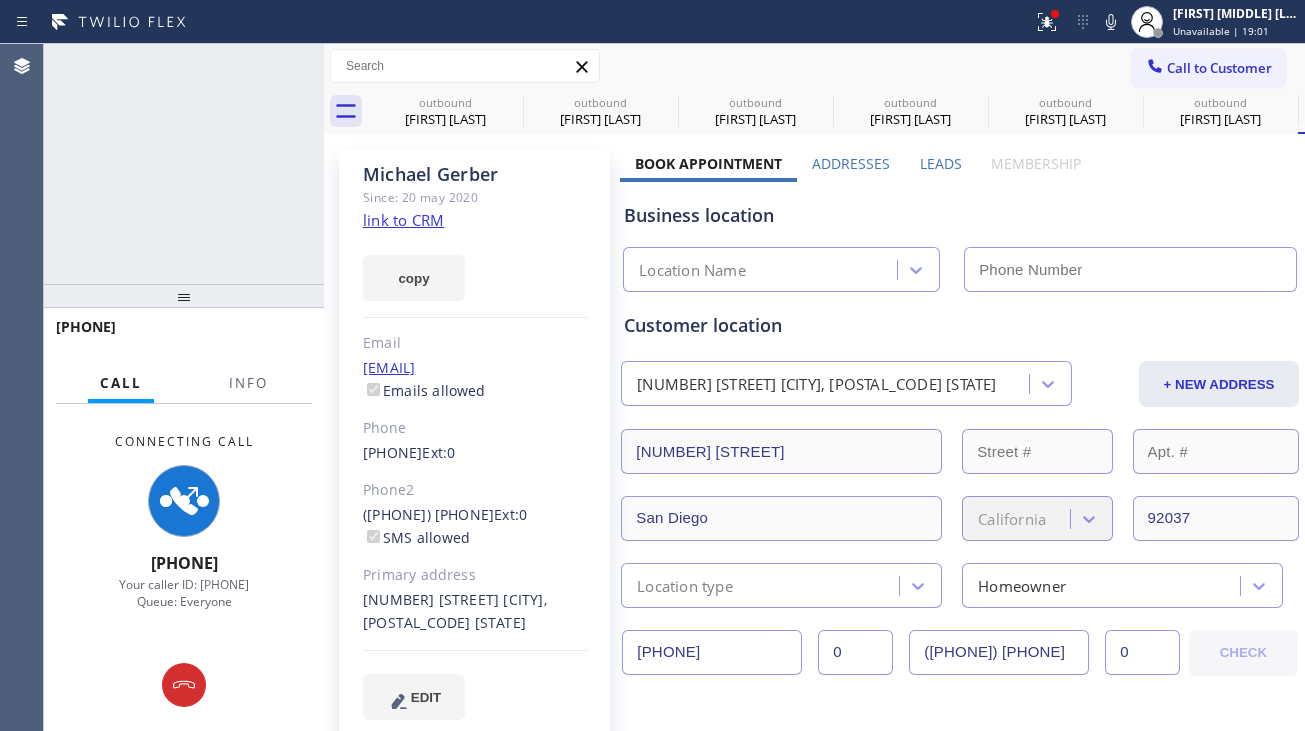 type on "[PHONE]" 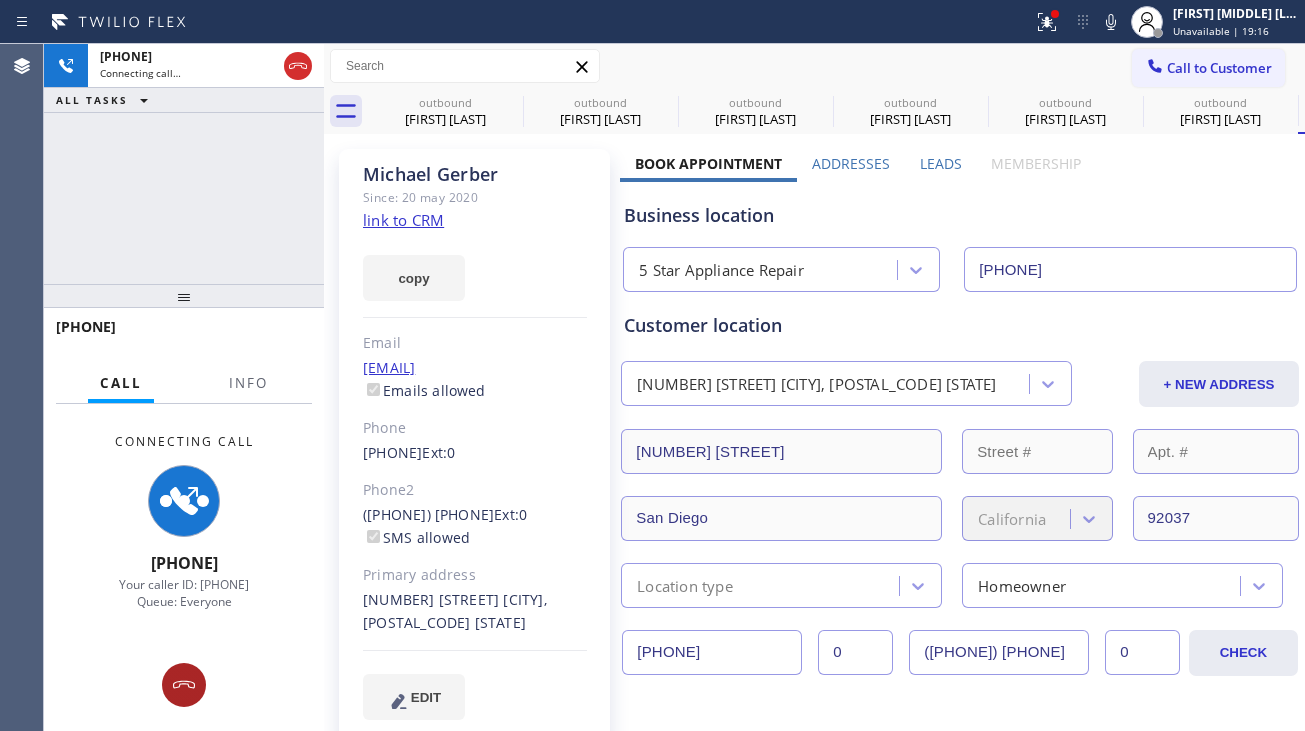 click 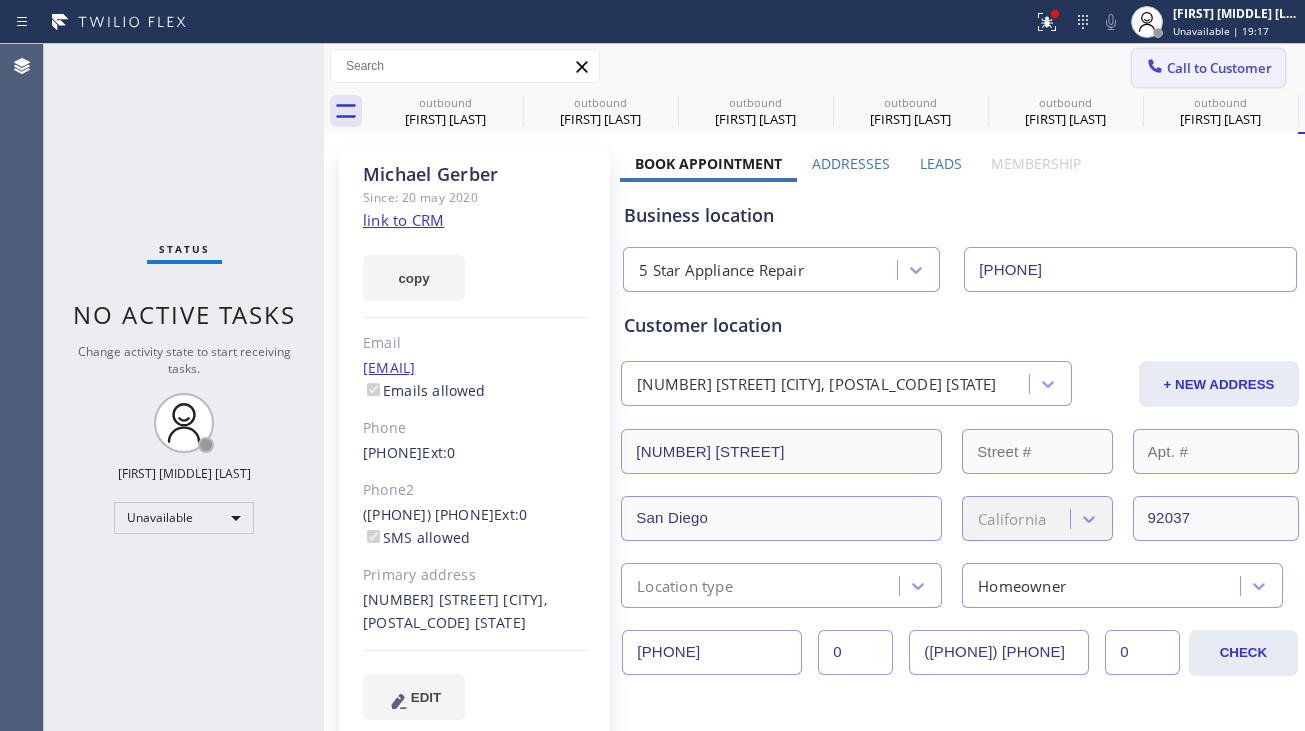 click on "Call to Customer" at bounding box center (1219, 68) 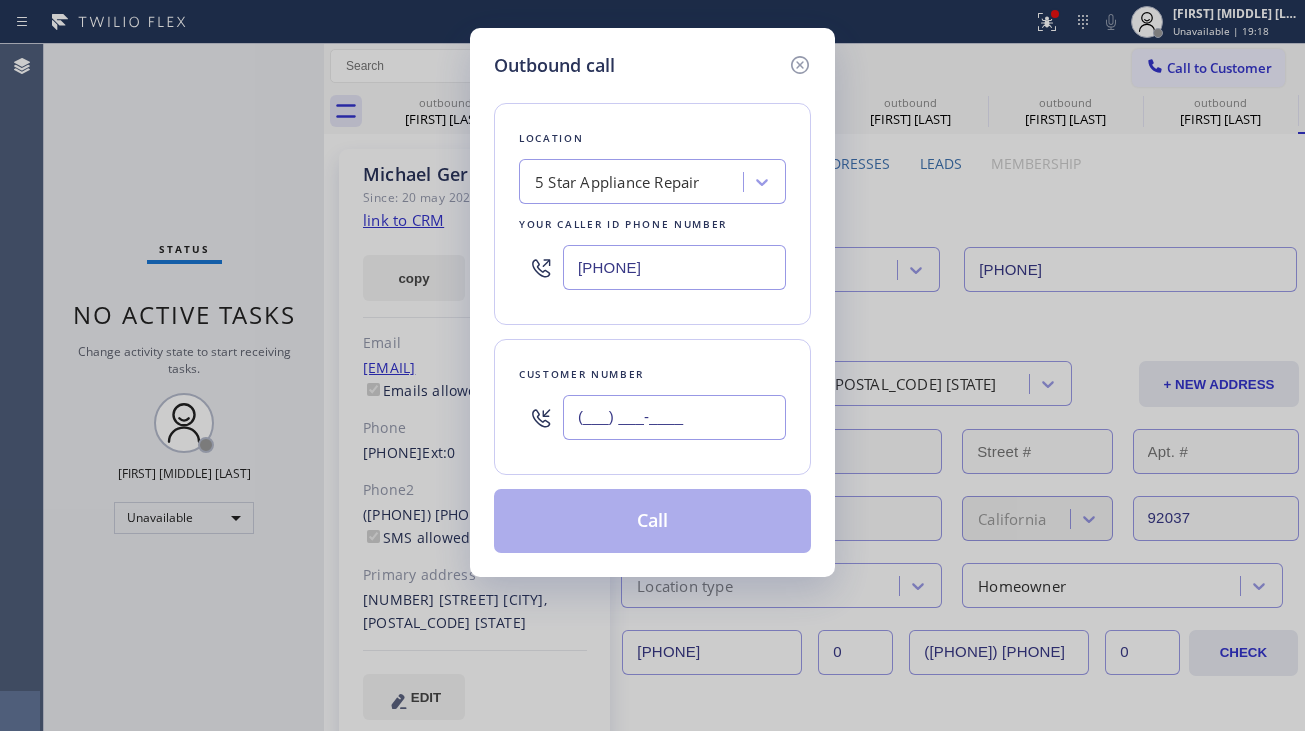 click on "(___) ___-____" at bounding box center (674, 417) 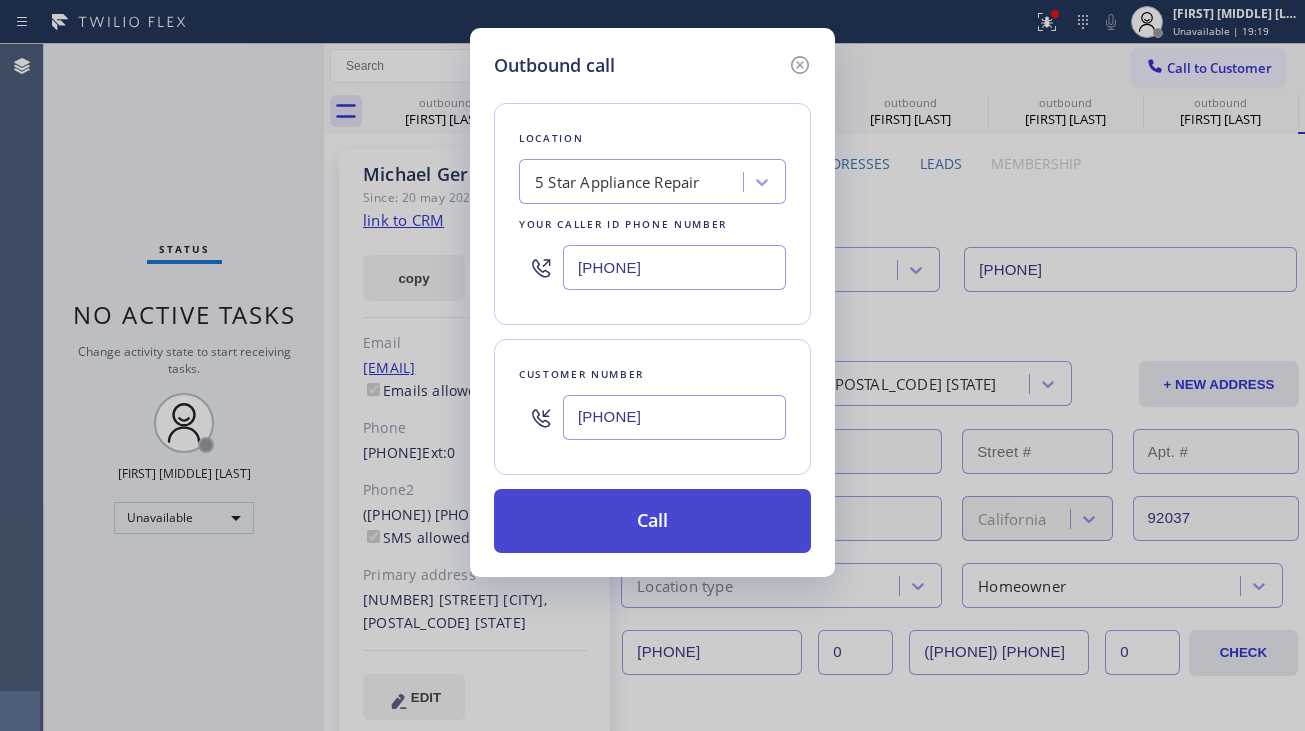 type on "[PHONE]" 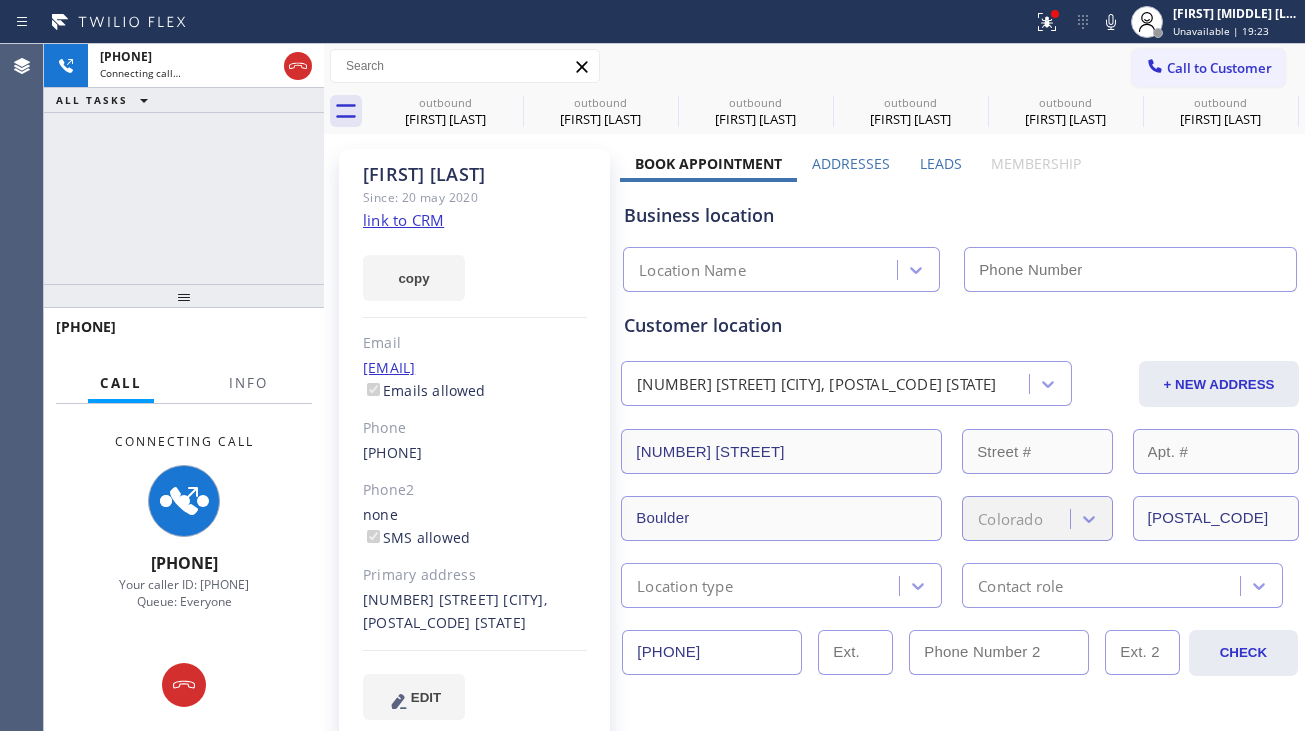 type on "[PHONE]" 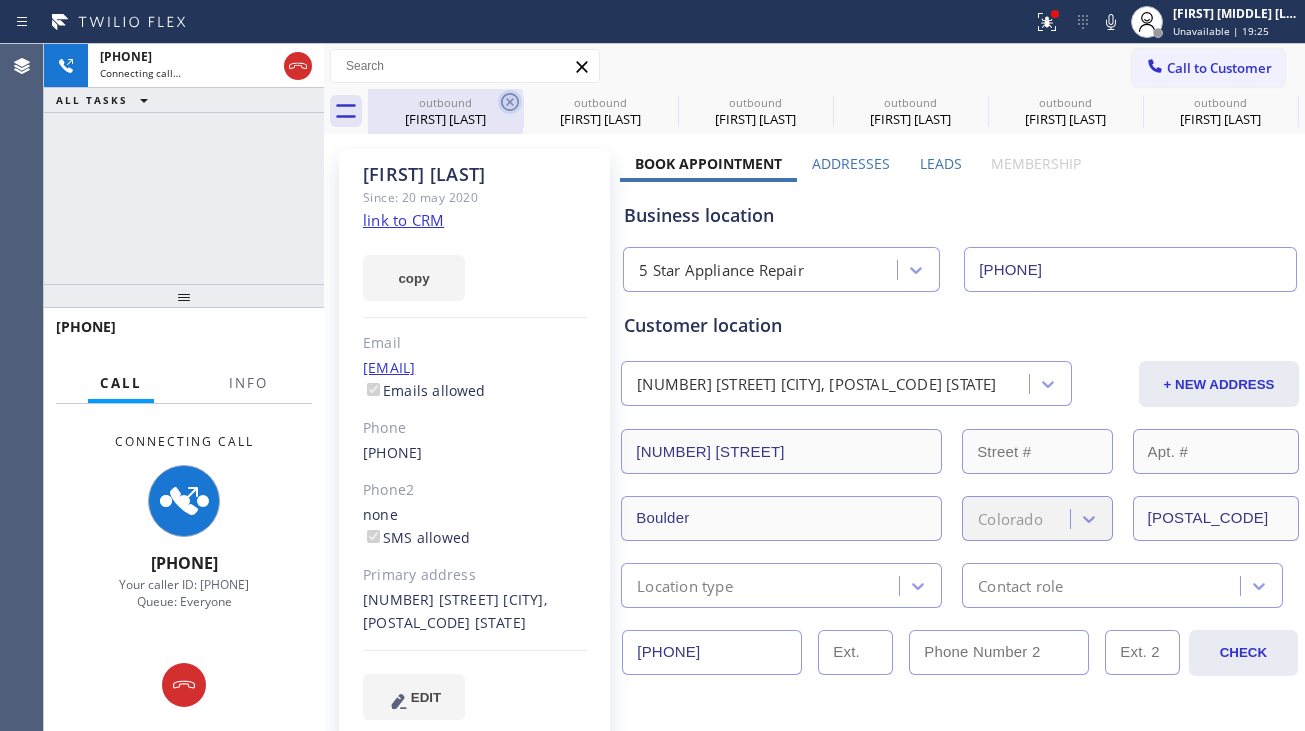 click 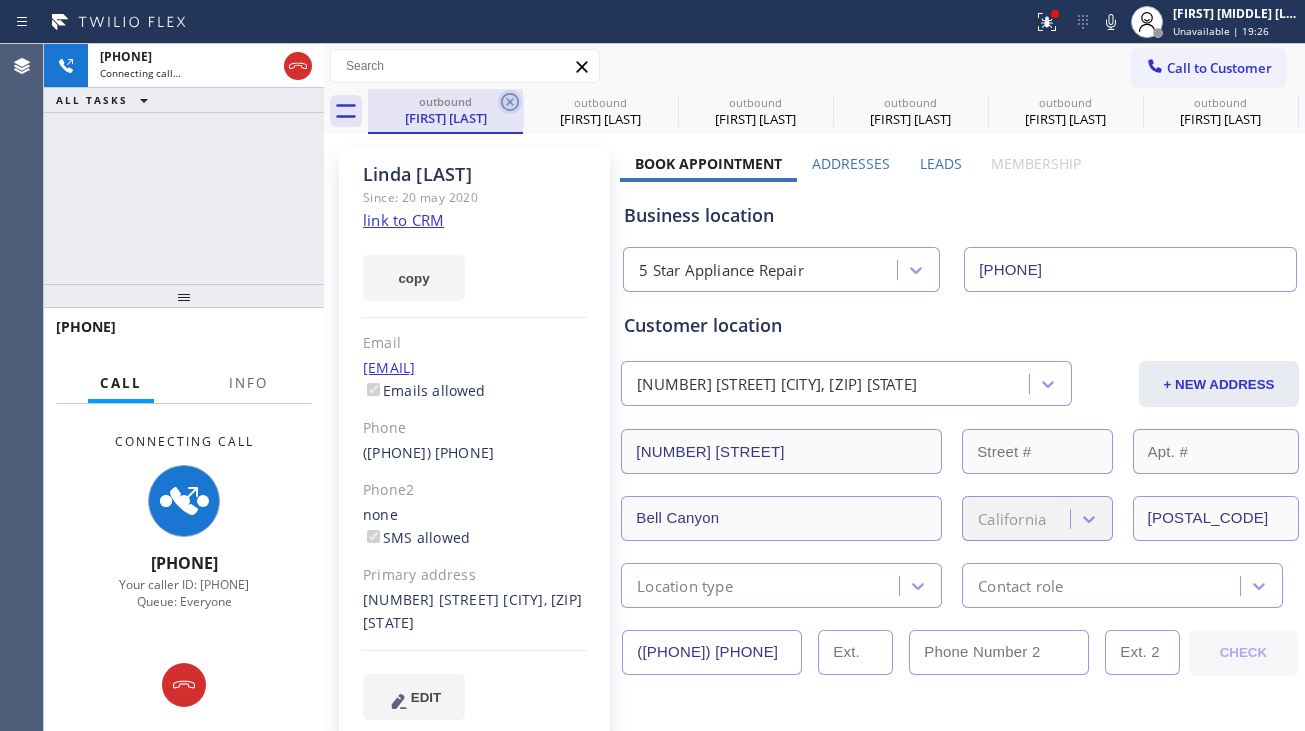 click 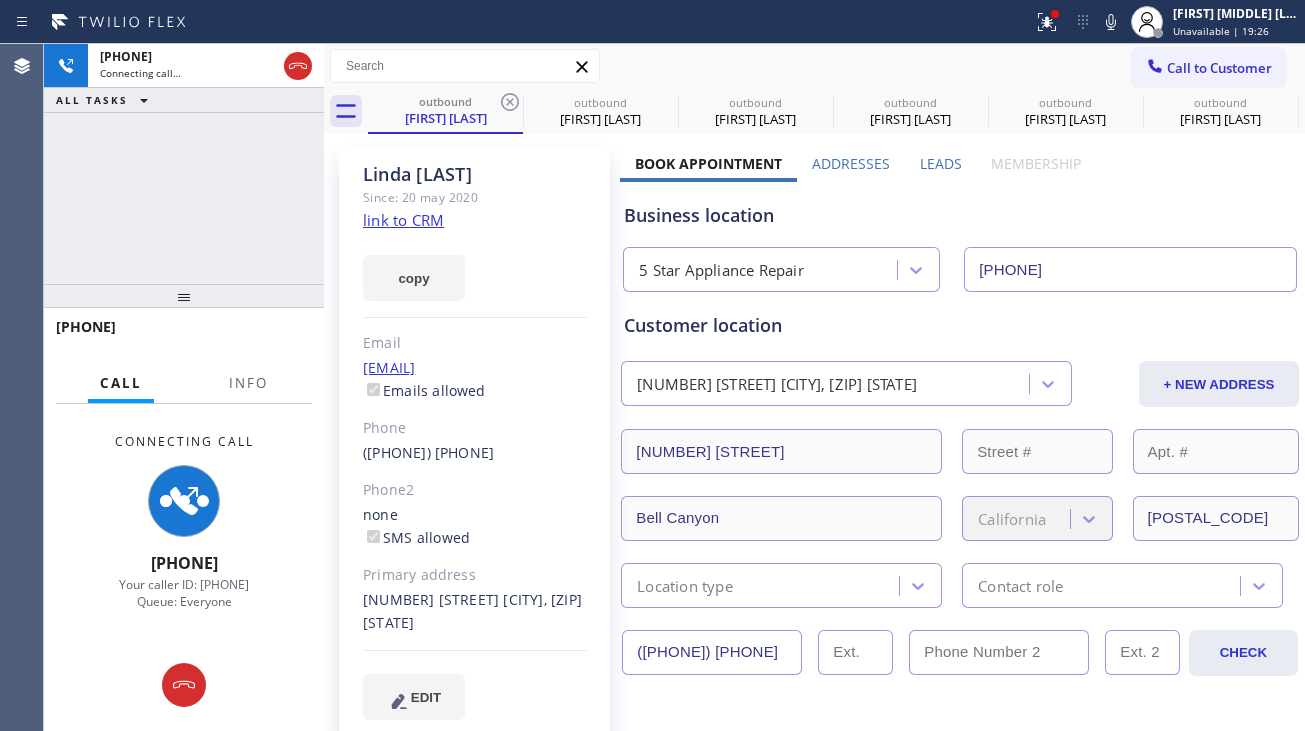 click 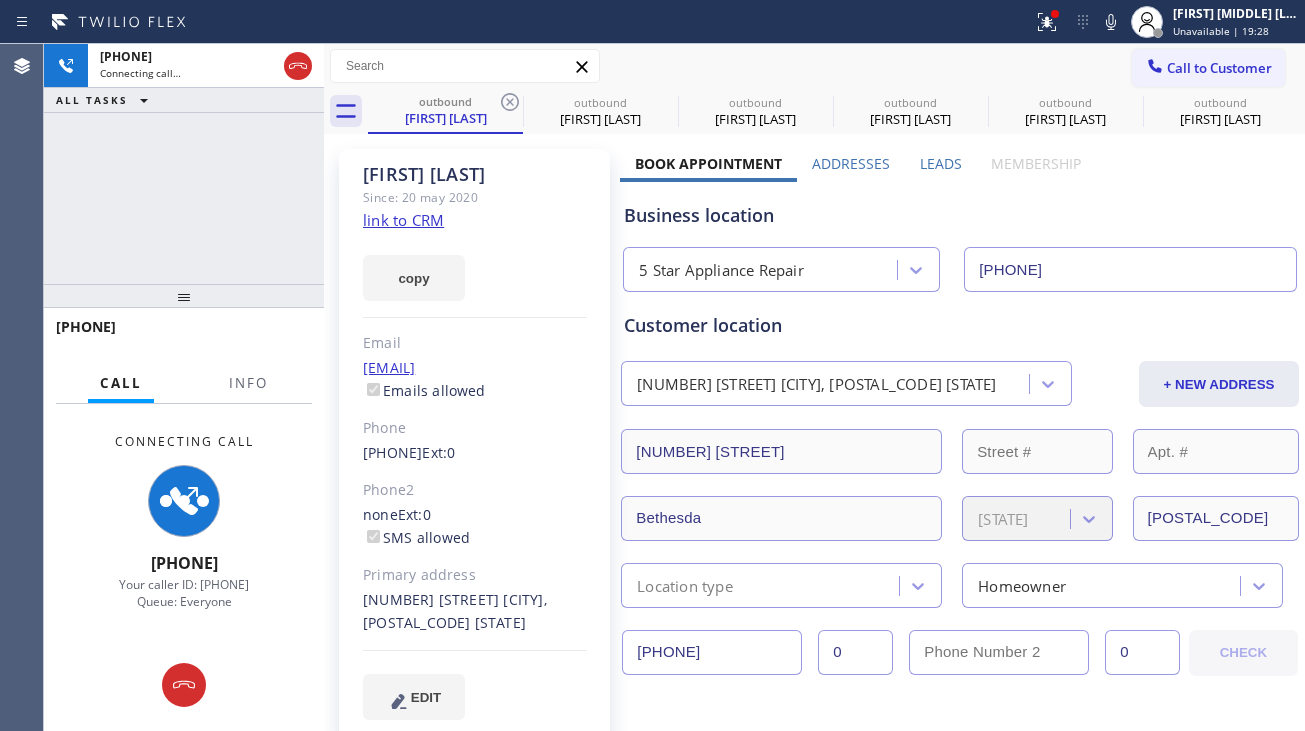 click 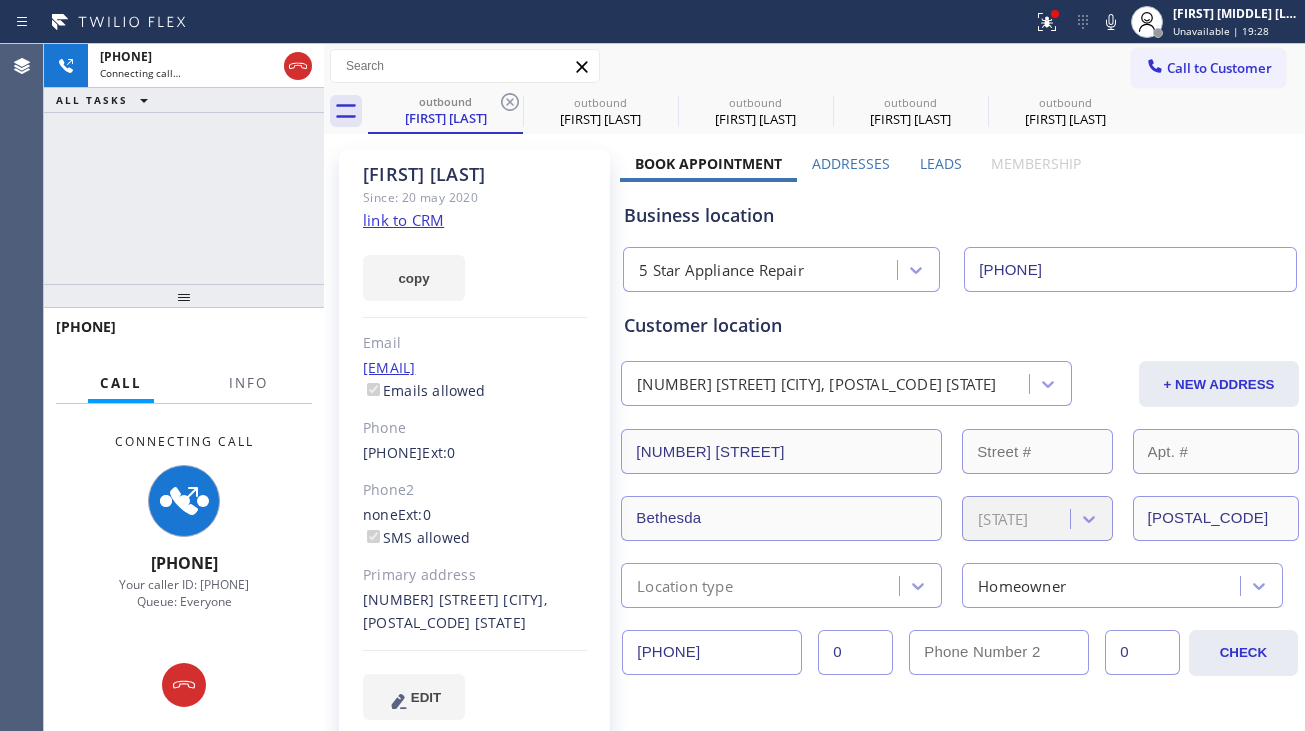 click 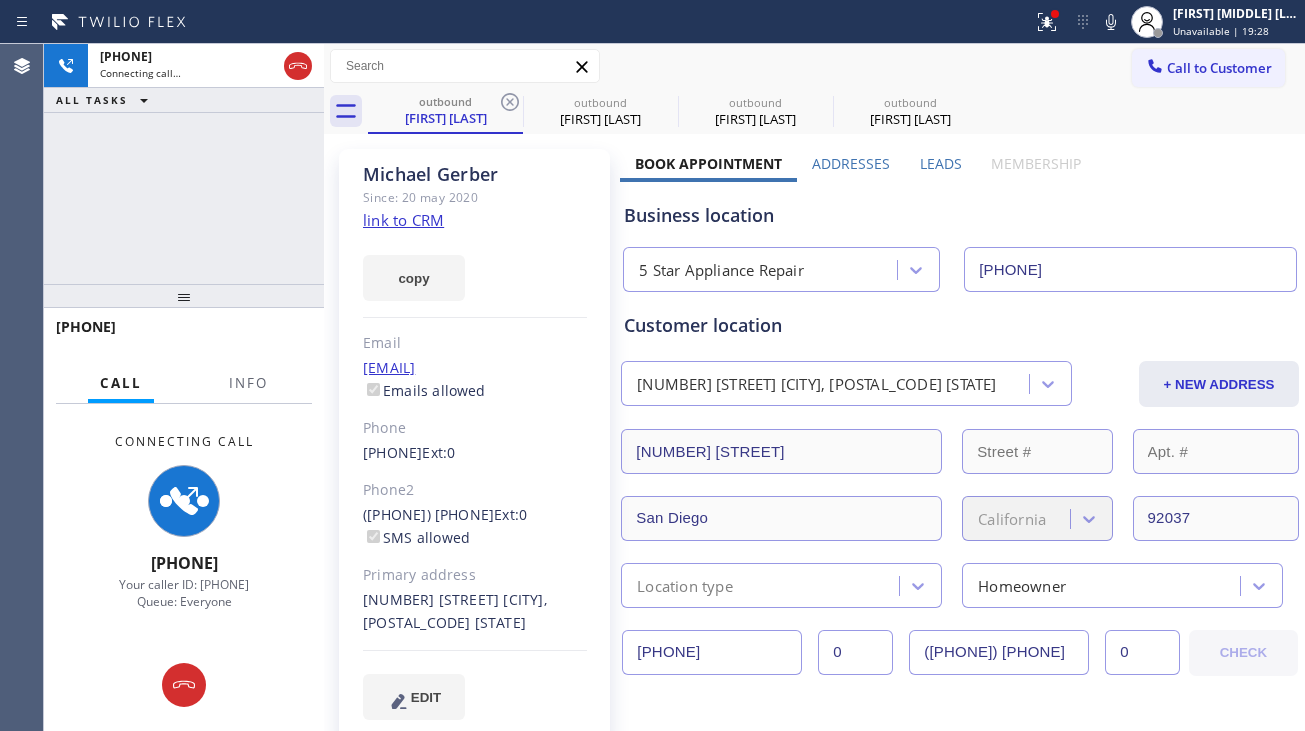 click 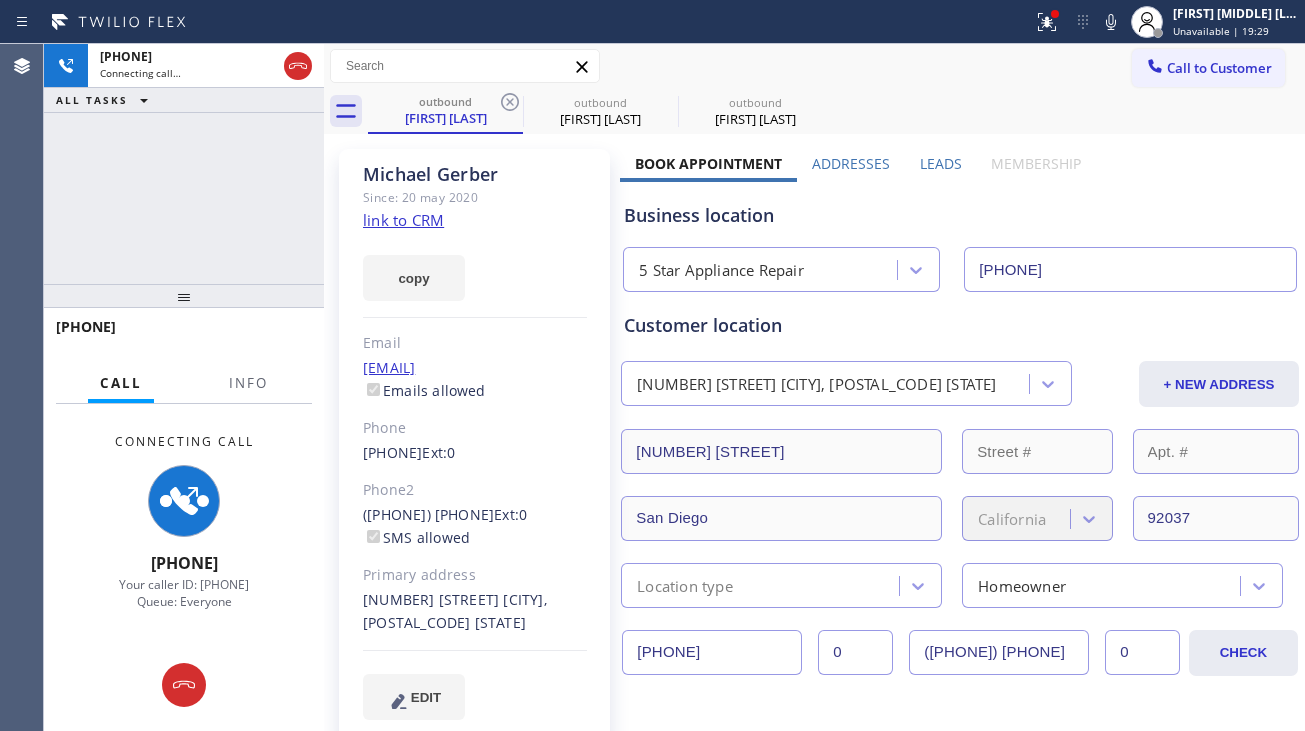 click 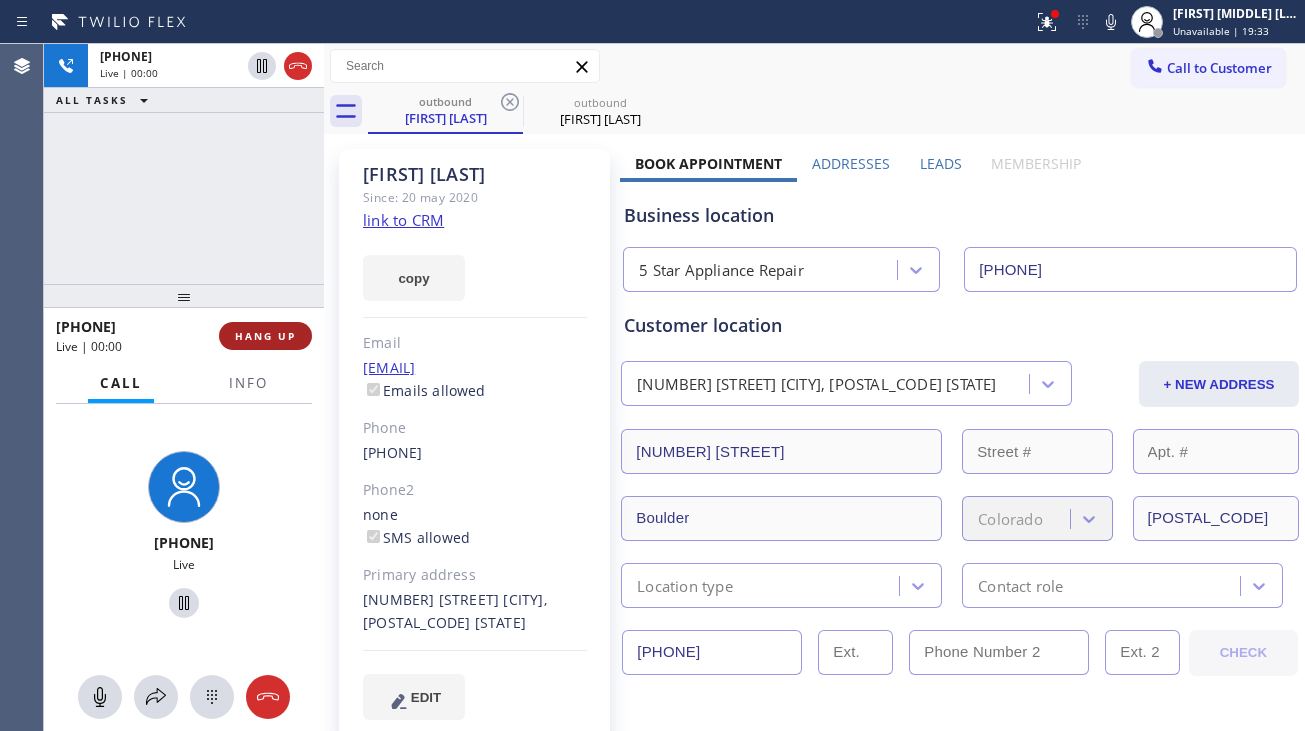 click on "HANG UP" at bounding box center [265, 336] 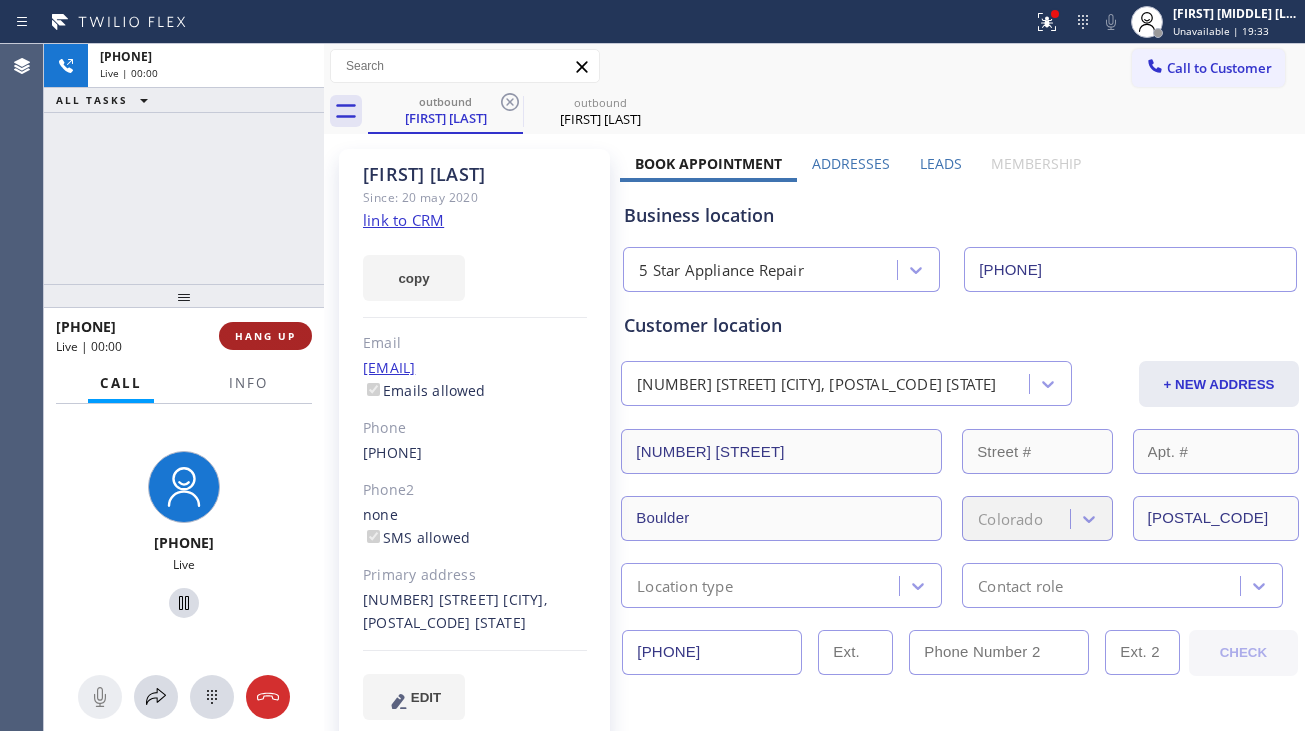 click on "HANG UP" at bounding box center [265, 336] 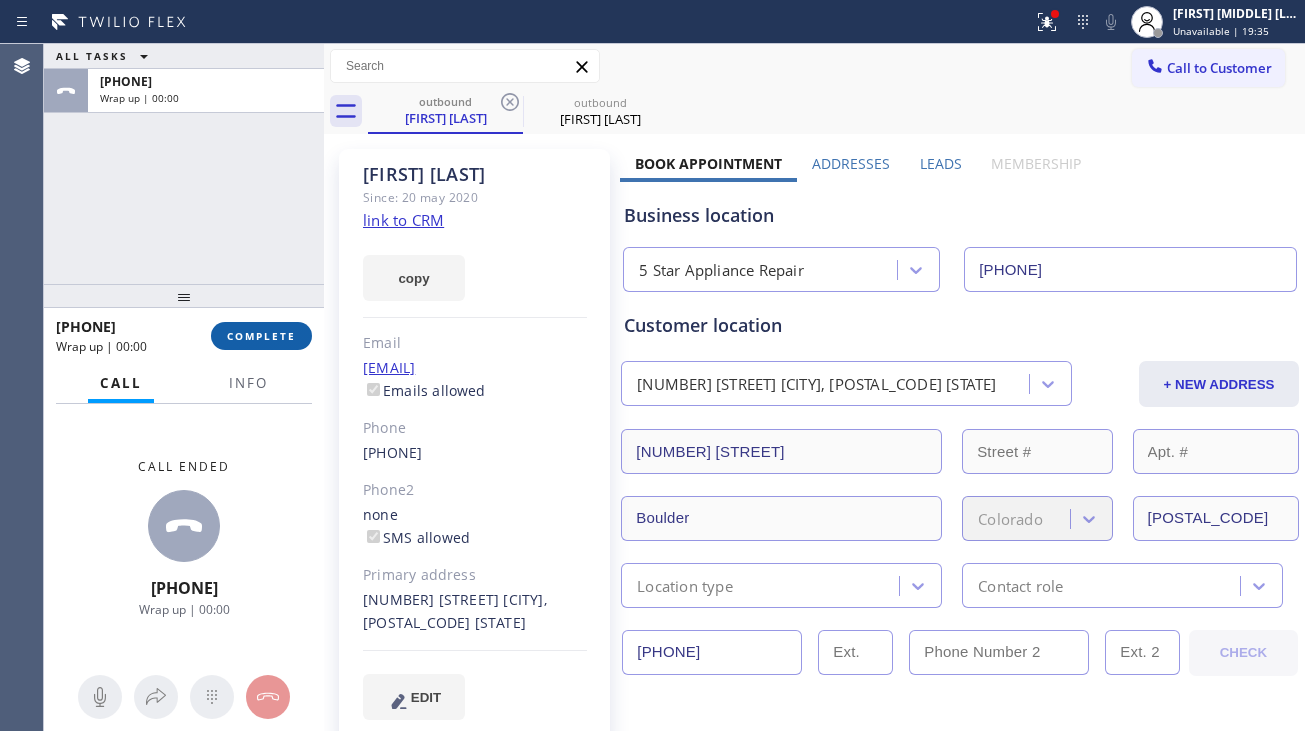 click on "COMPLETE" at bounding box center (261, 336) 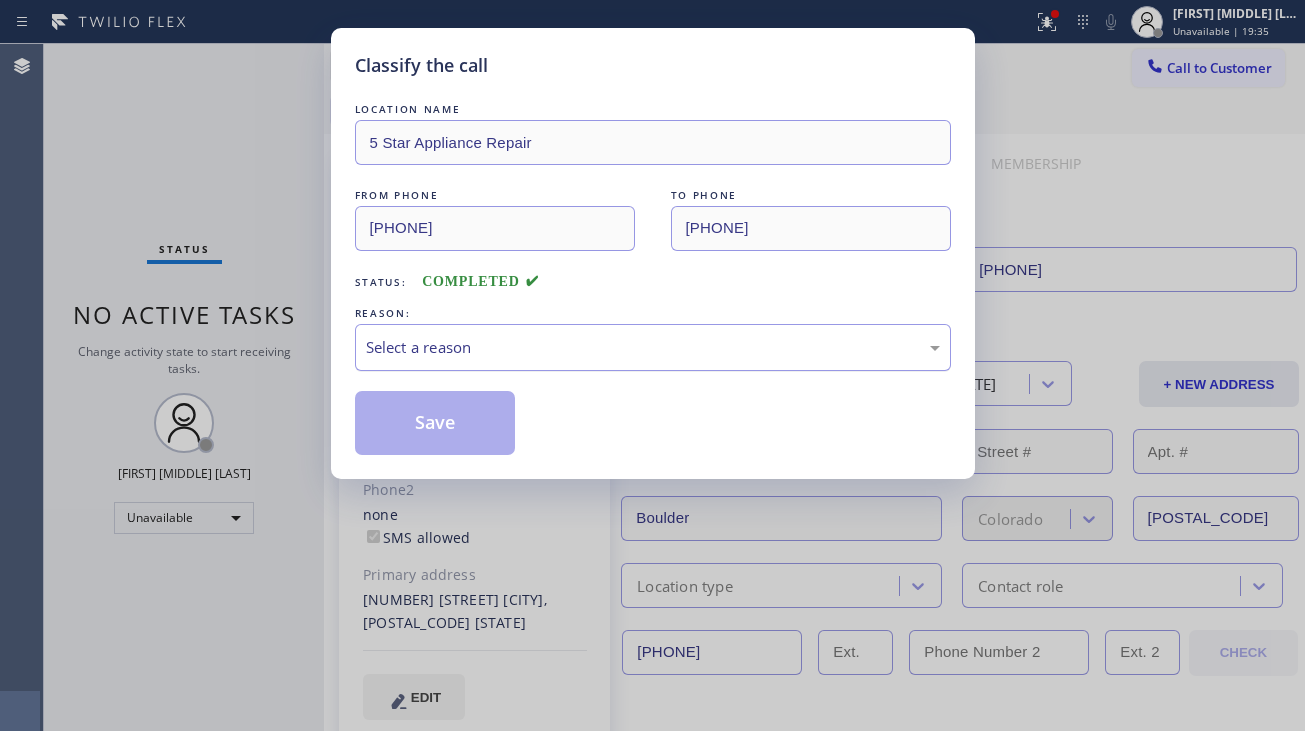 click on "Select a reason" at bounding box center (653, 347) 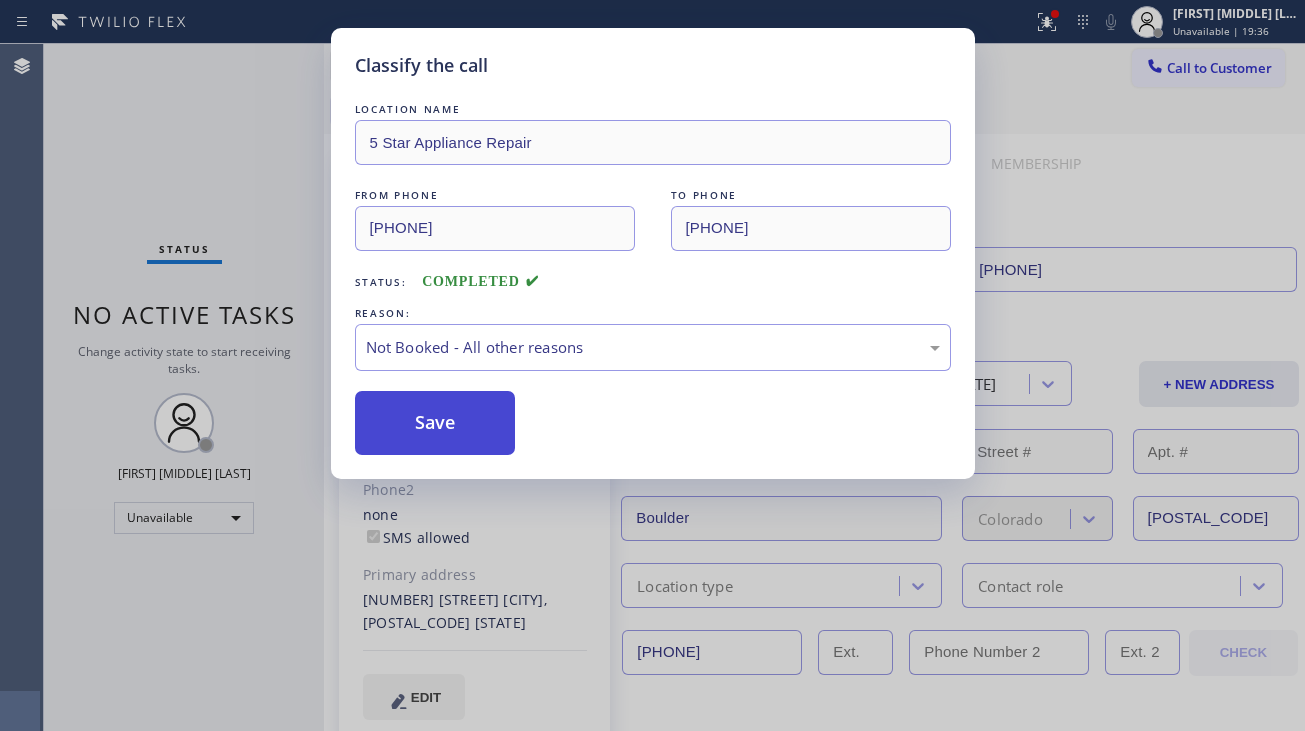 click on "Save" at bounding box center [435, 423] 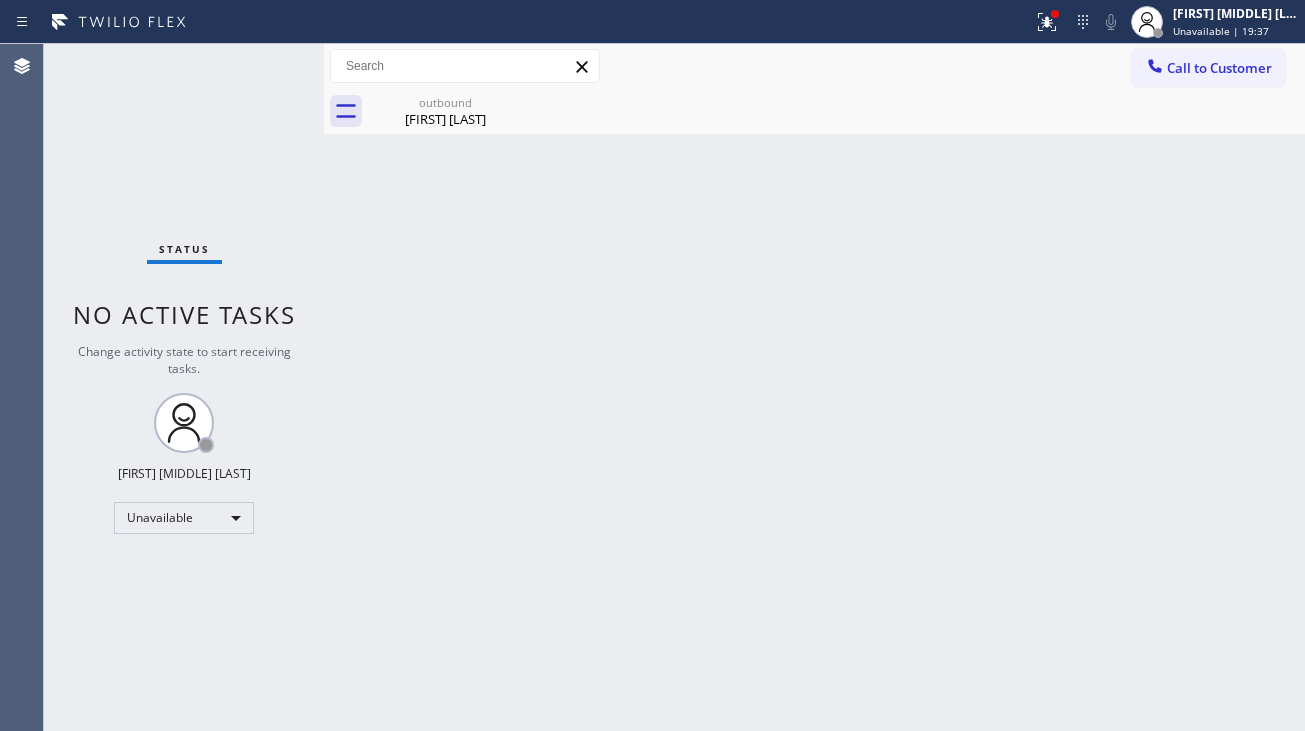 click 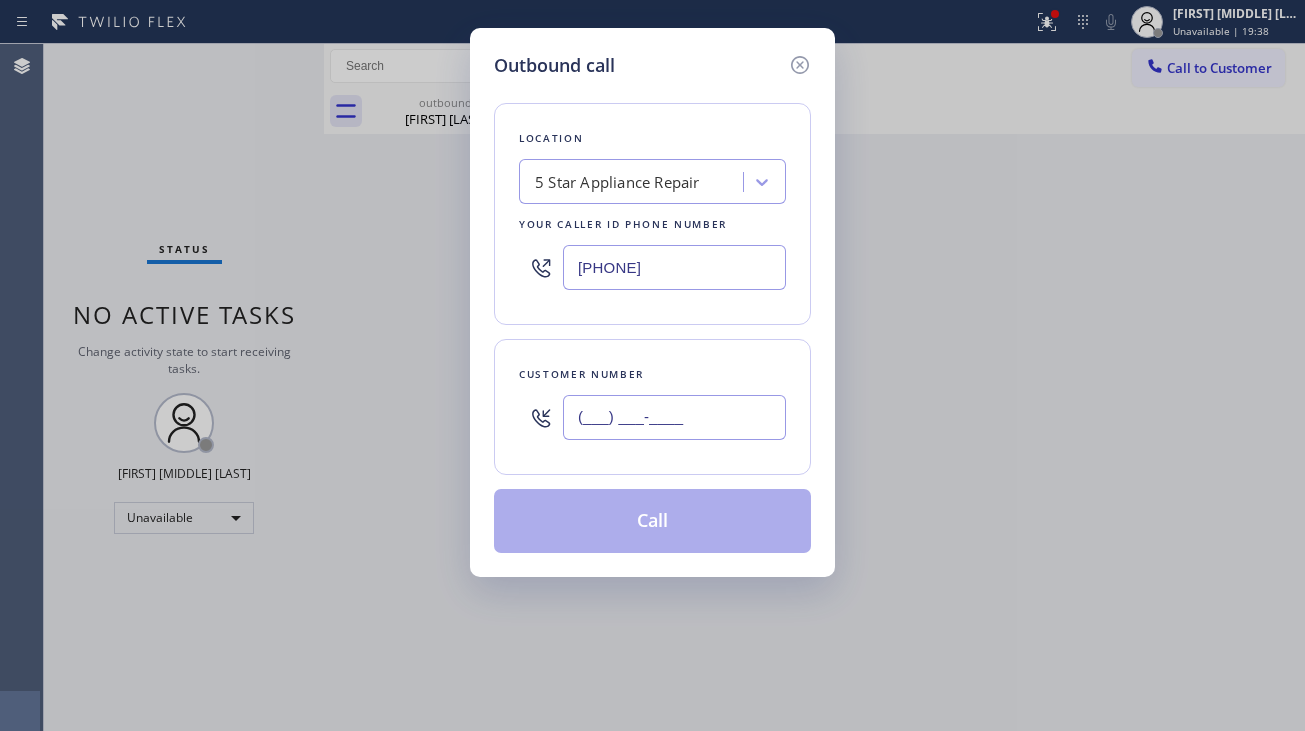 click on "(___) ___-____" at bounding box center (674, 417) 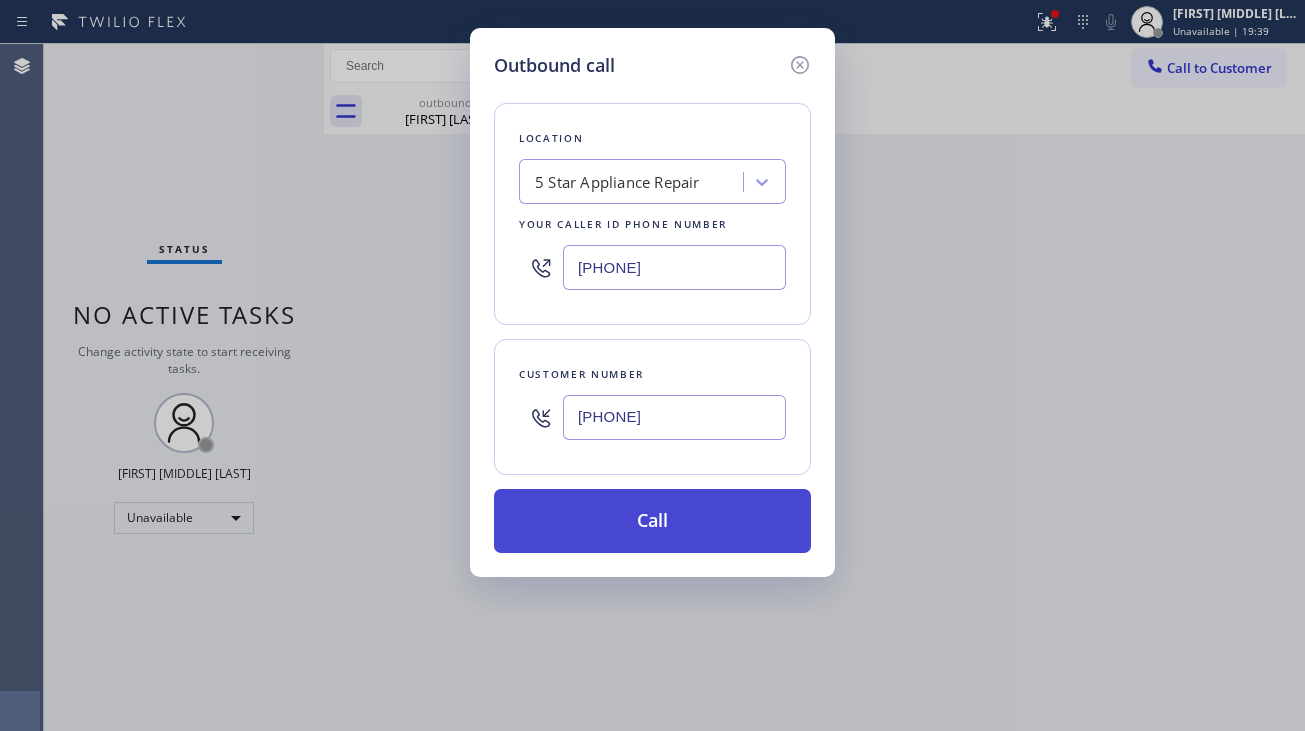 type on "[PHONE]" 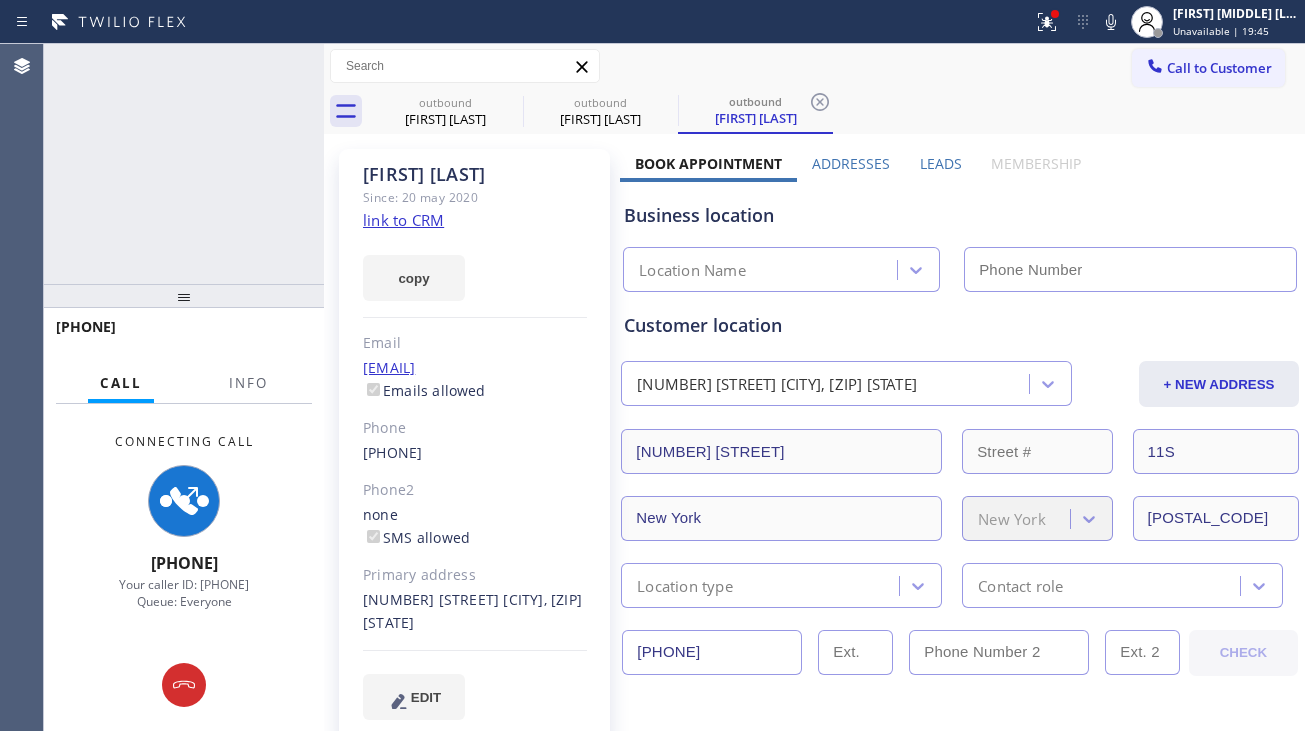 type on "[PHONE]" 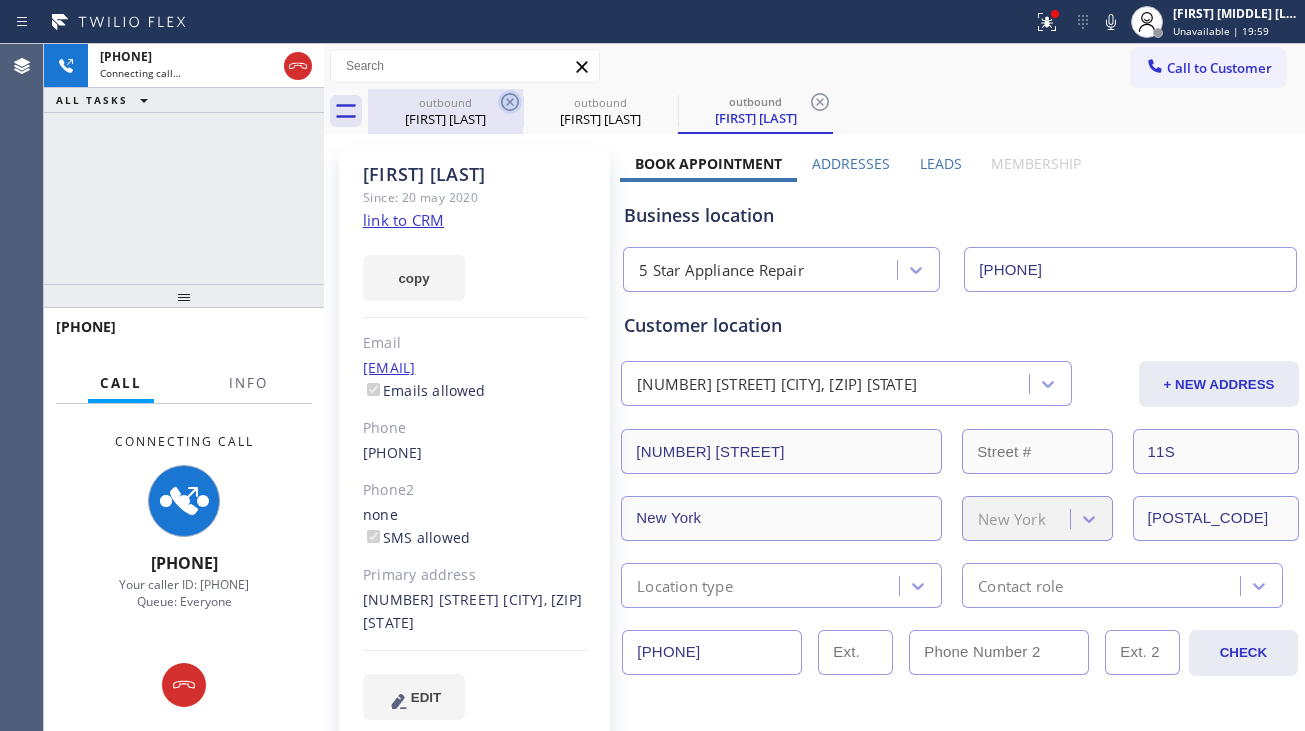 click 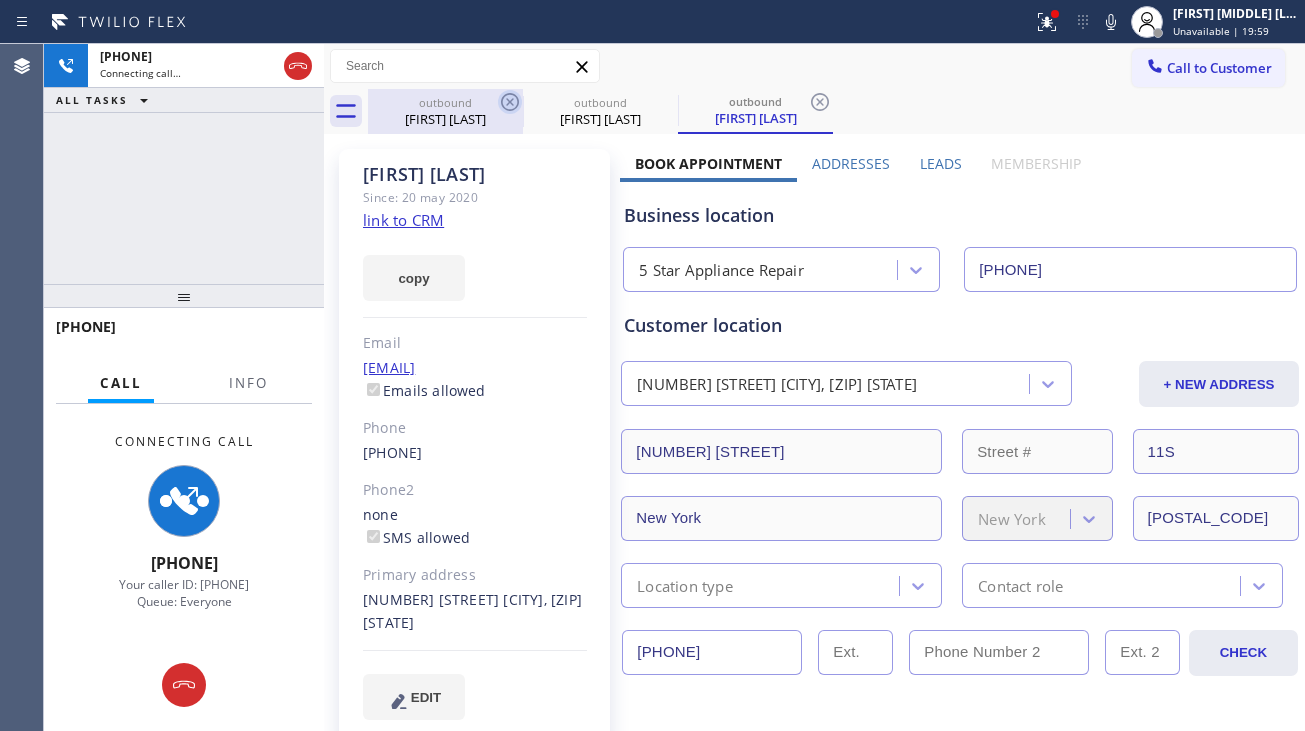 click 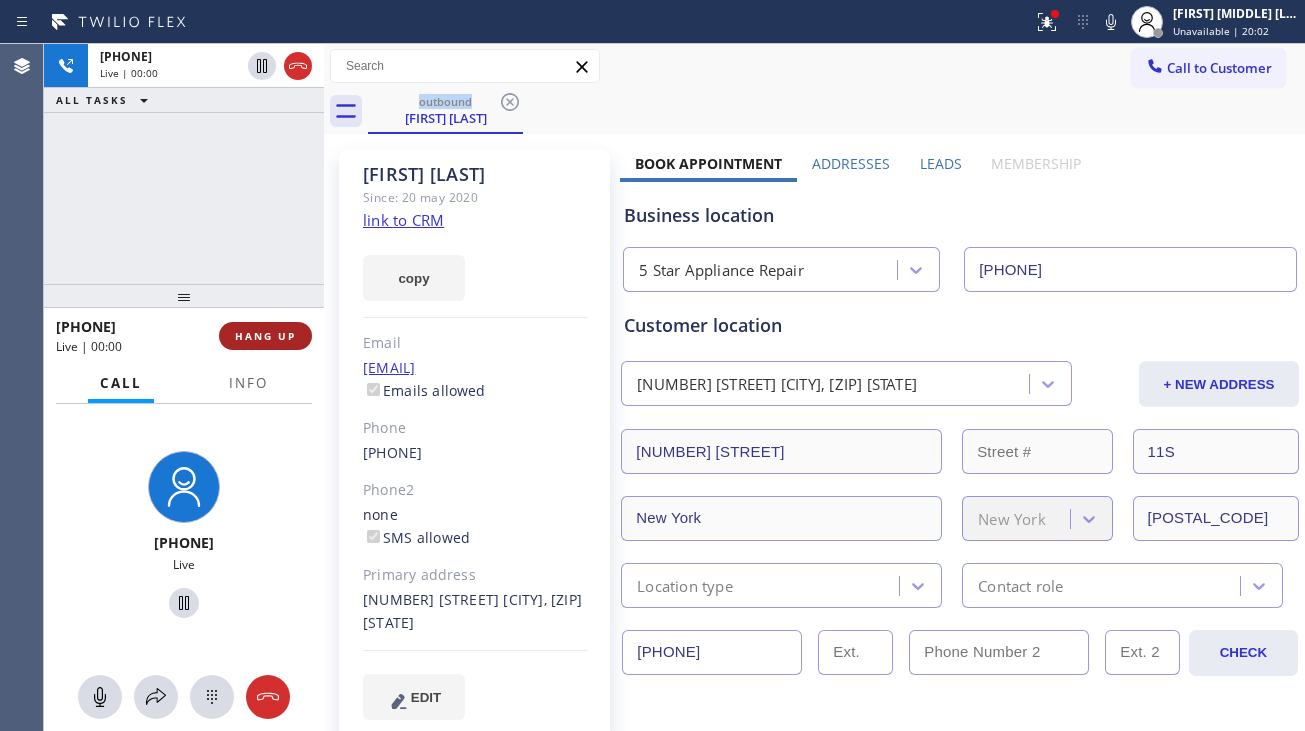 click on "HANG UP" at bounding box center (265, 336) 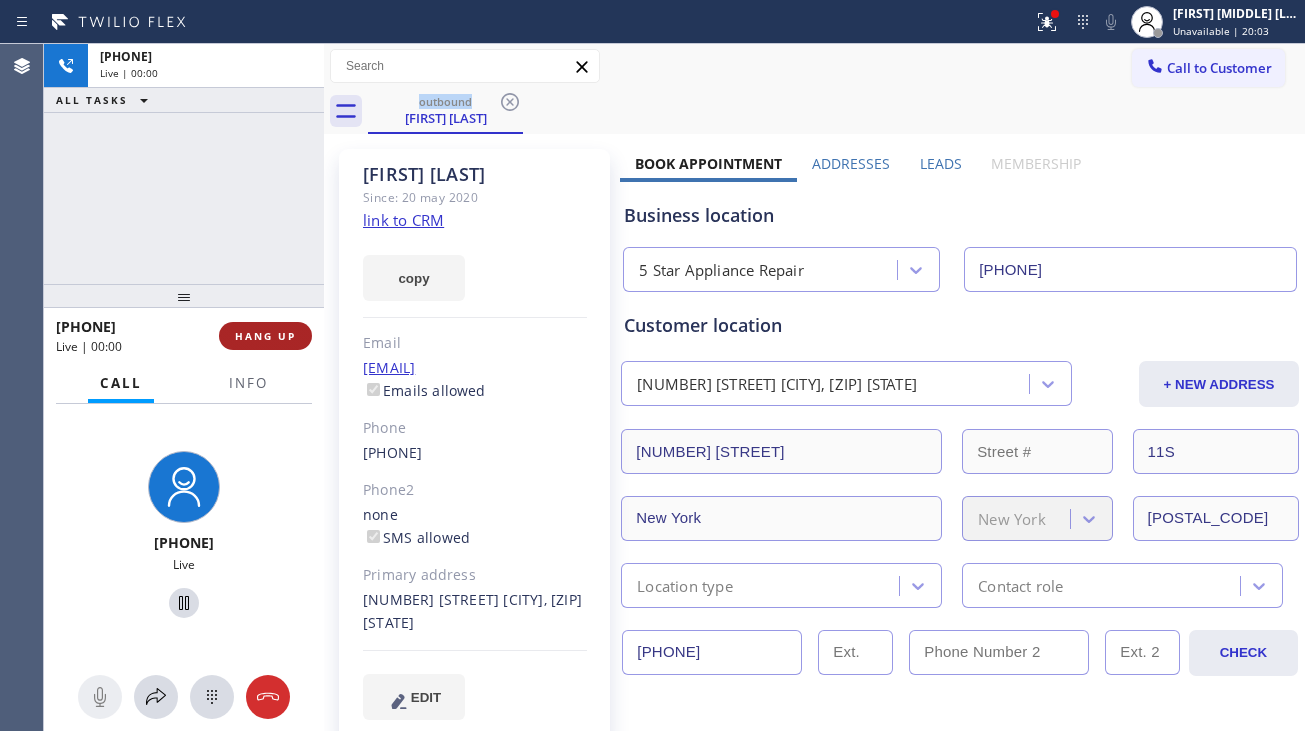 click on "HANG UP" at bounding box center (265, 336) 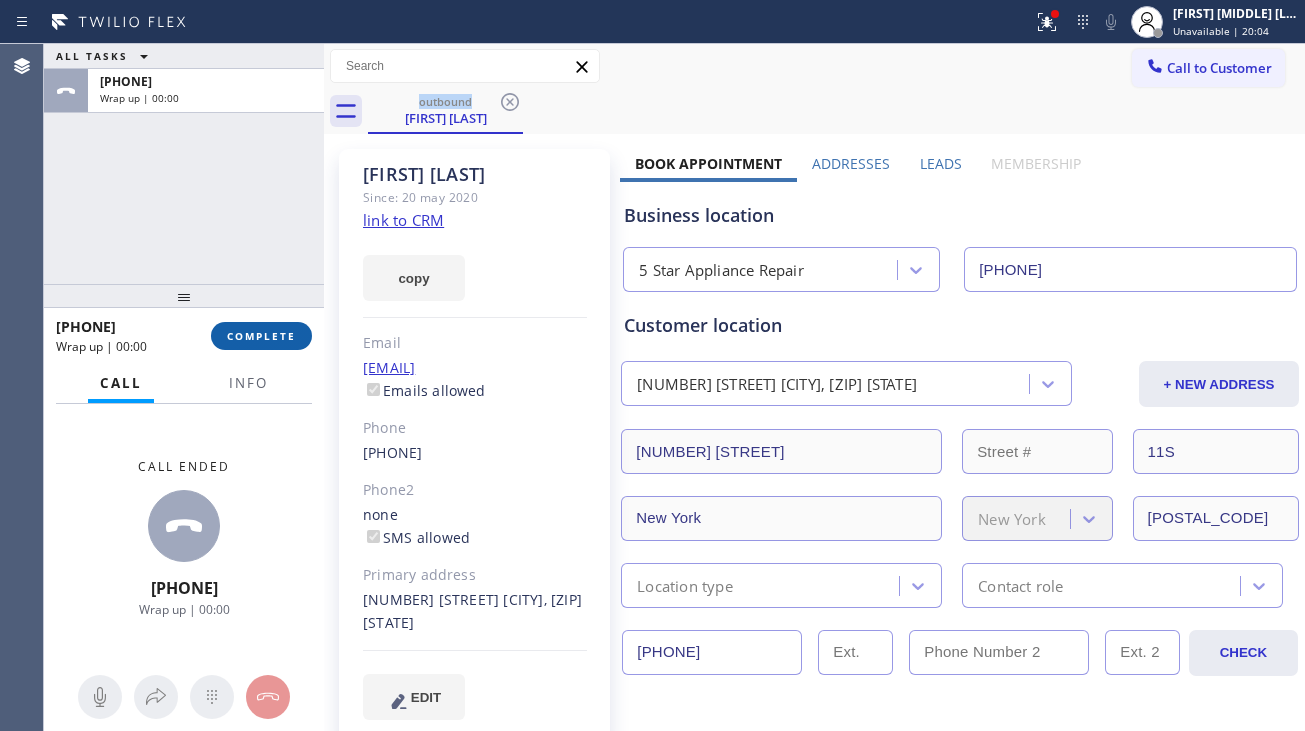 click on "COMPLETE" at bounding box center (261, 336) 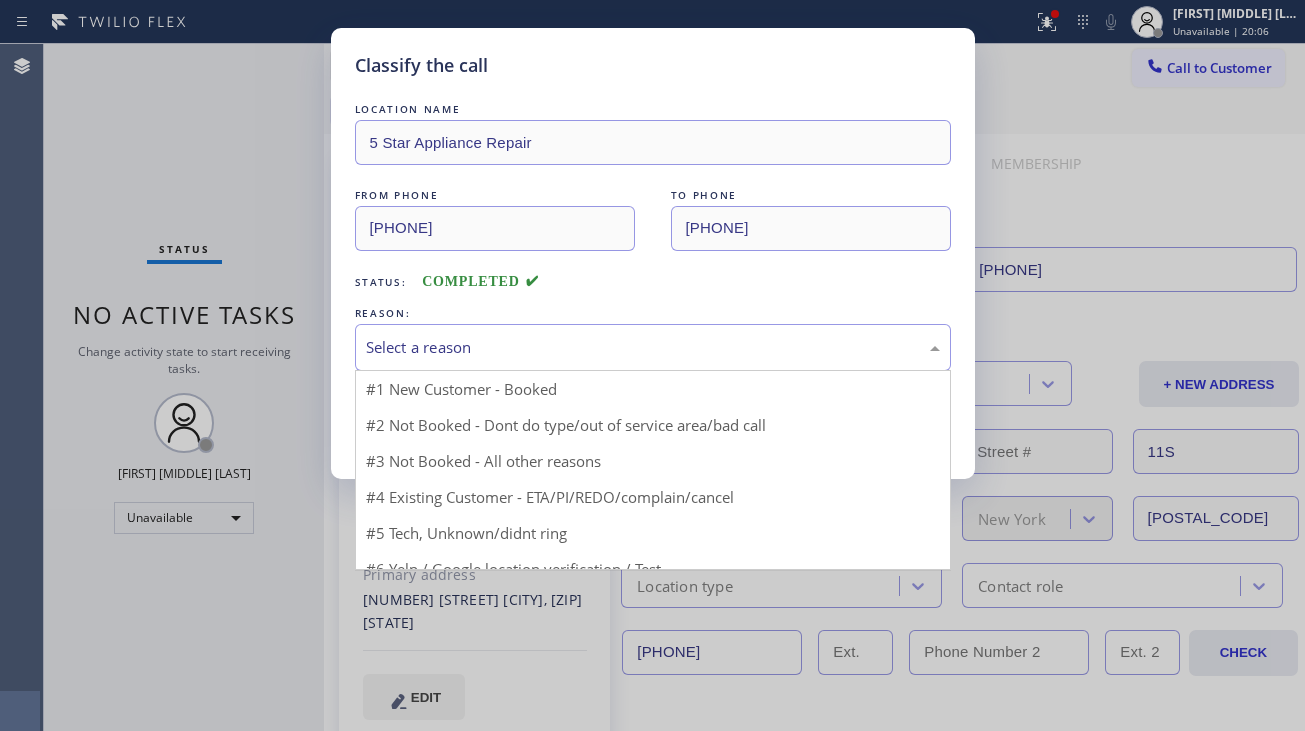 click on "Select a reason" at bounding box center (653, 347) 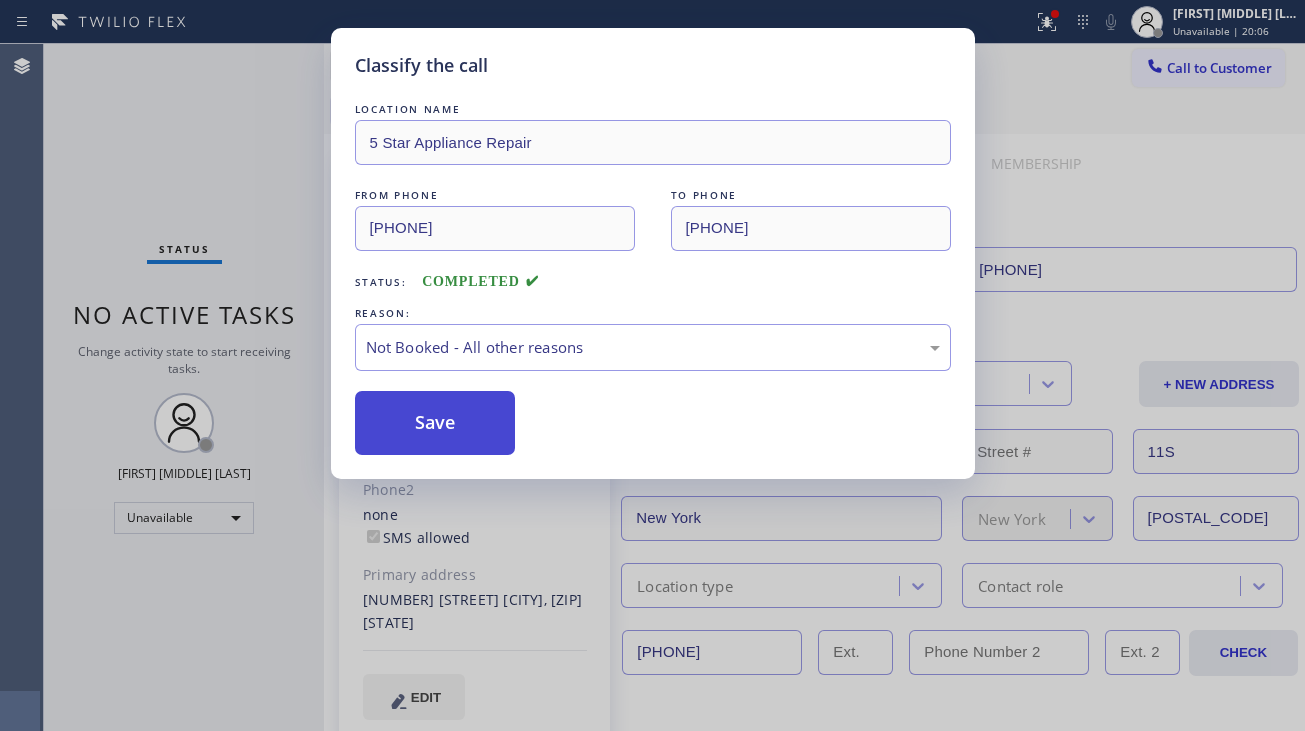 click on "Save" at bounding box center (435, 423) 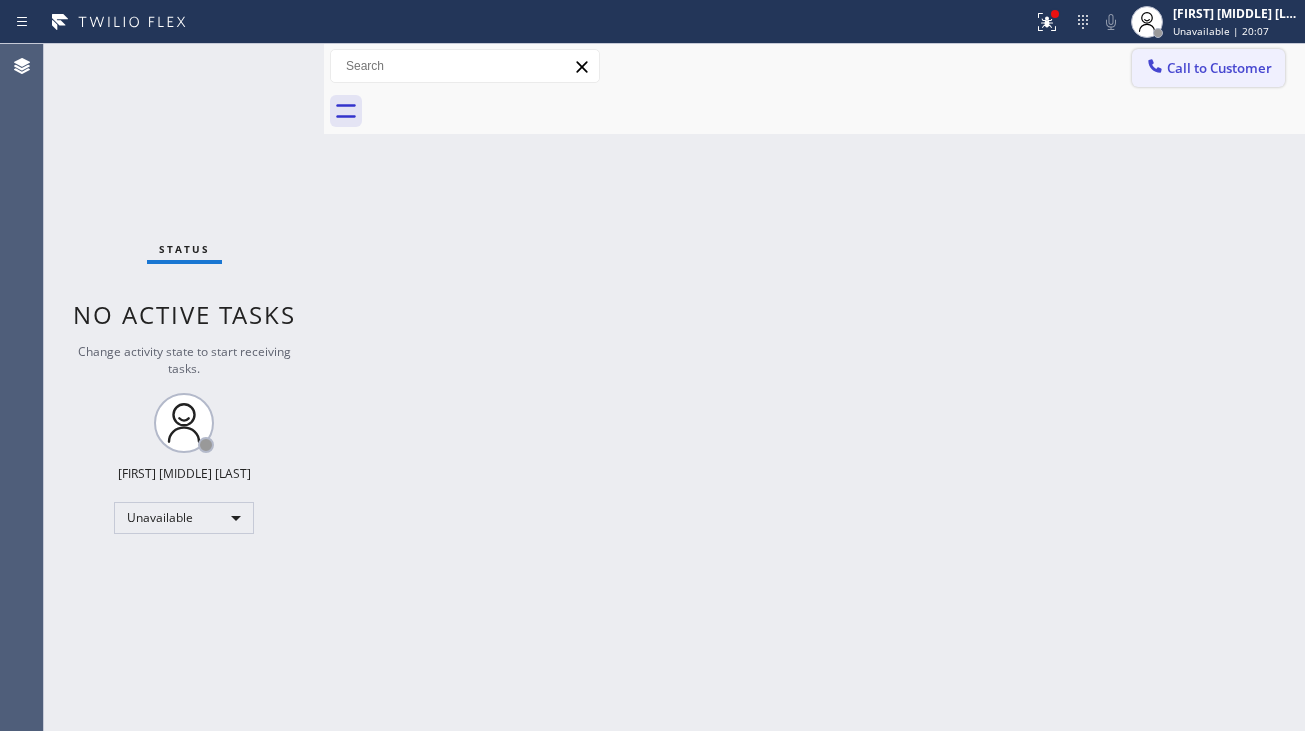 click at bounding box center (1155, 68) 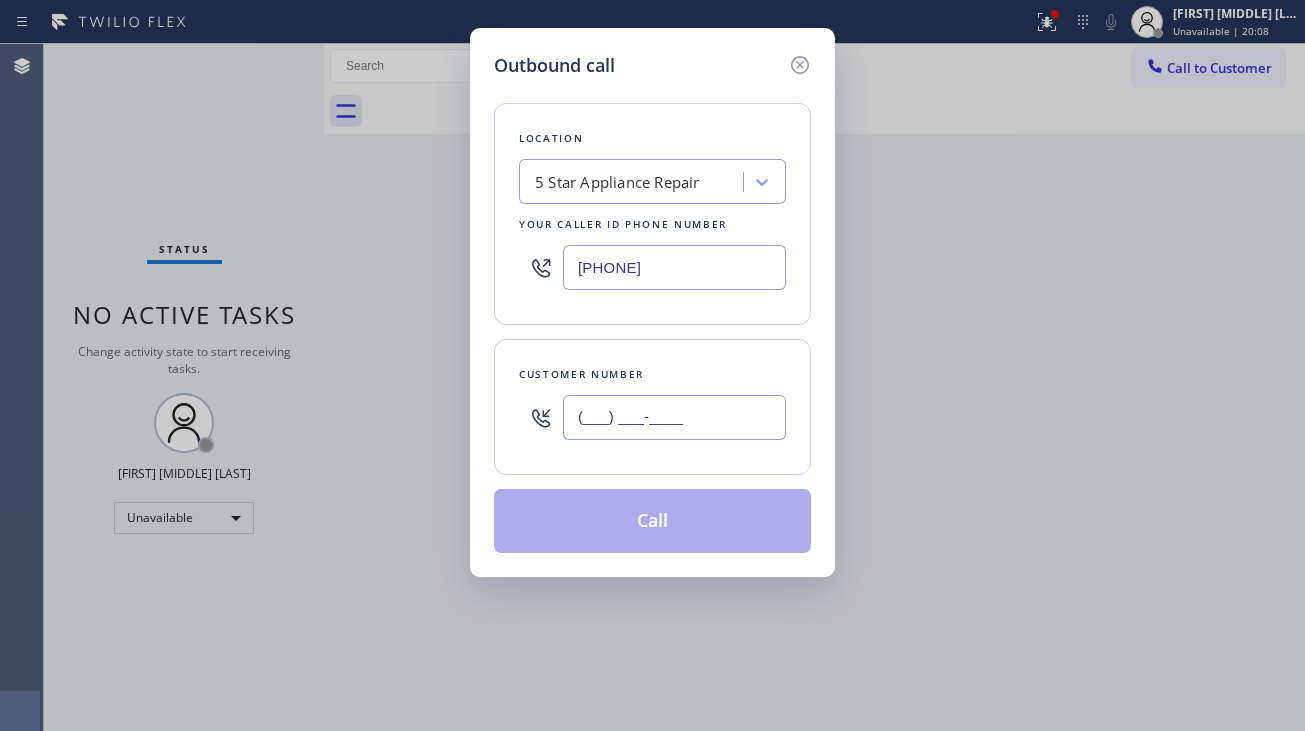 click on "(___) ___-____" at bounding box center [674, 417] 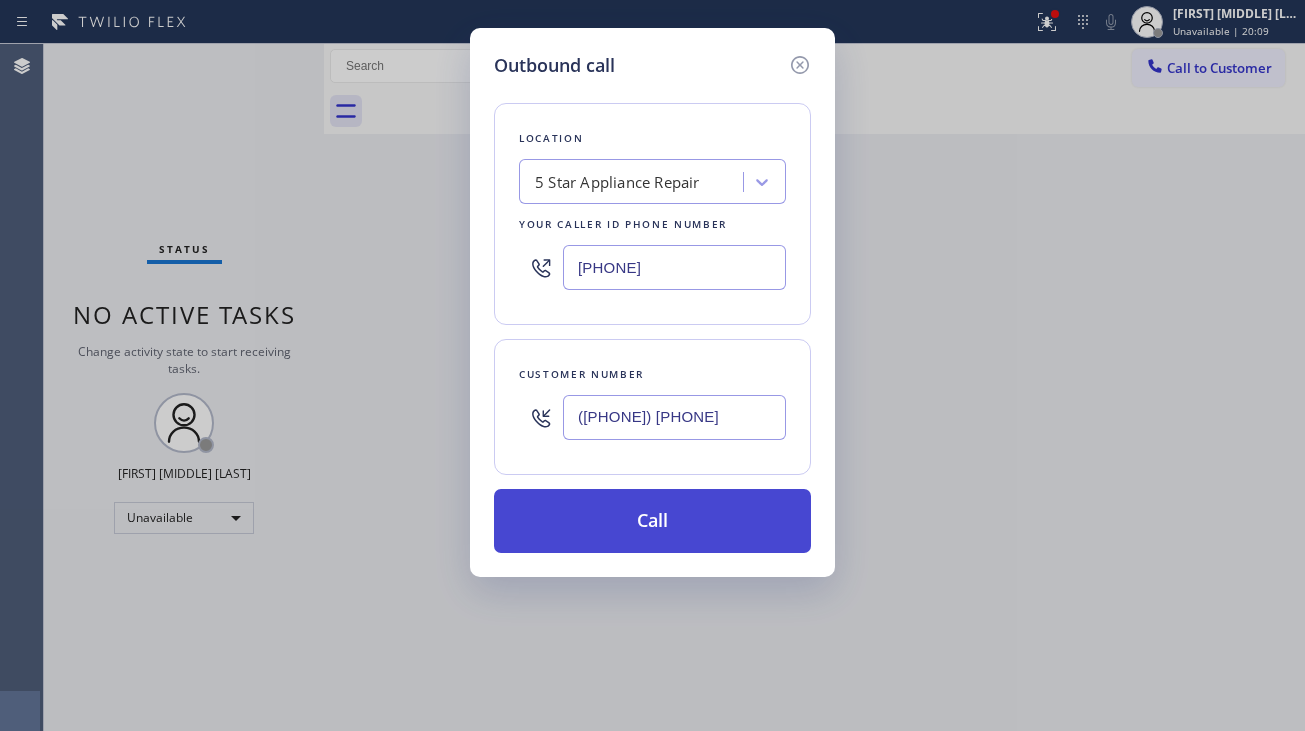 type on "([PHONE]) [PHONE]" 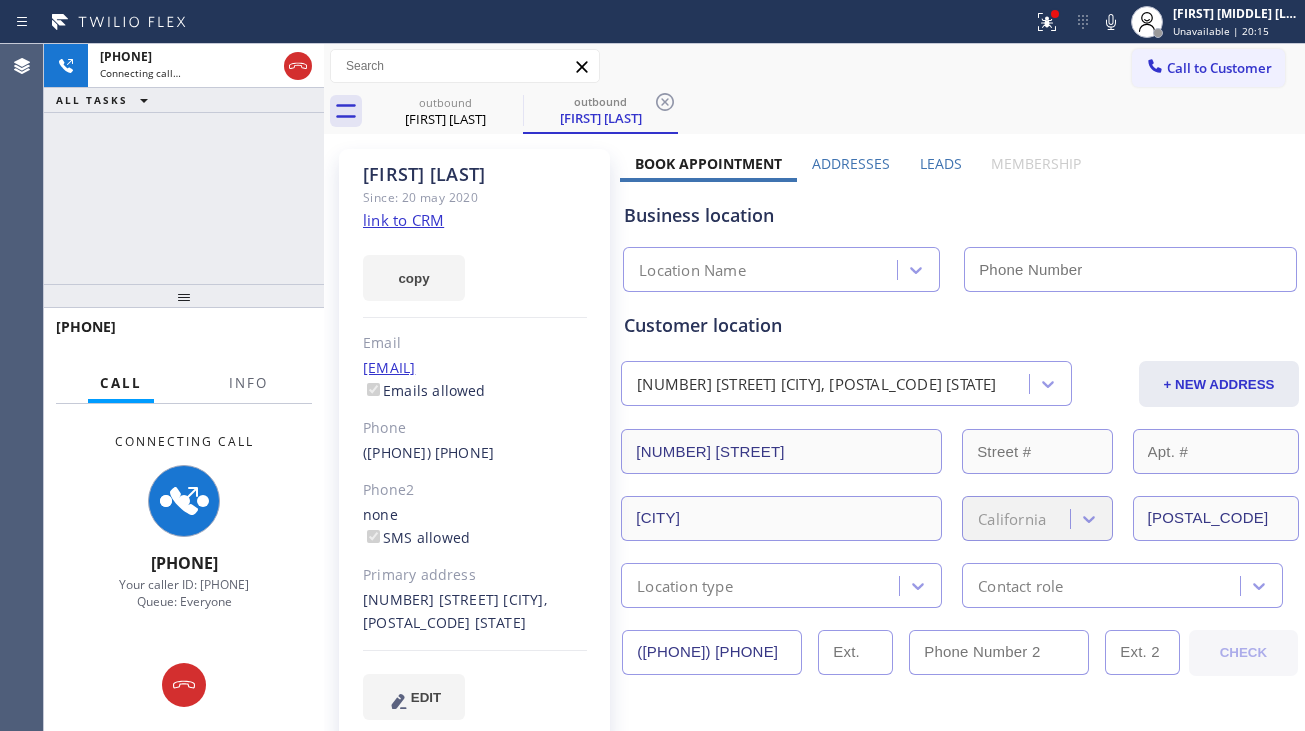 type on "[PHONE]" 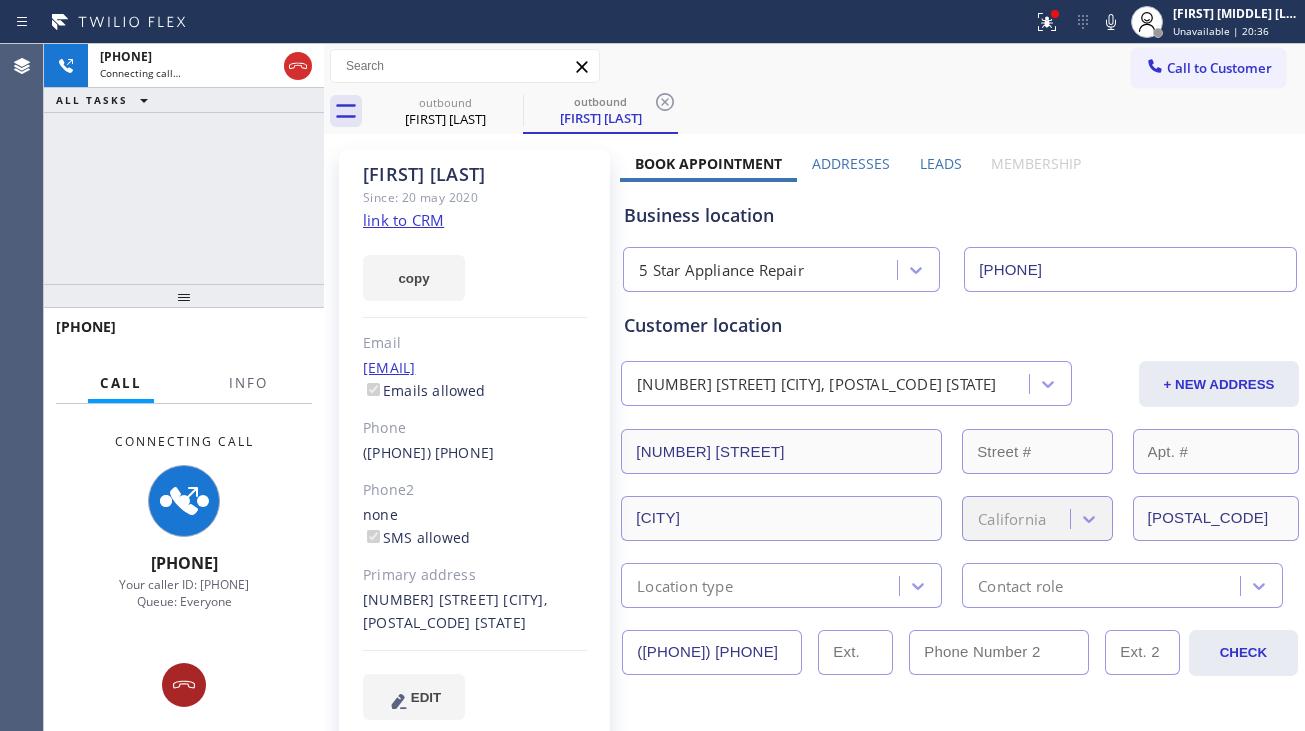 click 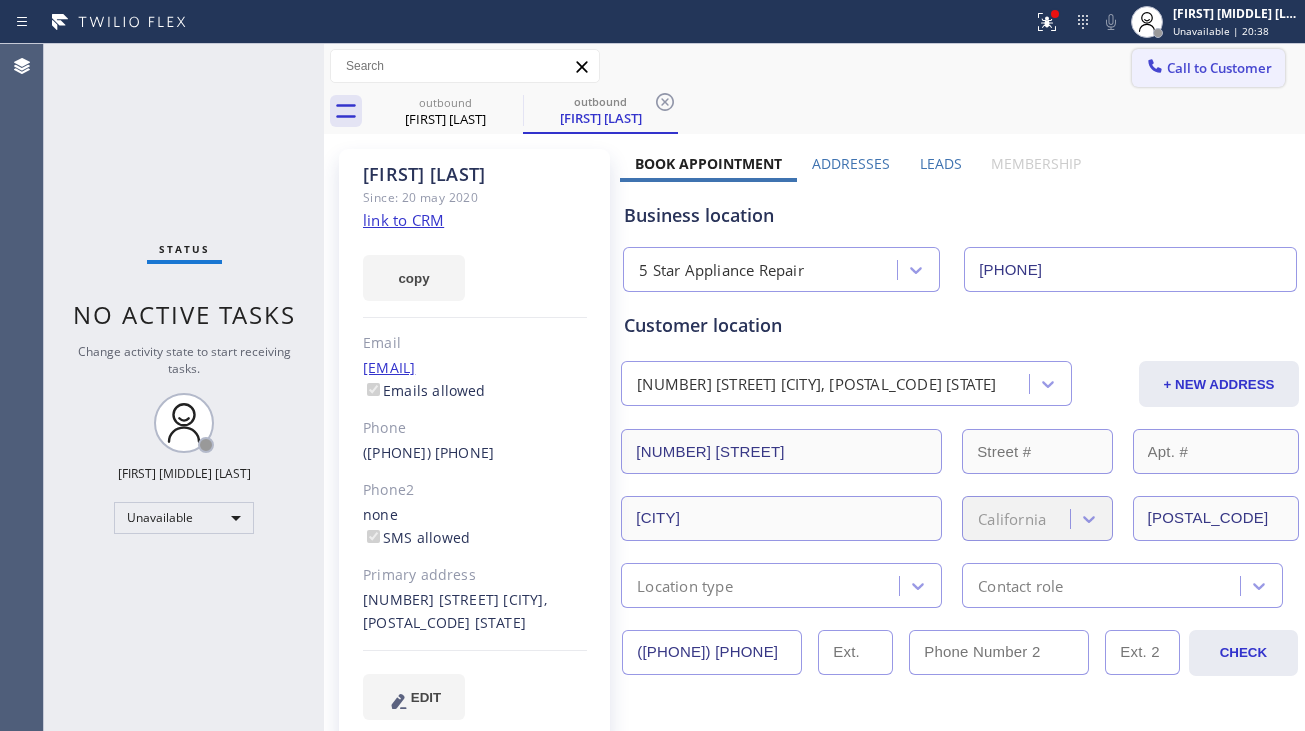click on "Call to Customer" at bounding box center (1208, 68) 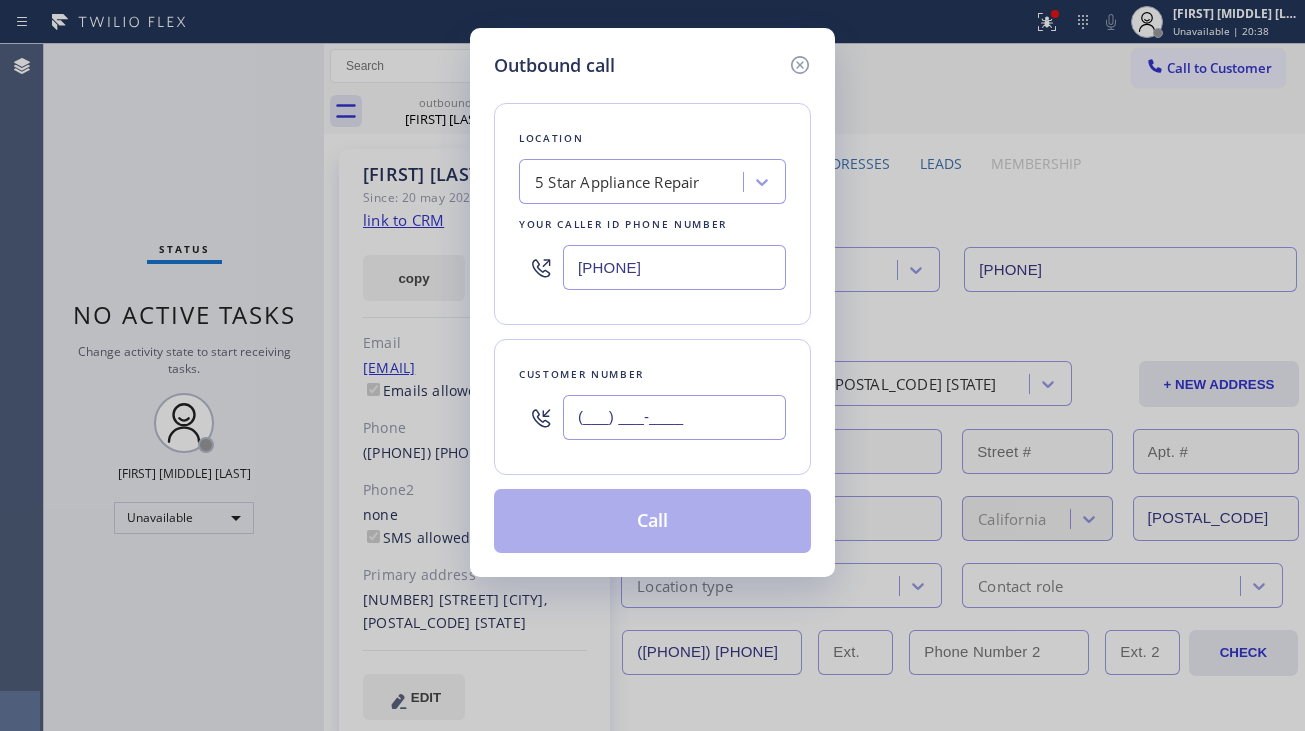 click on "(___) ___-____" at bounding box center (674, 417) 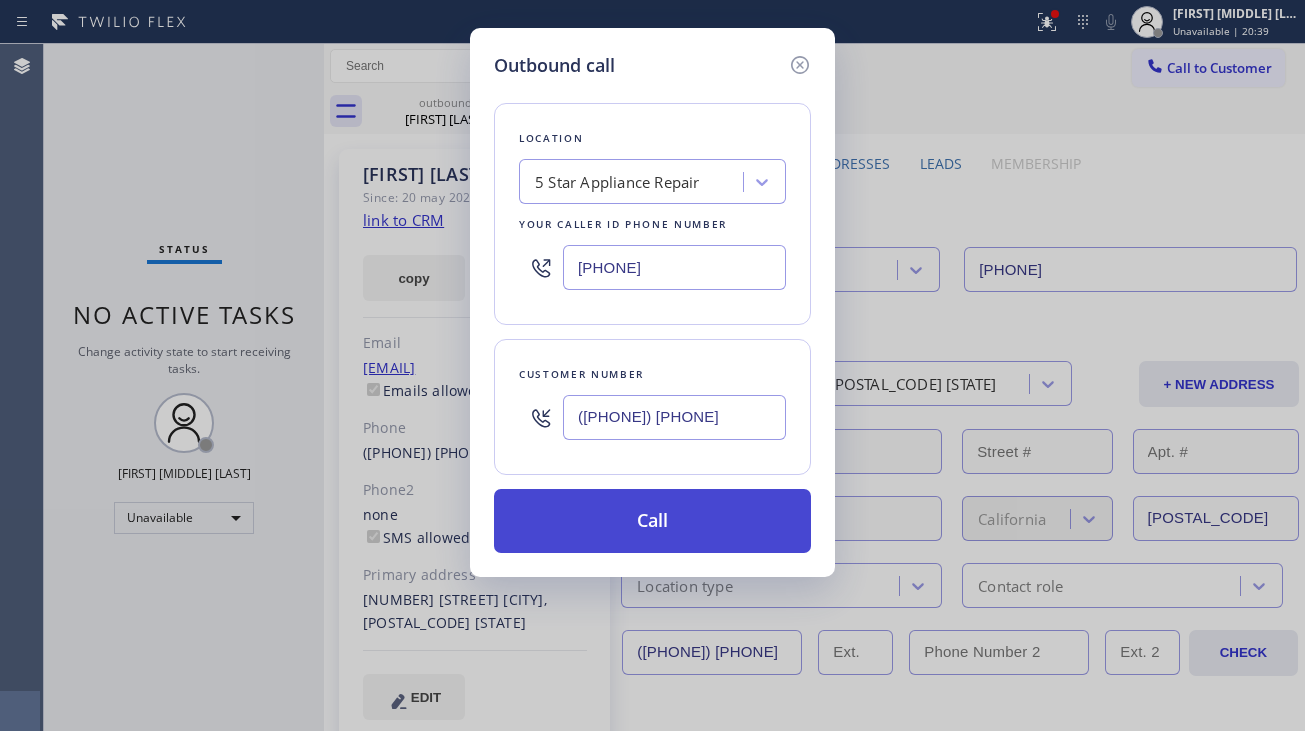 type on "([PHONE]) [PHONE]" 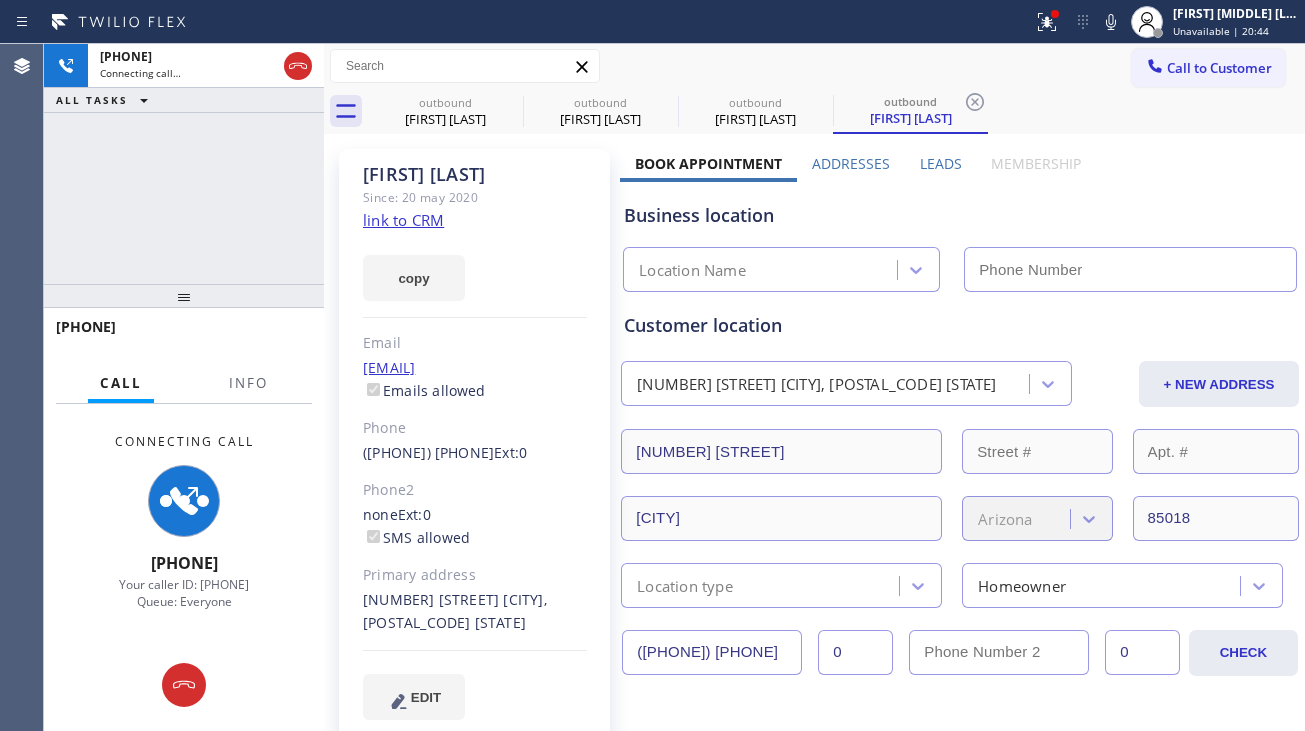 type on "[PHONE]" 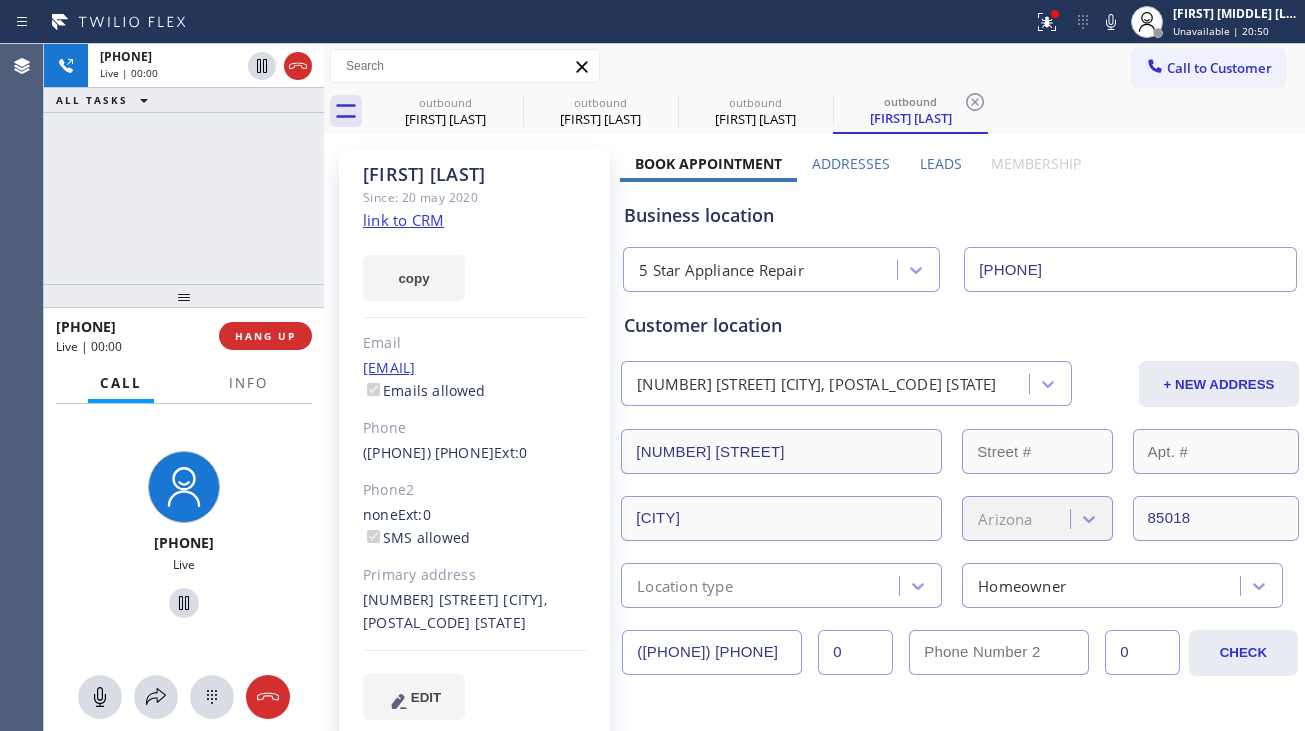 click on "[PHONE] Live | 00:00 HANG UP" at bounding box center [184, 336] 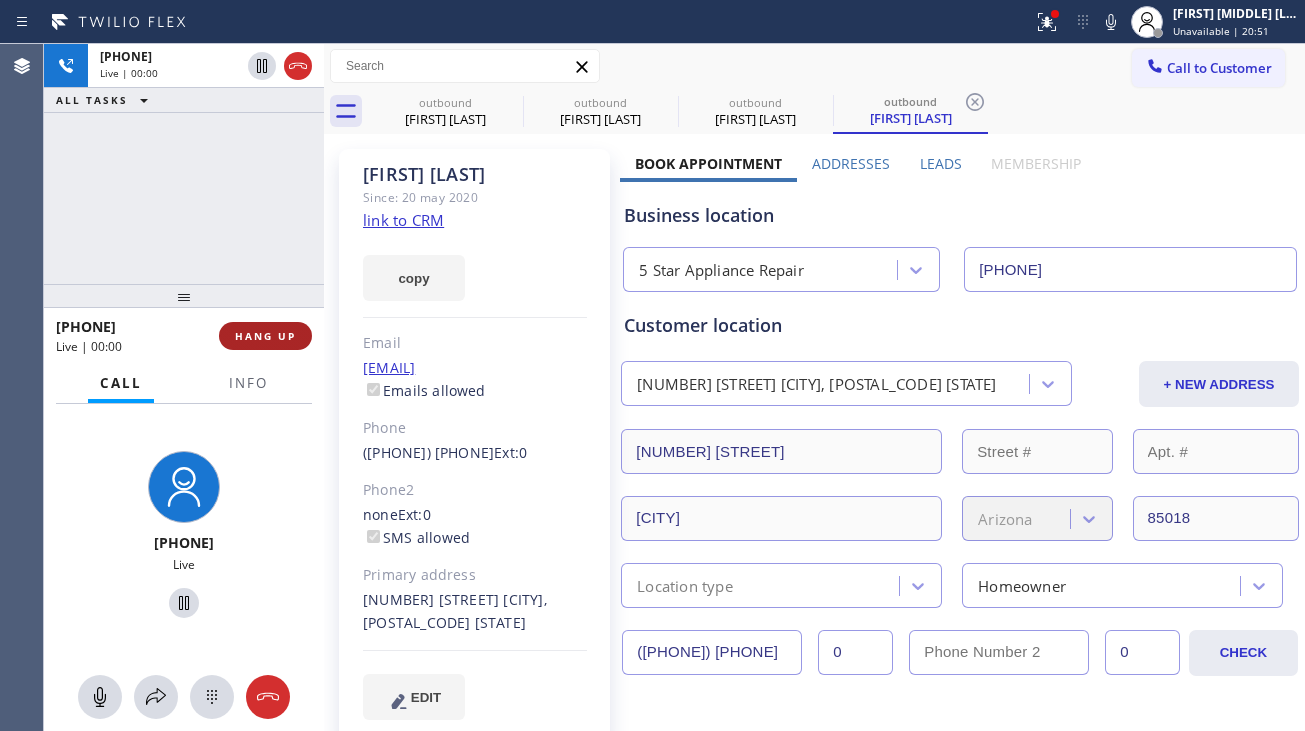 click on "HANG UP" at bounding box center [265, 336] 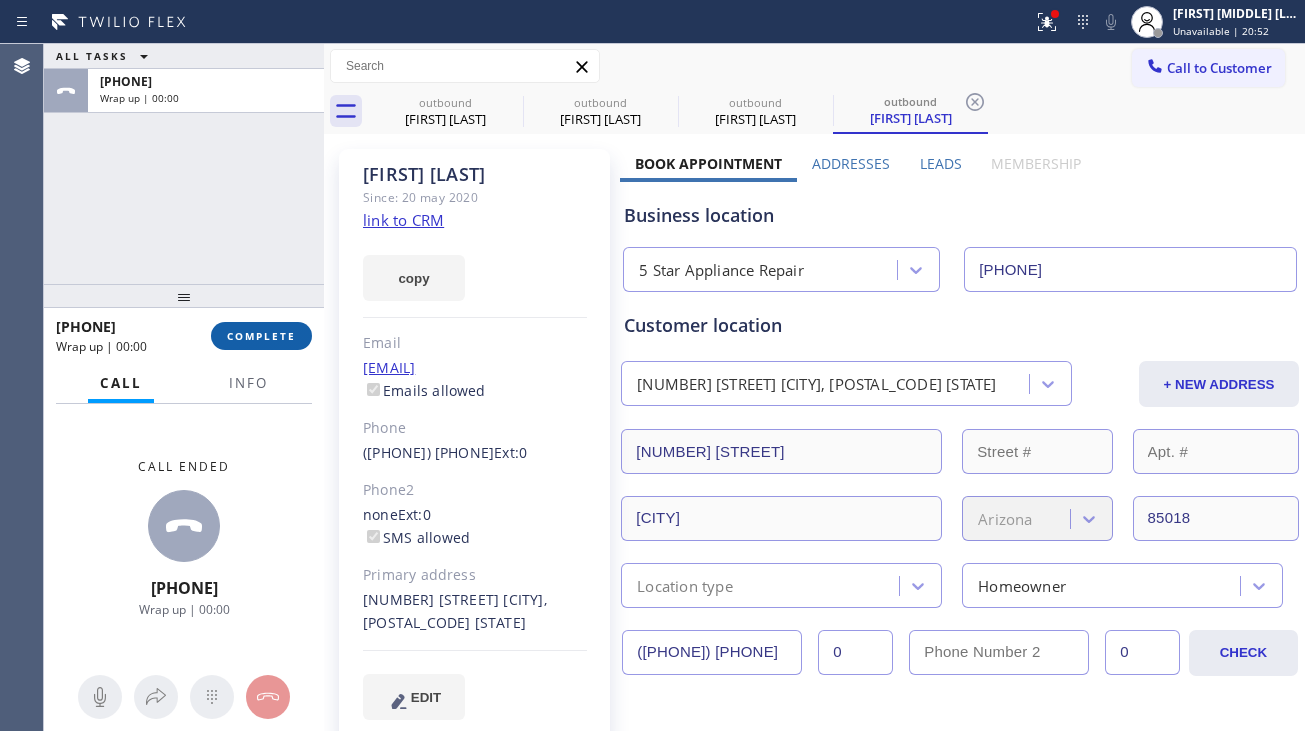 click on "COMPLETE" at bounding box center (261, 336) 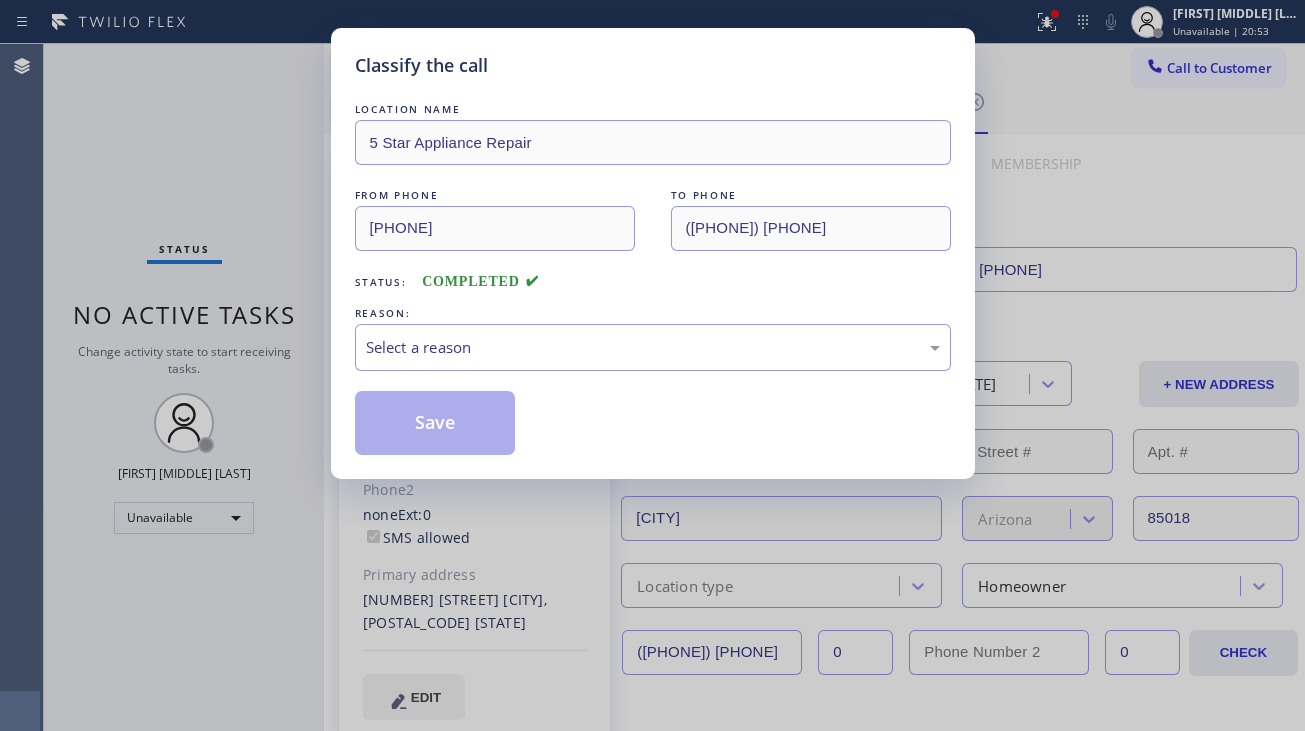 drag, startPoint x: 292, startPoint y: 331, endPoint x: 314, endPoint y: 343, distance: 25.059929 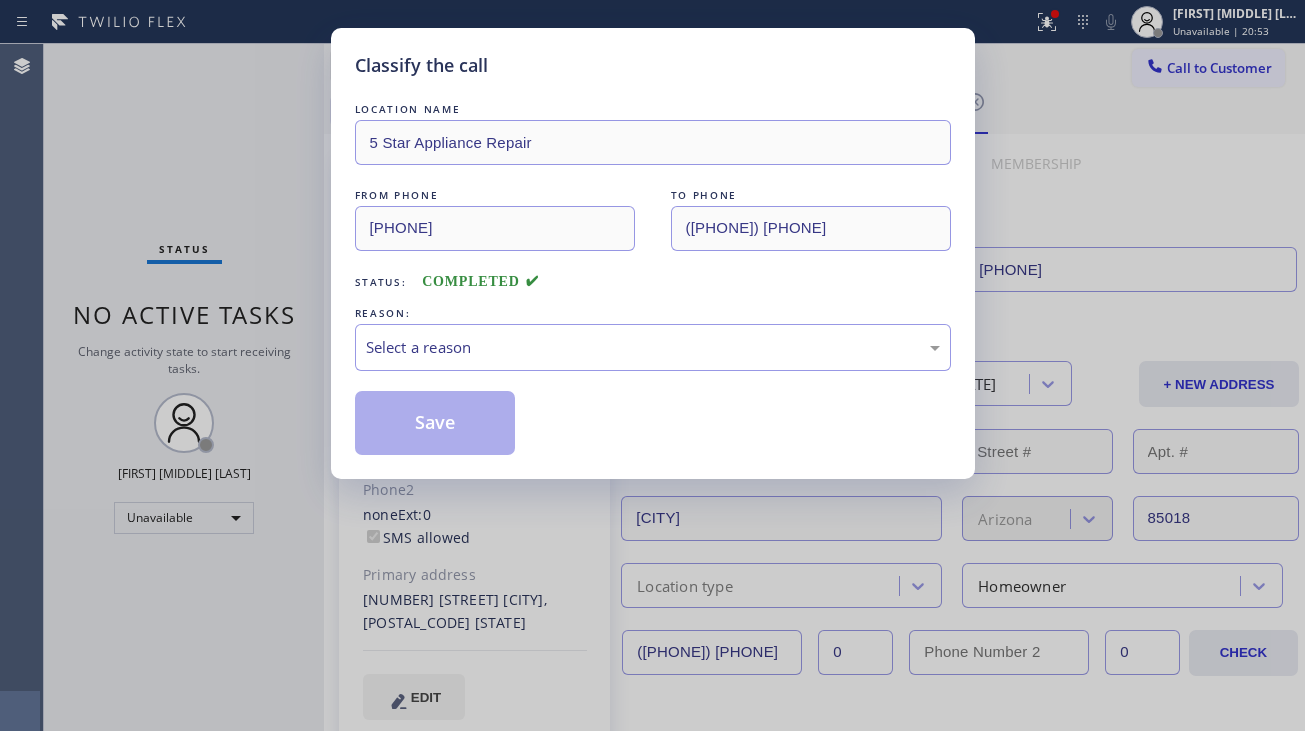 click on "Classify the call LOCATION NAME 5 Star Appliance Repair FROM PHONE [PHONE] TO PHONE [PHONE] Status: COMPLETED REASON: Select a reason Save" at bounding box center (652, 365) 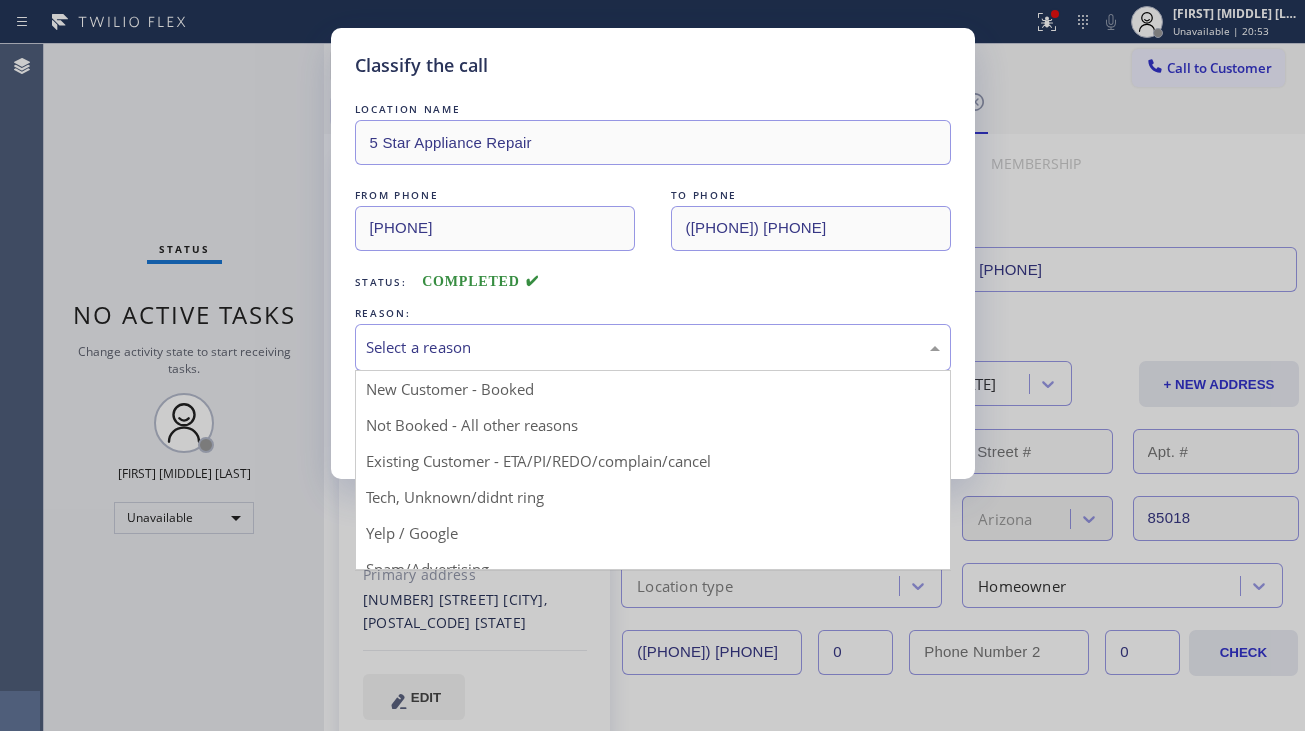 click on "Select a reason" at bounding box center (653, 347) 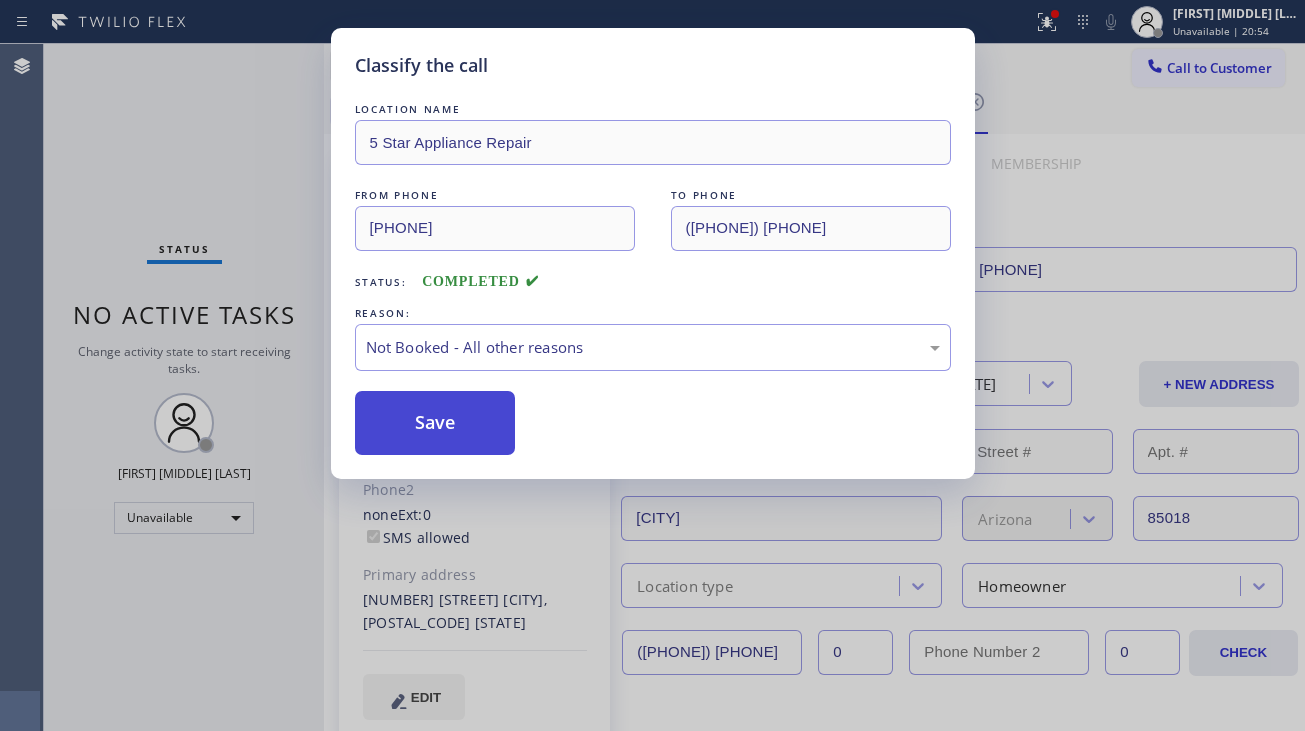 click on "Save" at bounding box center [435, 423] 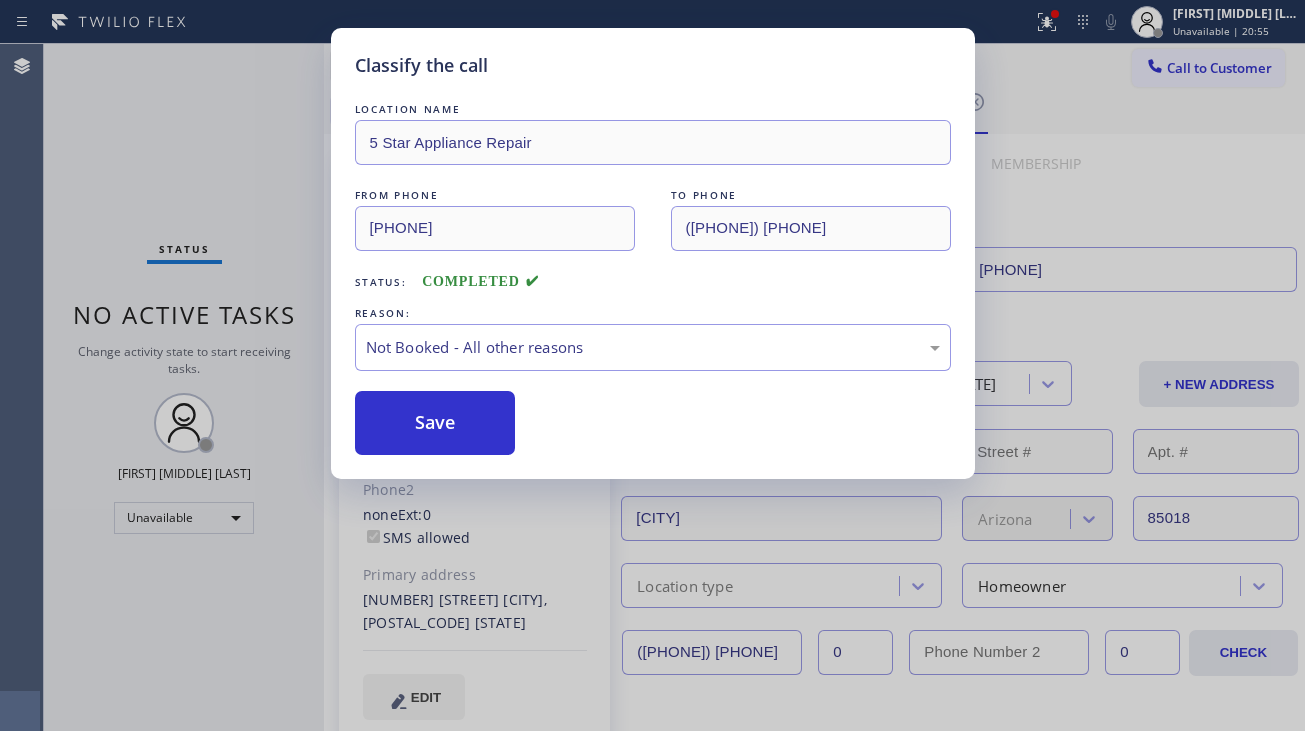 click on "Classify the call LOCATION NAME 5 Star Appliance Repair FROM PHONE [PHONE] TO PHONE [PHONE] Status: COMPLETED REASON: Not Booked - All other reasons Save" at bounding box center (652, 365) 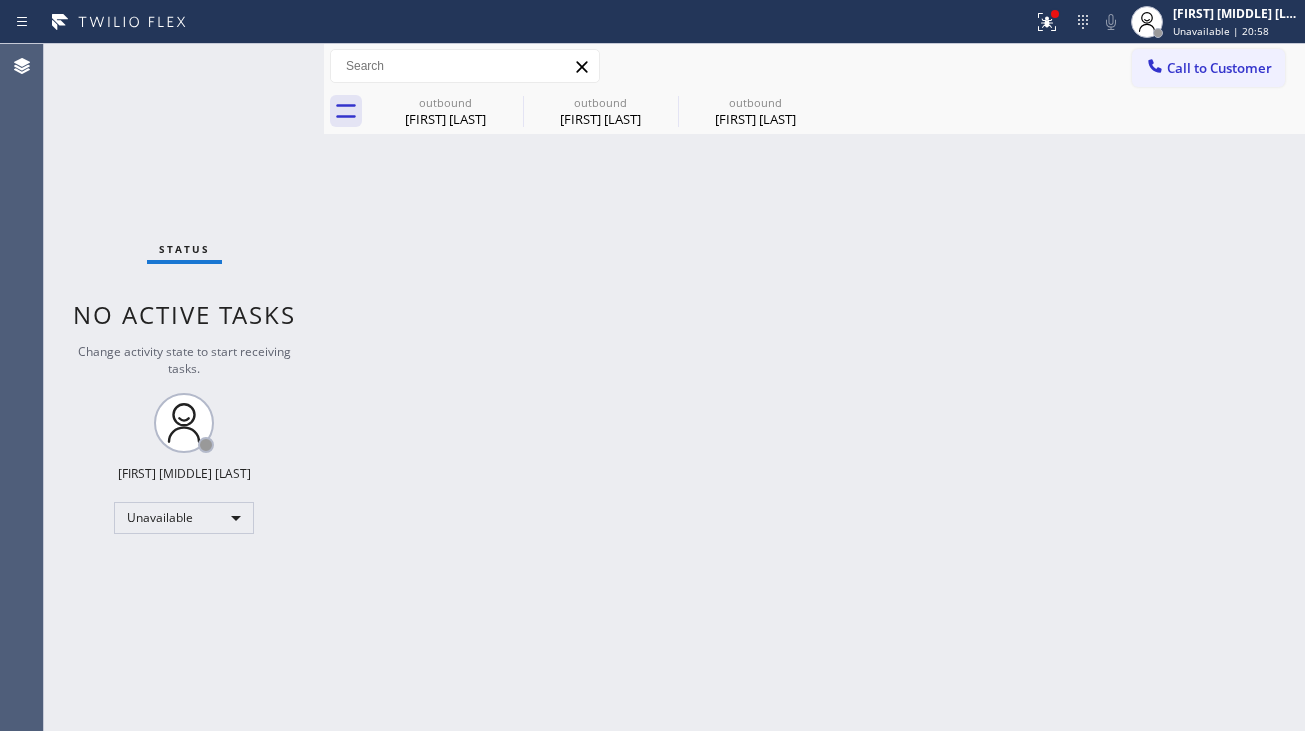 click on "Back to Dashboard Change Sender ID Customers Technicians Select a contact Outbound call Location Search location Your caller id phone number Customer number Call Customer info Name   Phone none Address none Change Sender ID HVAC [PHONE]  [COMPANY] [PHONE] [COMPANY] [PHONE] [COMPANY] [PHONE] [COMPANY] [PHONE] [COMPANY] [PHONE] Cancel Change Check personal SMS Reset Change outbound [FIRST]  [LAST] outbound [FIRST]  [LAST] outbound [FIRST]   [LAST] Call to Customer Outbound call Location [COMPANY] Repair Your caller id phone number [PHONE] Customer number Call Outbound call Technician Search Technician Your caller id phone number Your caller id phone number Call outbound [FIRST]  [LAST] outbound [FIRST]  [LAST] outbound [FIRST]   [LAST] [FIRST]    [LAST] Since: [DATE] link to CRM copy Email [EMAIL]  Emails allowed Phone [PHONE] Phone2 none  SMS allowed Primary address  [NUMBER] [STREET] [CITY], [POSTAL_CODE] [STATE] EDIT Outbound call Location Call Leads -" at bounding box center [814, 387] 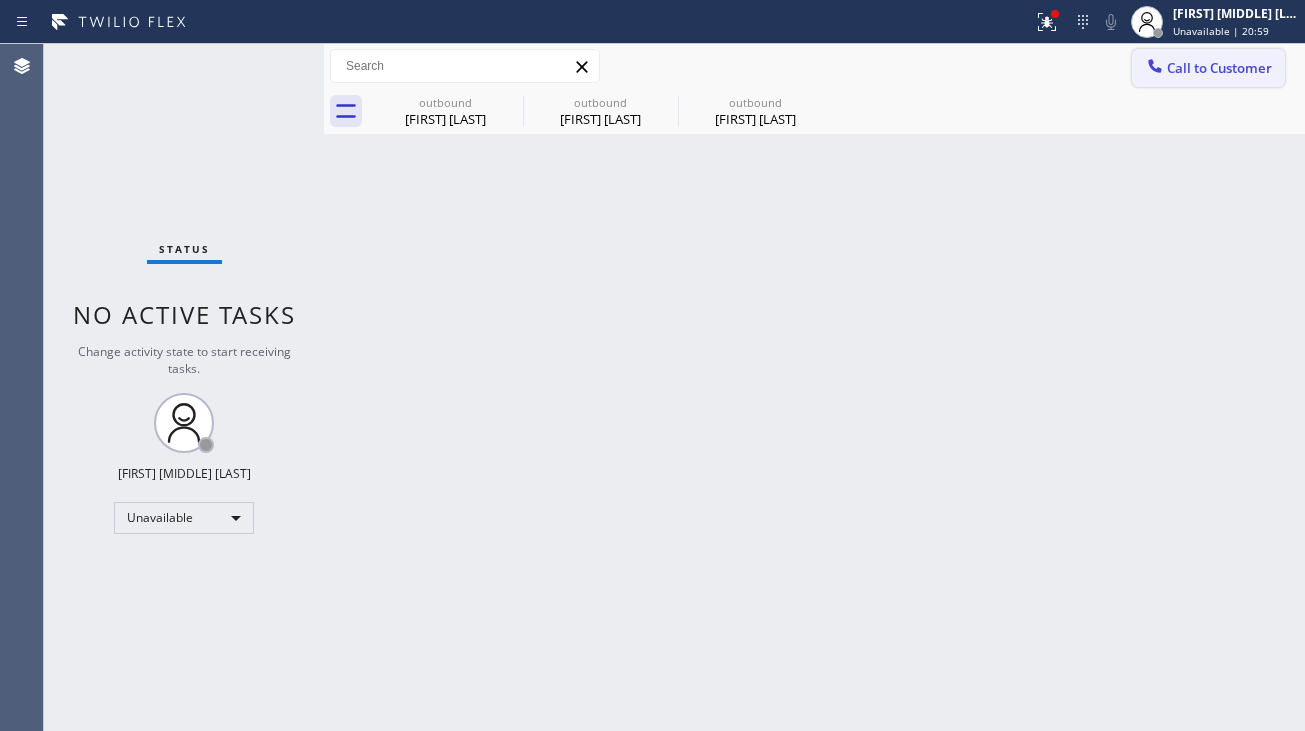 click on "Call to Customer" at bounding box center (1219, 68) 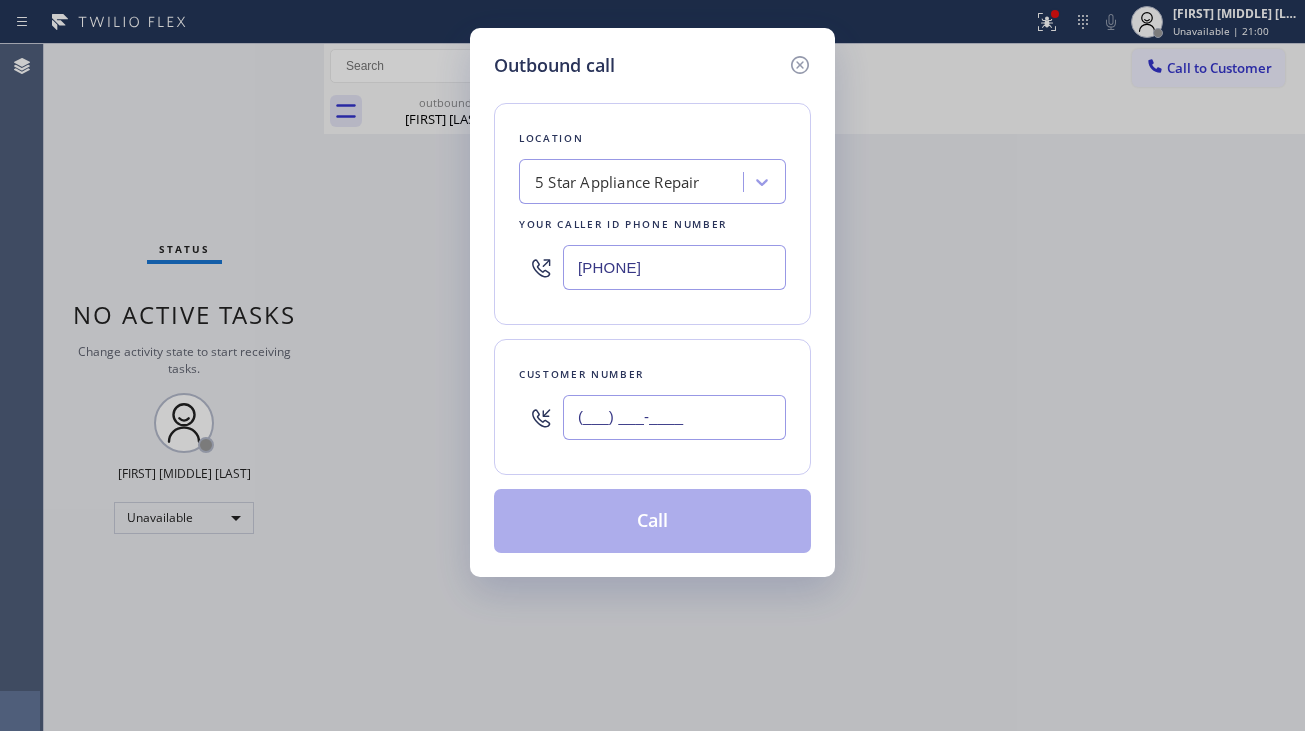 click on "(___) ___-____" at bounding box center (674, 417) 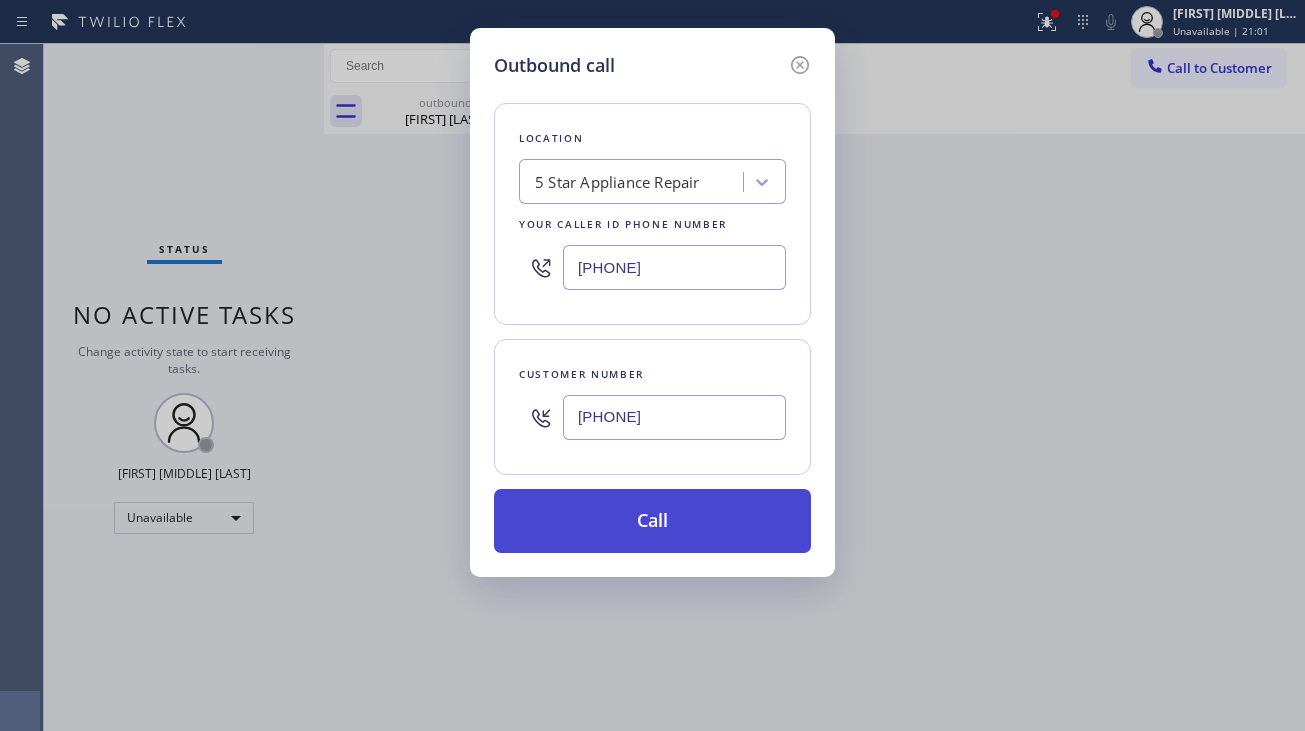 type on "[PHONE]" 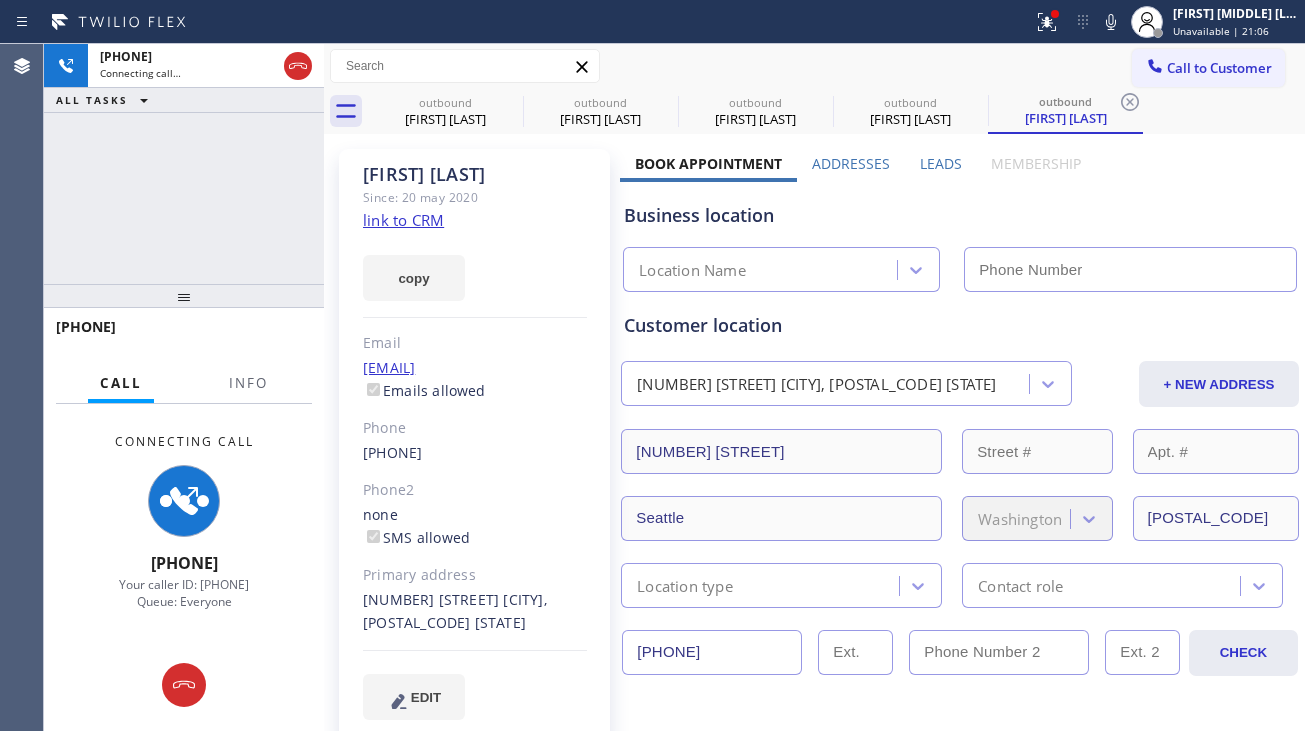 type on "[PHONE]" 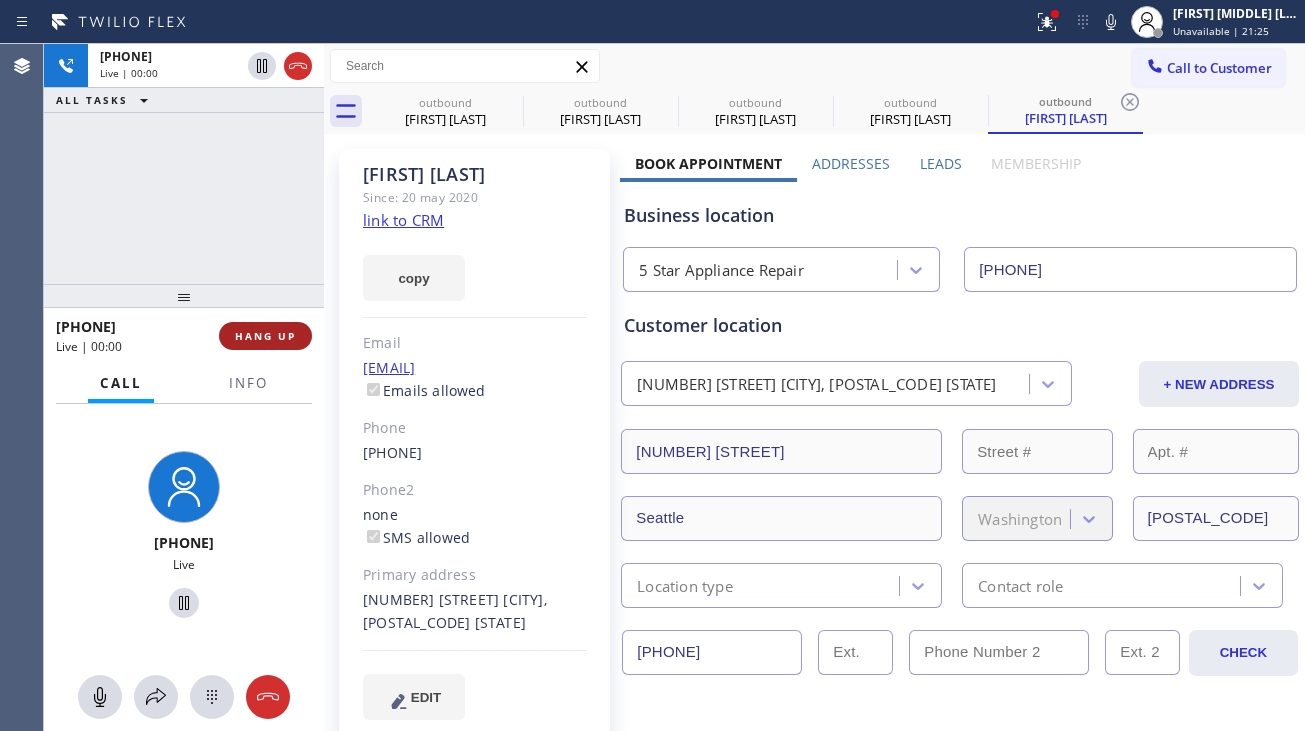 click on "HANG UP" at bounding box center [265, 336] 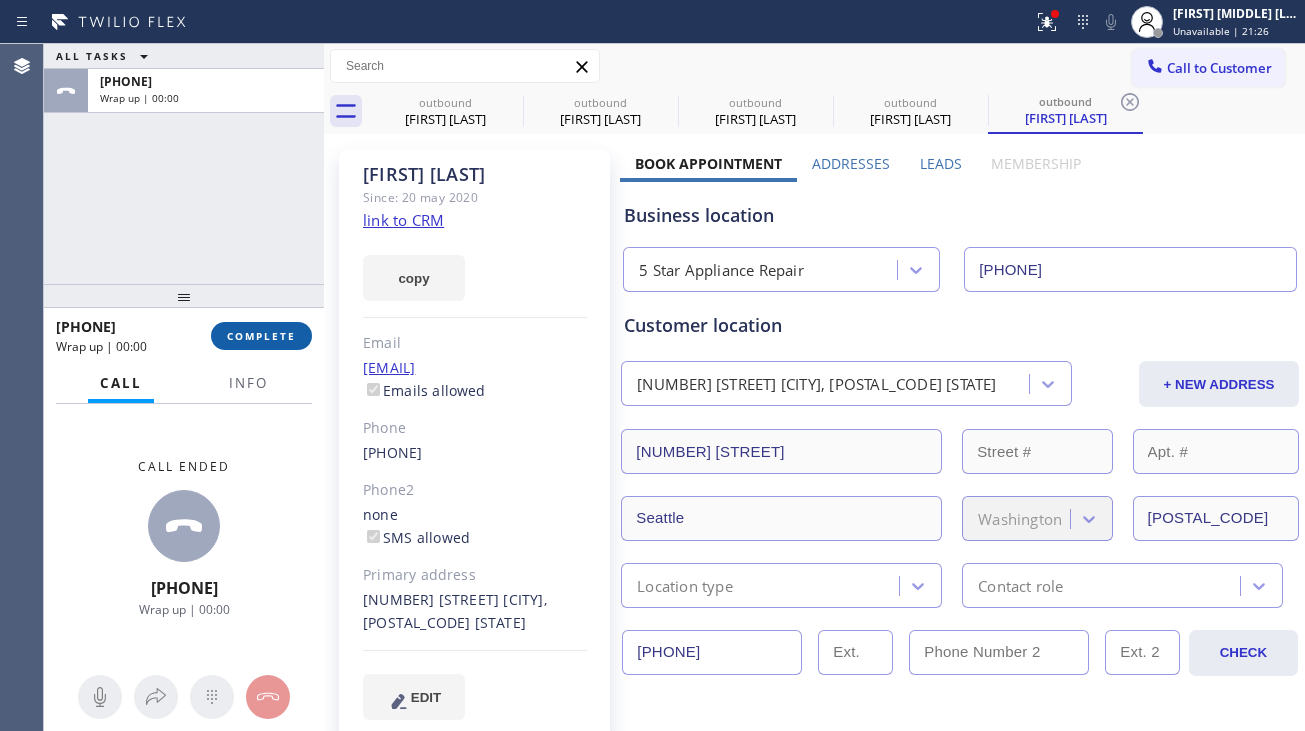 click on "COMPLETE" at bounding box center [261, 336] 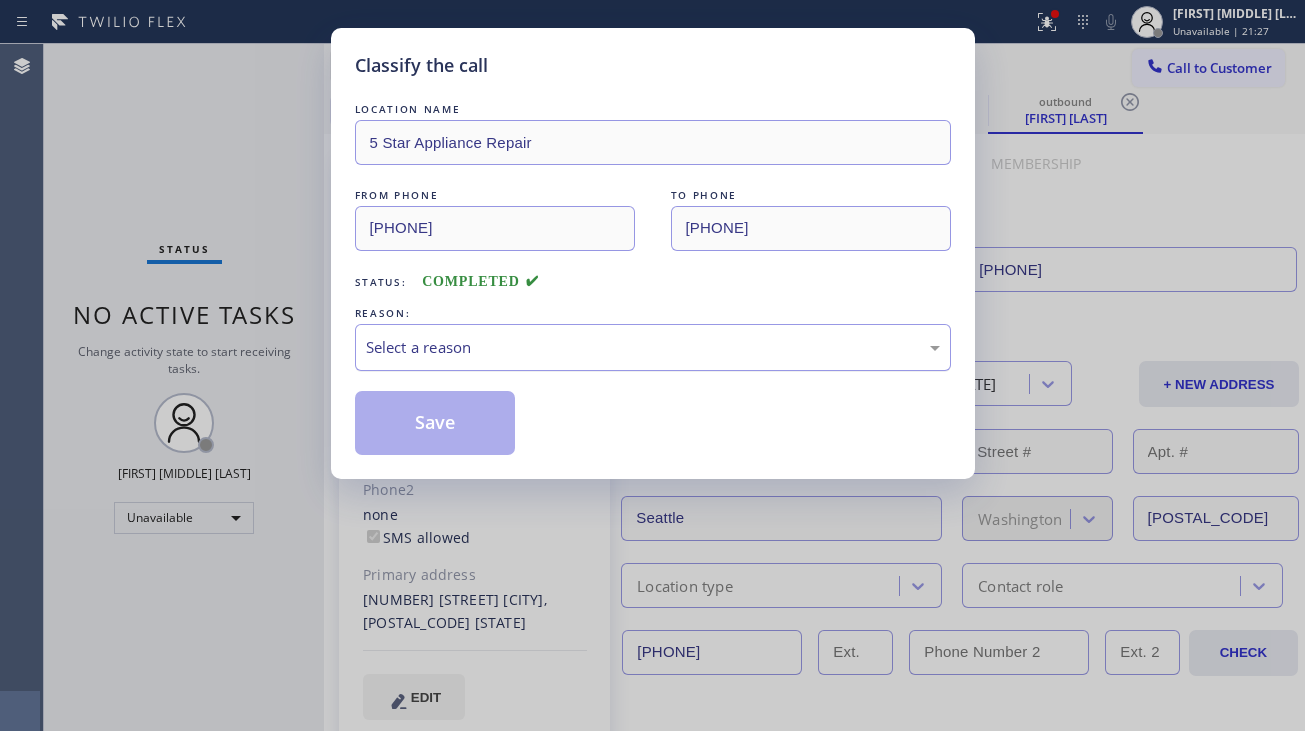 click on "Select a reason" at bounding box center (653, 347) 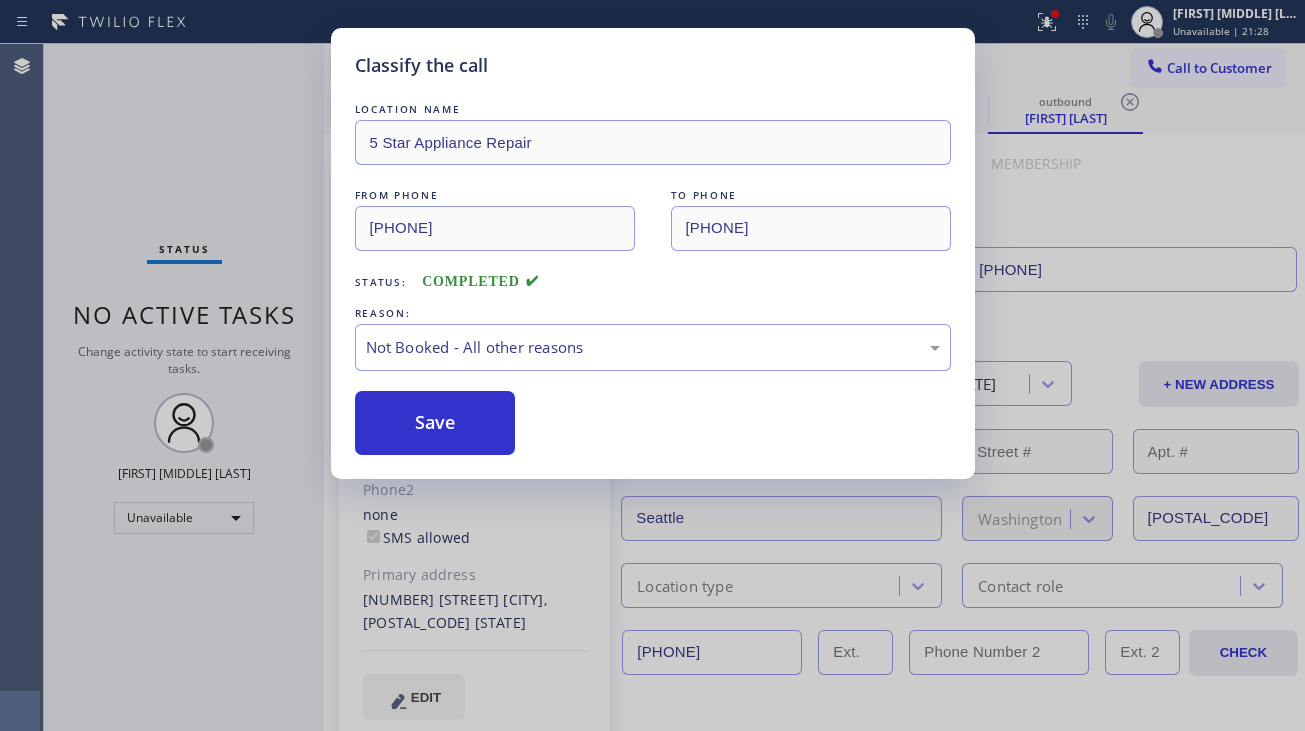click on "Save" at bounding box center (435, 423) 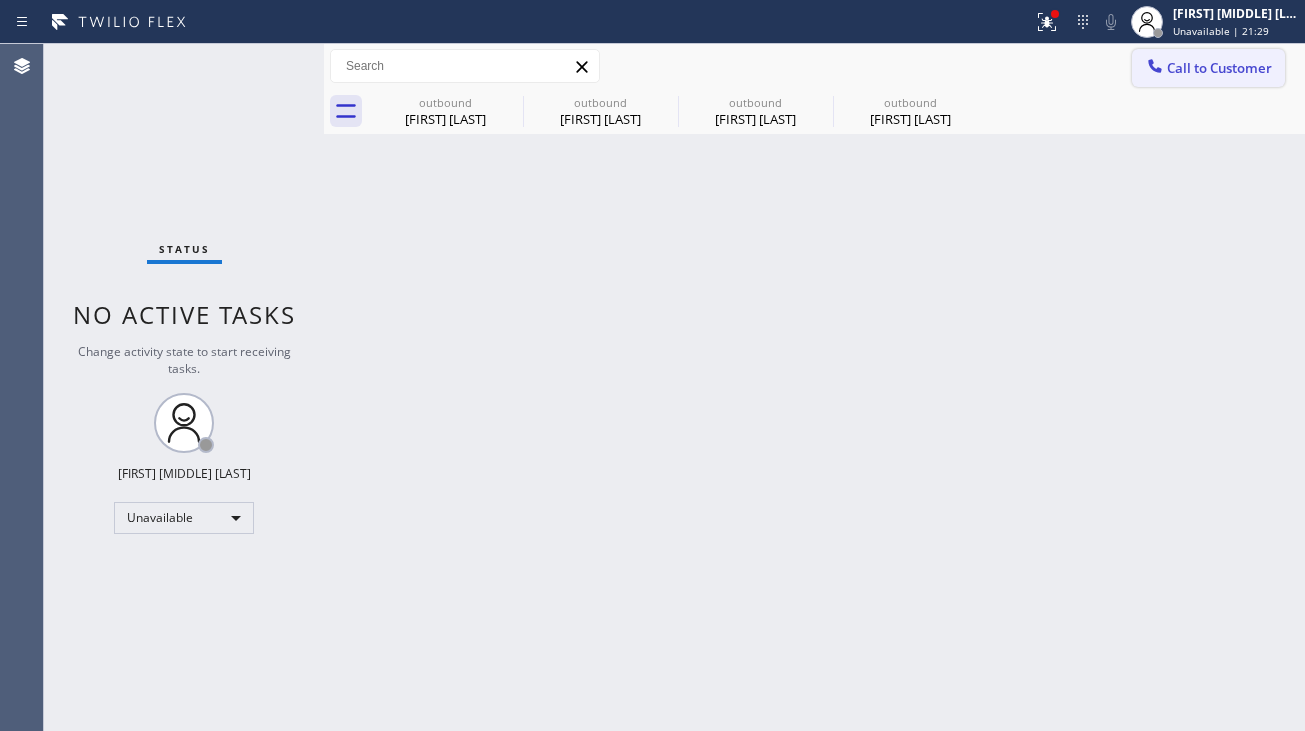 click on "Call to Customer" at bounding box center (1219, 68) 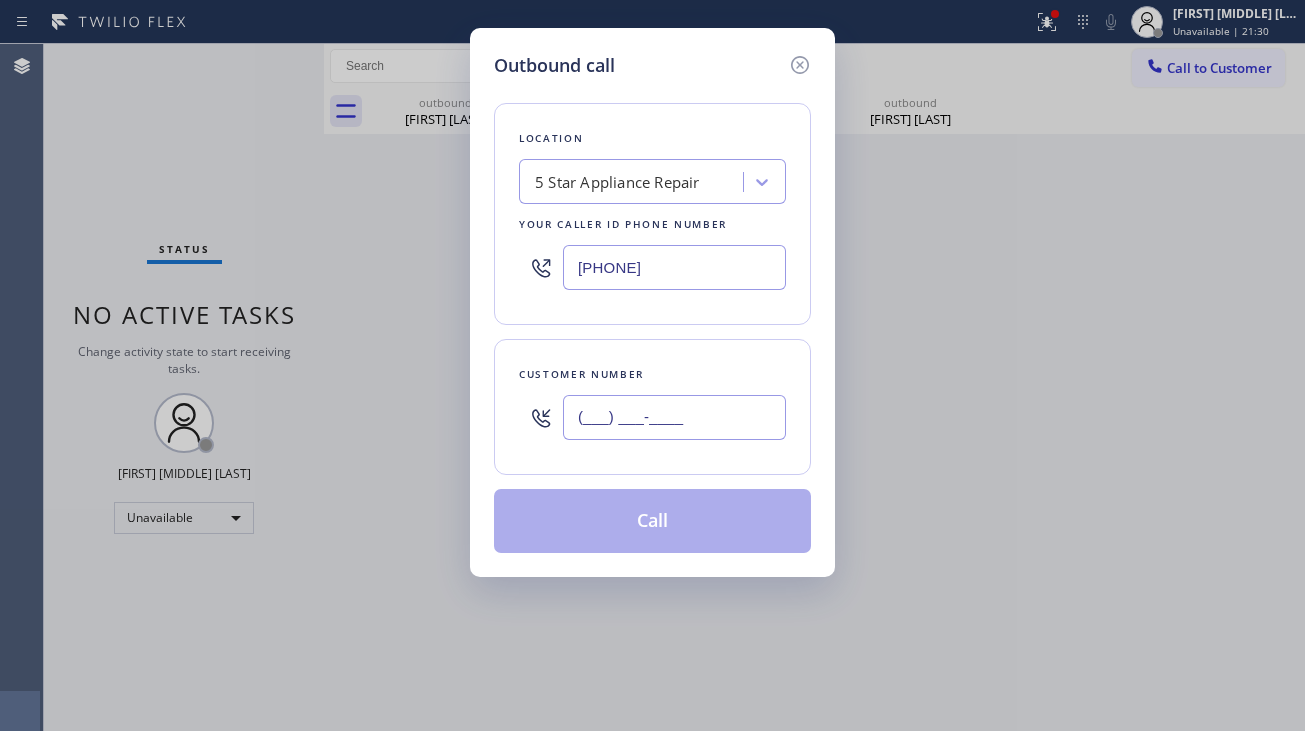 click on "(___) ___-____" at bounding box center (674, 417) 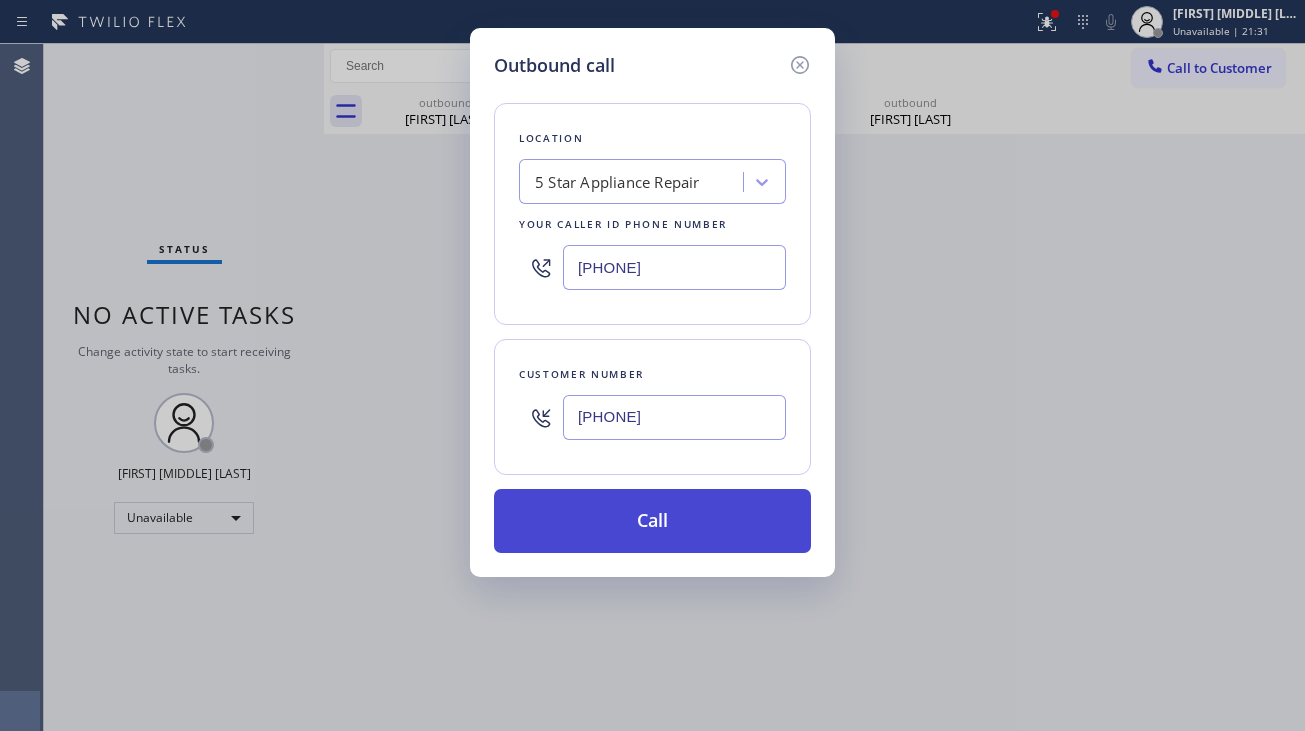 type on "[PHONE]" 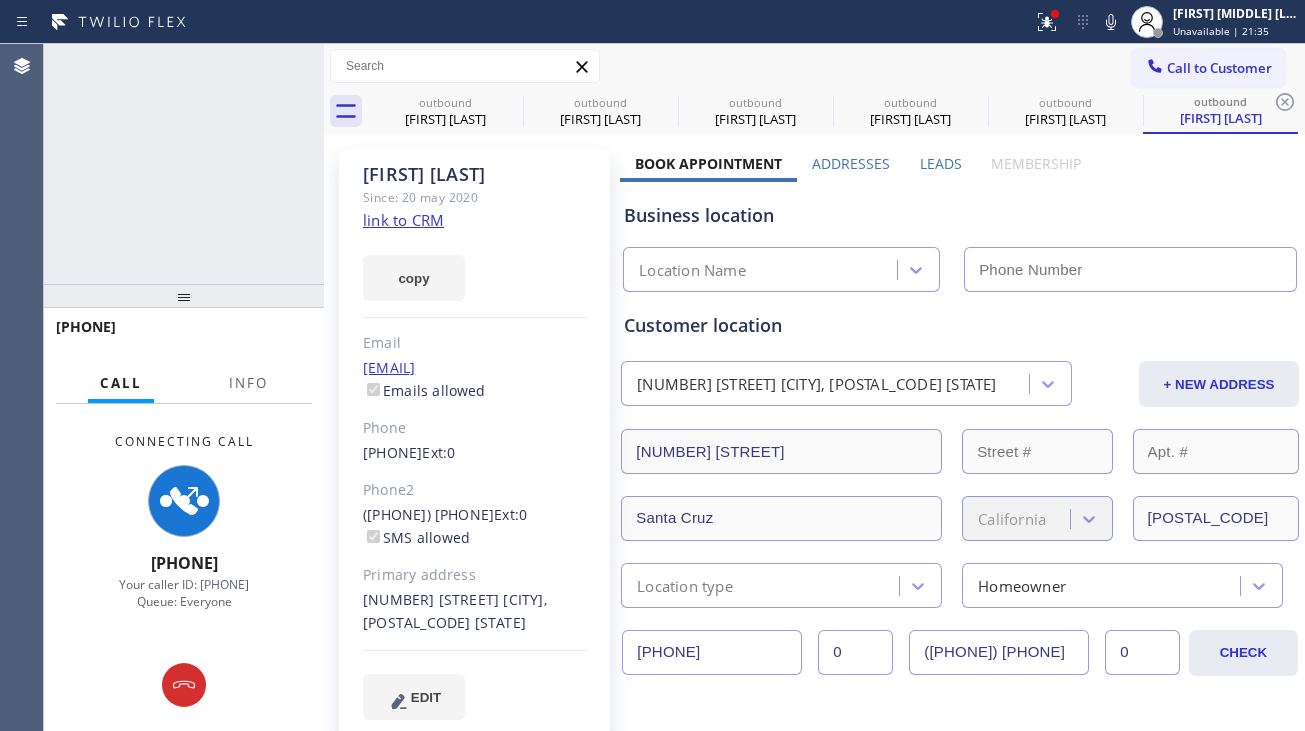 type on "[PHONE]" 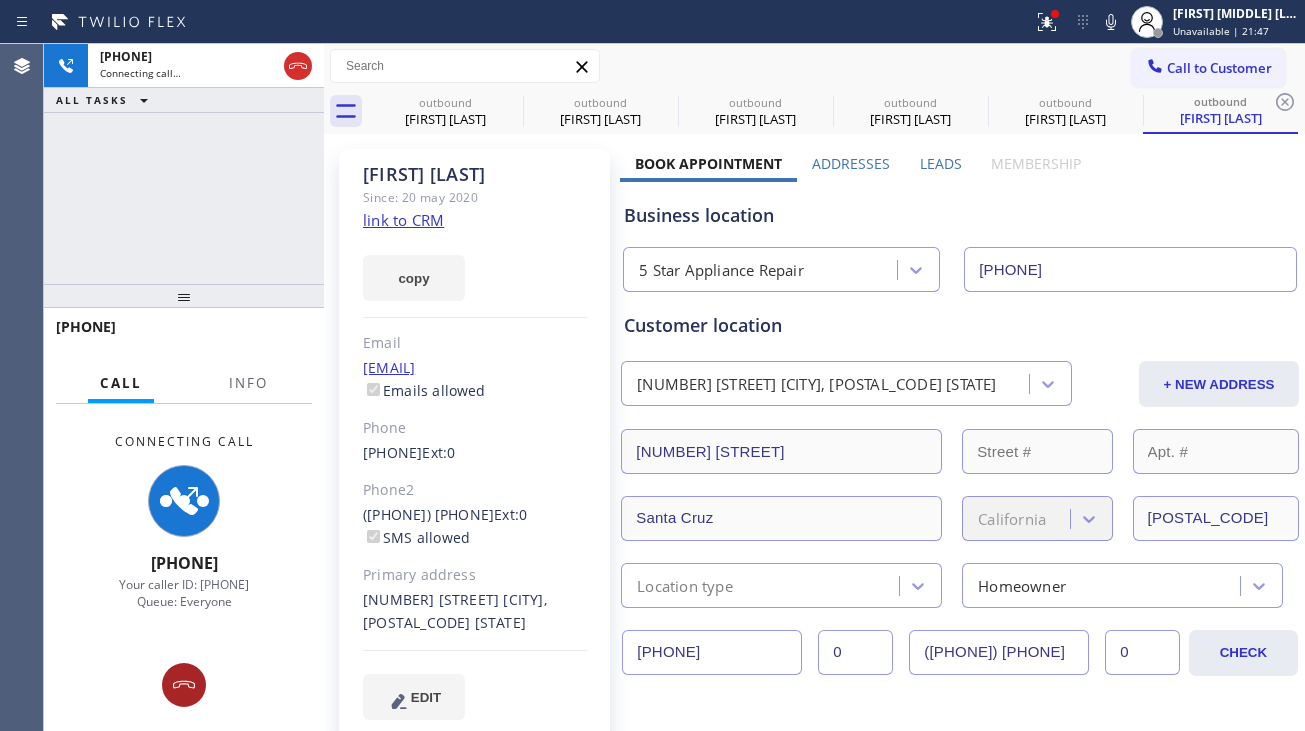 click 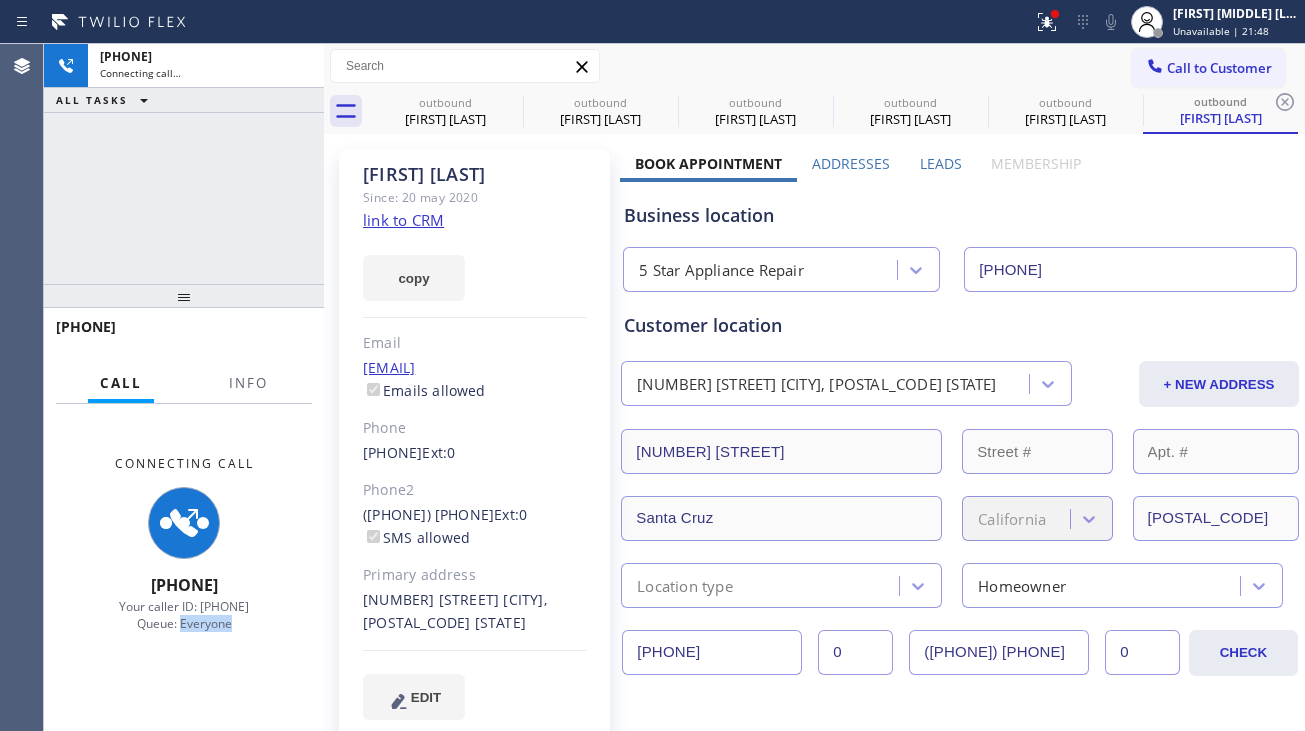 click on "Connecting Call [PHONE] Your caller ID: [PHONE] Queue: Everyone" at bounding box center [184, 567] 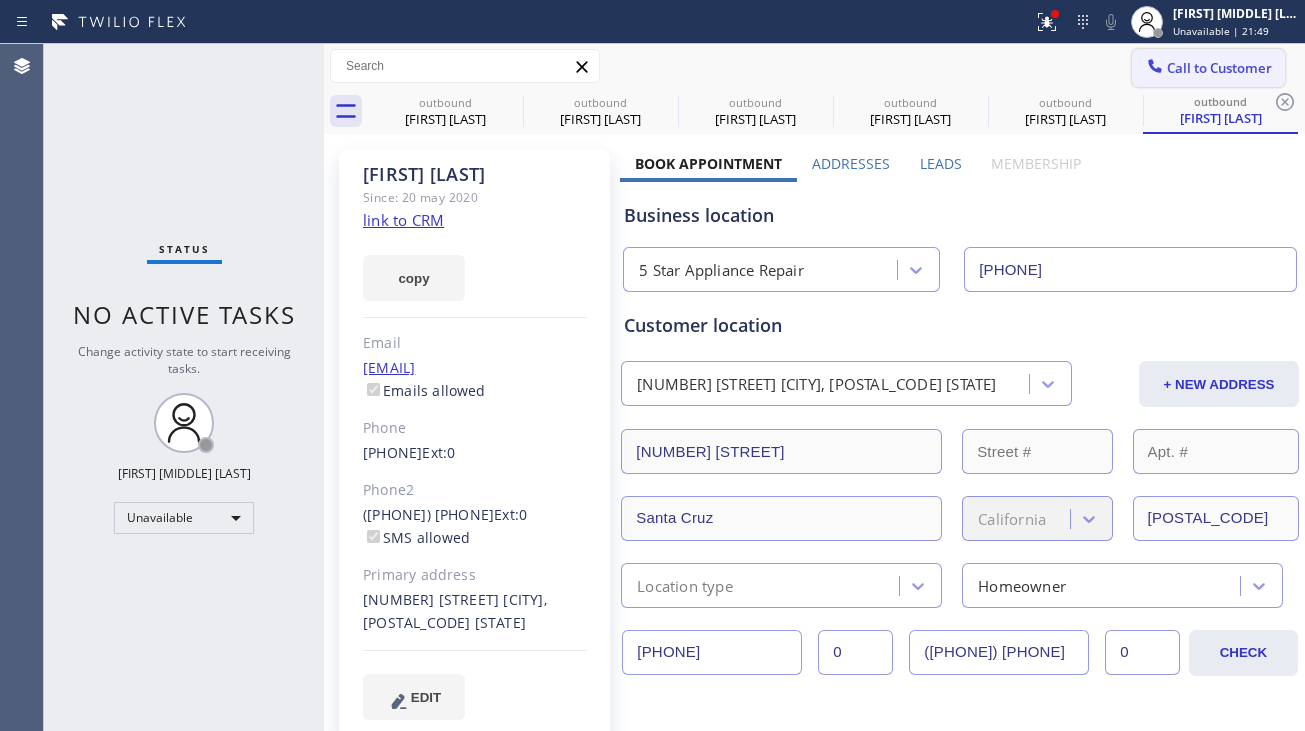 click on "Call to Customer" at bounding box center [1219, 68] 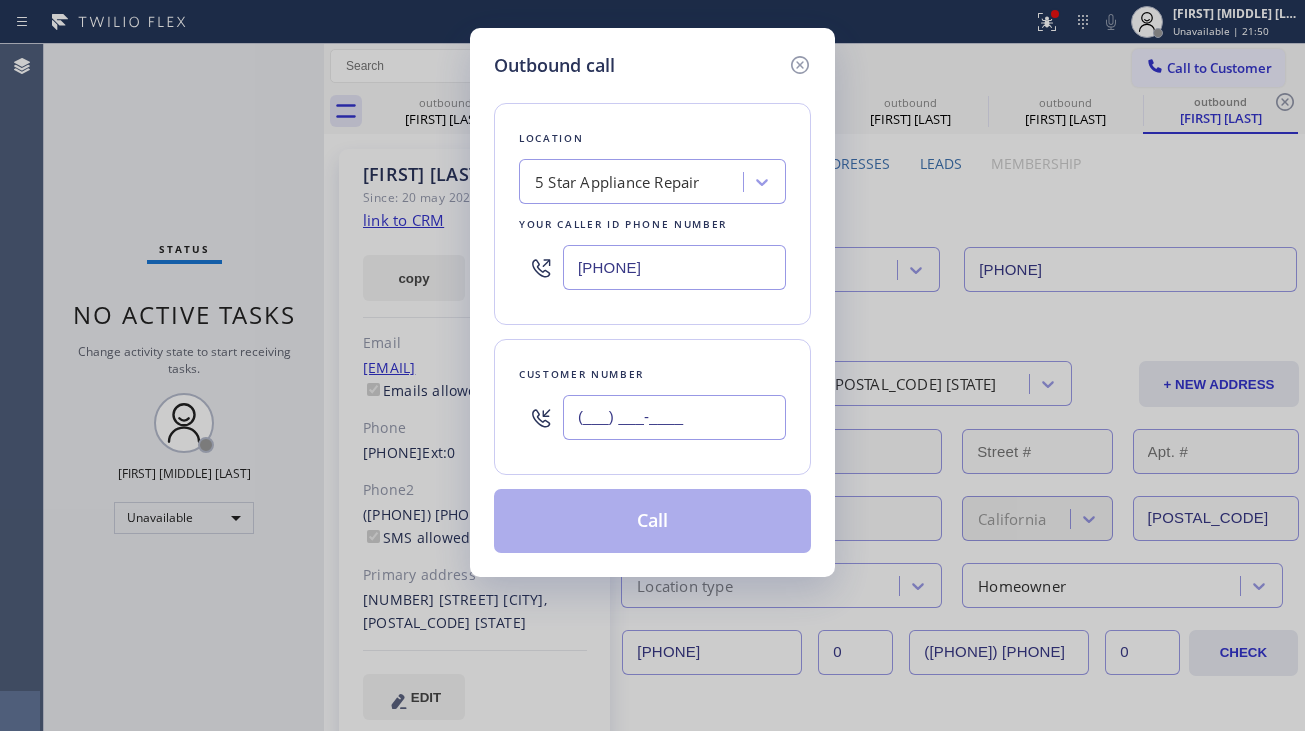 click on "(___) ___-____" at bounding box center [674, 417] 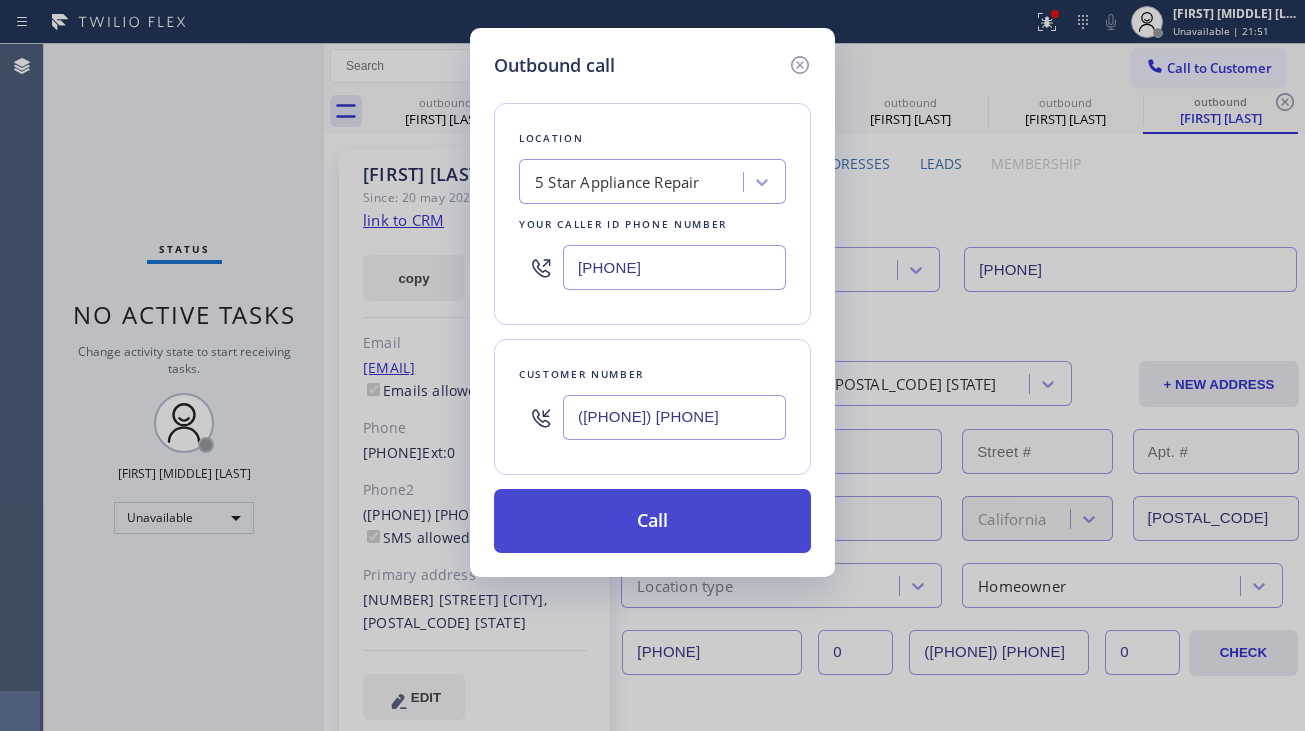 type on "([PHONE]) [PHONE]" 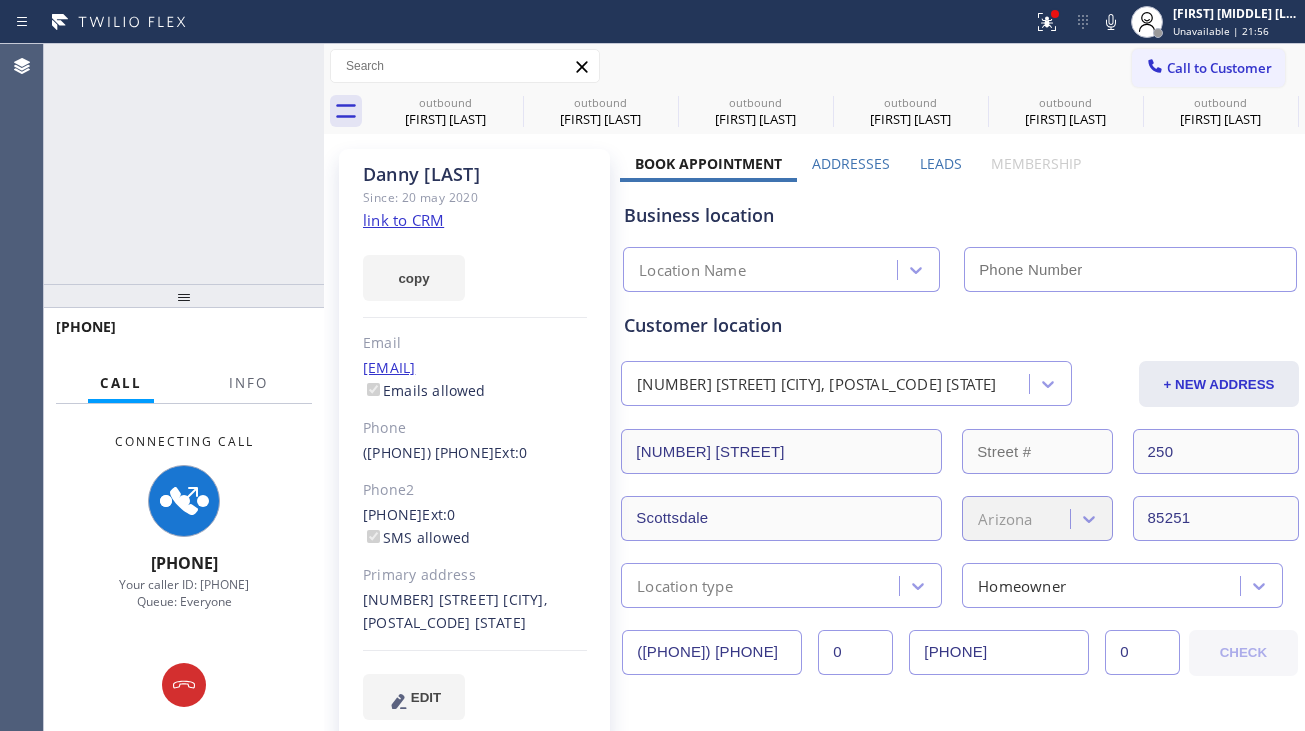 type on "[PHONE]" 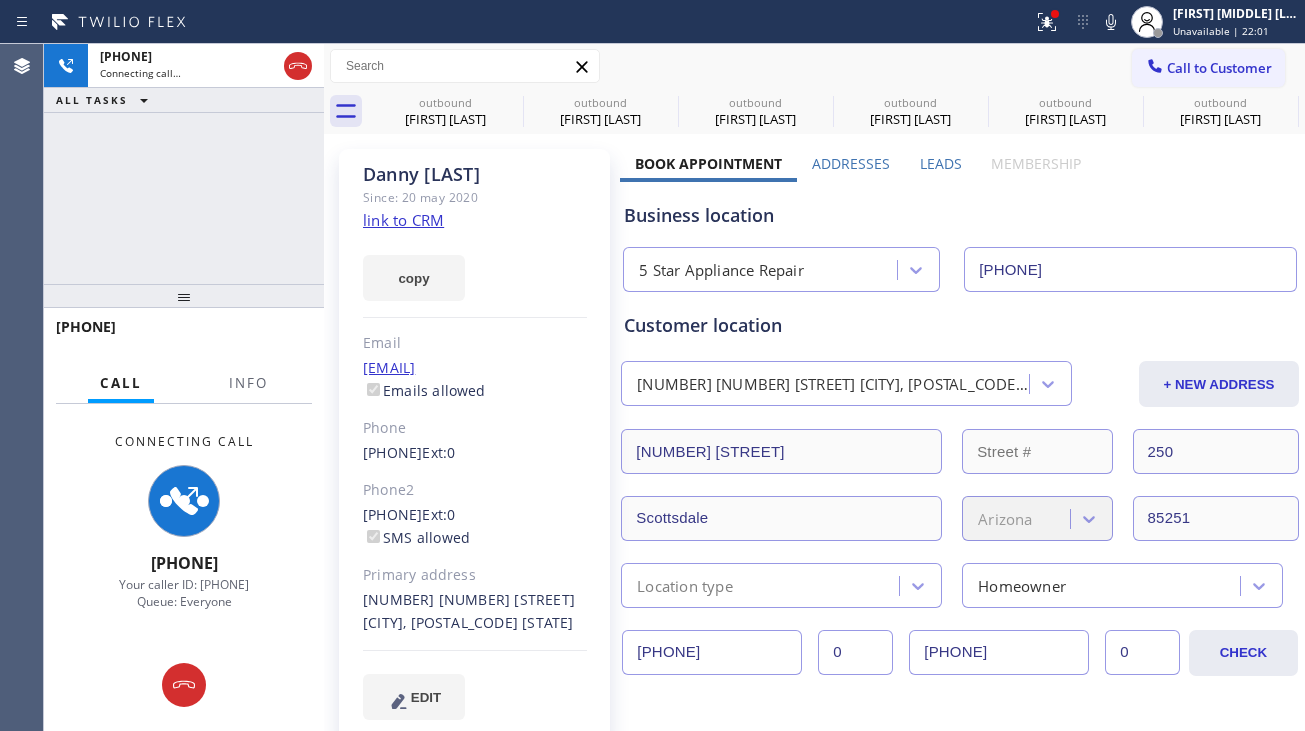 scroll, scrollTop: 0, scrollLeft: 0, axis: both 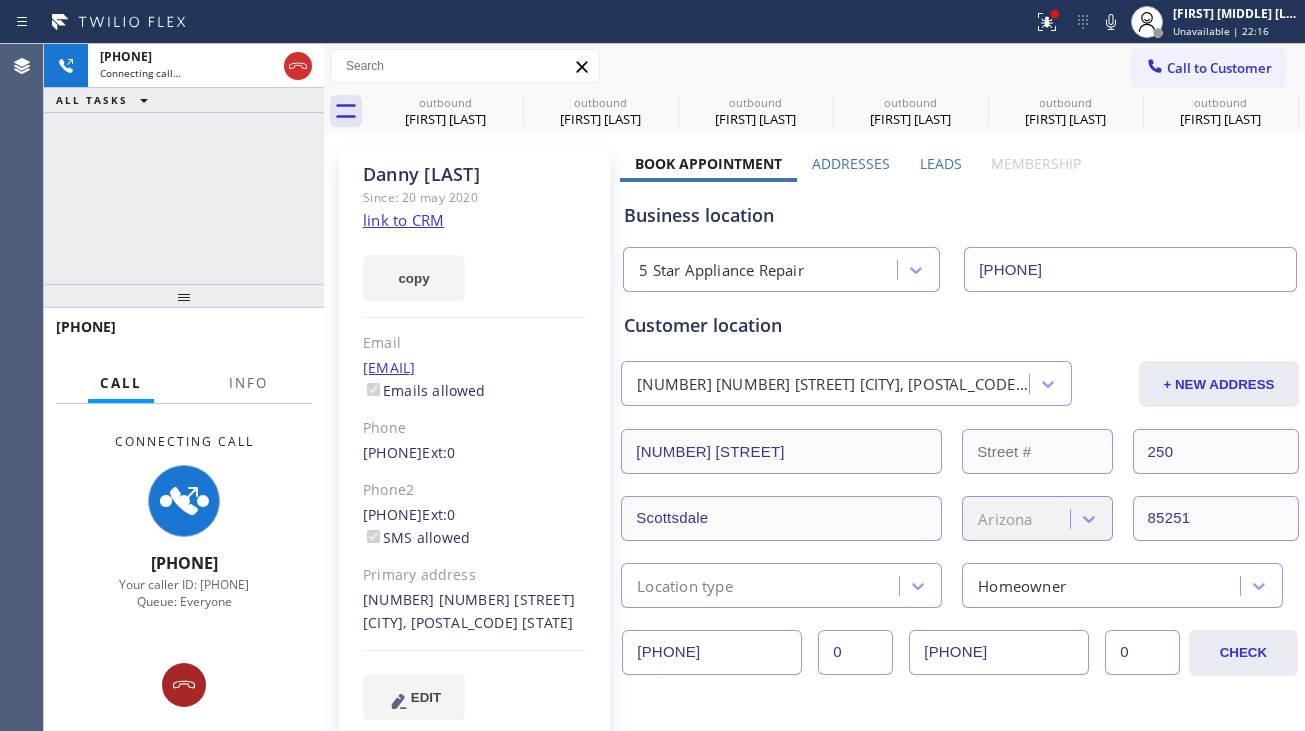 click 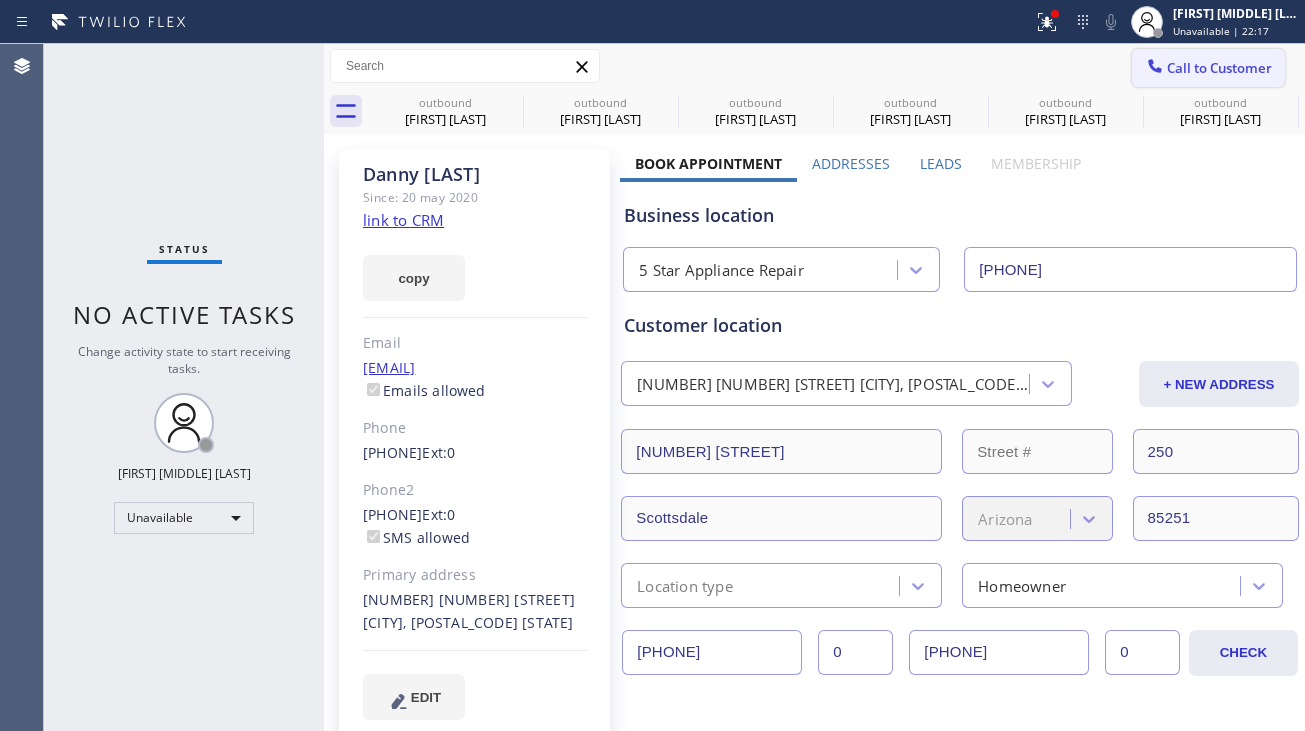 click on "Call to Customer" at bounding box center [1219, 68] 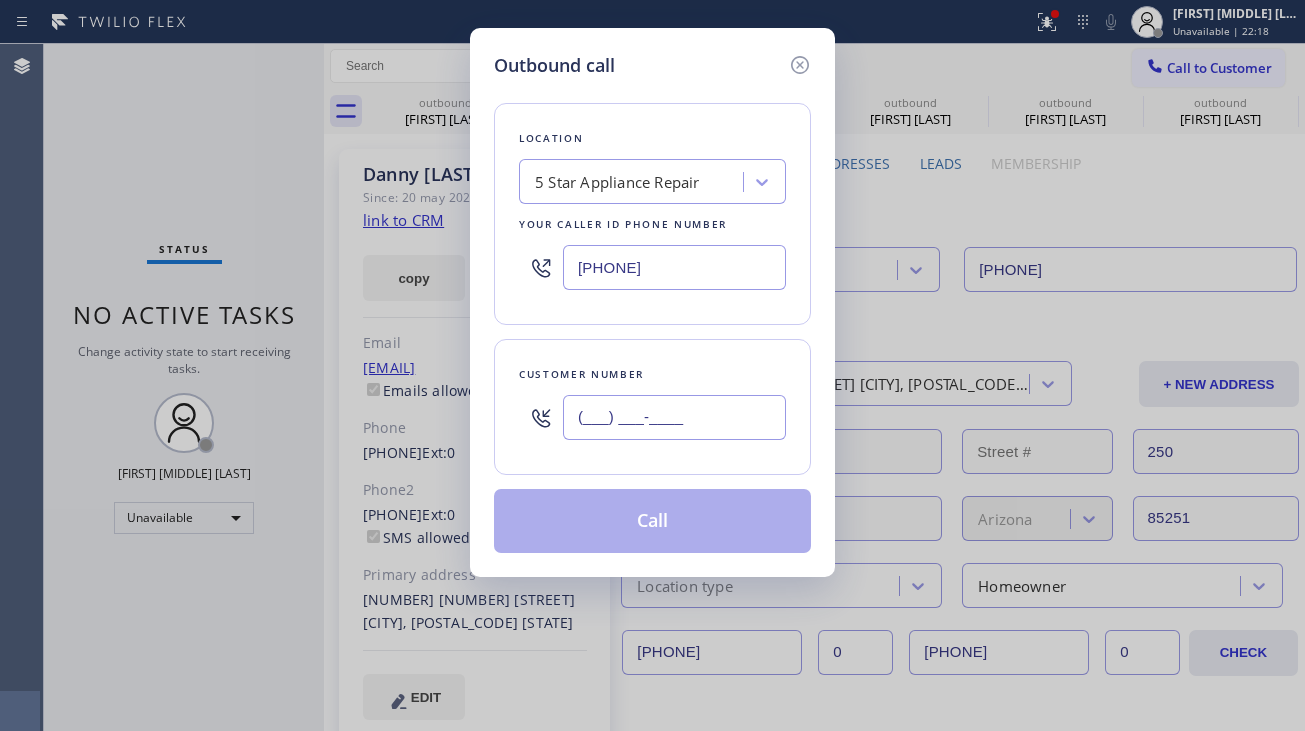 click on "(___) ___-____" at bounding box center (674, 417) 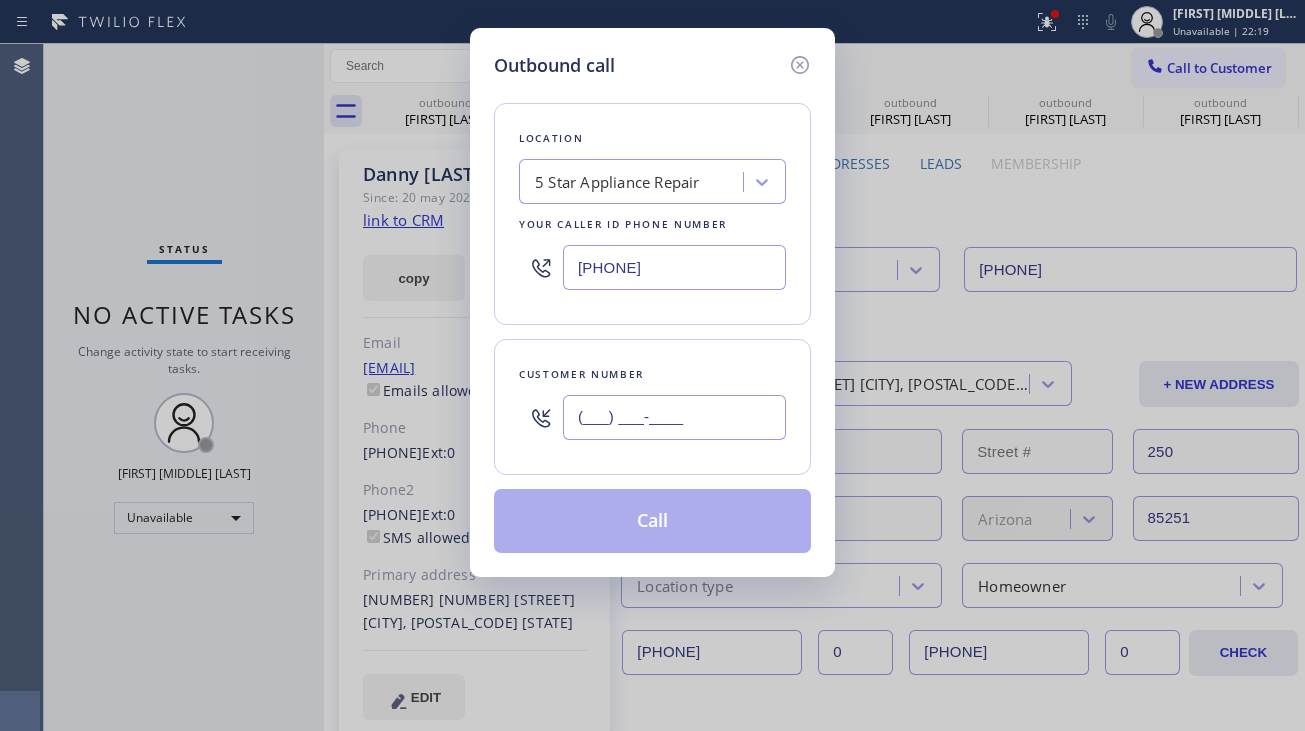 paste on "773) 391-4484" 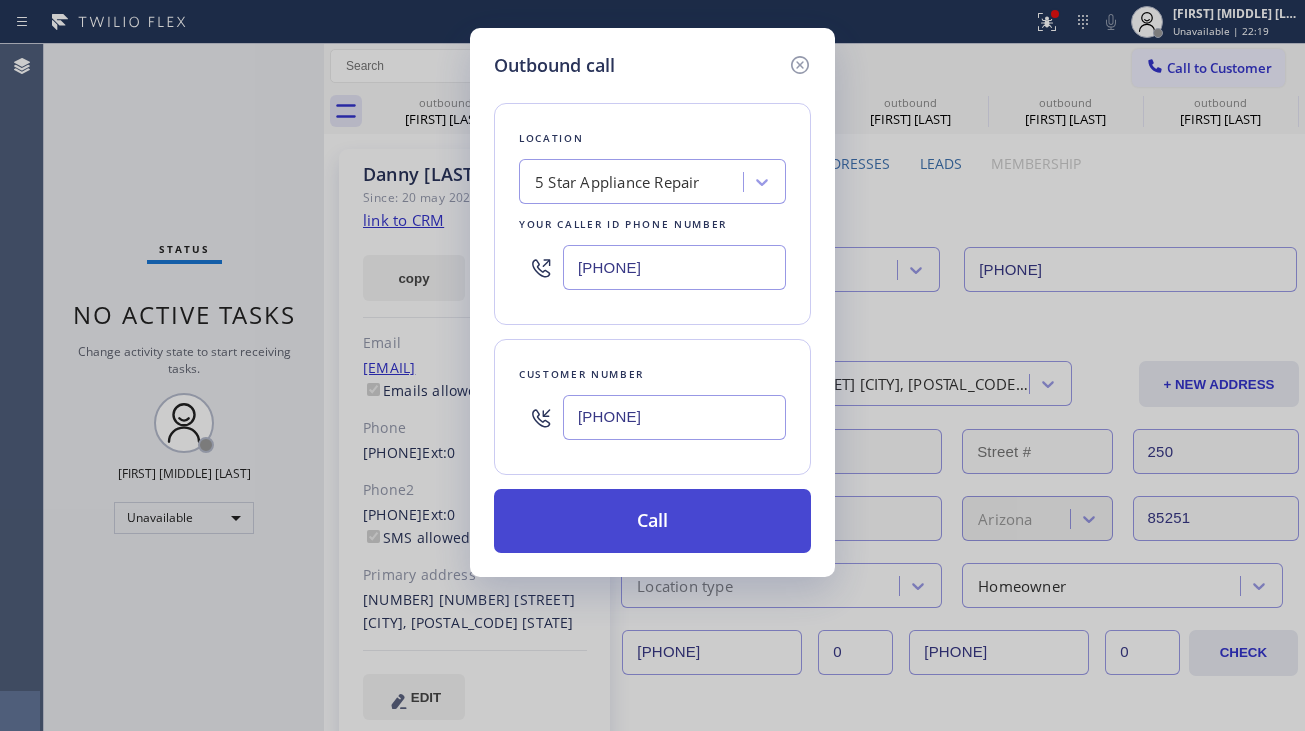 type on "(773) 391-4484" 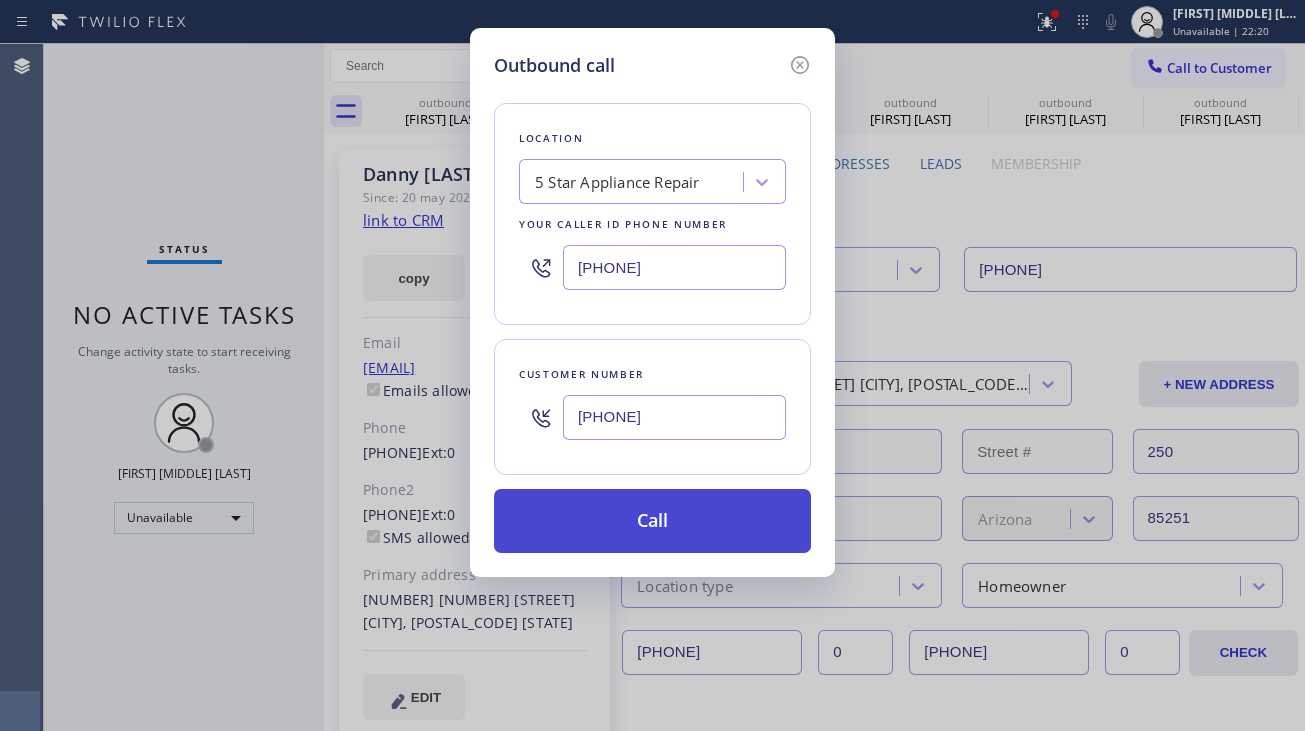 click on "Call" at bounding box center [652, 521] 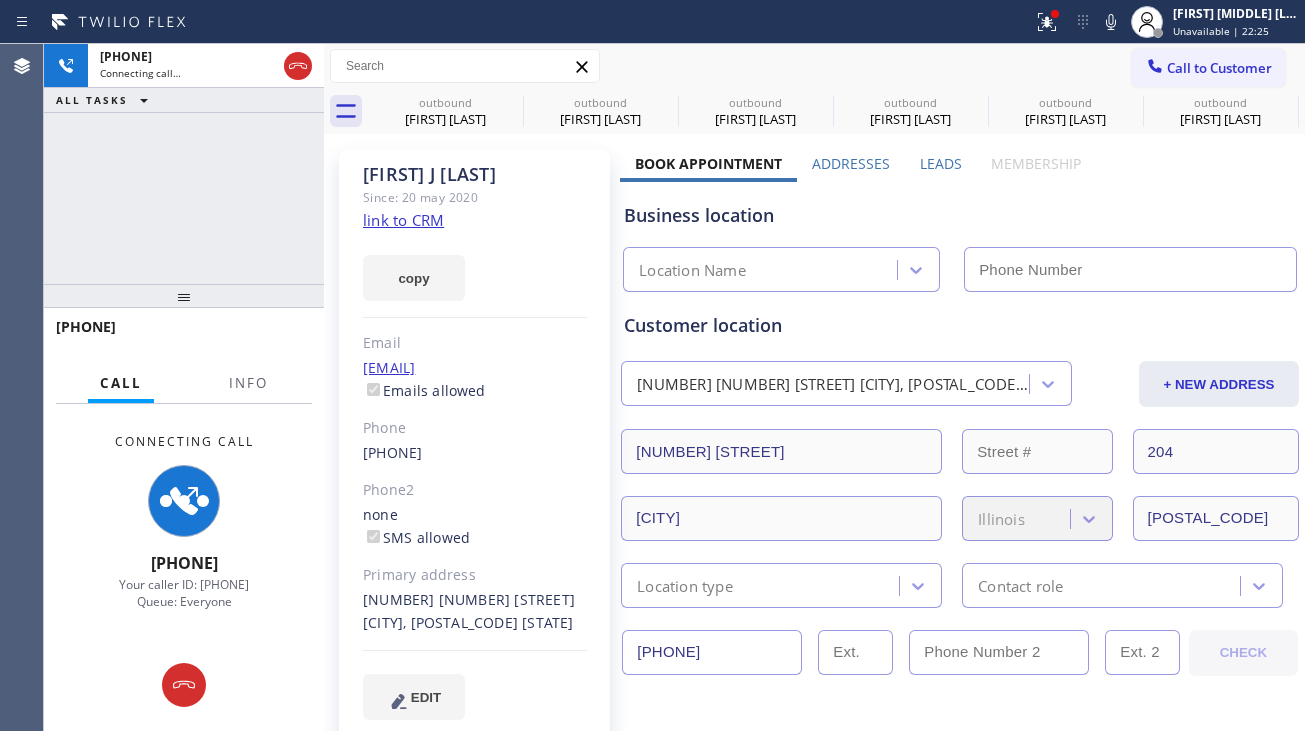 type on "[PHONE]" 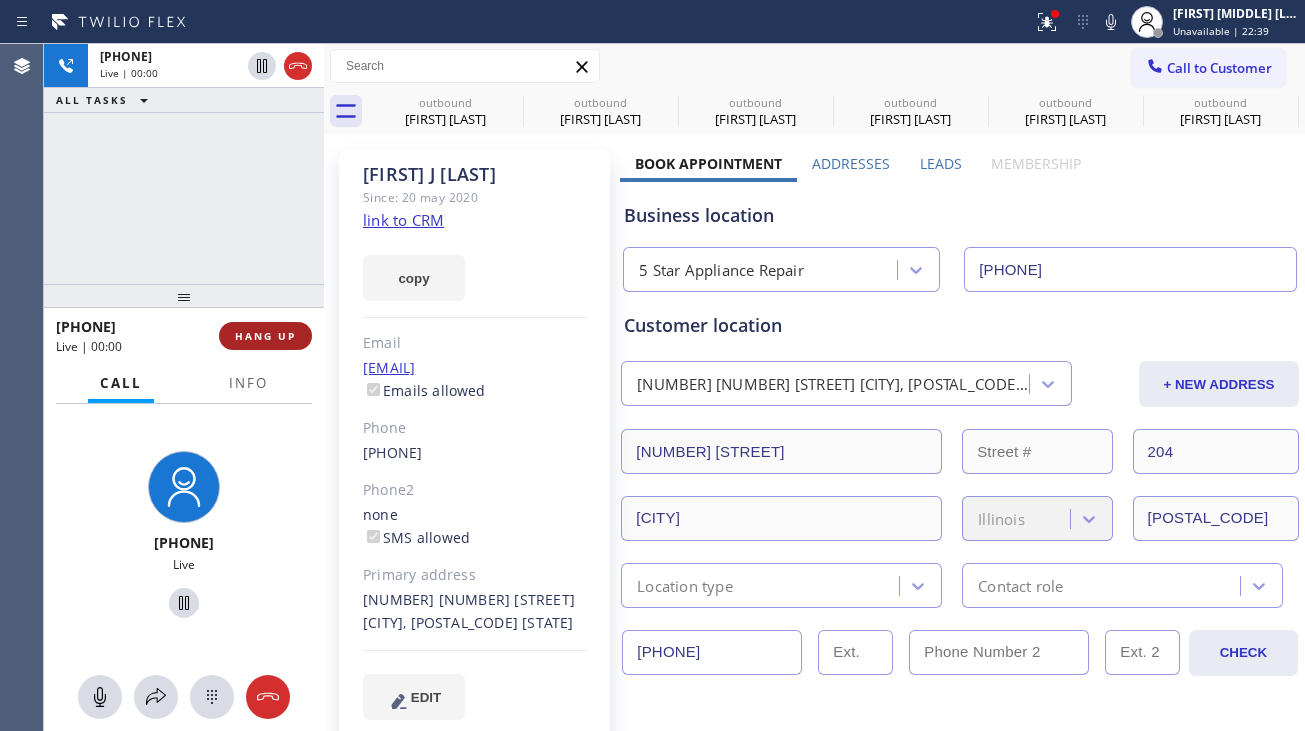 click on "HANG UP" at bounding box center (265, 336) 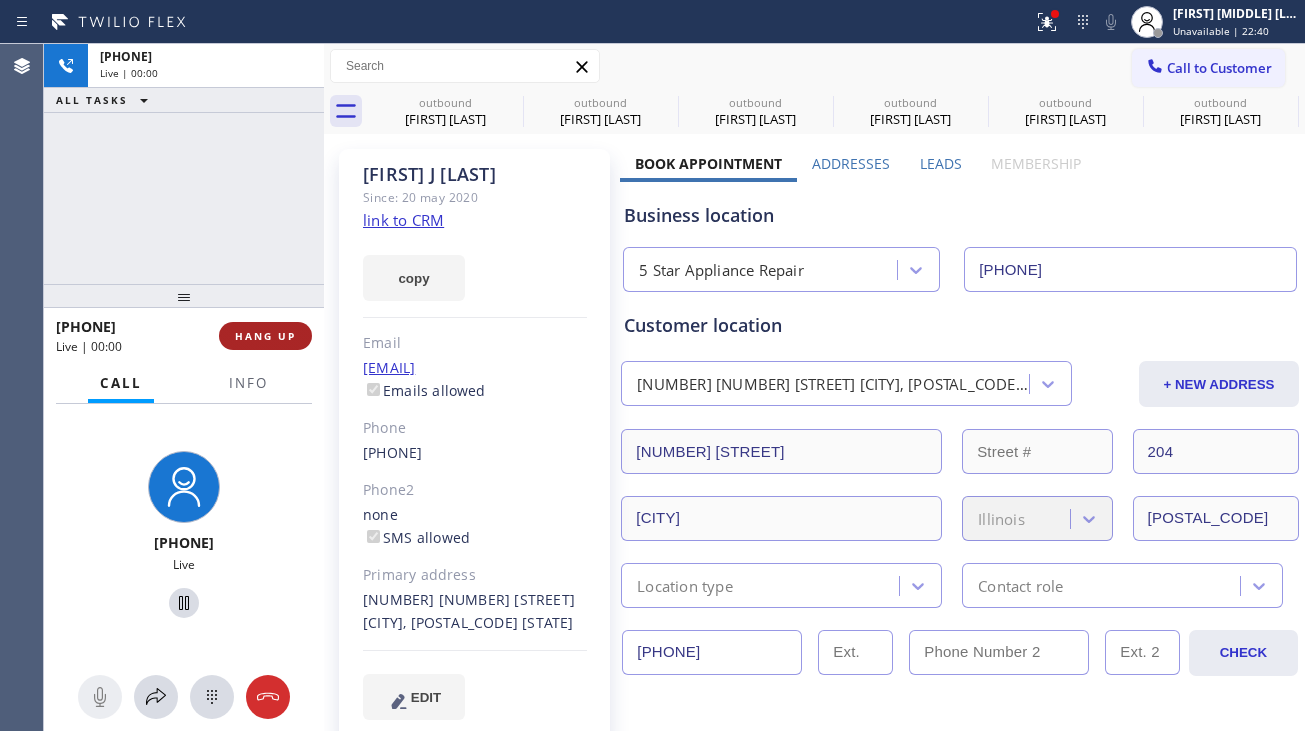 click on "HANG UP" at bounding box center [265, 336] 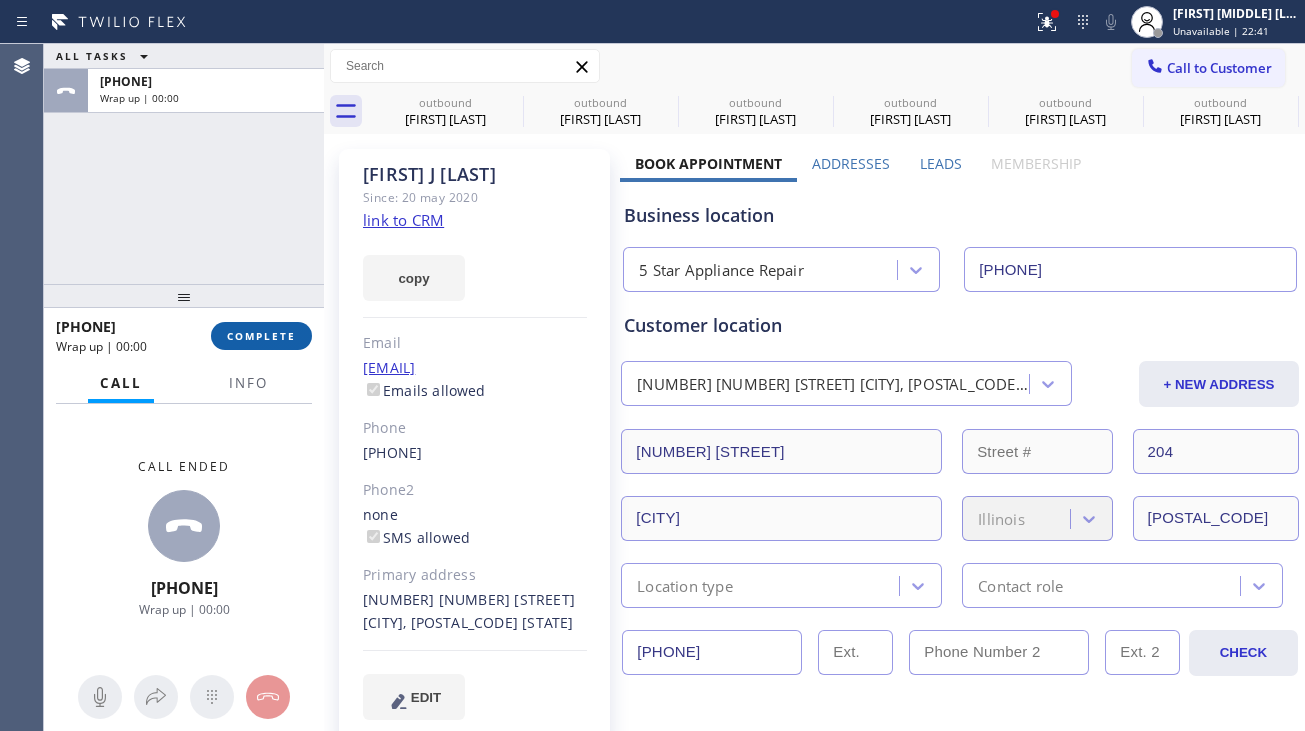 click on "COMPLETE" at bounding box center (261, 336) 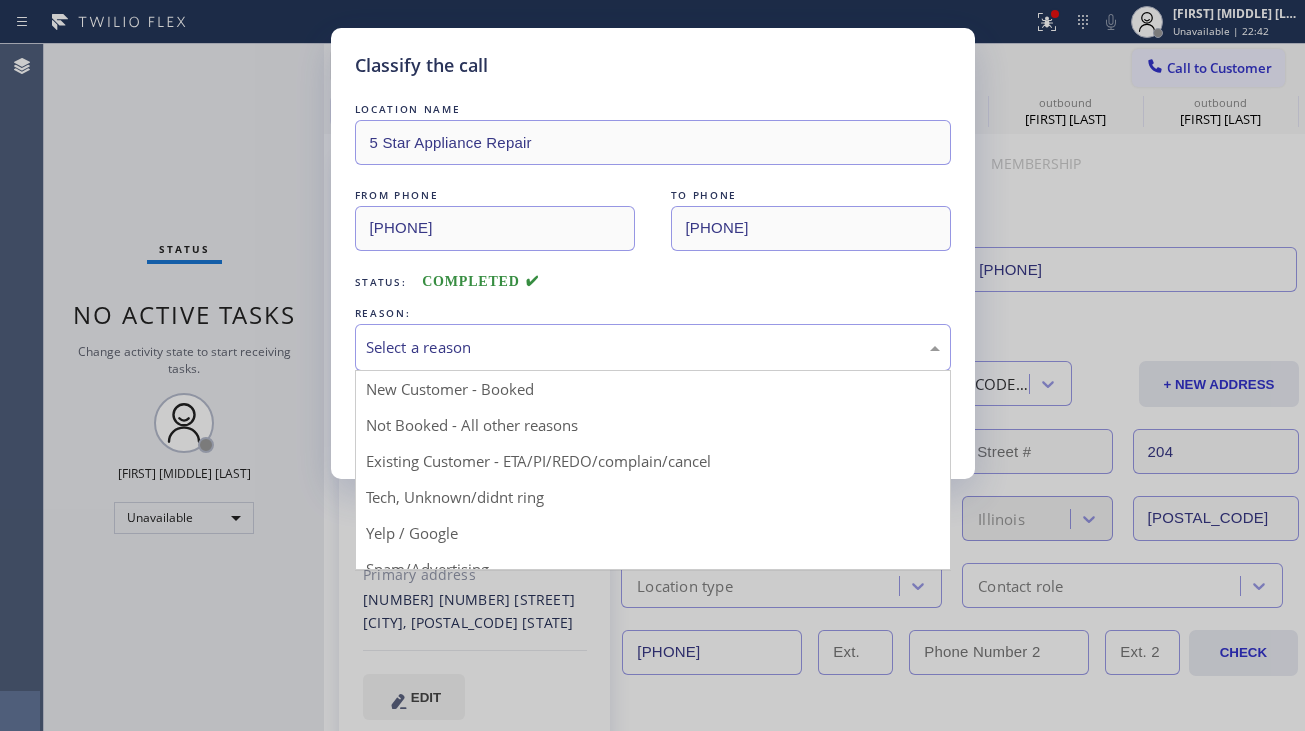 click on "Select a reason" at bounding box center [653, 347] 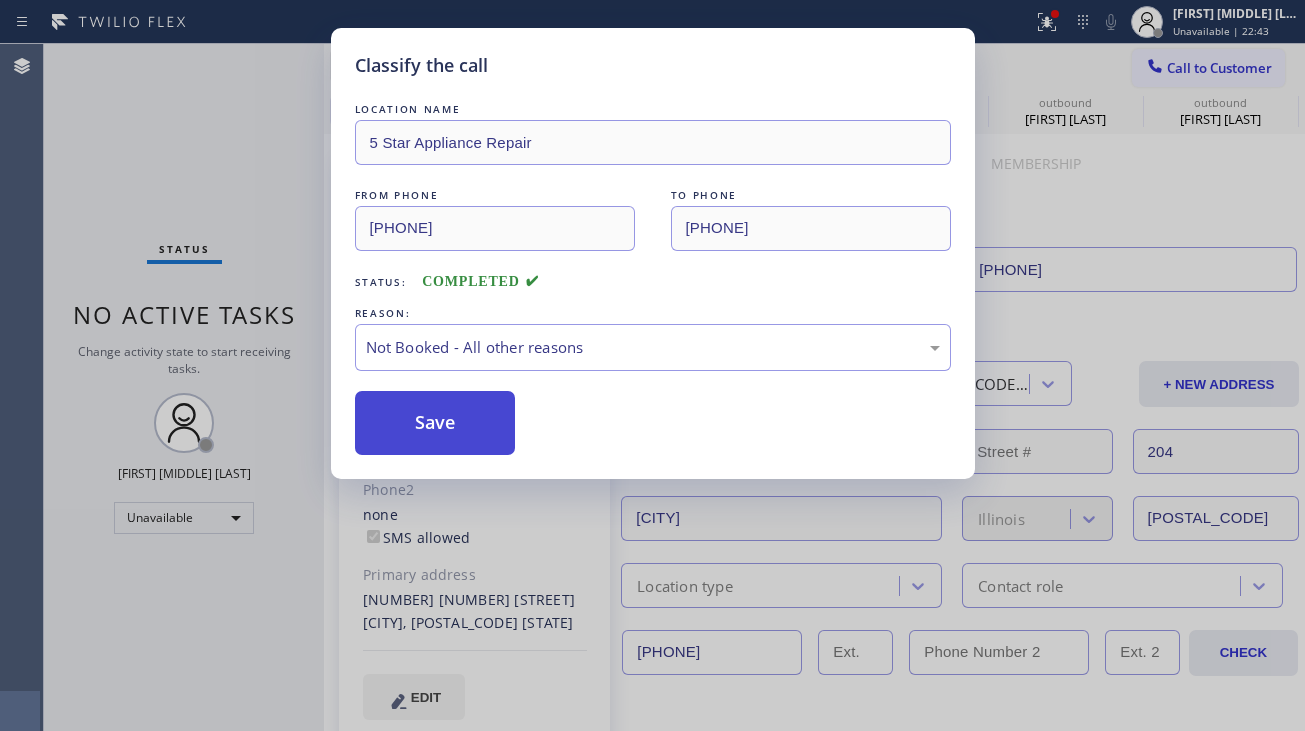 click on "Save" at bounding box center (435, 423) 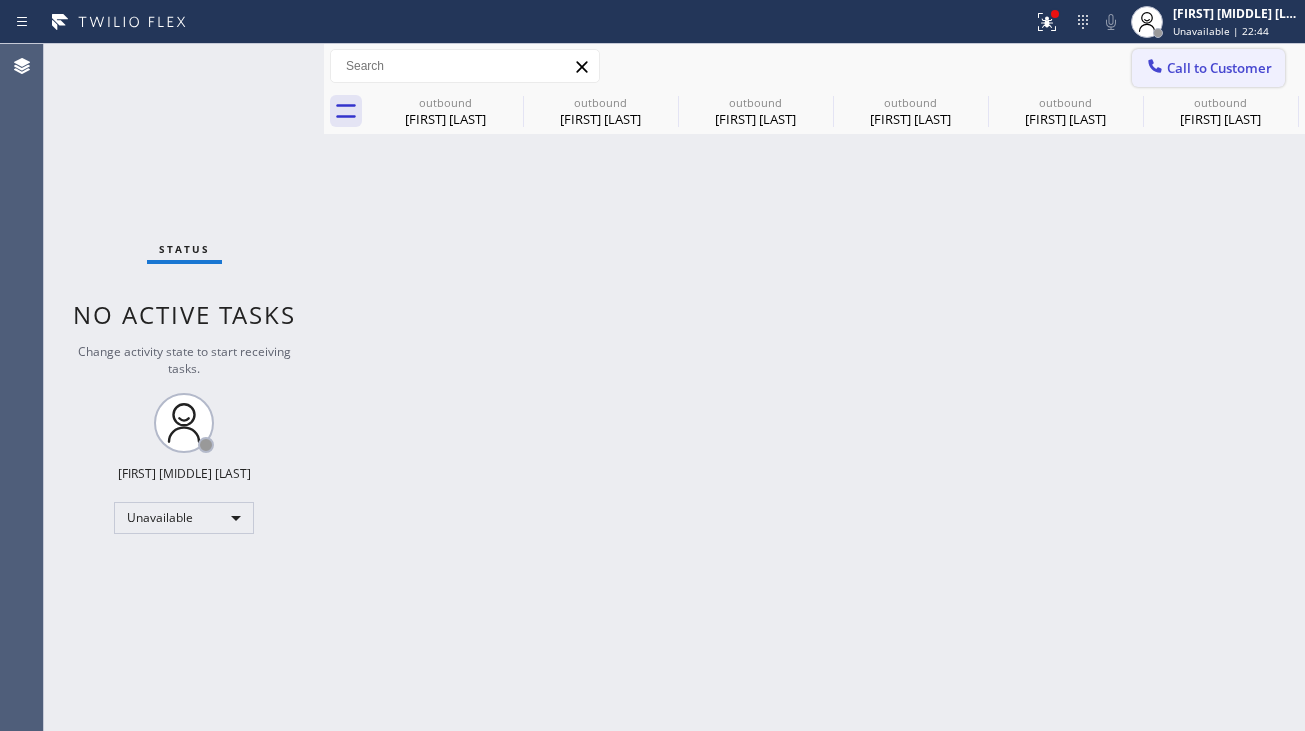 click 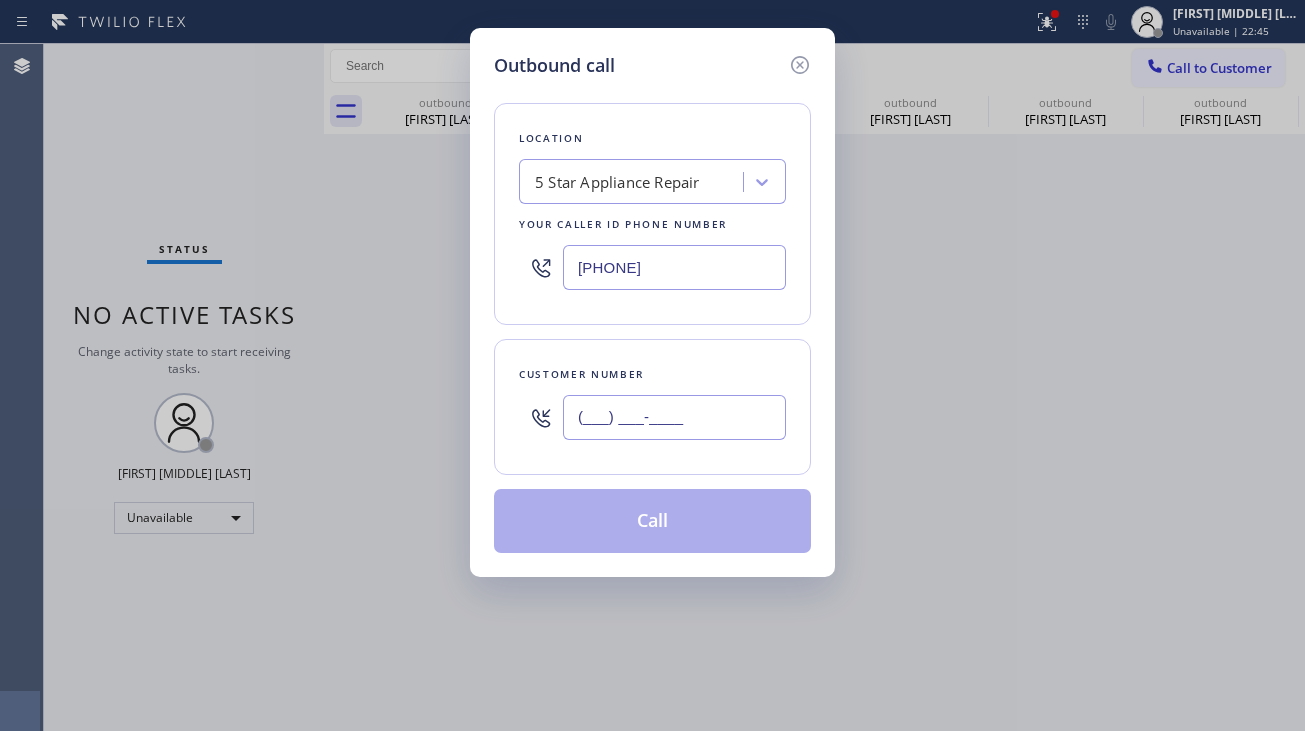 click on "(___) ___-____" at bounding box center (674, 417) 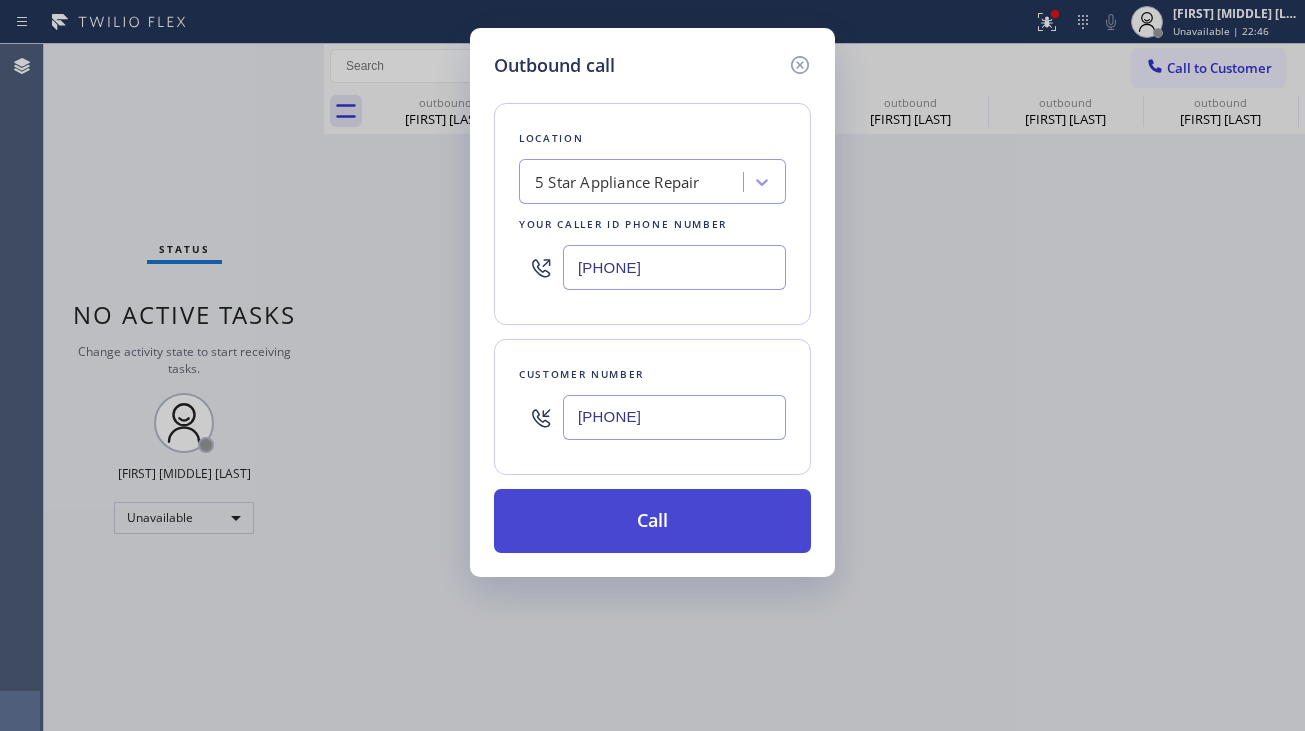 type on "(702) 348-5175" 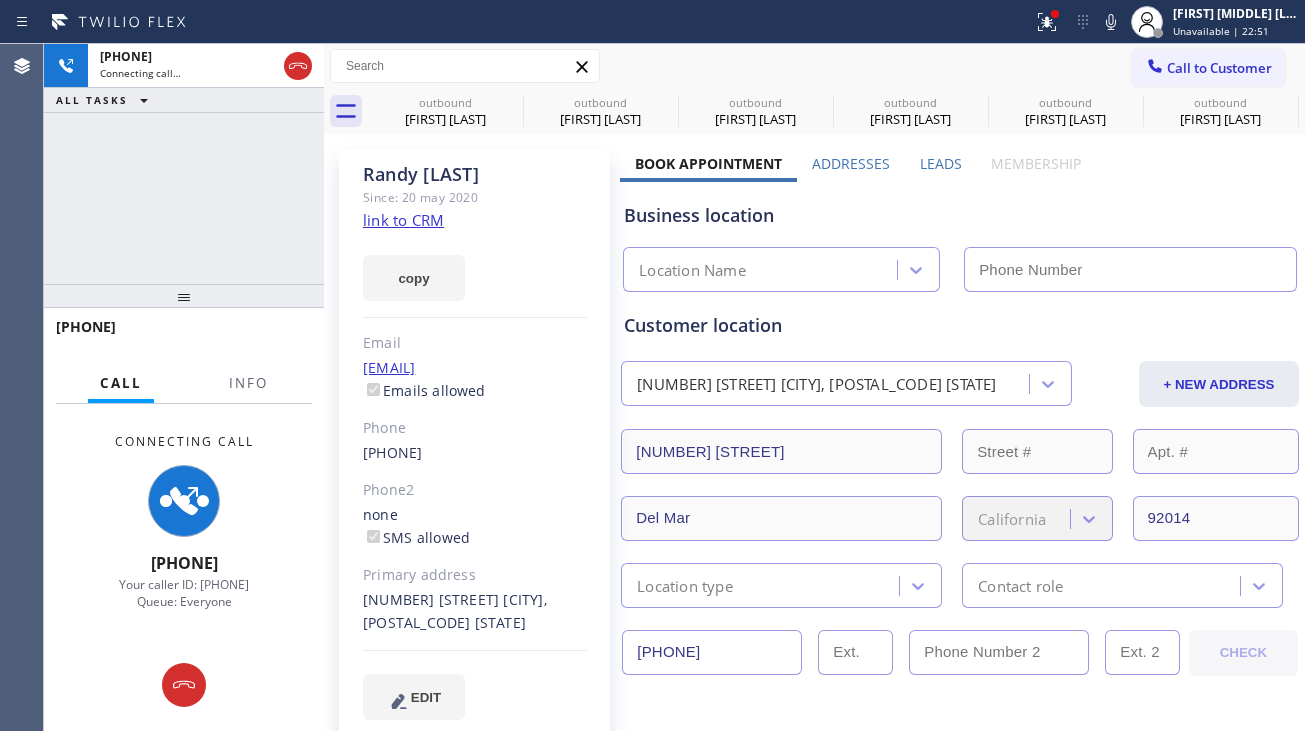 type on "[PHONE]" 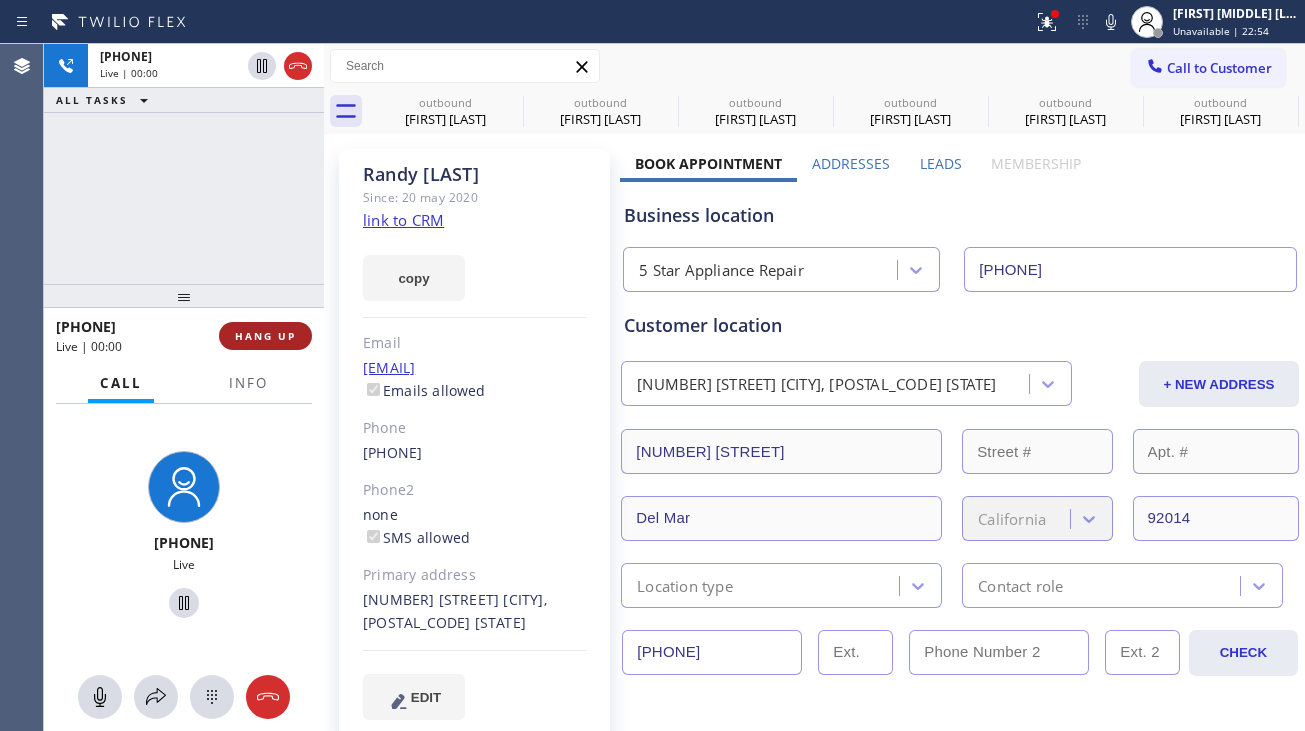 click on "HANG UP" at bounding box center [265, 336] 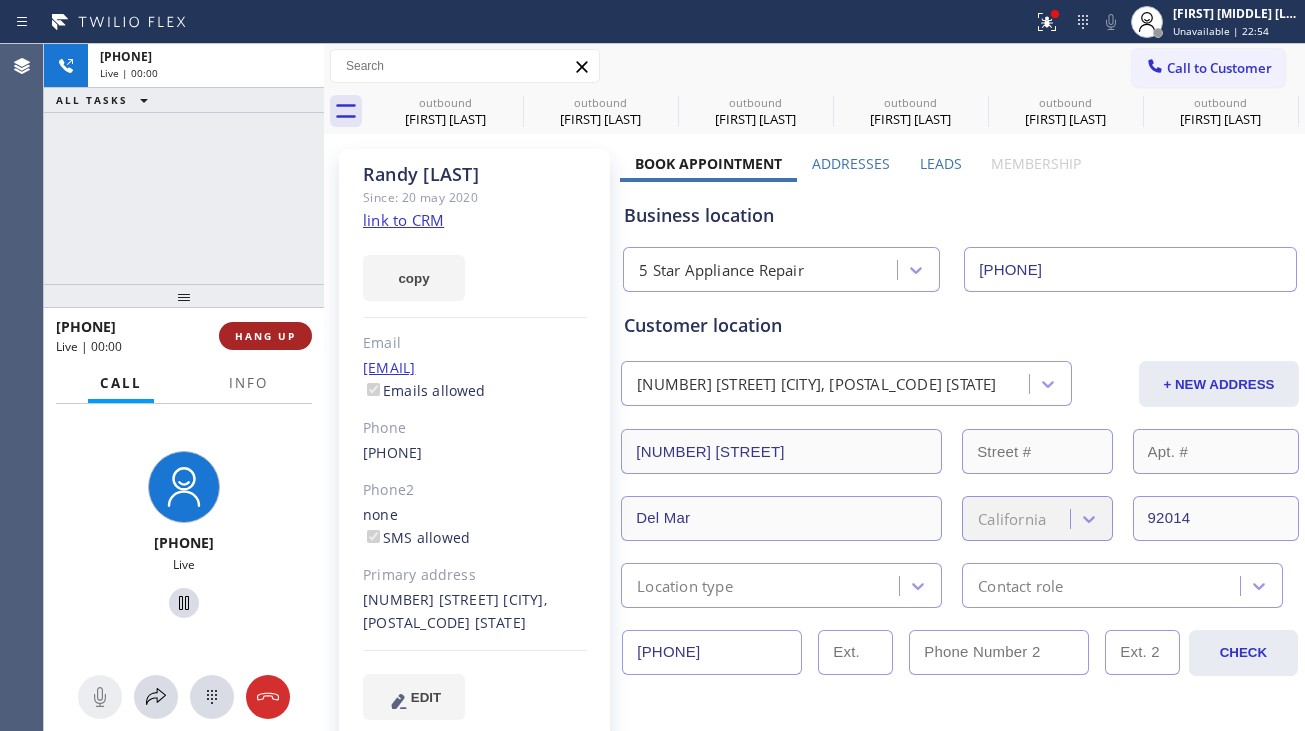 click on "HANG UP" at bounding box center [265, 336] 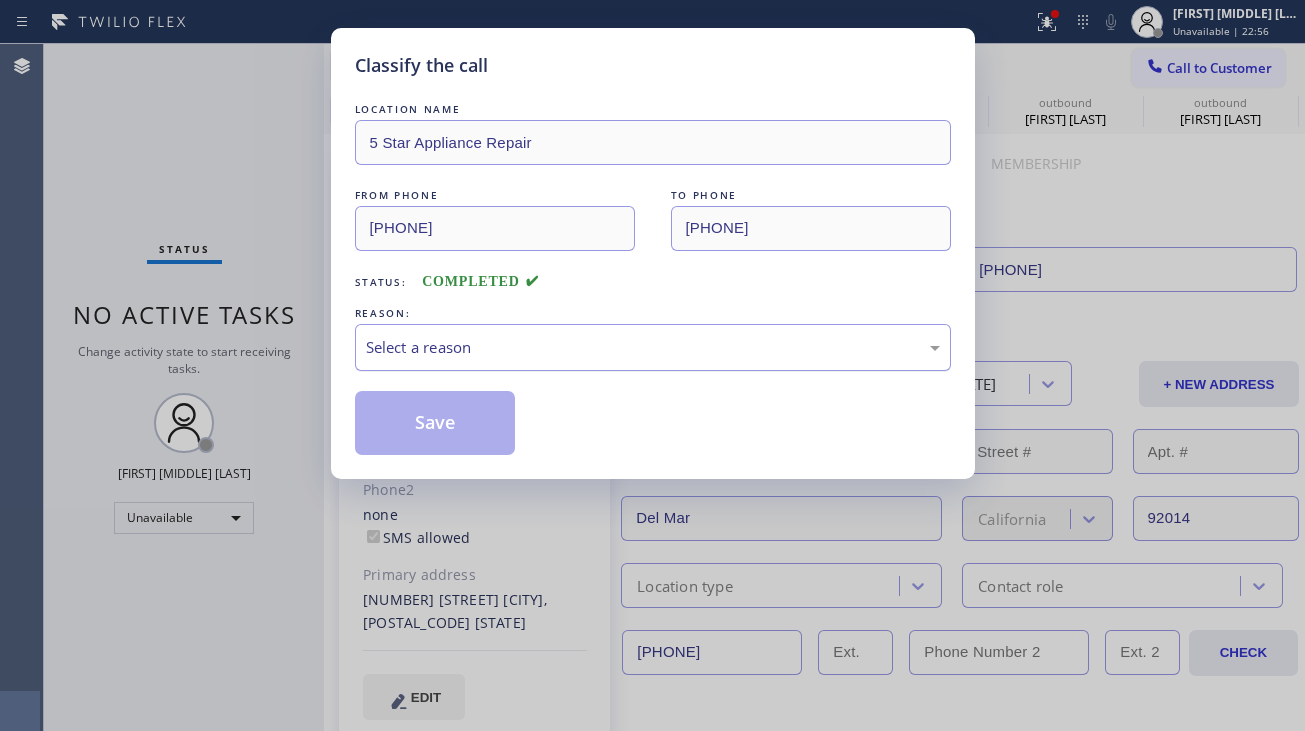 click on "Select a reason" at bounding box center [653, 347] 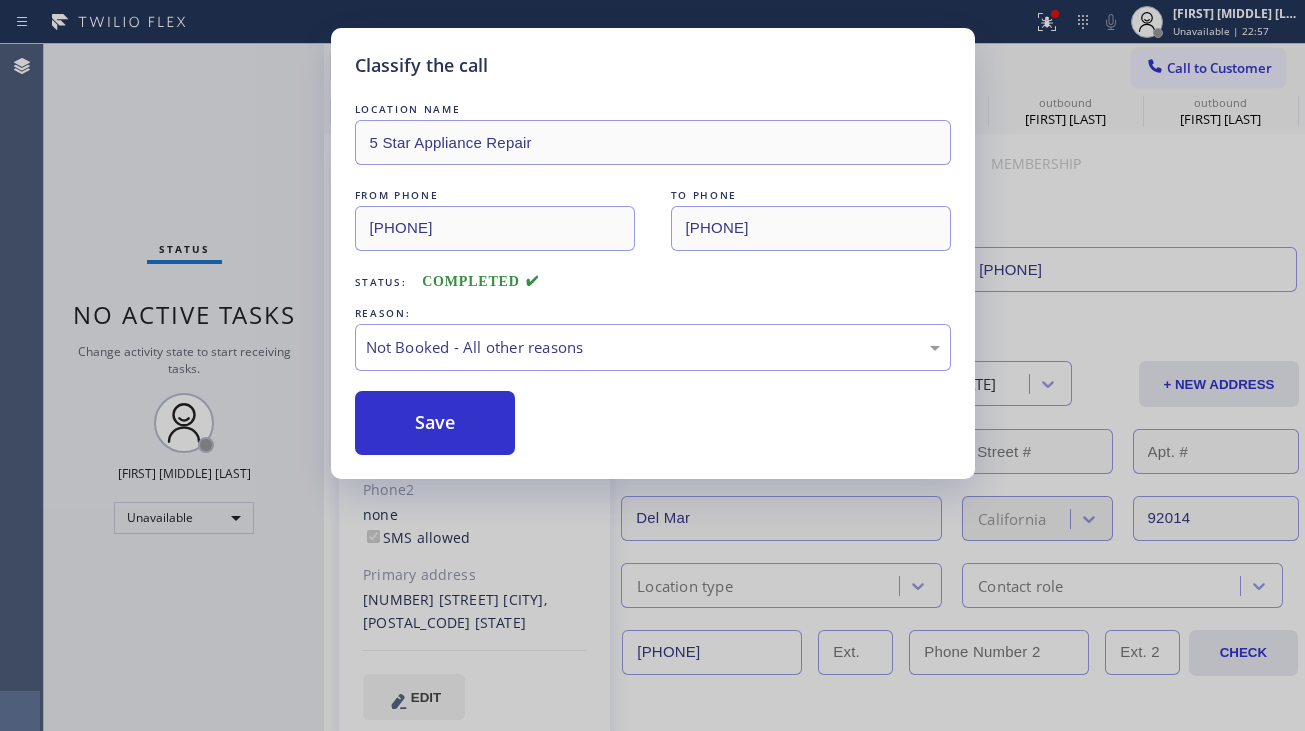click on "Save" at bounding box center [435, 423] 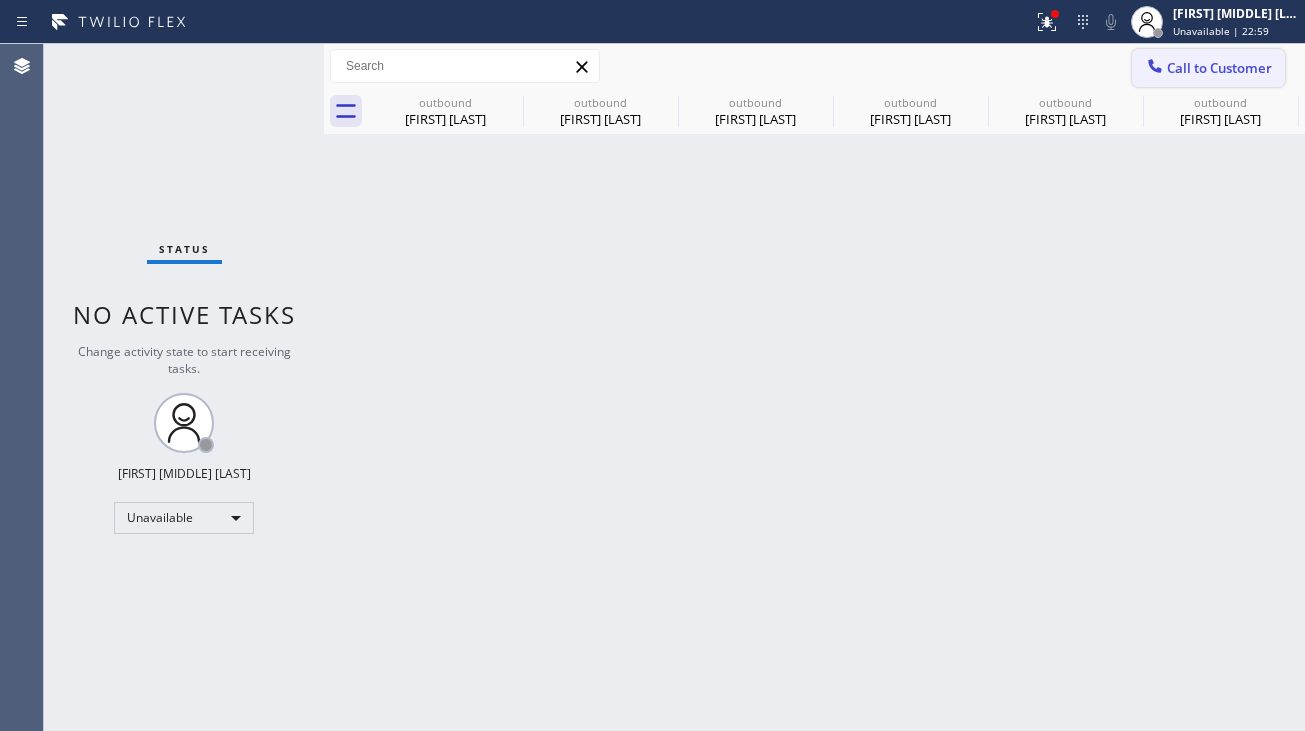 click 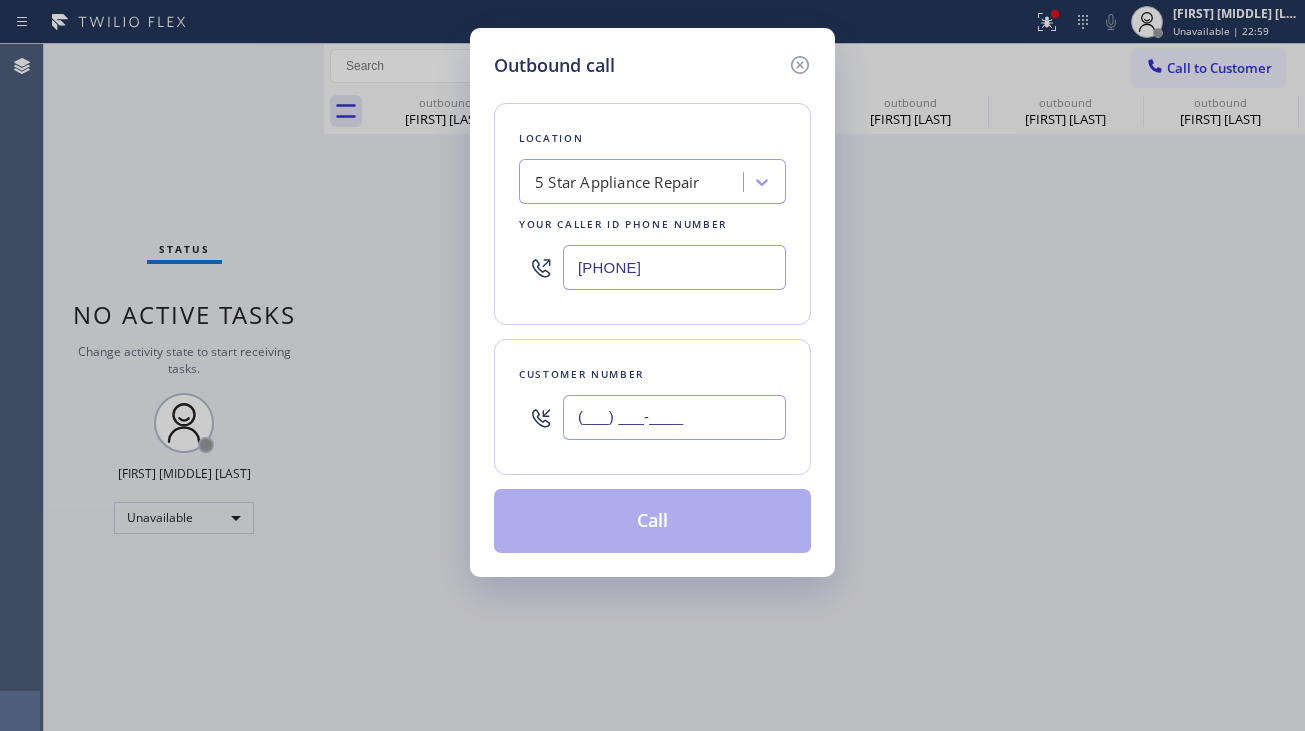 click on "(___) ___-____" at bounding box center (674, 417) 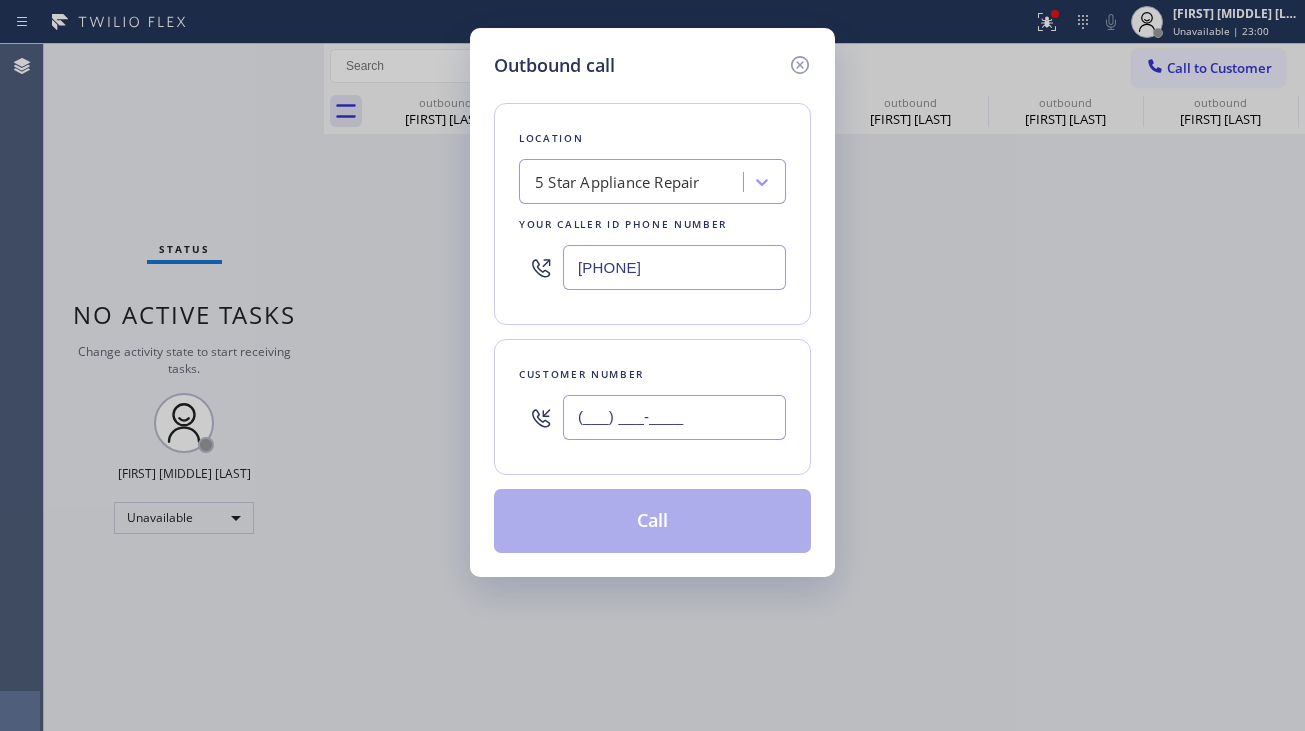 paste on "206) 391-1473" 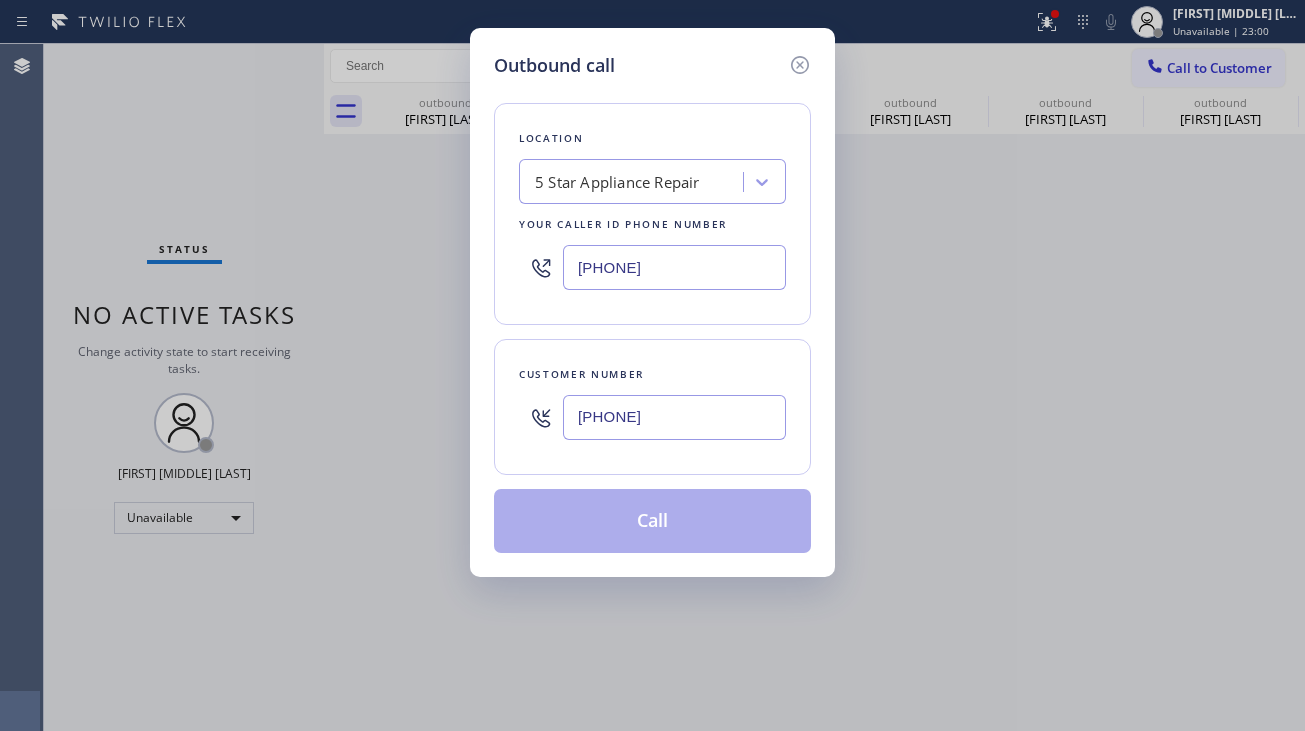 type on "(206) 391-1473" 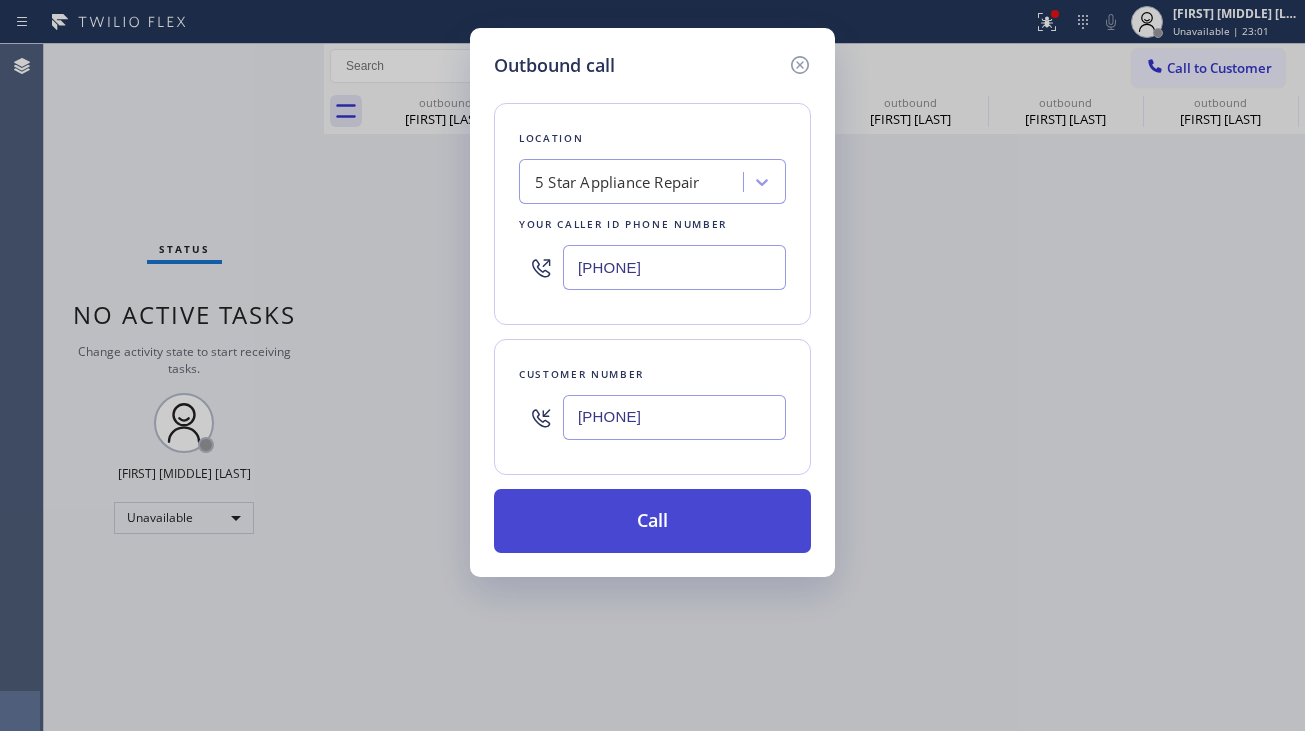 click on "Call" at bounding box center [652, 521] 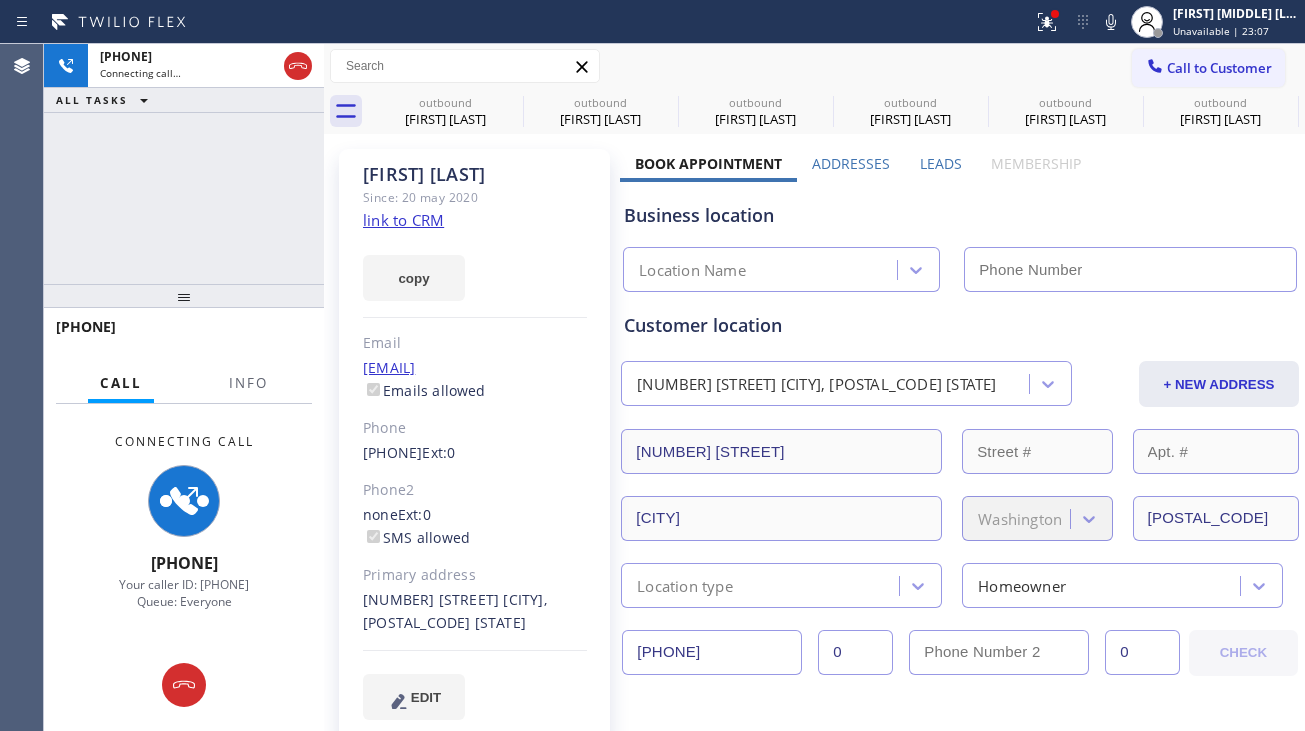 type on "[PHONE]" 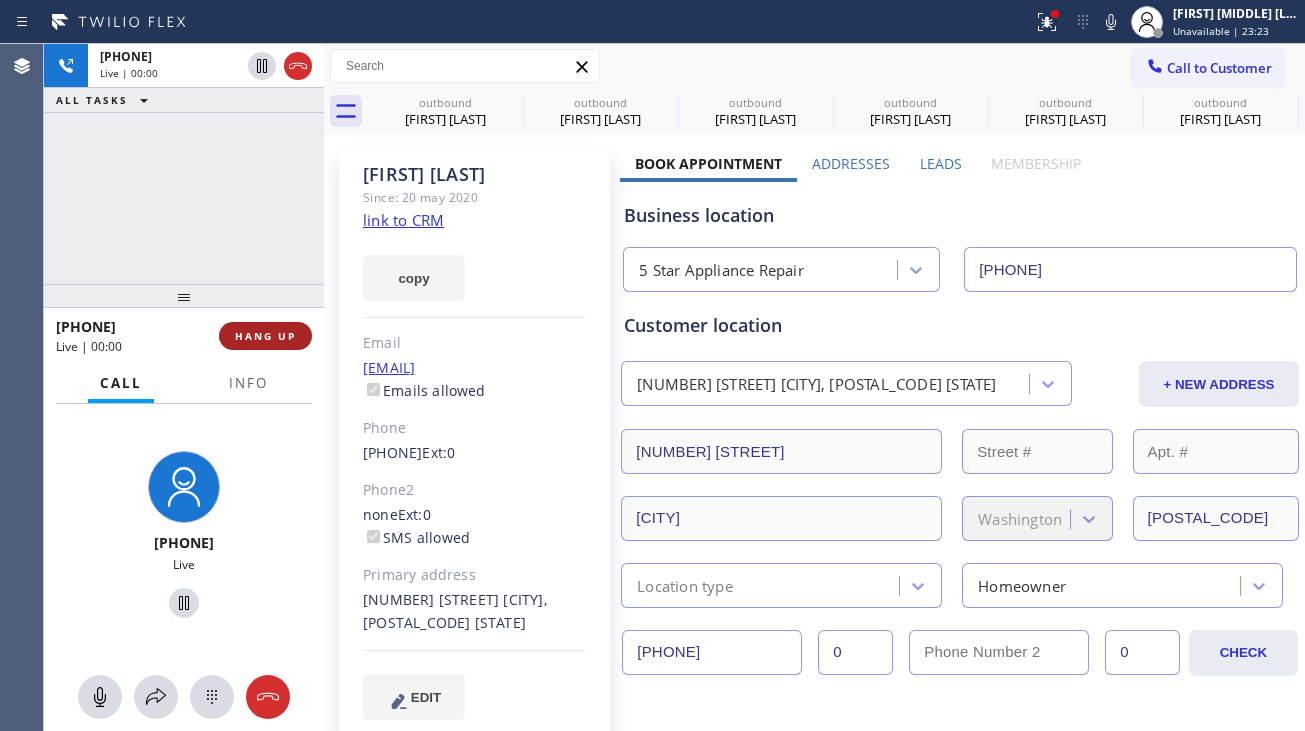click on "HANG UP" at bounding box center (265, 336) 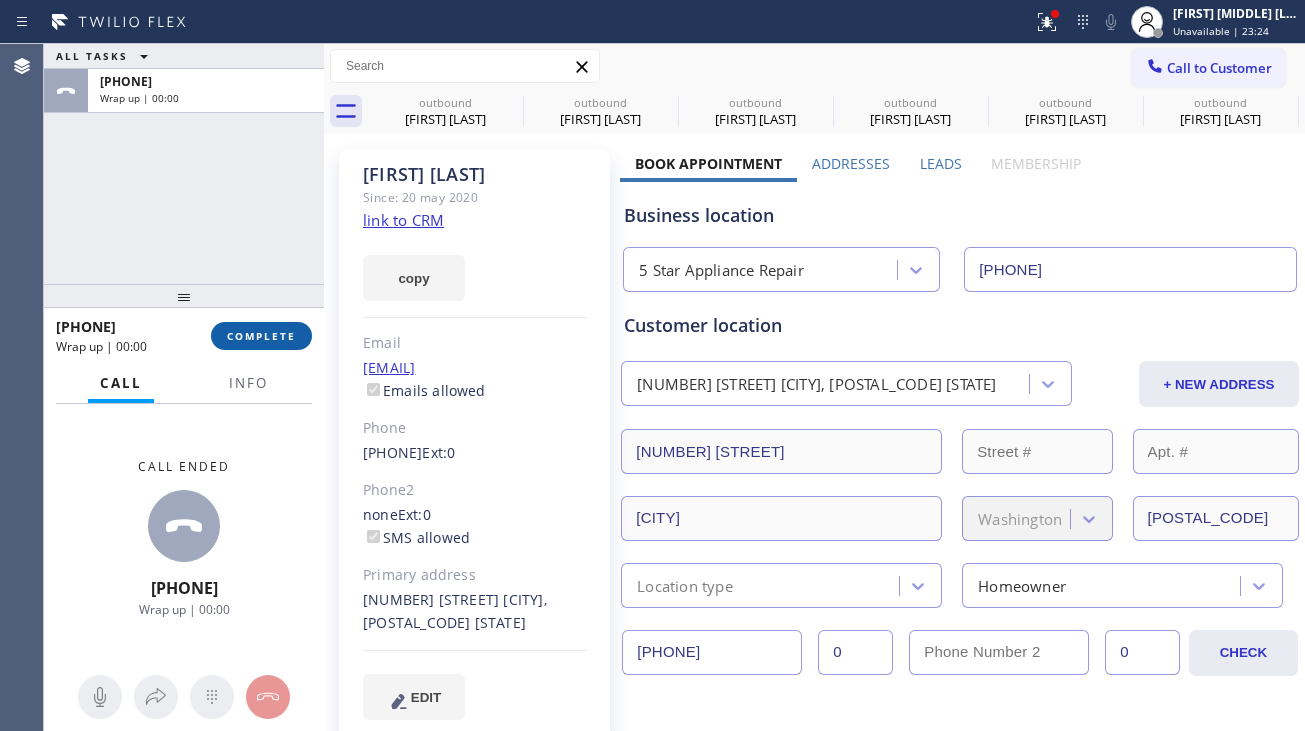 click on "COMPLETE" at bounding box center [261, 336] 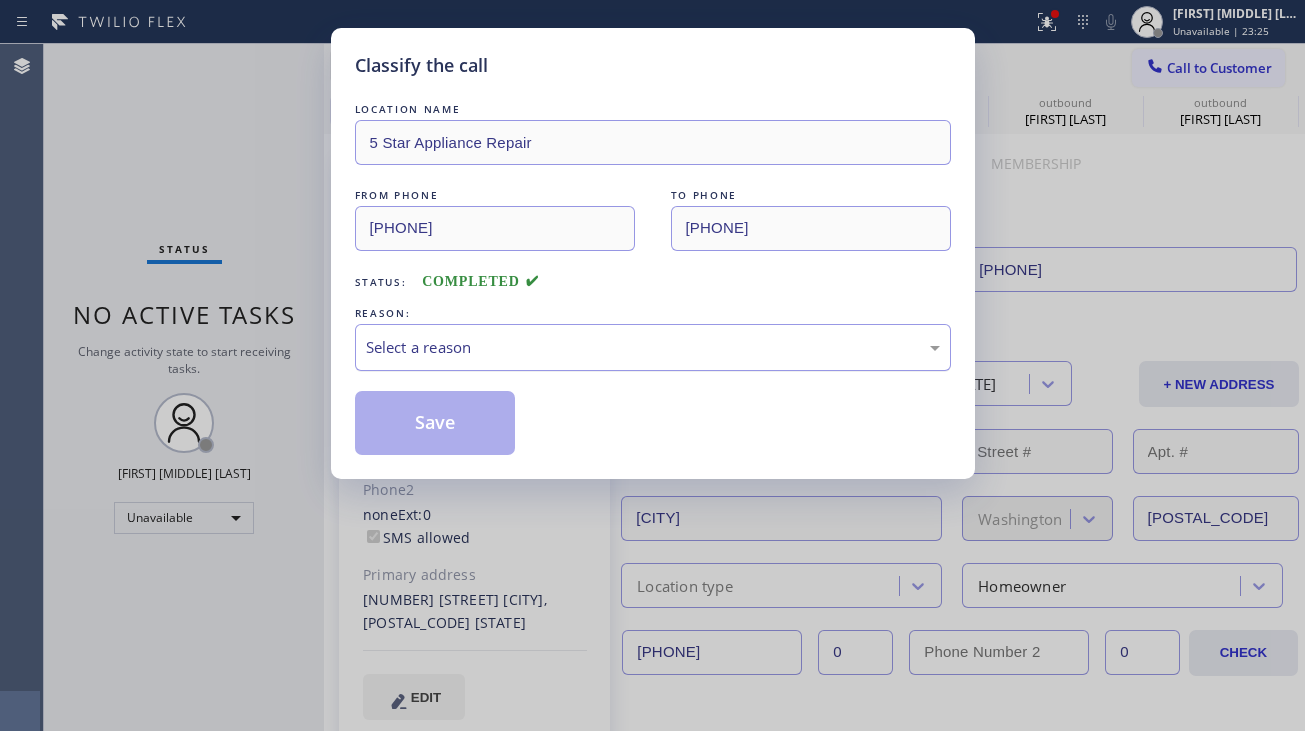 click on "Select a reason" at bounding box center [653, 347] 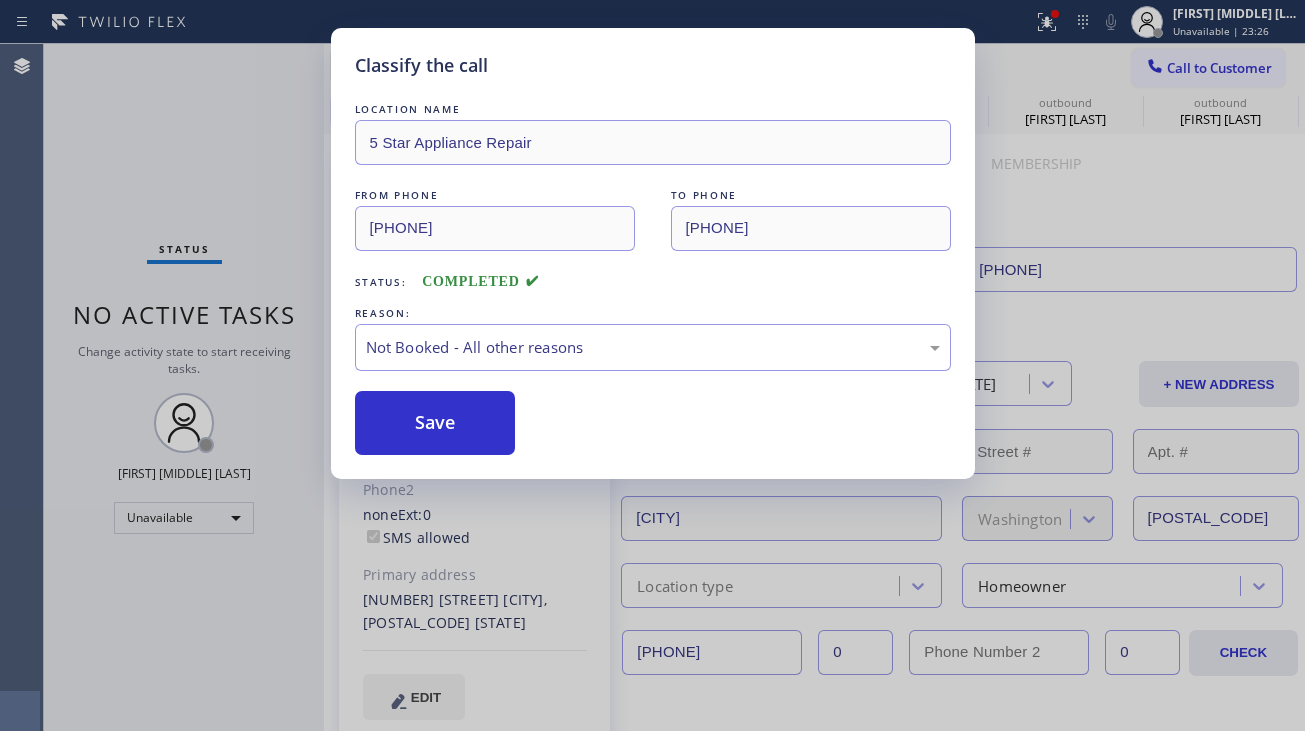 click on "Save" at bounding box center [435, 423] 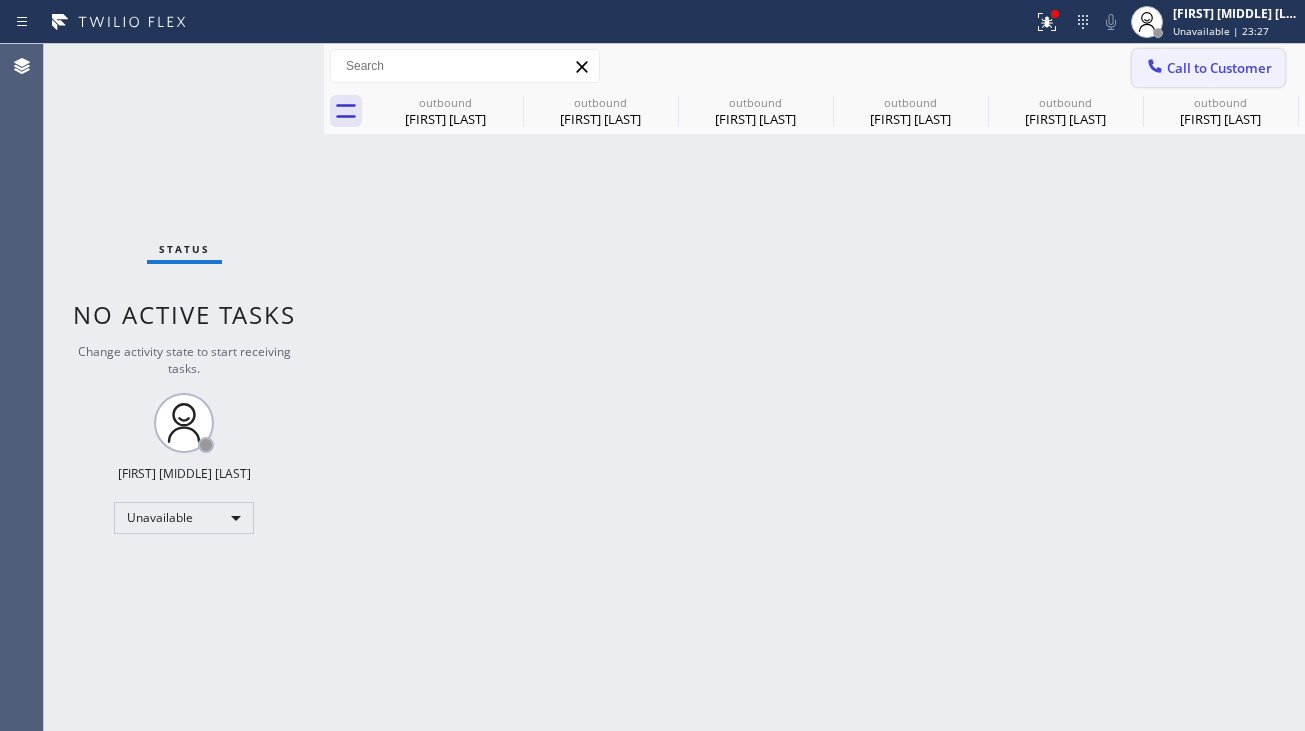 click at bounding box center [1155, 68] 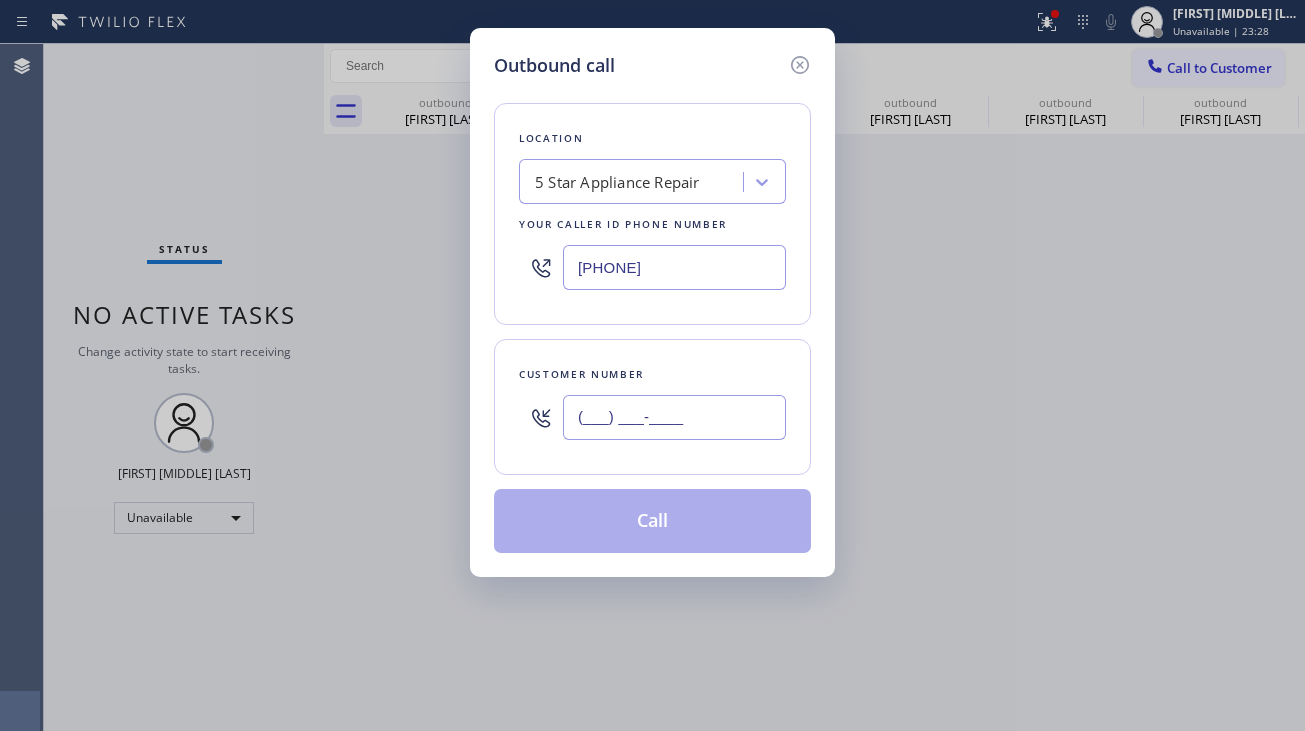 click on "(___) ___-____" at bounding box center [674, 417] 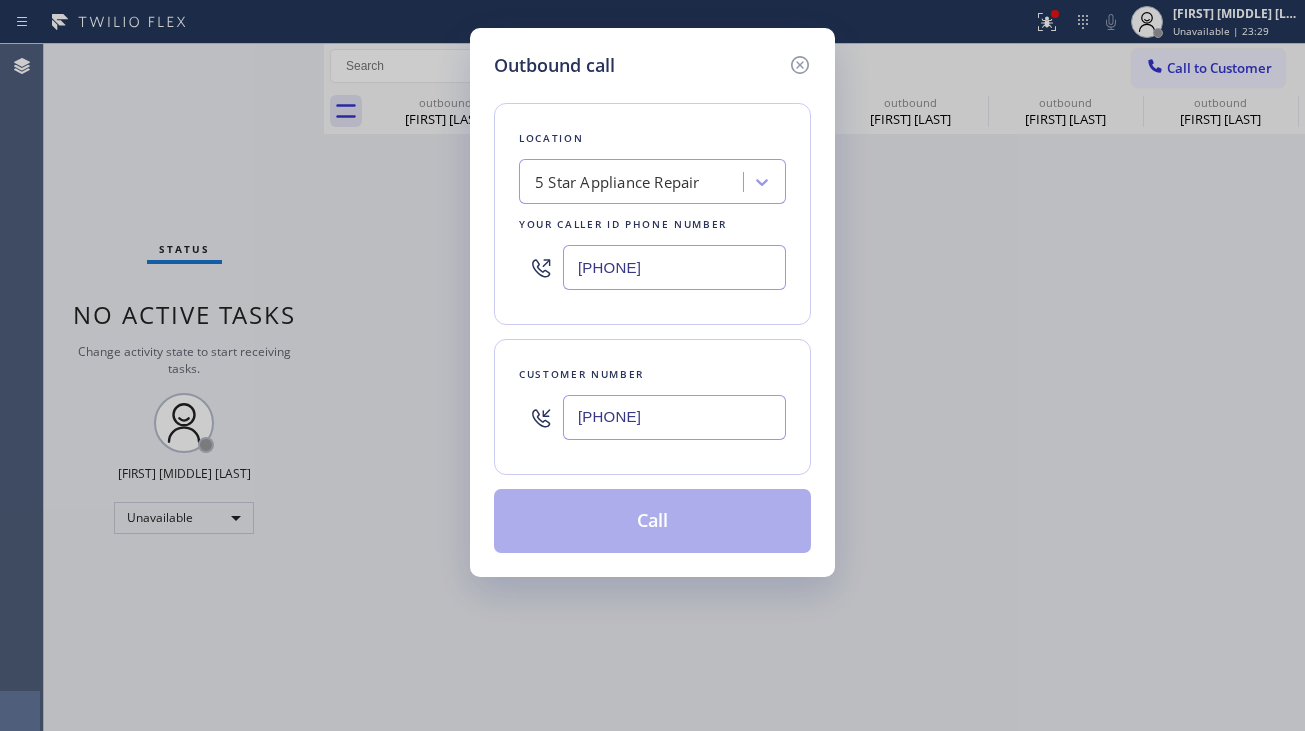 type on "(954) 806-3720" 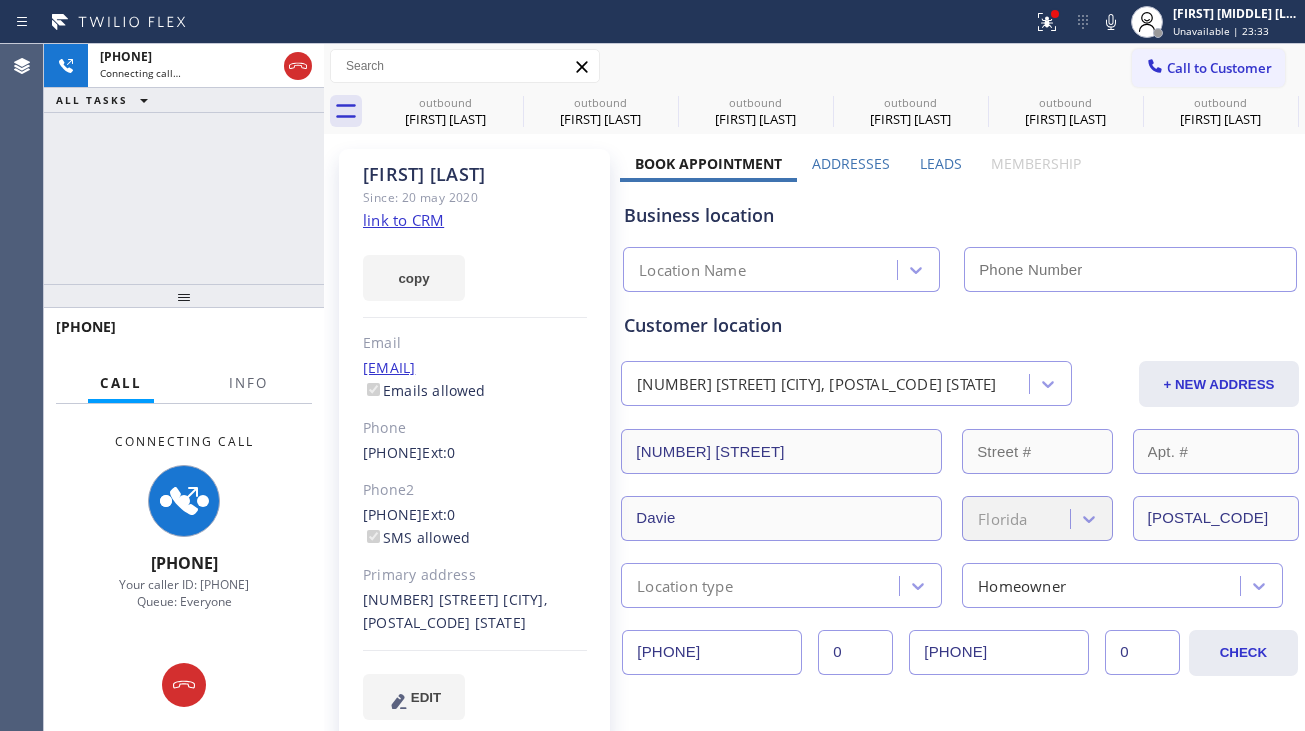 type on "[PHONE]" 